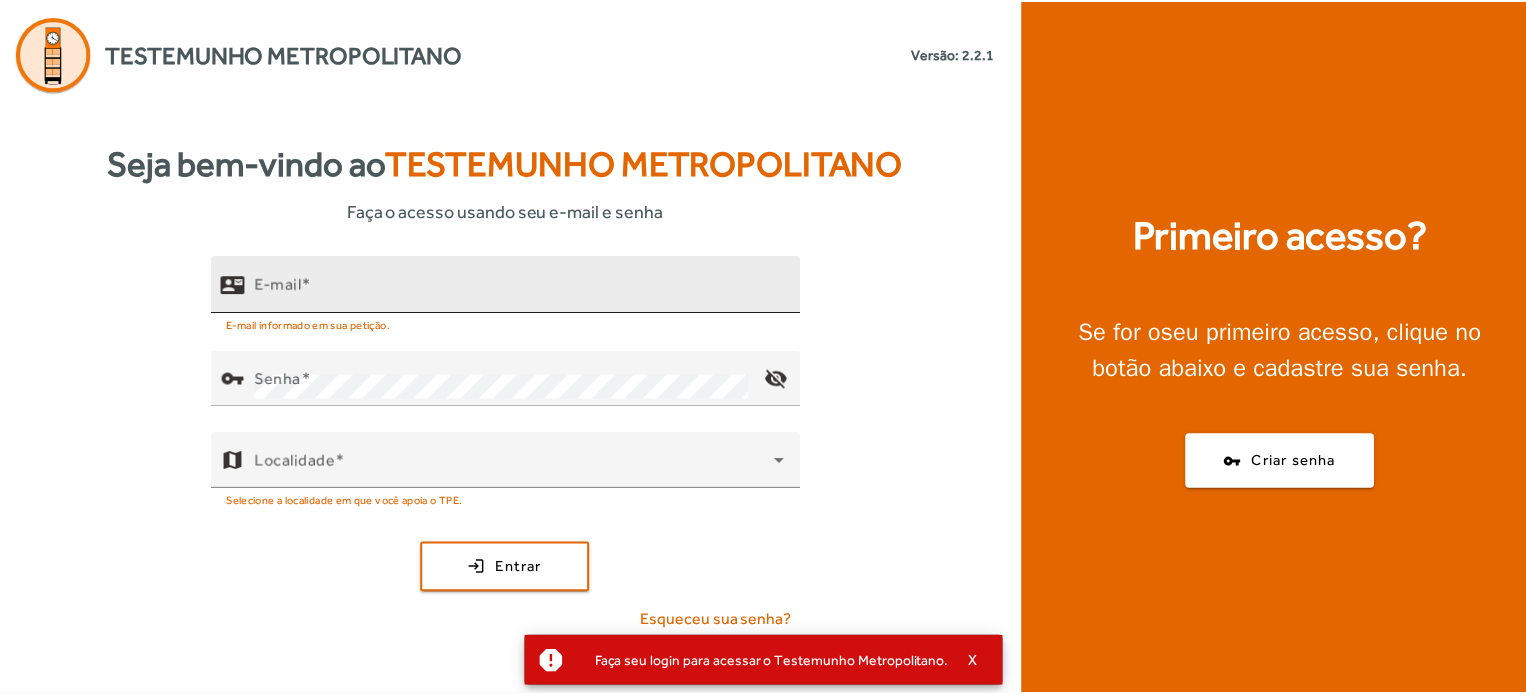 scroll, scrollTop: 0, scrollLeft: 0, axis: both 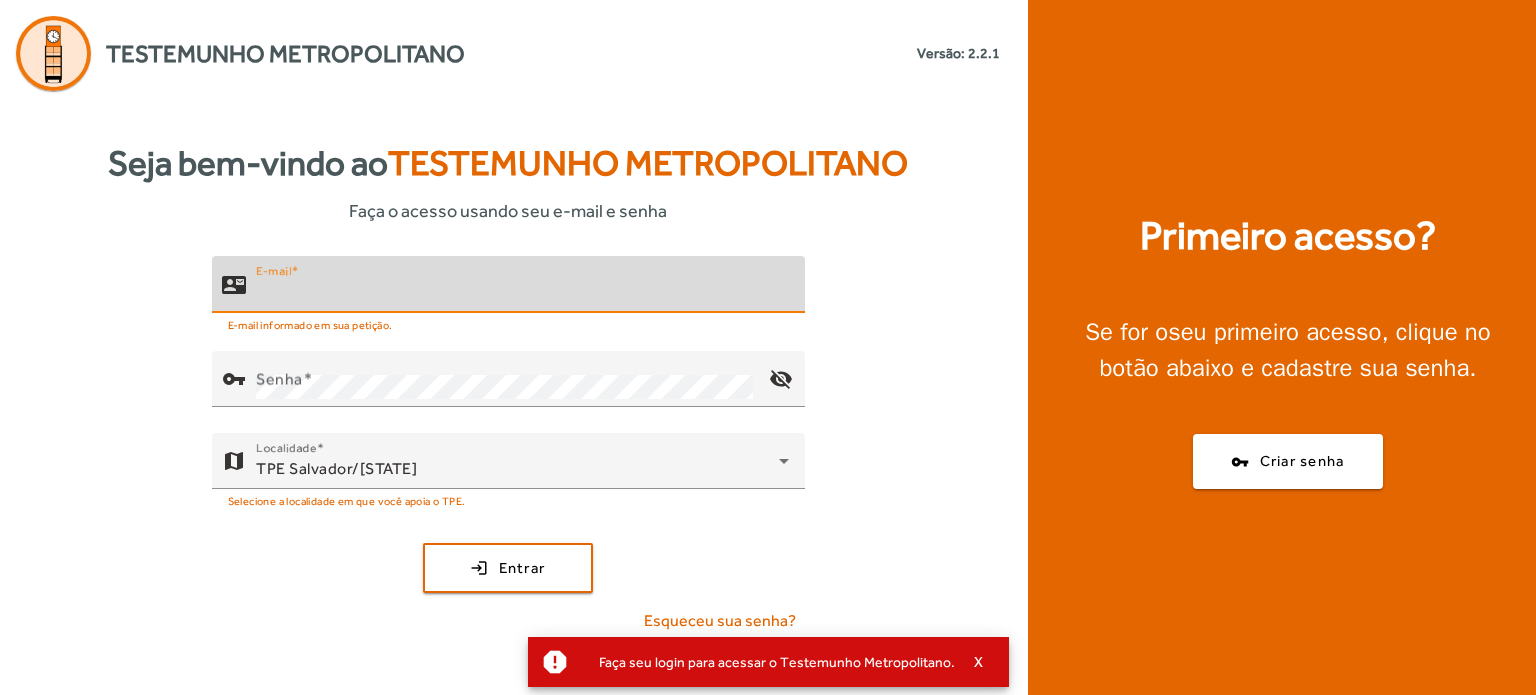 click on "E-mail" at bounding box center [522, 293] 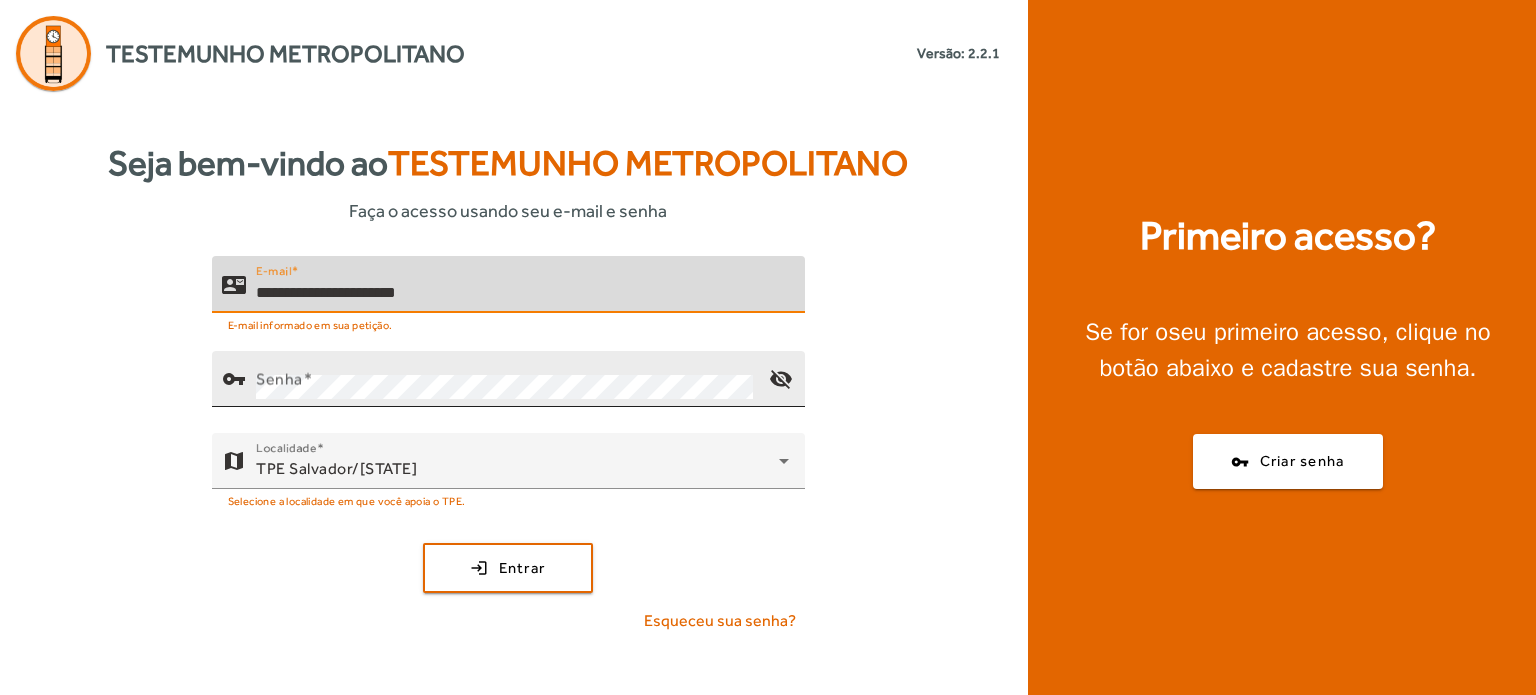 type on "**********" 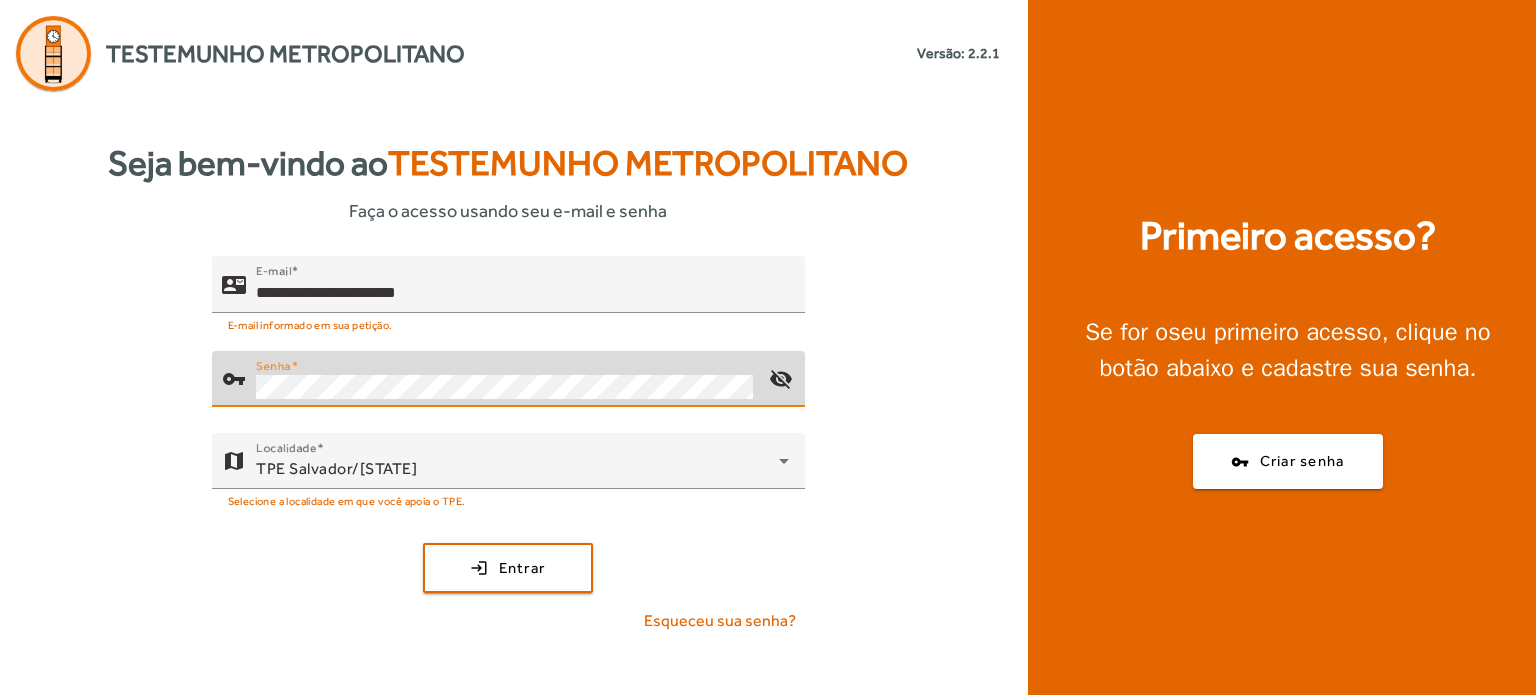 click on "login  Entrar" 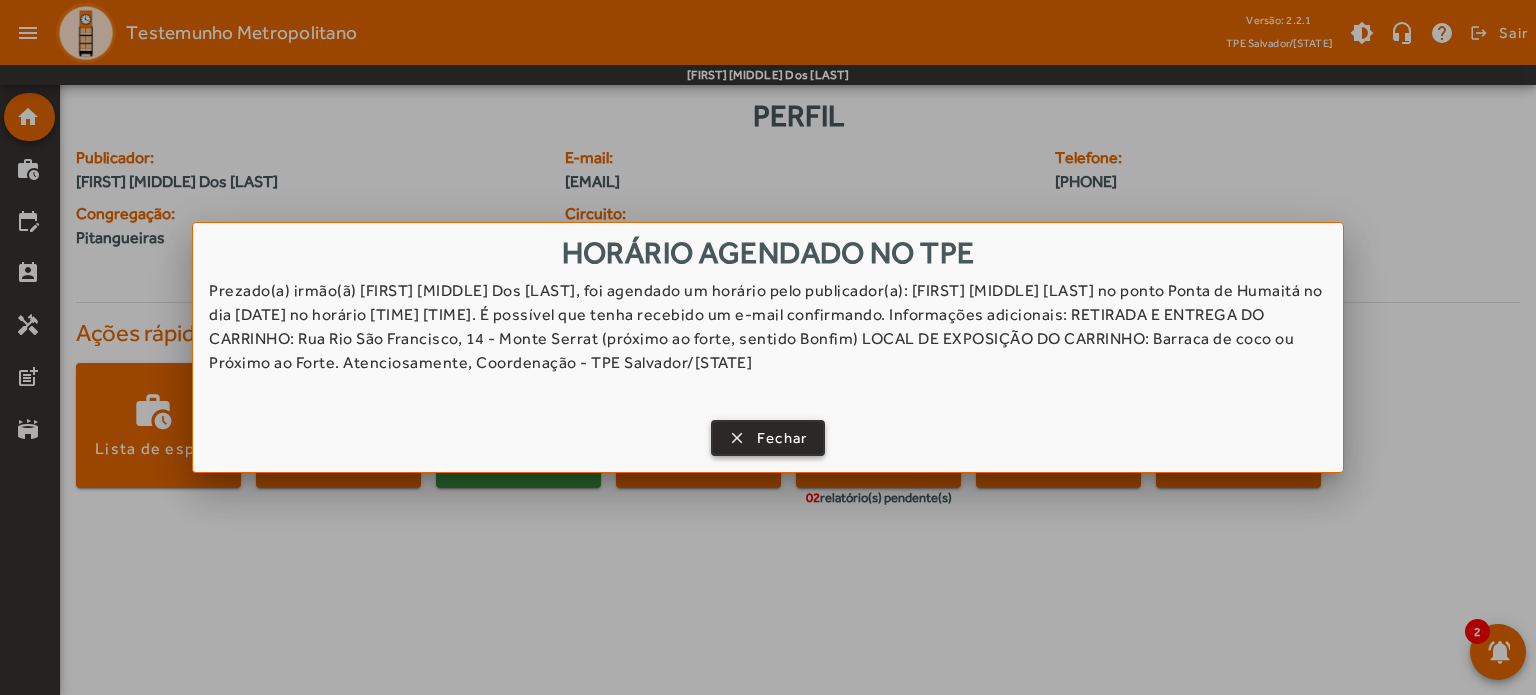 click on "Fechar" at bounding box center (782, 438) 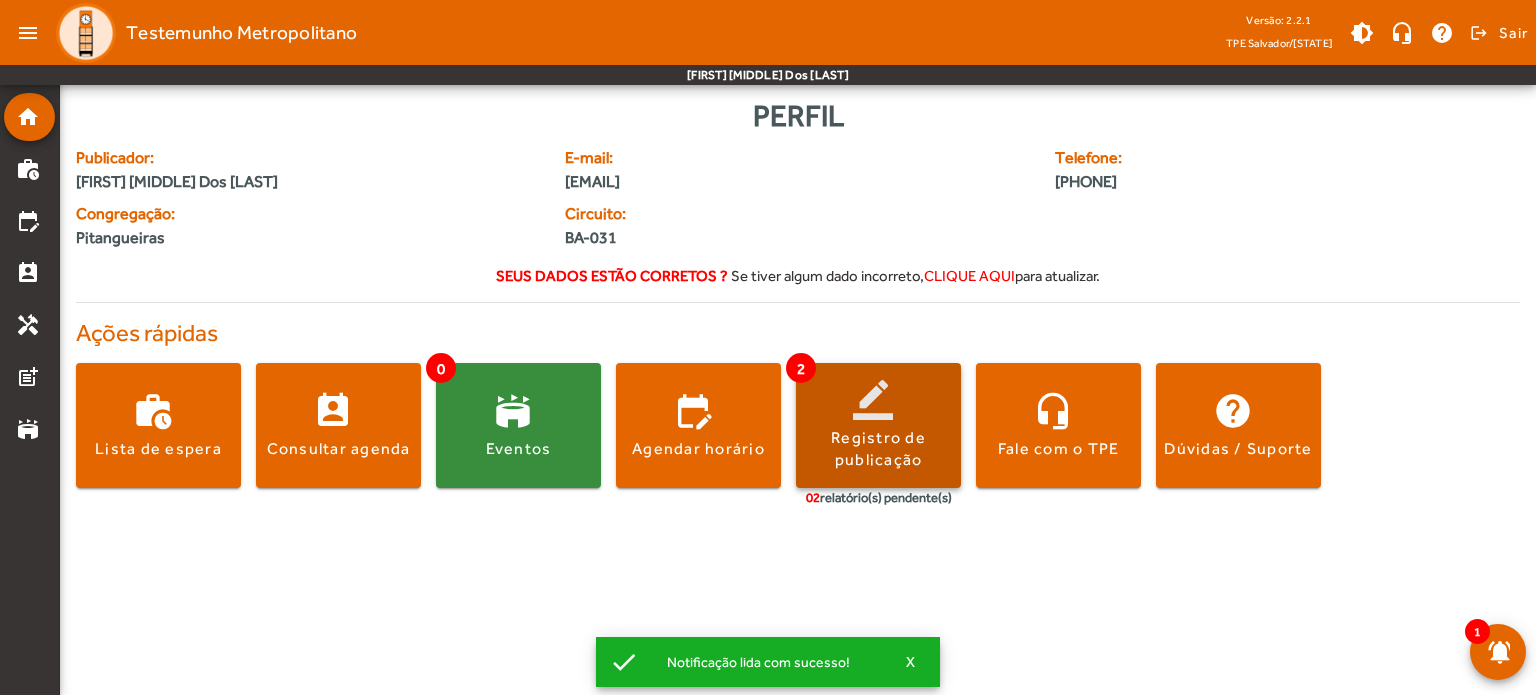click 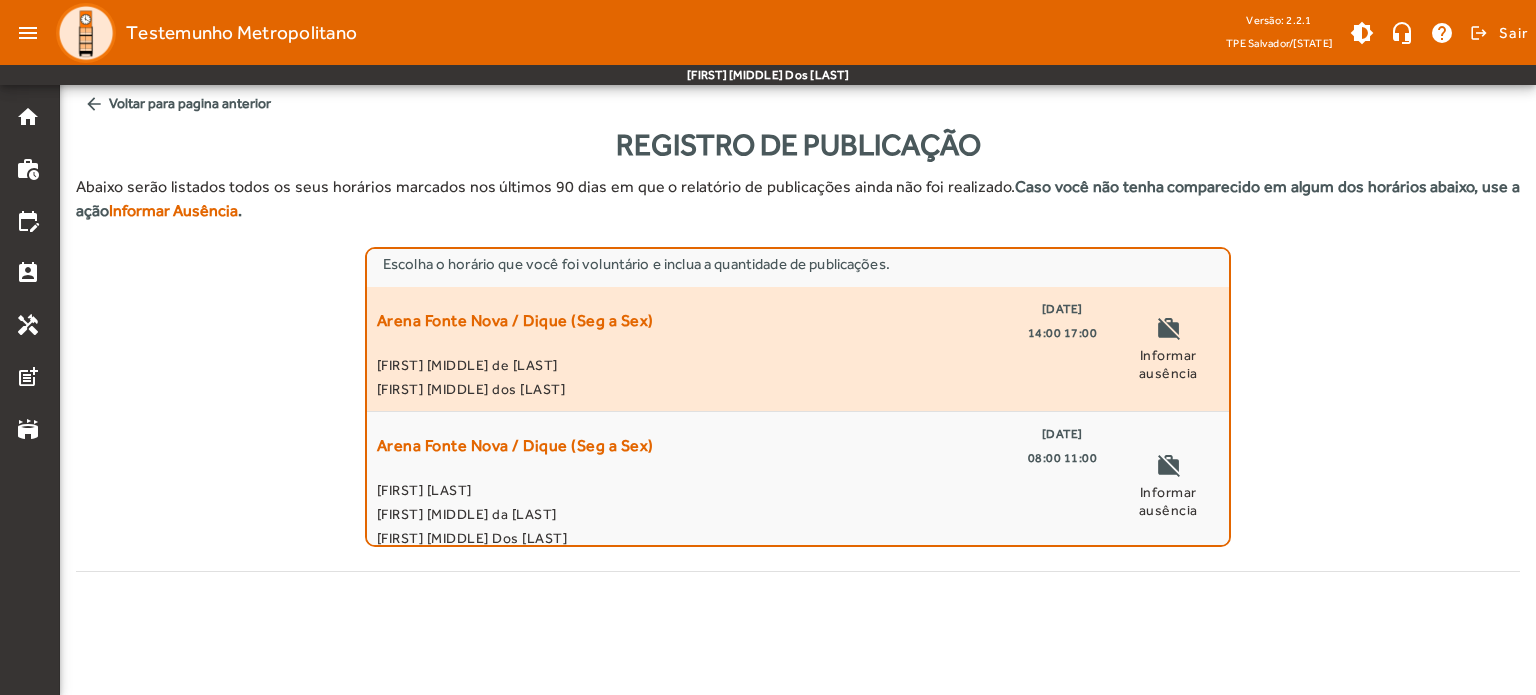 click on "[FIRST] [MIDDLE] dos [LAST]" 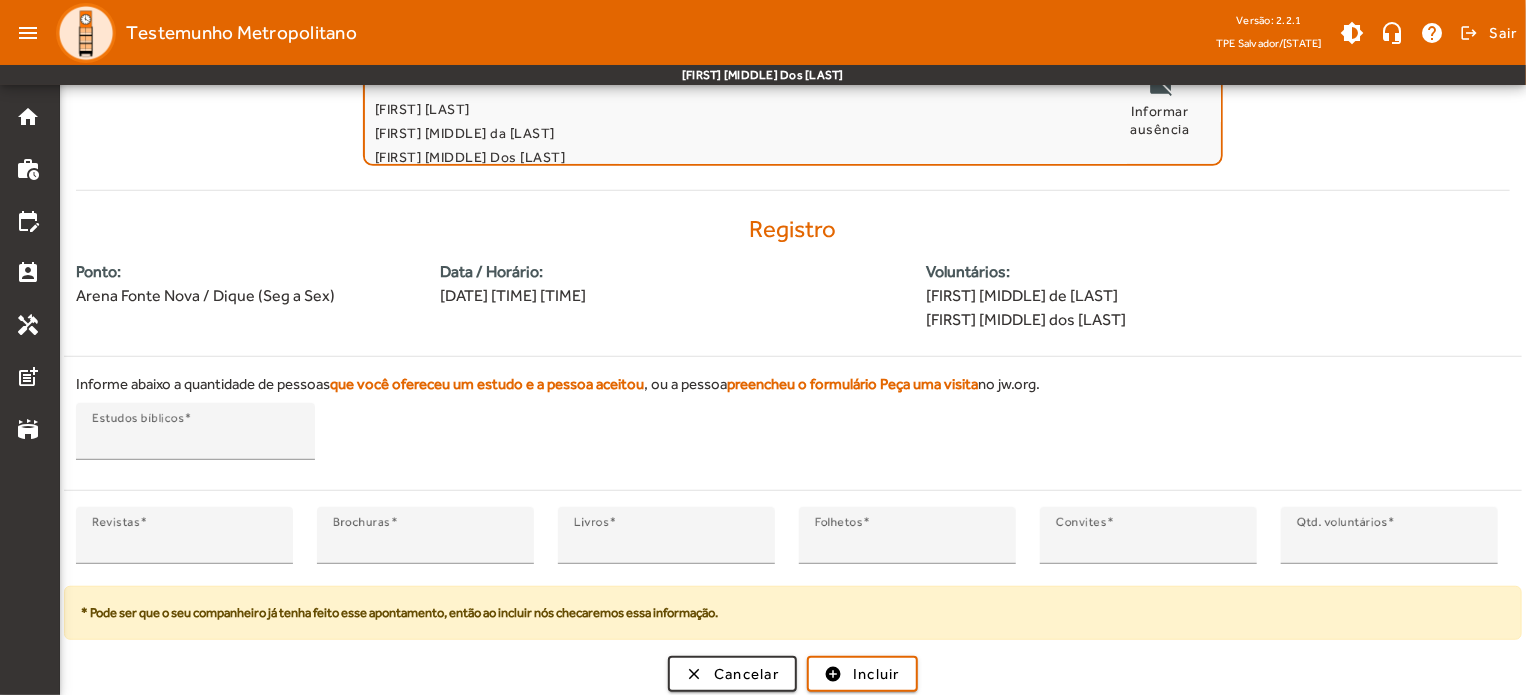 scroll, scrollTop: 383, scrollLeft: 0, axis: vertical 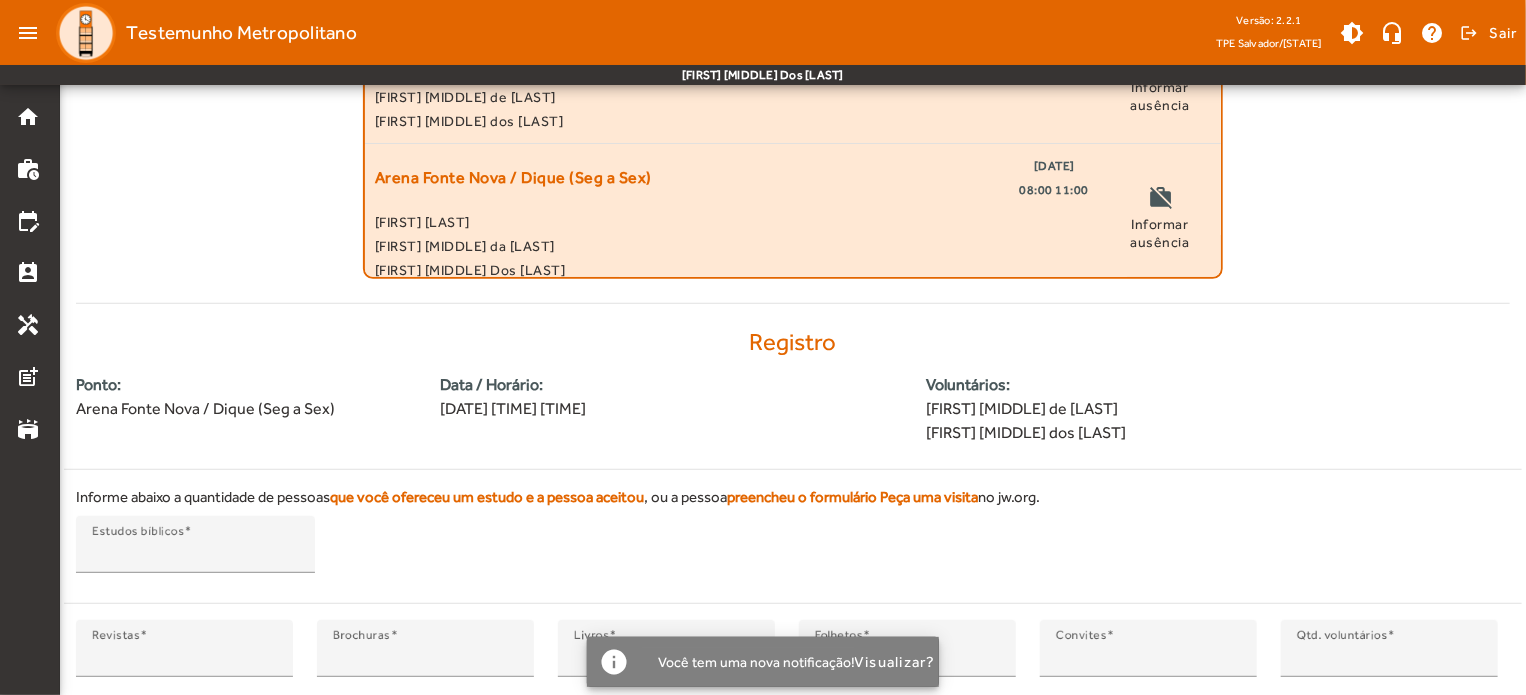 click on "[FIRST] [MIDDLE] da [LAST]" 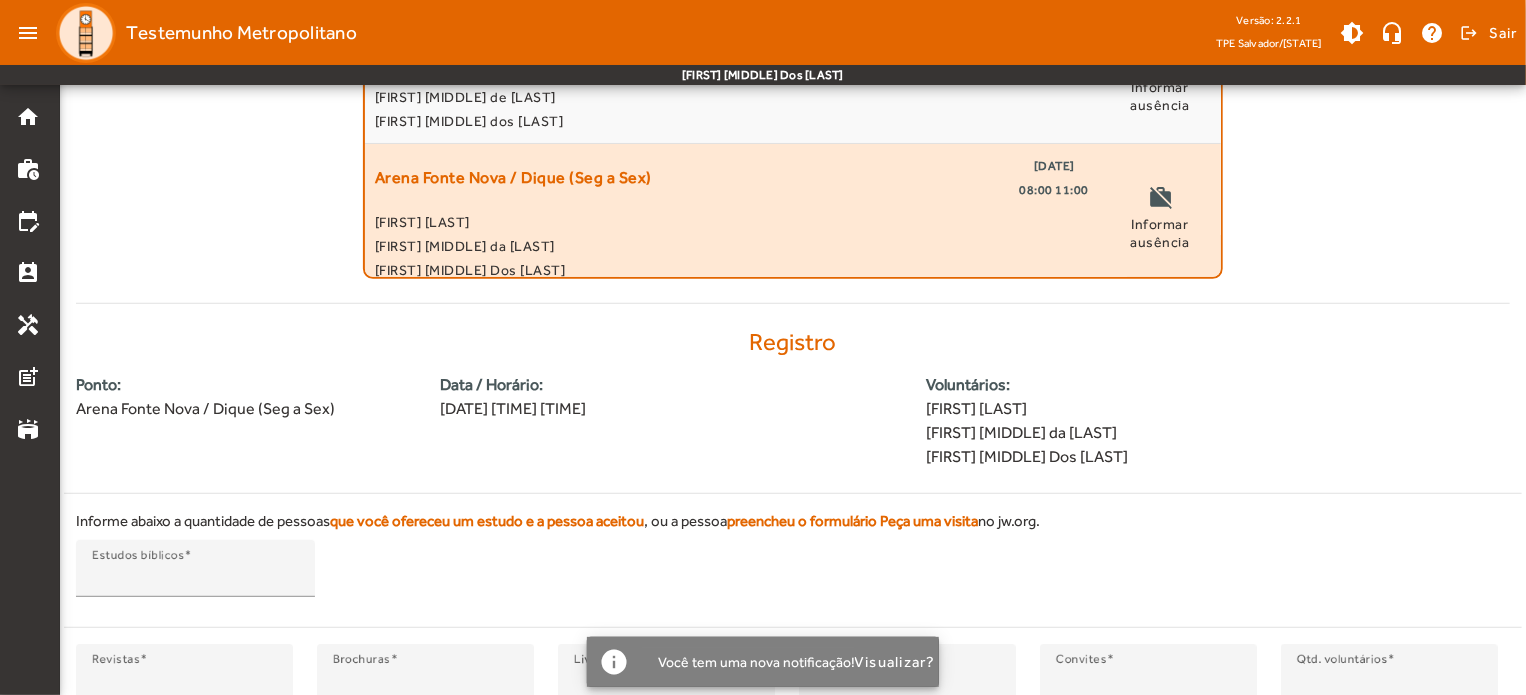 scroll, scrollTop: 407, scrollLeft: 0, axis: vertical 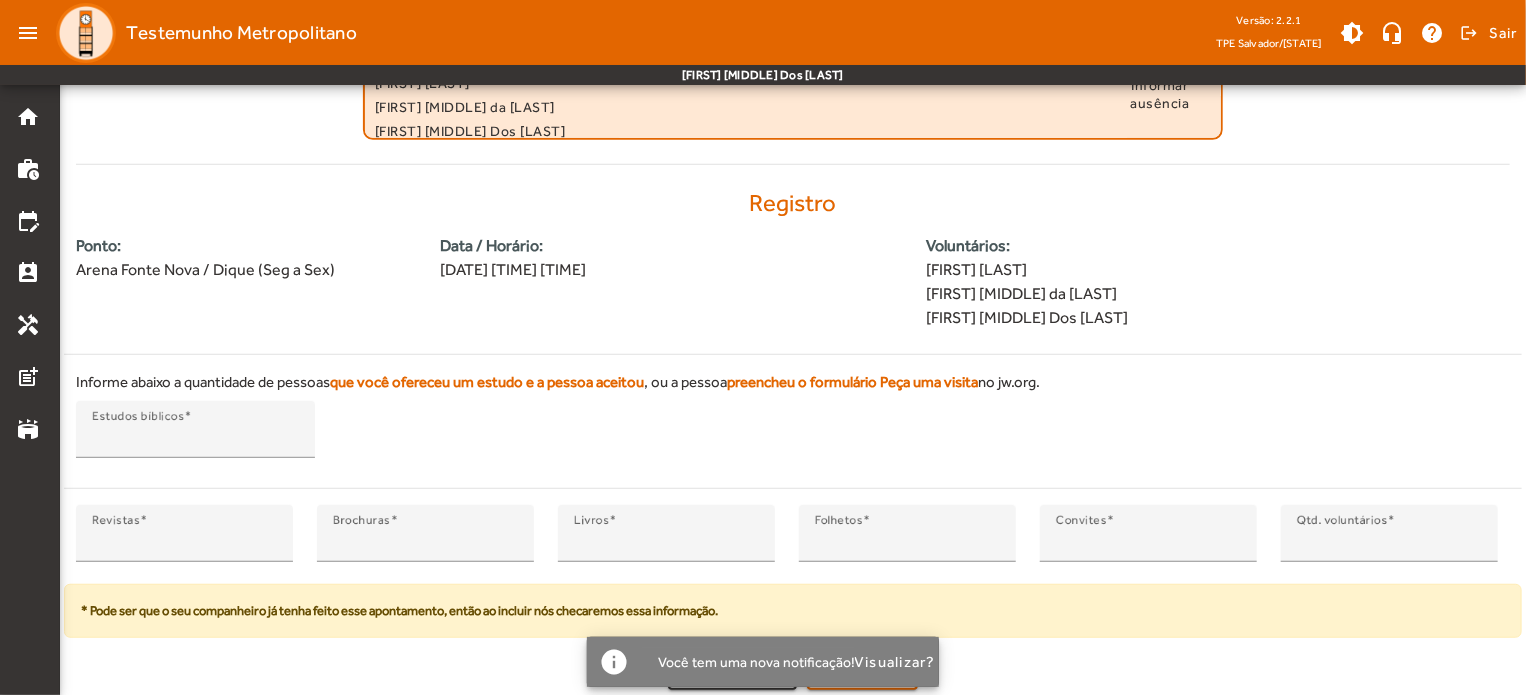 click on "Você tem uma nova notificação!" at bounding box center [748, 662] 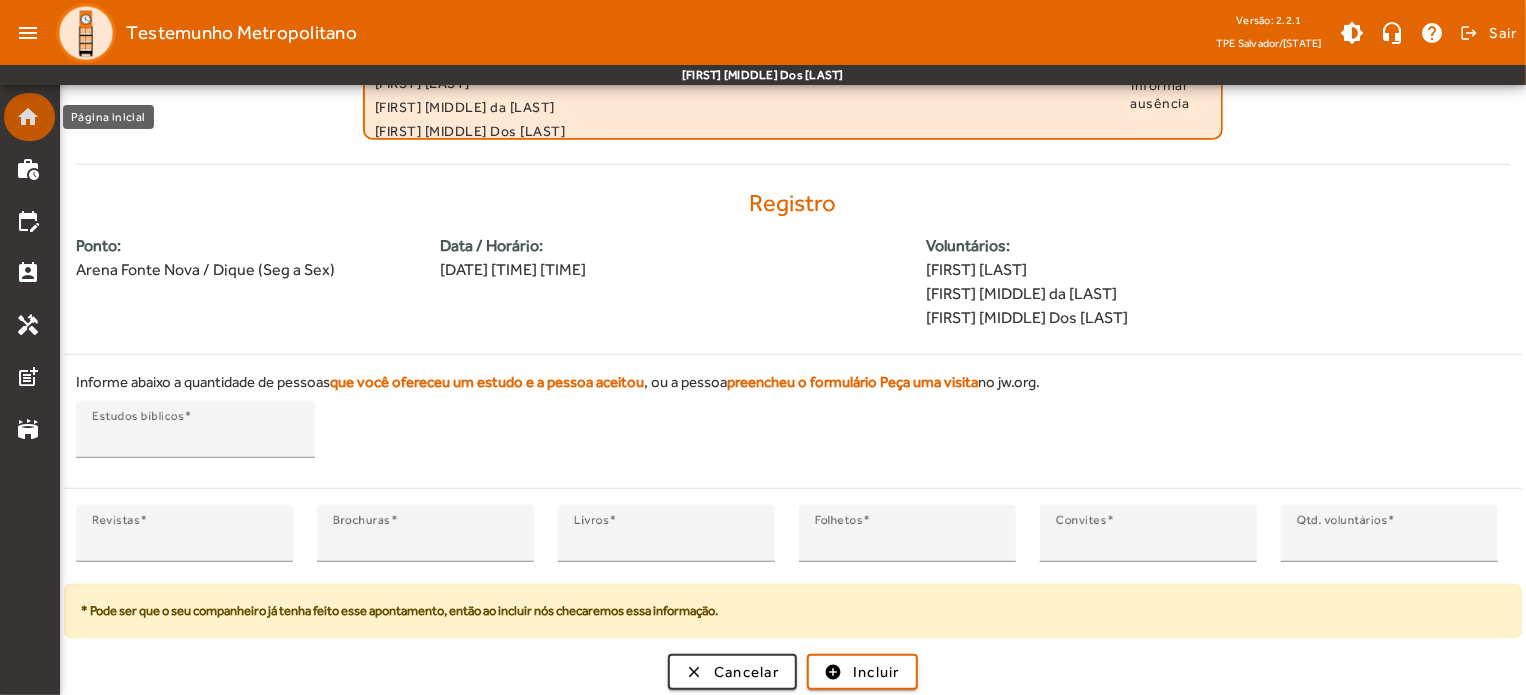 click on "home" 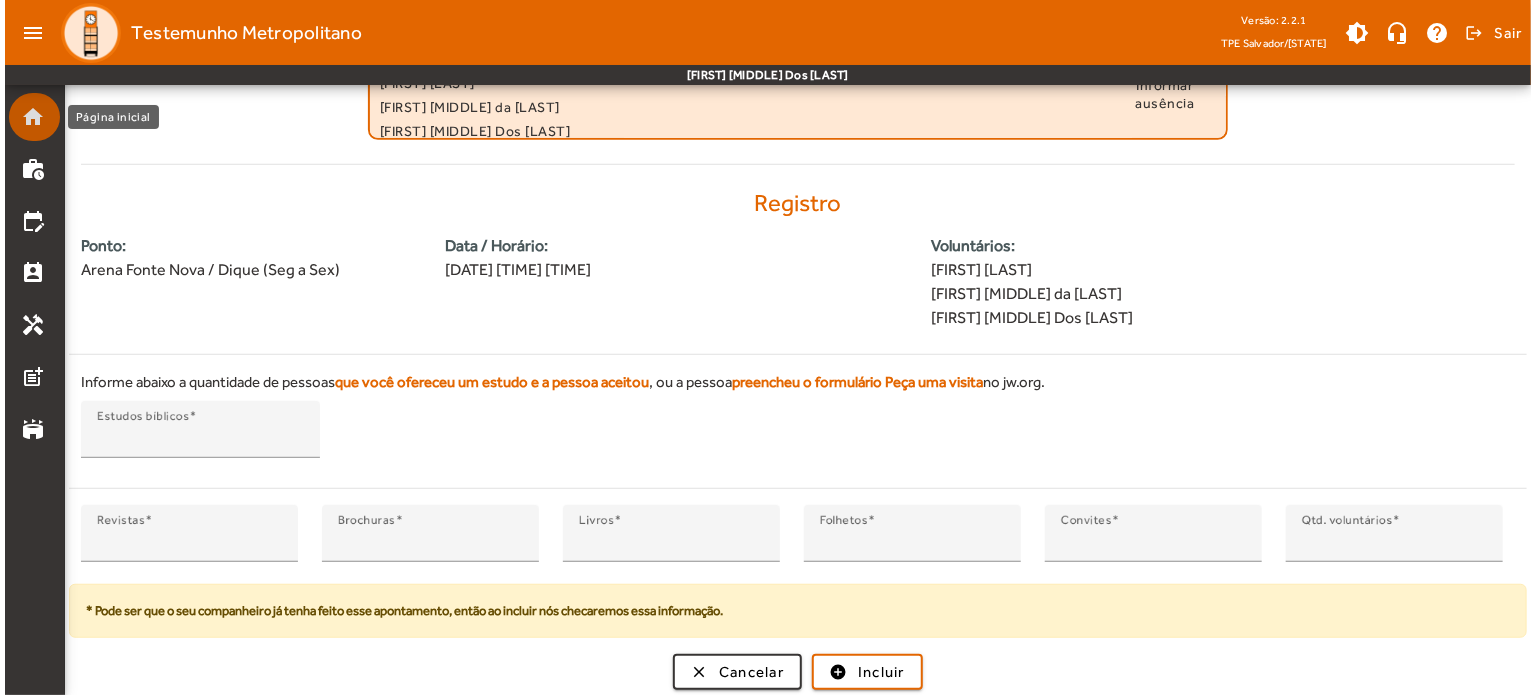 scroll, scrollTop: 0, scrollLeft: 0, axis: both 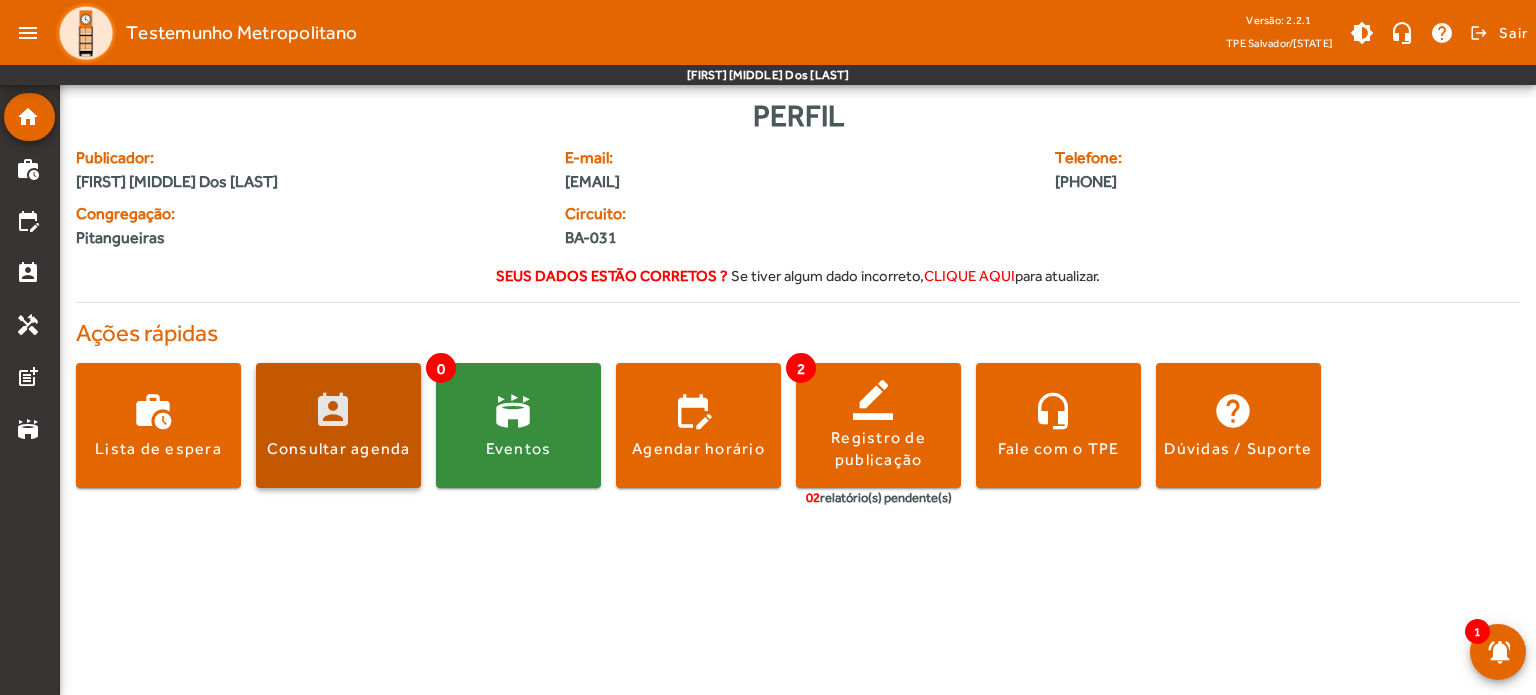 click 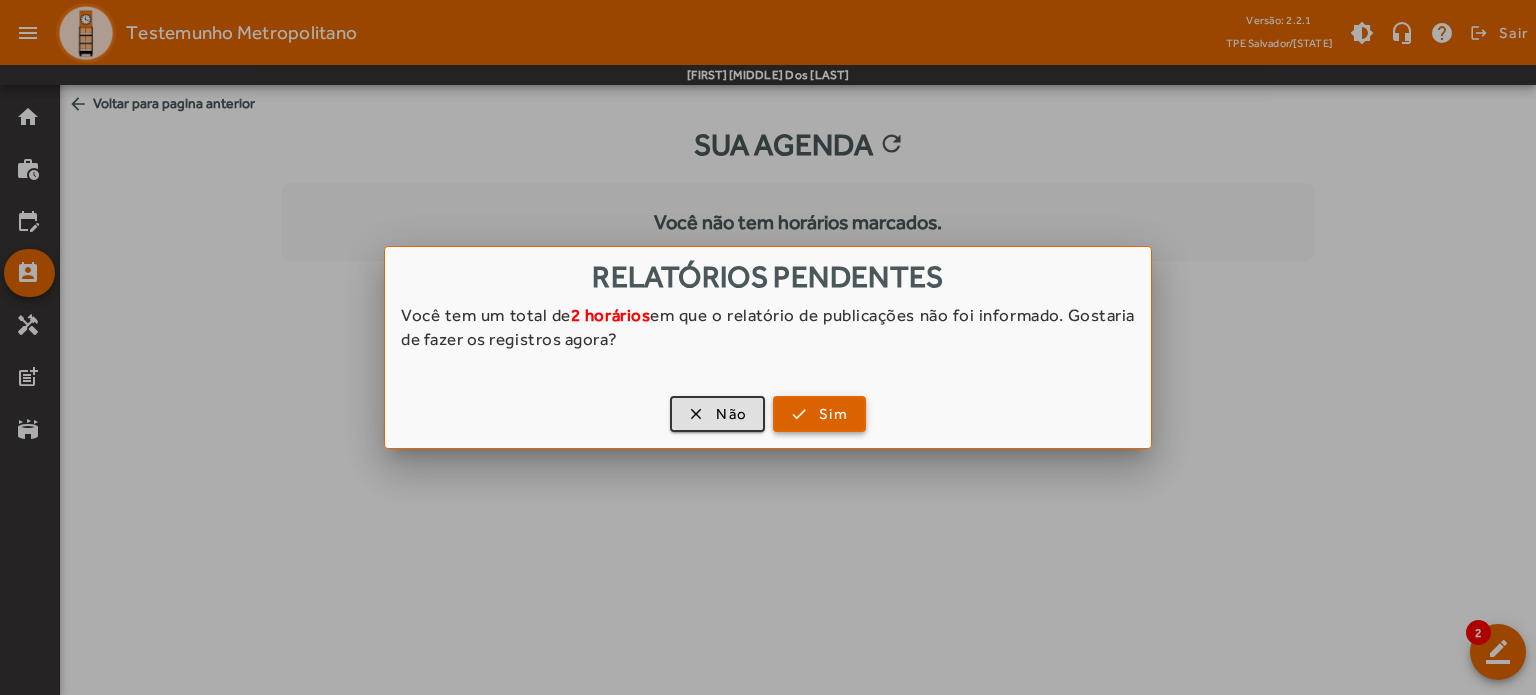 click at bounding box center [819, 414] 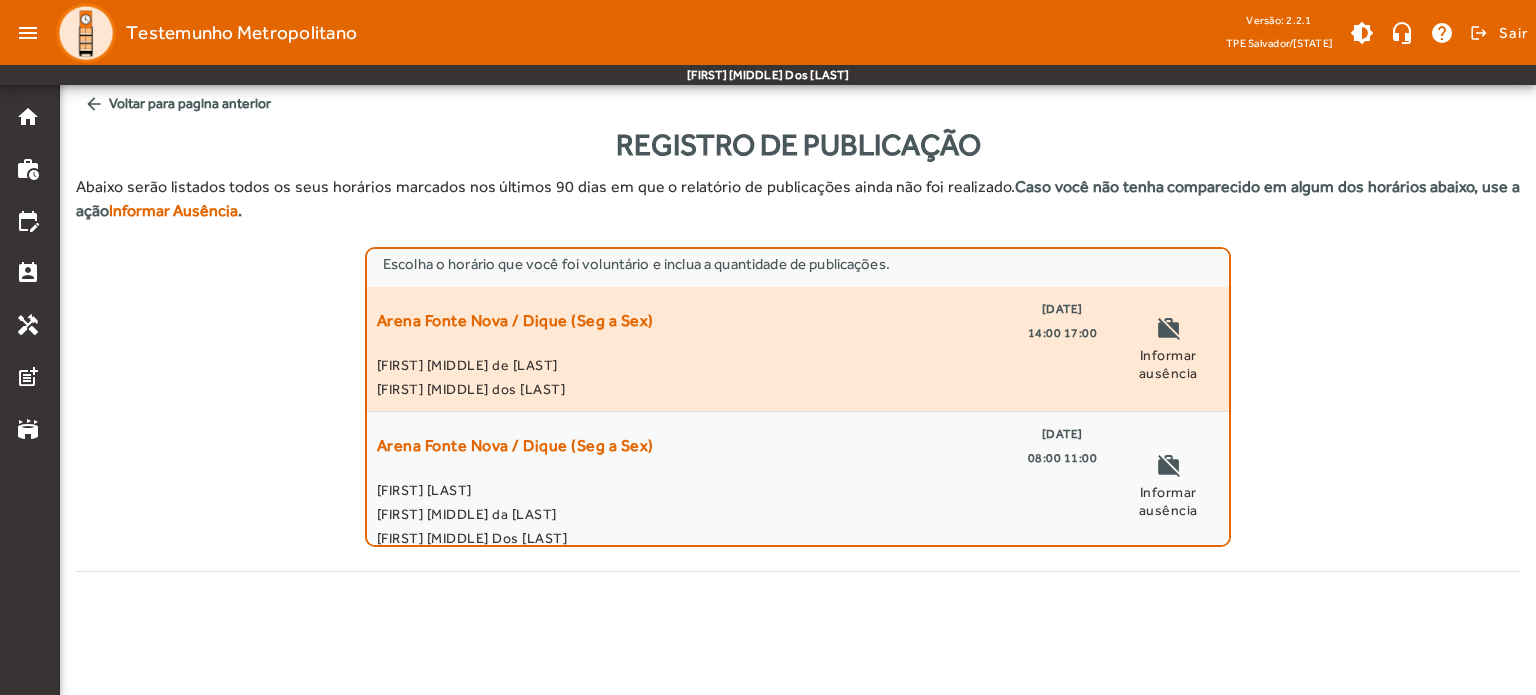click on "Arena Fonte Nova / Dique (Seg a Sex)  [DATE]   [TIME] [TIME]" 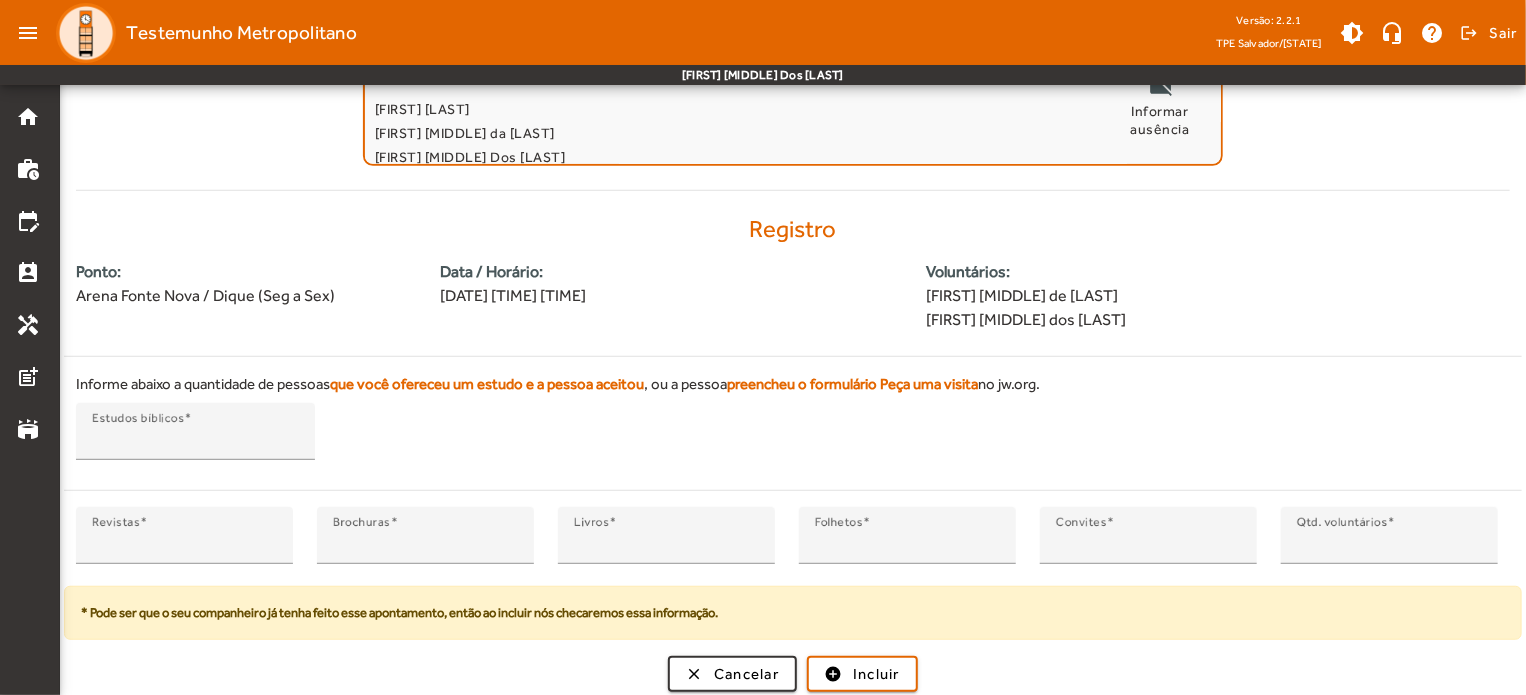 scroll, scrollTop: 383, scrollLeft: 0, axis: vertical 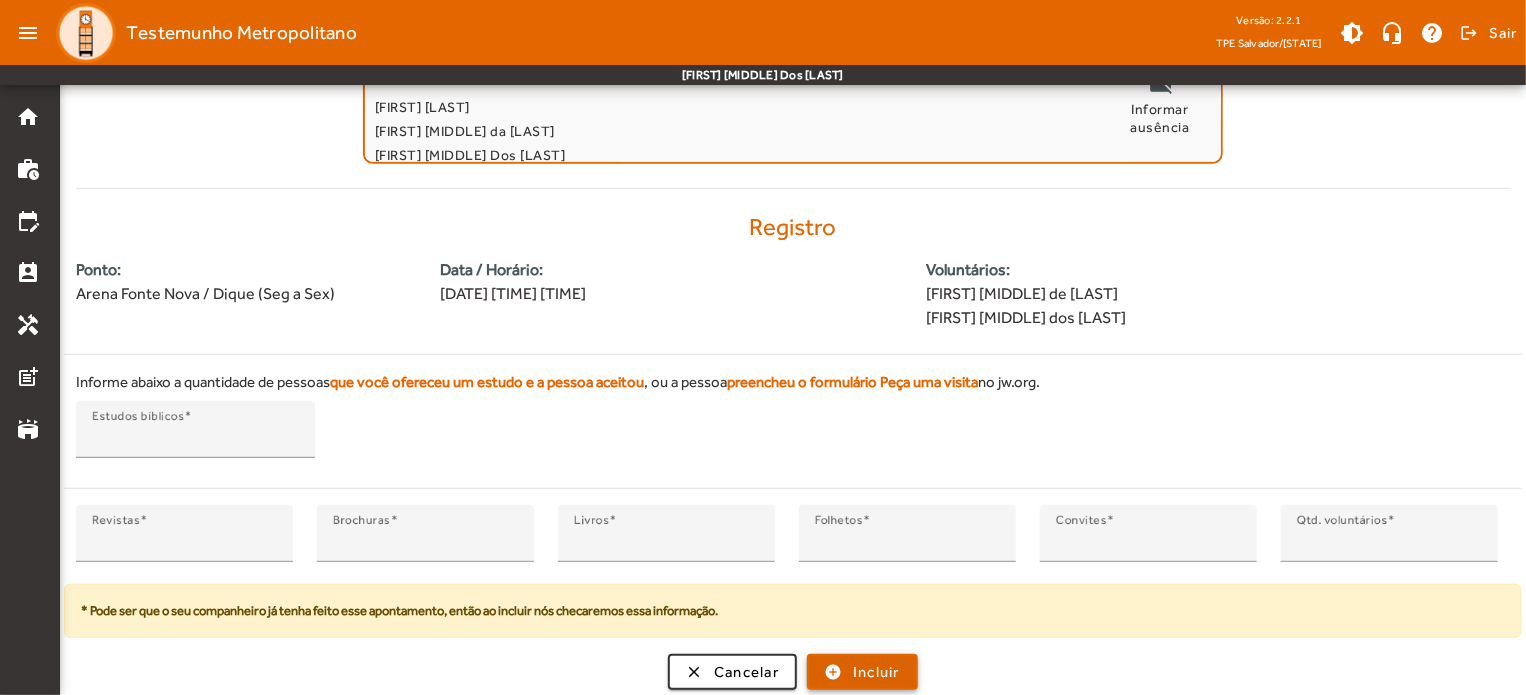 click on "Incluir" 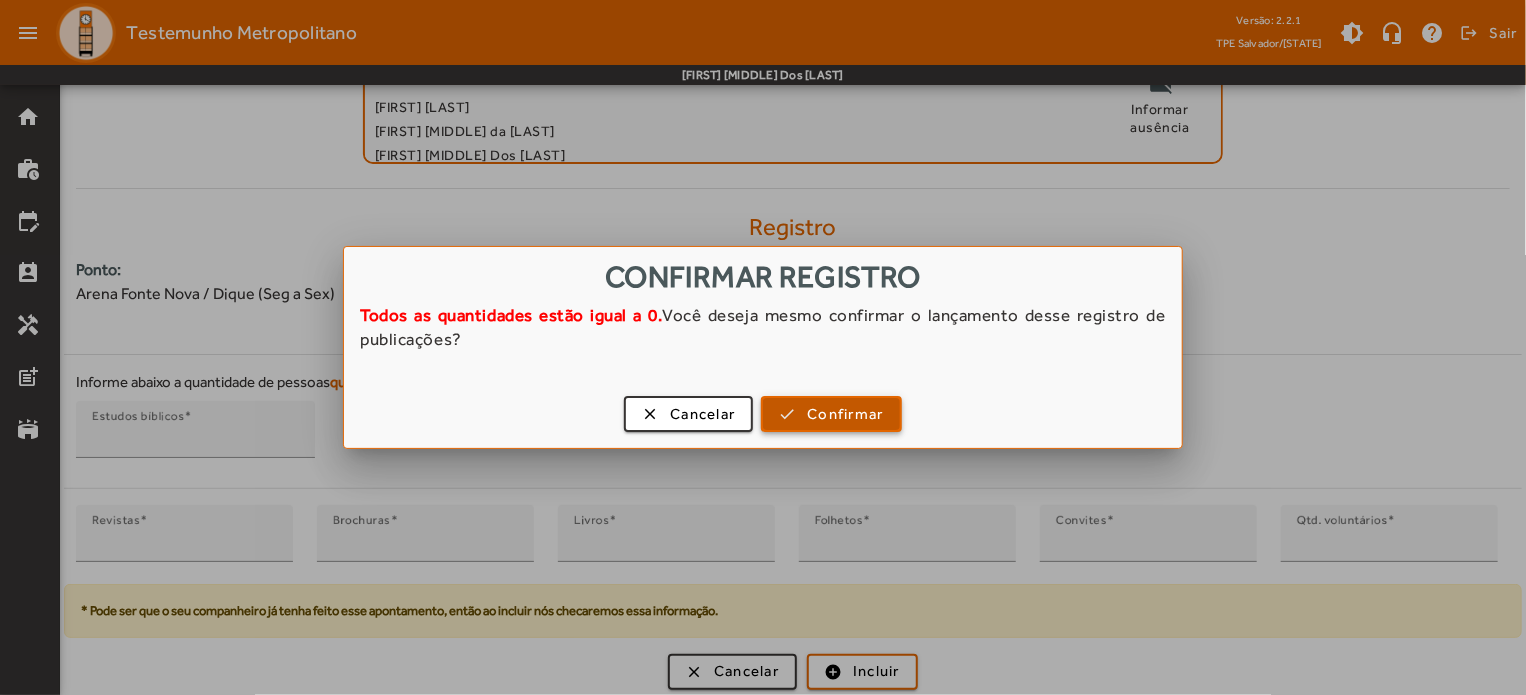 click on "Confirmar" at bounding box center [845, 414] 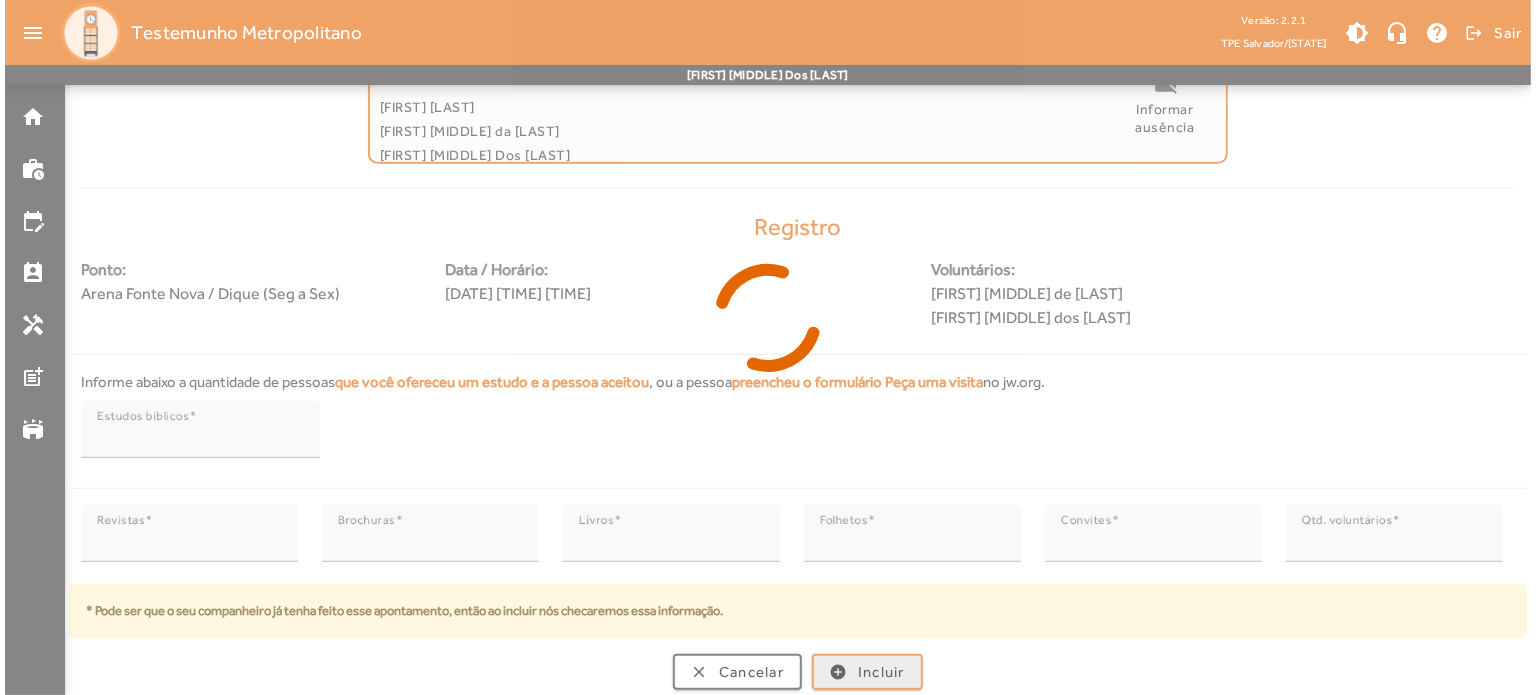 scroll, scrollTop: 0, scrollLeft: 0, axis: both 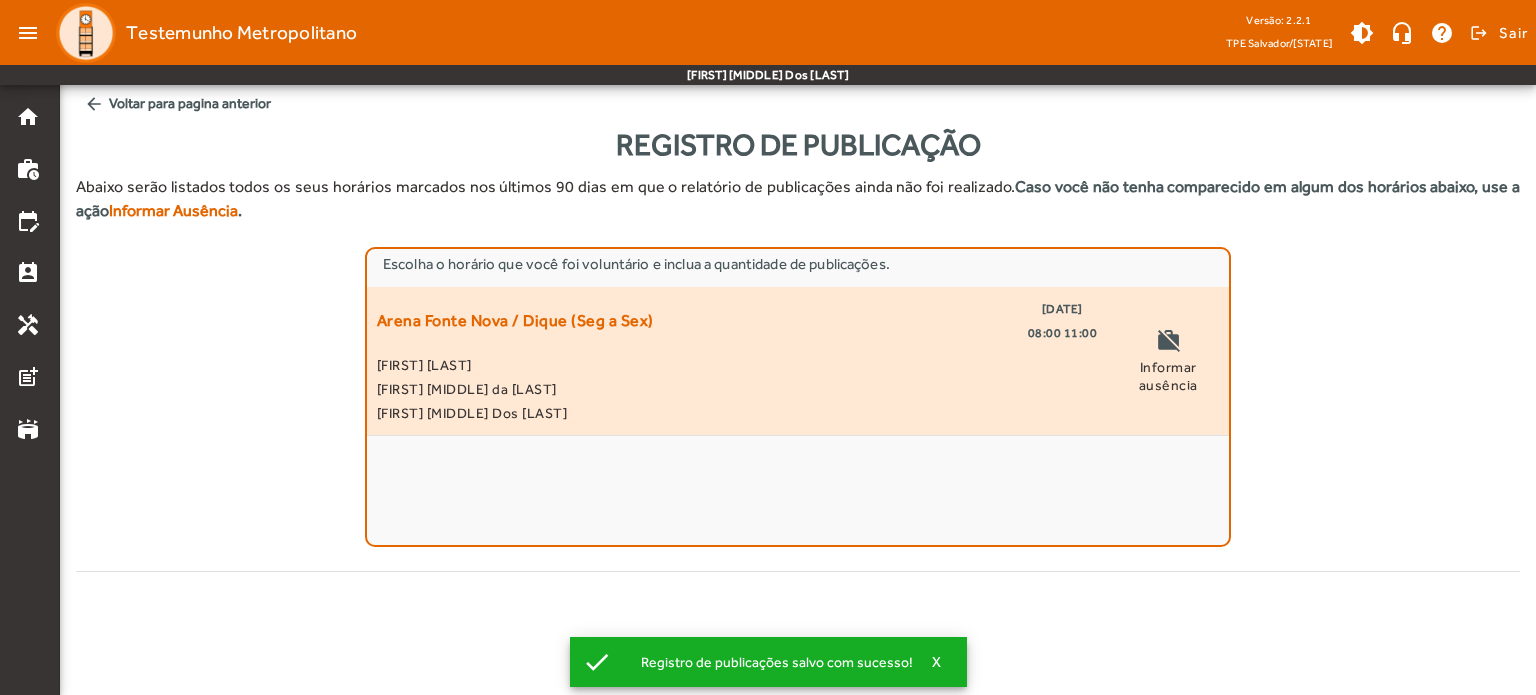 click on "[FIRST] [LAST]" 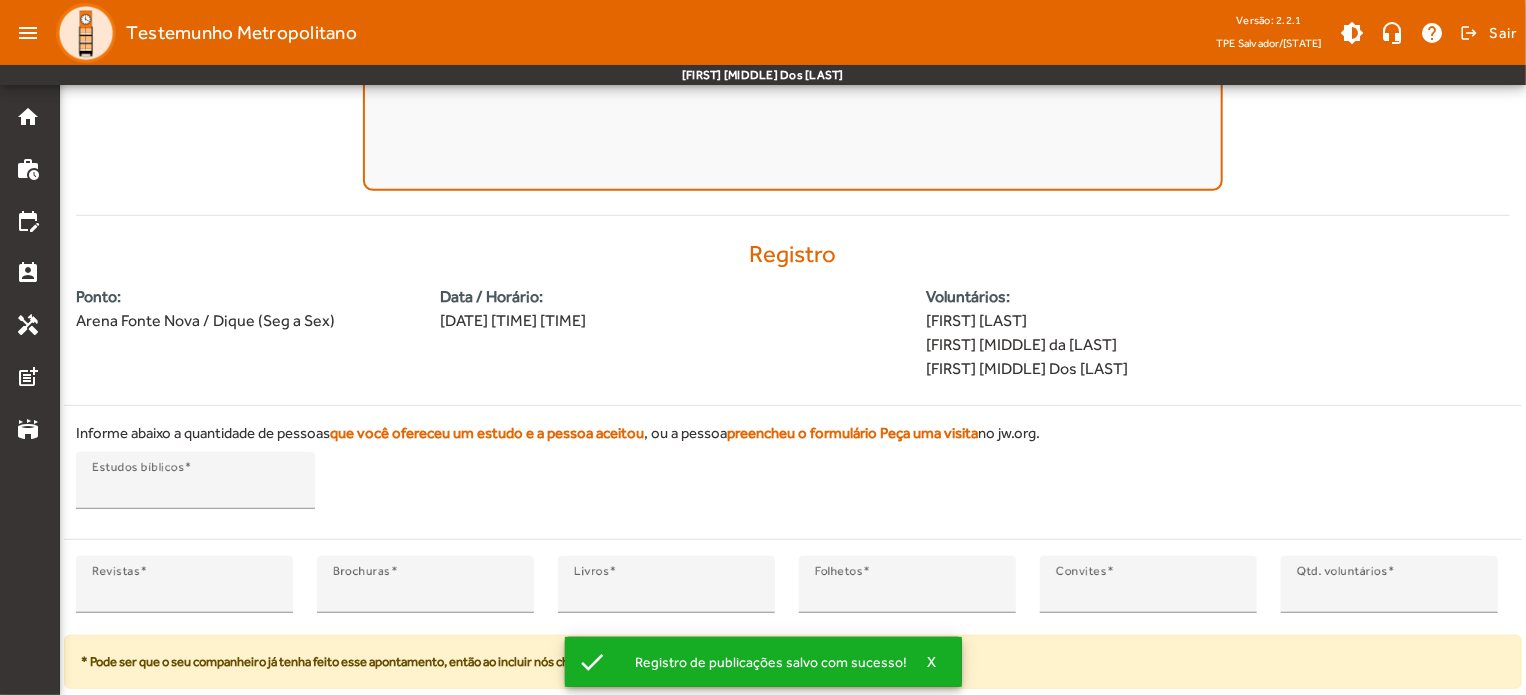 scroll, scrollTop: 407, scrollLeft: 0, axis: vertical 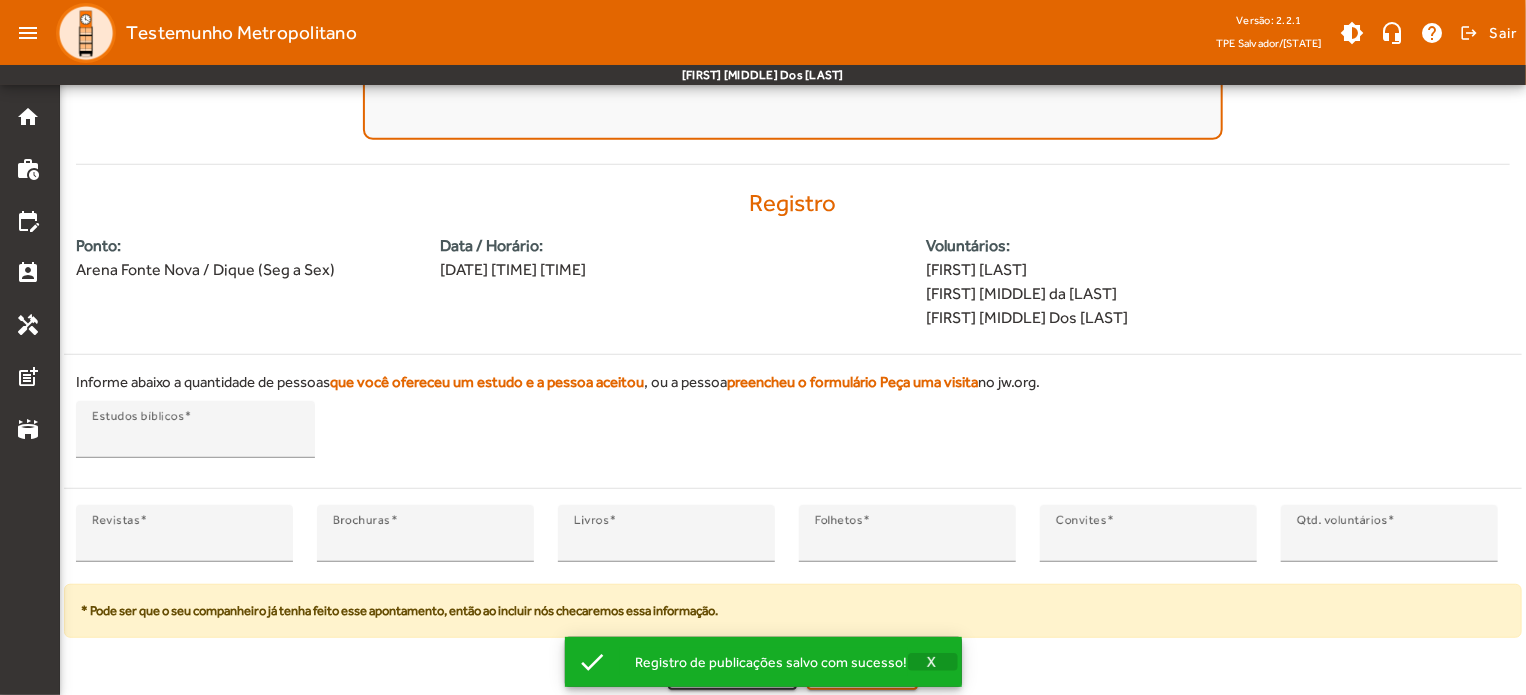 click on "X" at bounding box center (932, 662) 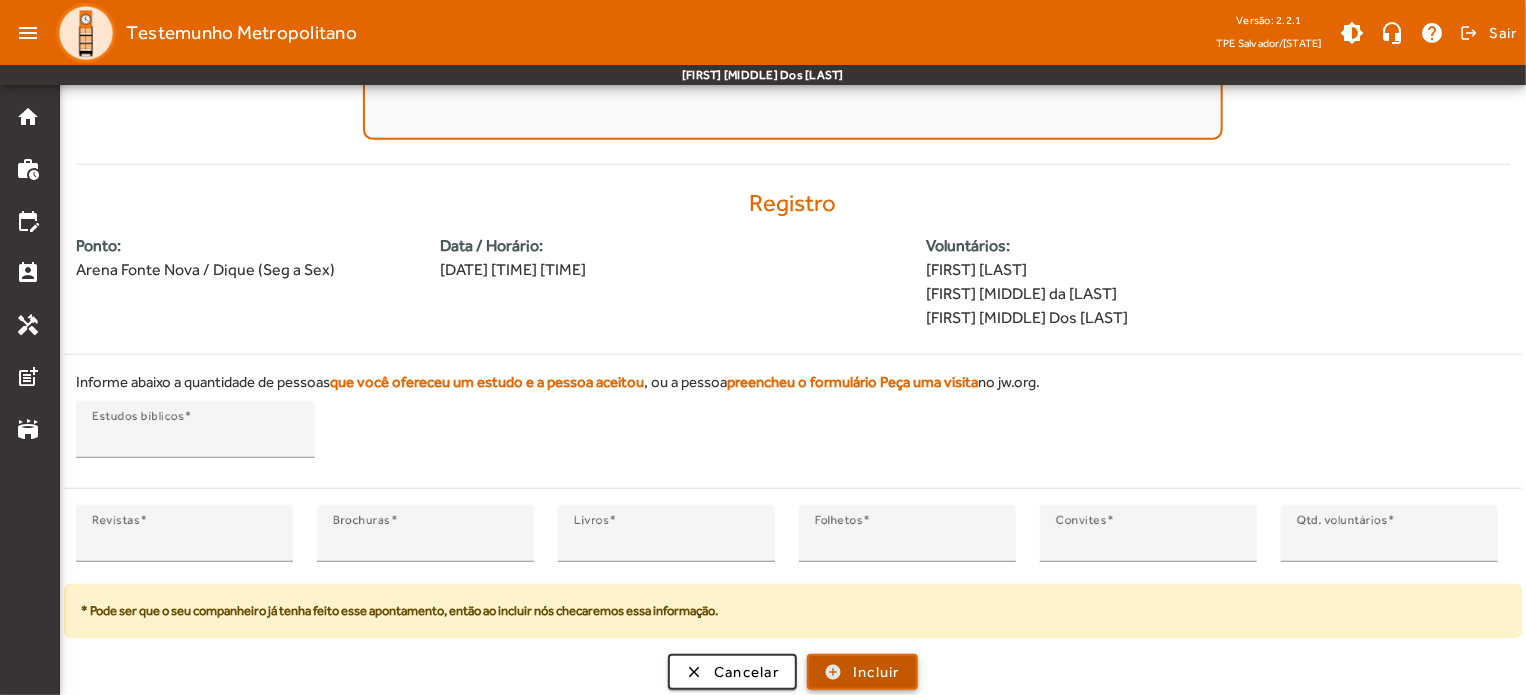 click on "Incluir" 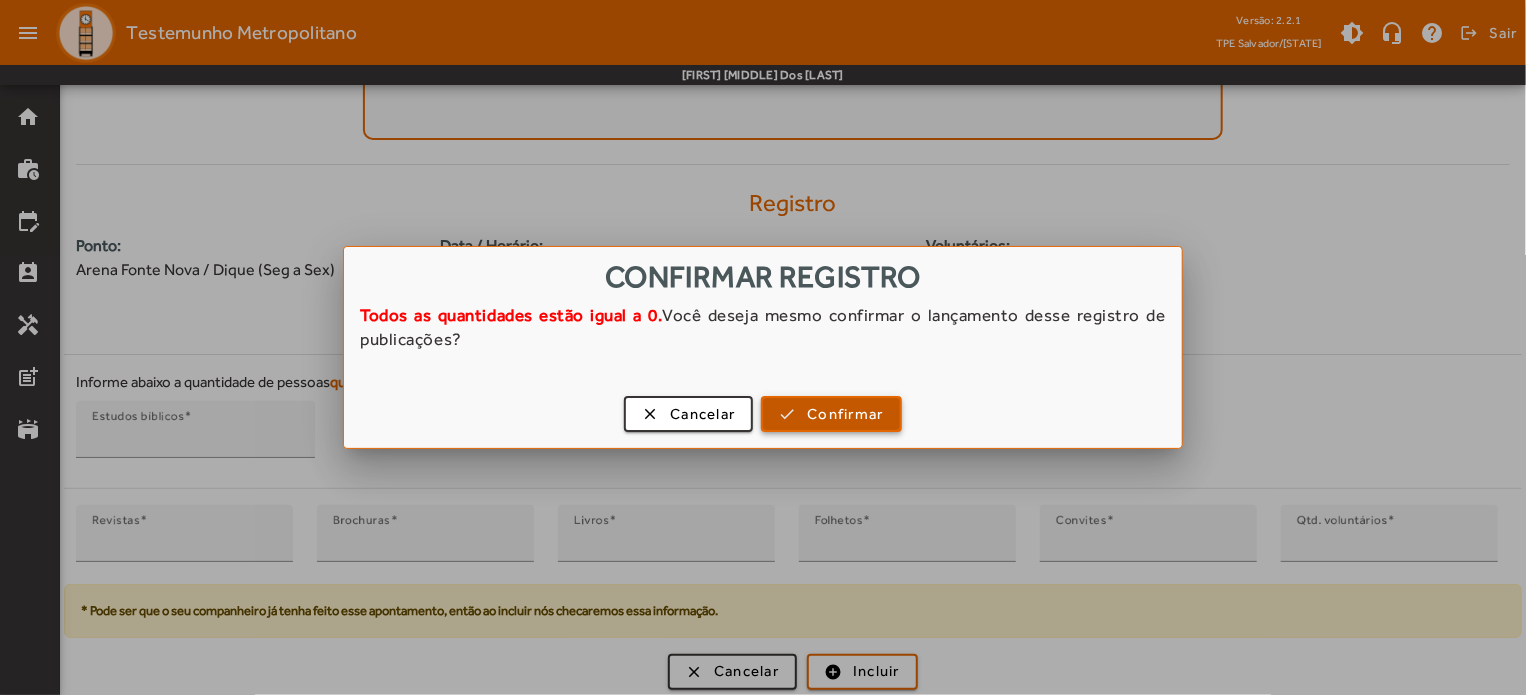 click on "Confirmar" at bounding box center [845, 414] 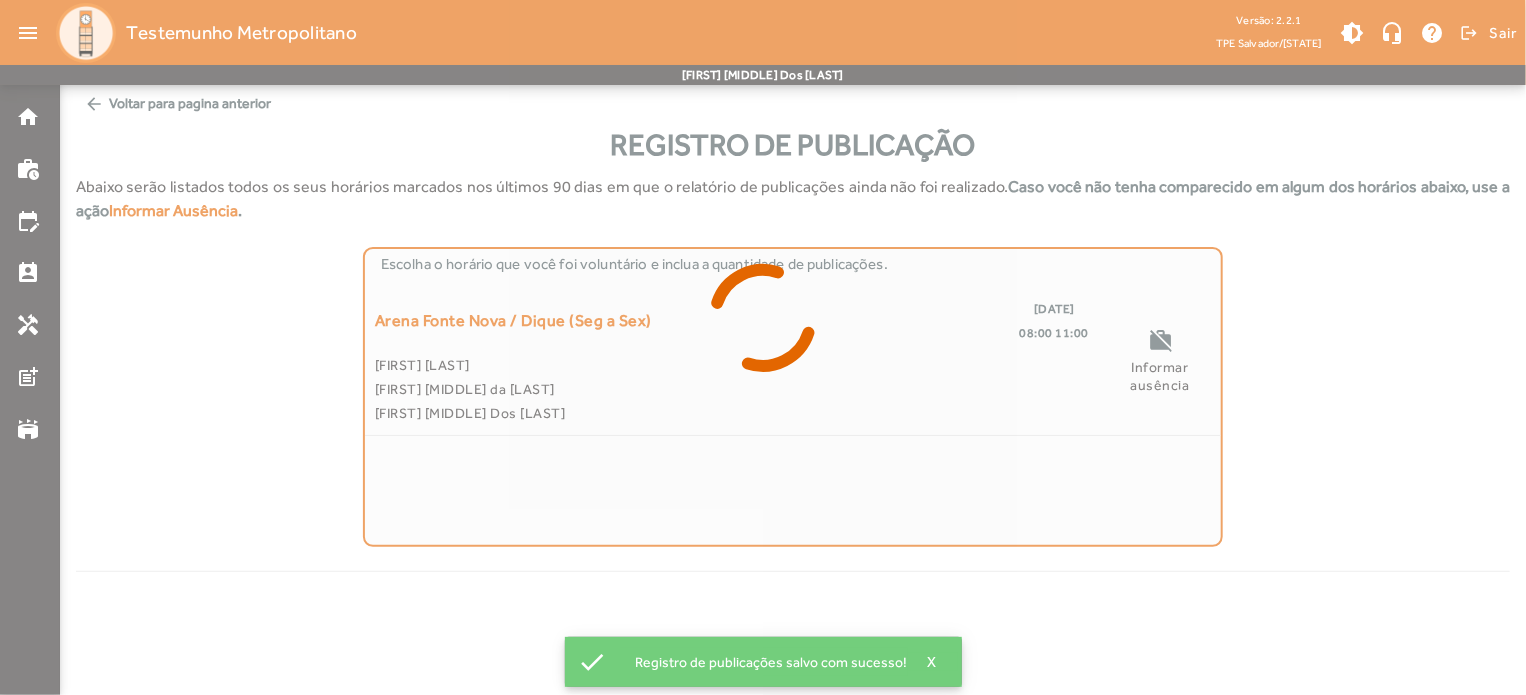 scroll, scrollTop: 0, scrollLeft: 0, axis: both 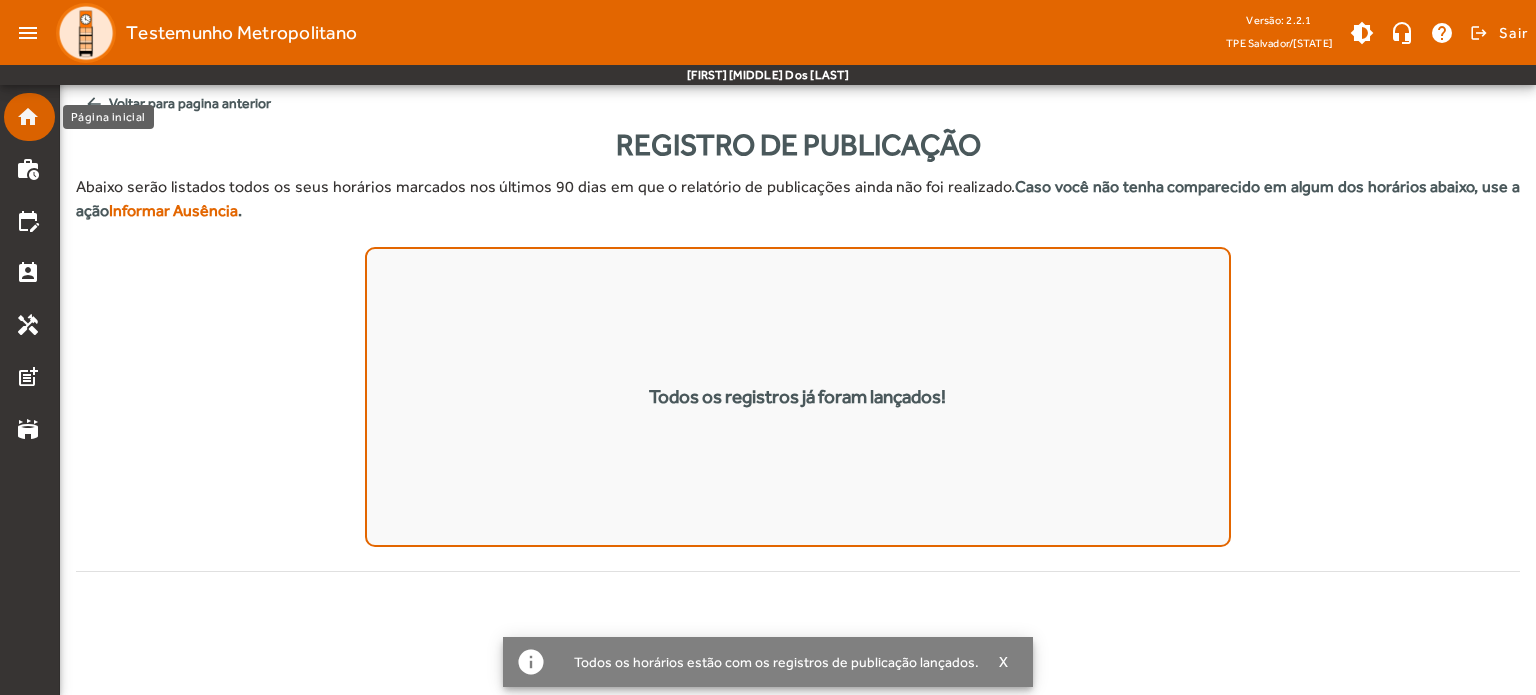 click on "home" 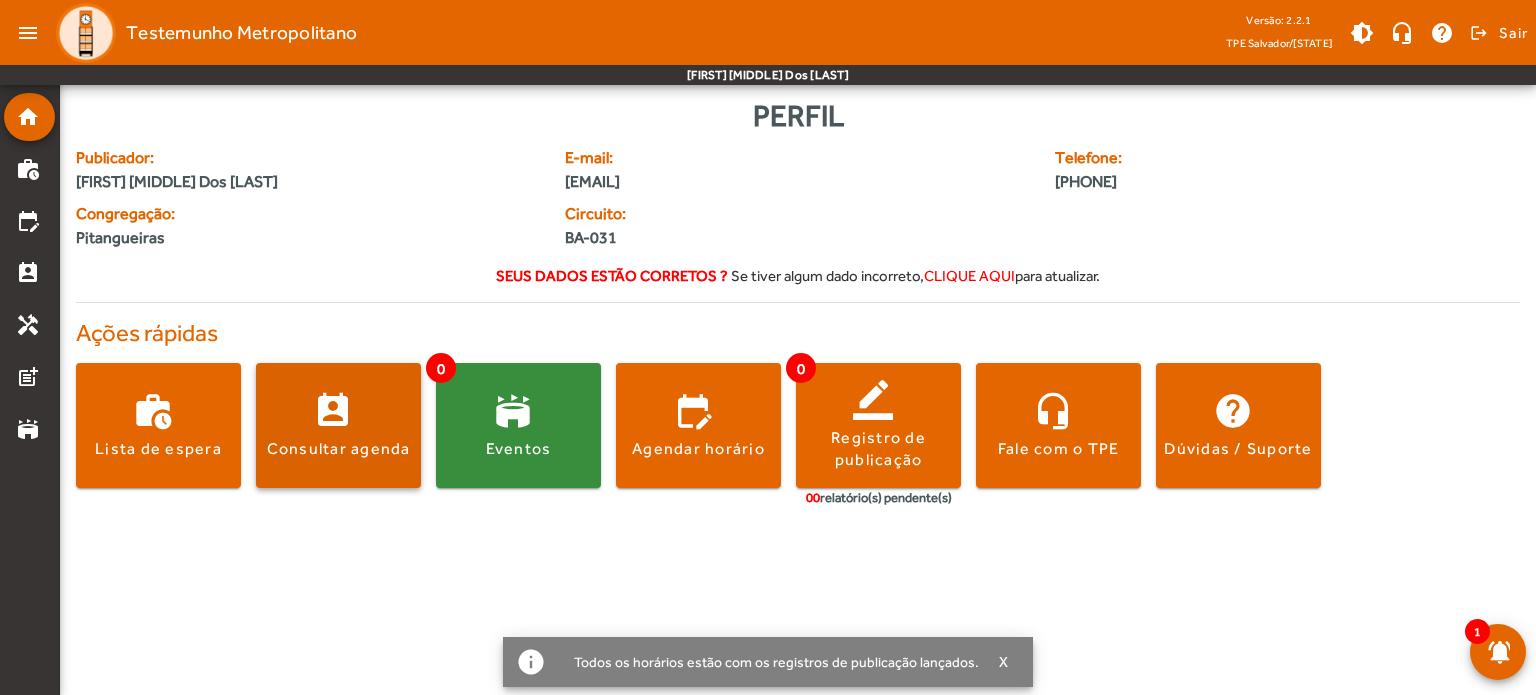 click 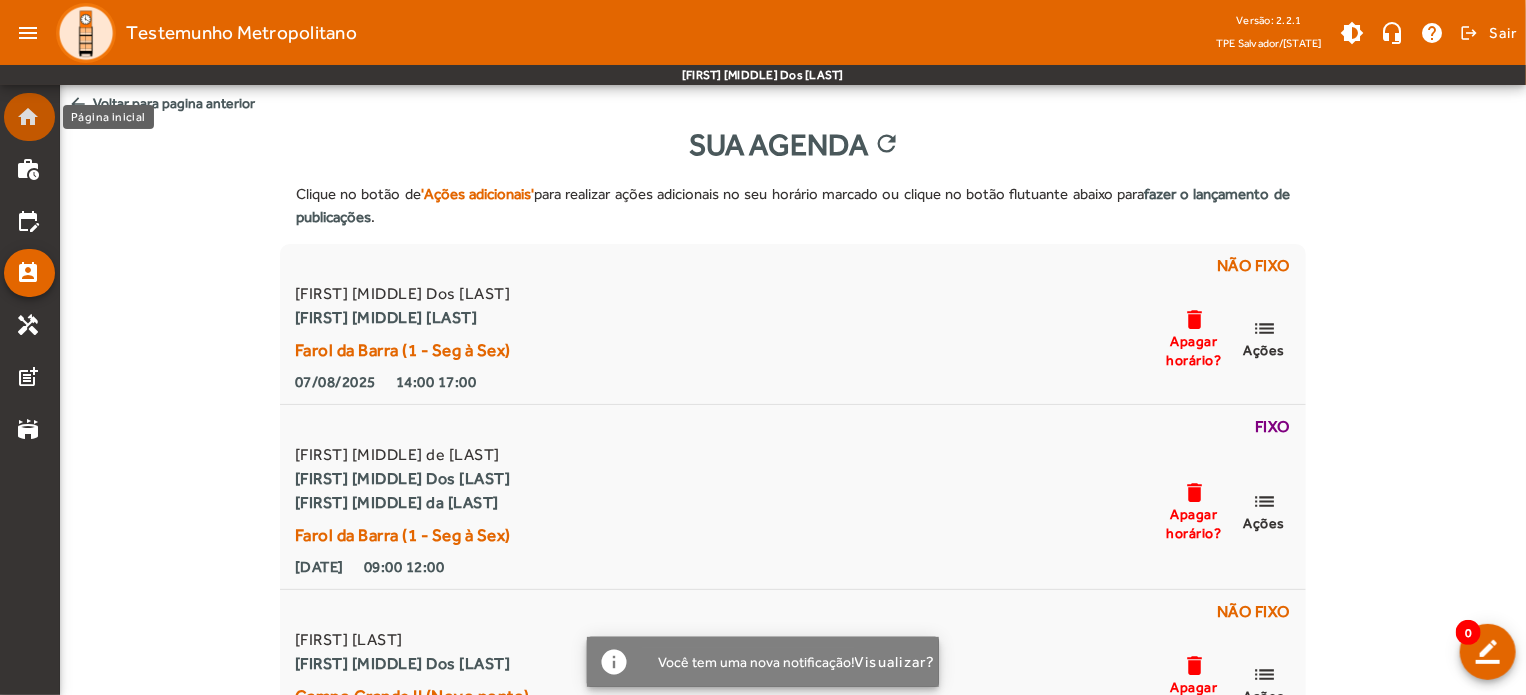 click on "home" 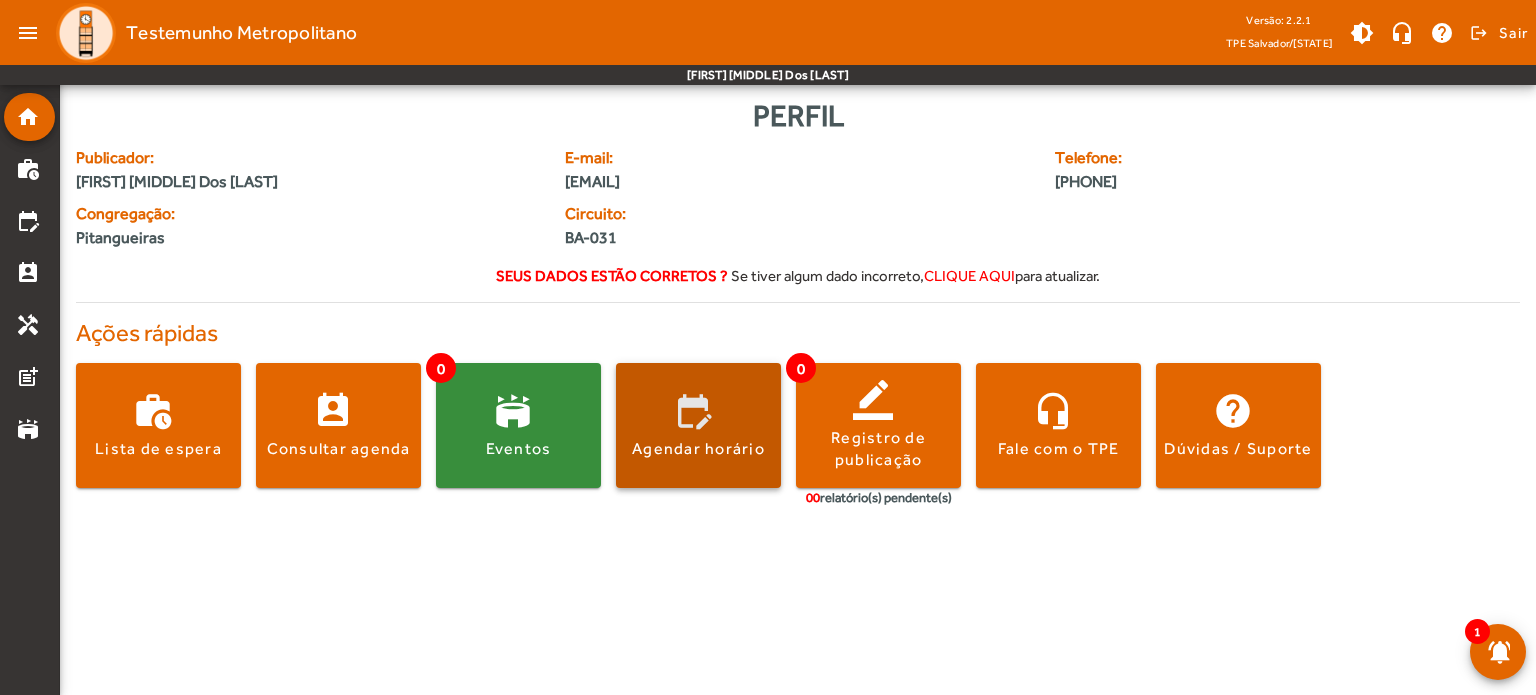 click 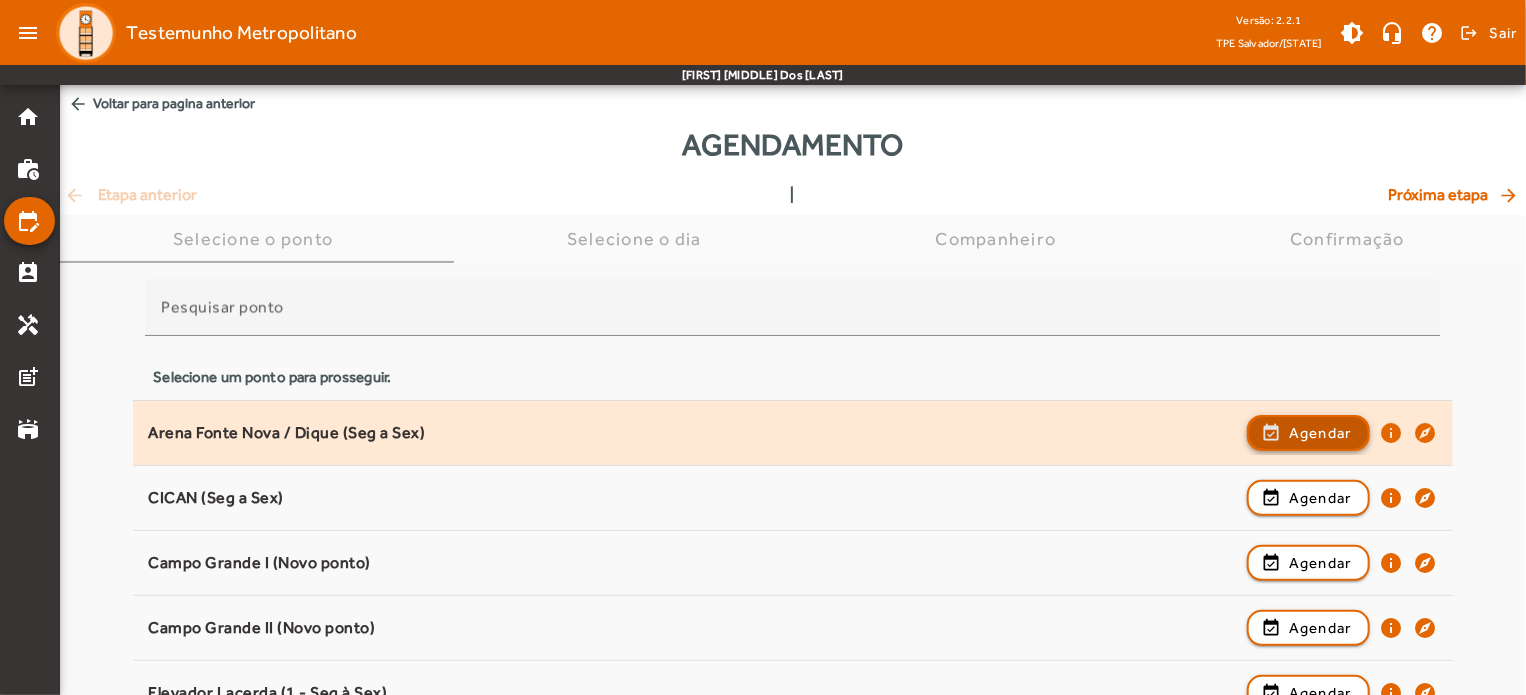 click on "Agendar" 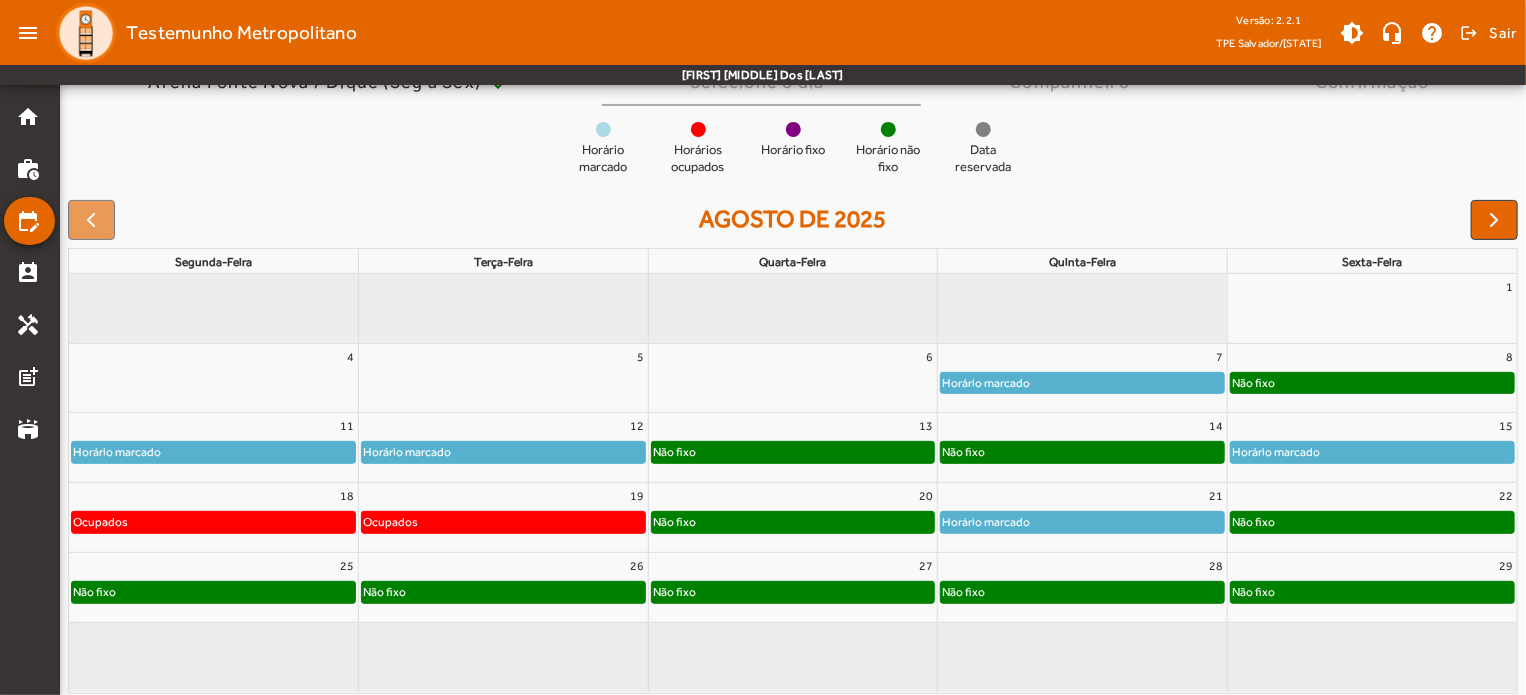 scroll, scrollTop: 190, scrollLeft: 0, axis: vertical 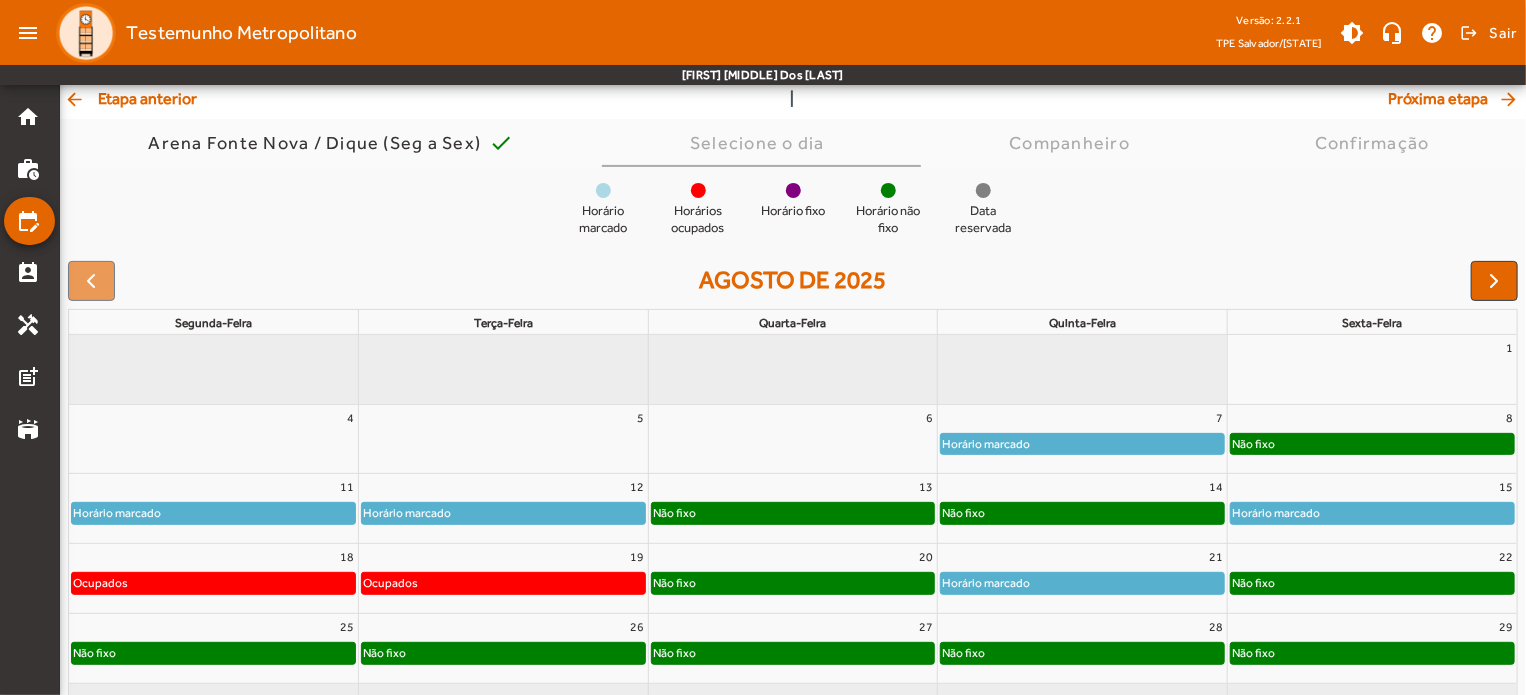 click on "Não fixo" 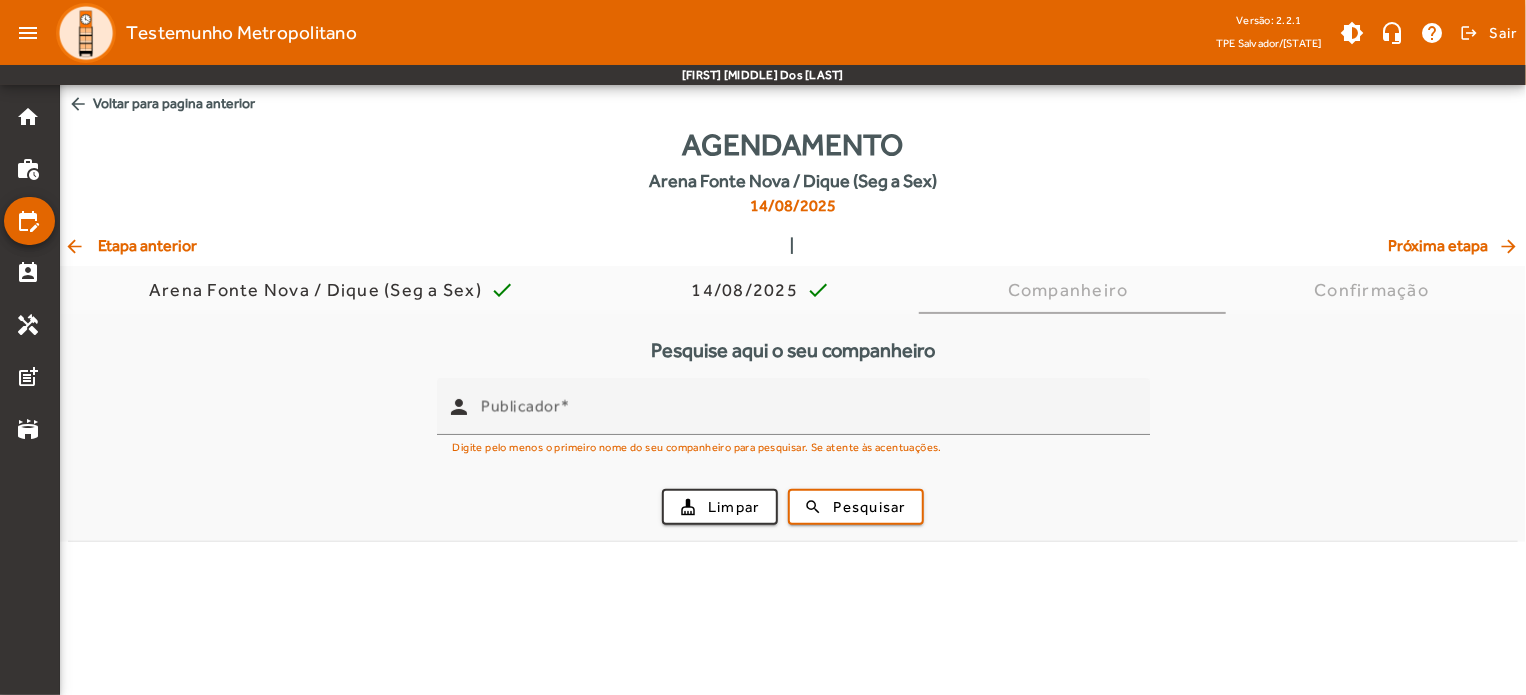 scroll, scrollTop: 0, scrollLeft: 0, axis: both 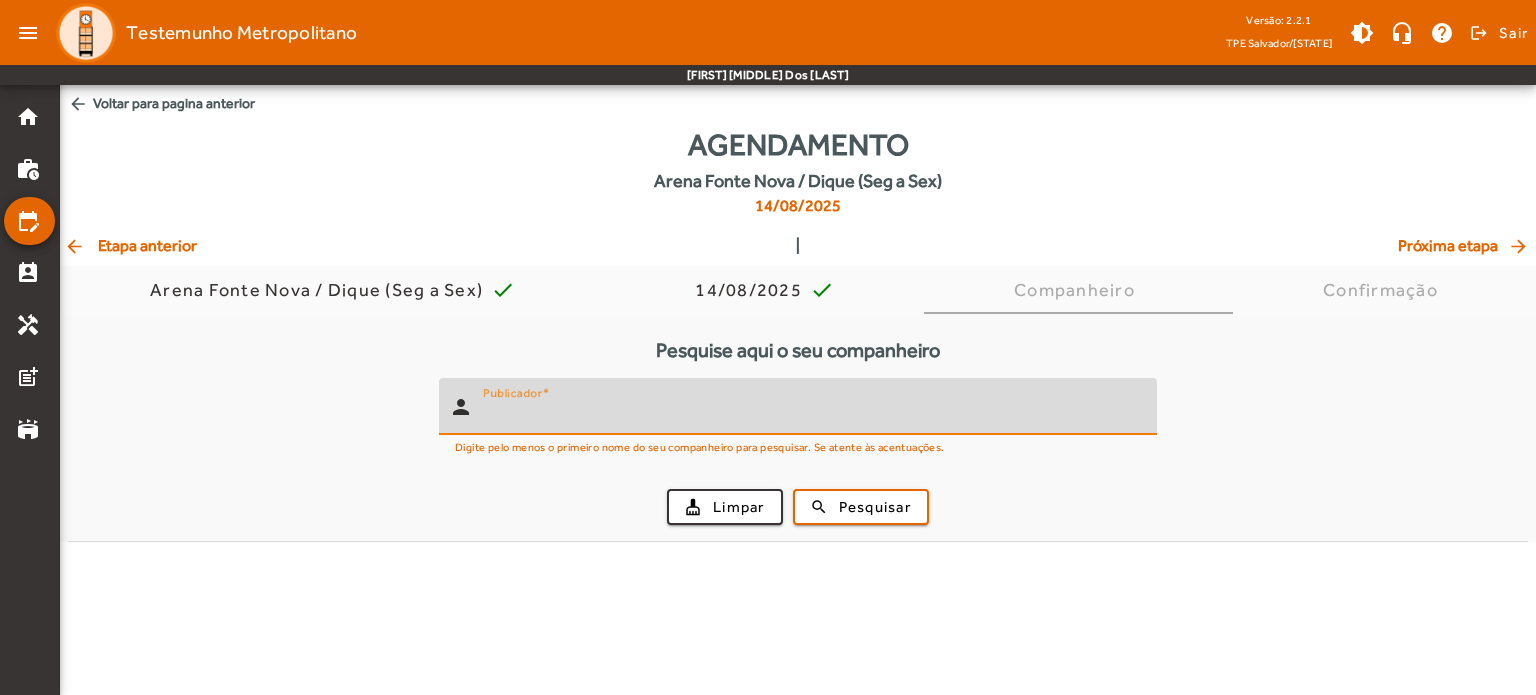 click on "Publicador" at bounding box center (812, 415) 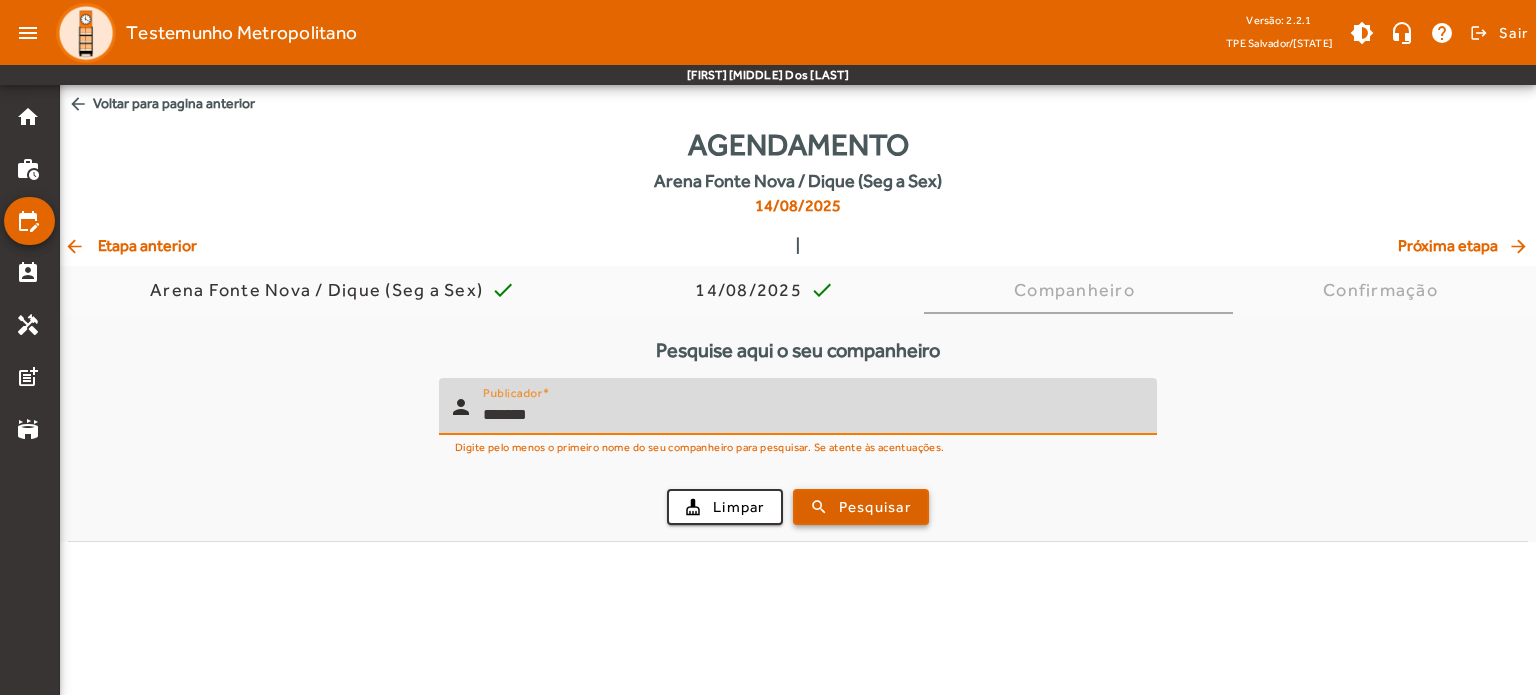 type on "*******" 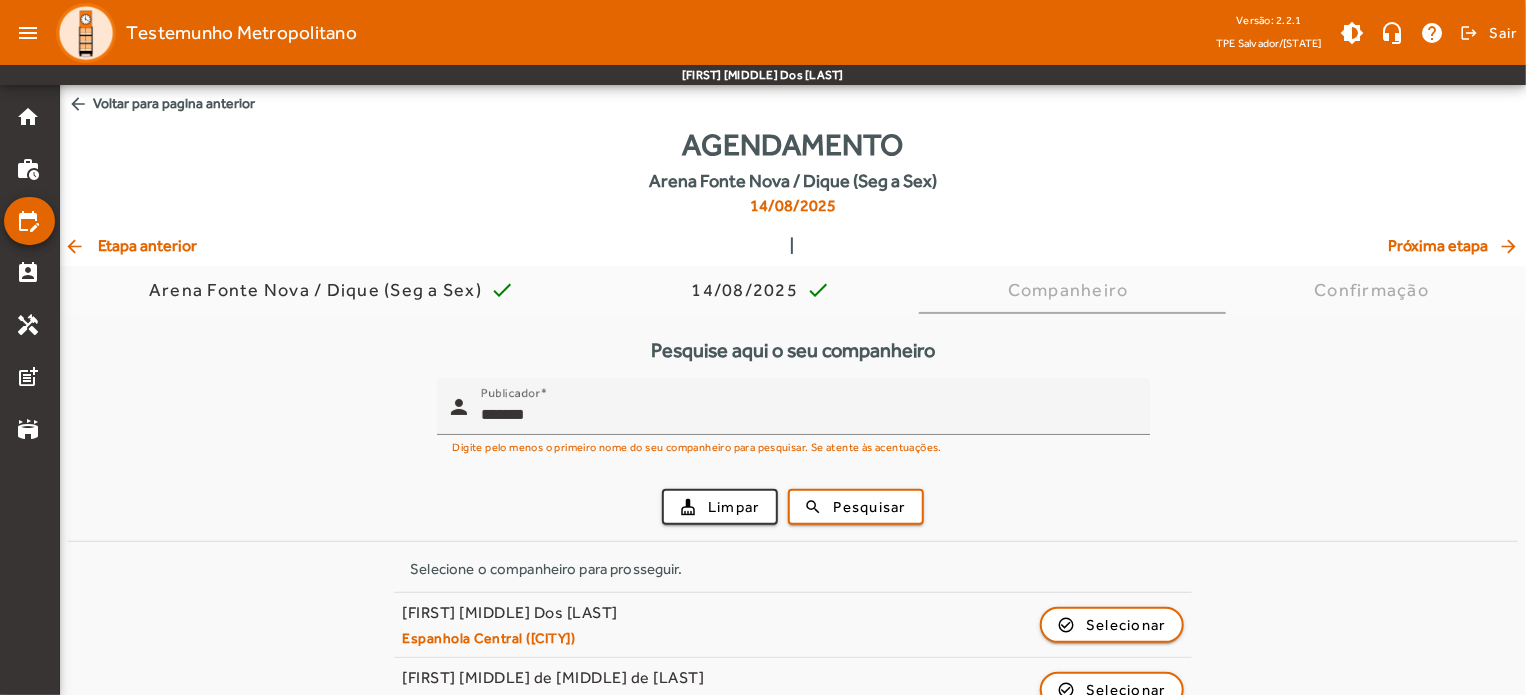 click on "arrow_back  Voltar para pagina anterior" 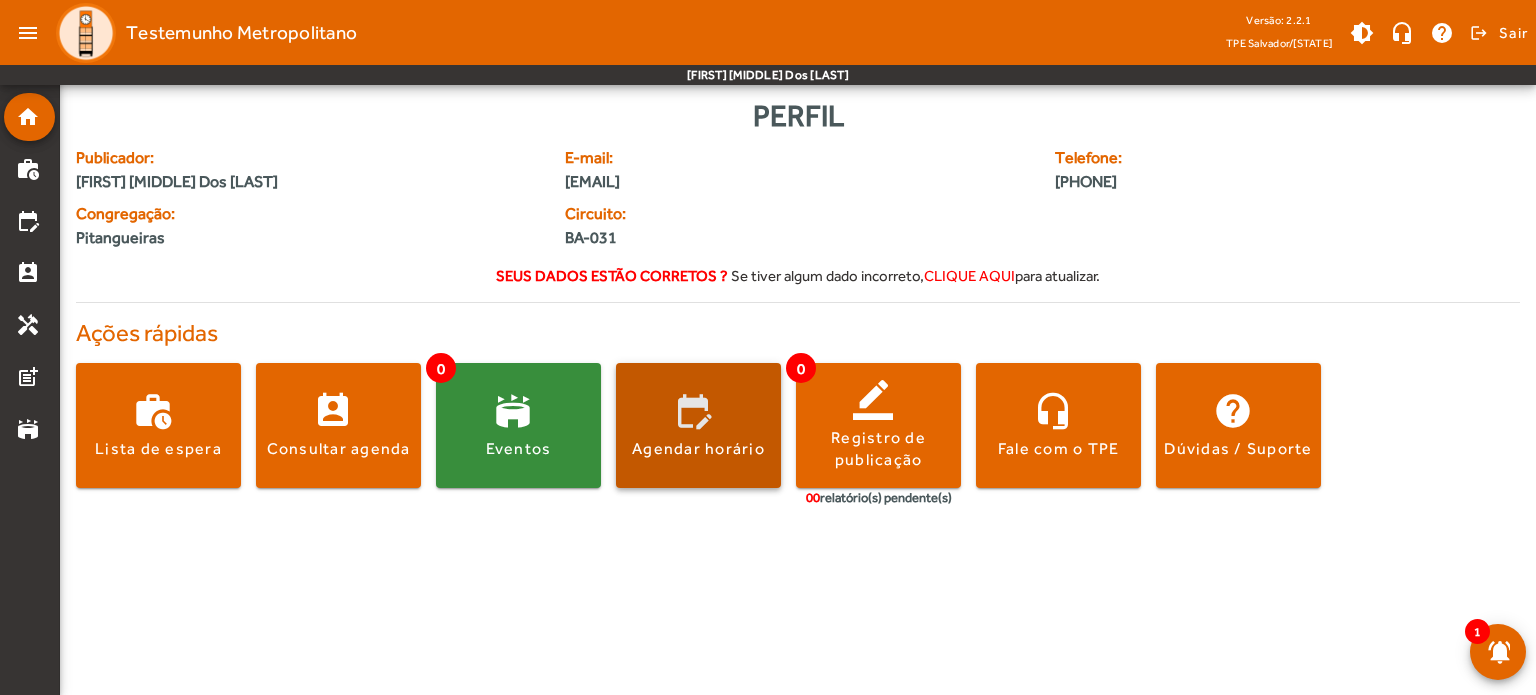 click 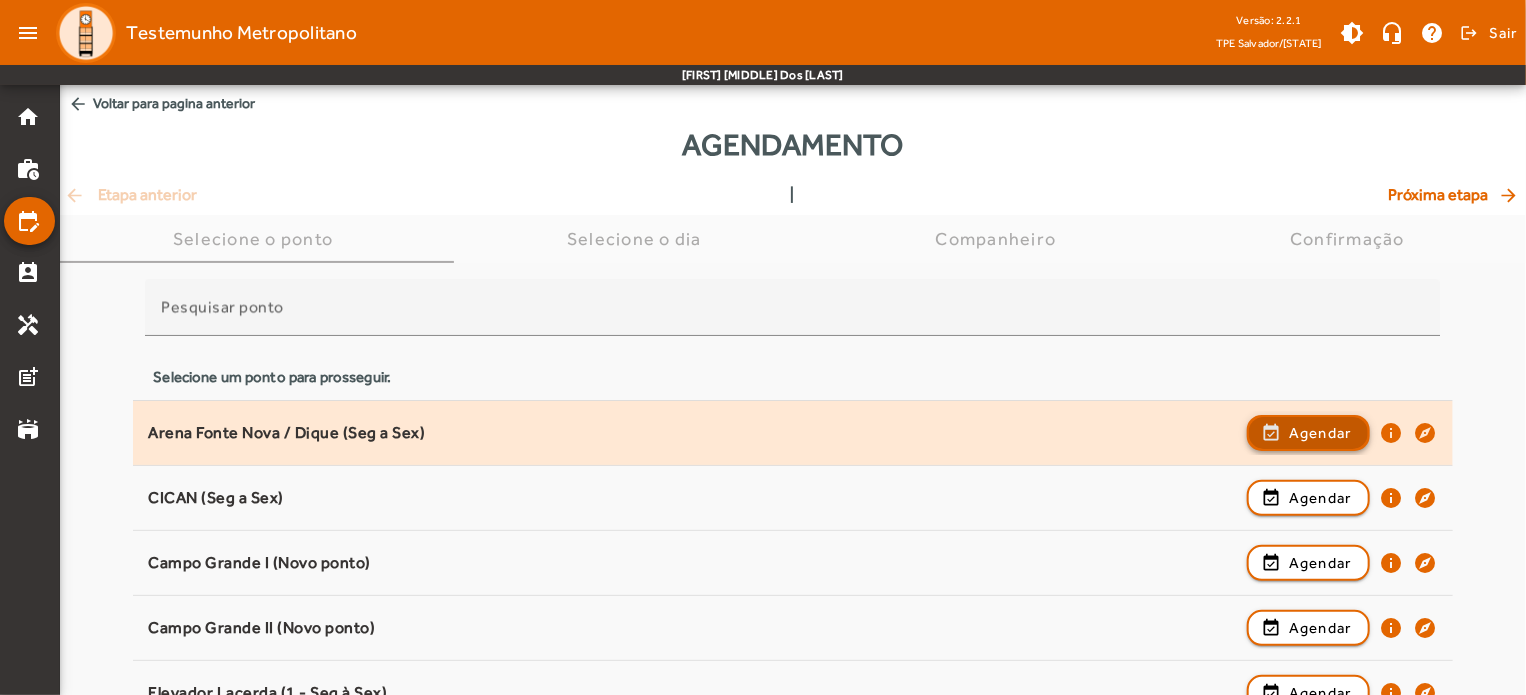 click on "Agendar" 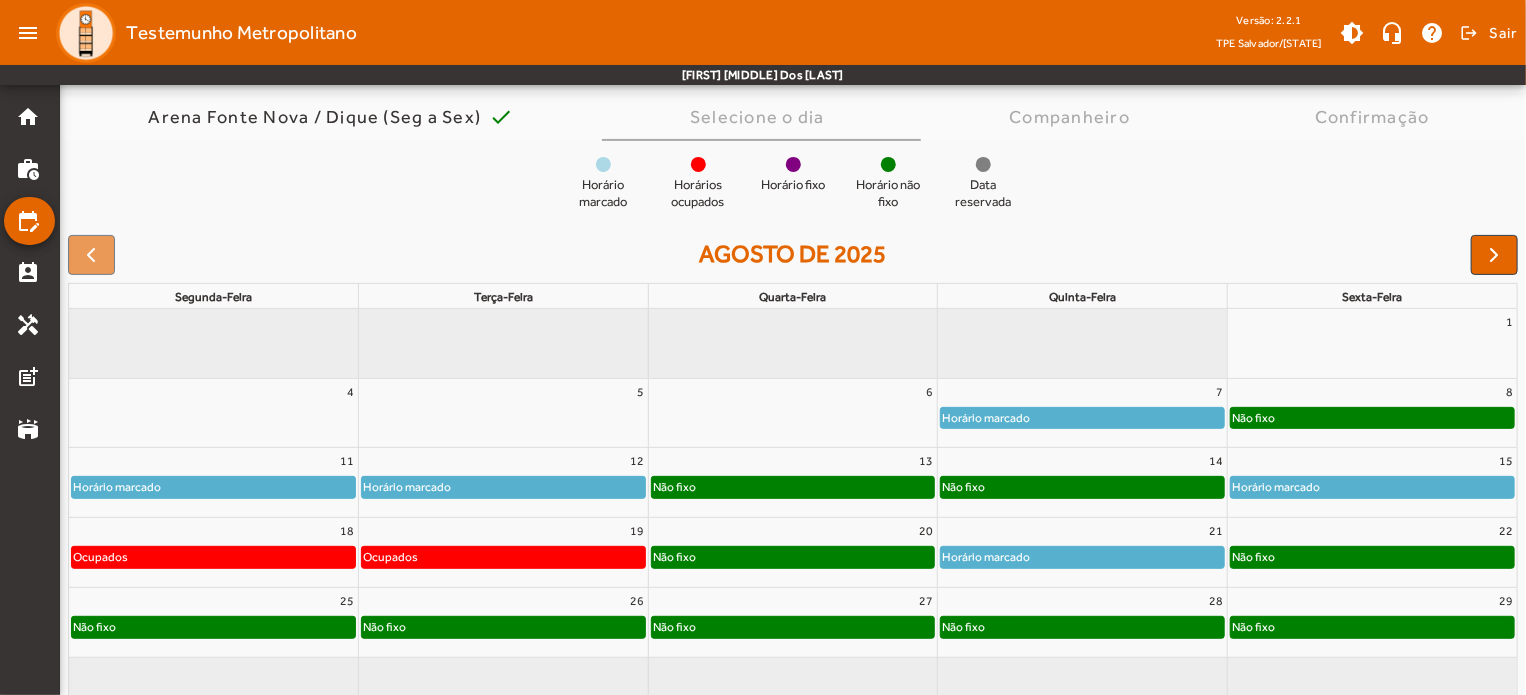 scroll, scrollTop: 190, scrollLeft: 0, axis: vertical 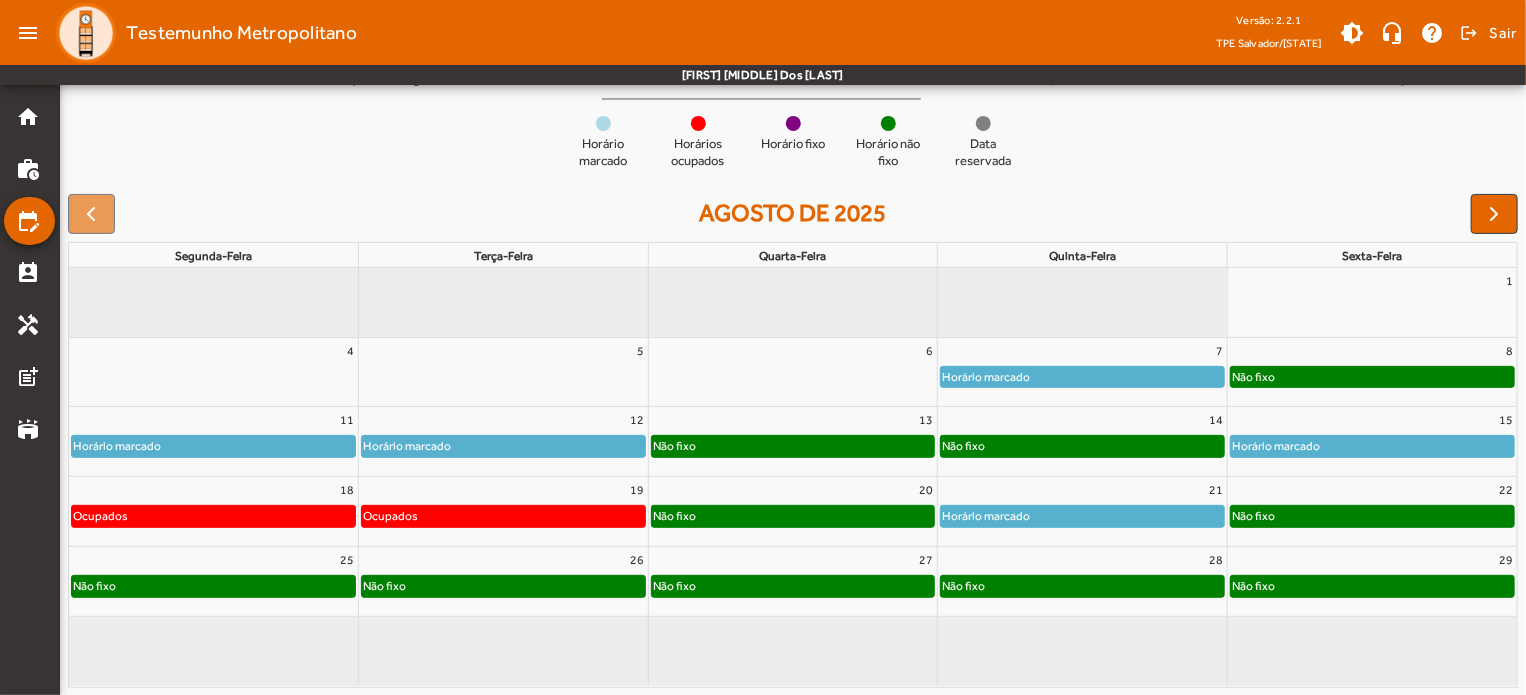 click on "14" at bounding box center [1082, 420] 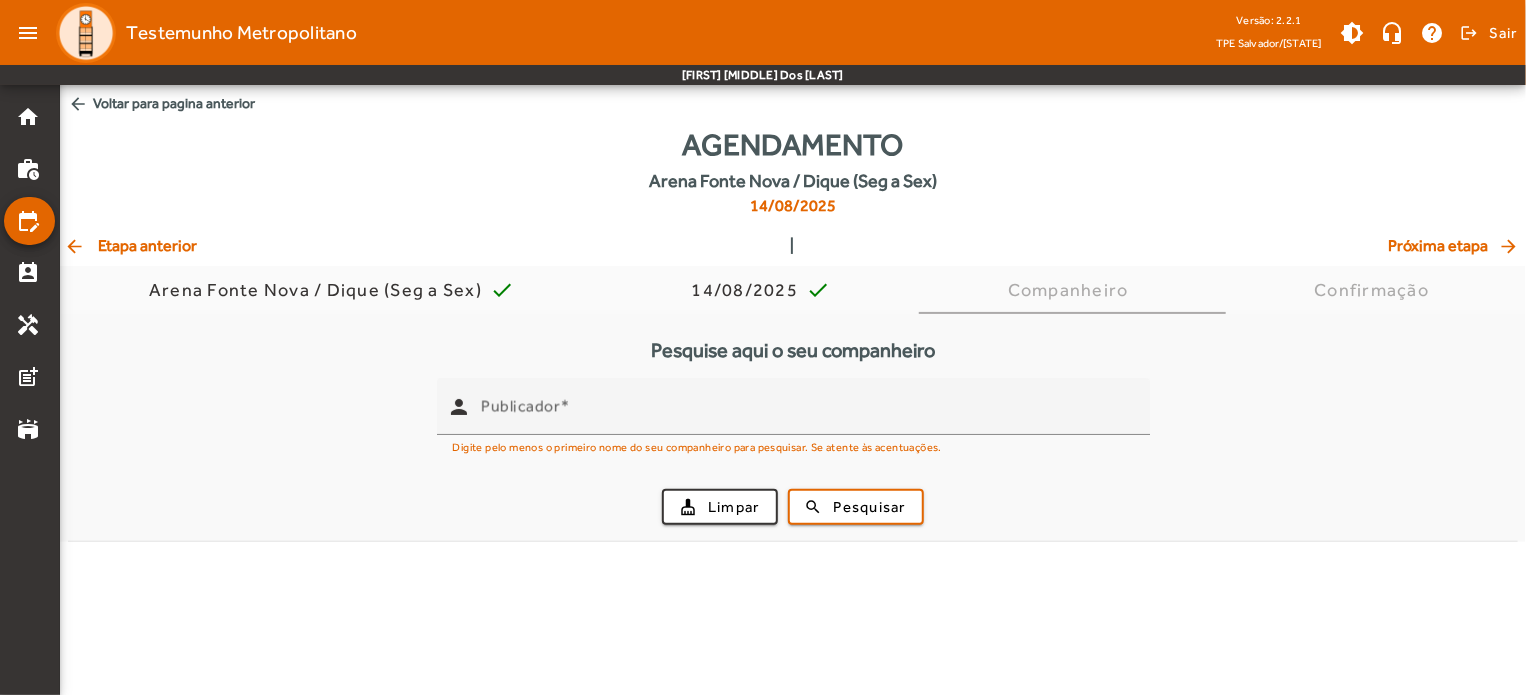 scroll, scrollTop: 0, scrollLeft: 0, axis: both 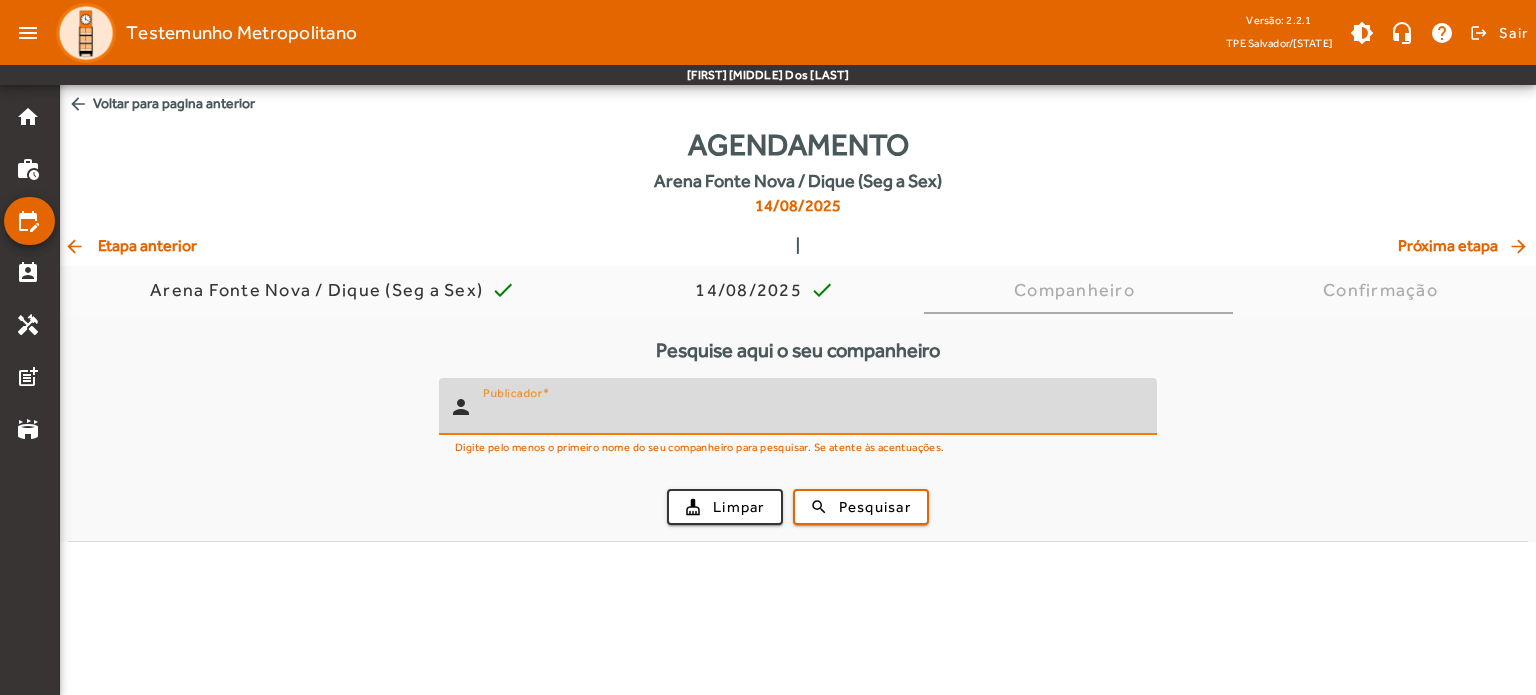 click on "Publicador" at bounding box center [812, 415] 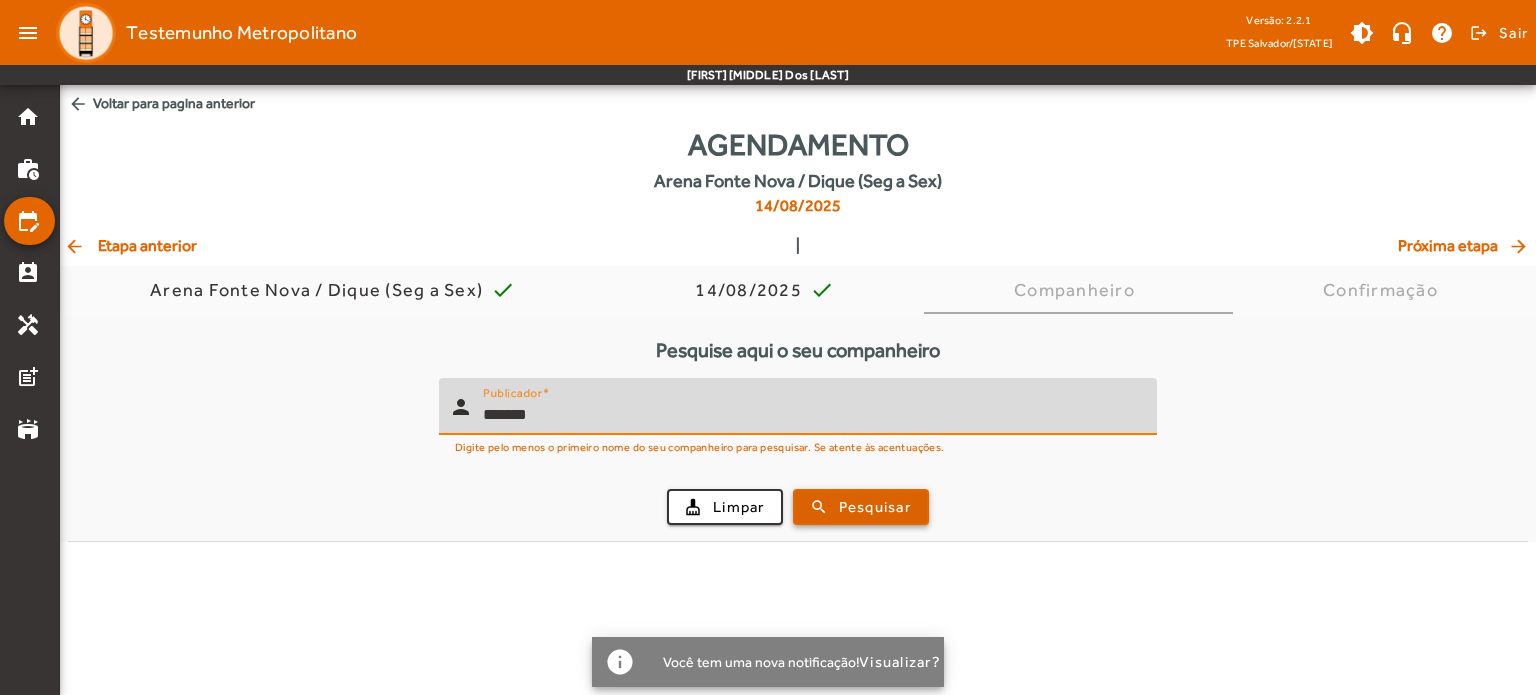 type on "*******" 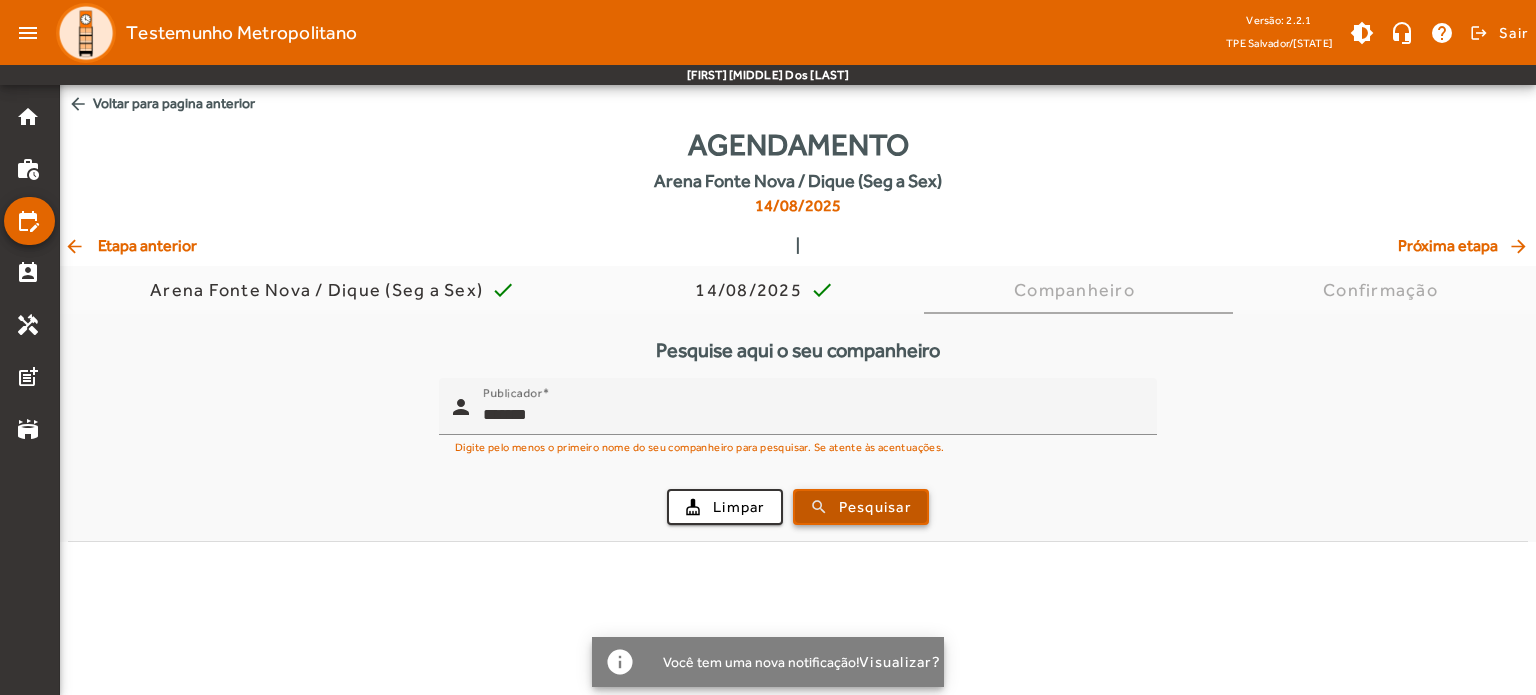 click on "Pesquisar" at bounding box center (875, 507) 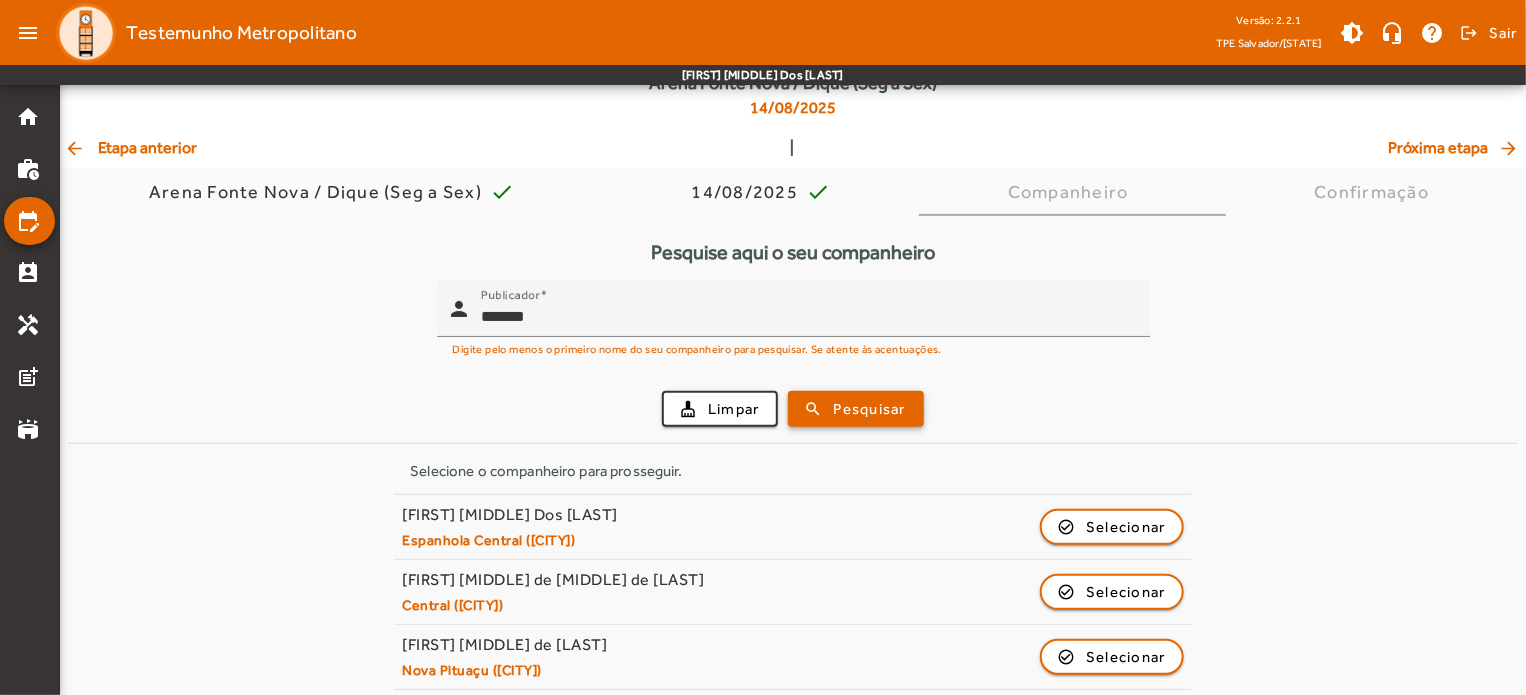 scroll, scrollTop: 172, scrollLeft: 0, axis: vertical 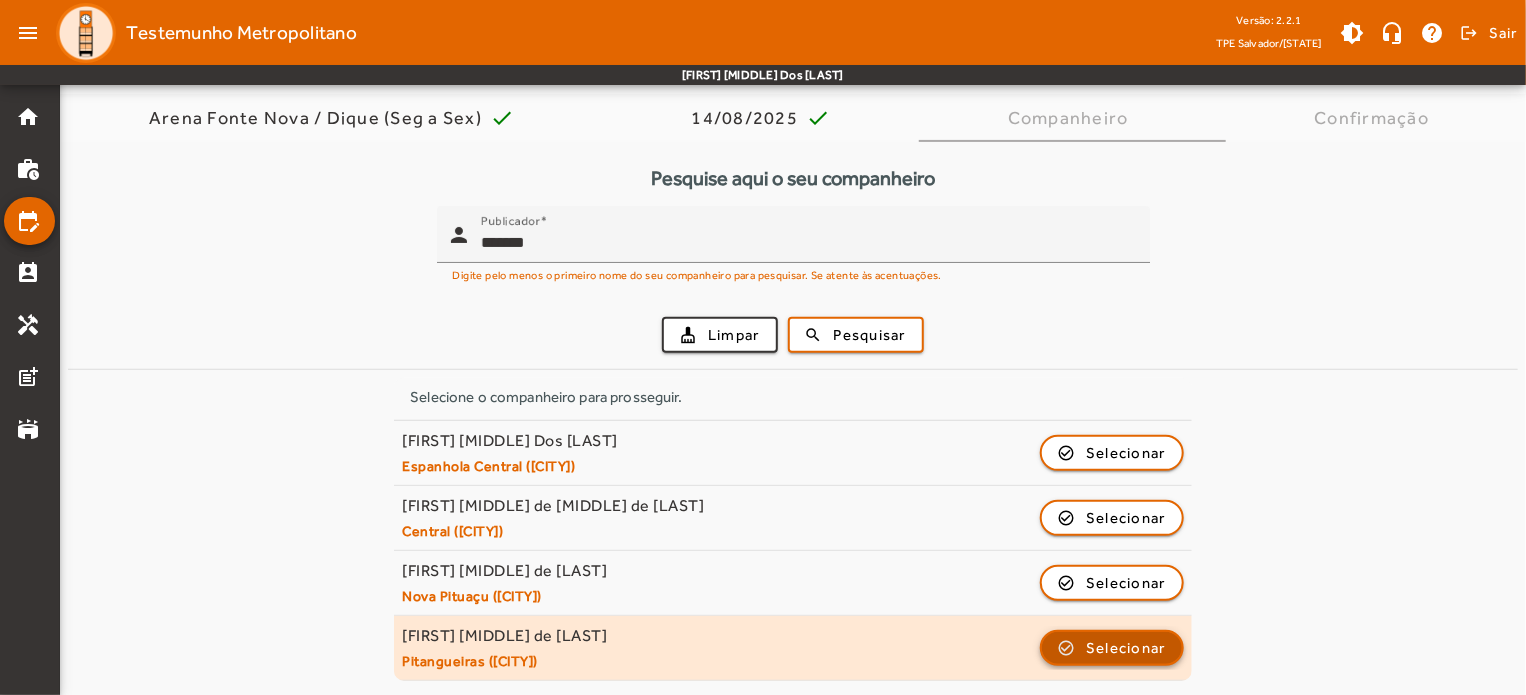 click on "Selecionar" 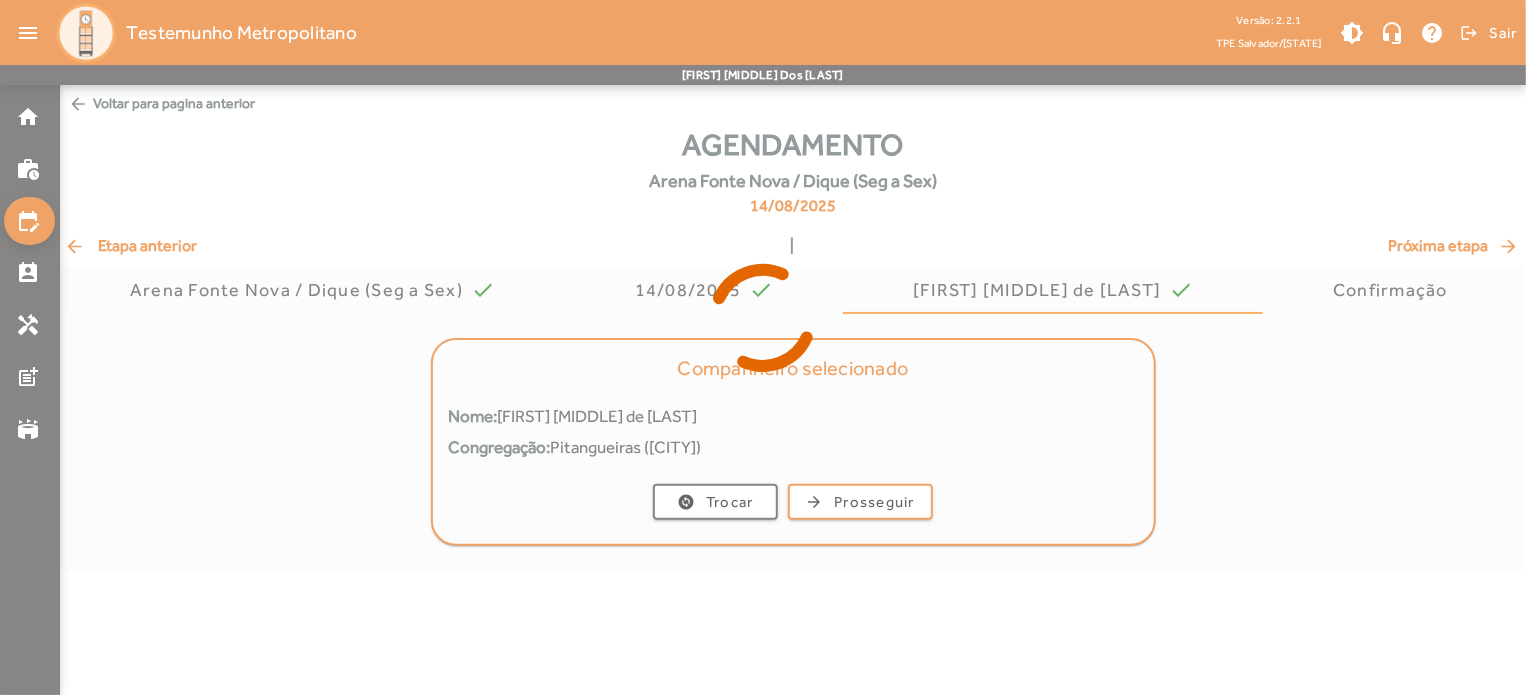 scroll, scrollTop: 0, scrollLeft: 0, axis: both 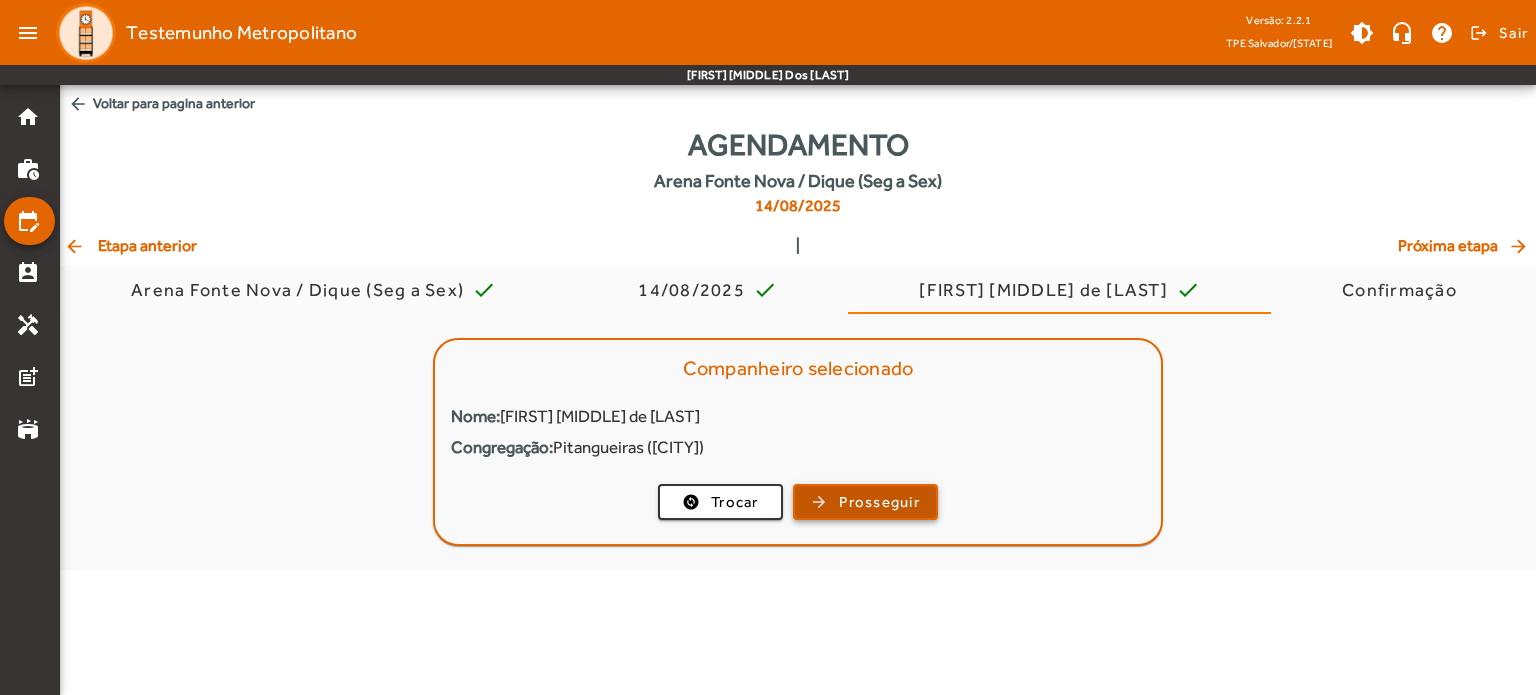click on "Prosseguir" 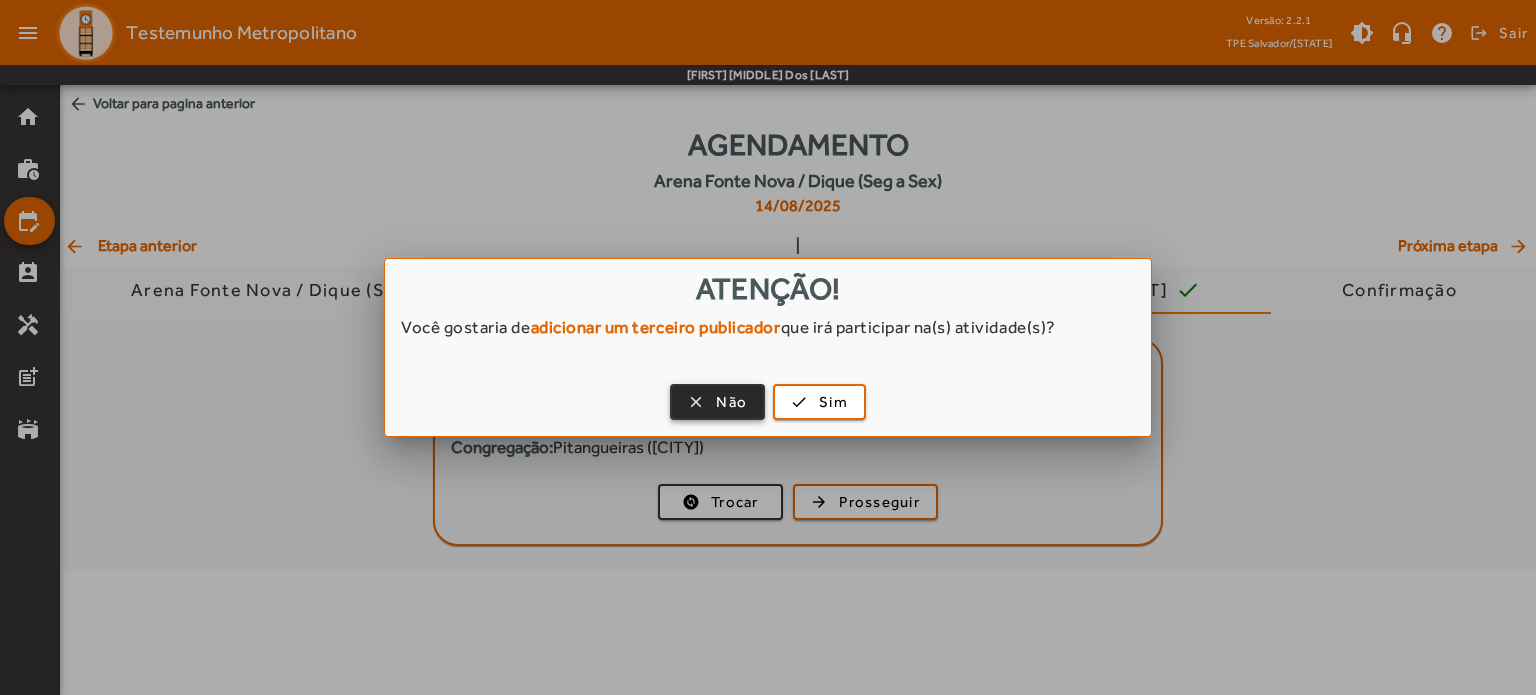 click on "Não" at bounding box center (731, 402) 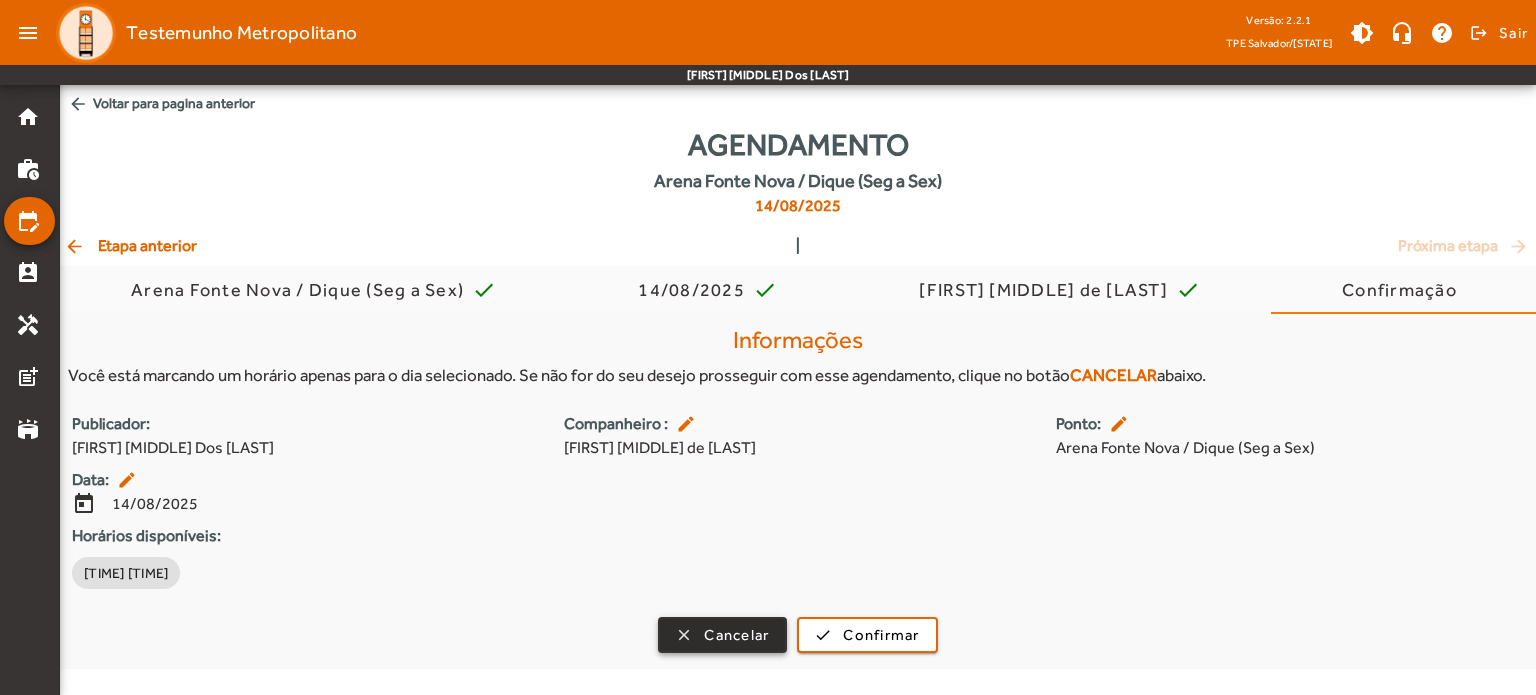 click on "Cancelar" at bounding box center (736, 635) 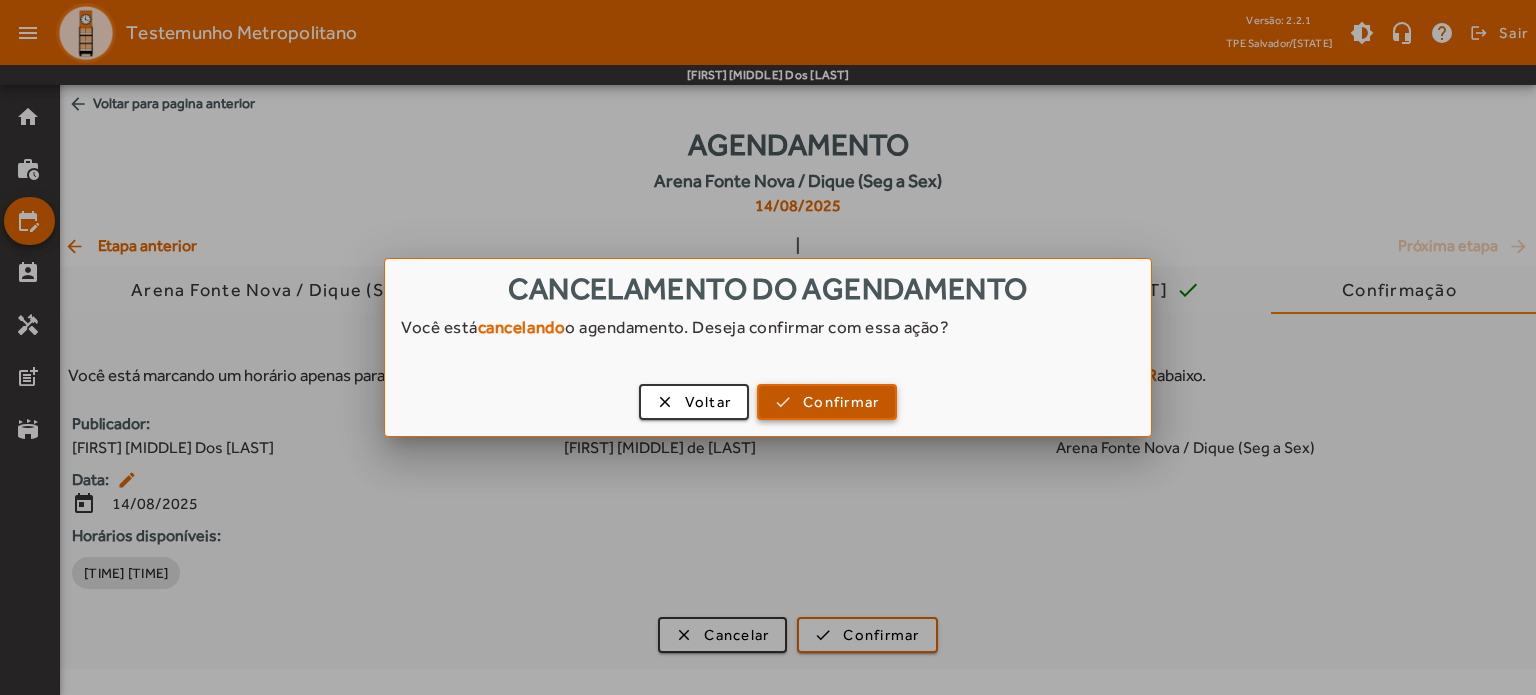 click on "Confirmar" at bounding box center [841, 402] 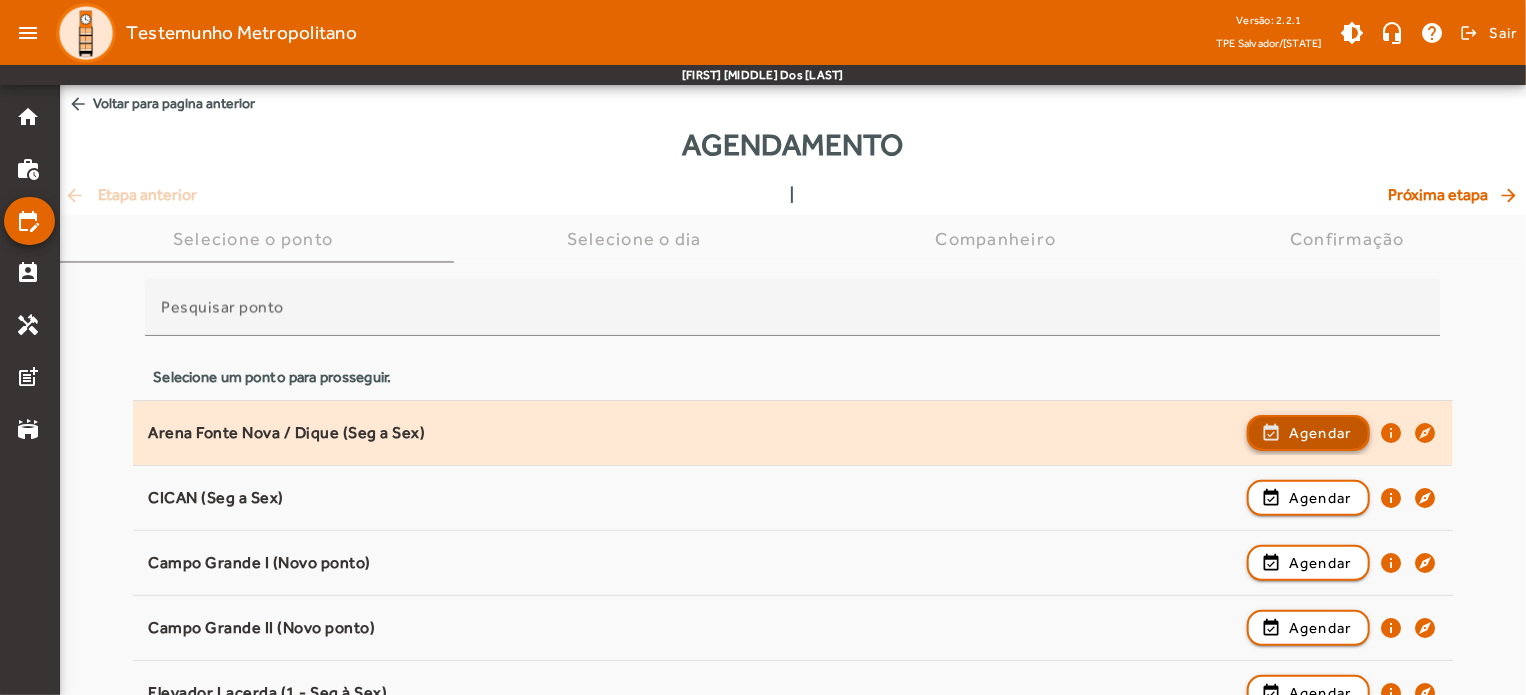 click on "Agendar" 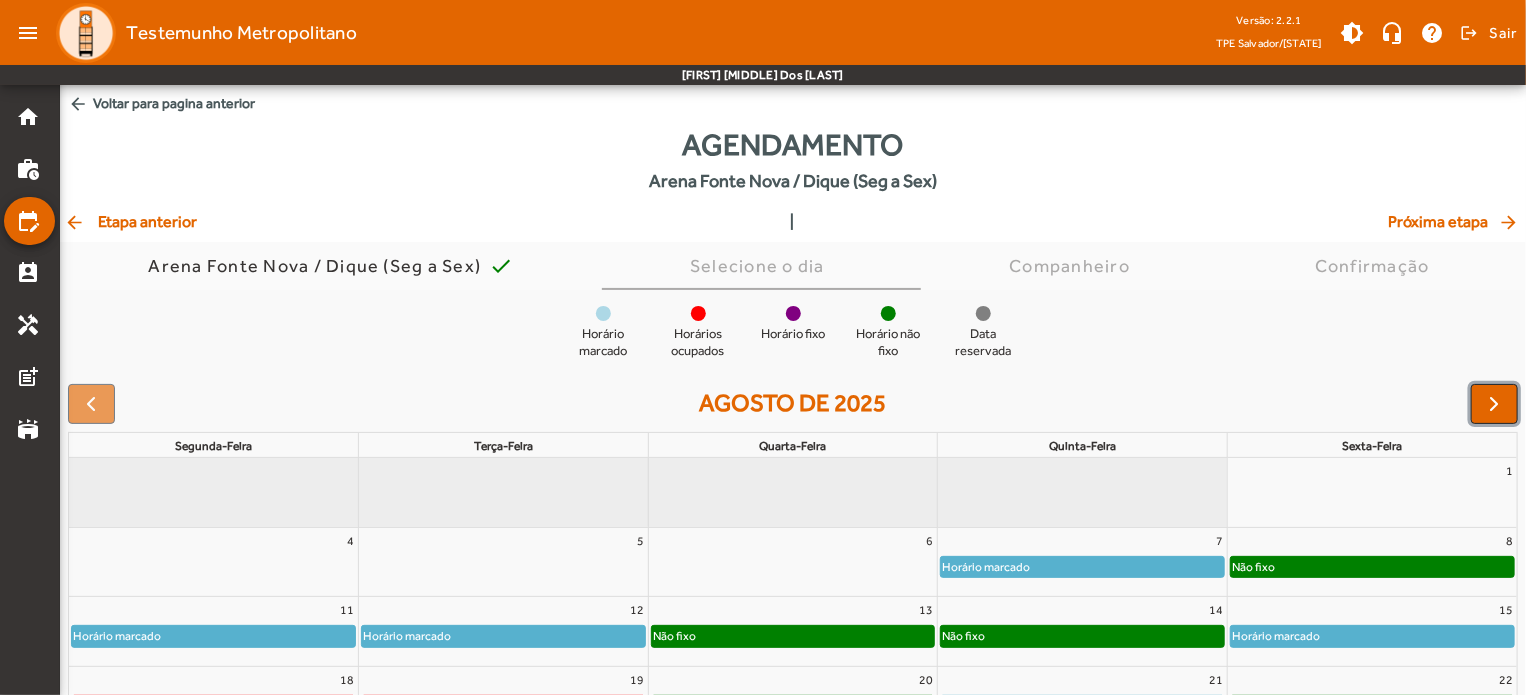 click at bounding box center [1495, 404] 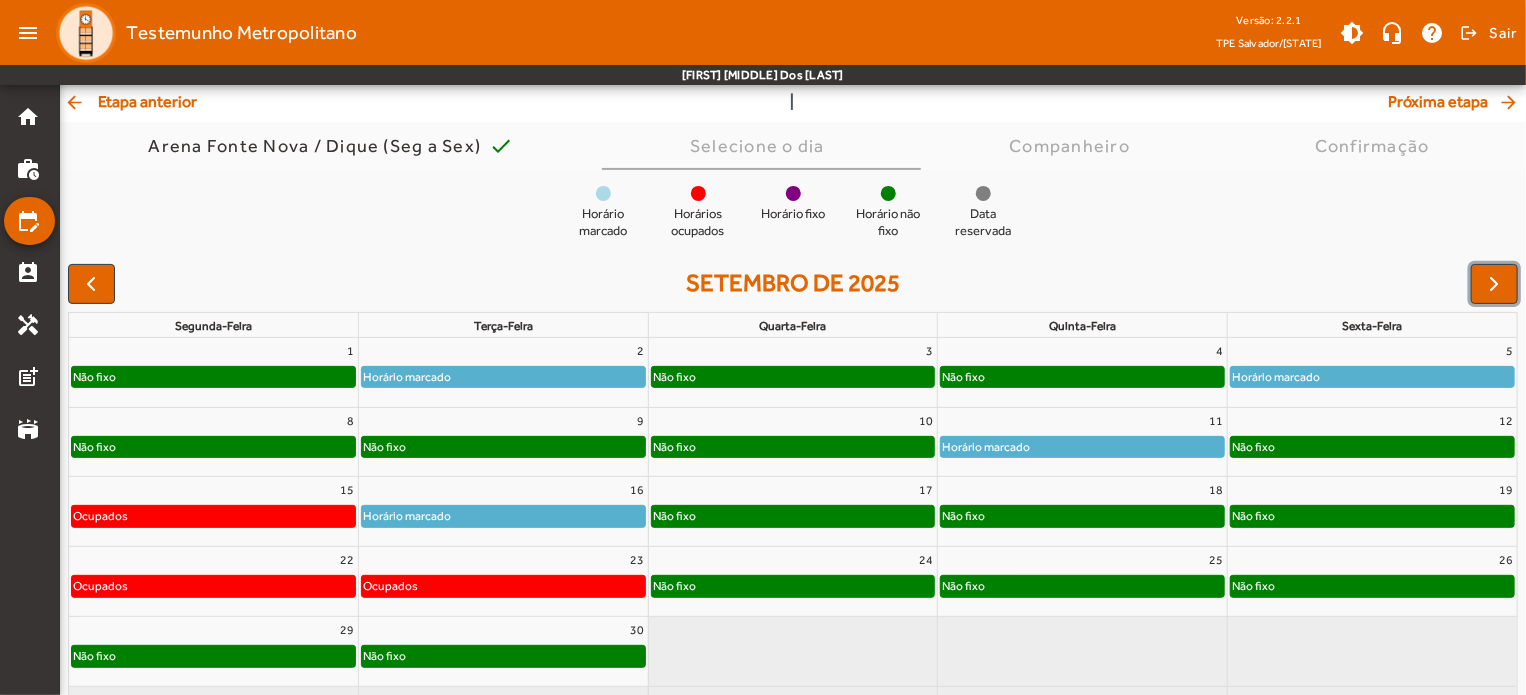 scroll, scrollTop: 124, scrollLeft: 0, axis: vertical 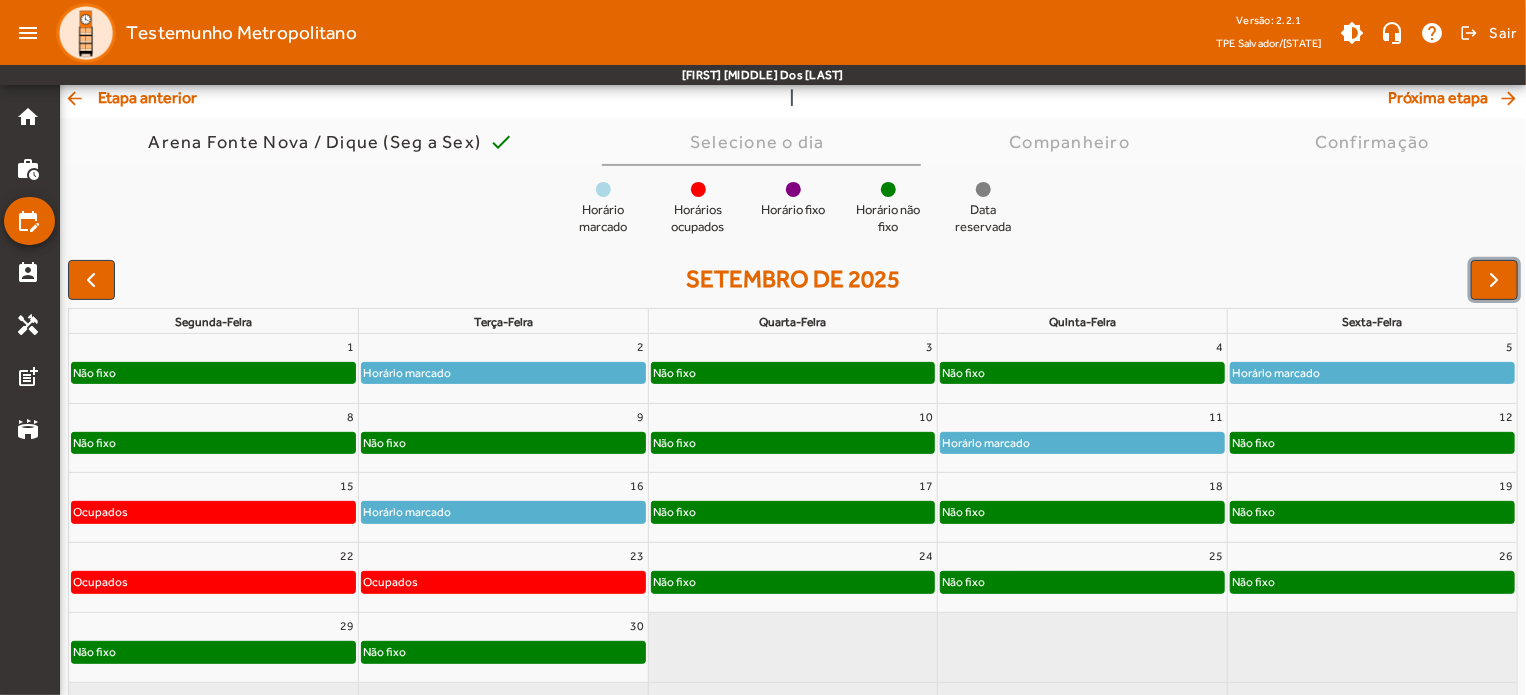 click on "Não fixo" 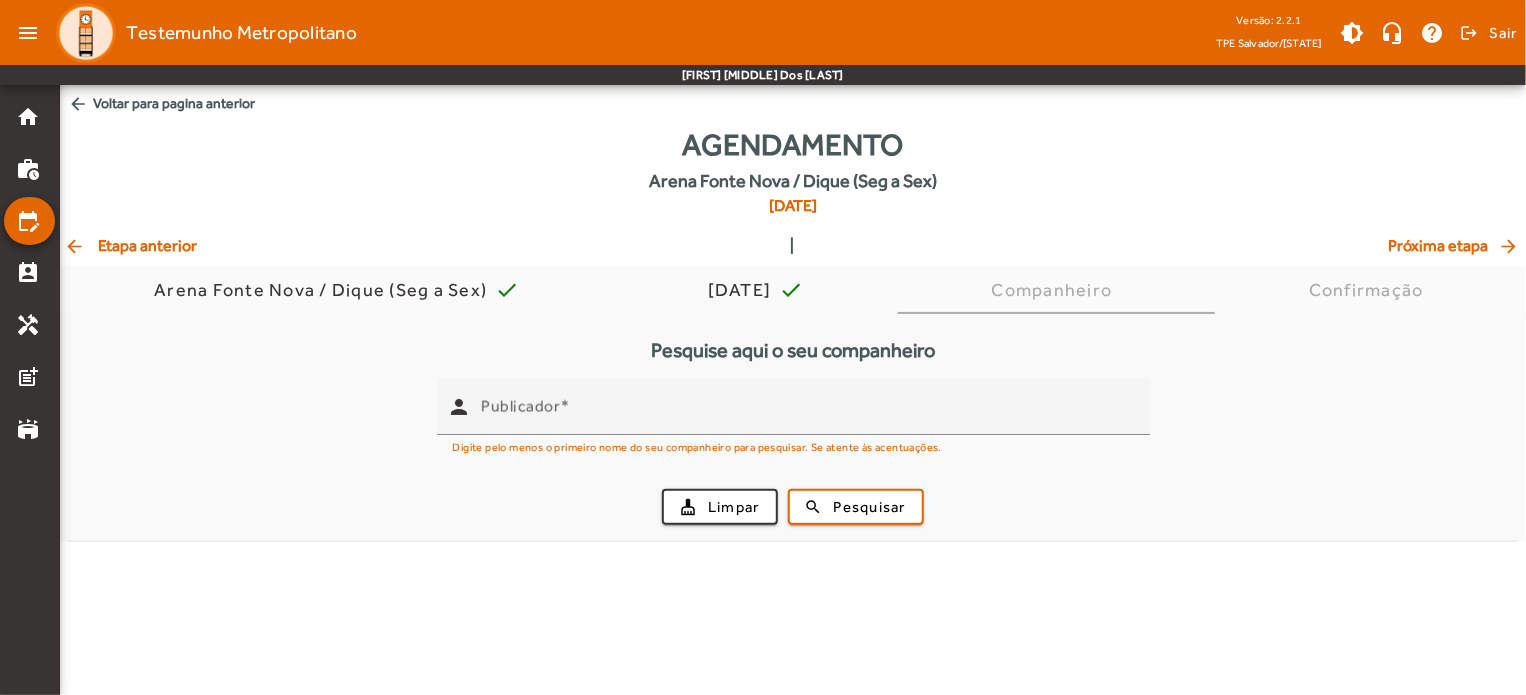 scroll, scrollTop: 0, scrollLeft: 0, axis: both 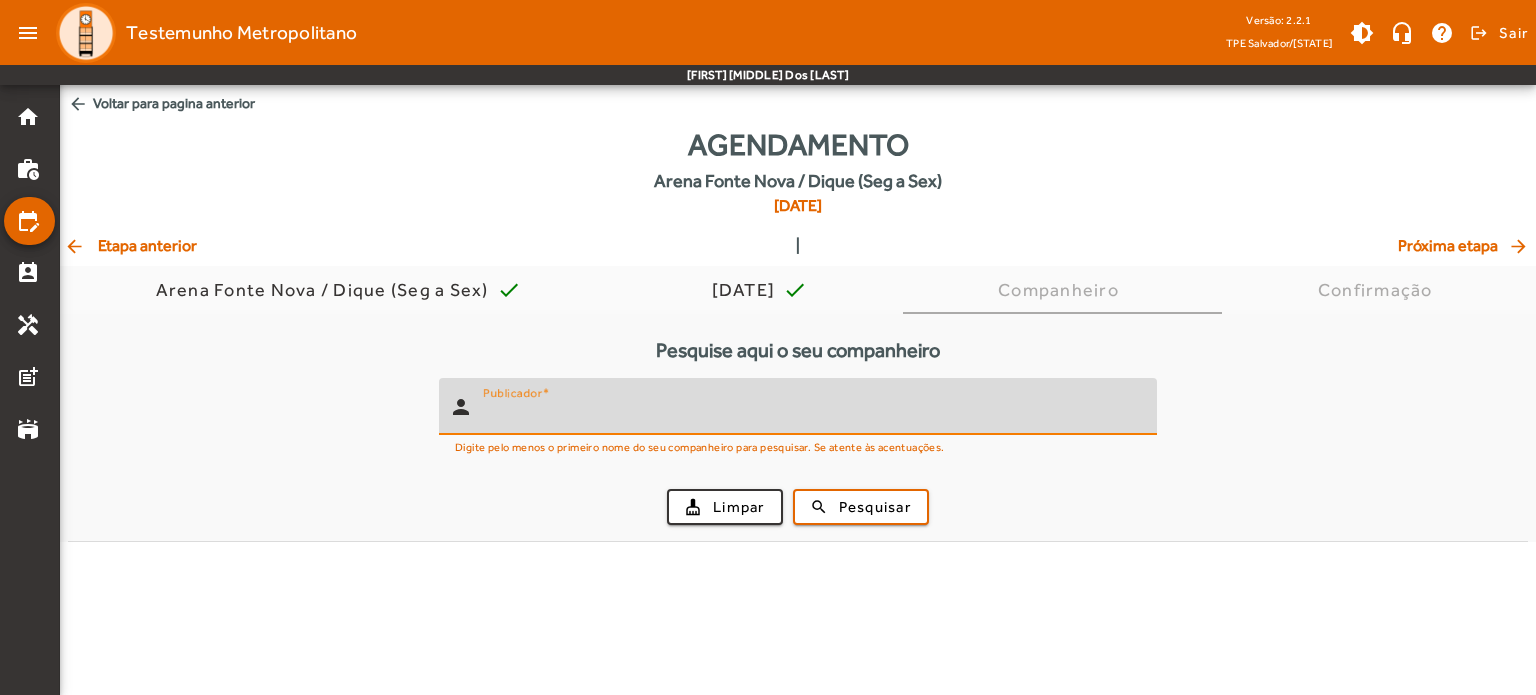 click on "Publicador" at bounding box center [812, 415] 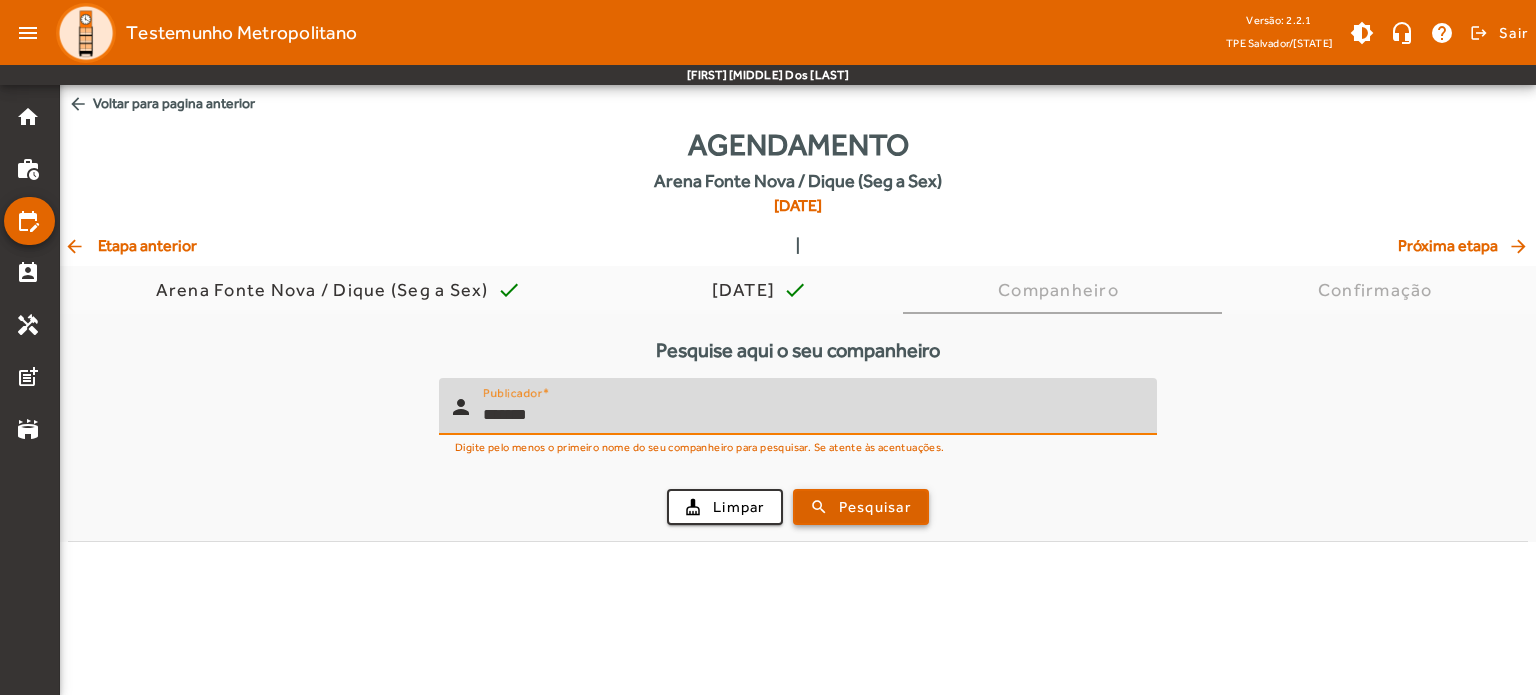 type on "*******" 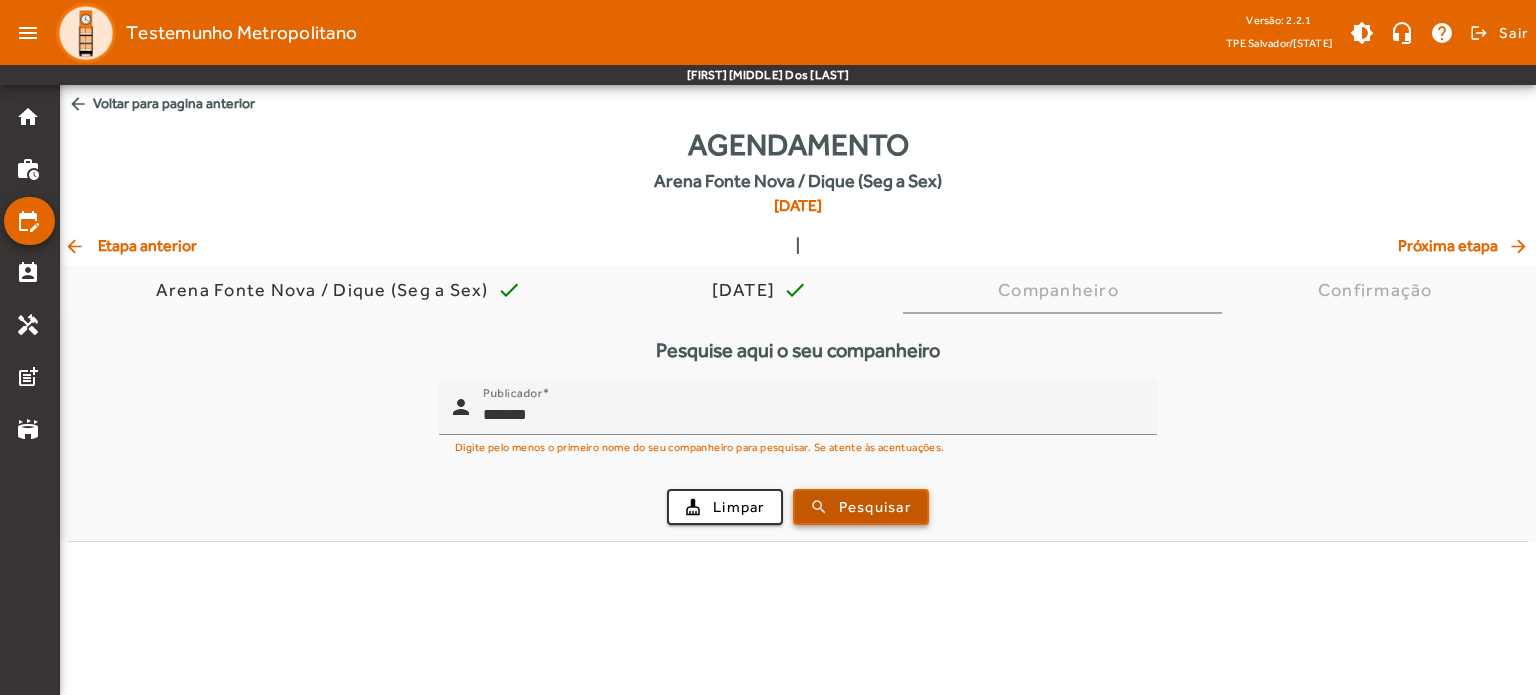click on "Pesquisar" at bounding box center [875, 507] 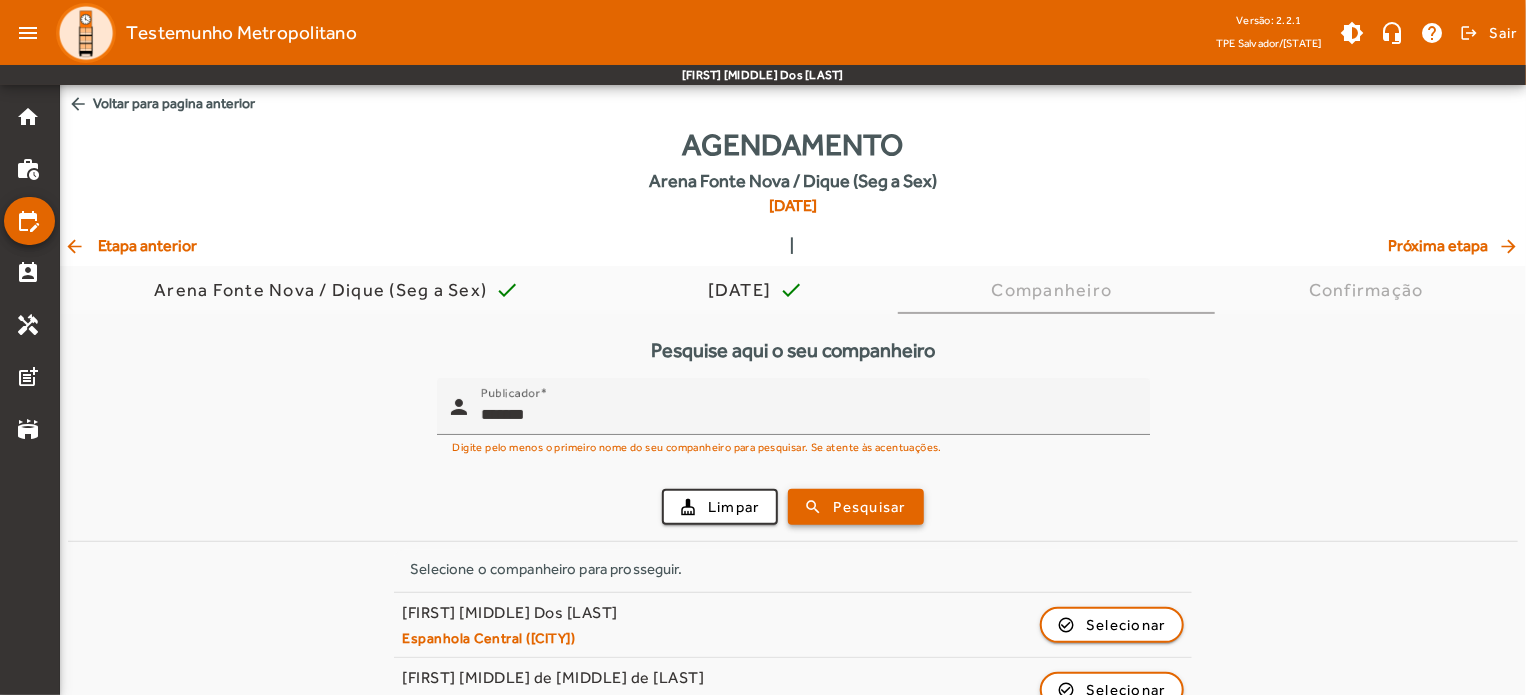 scroll, scrollTop: 172, scrollLeft: 0, axis: vertical 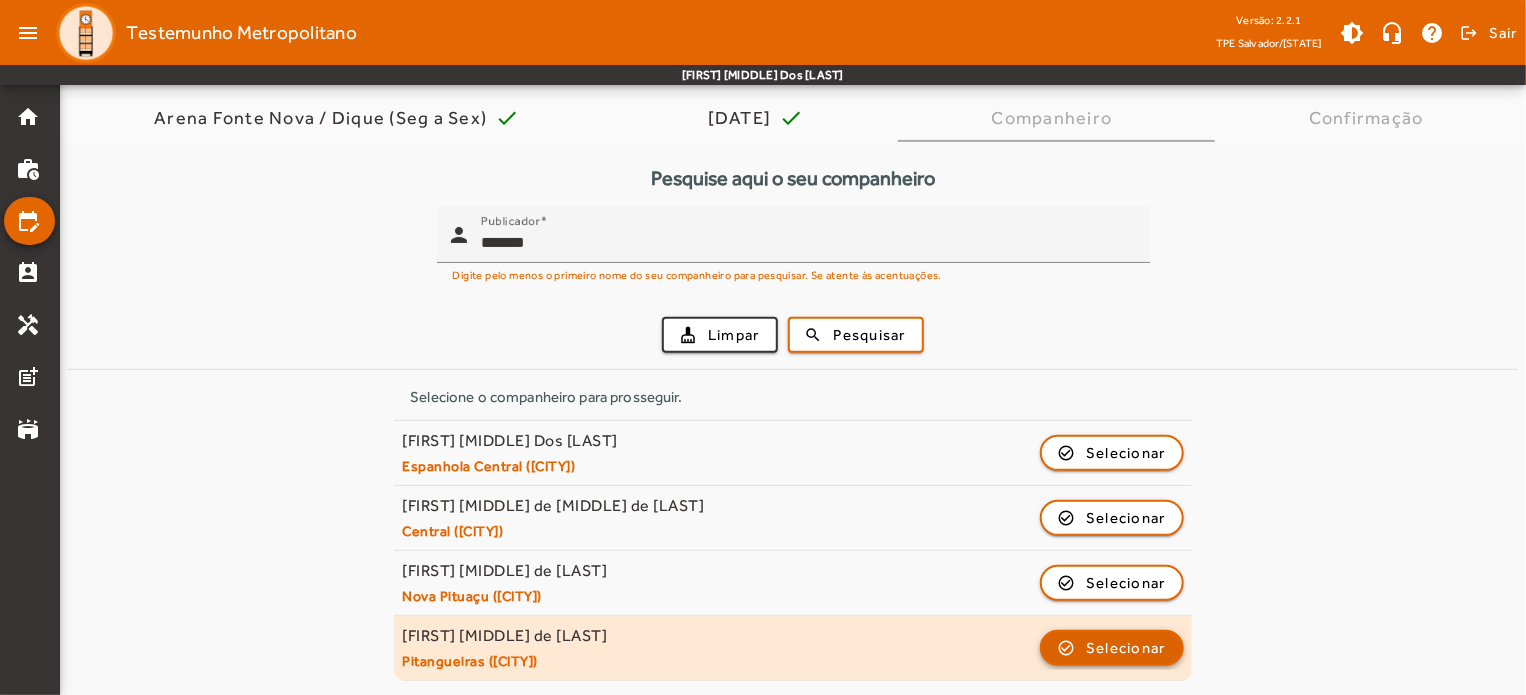 click on "Selecionar" 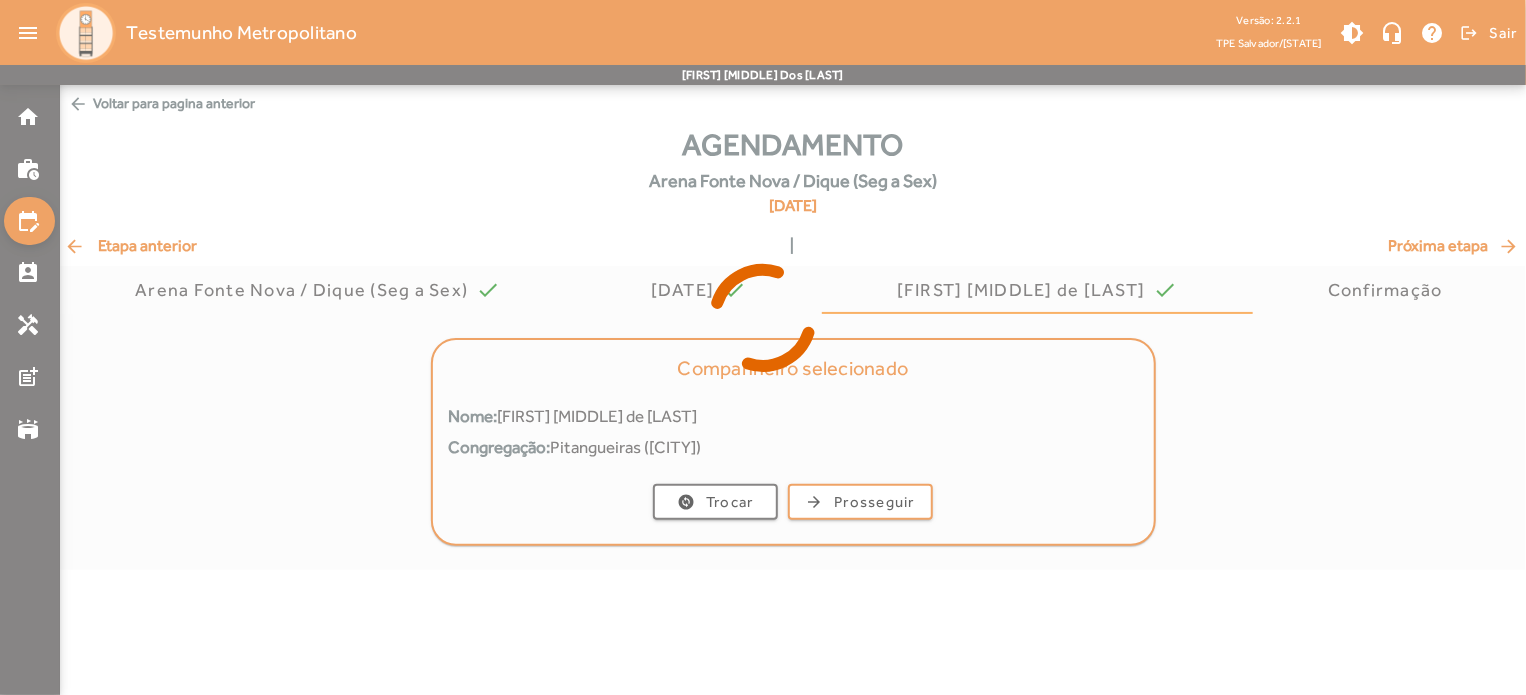 scroll, scrollTop: 0, scrollLeft: 0, axis: both 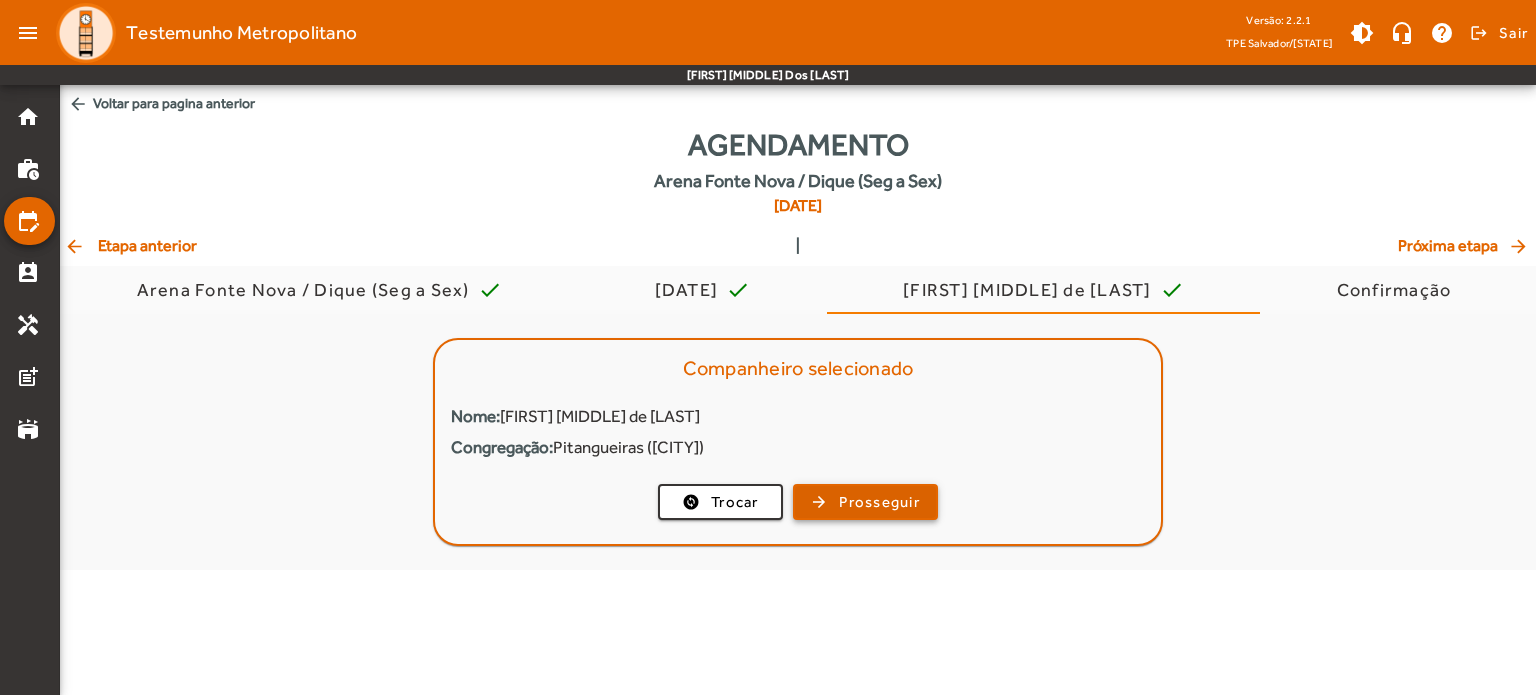 click on "Prosseguir" 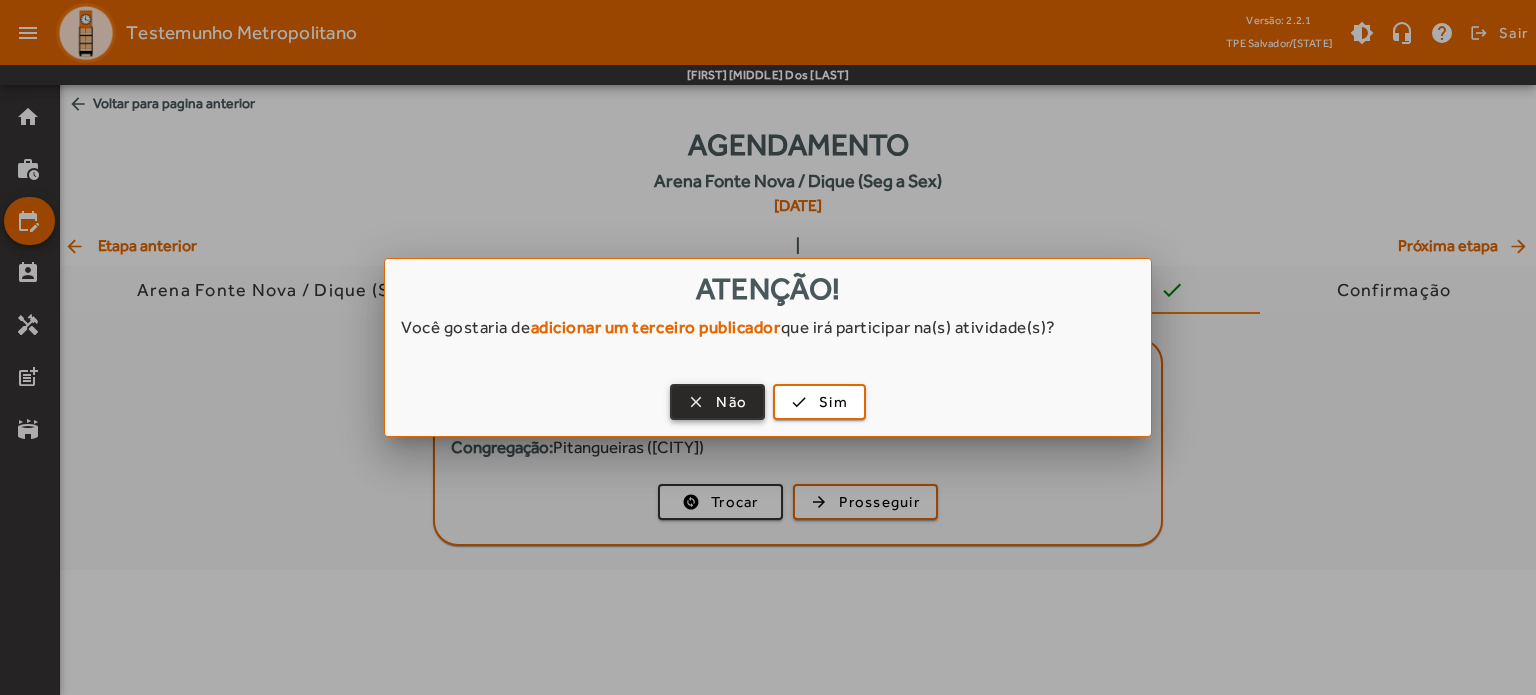 click on "Não" at bounding box center (731, 402) 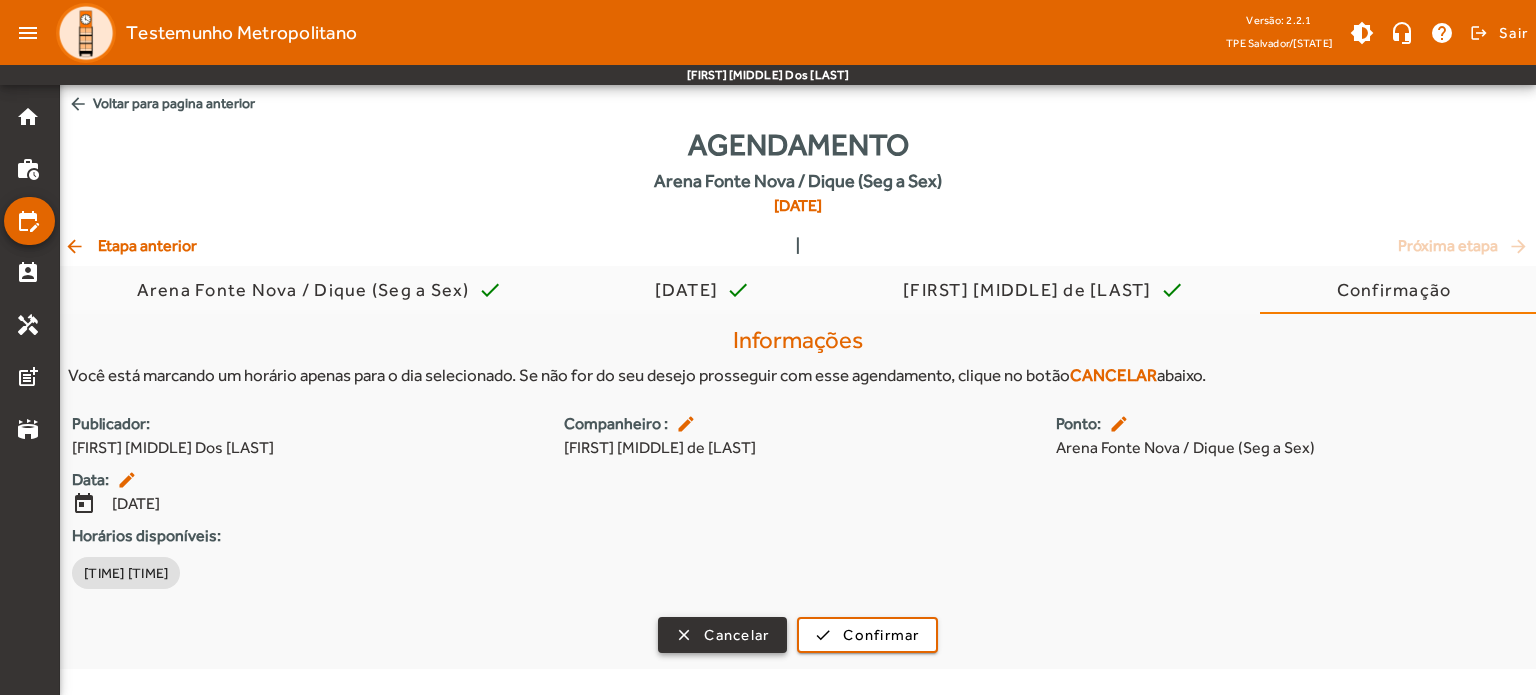click on "Cancelar" at bounding box center [736, 635] 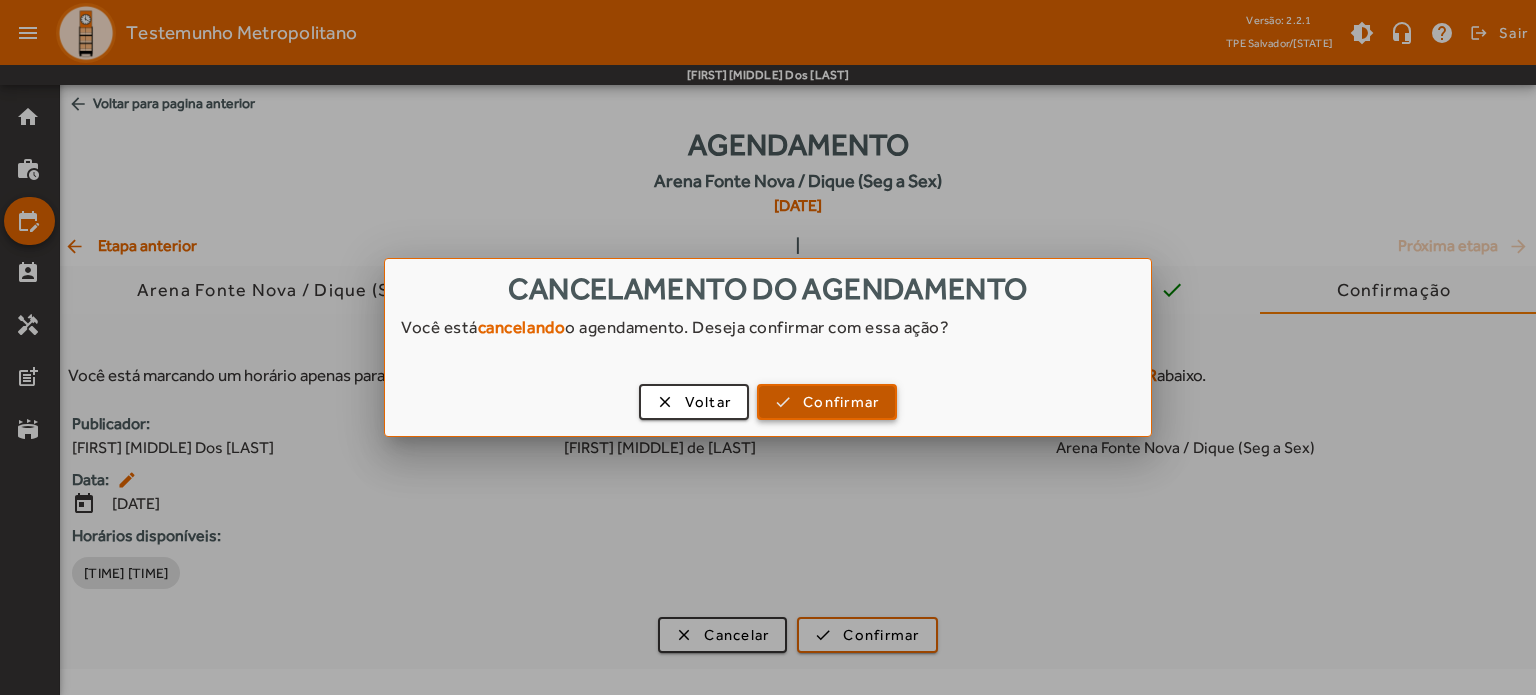 click on "Confirmar" at bounding box center (841, 402) 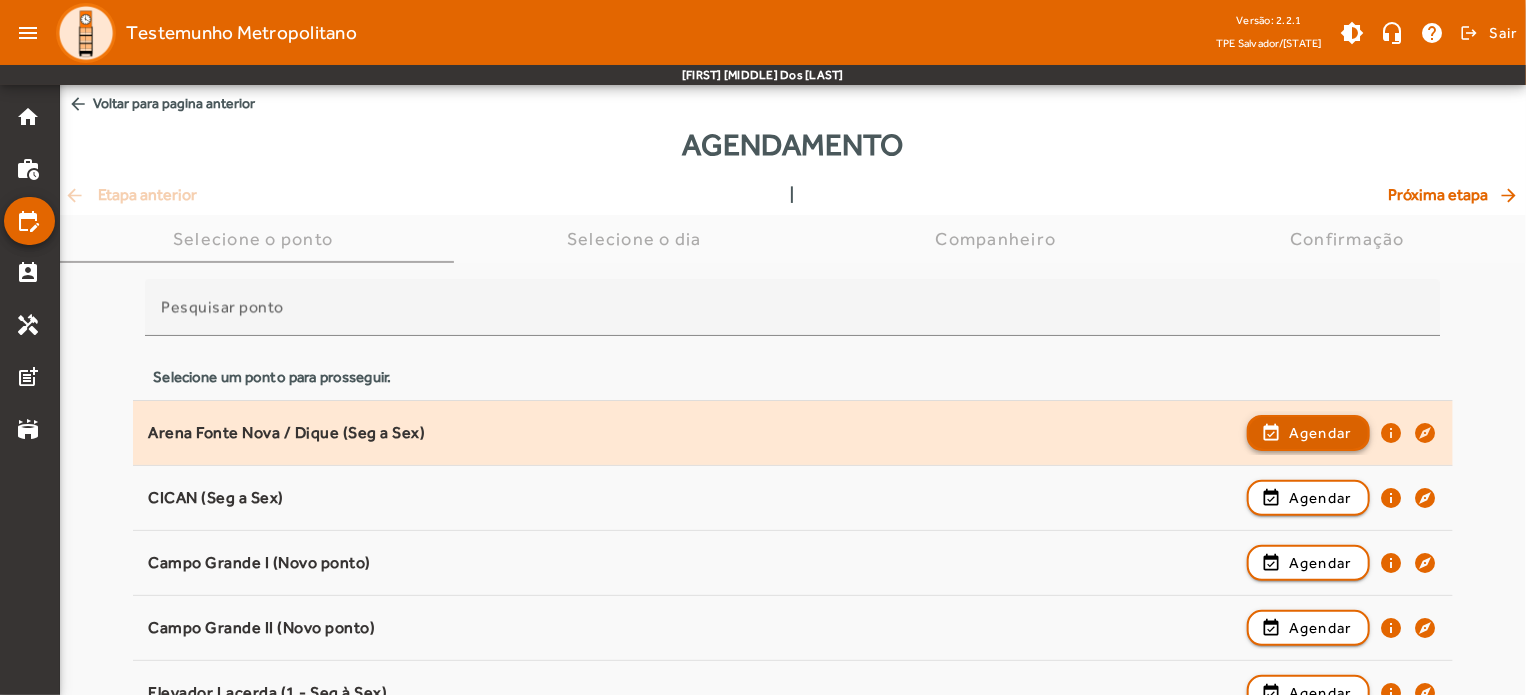 click on "Agendar" at bounding box center [1320, 498] 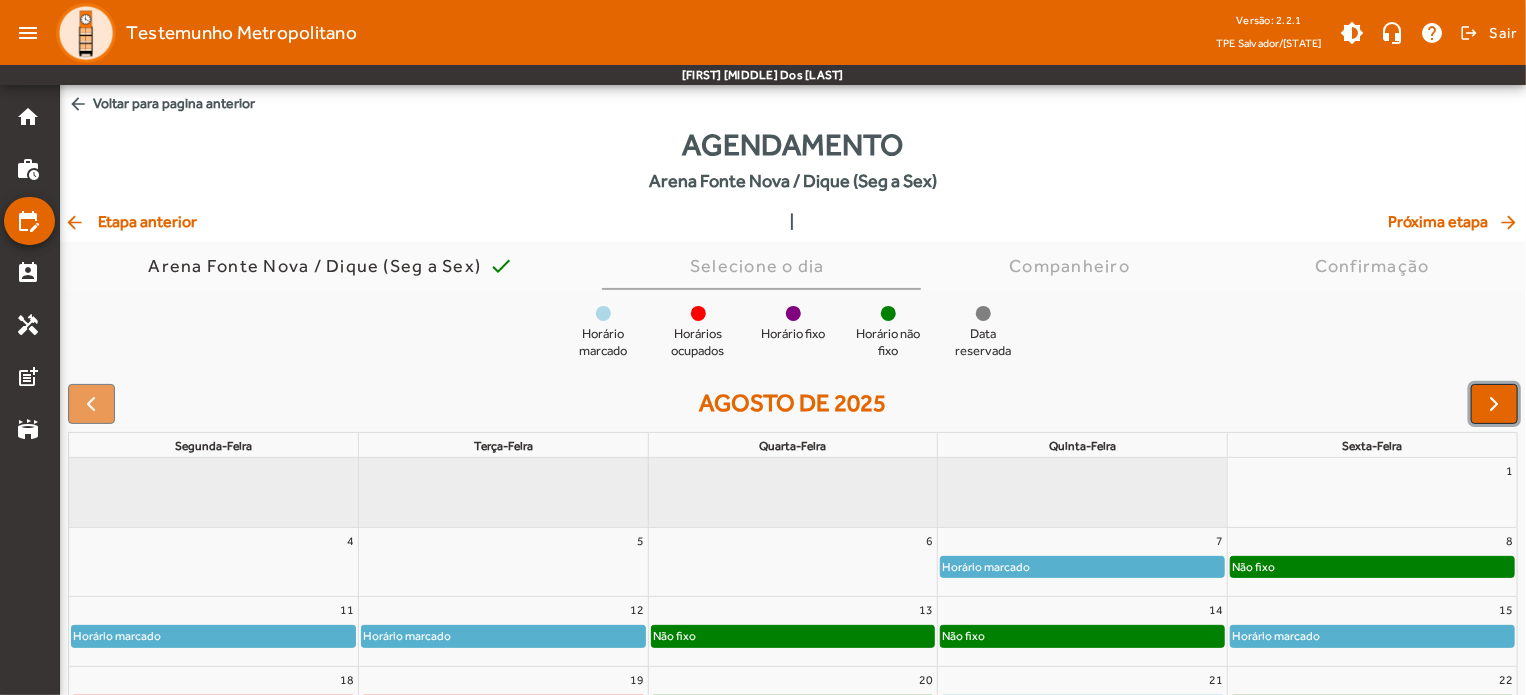 click at bounding box center [1494, 404] 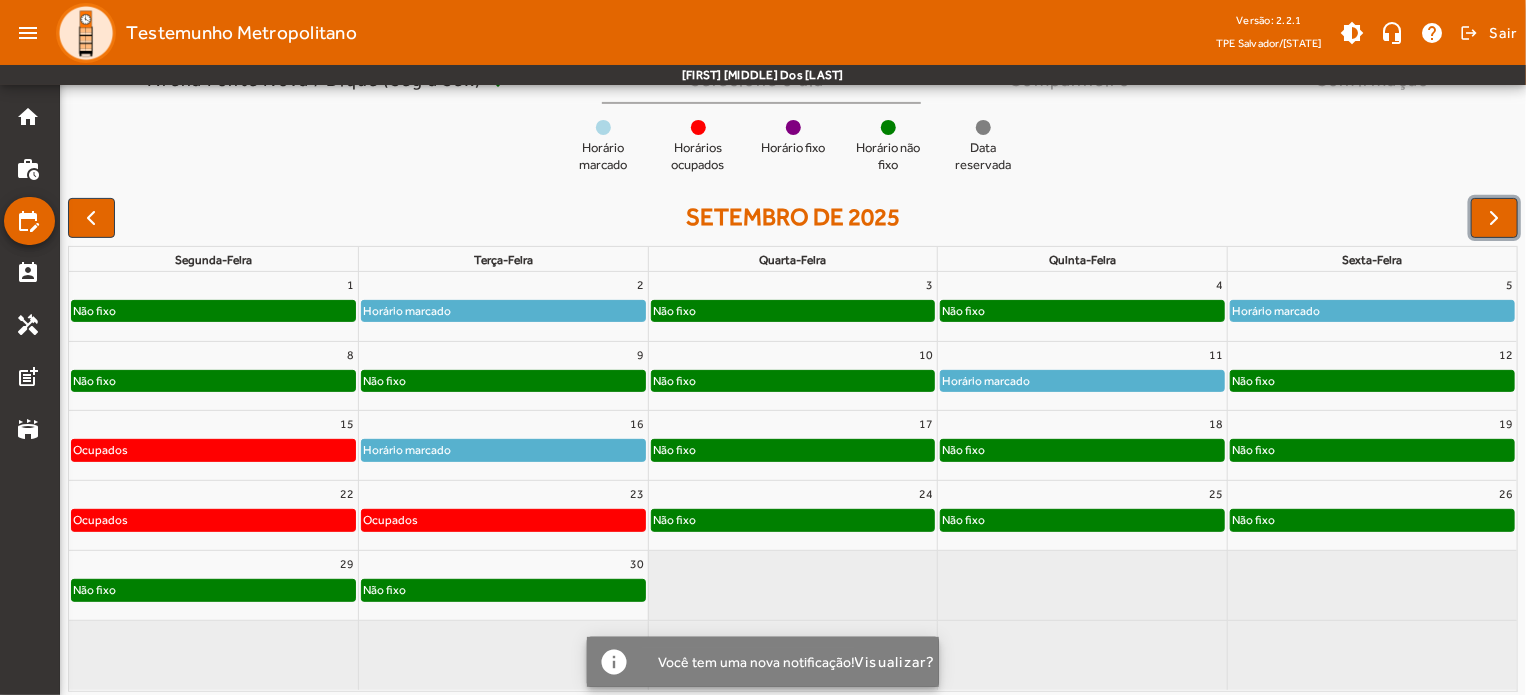 scroll, scrollTop: 190, scrollLeft: 0, axis: vertical 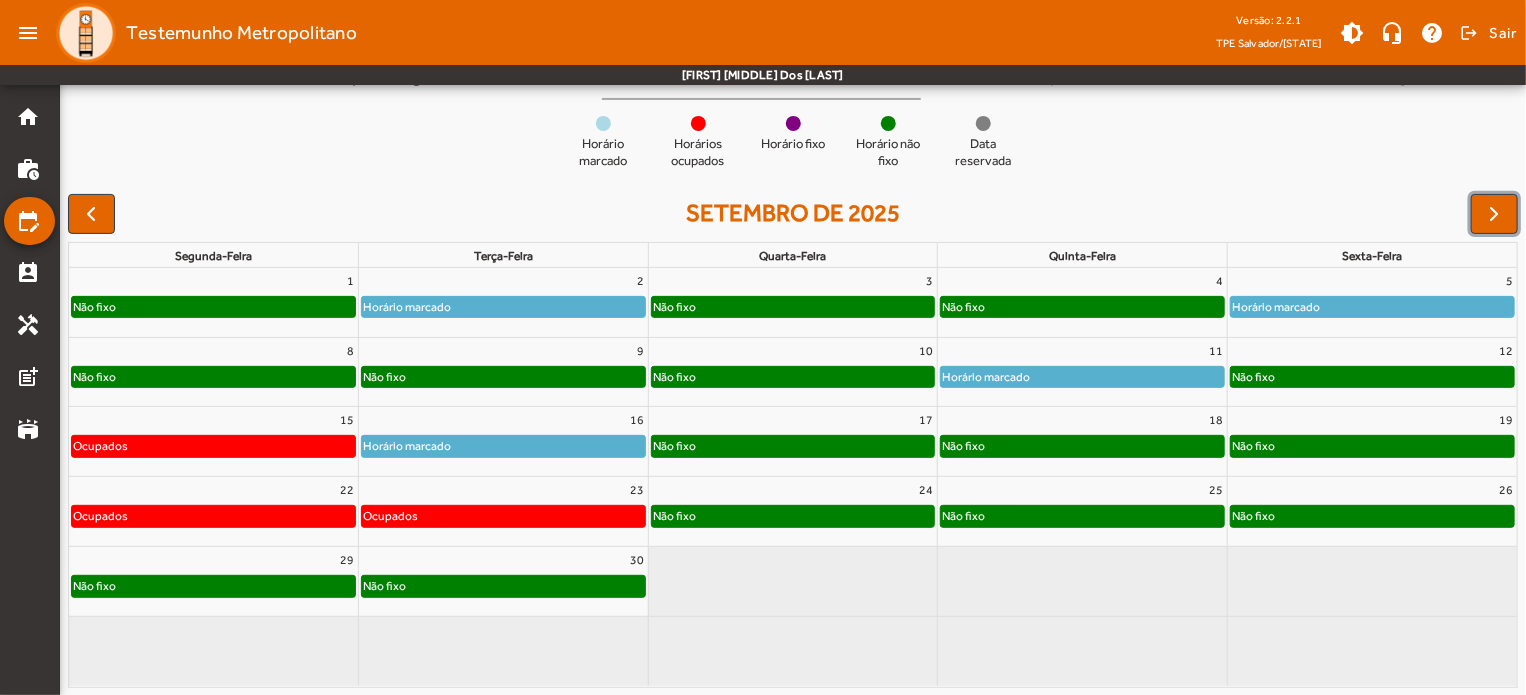 click on "Horário marcado" 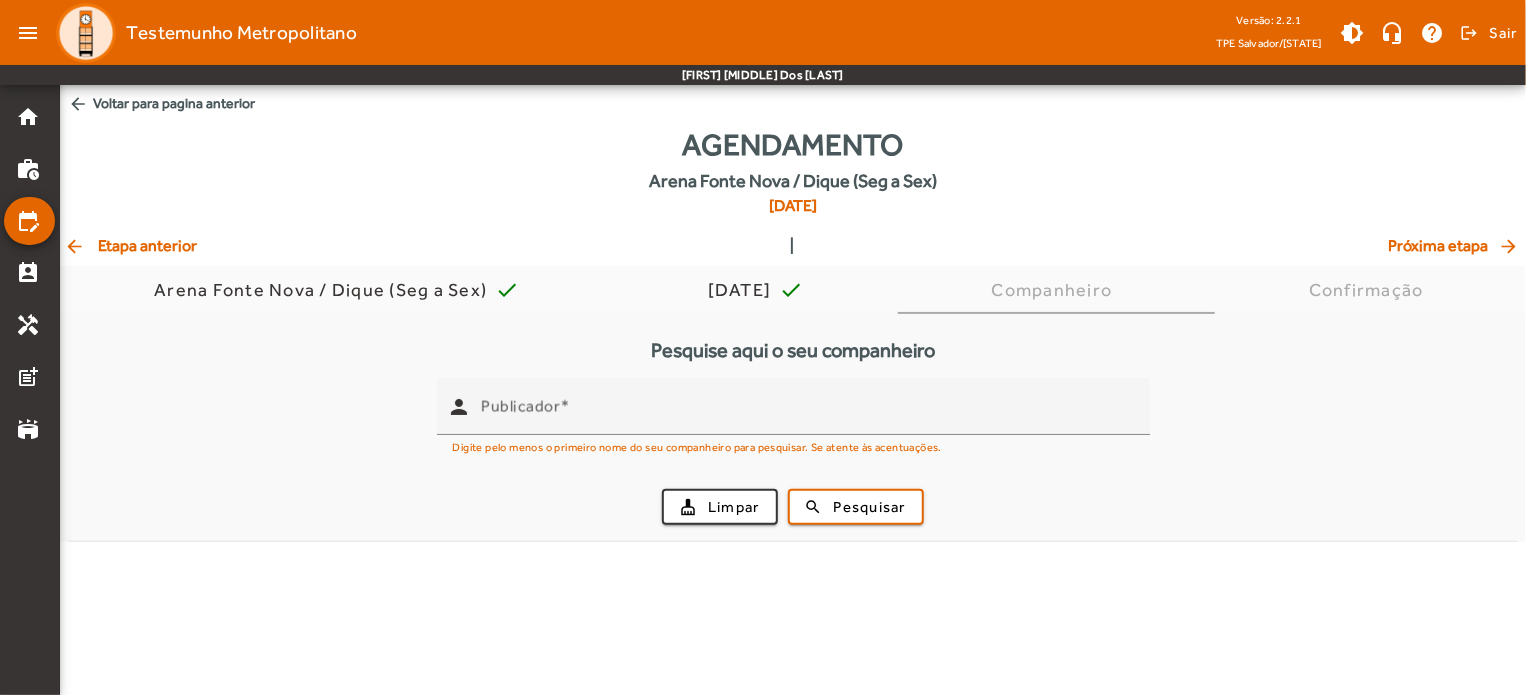 scroll, scrollTop: 0, scrollLeft: 0, axis: both 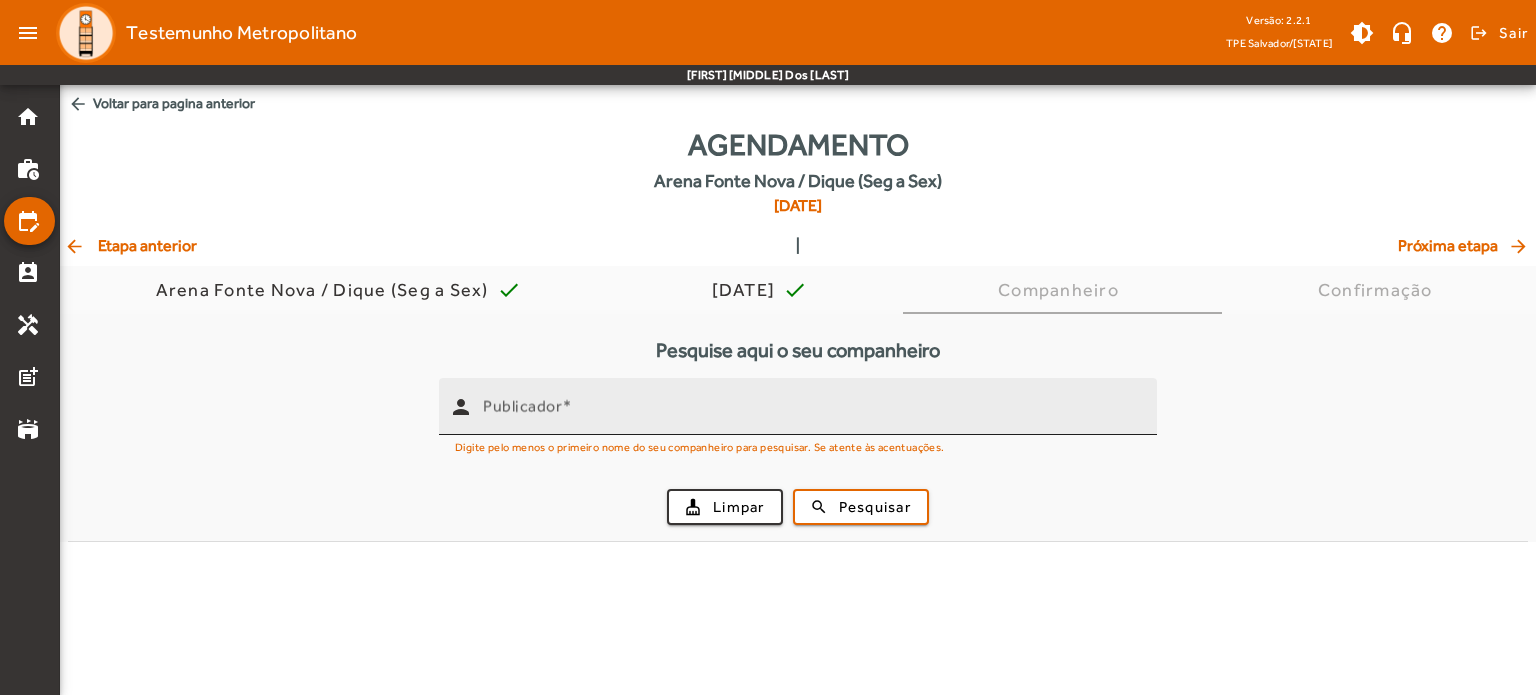click on "Publicador" at bounding box center [812, 406] 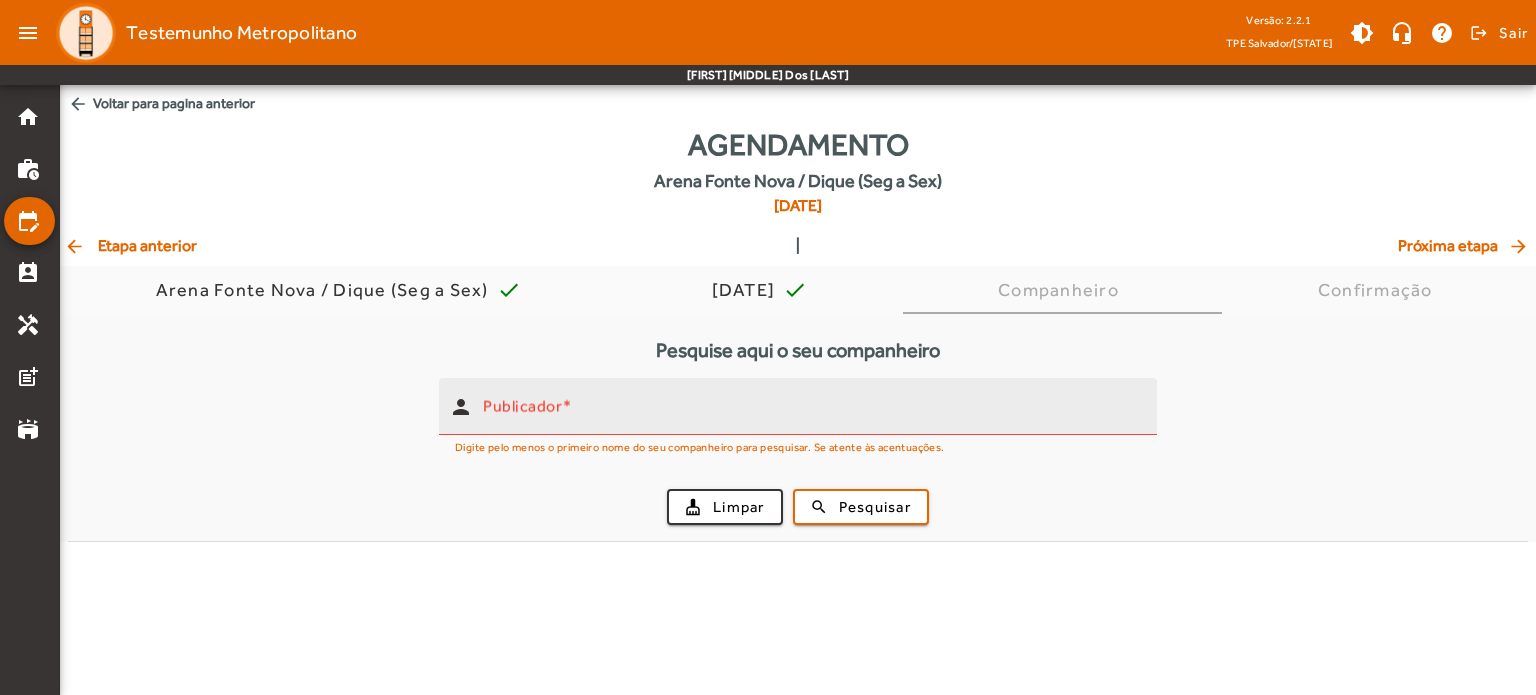 click on "Publicador" at bounding box center (812, 406) 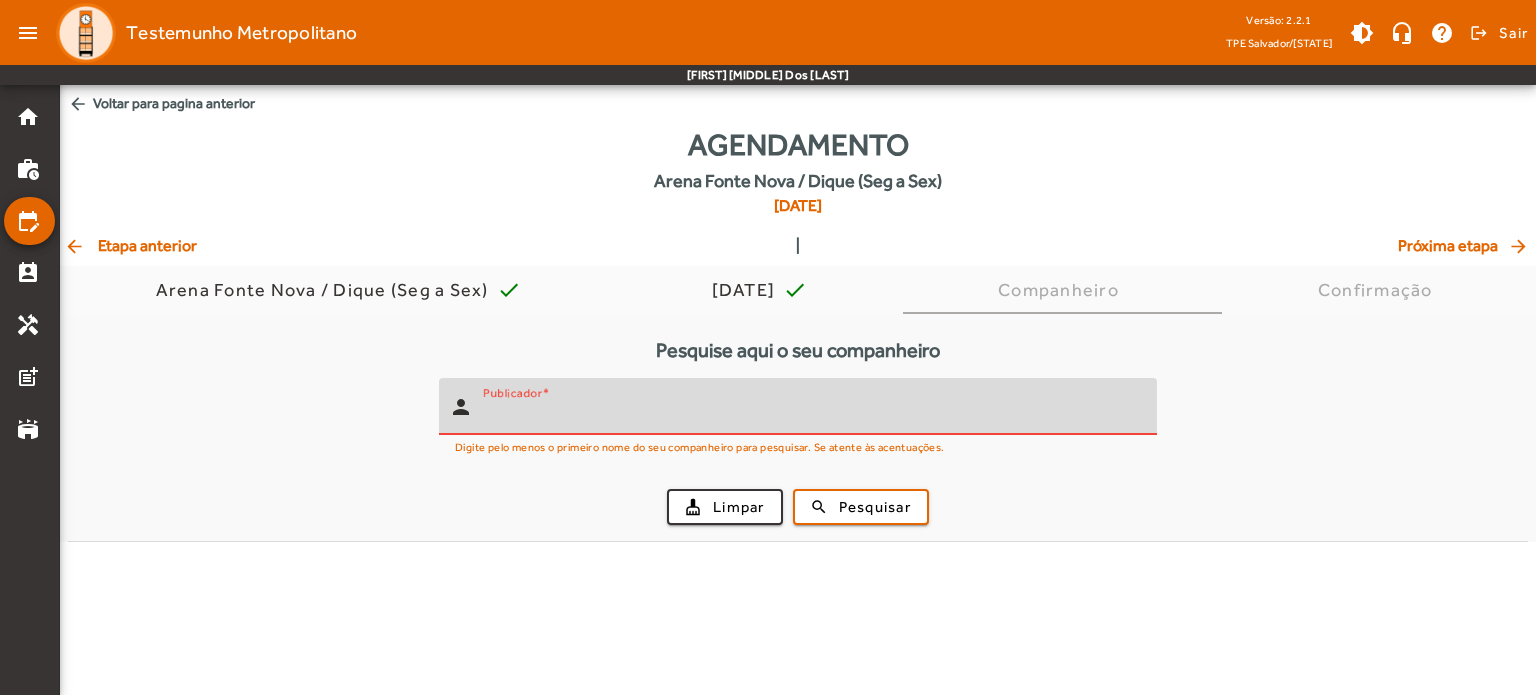 click on "Publicador" at bounding box center [812, 415] 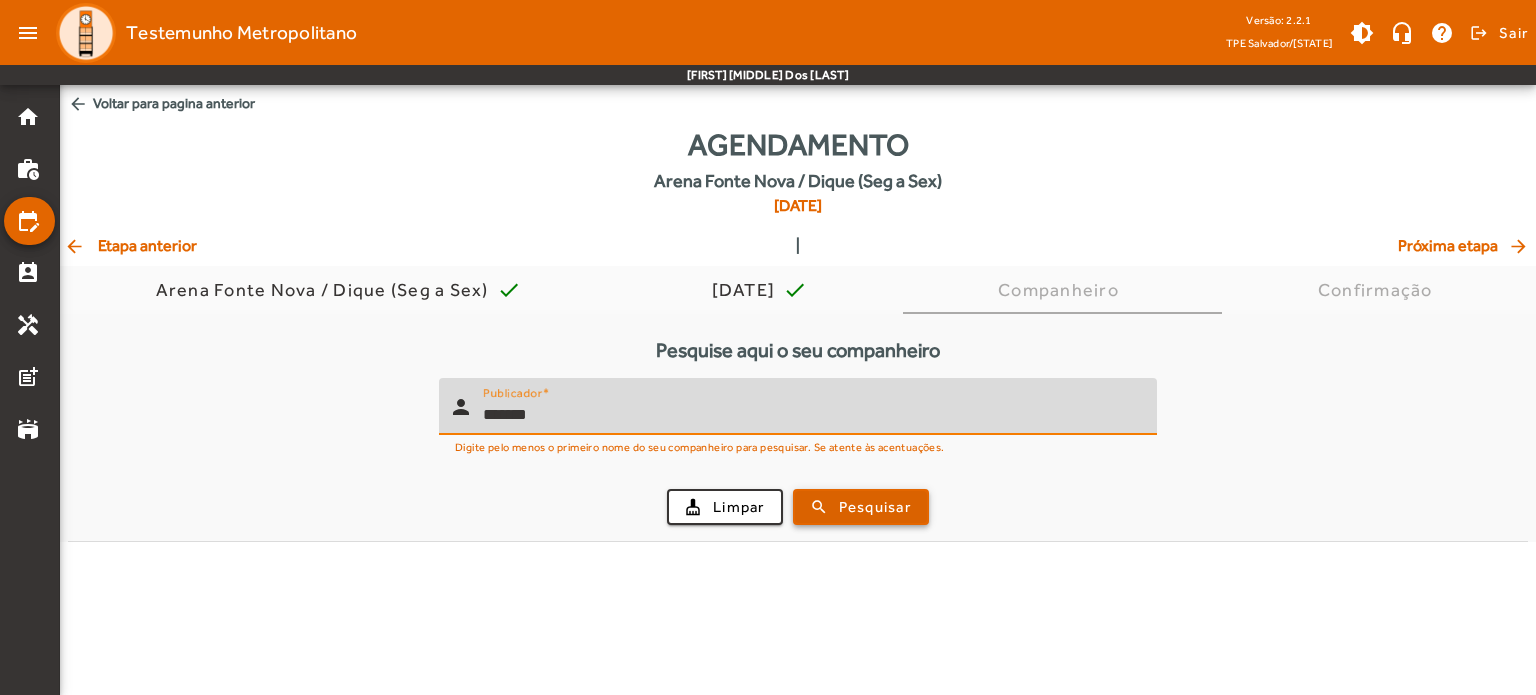 type on "*******" 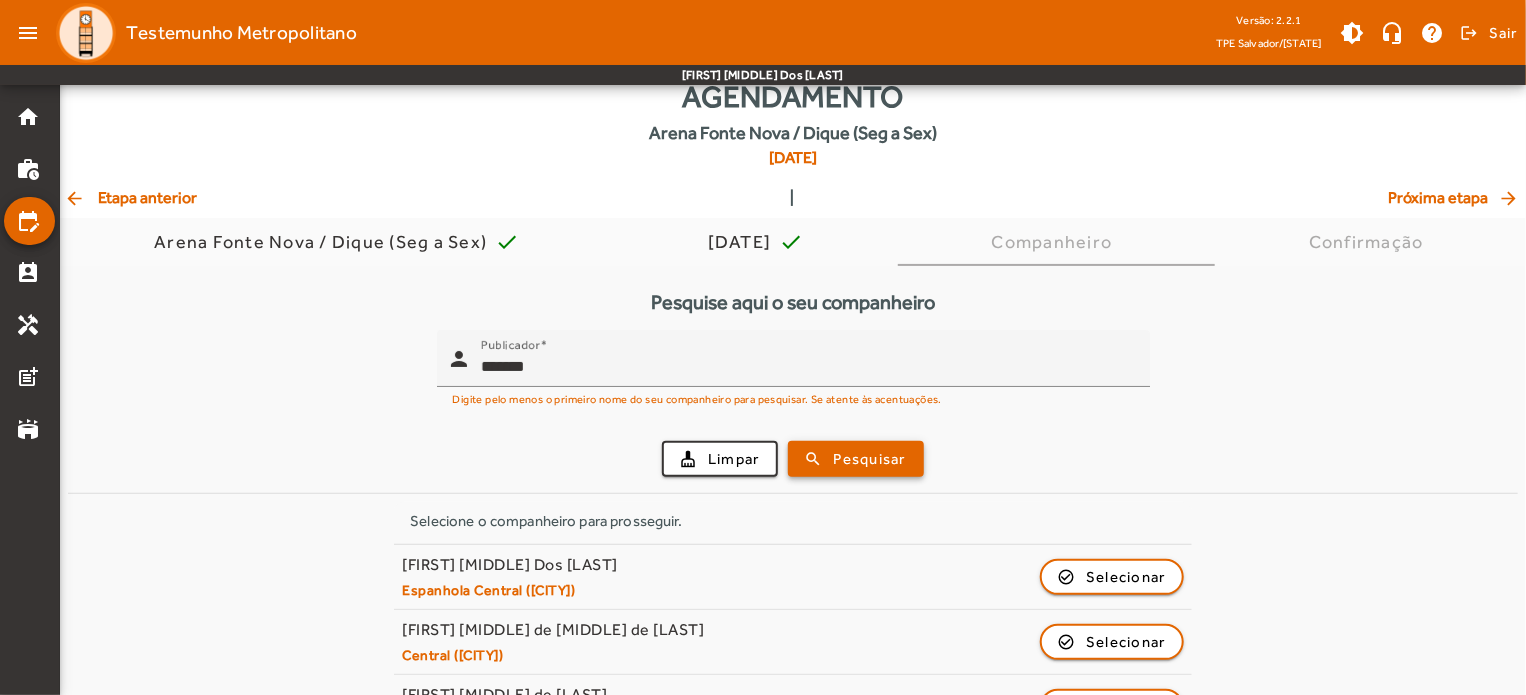 scroll, scrollTop: 172, scrollLeft: 0, axis: vertical 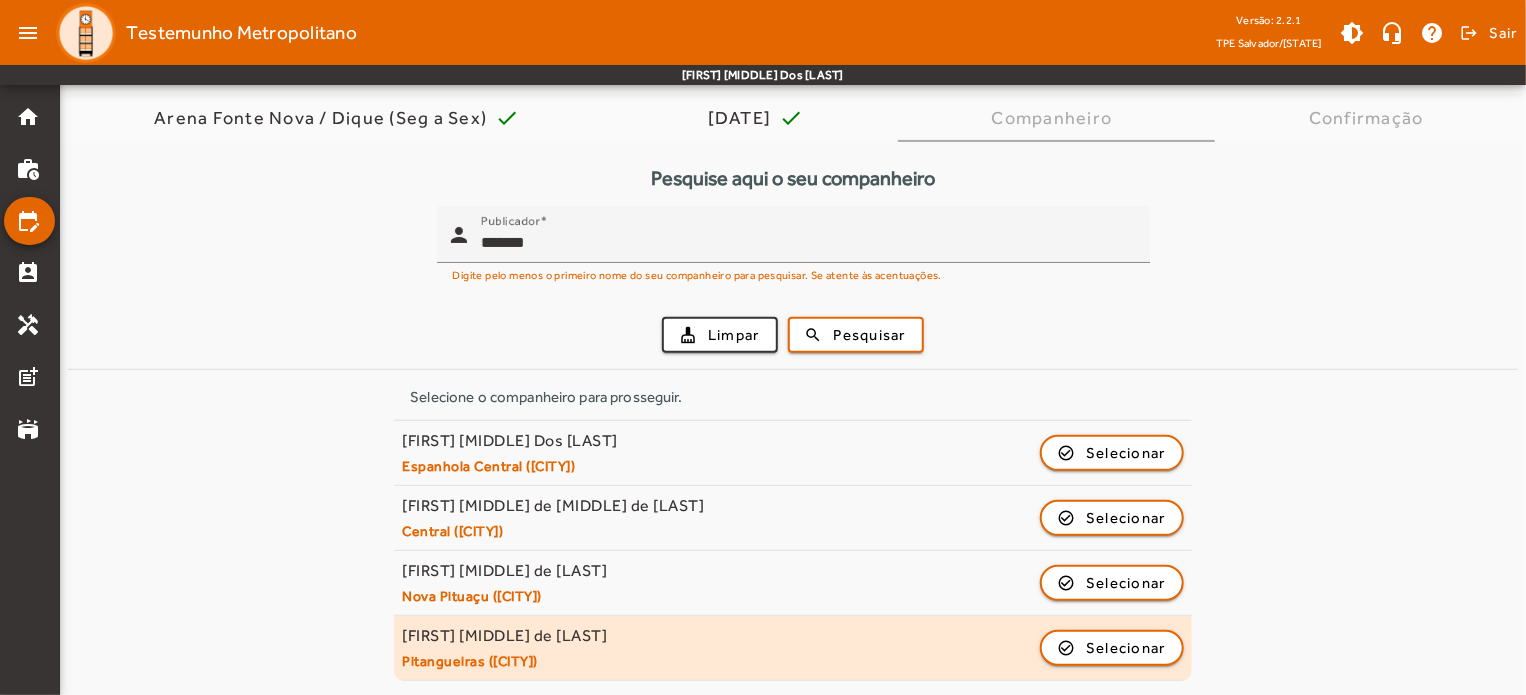 click on "[FIRST] [MIDDLE] de [LAST]   Pitangueiras ([CITY])  check_circle_outline  Selecionar" 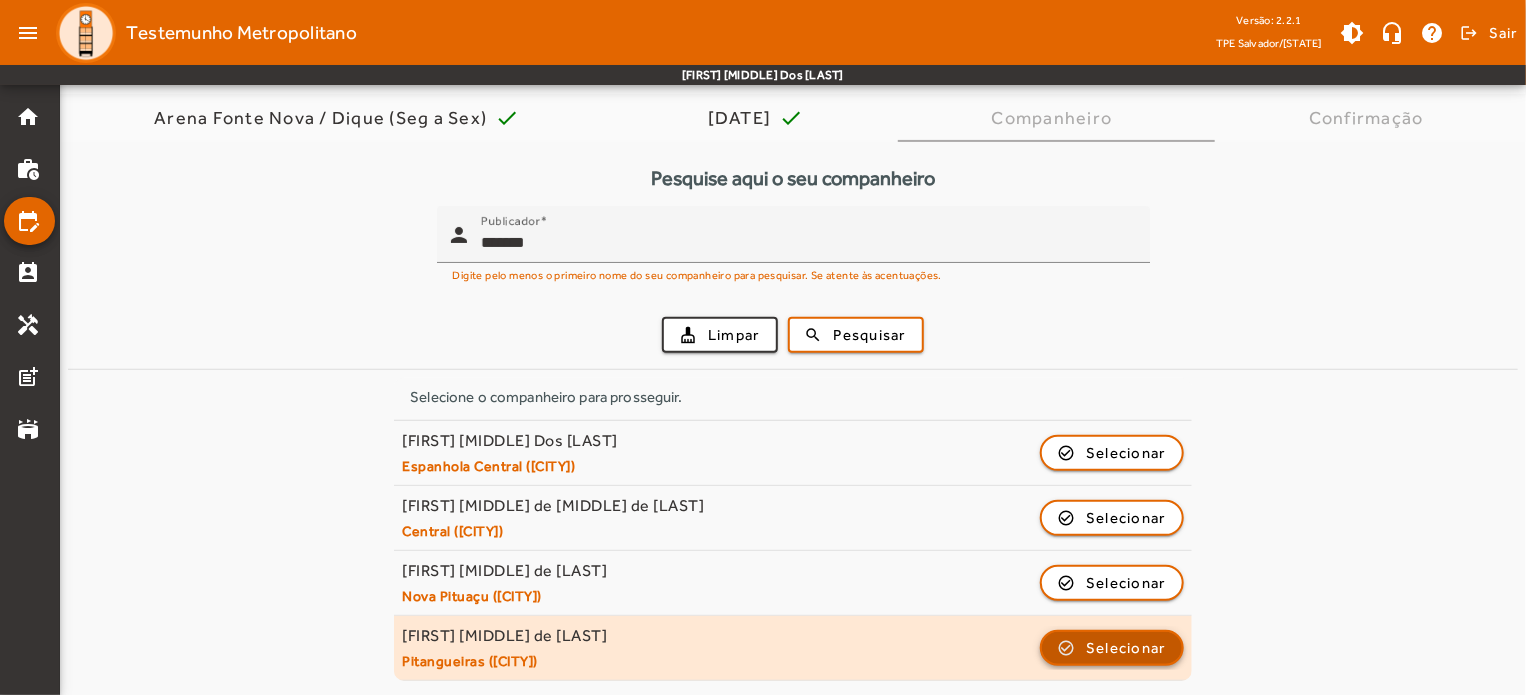 click on "Selecionar" 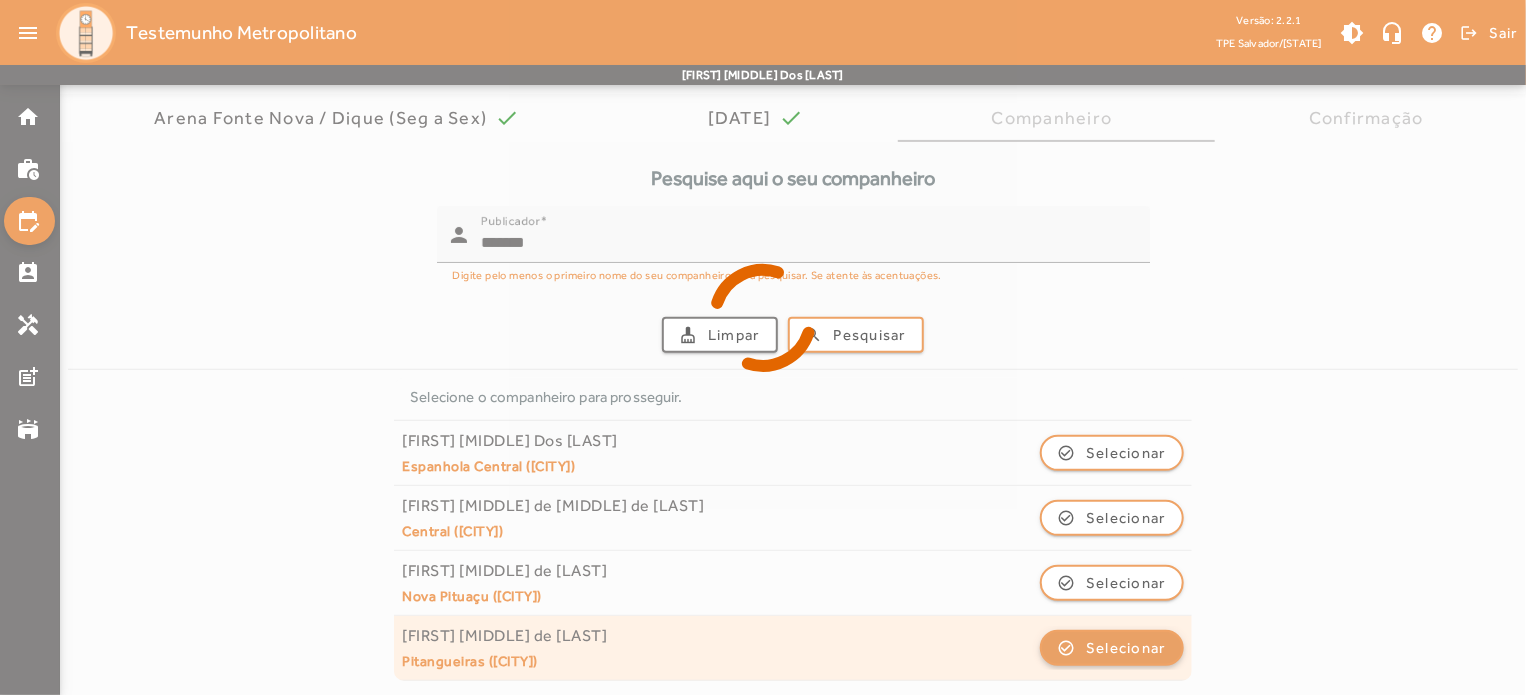 scroll, scrollTop: 0, scrollLeft: 0, axis: both 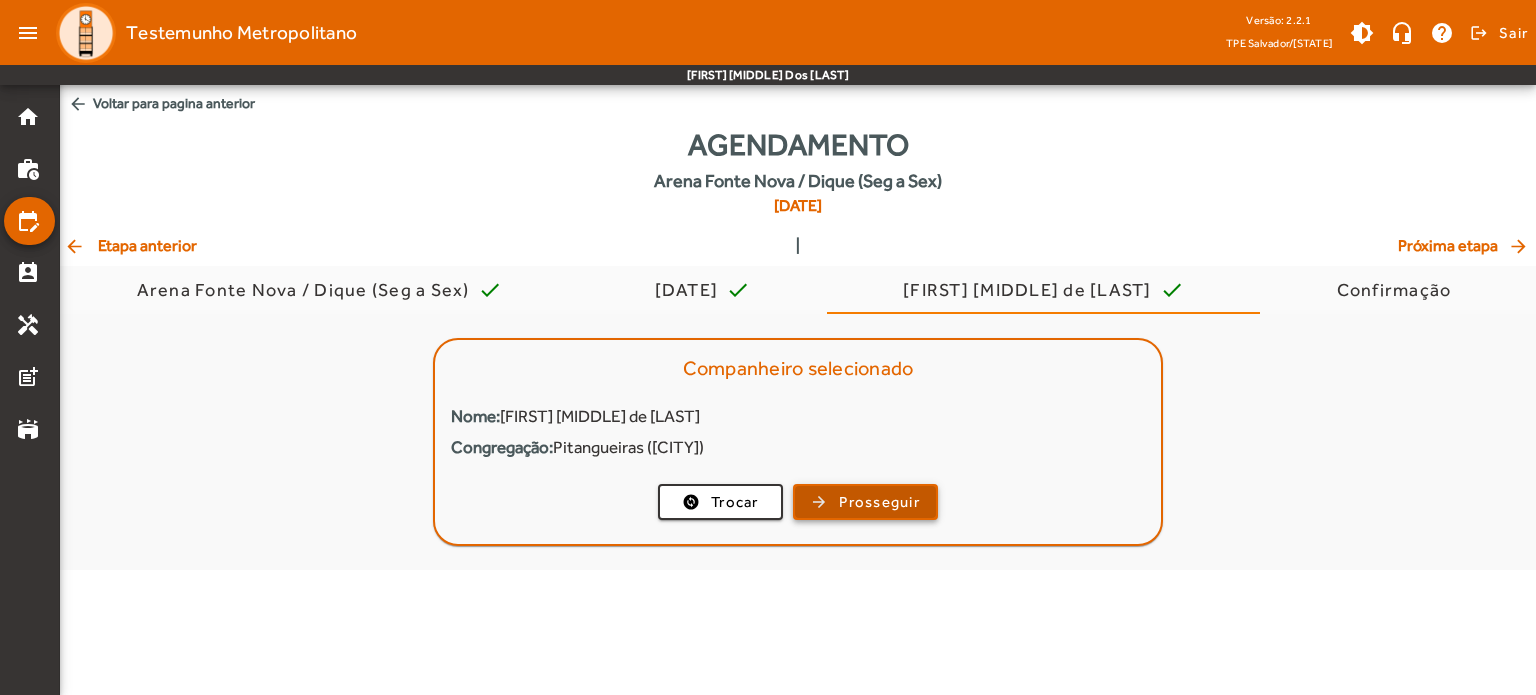 click on "Prosseguir" 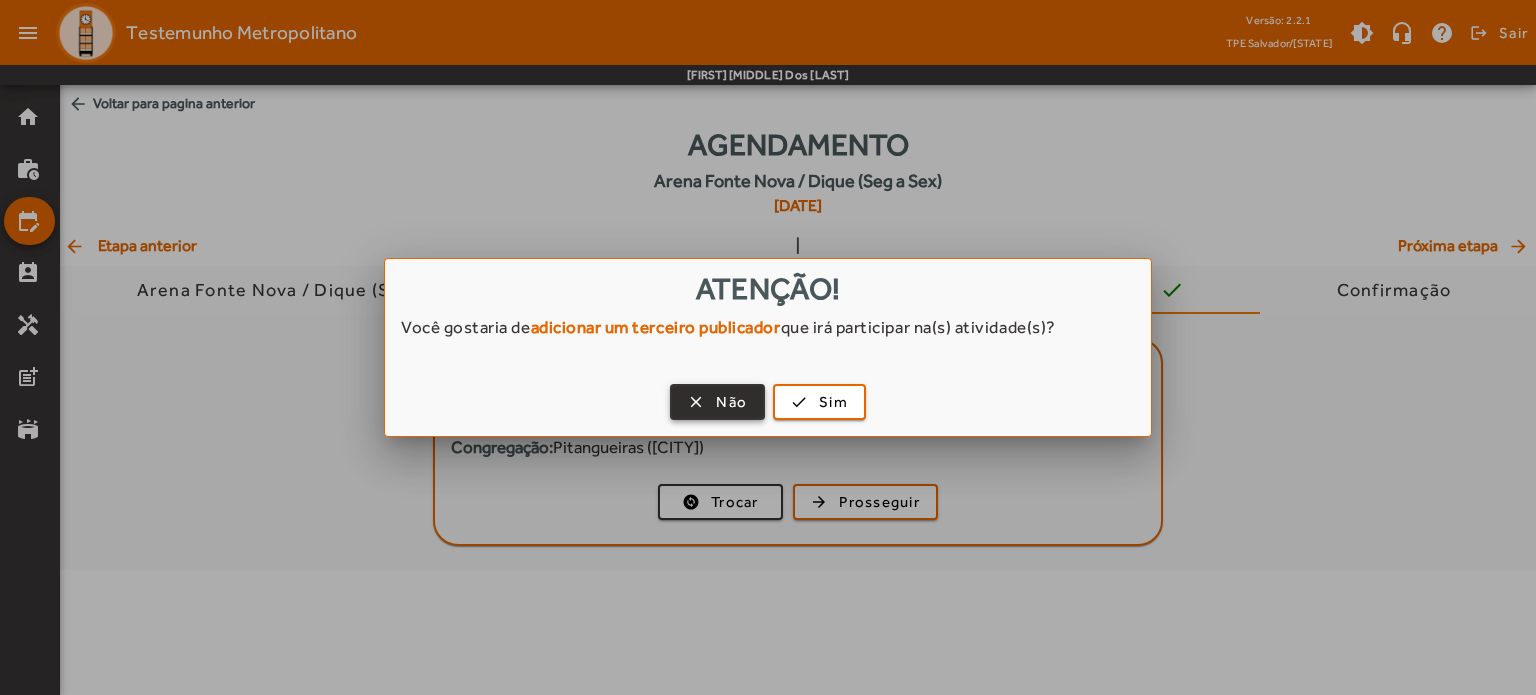 click on "Não" at bounding box center (731, 402) 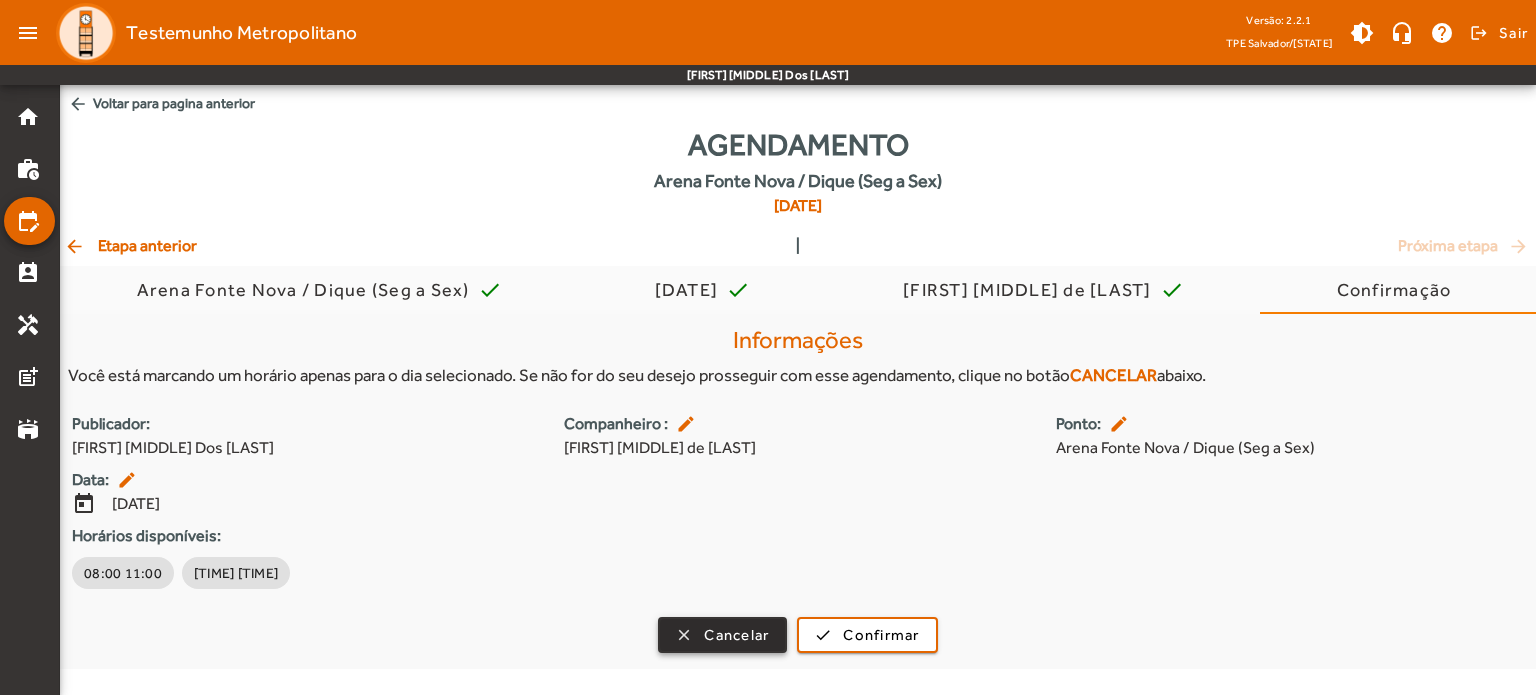 click on "Cancelar" at bounding box center [736, 635] 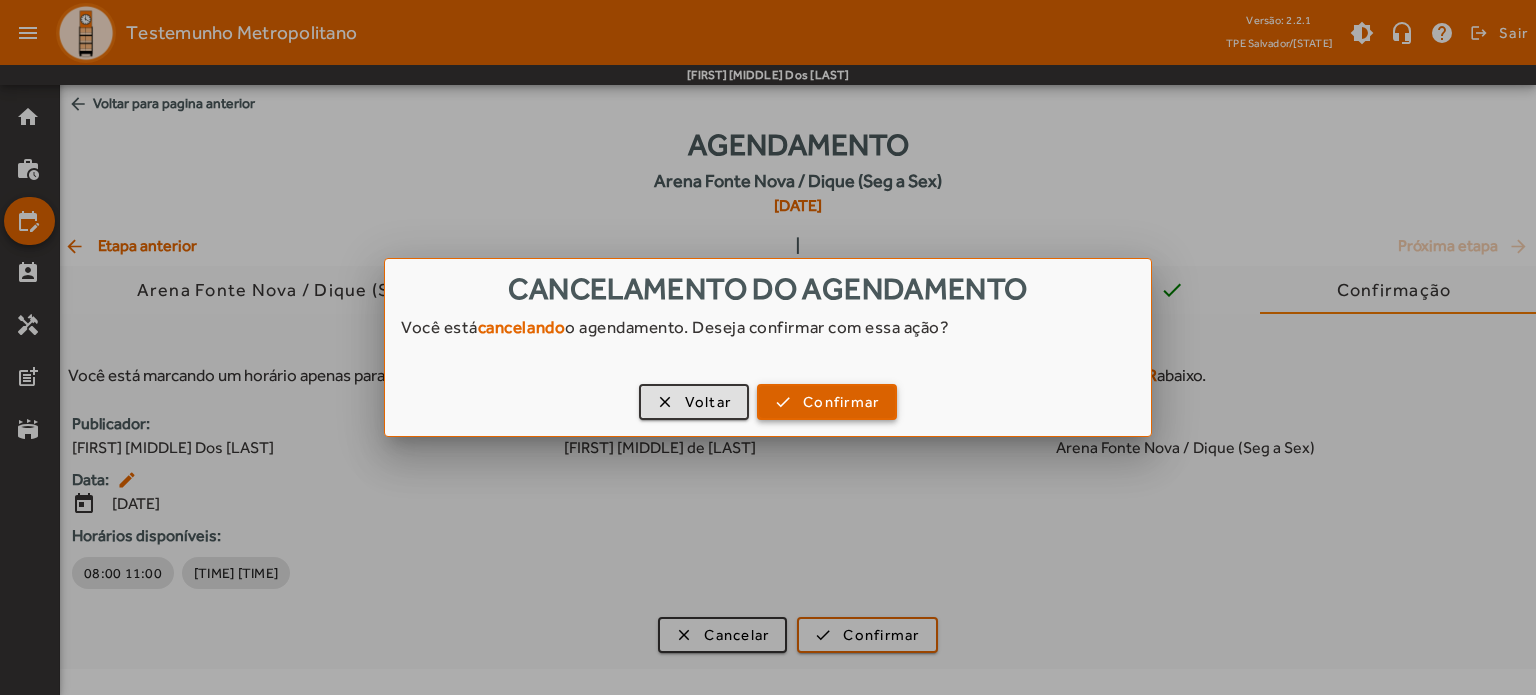 click at bounding box center [827, 402] 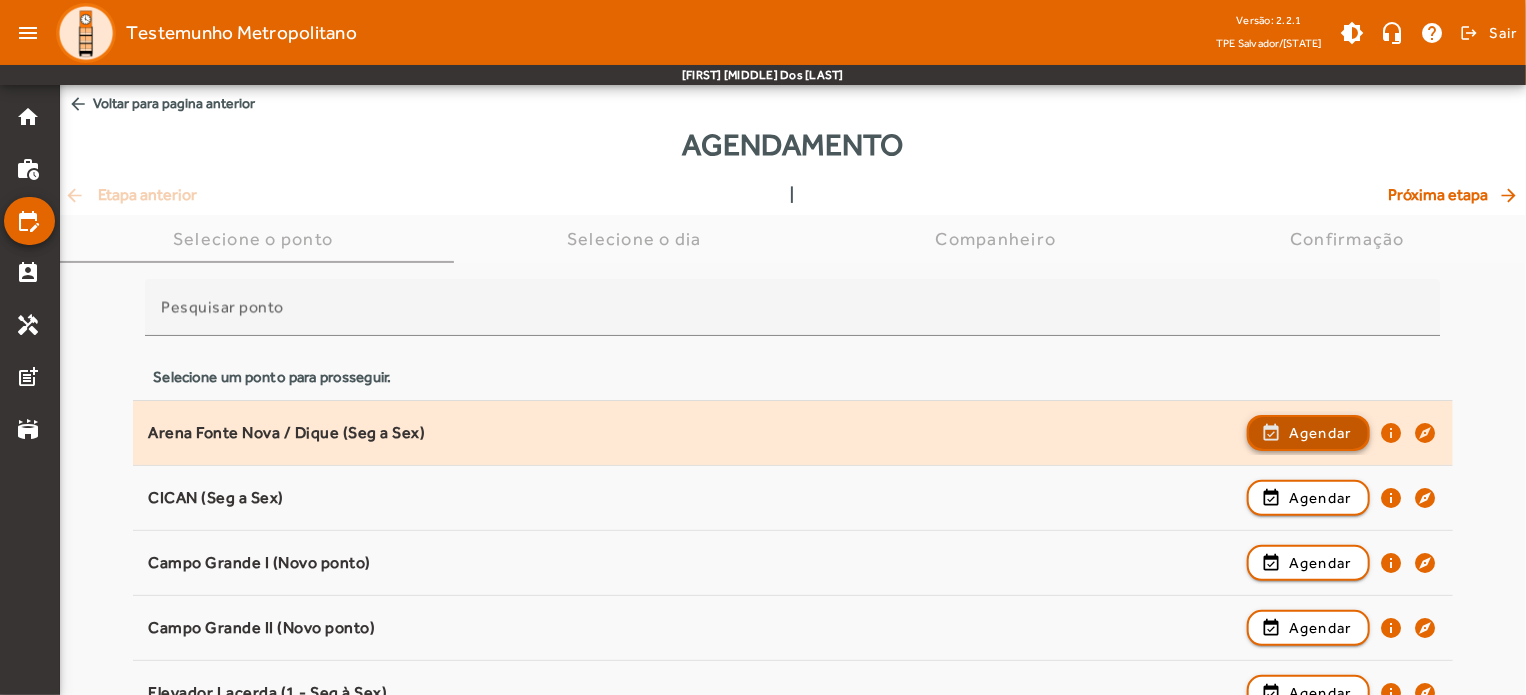click 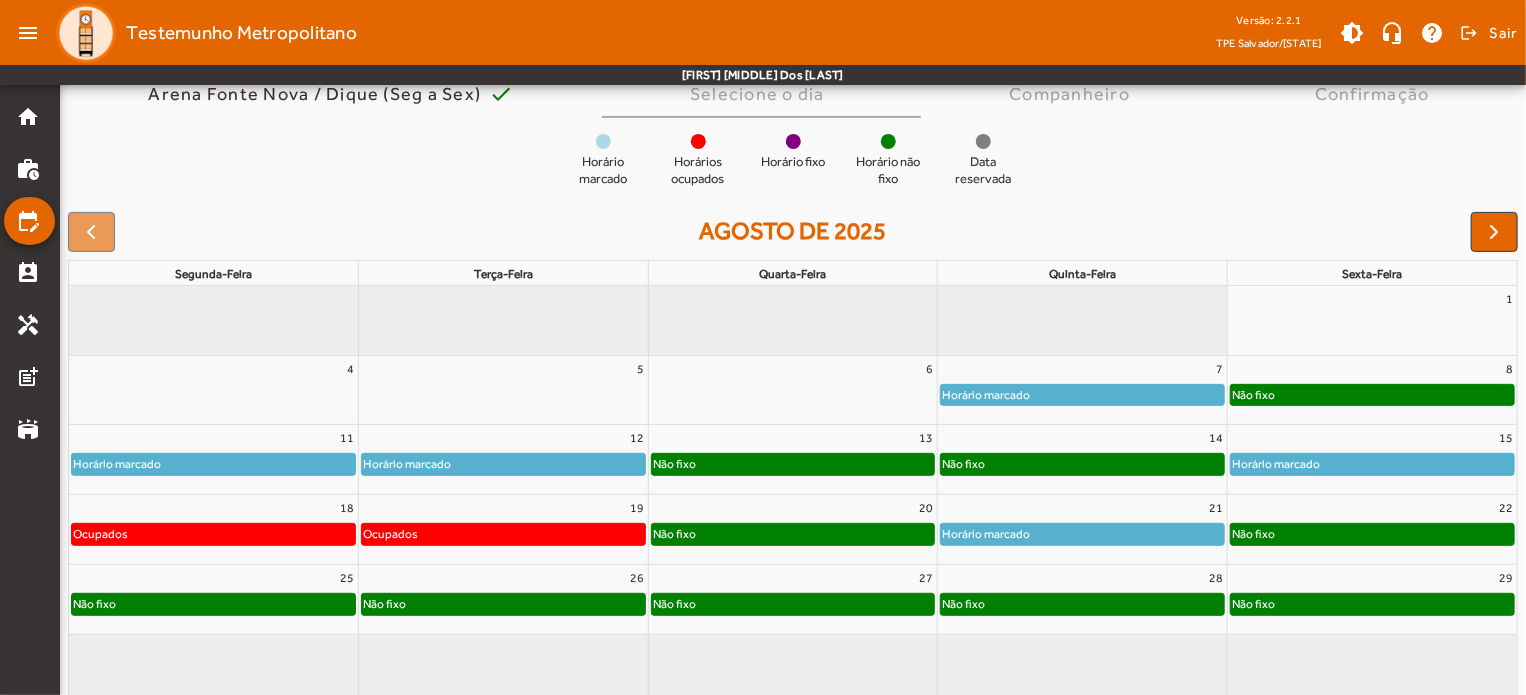 scroll, scrollTop: 172, scrollLeft: 0, axis: vertical 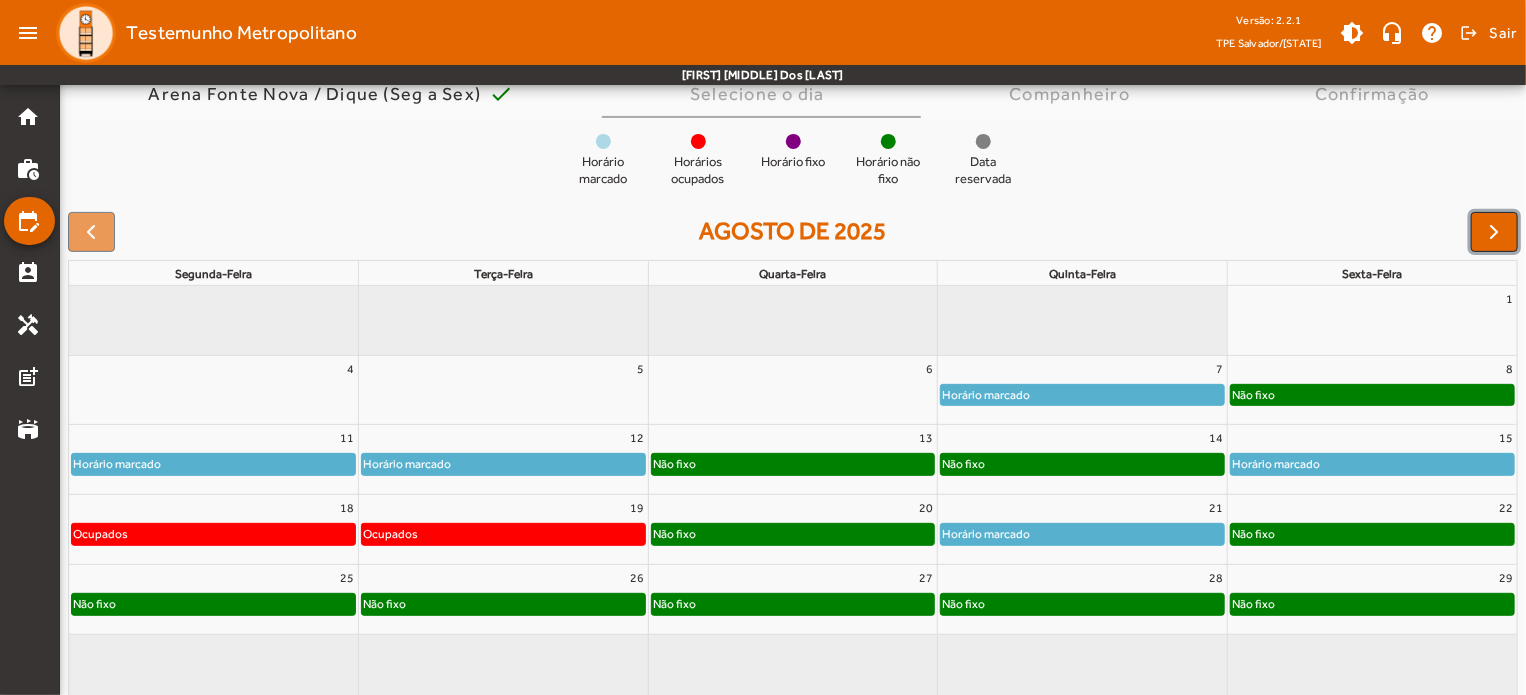 click at bounding box center (1495, 232) 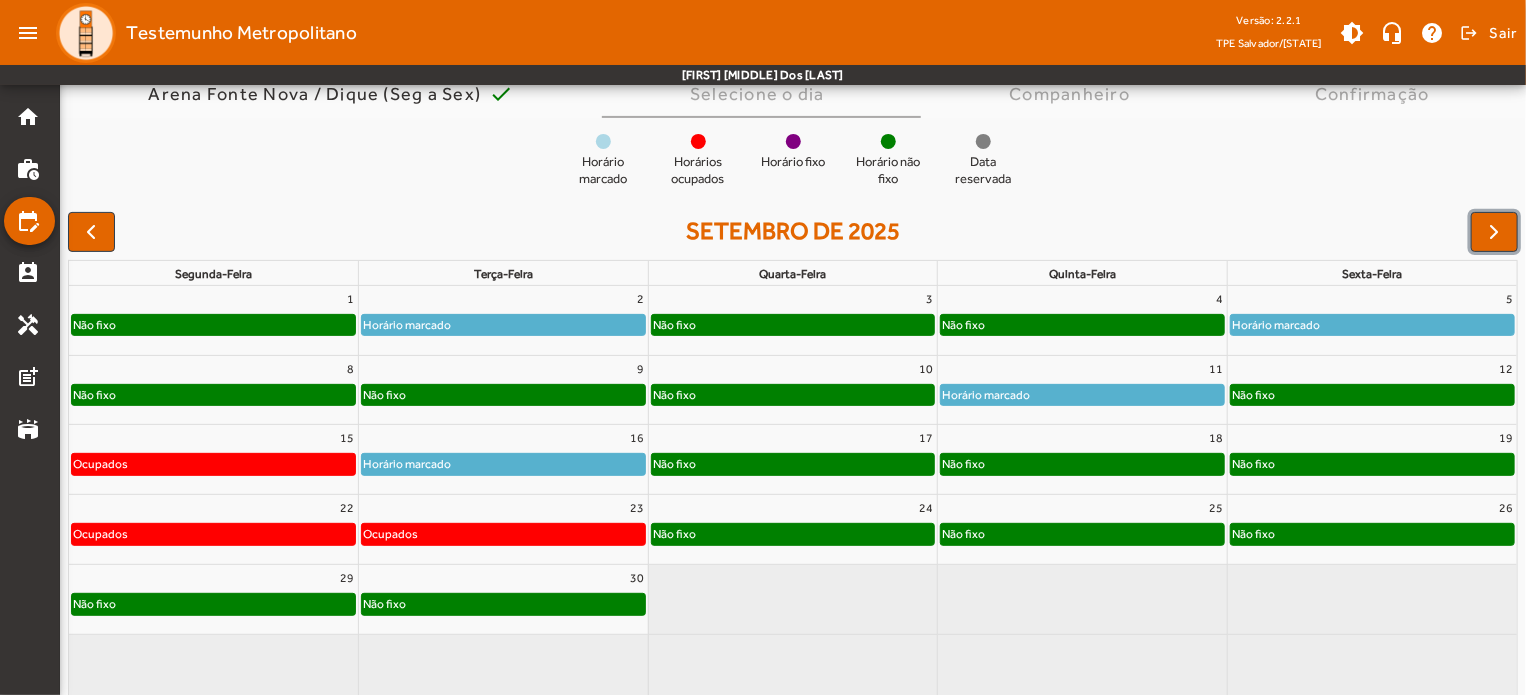 click on "Não fixo" 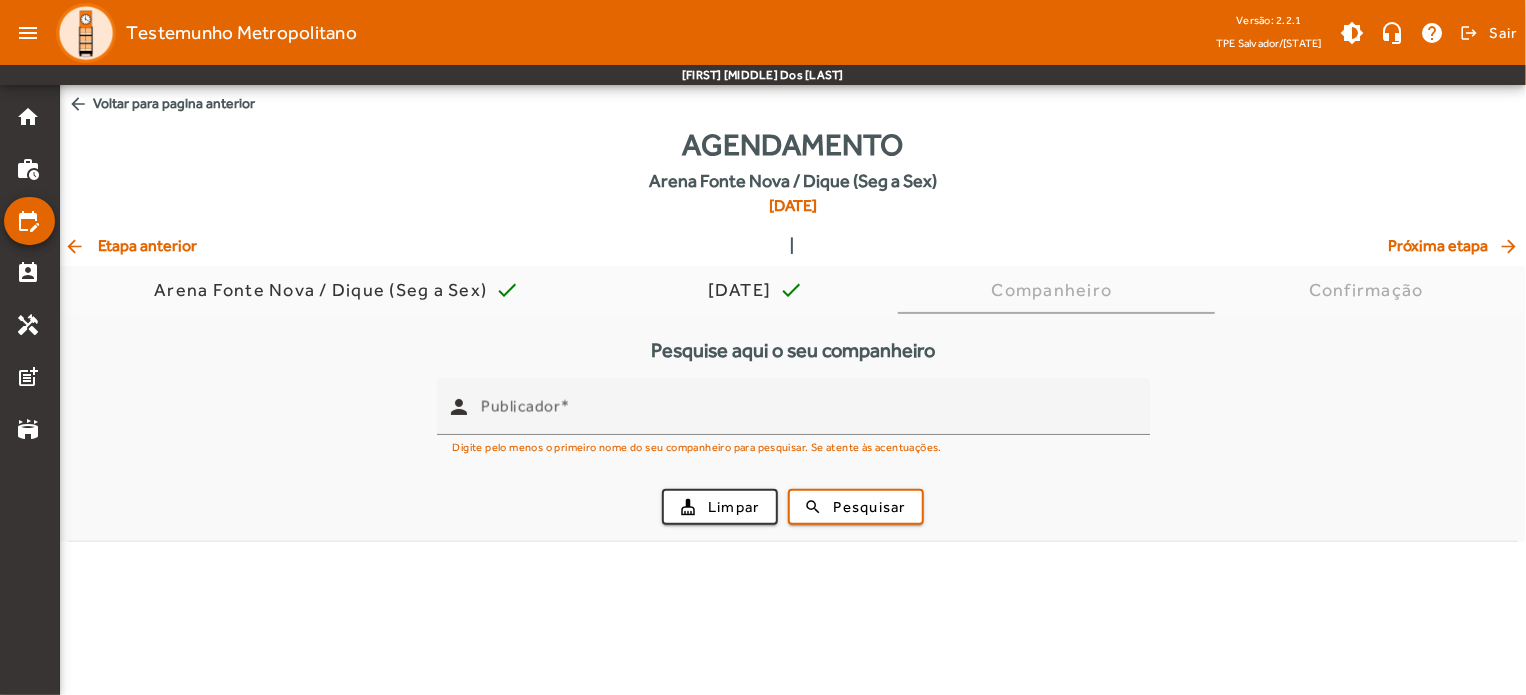 scroll, scrollTop: 0, scrollLeft: 0, axis: both 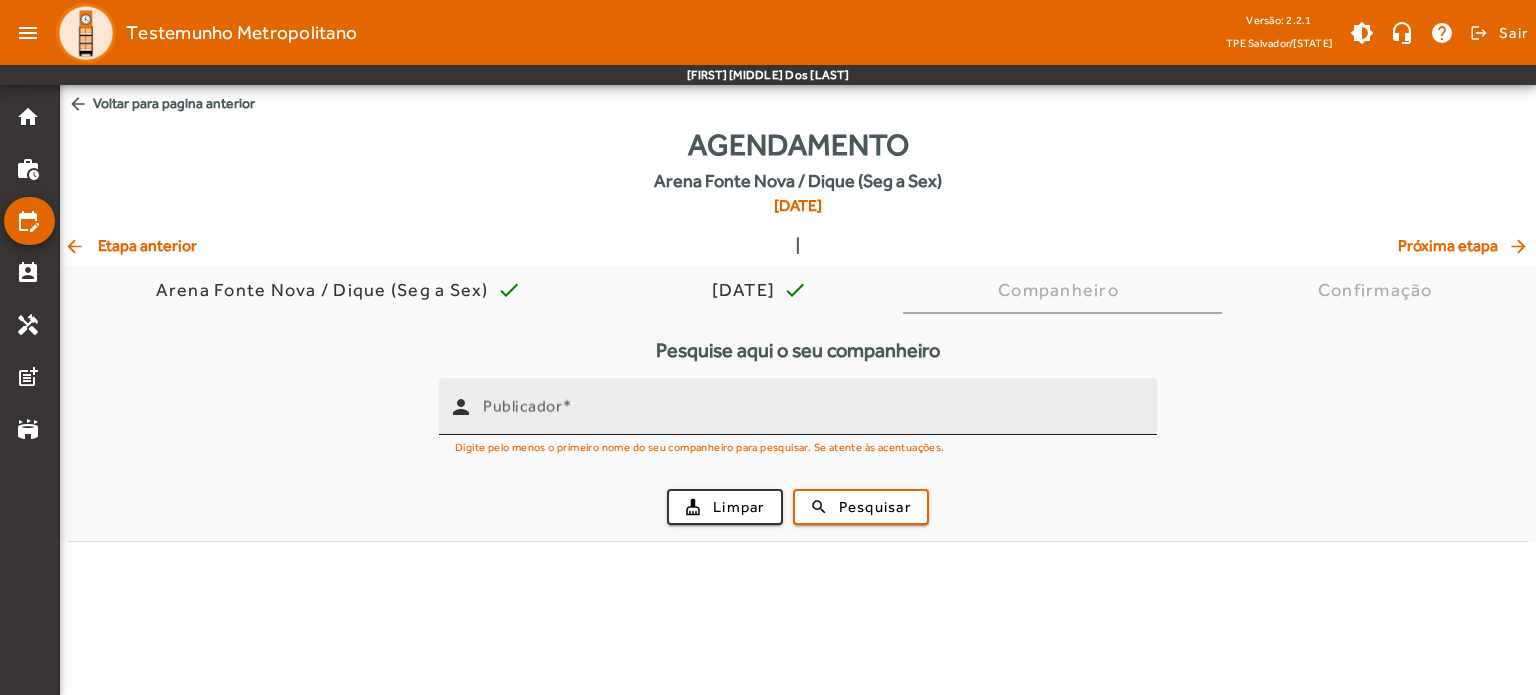 click at bounding box center (567, 406) 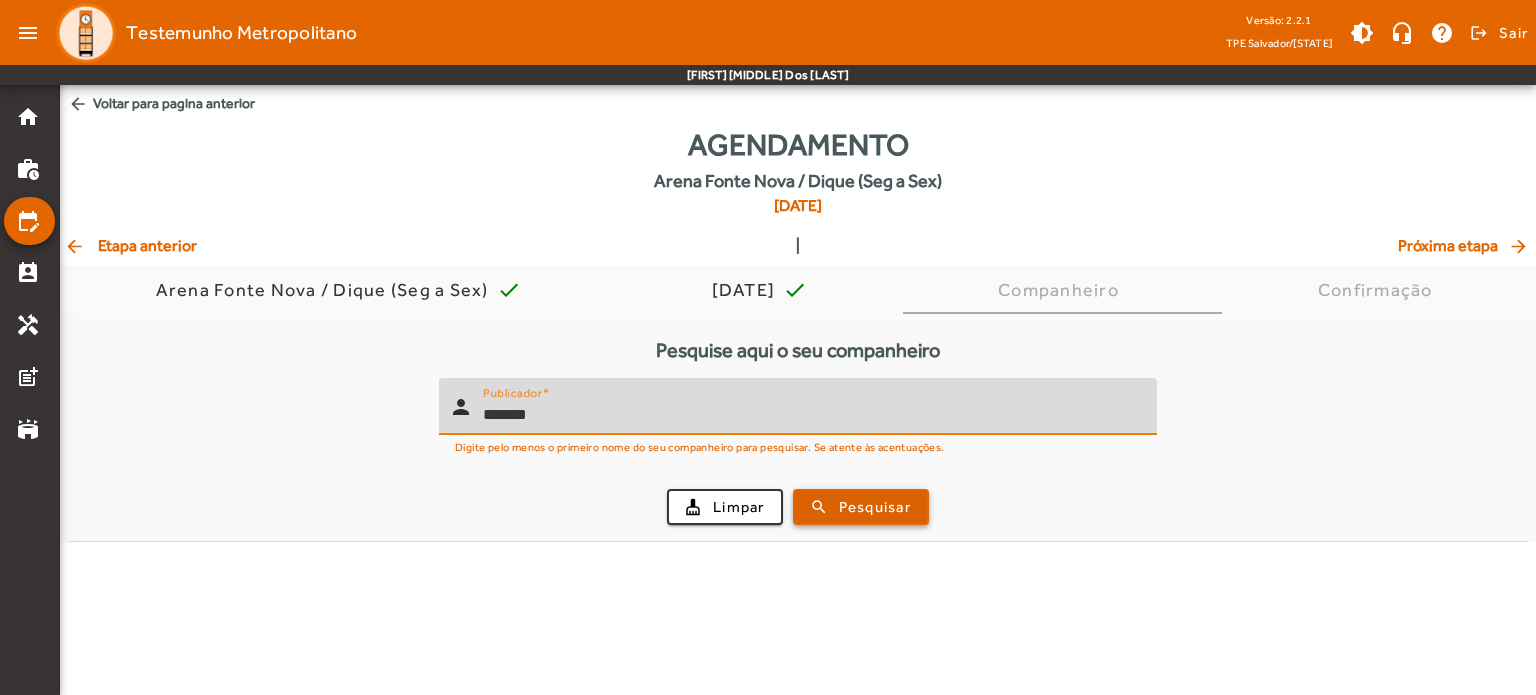 type on "*******" 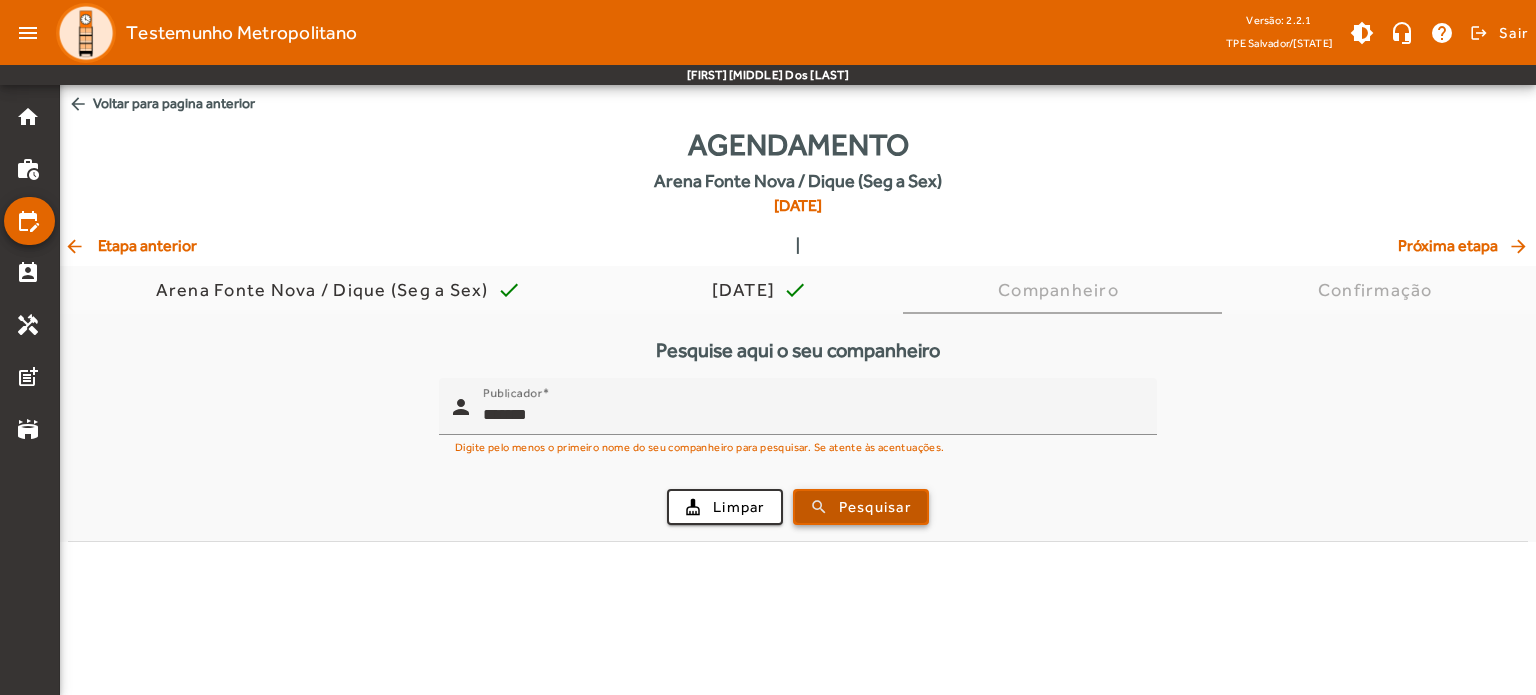 click at bounding box center [861, 507] 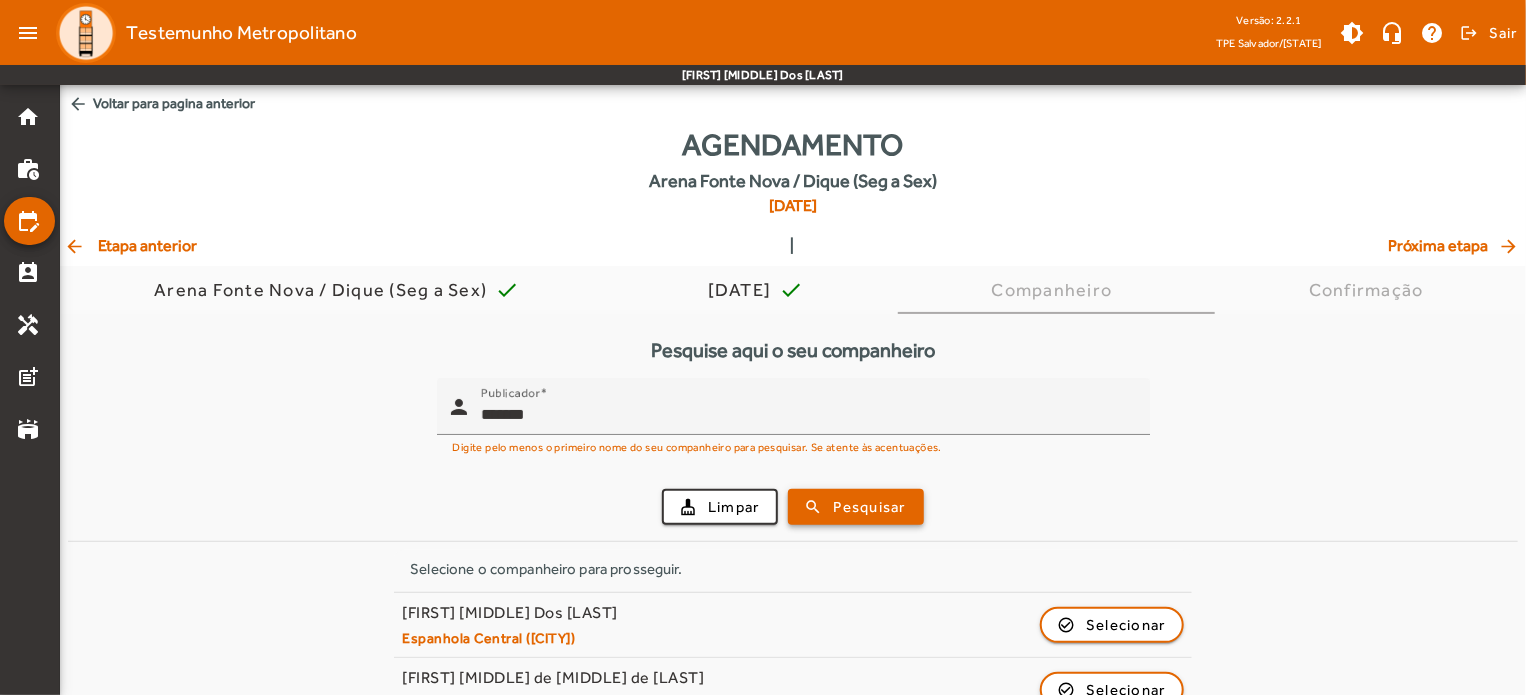 scroll, scrollTop: 172, scrollLeft: 0, axis: vertical 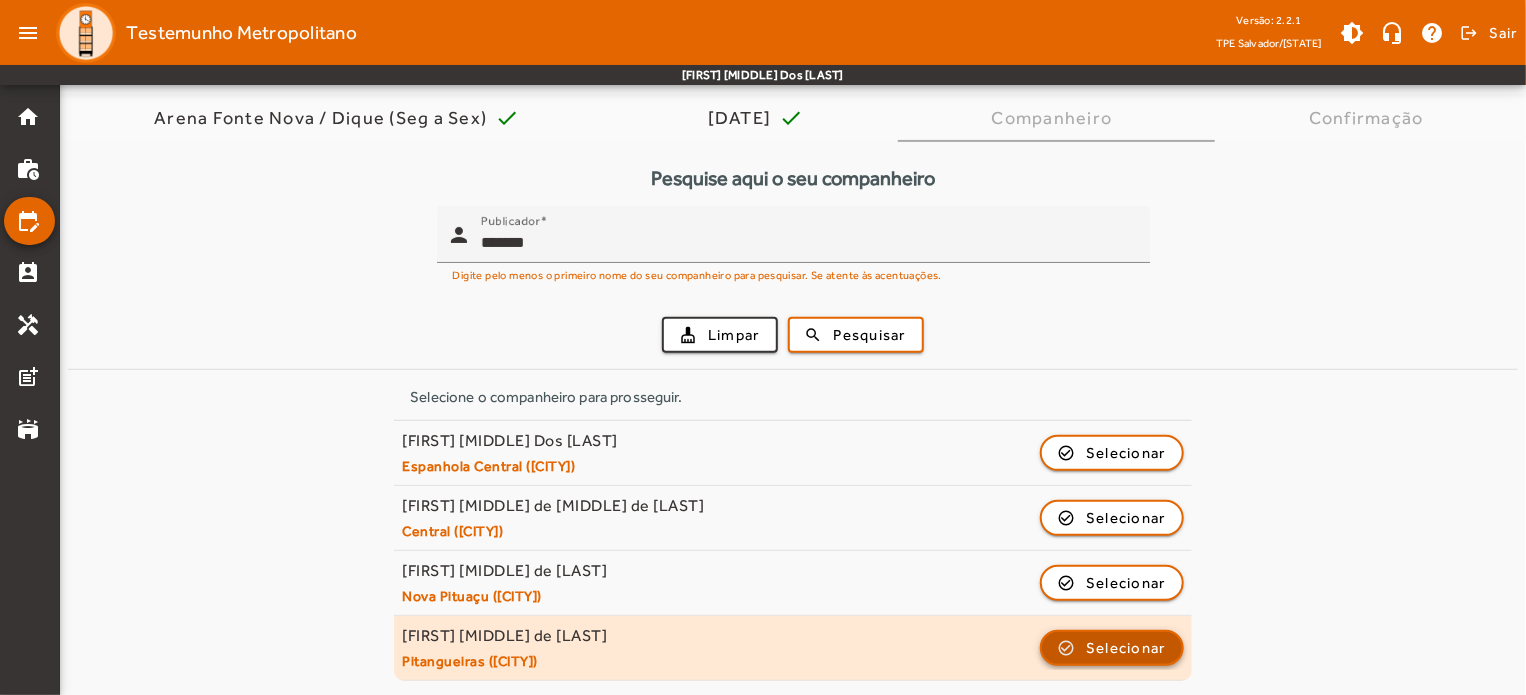 click on "Selecionar" 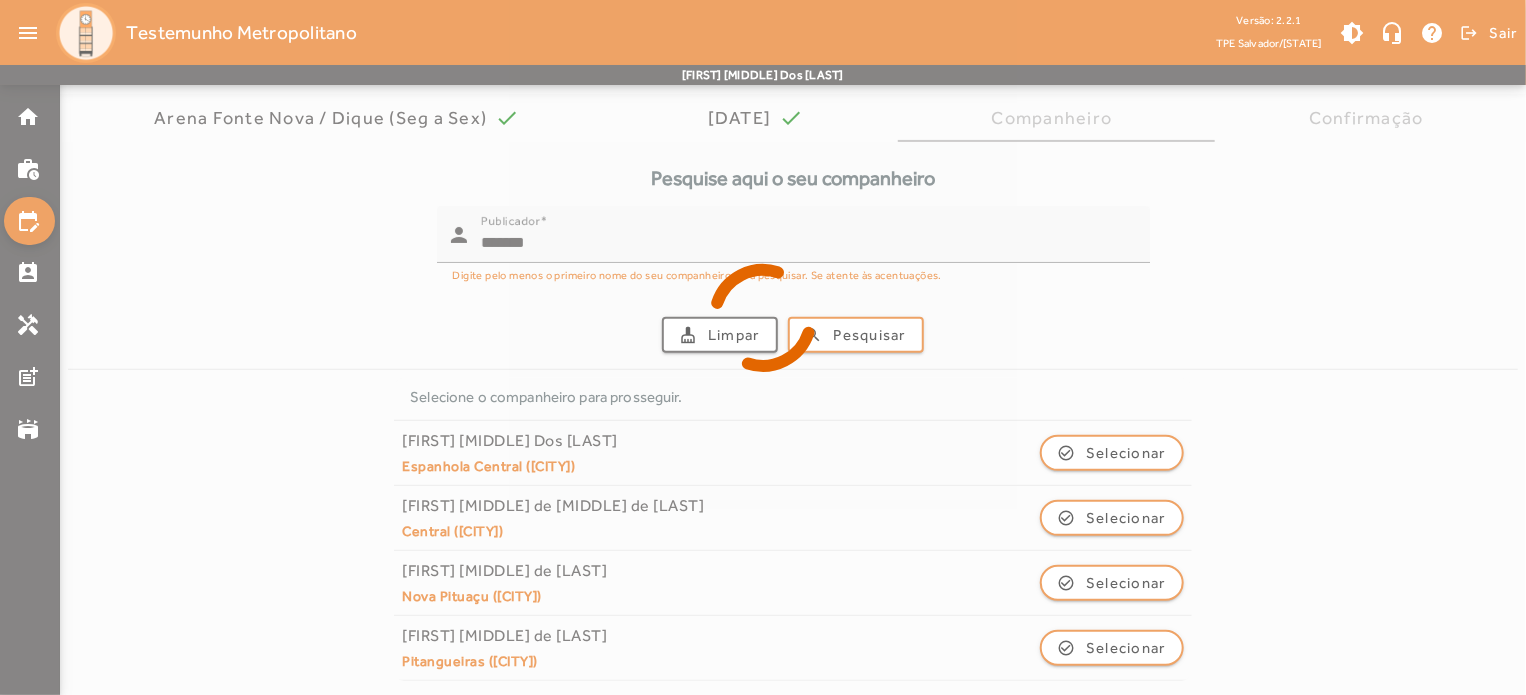 scroll, scrollTop: 0, scrollLeft: 0, axis: both 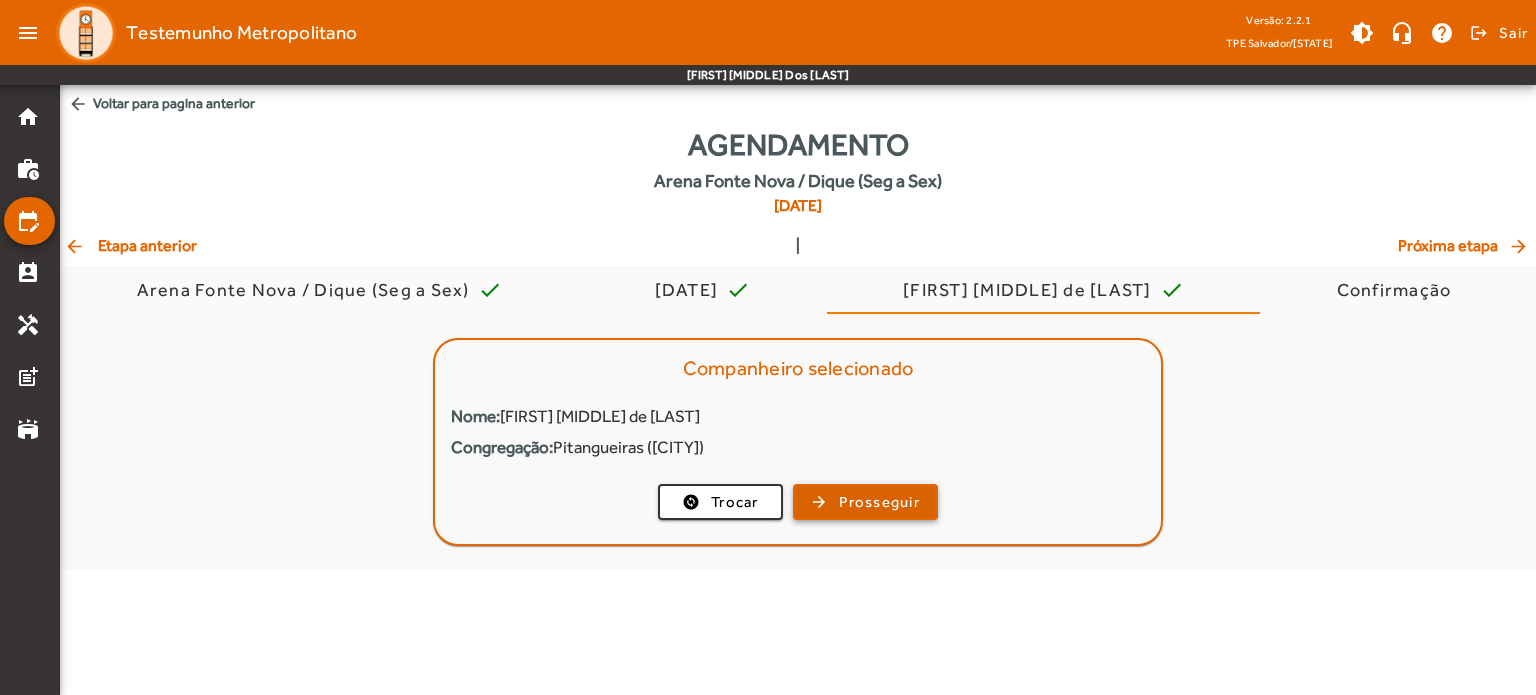 click 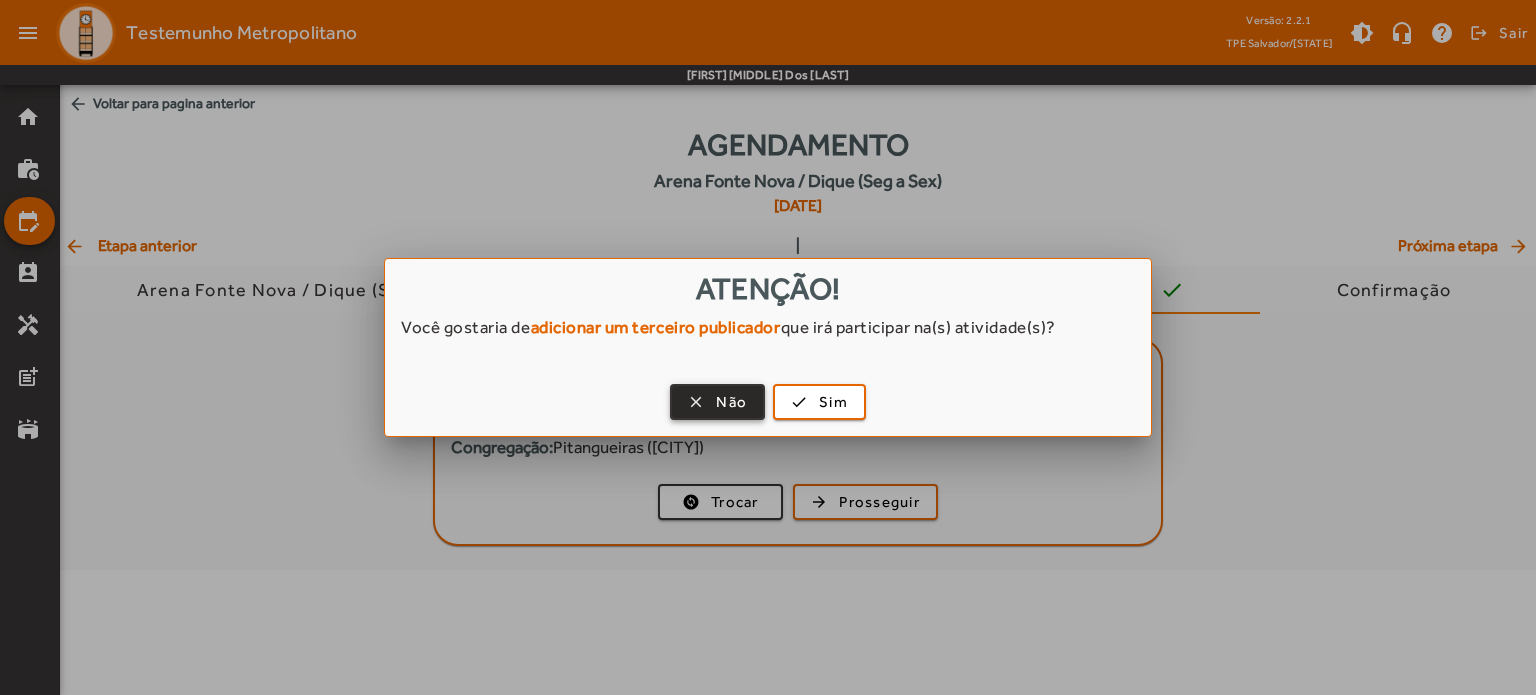 click on "Não" at bounding box center (731, 402) 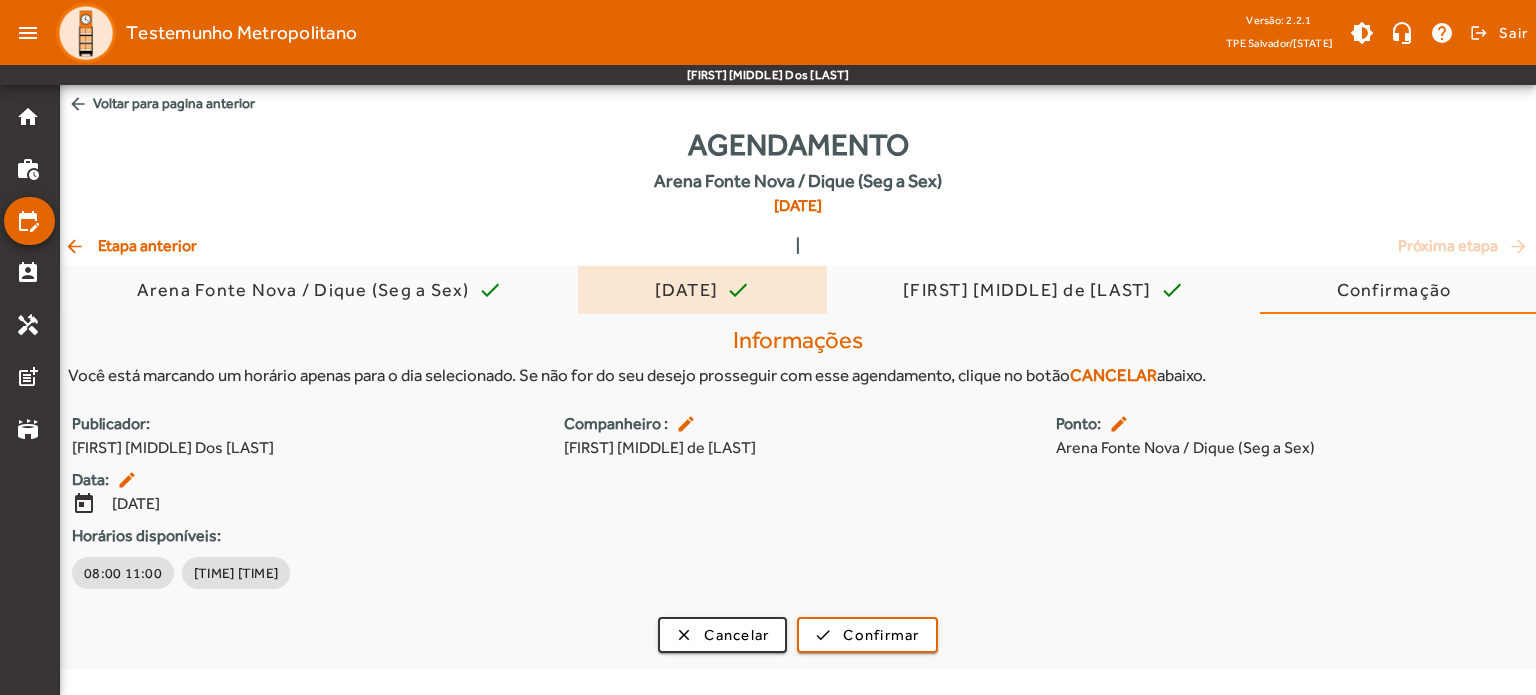 click on "check" at bounding box center [738, 290] 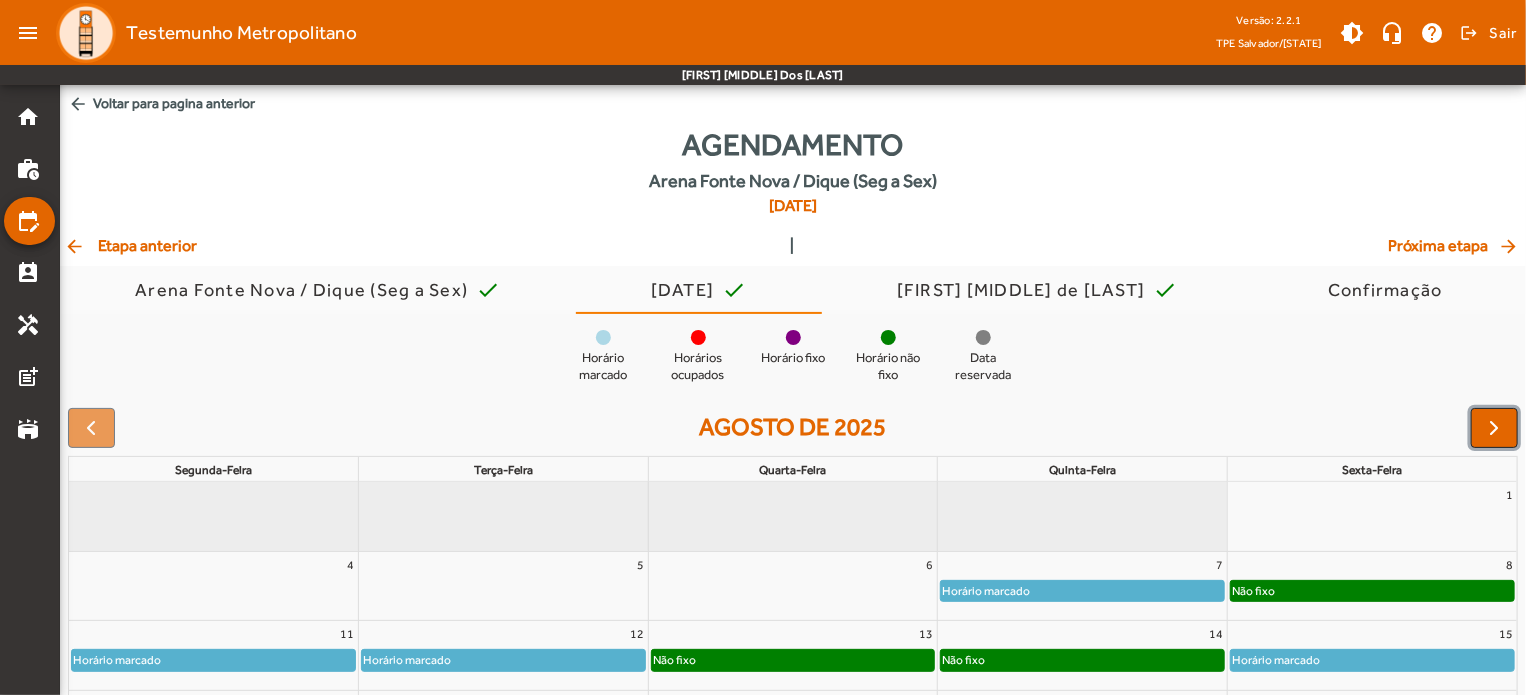 click at bounding box center [1495, 428] 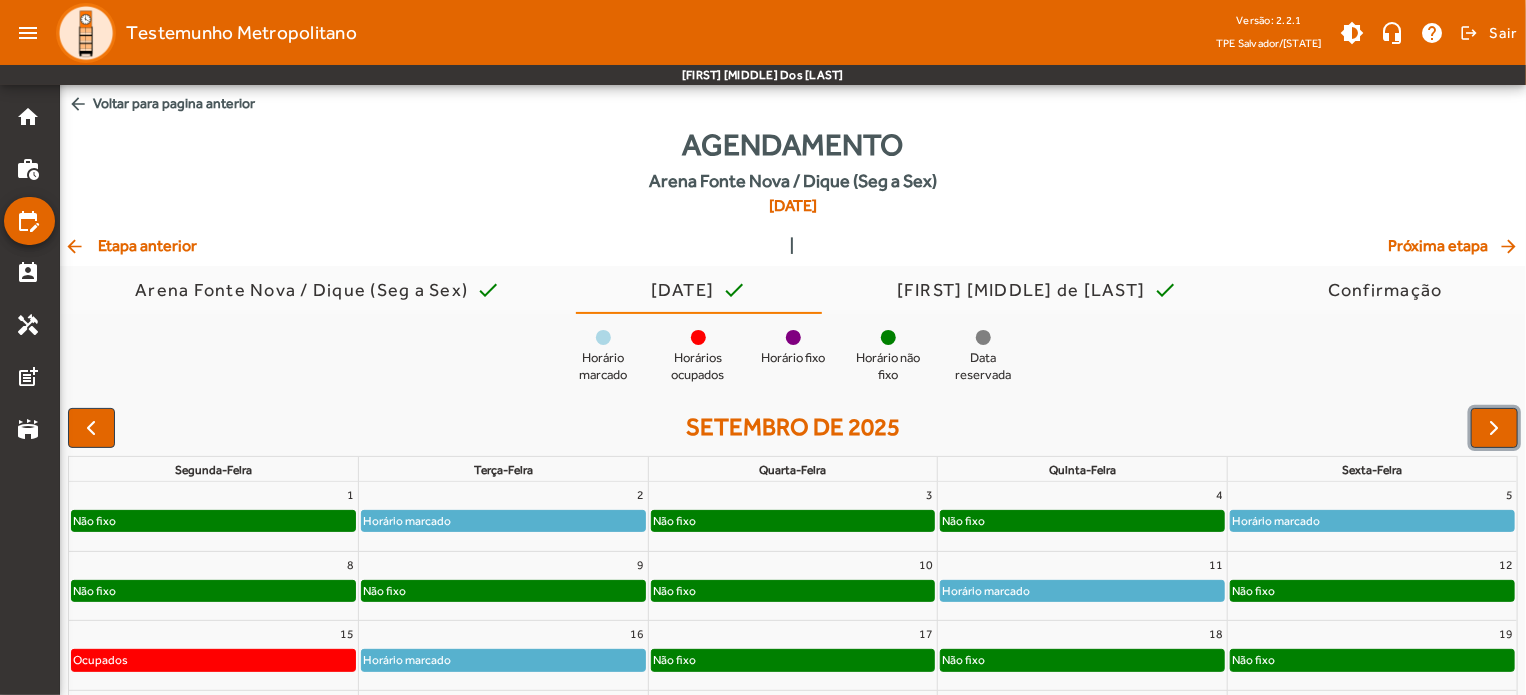 click on "4" at bounding box center (1082, 495) 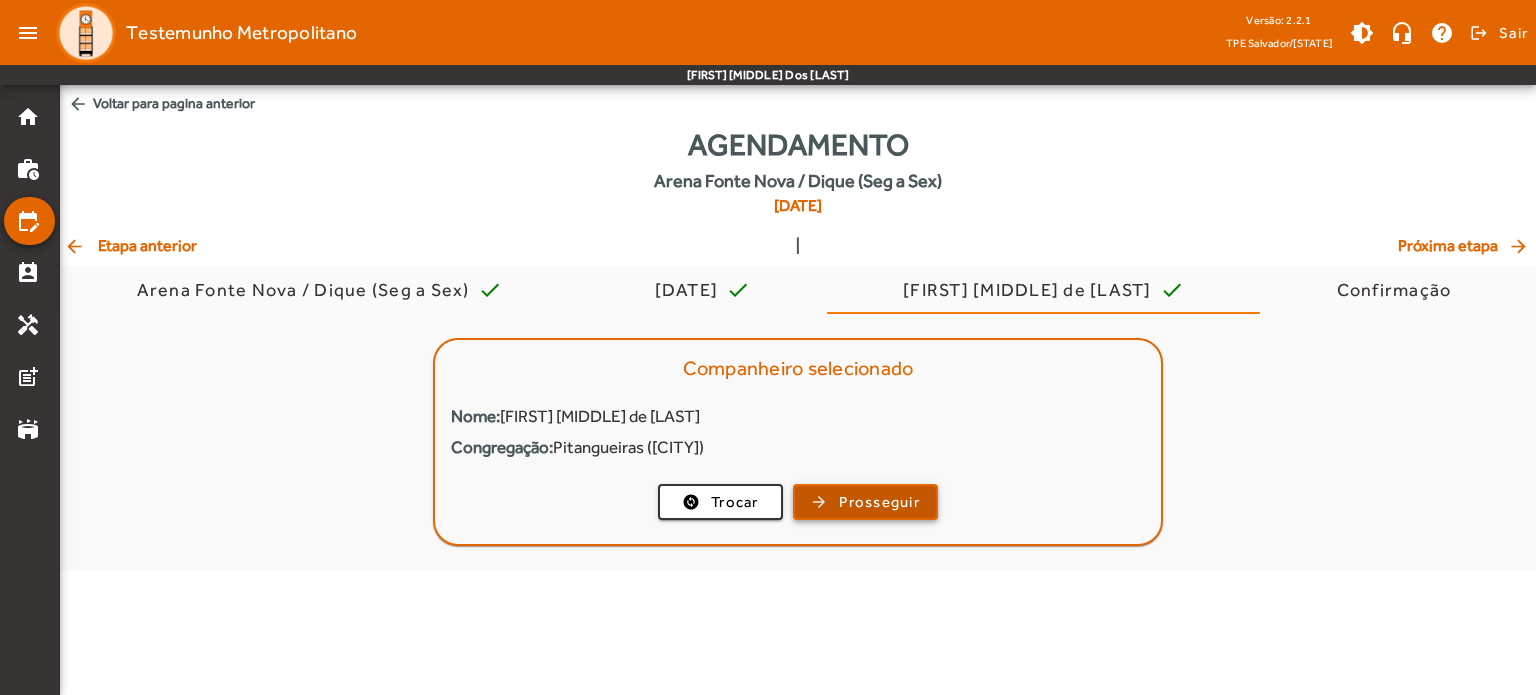 click on "Prosseguir" 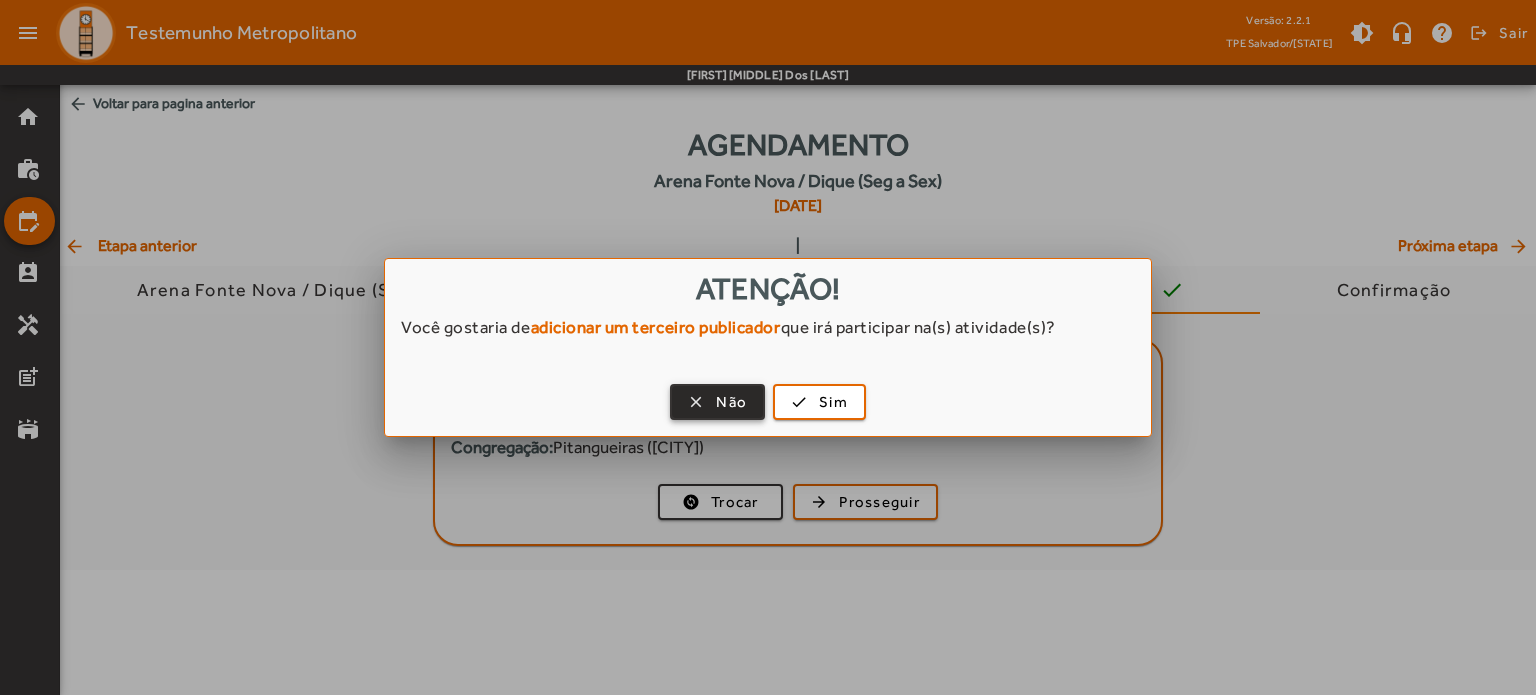 click at bounding box center [717, 402] 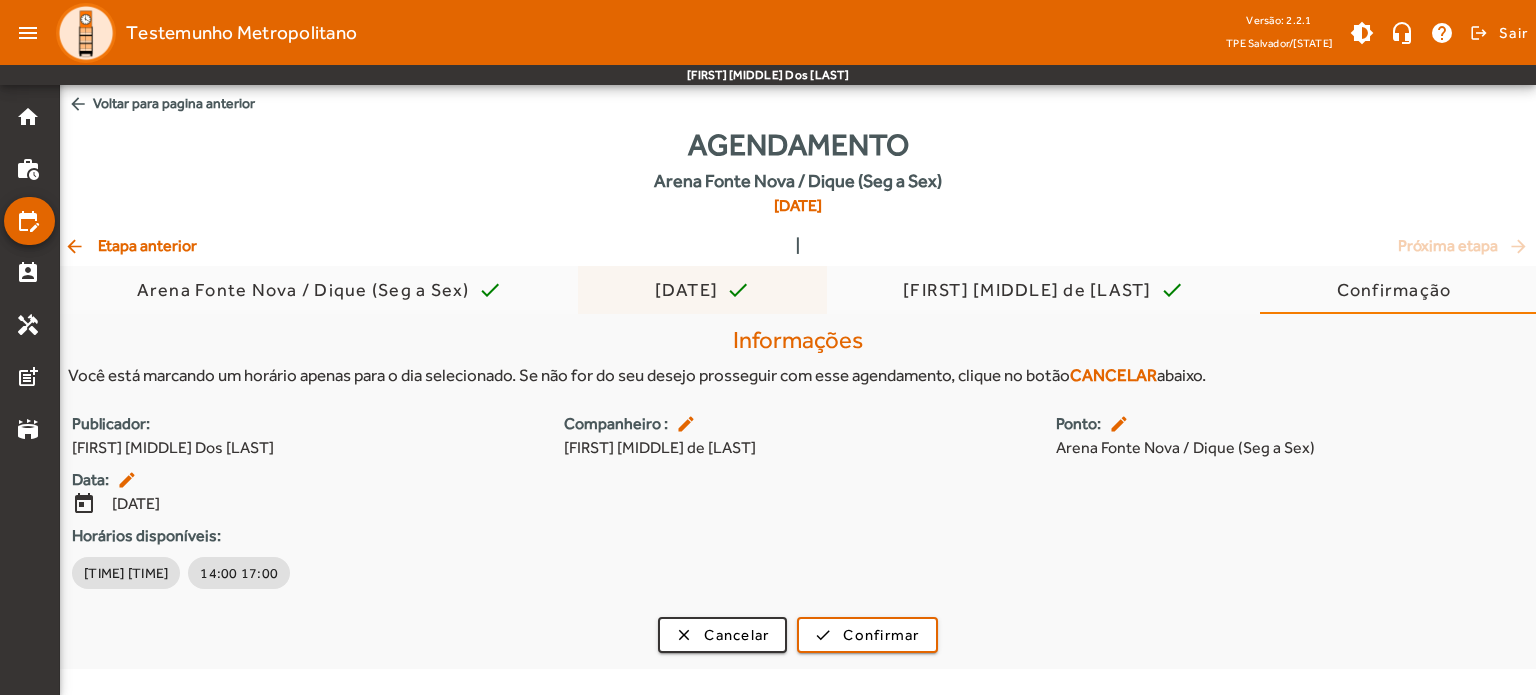 click on "[DATE]" at bounding box center [691, 290] 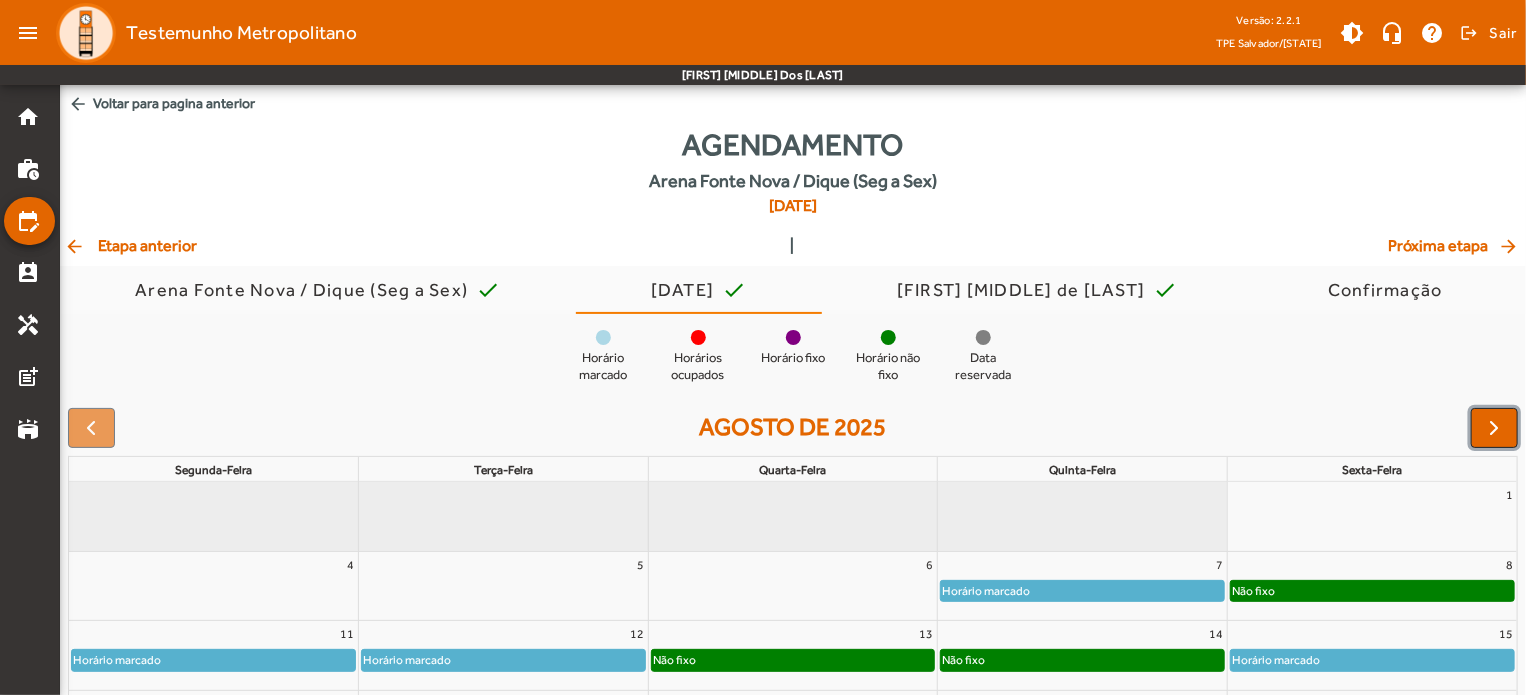 click at bounding box center [1495, 428] 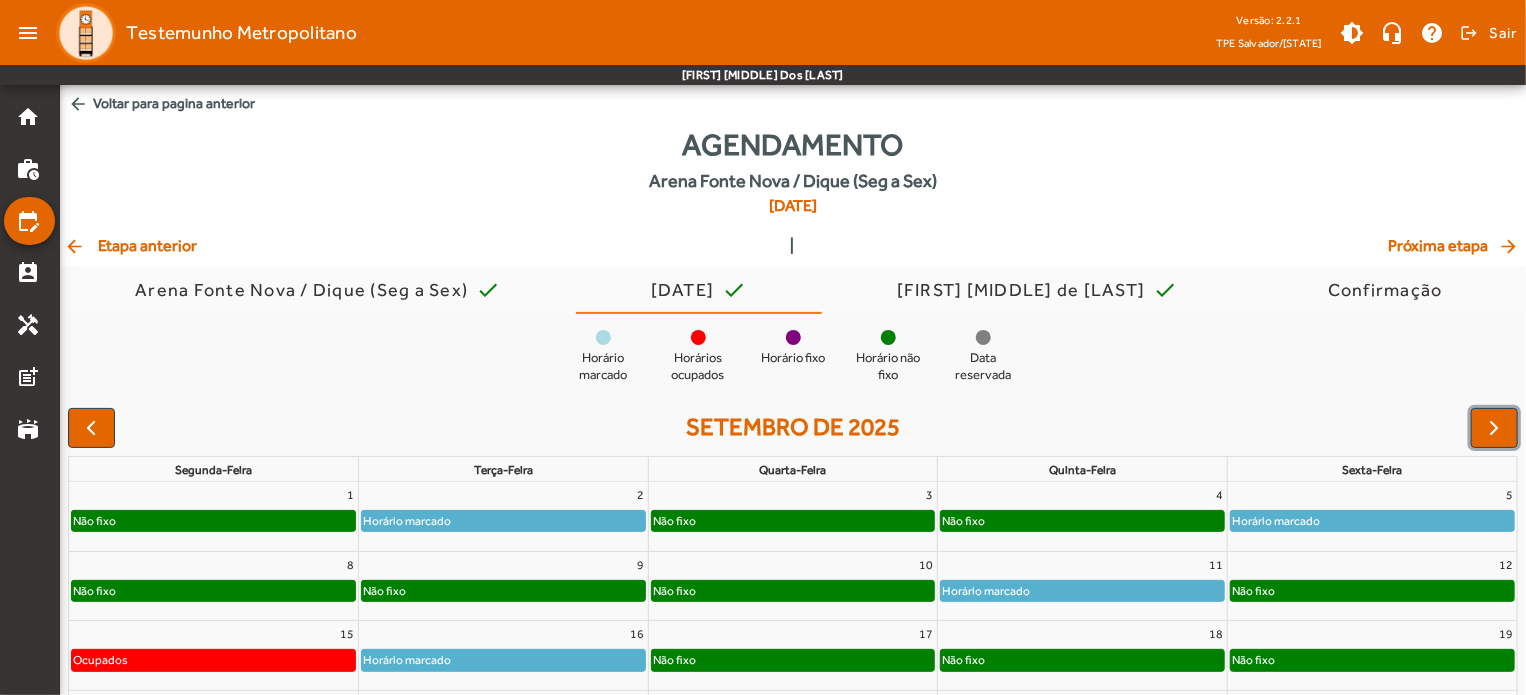 click on "Não fixo" at bounding box center (213, 520) 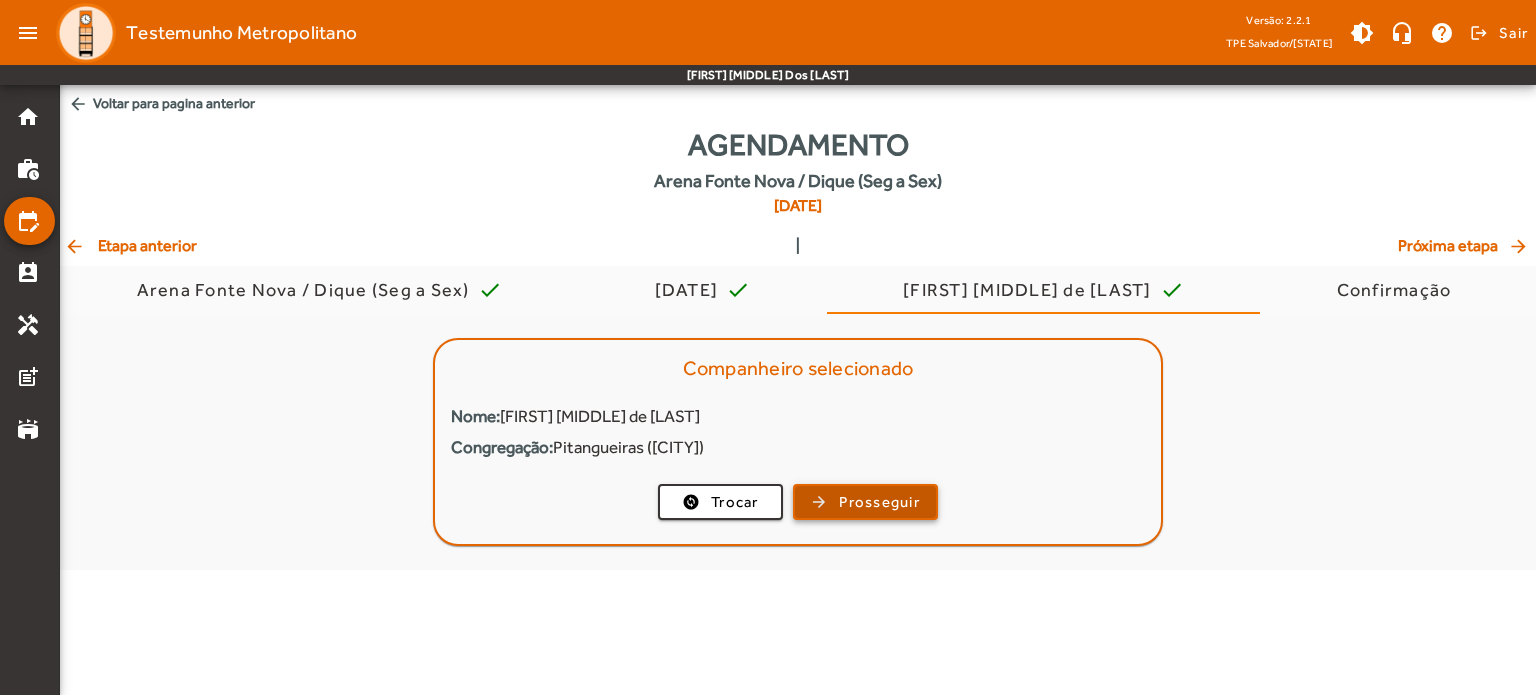 click on "Prosseguir" 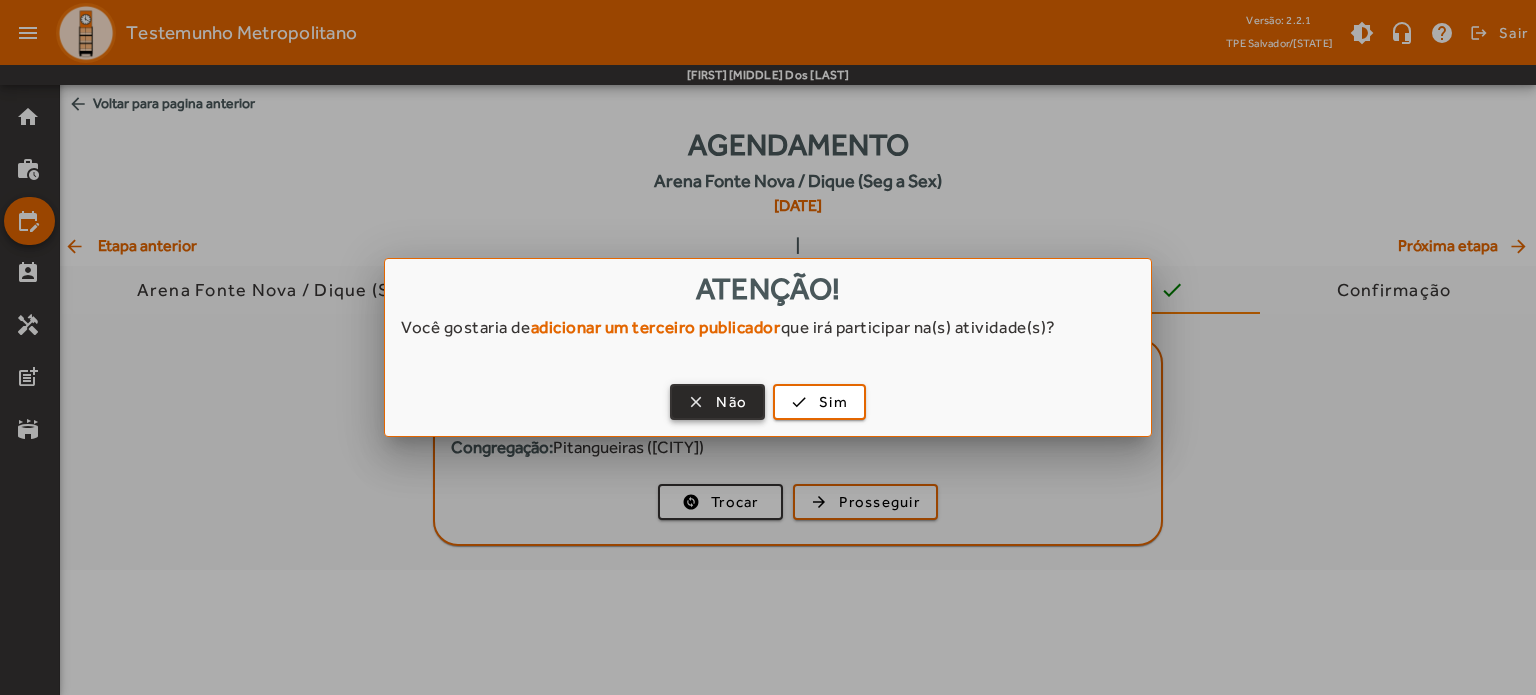 click at bounding box center [717, 402] 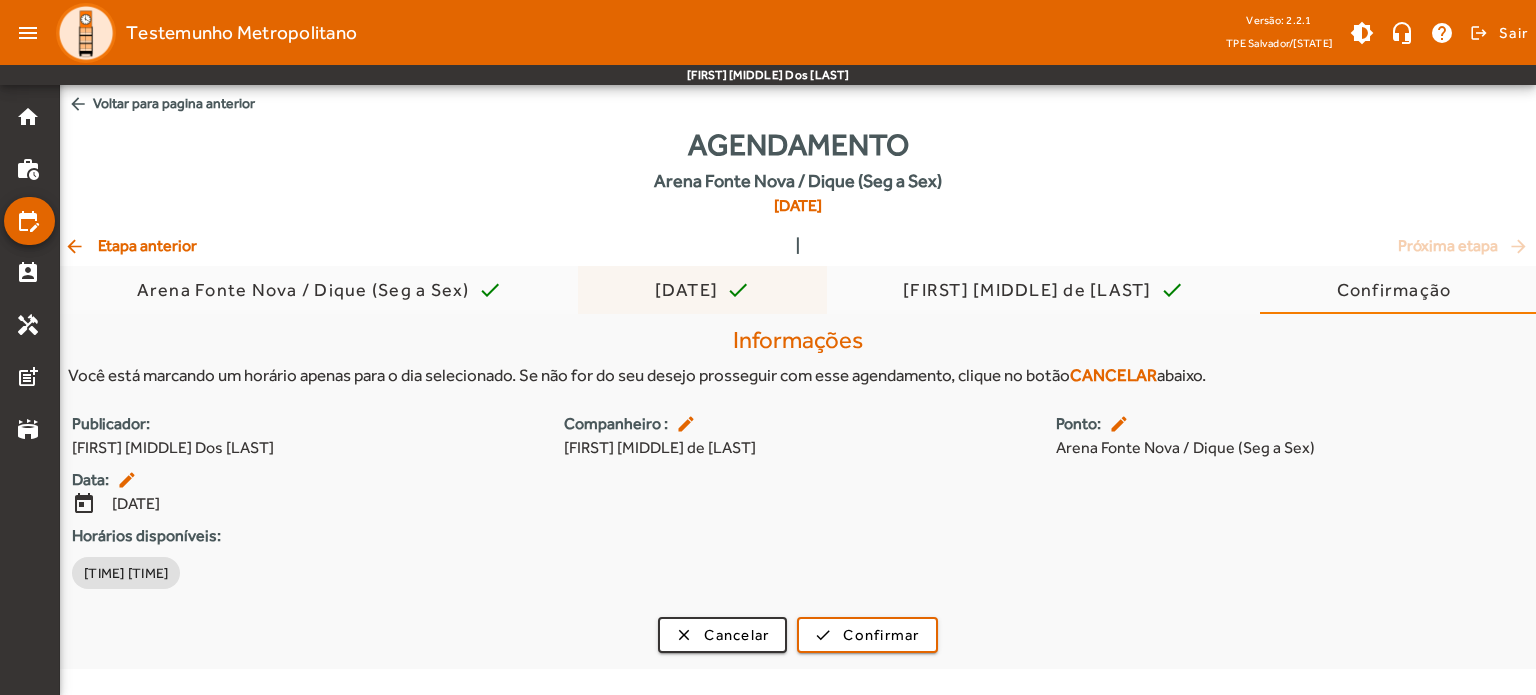 click on "[DATE]" at bounding box center [691, 290] 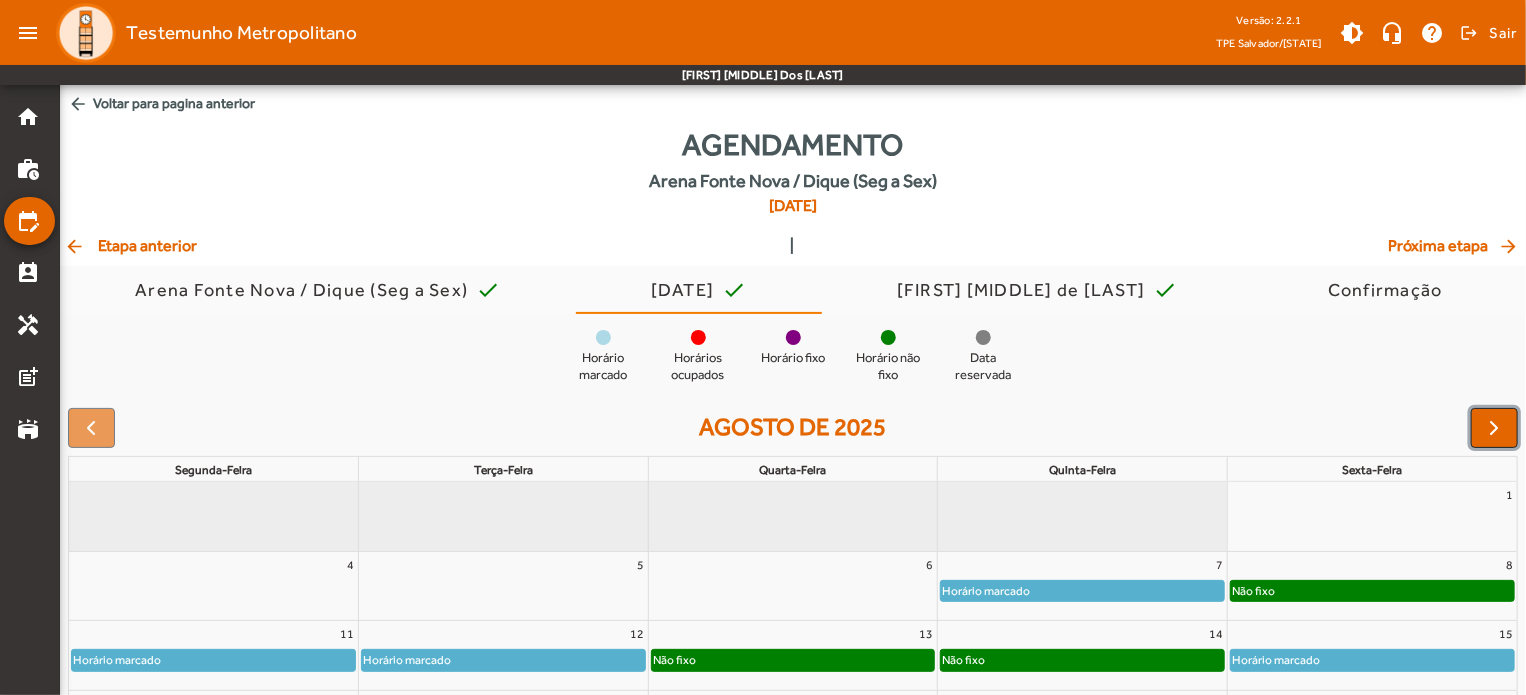 click at bounding box center (1495, 428) 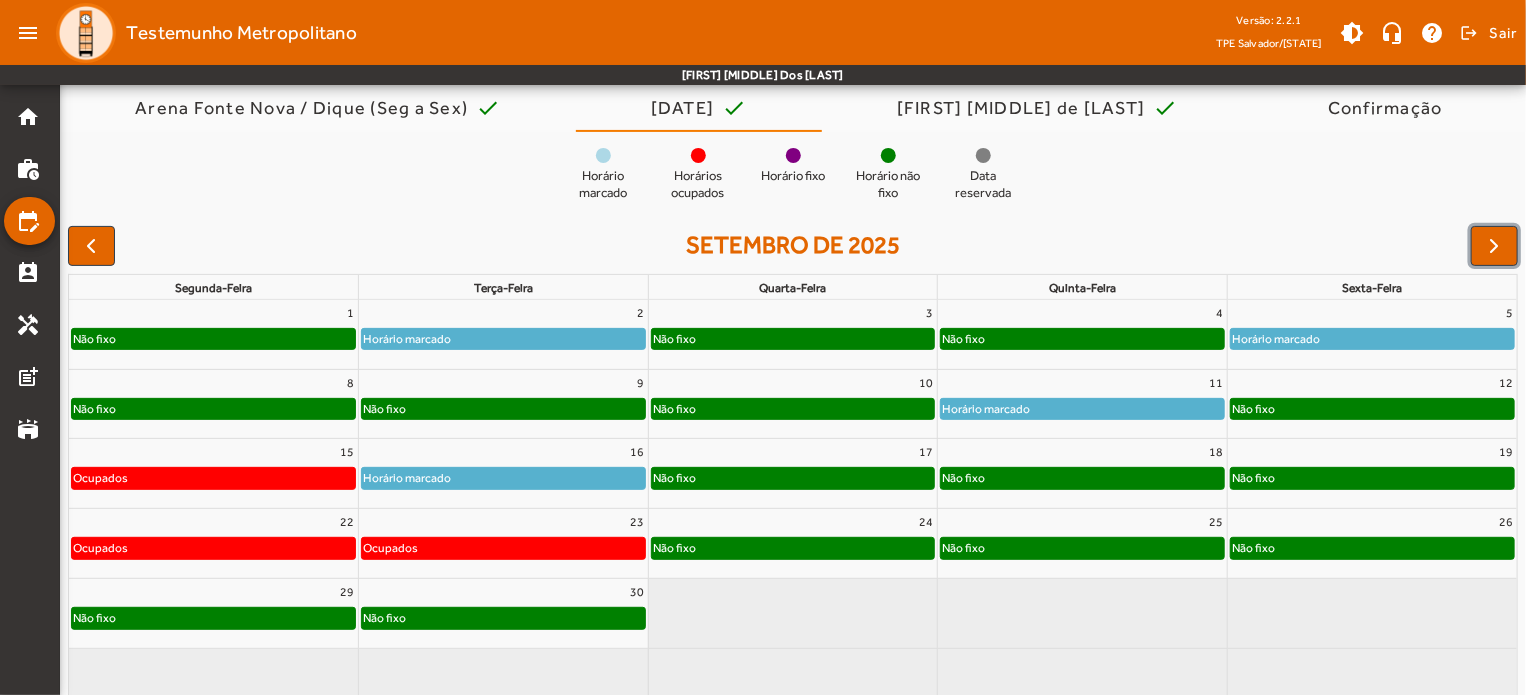 scroll, scrollTop: 184, scrollLeft: 0, axis: vertical 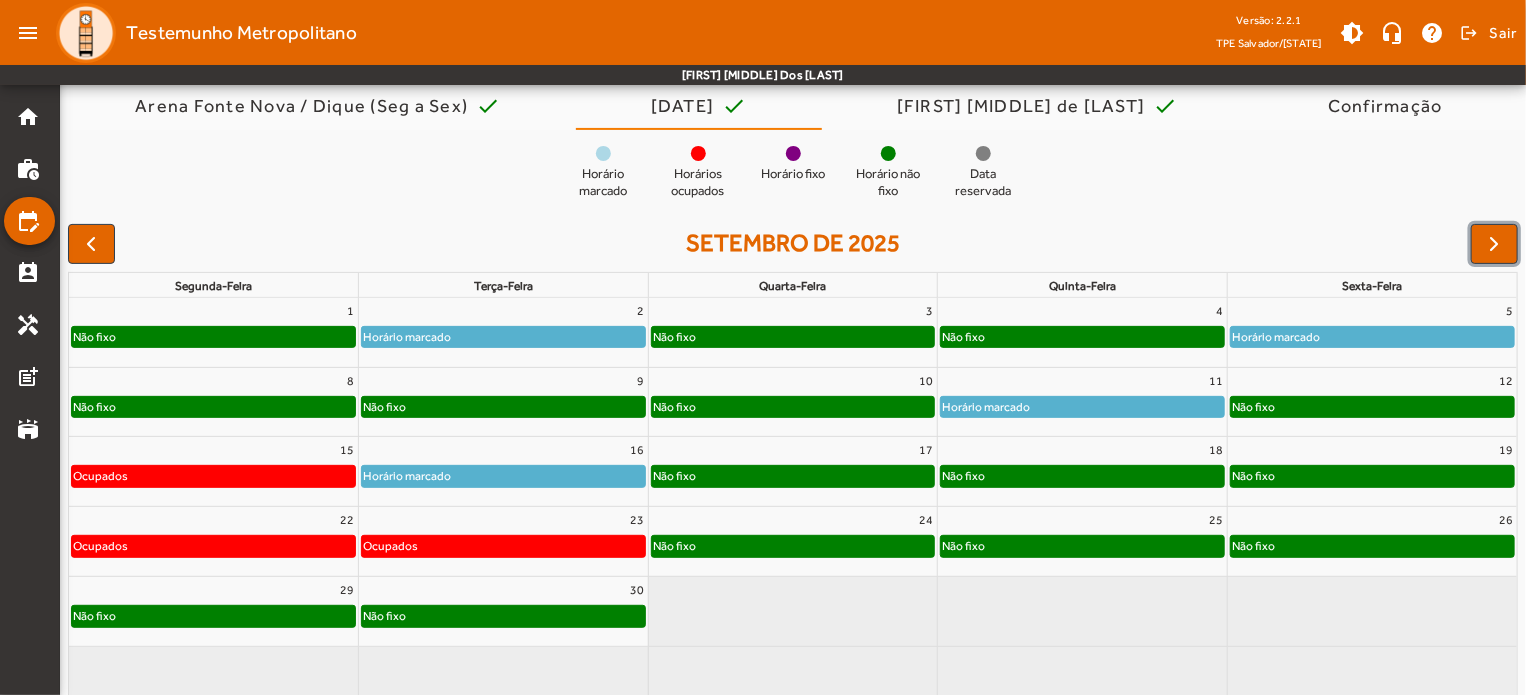 click on "Horário marcado" 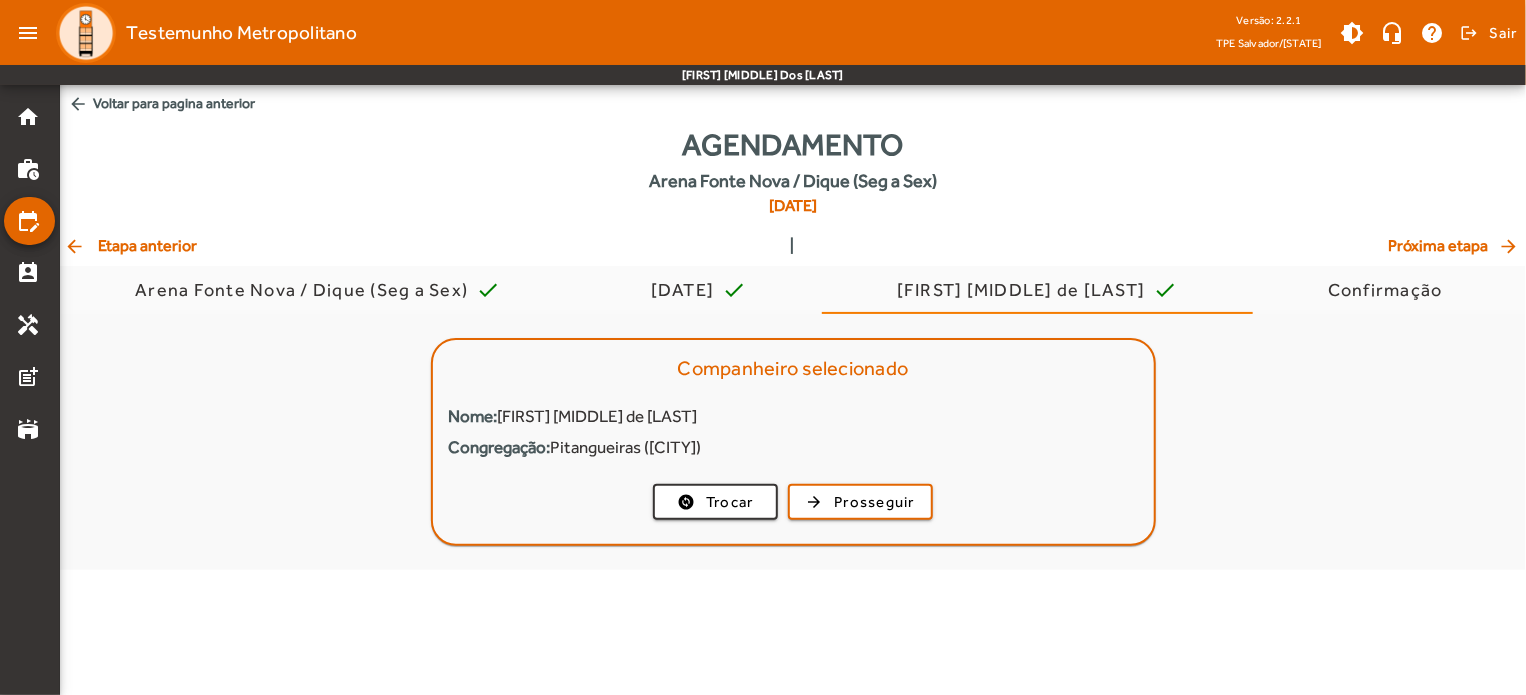 scroll, scrollTop: 0, scrollLeft: 0, axis: both 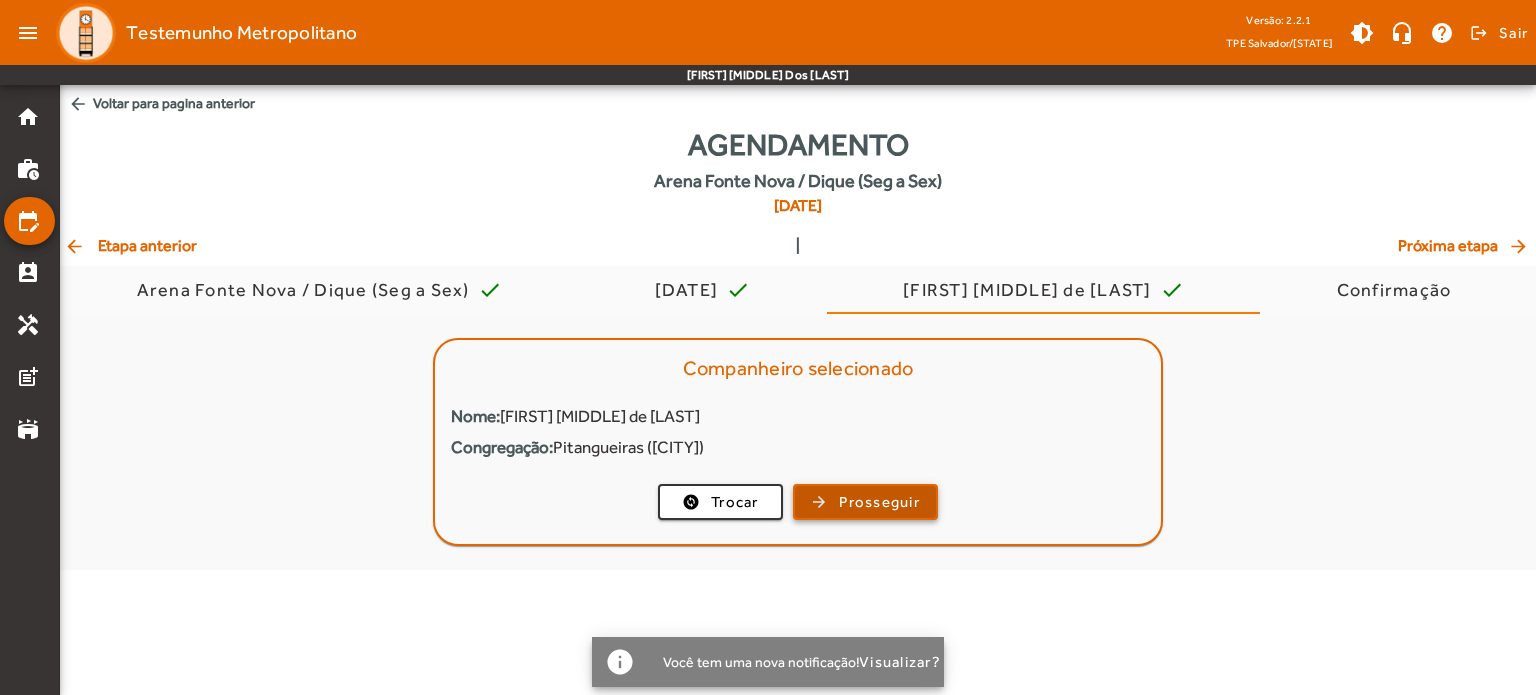 drag, startPoint x: 861, startPoint y: 515, endPoint x: 859, endPoint y: 492, distance: 23.086792 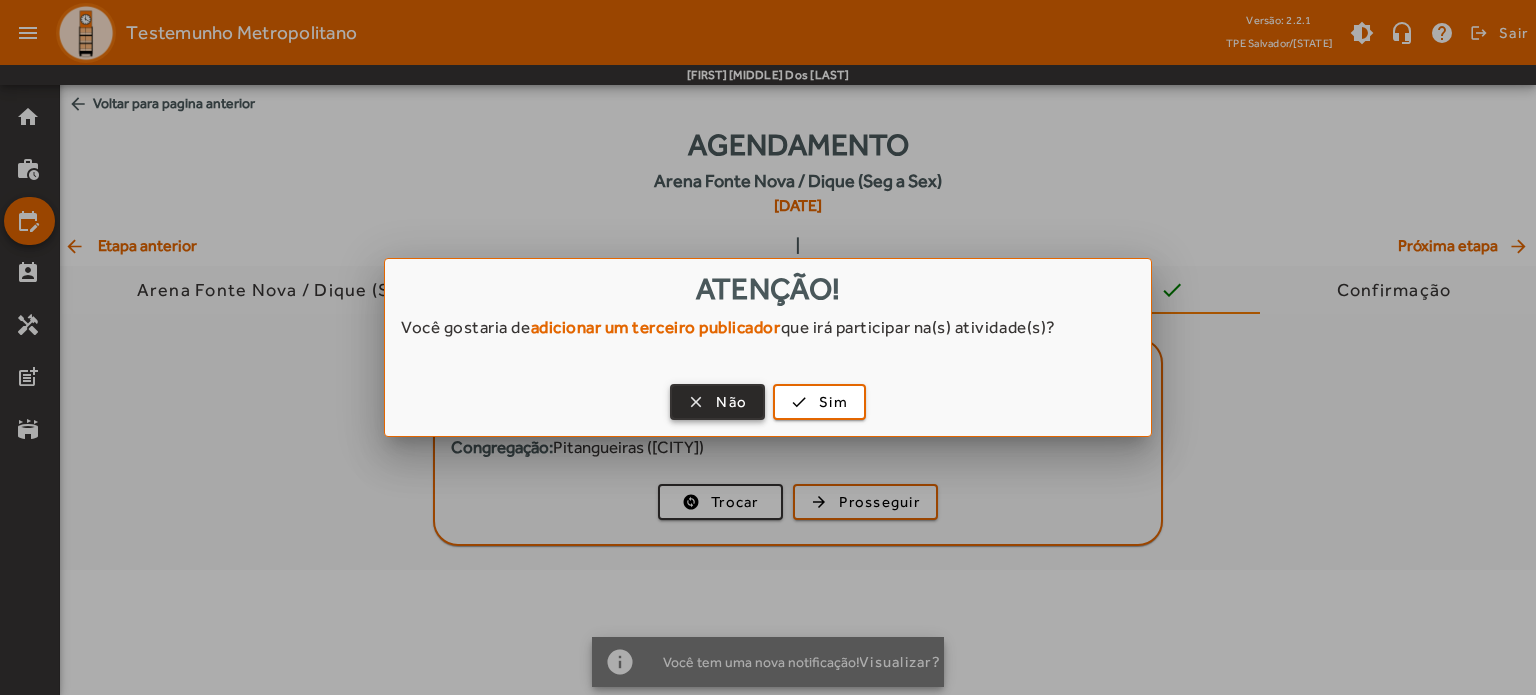 click on "Não" at bounding box center (731, 402) 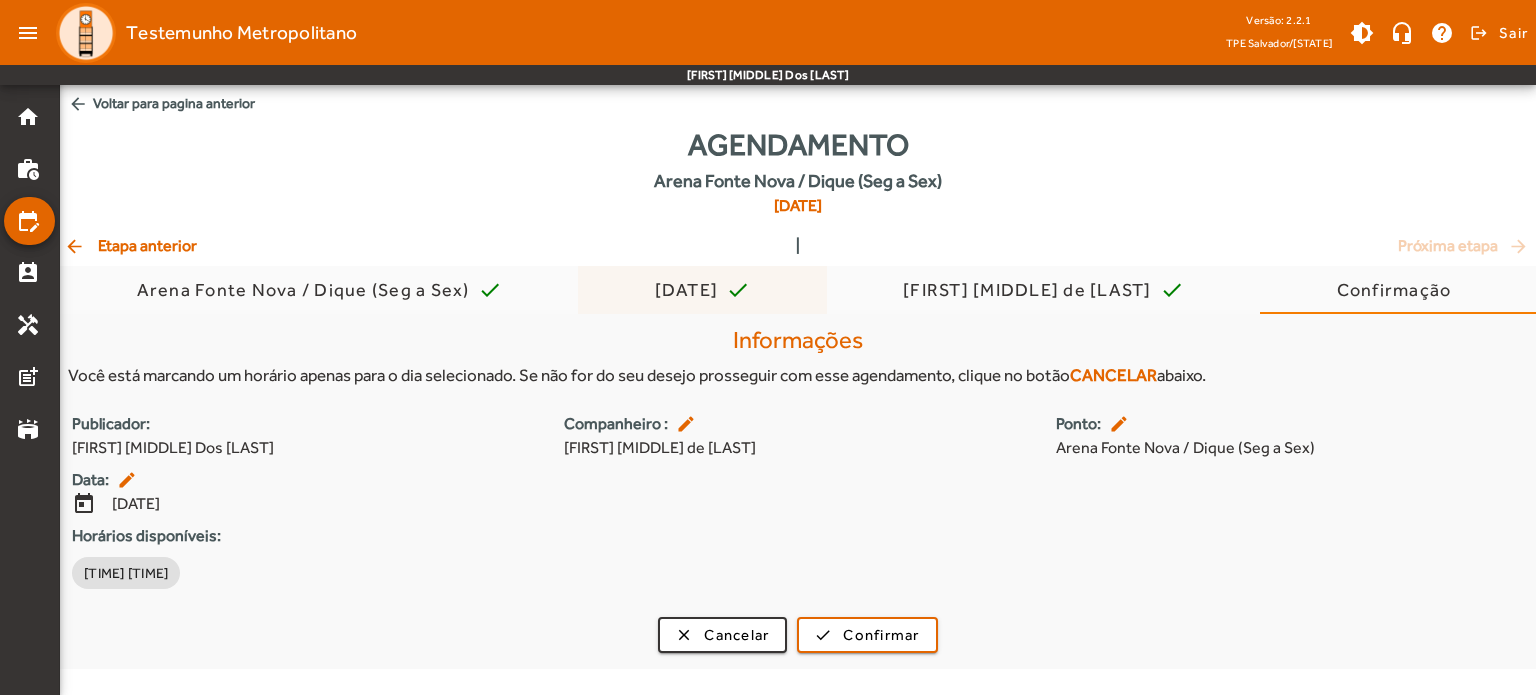 click on "[DATE]  check" at bounding box center (703, 290) 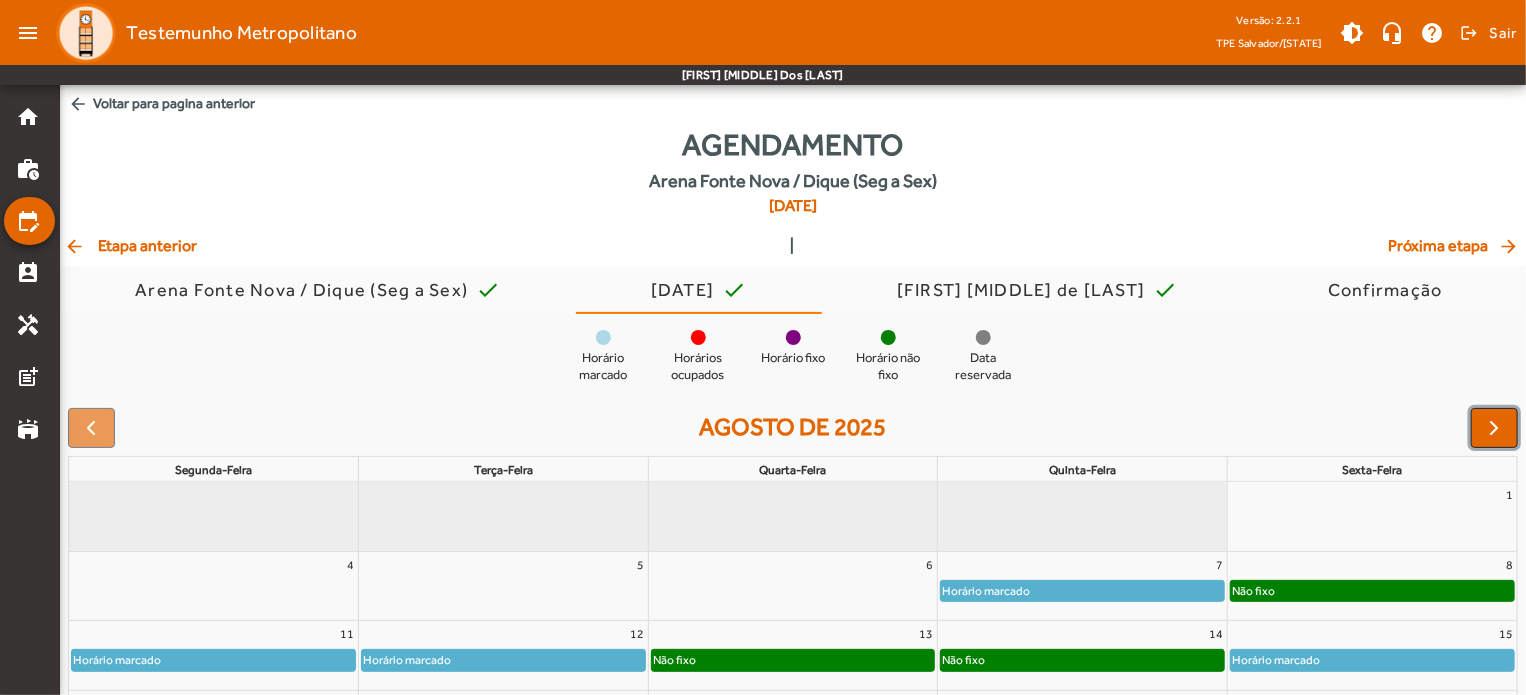 click at bounding box center [1495, 428] 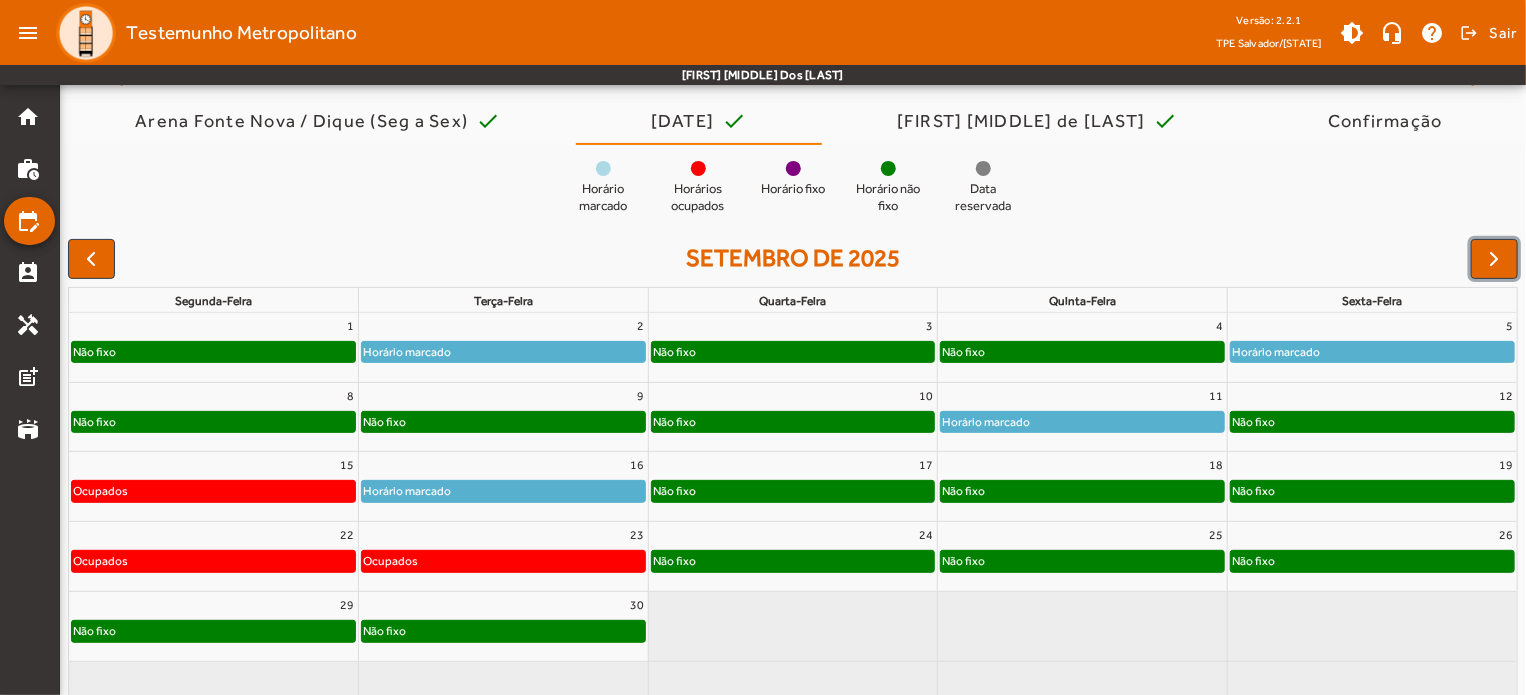scroll, scrollTop: 172, scrollLeft: 0, axis: vertical 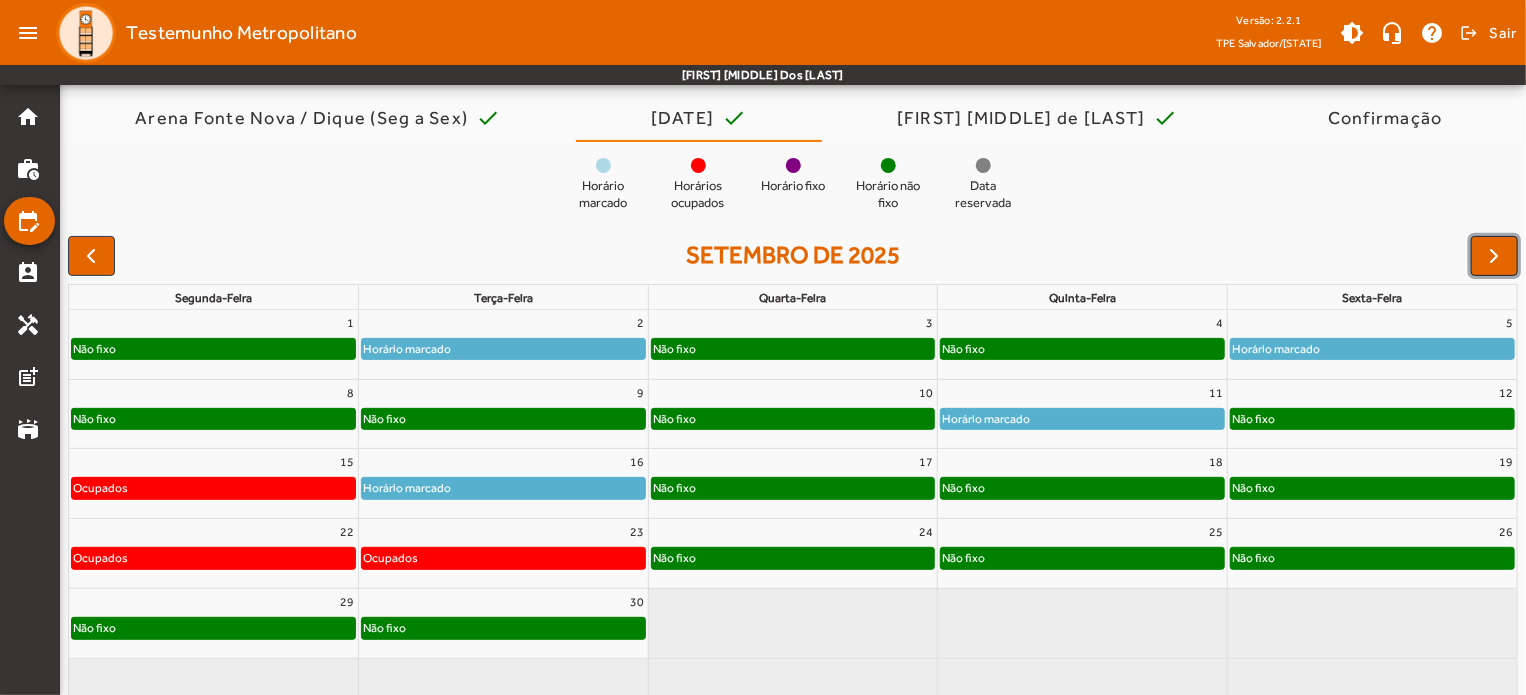 click at bounding box center [1494, 256] 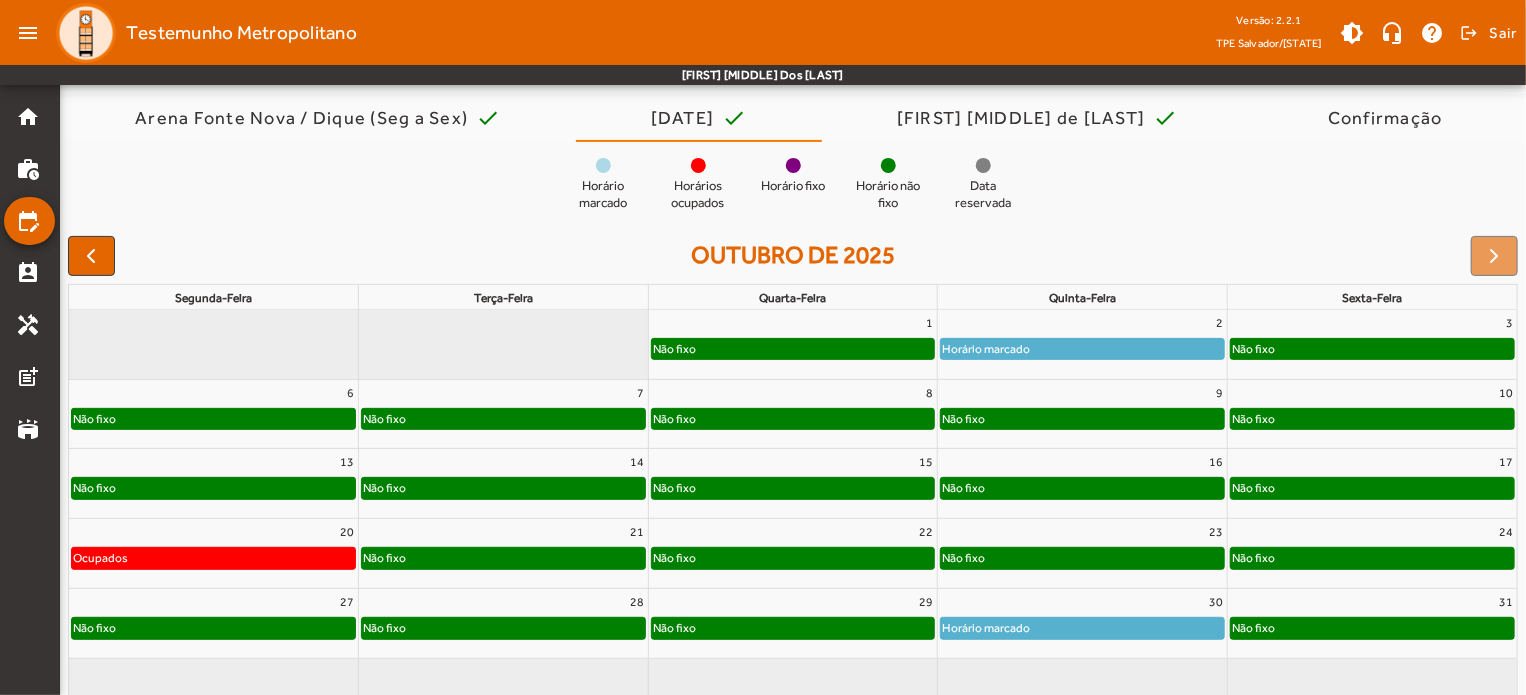 click on "Não fixo" 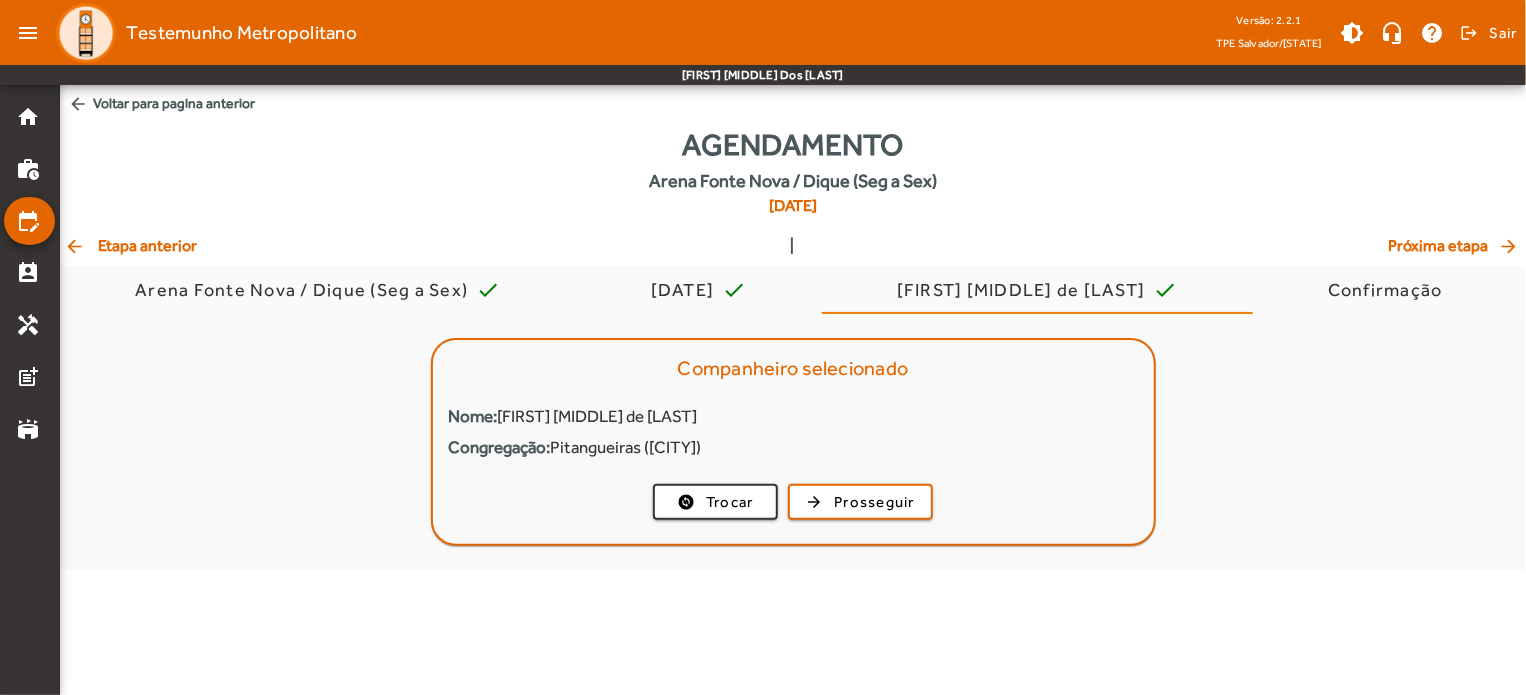 scroll, scrollTop: 0, scrollLeft: 0, axis: both 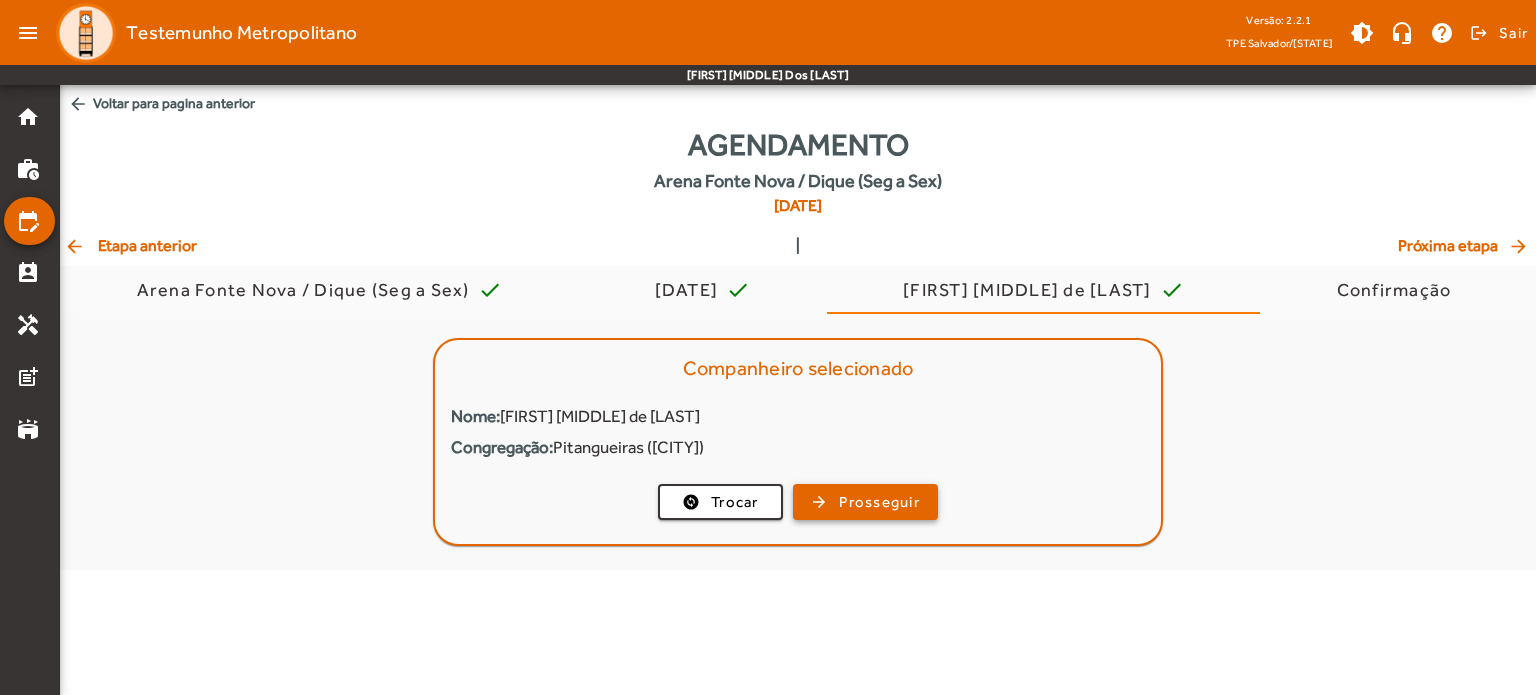 click on "change_circle  Trocar  arrow_forward  Prosseguir" 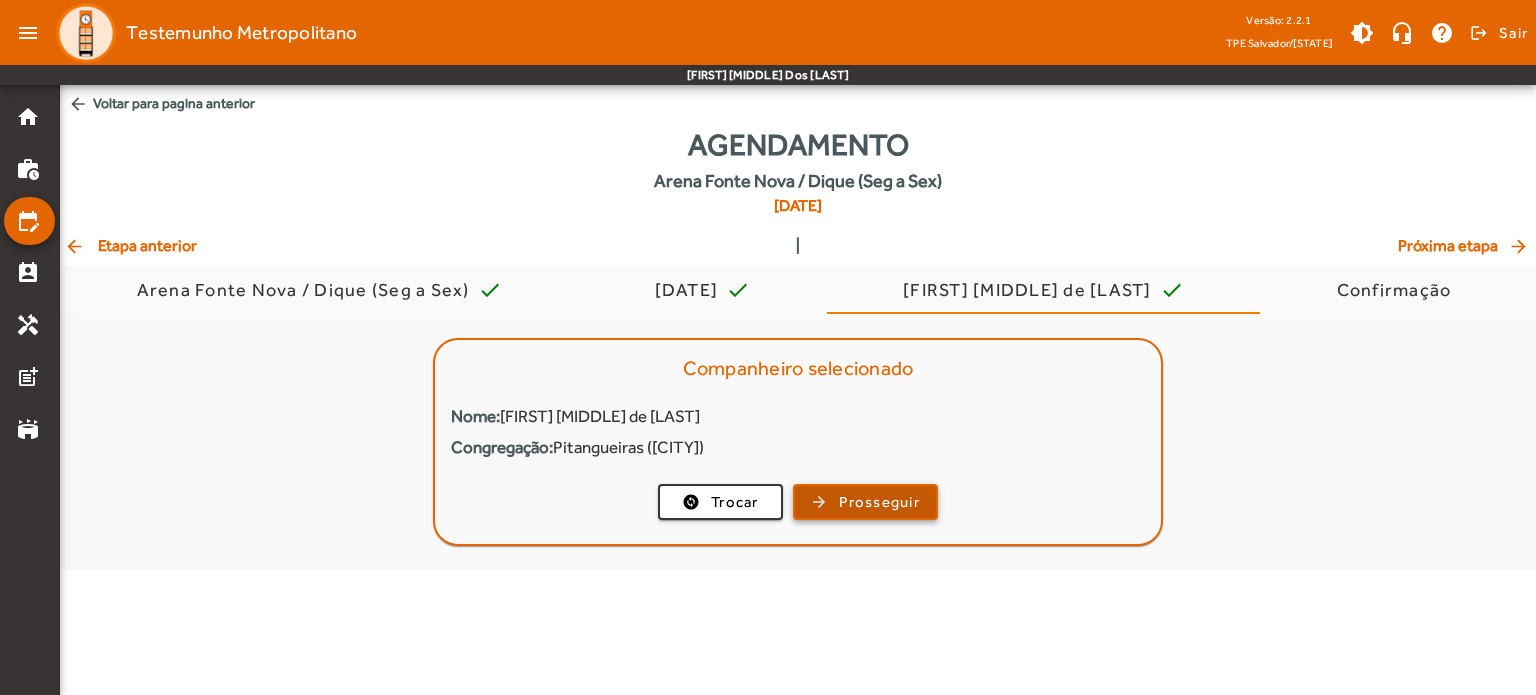 click on "Prosseguir" 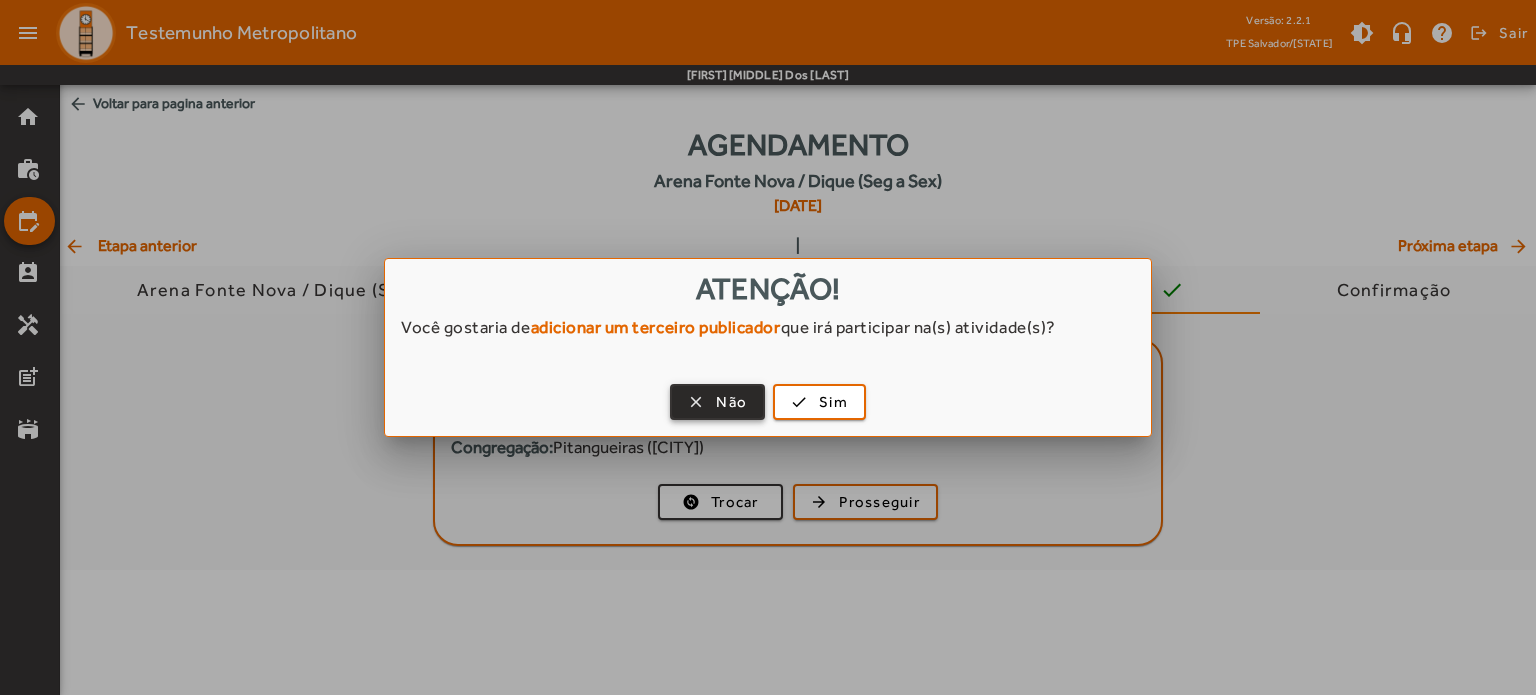 click on "Não" at bounding box center [731, 402] 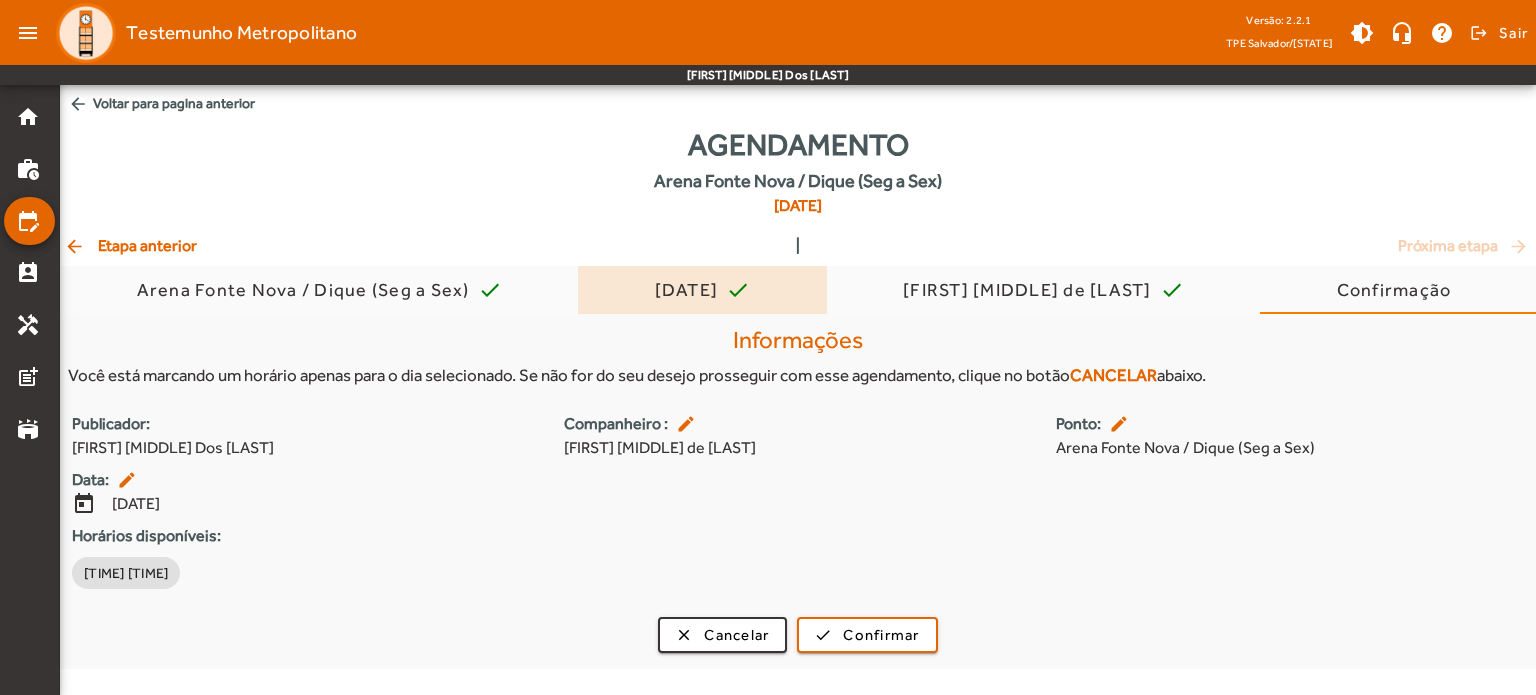 click on "[DATE]  check" at bounding box center [703, 290] 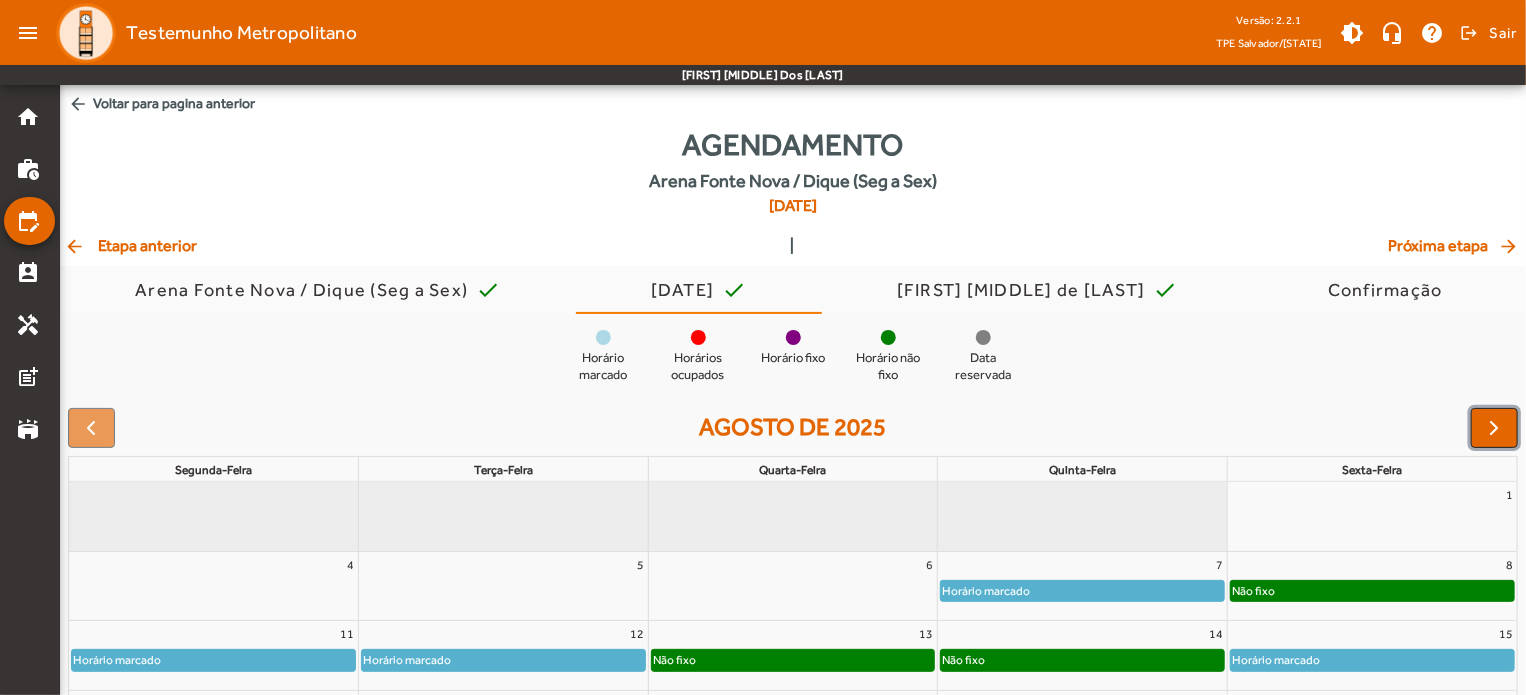 click at bounding box center [1495, 428] 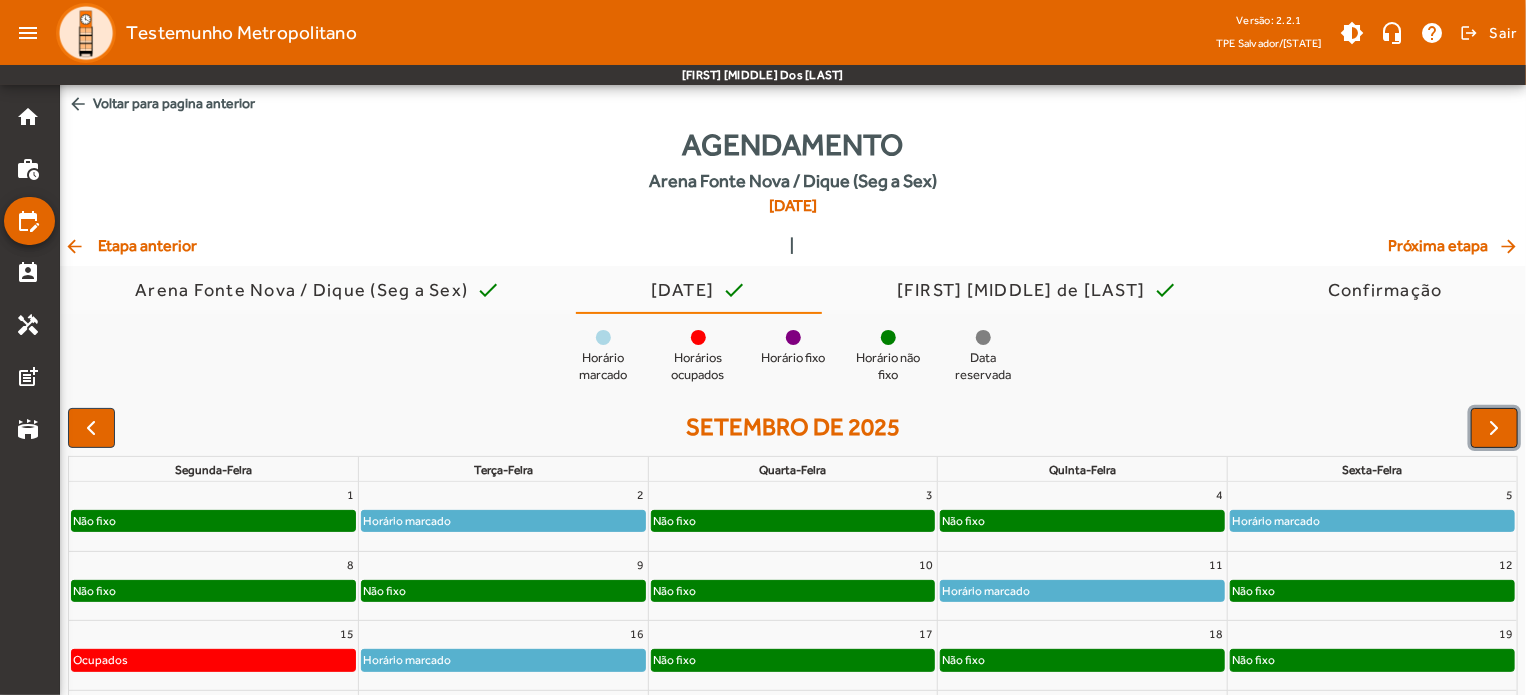 click at bounding box center (1495, 428) 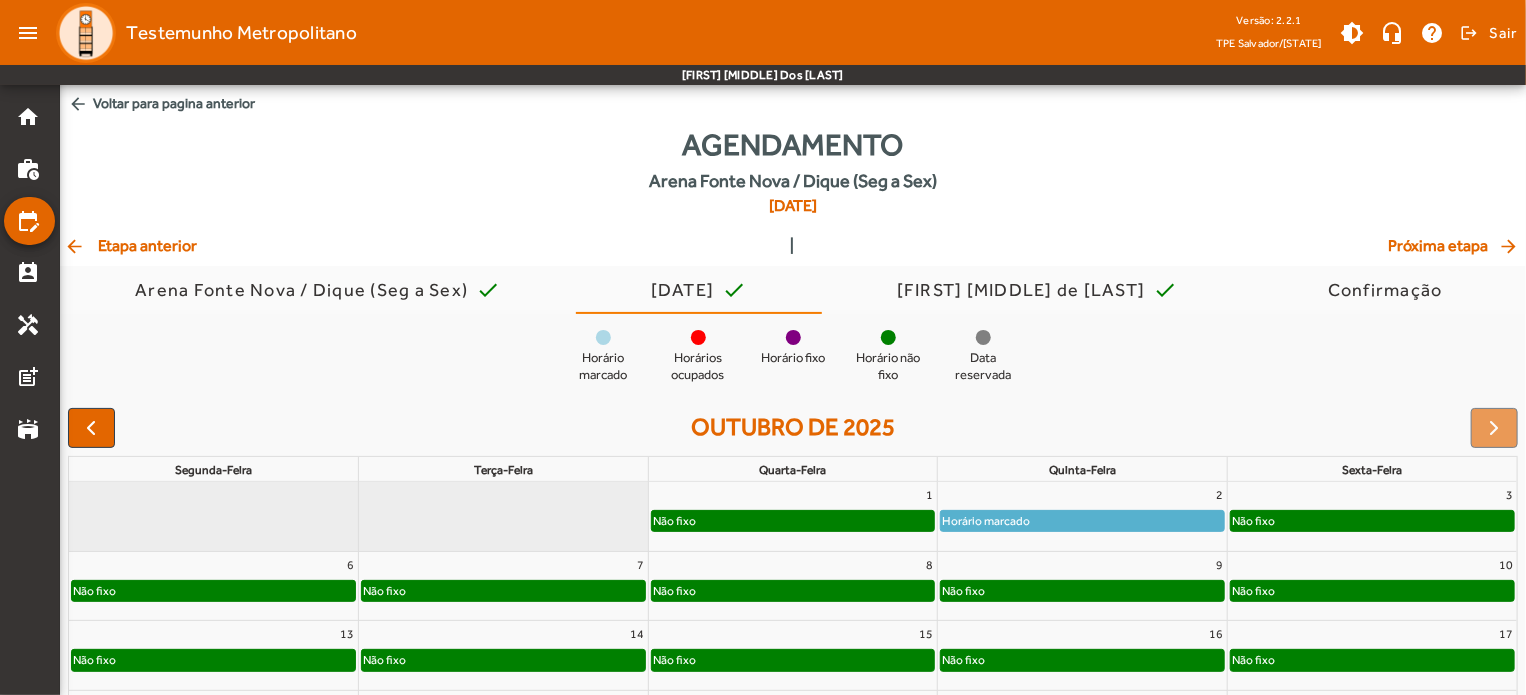 click on "7" at bounding box center (503, 565) 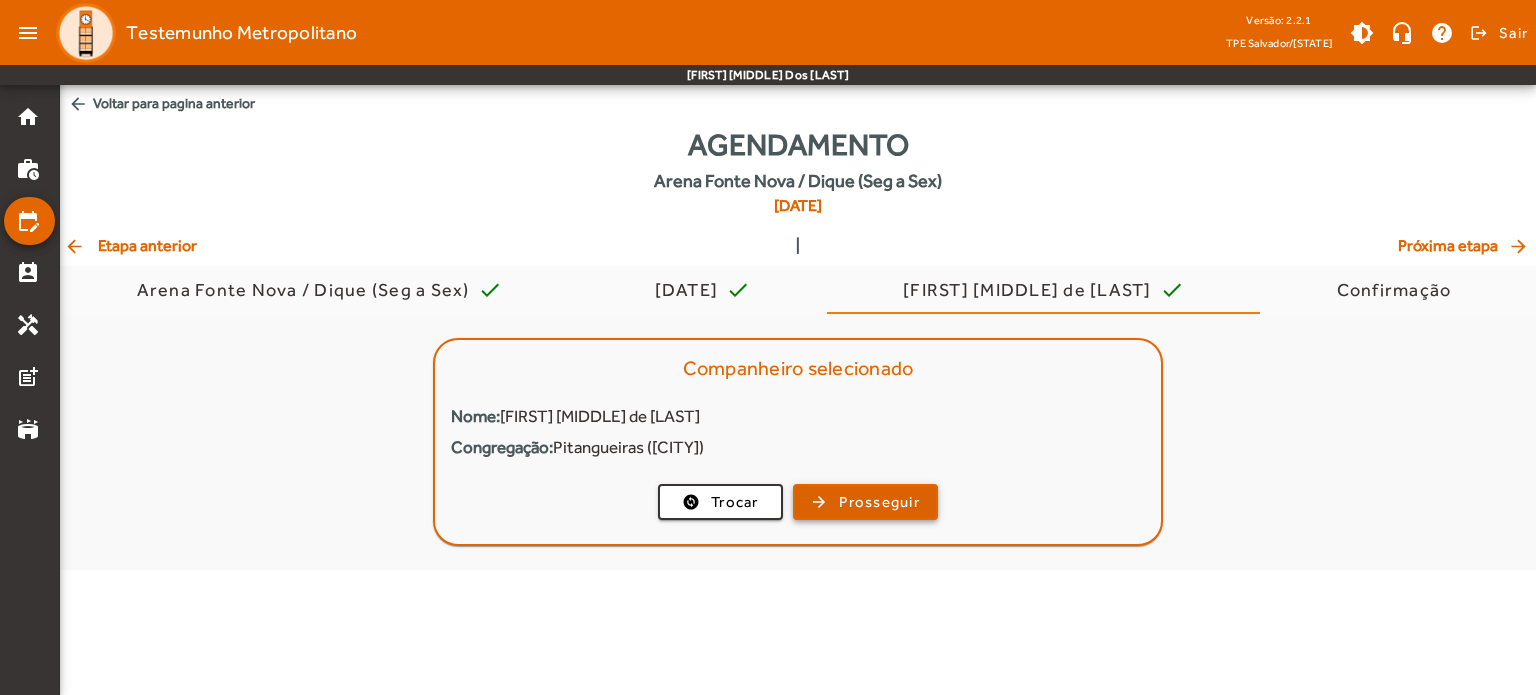 click on "Prosseguir" 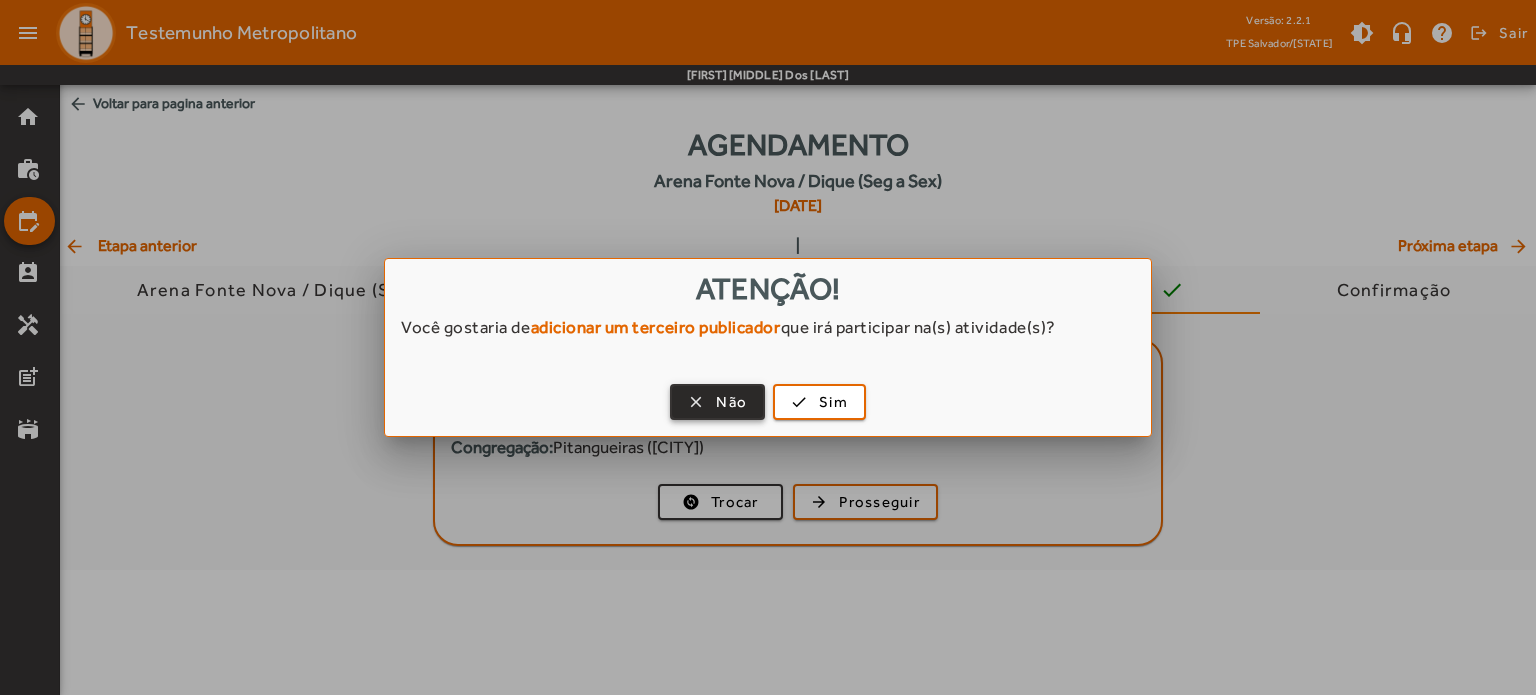 click at bounding box center [717, 402] 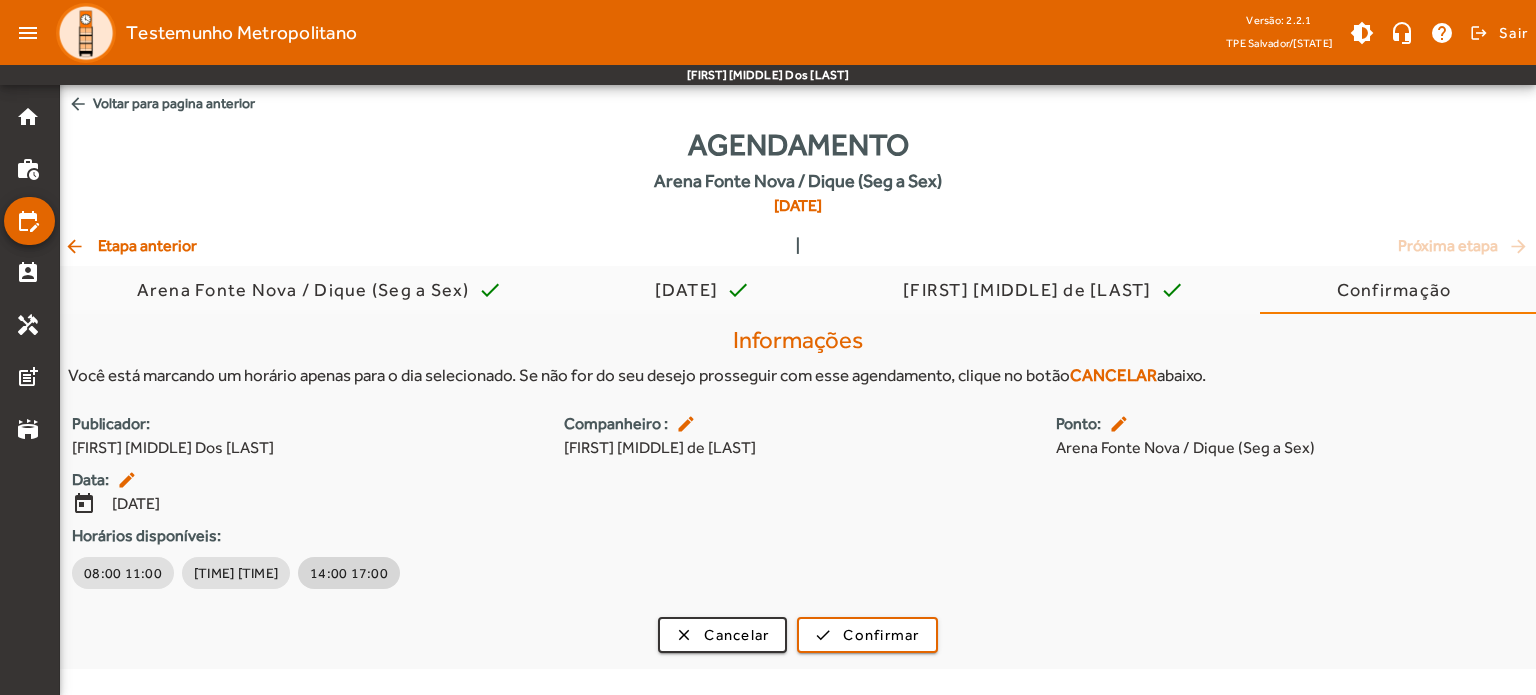 click on "14:00 17:00" at bounding box center (349, 573) 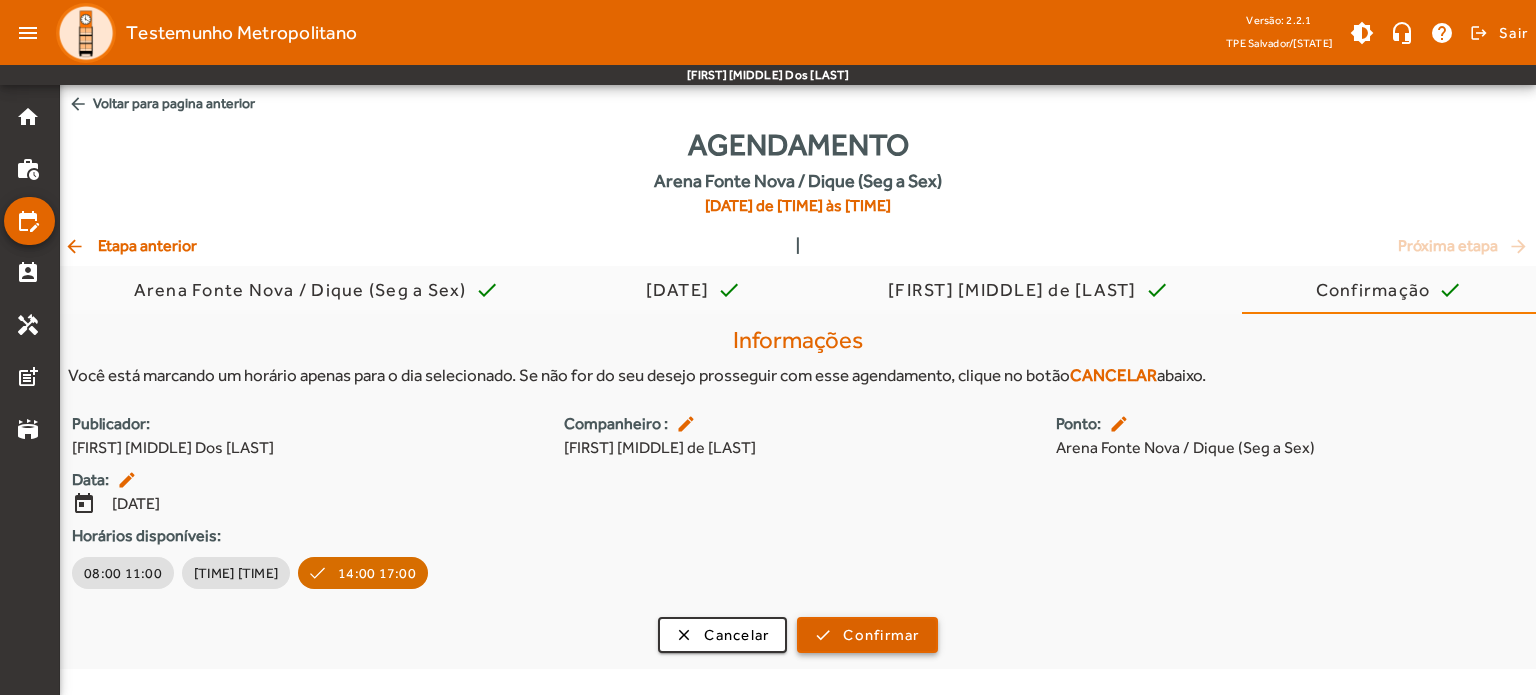 click at bounding box center (867, 635) 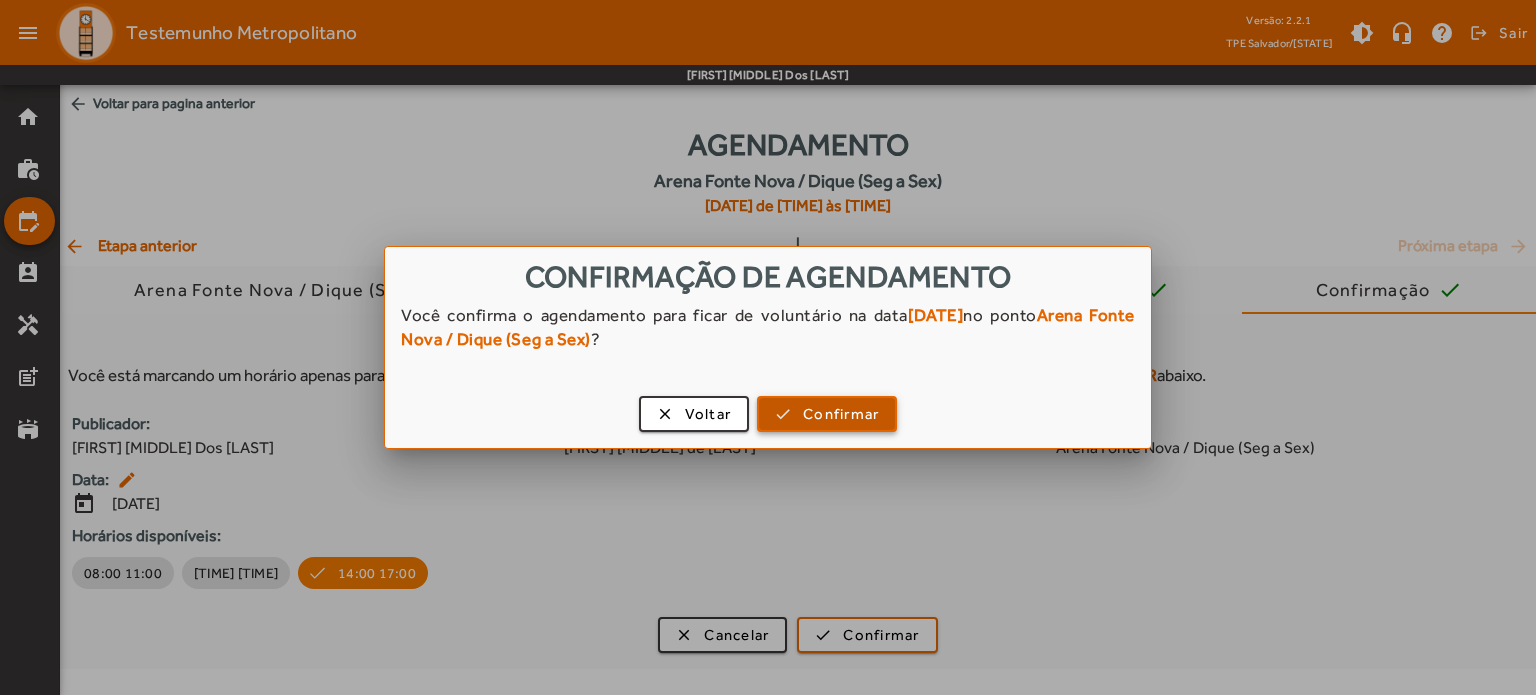 click on "Confirmar" at bounding box center (841, 414) 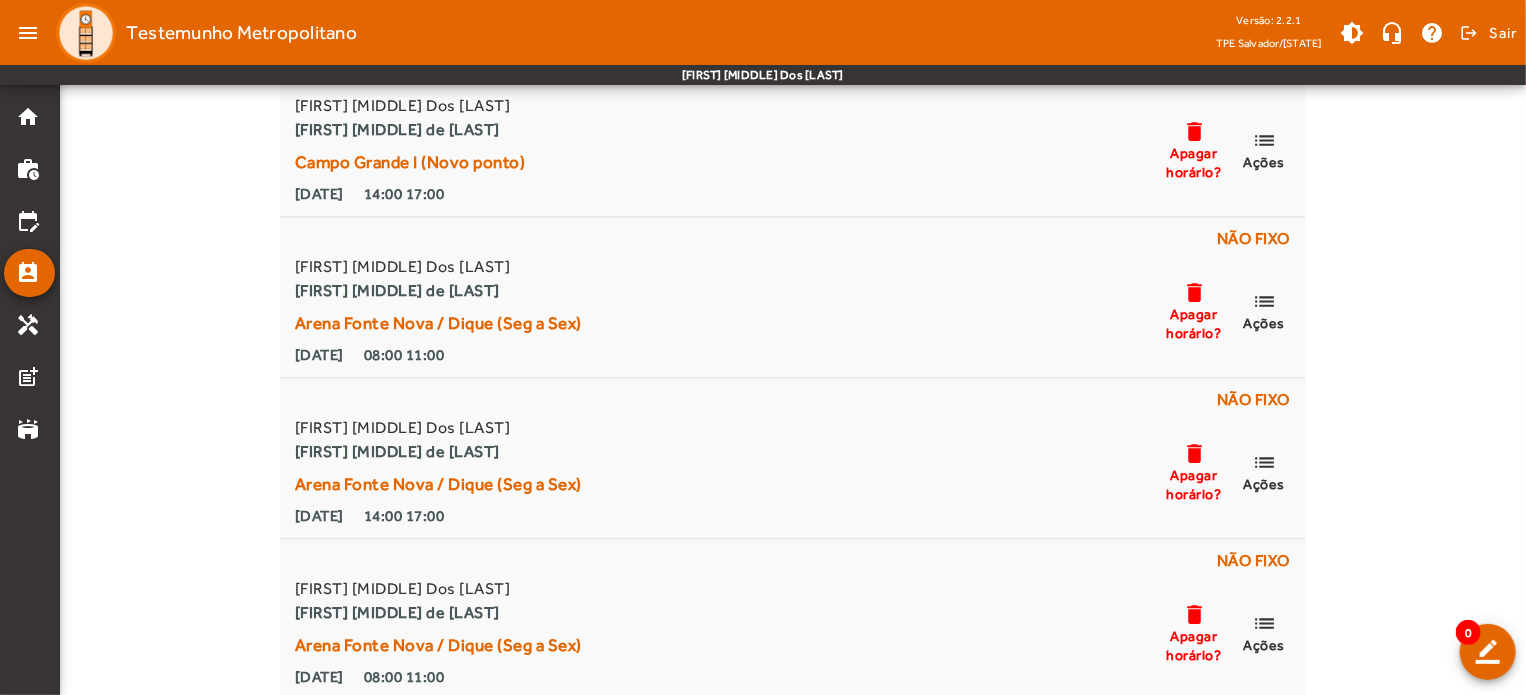 scroll, scrollTop: 2193, scrollLeft: 0, axis: vertical 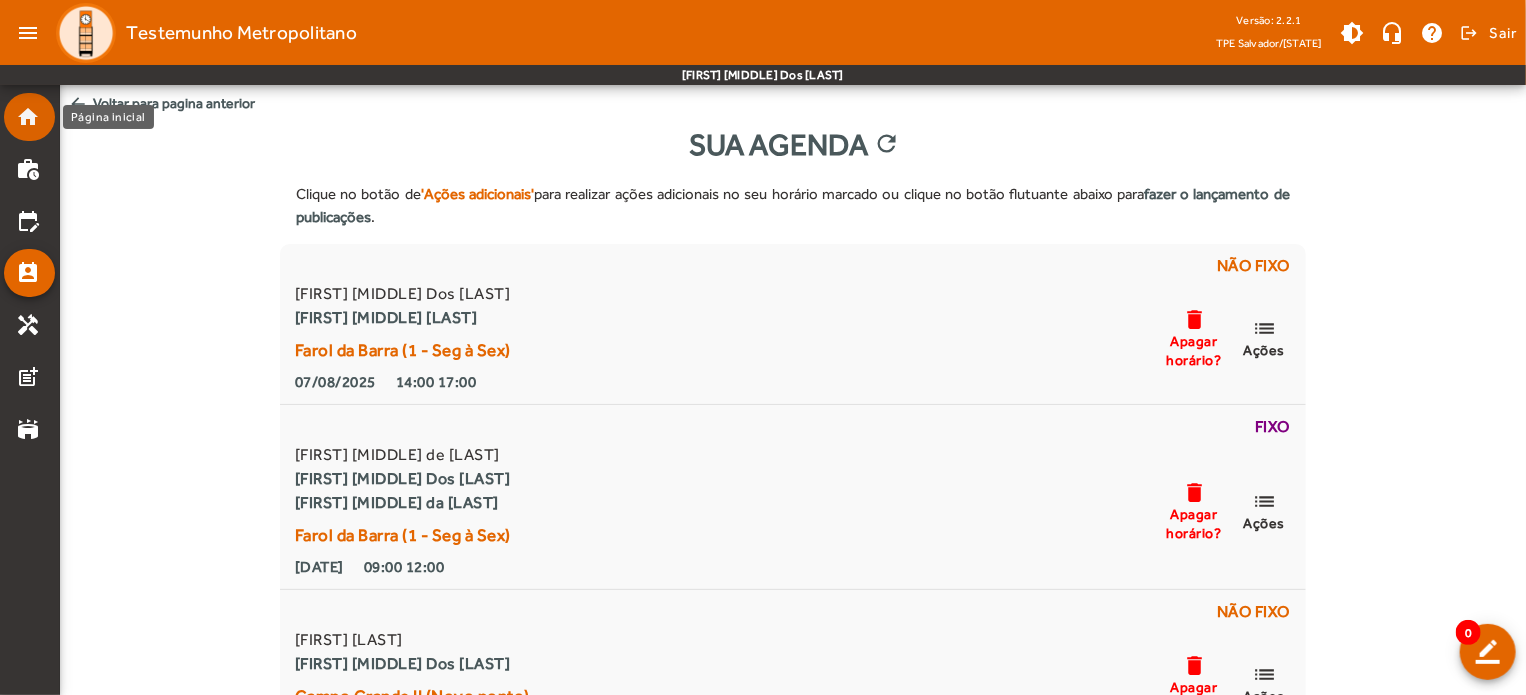 click on "home" 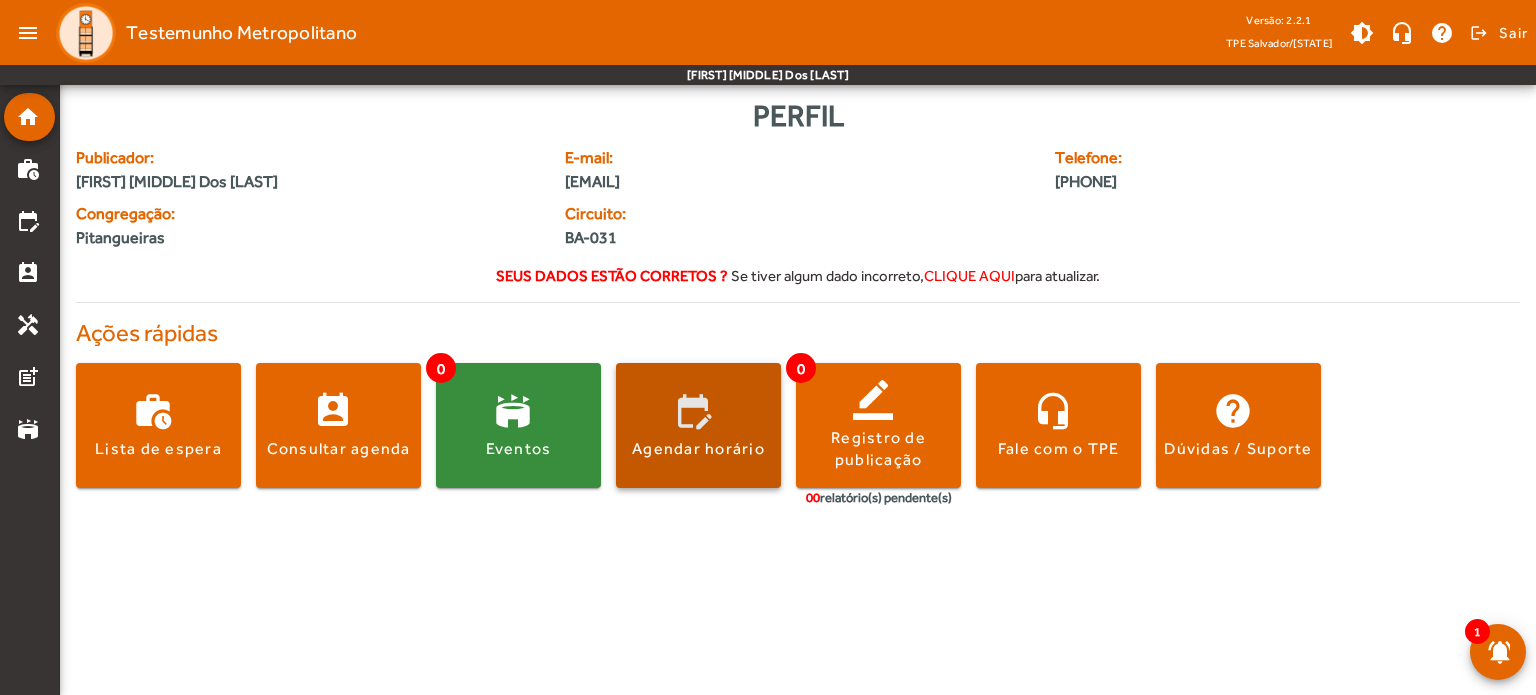 click 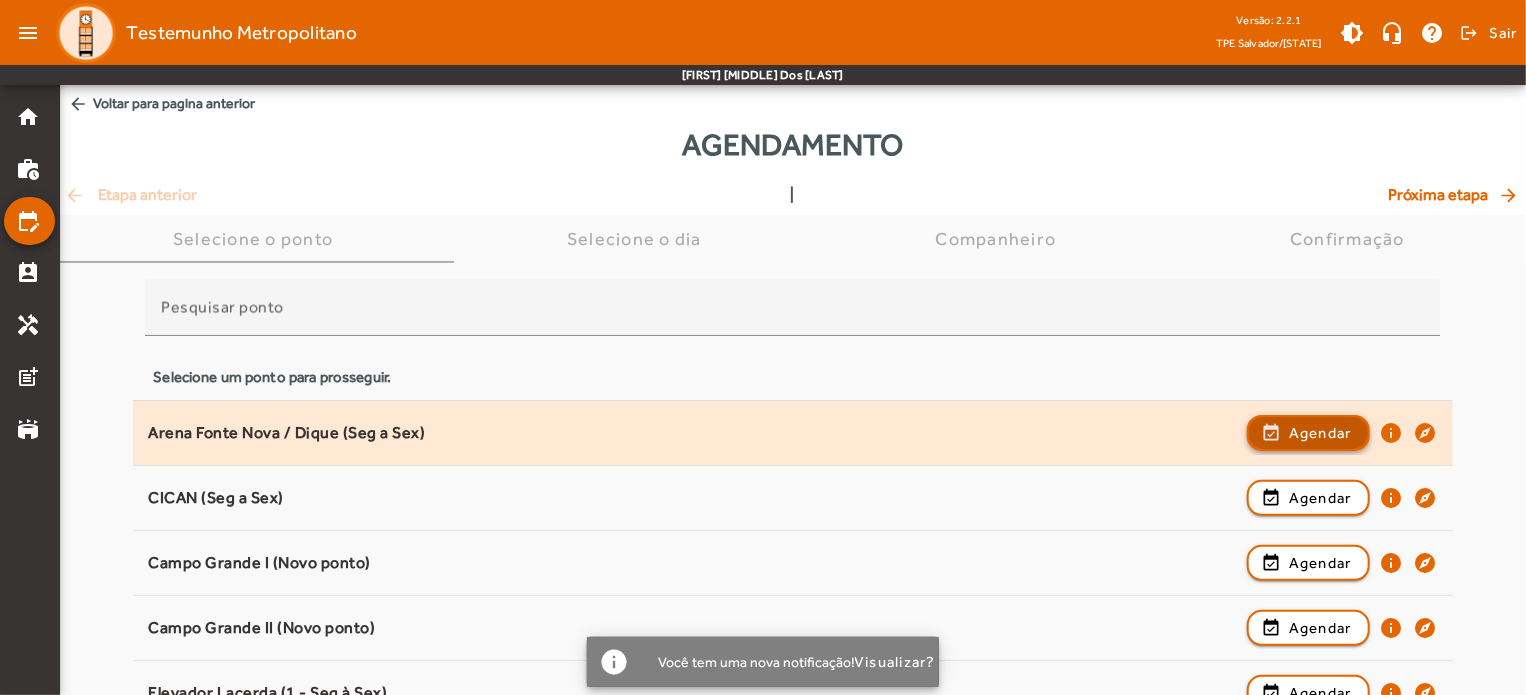 click 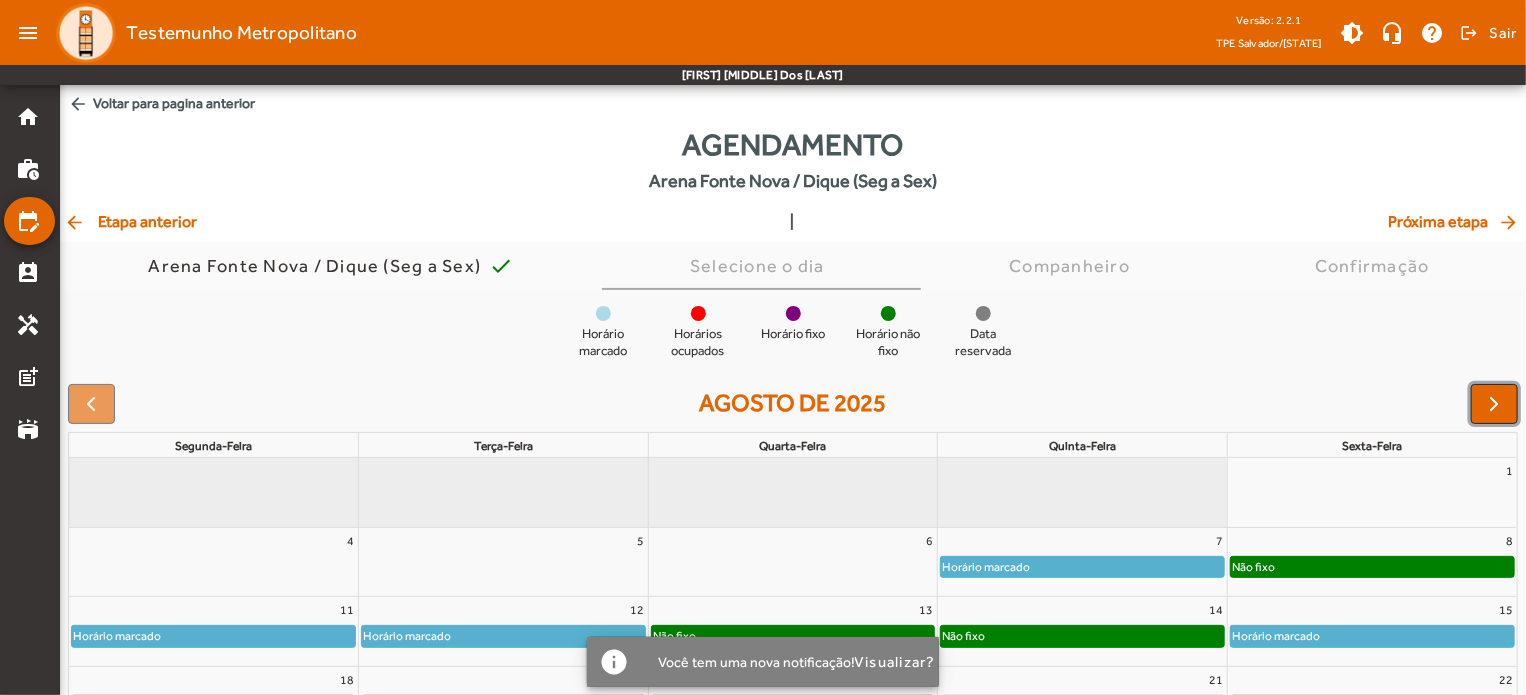 click at bounding box center (1495, 404) 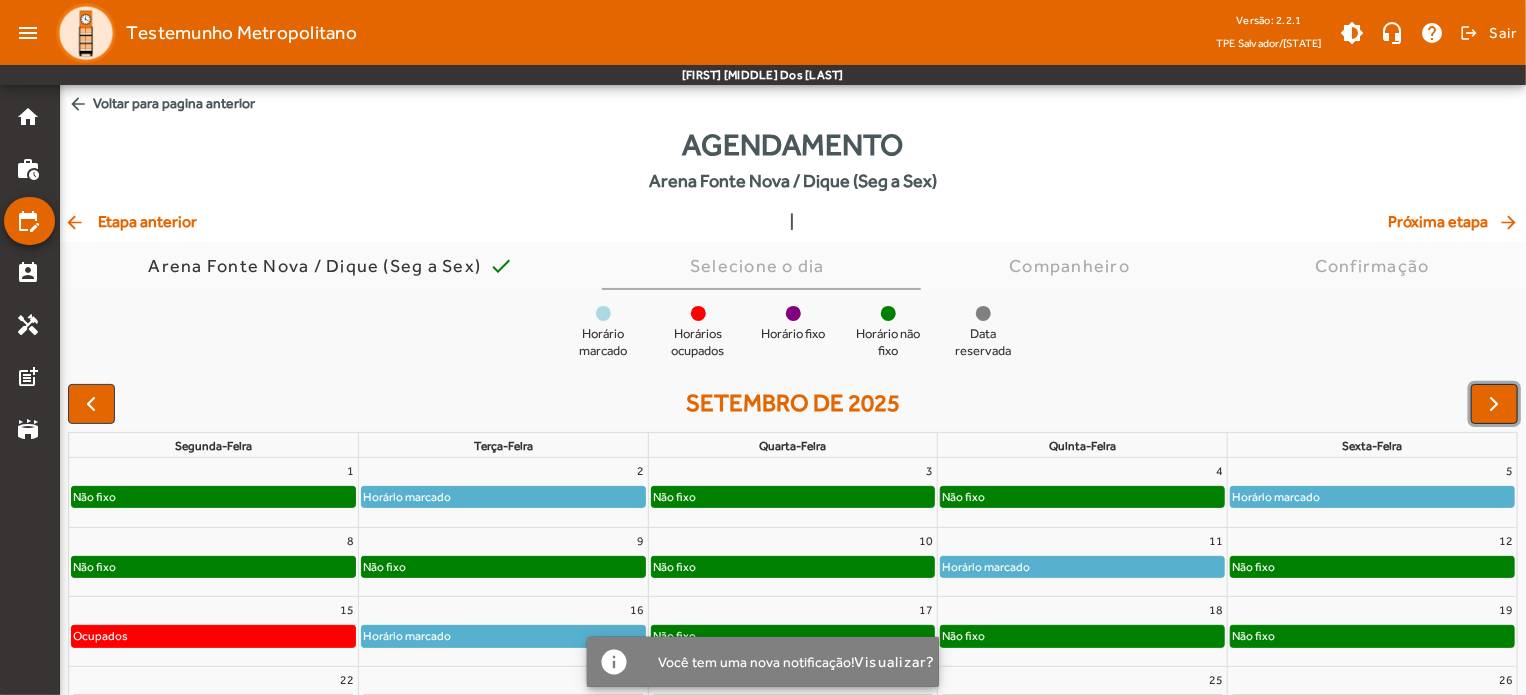click at bounding box center [1495, 404] 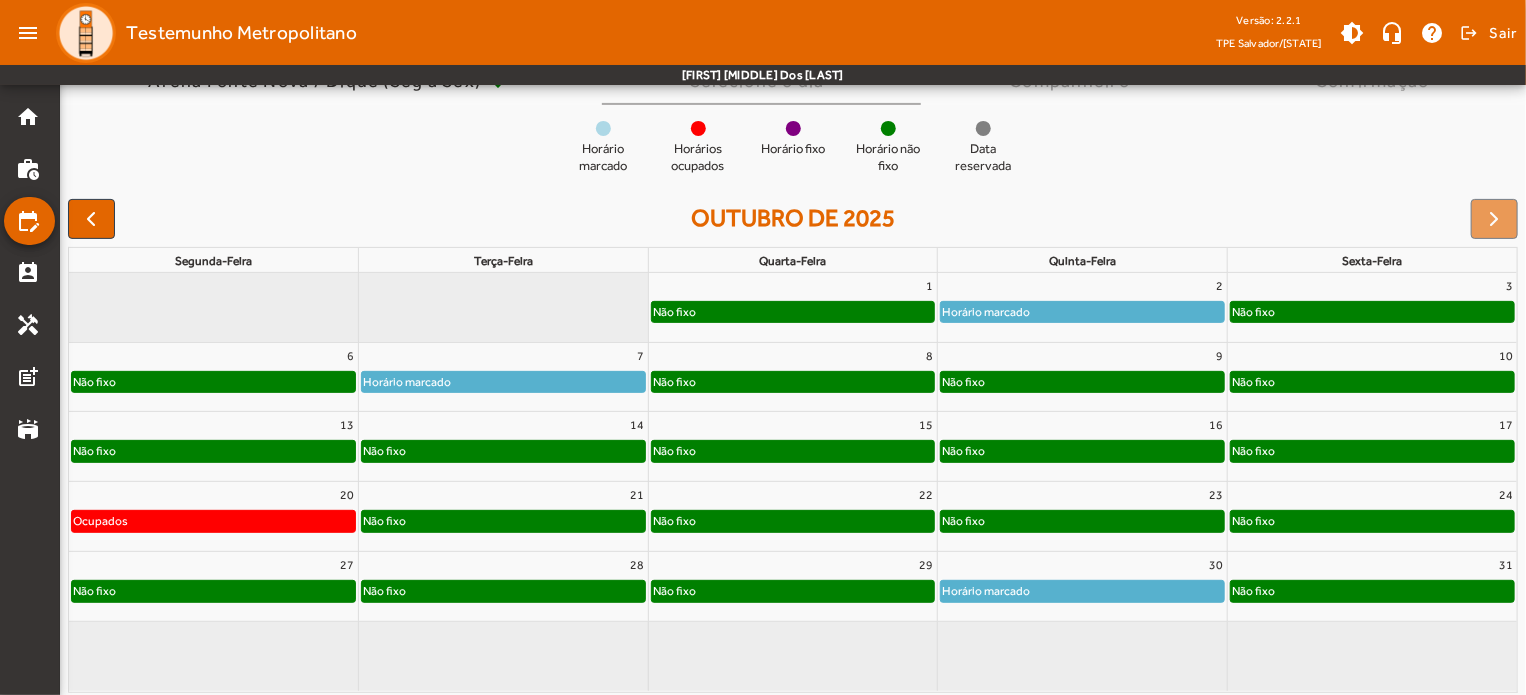 scroll, scrollTop: 190, scrollLeft: 0, axis: vertical 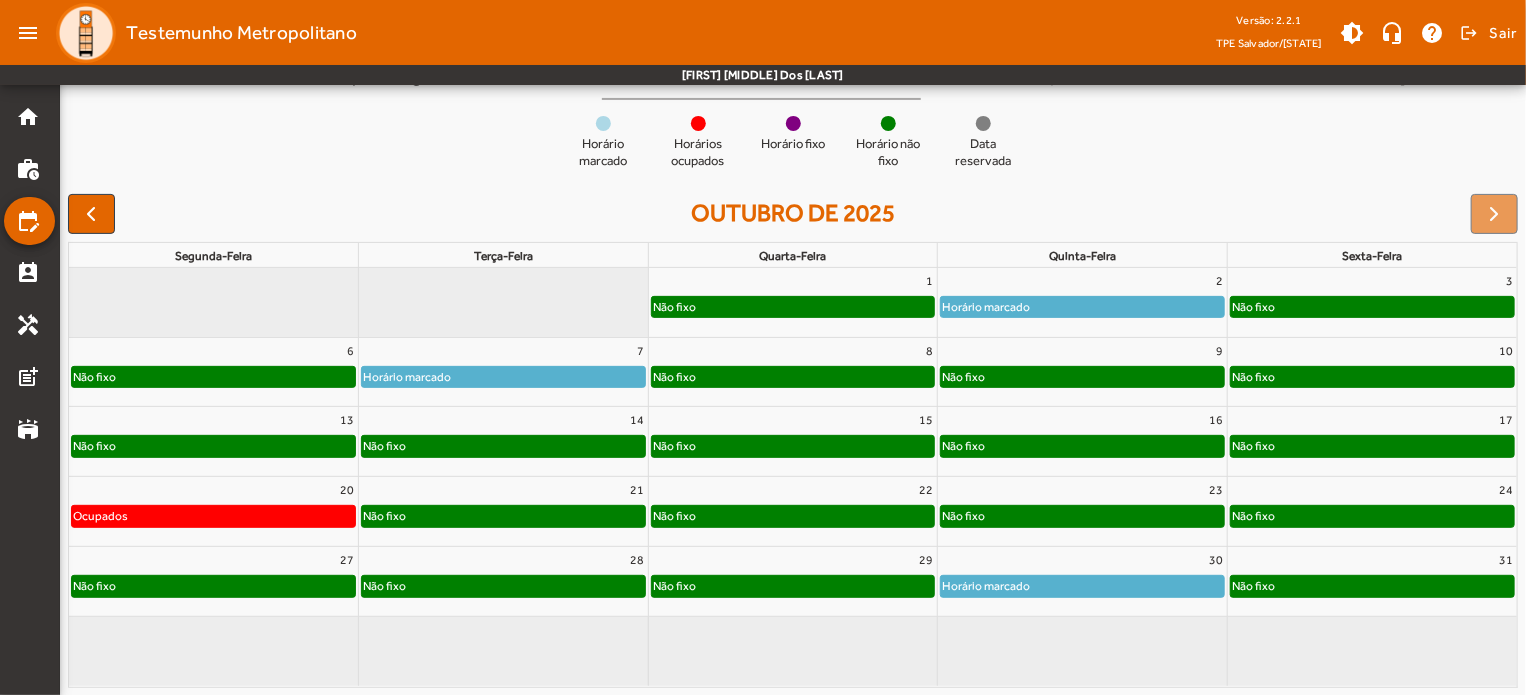 click on "Não fixo" 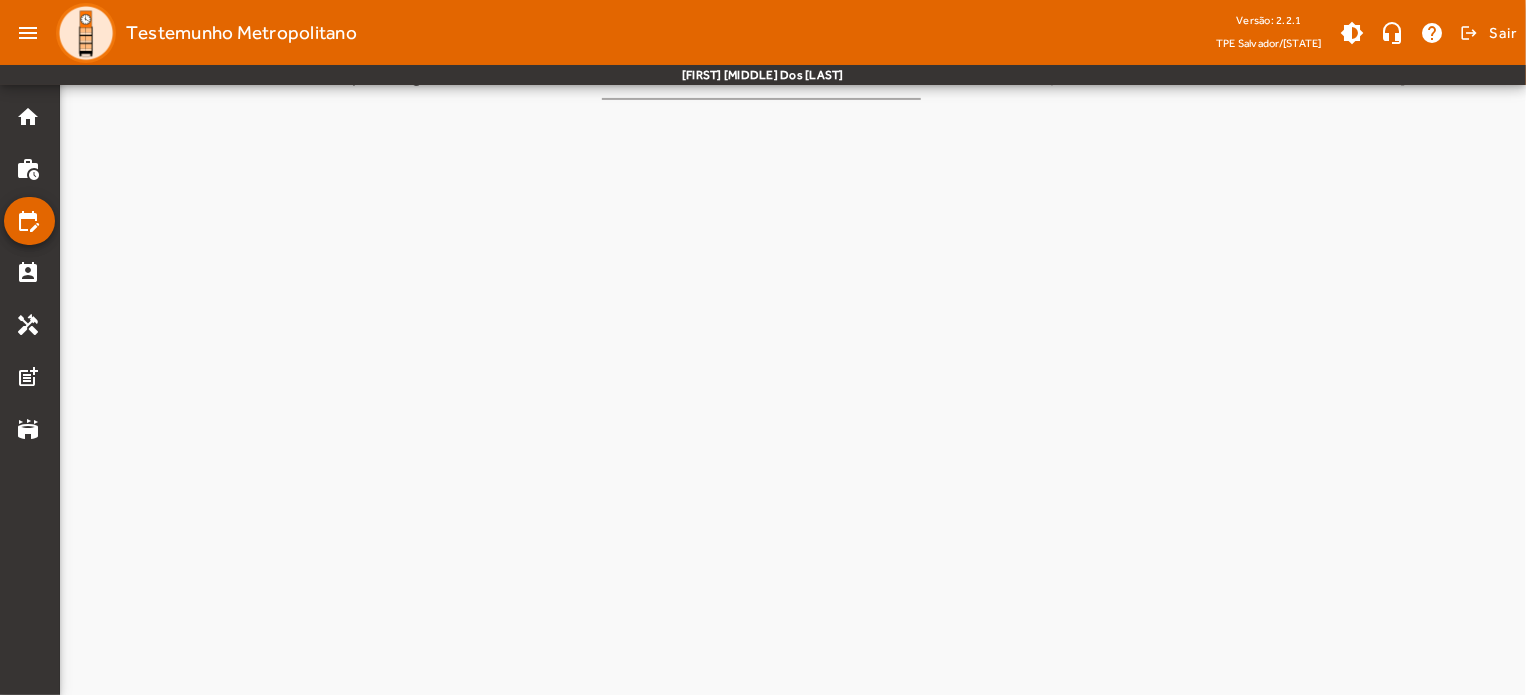 scroll, scrollTop: 0, scrollLeft: 0, axis: both 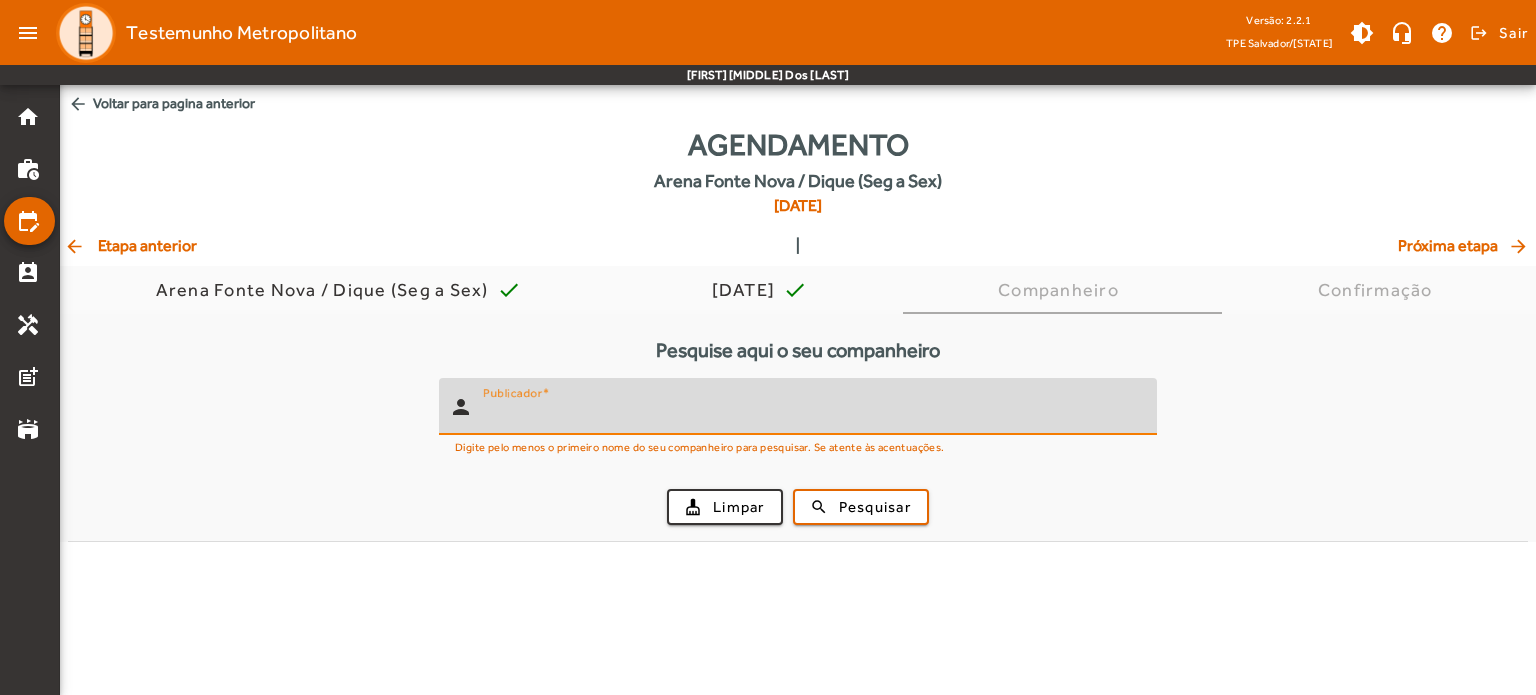 click on "Publicador" at bounding box center (812, 415) 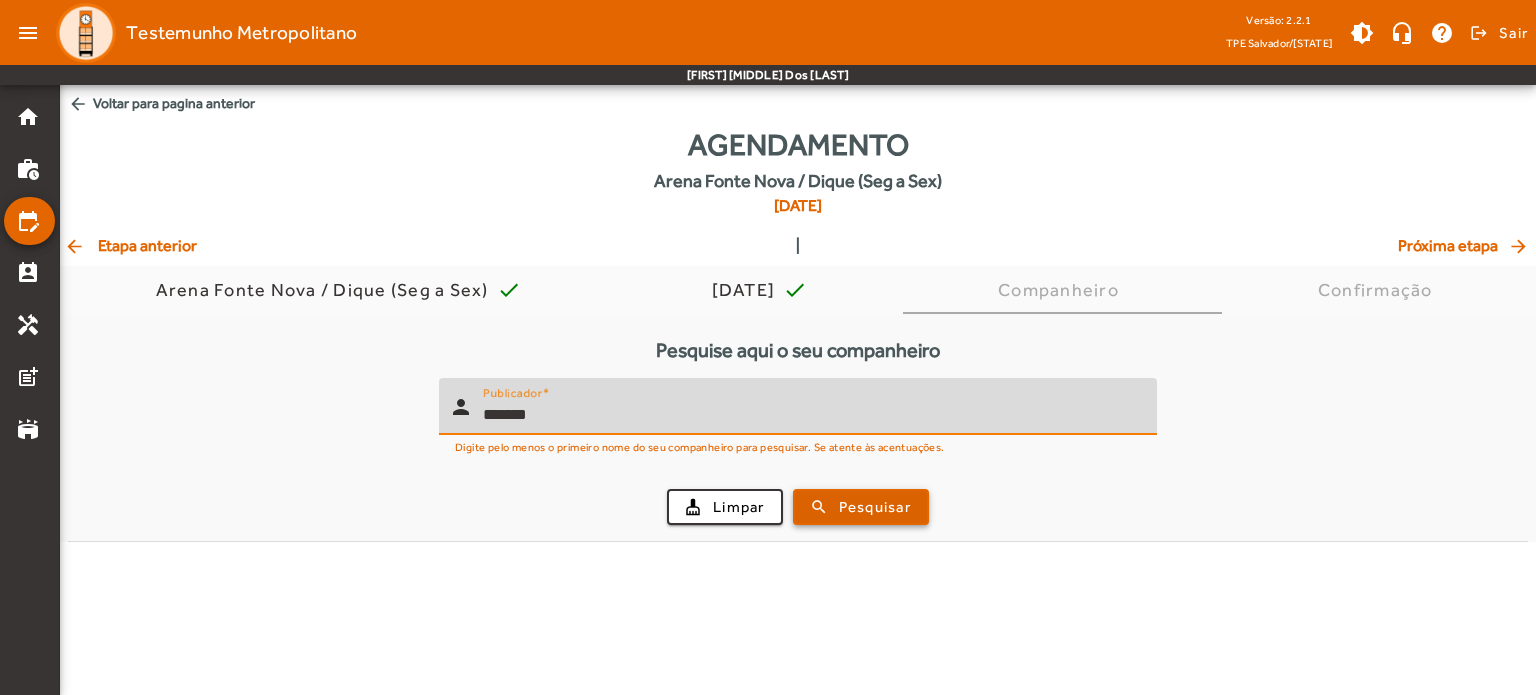 type on "*******" 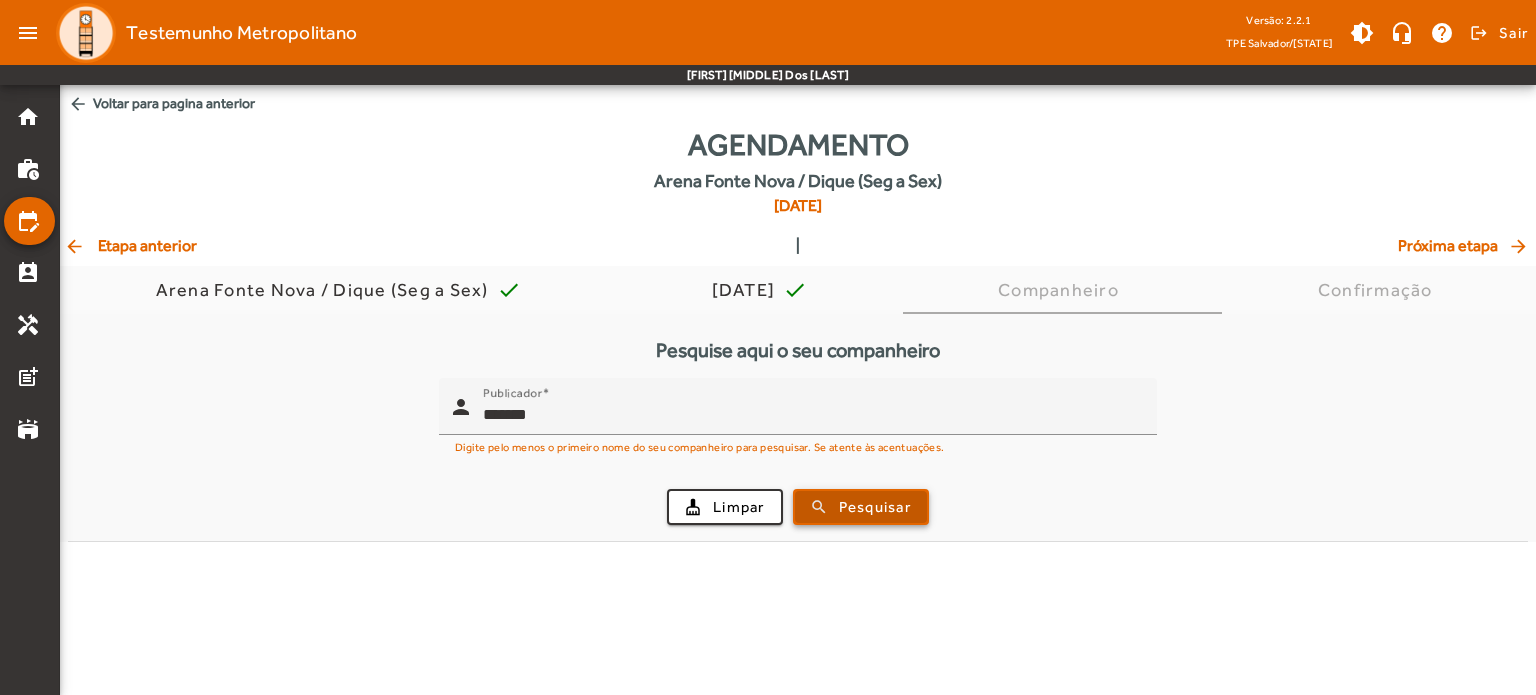 click on "Pesquisar" at bounding box center (875, 507) 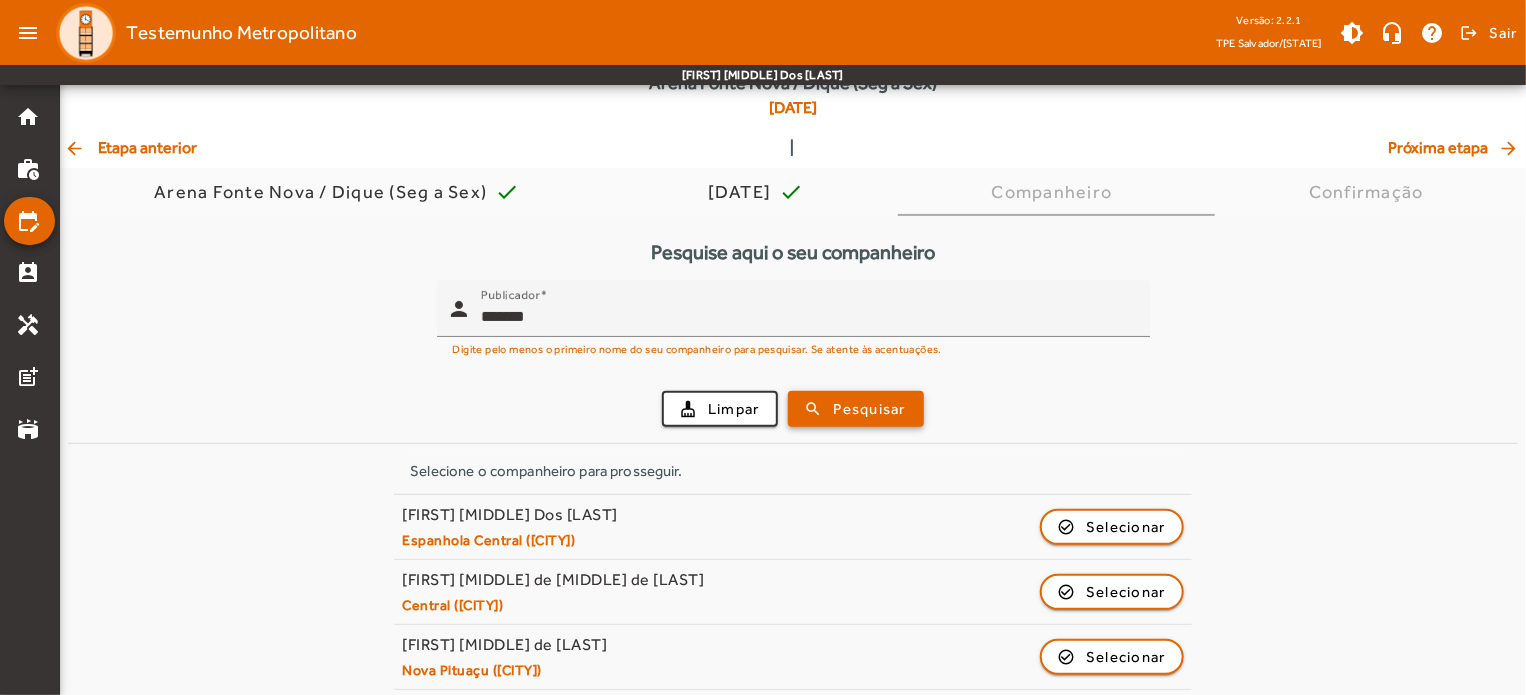 scroll, scrollTop: 172, scrollLeft: 0, axis: vertical 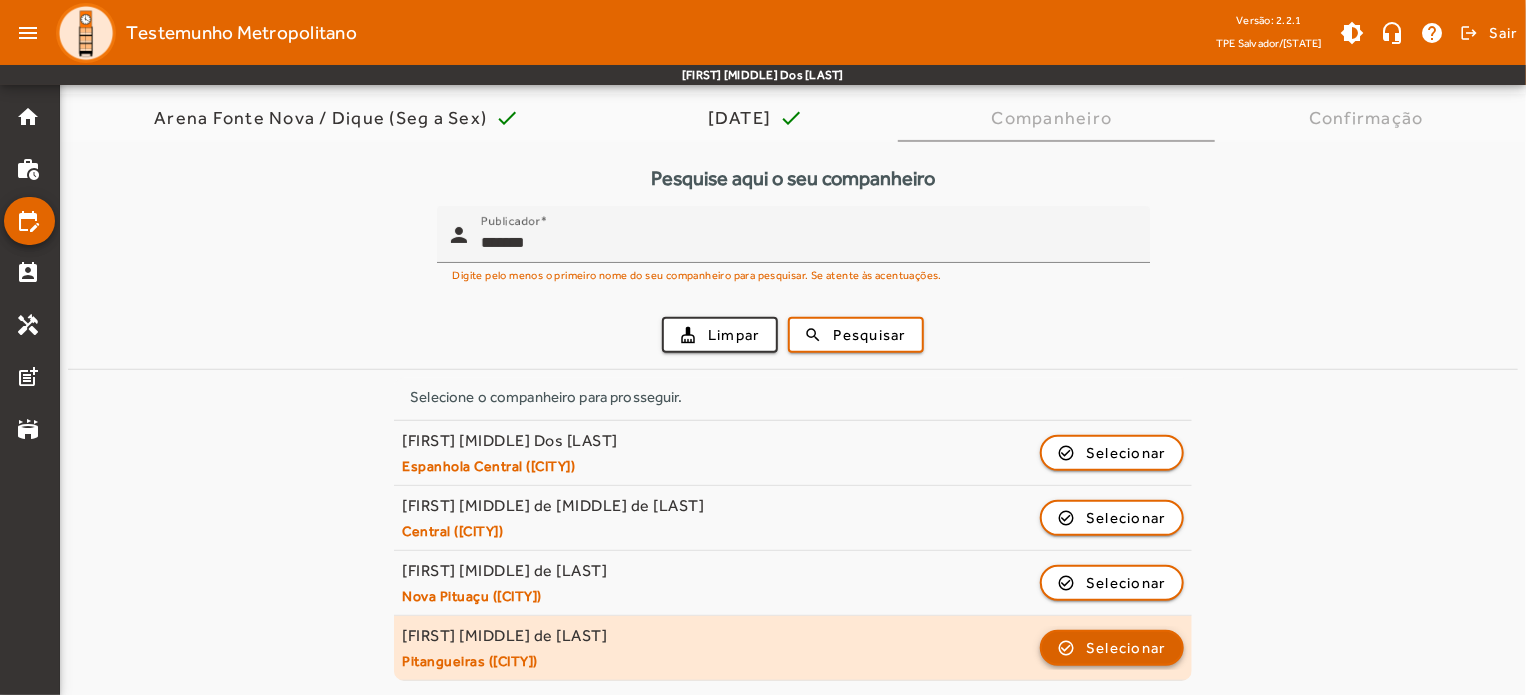 click 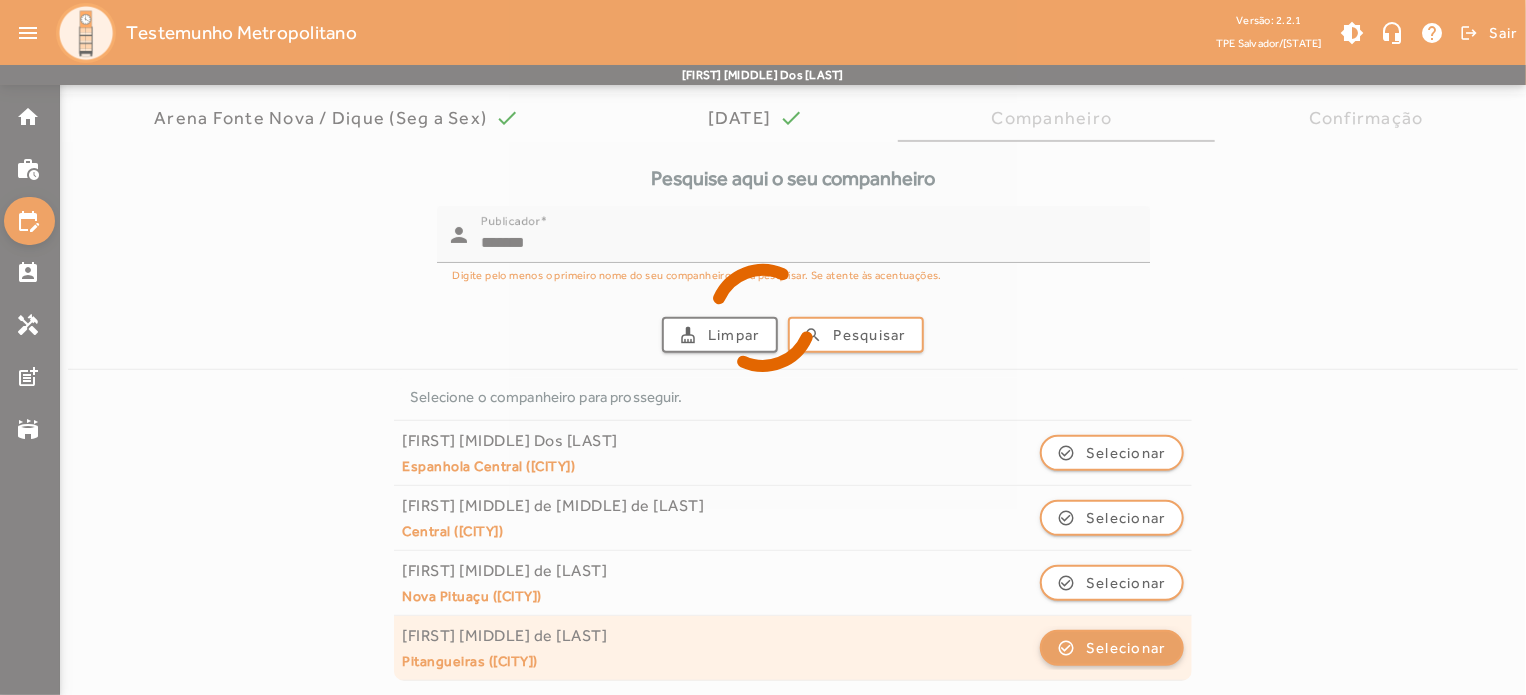 scroll, scrollTop: 0, scrollLeft: 0, axis: both 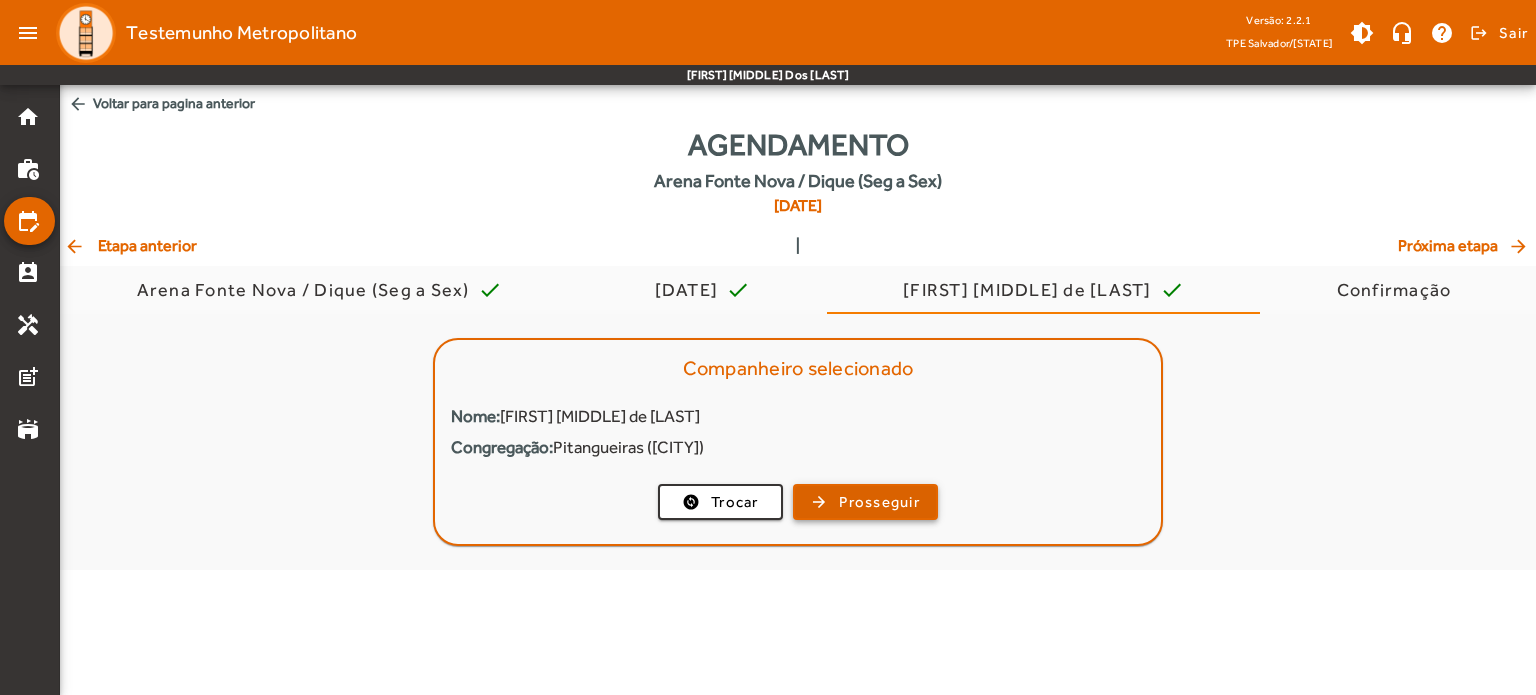 click 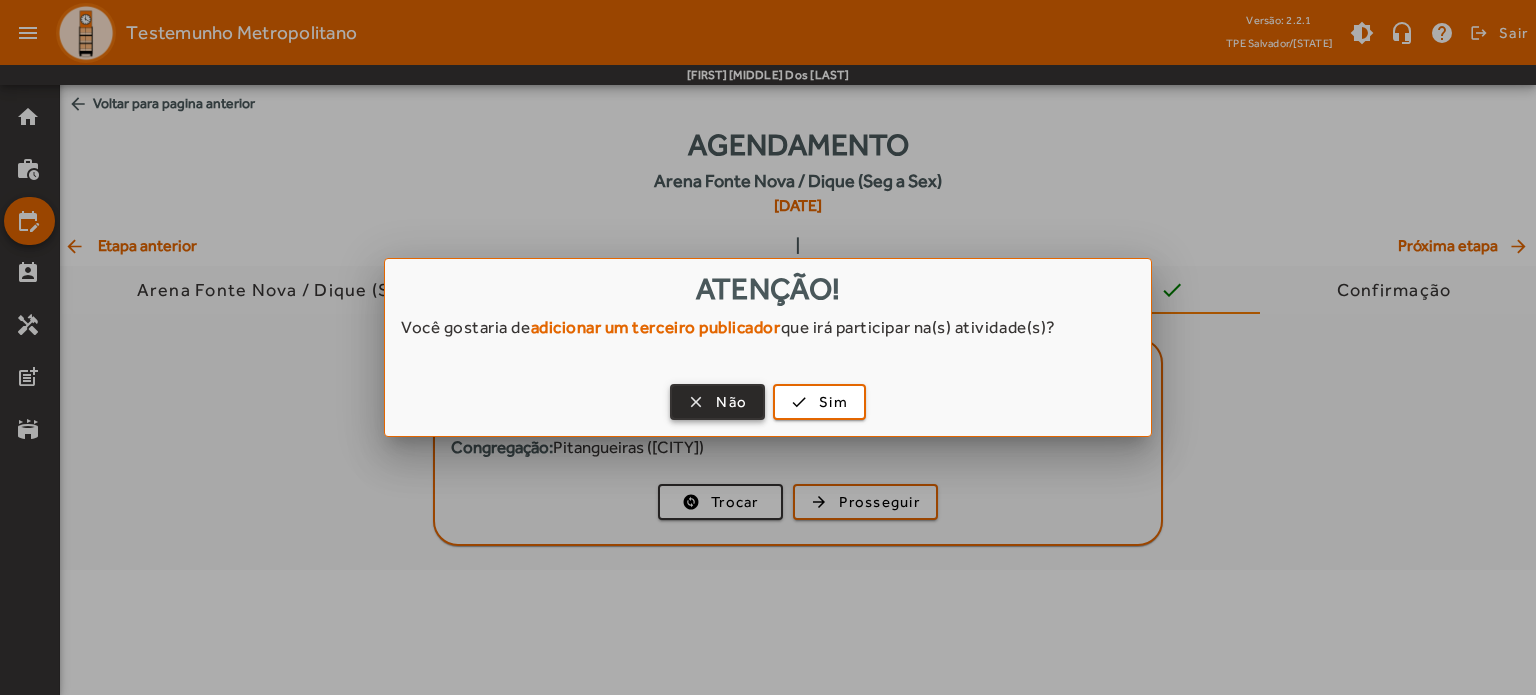 click on "Não" at bounding box center [731, 402] 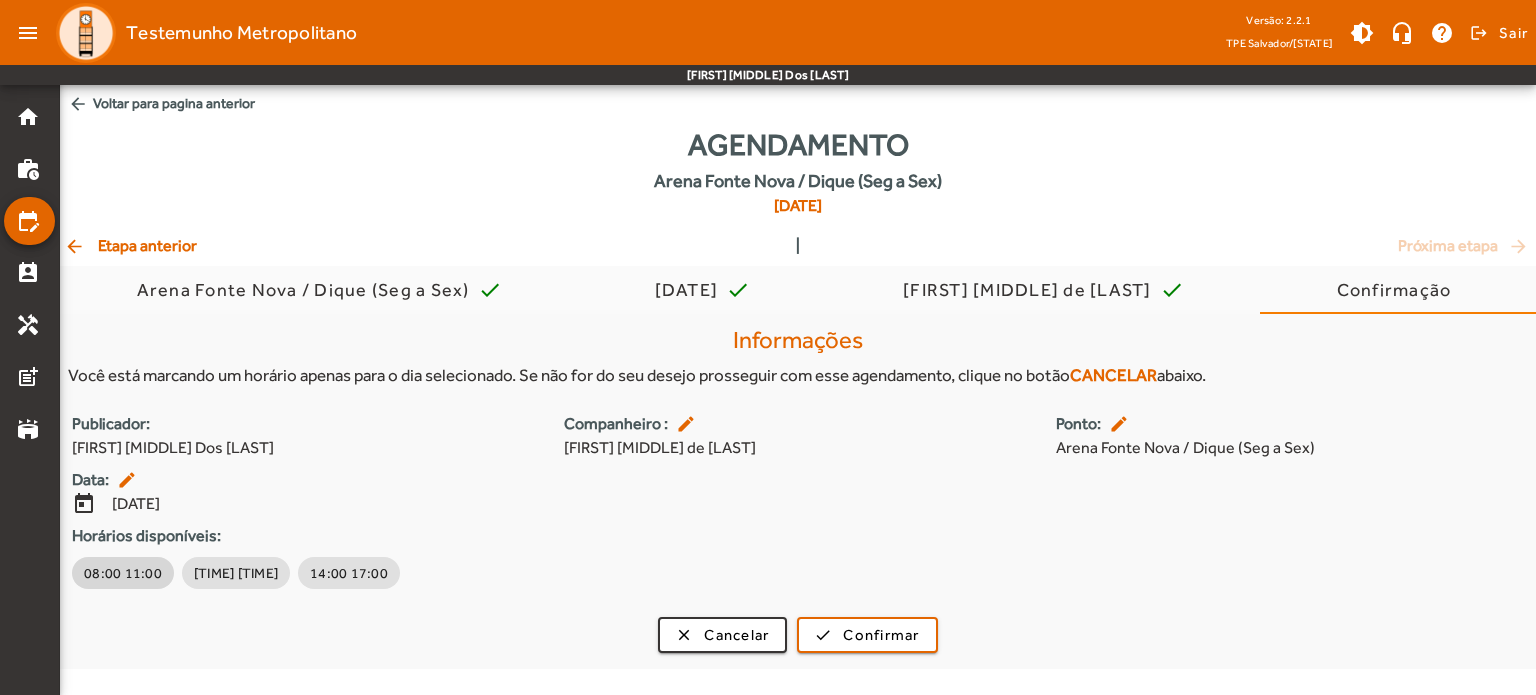 click on "08:00 11:00" at bounding box center (123, 573) 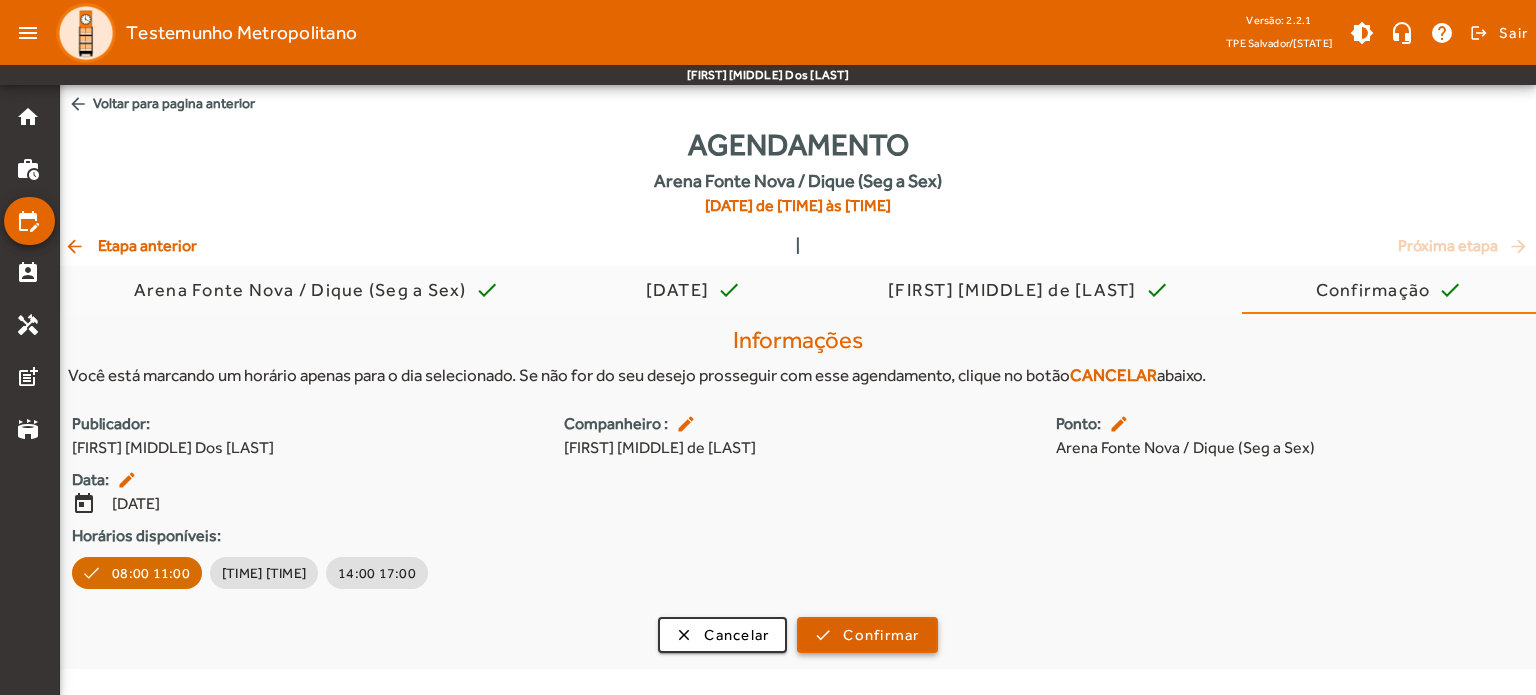 click on "Confirmar" at bounding box center (881, 635) 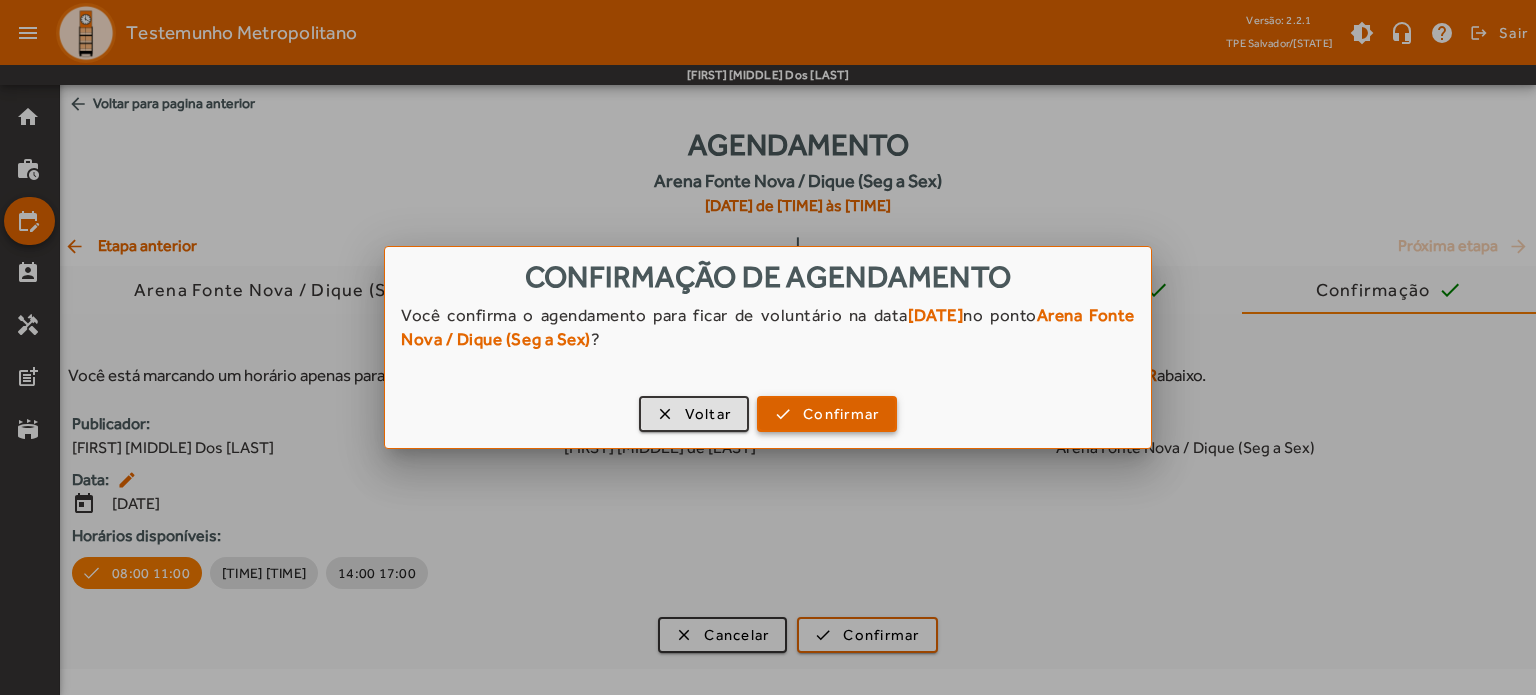 click on "Confirmar" at bounding box center [841, 414] 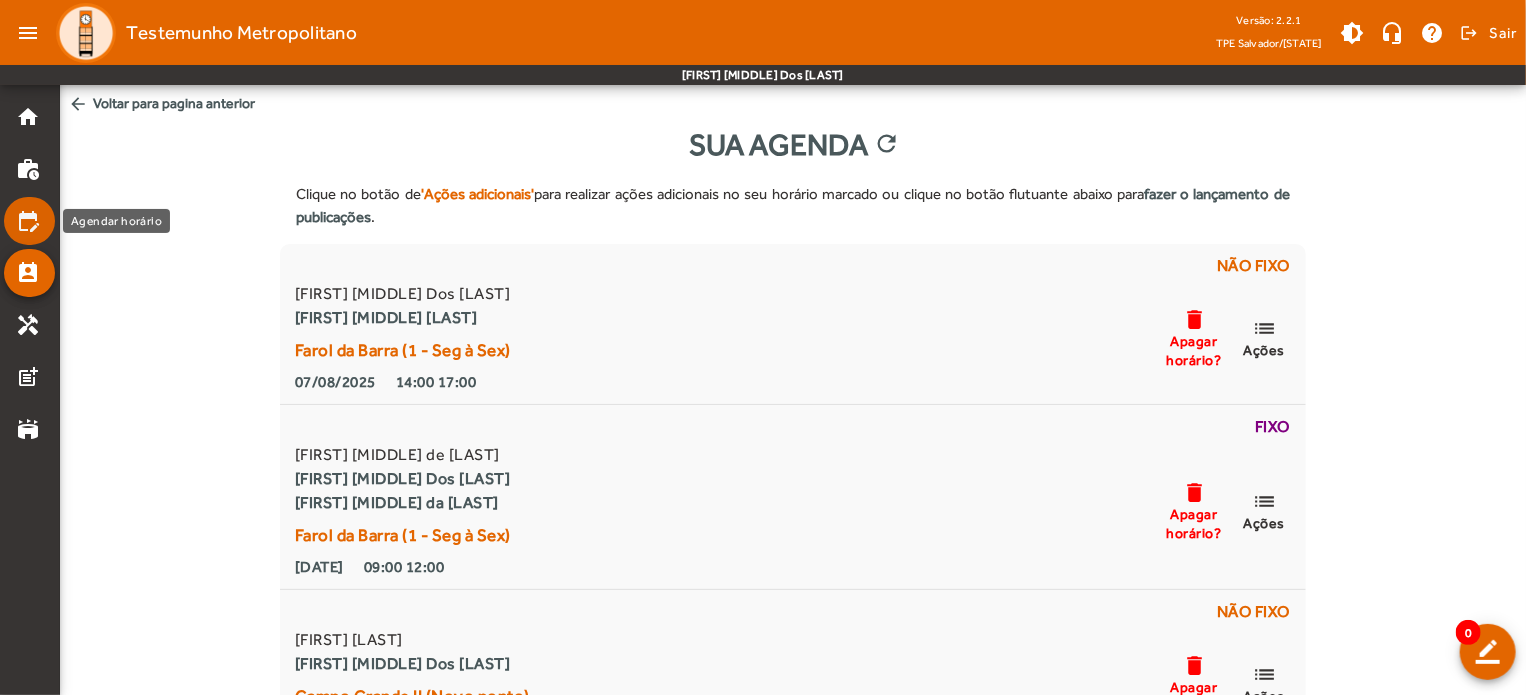 click on "edit_calendar" 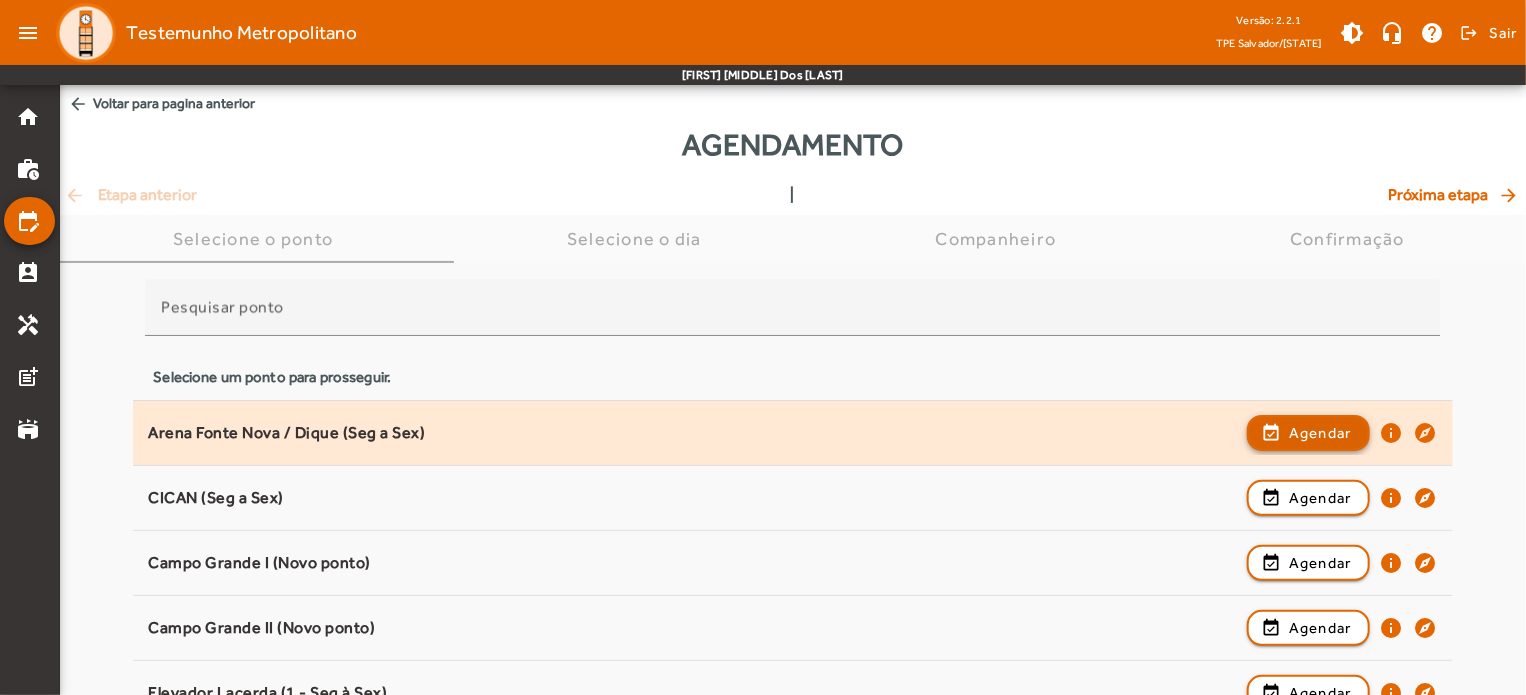 click on "Agendar" at bounding box center (1320, 498) 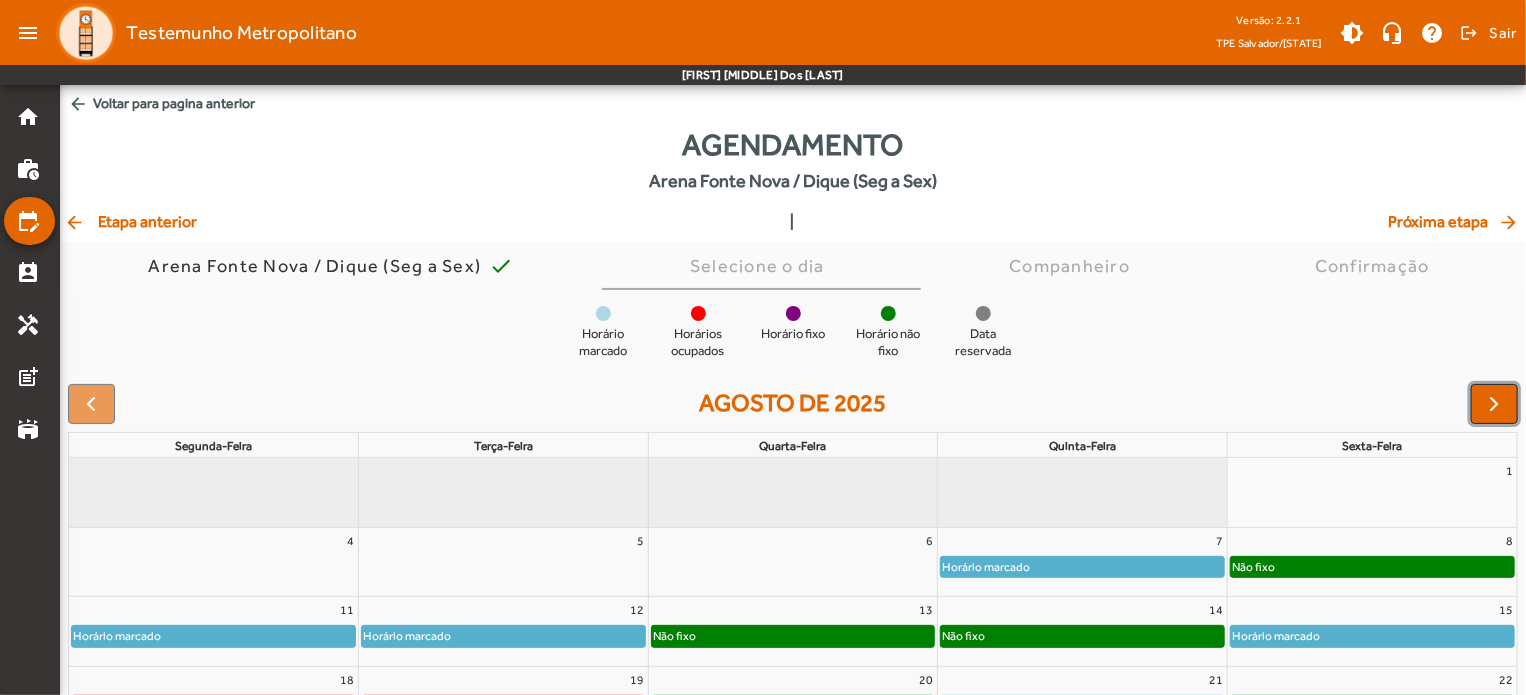 click at bounding box center (1495, 404) 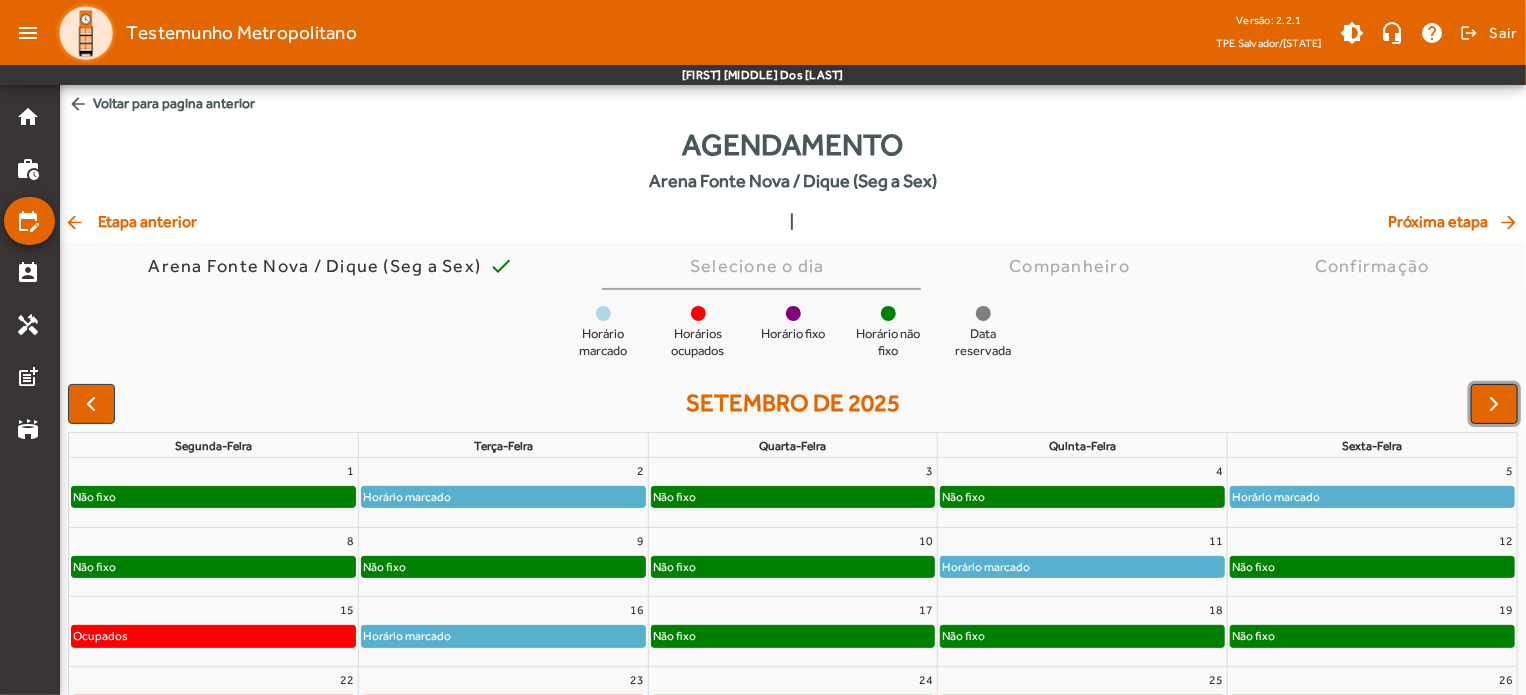 click at bounding box center (1495, 404) 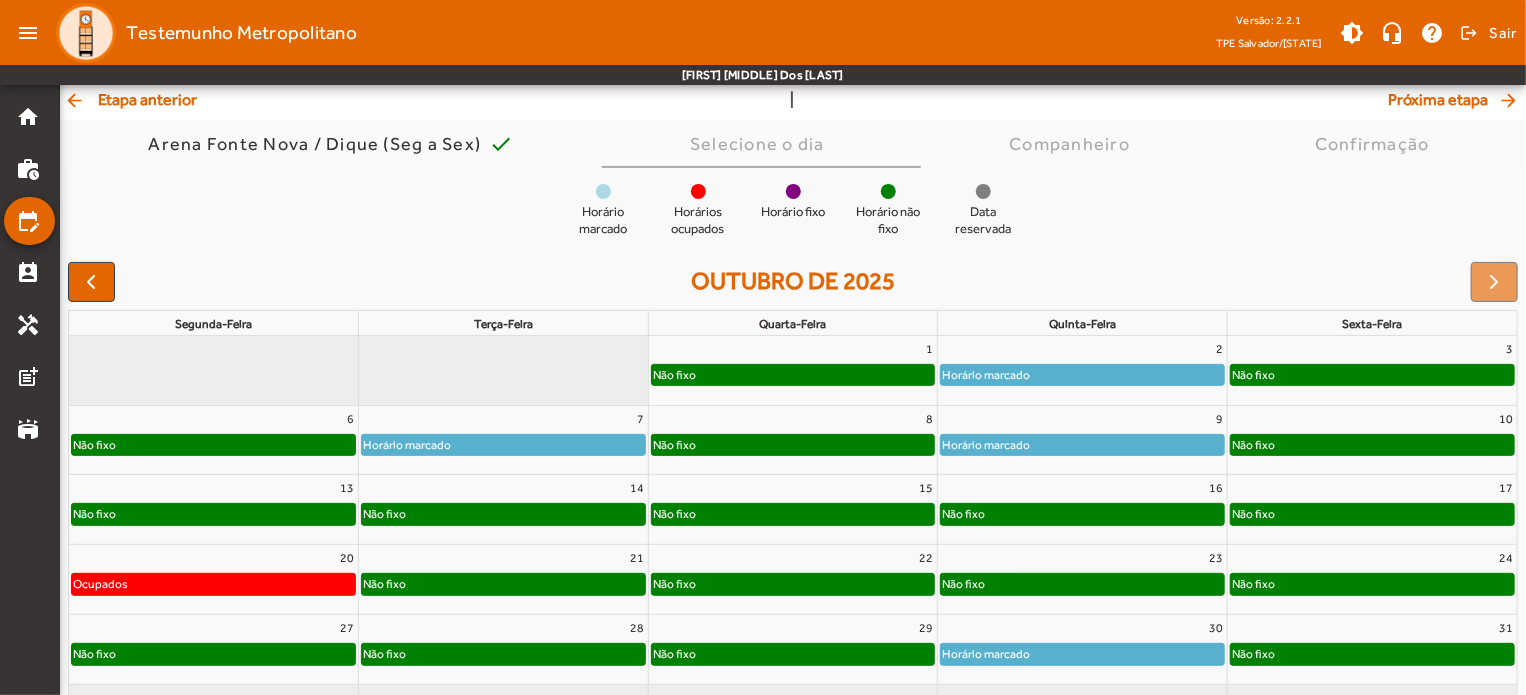 scroll, scrollTop: 190, scrollLeft: 0, axis: vertical 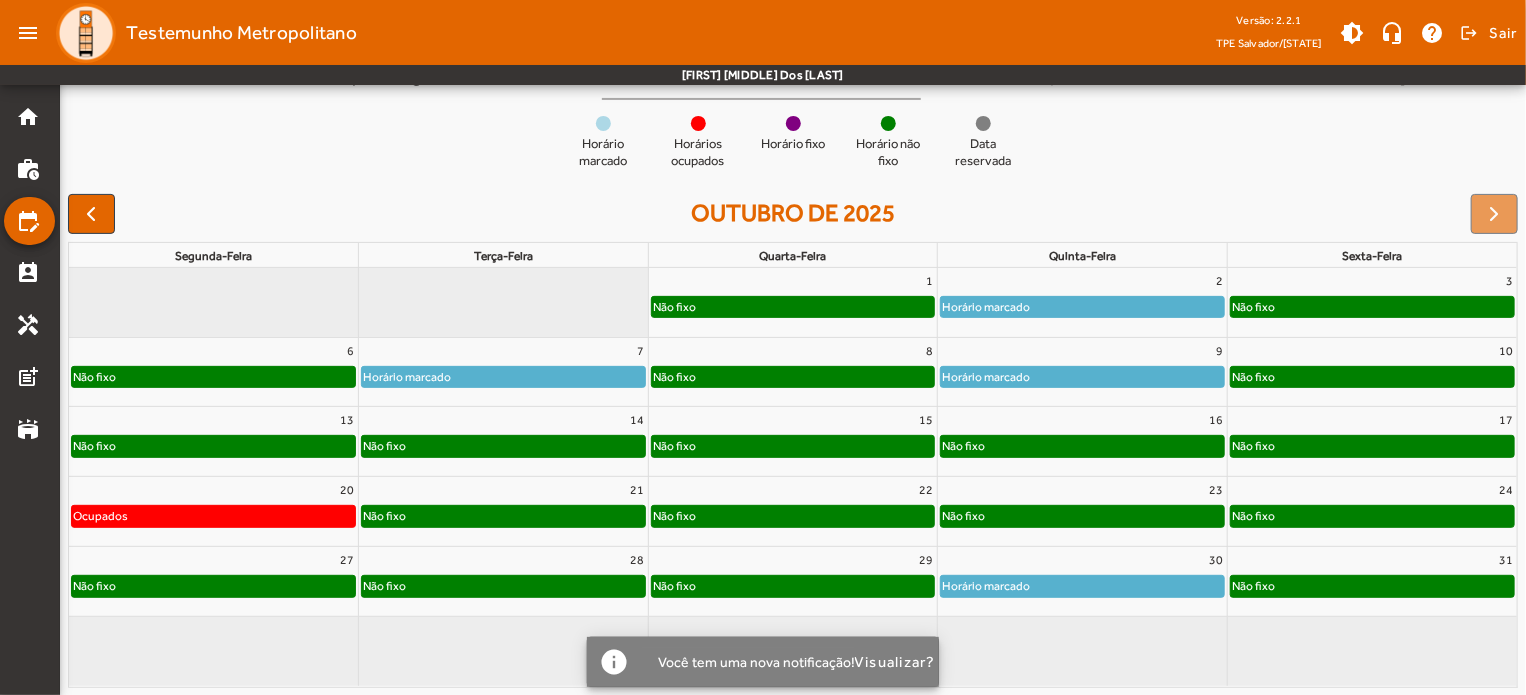 click on "Não fixo" 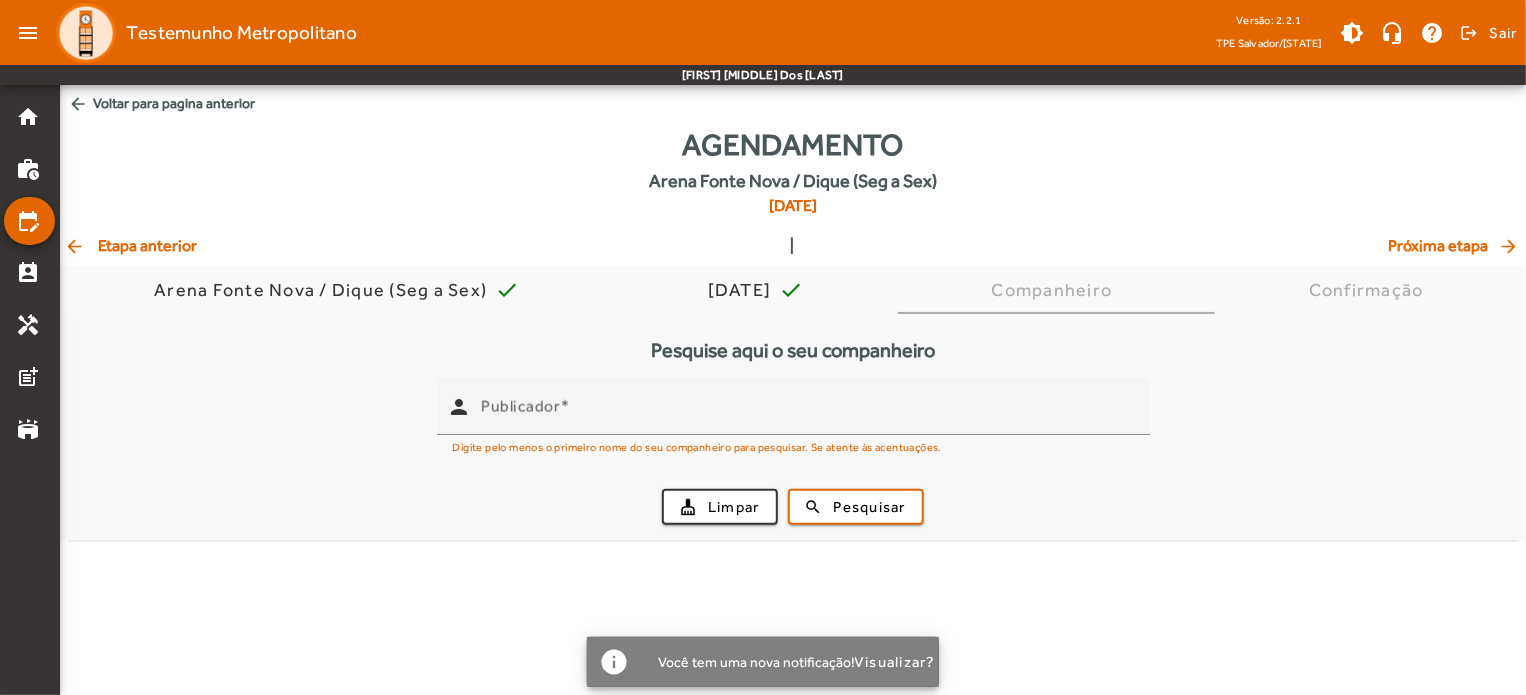 scroll, scrollTop: 0, scrollLeft: 0, axis: both 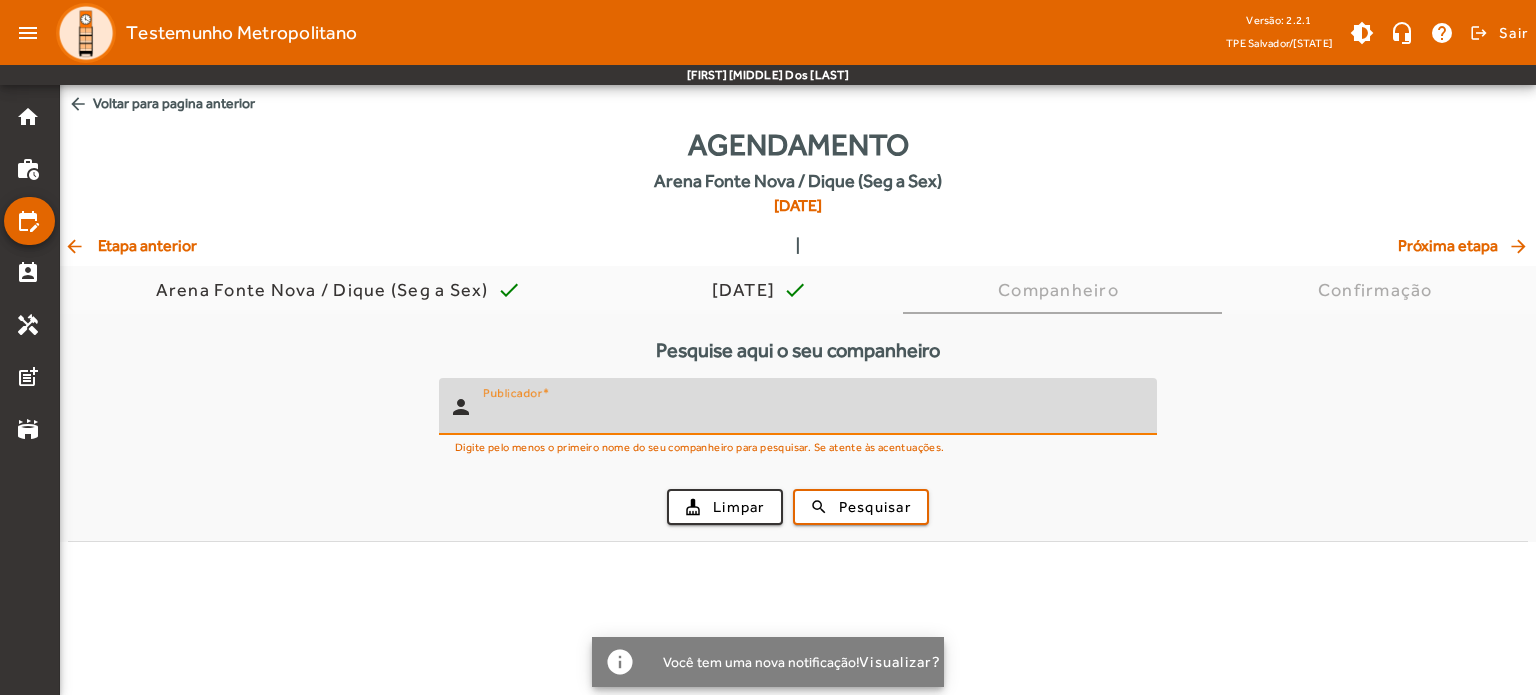 click on "Publicador" at bounding box center [812, 415] 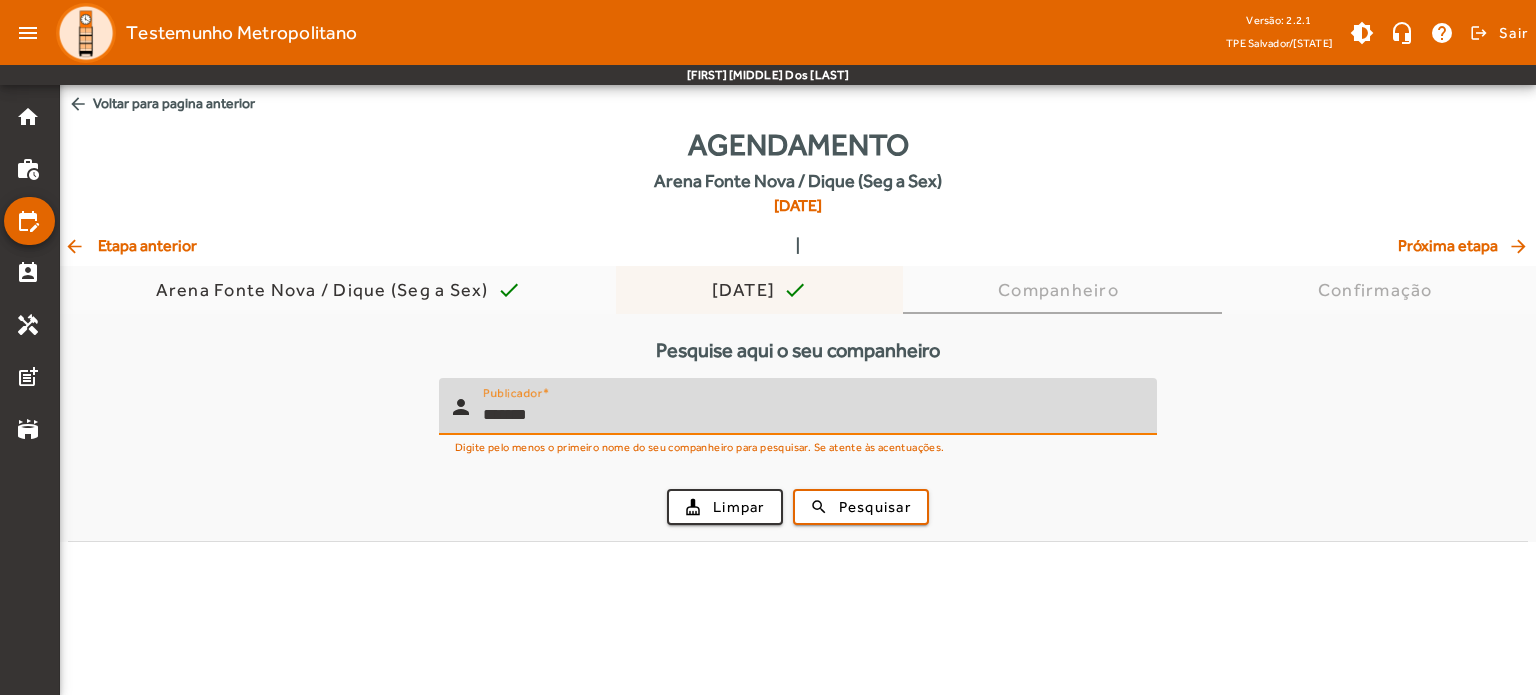 type on "*******" 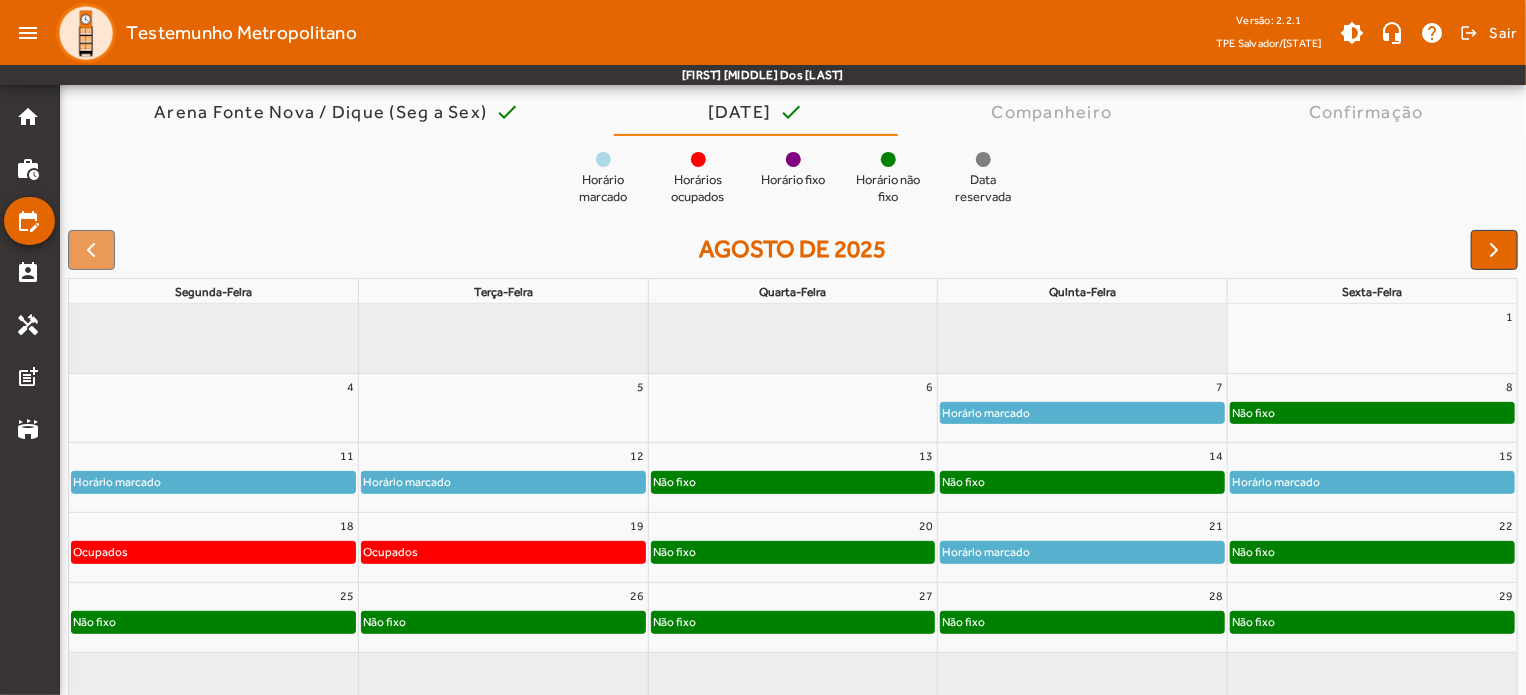 scroll, scrollTop: 214, scrollLeft: 0, axis: vertical 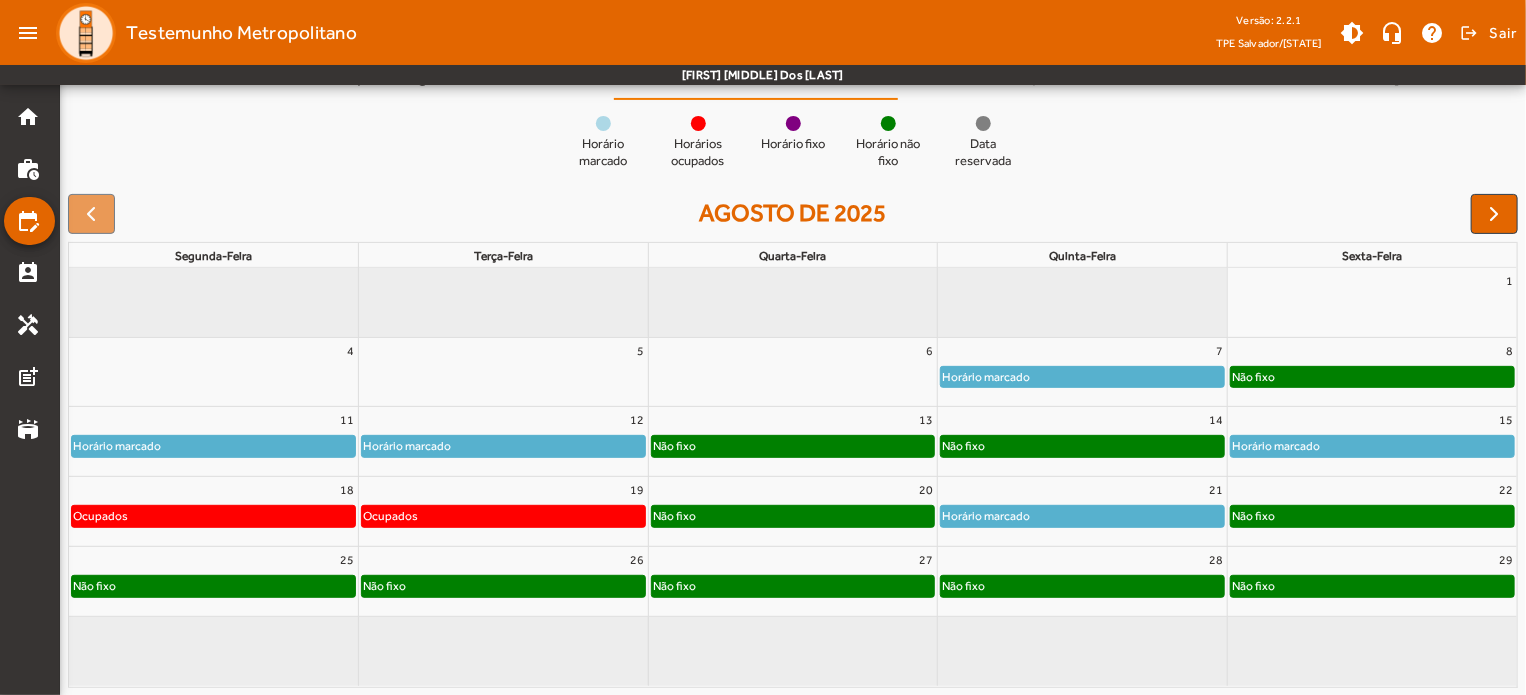 click on "Não fixo" 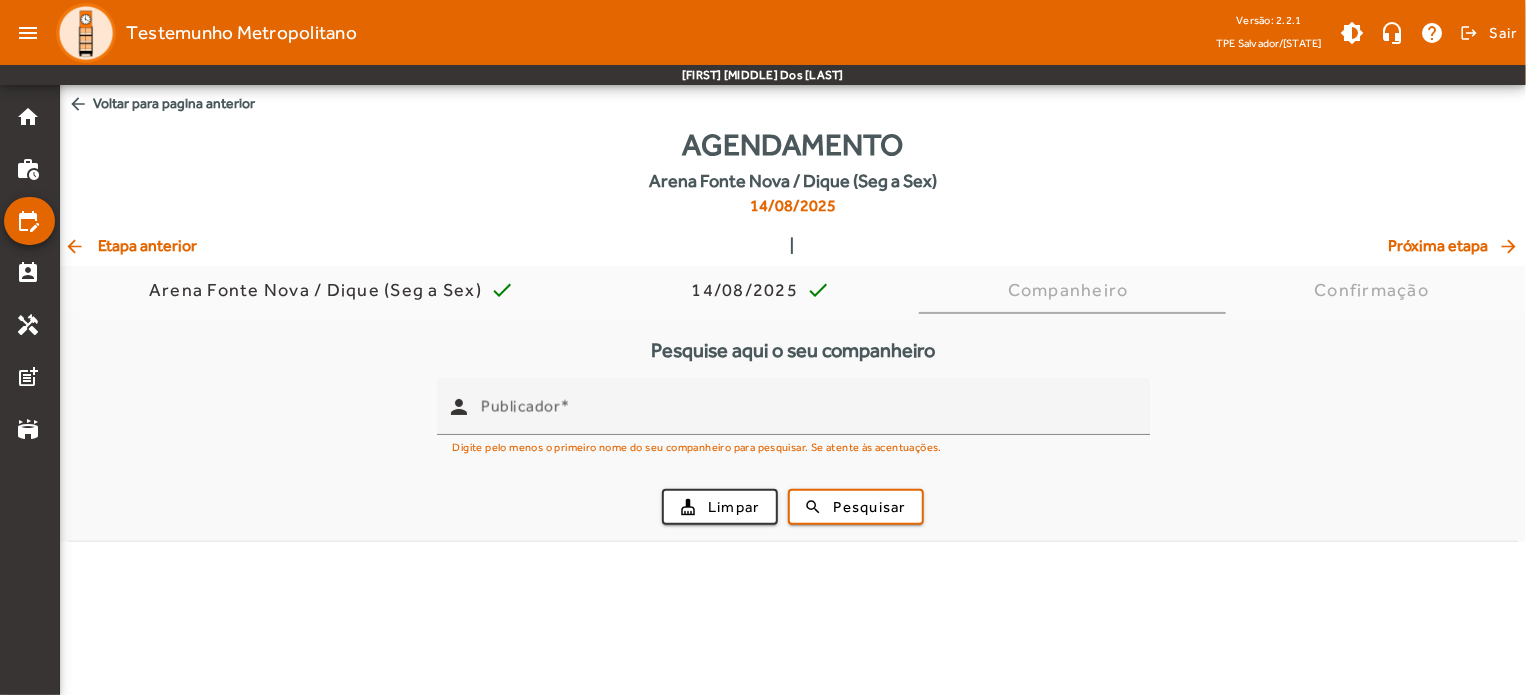 scroll, scrollTop: 0, scrollLeft: 0, axis: both 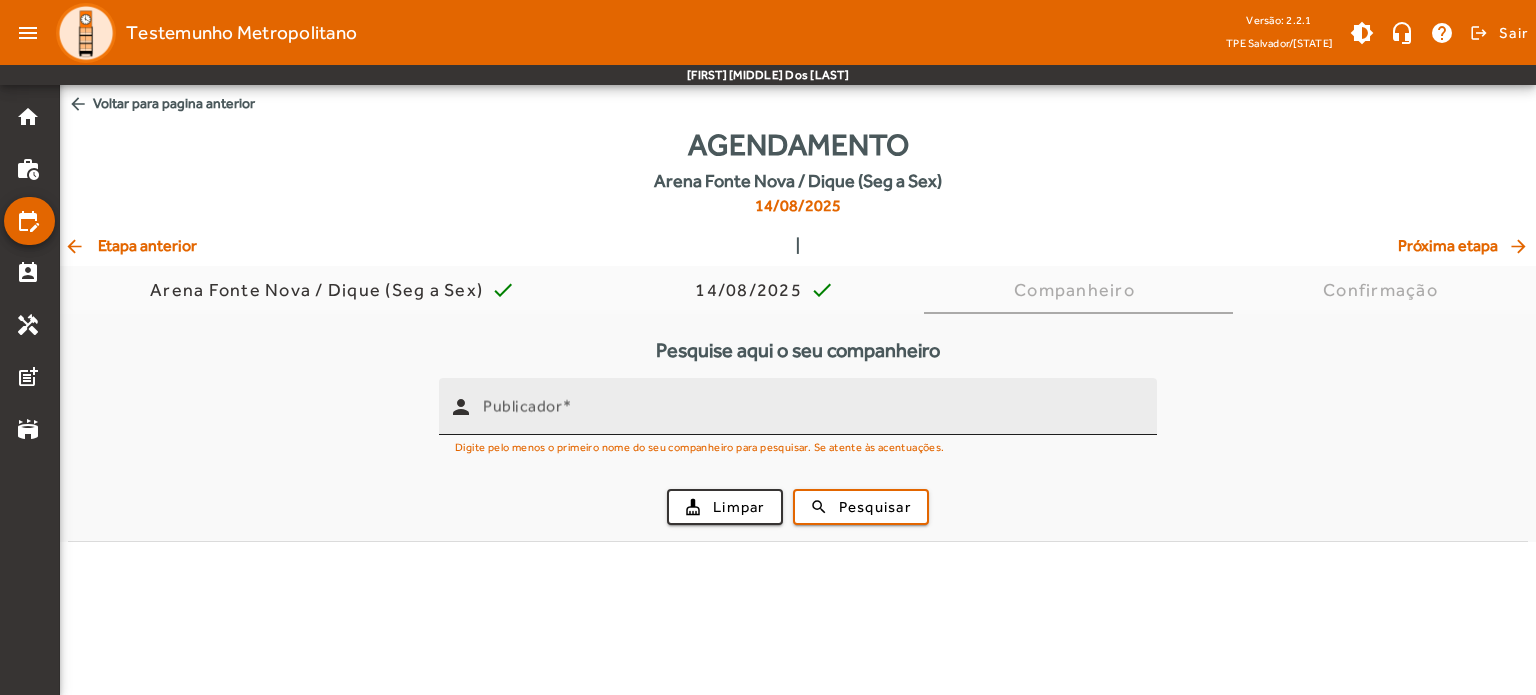 click on "Publicador" at bounding box center (812, 406) 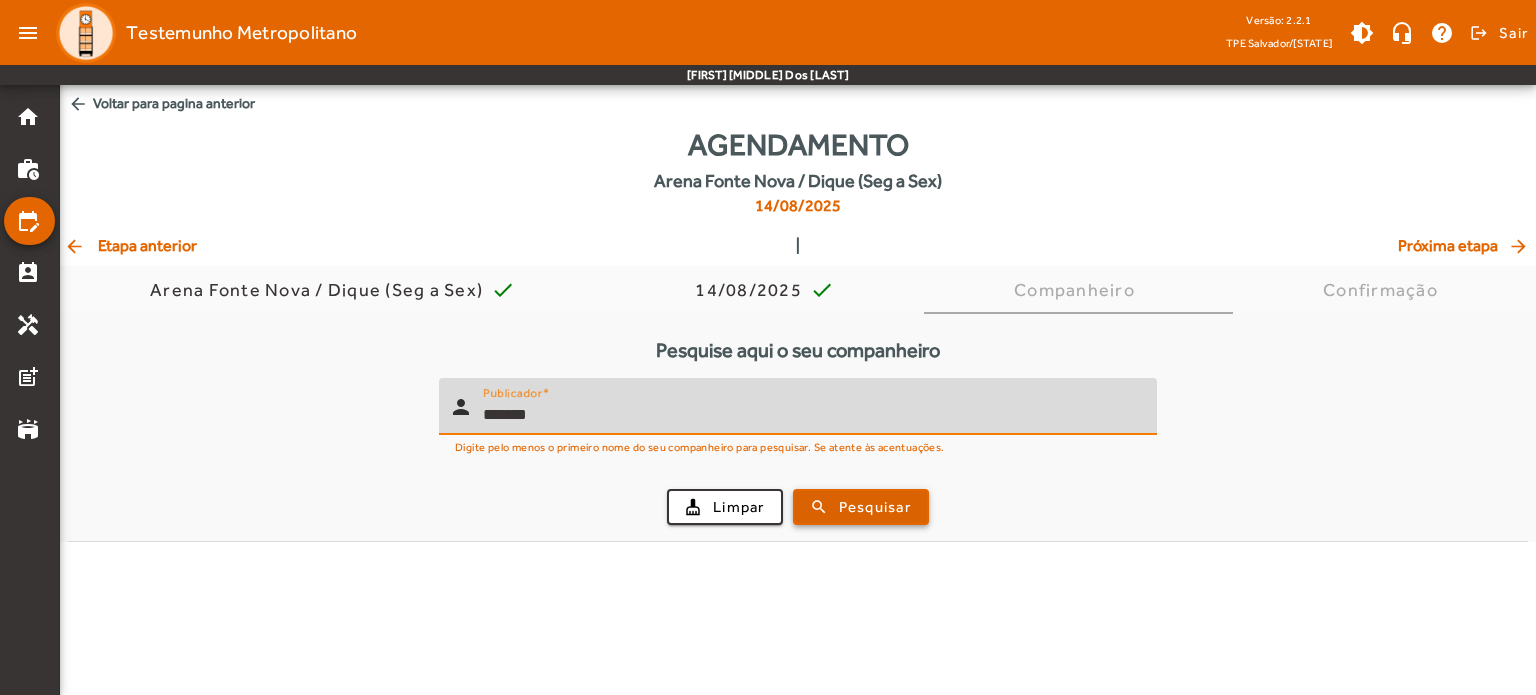type on "*******" 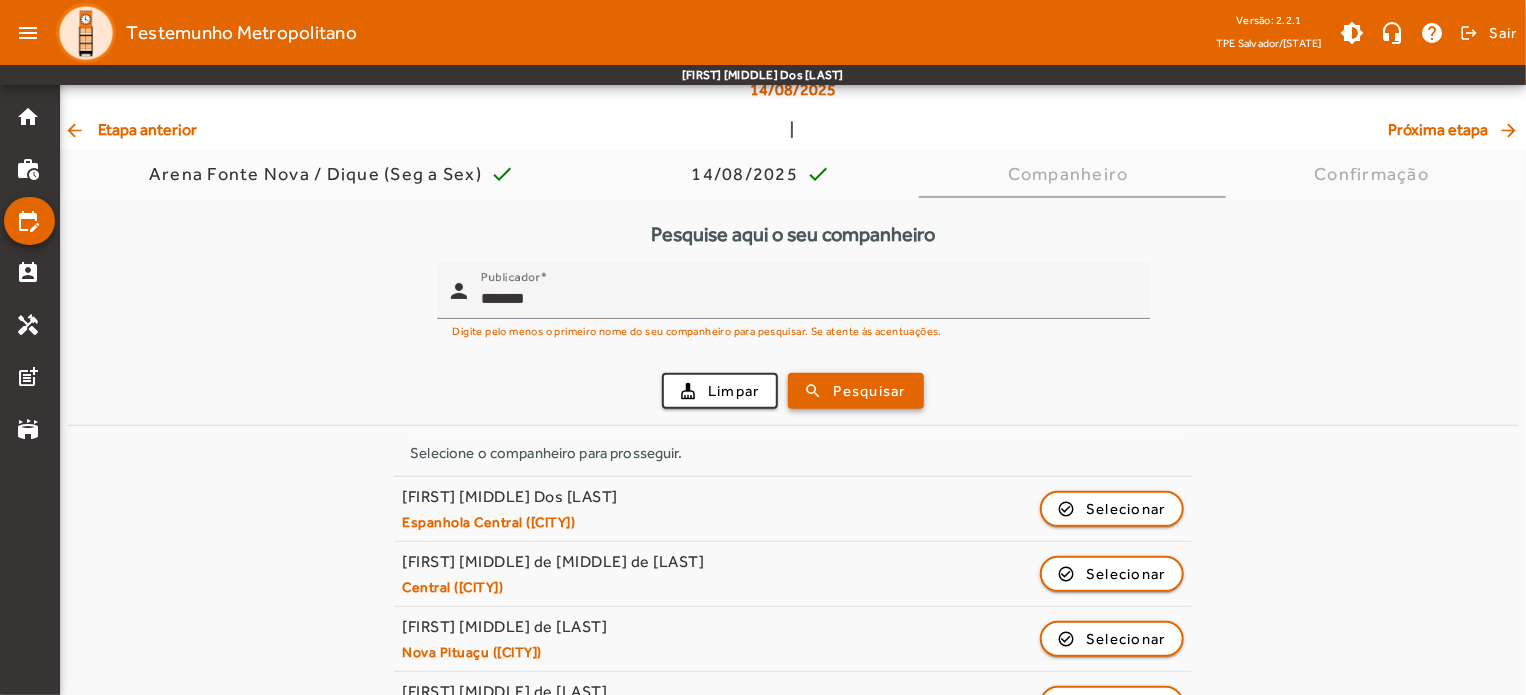 scroll, scrollTop: 172, scrollLeft: 0, axis: vertical 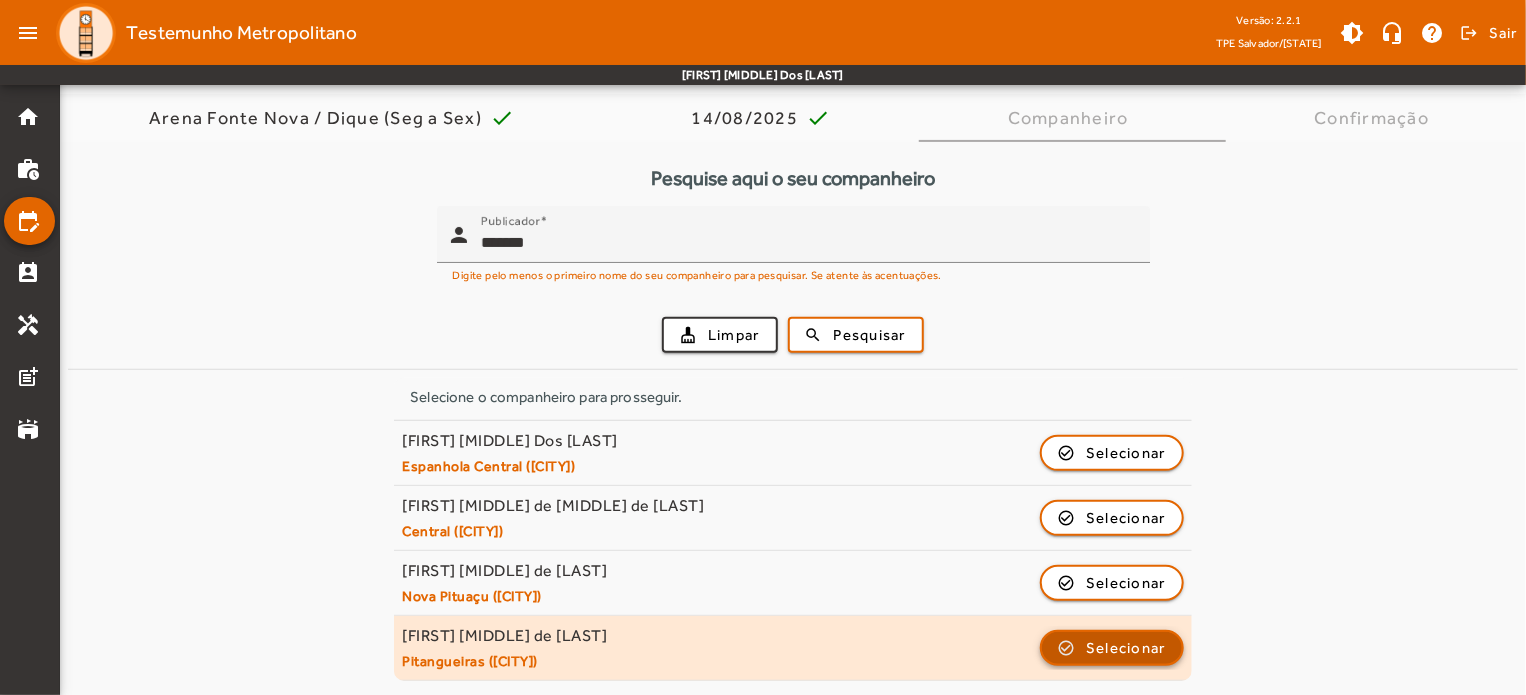 click on "Selecionar" 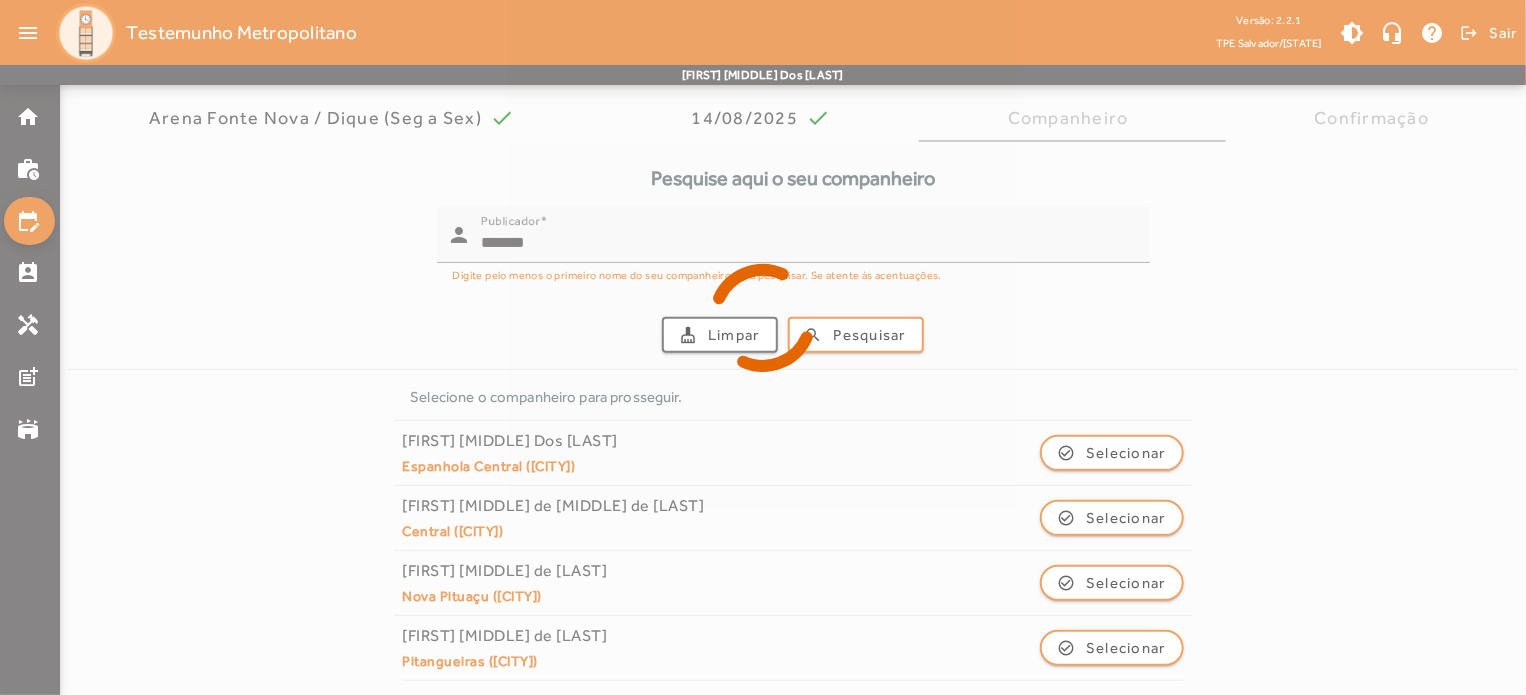 scroll, scrollTop: 0, scrollLeft: 0, axis: both 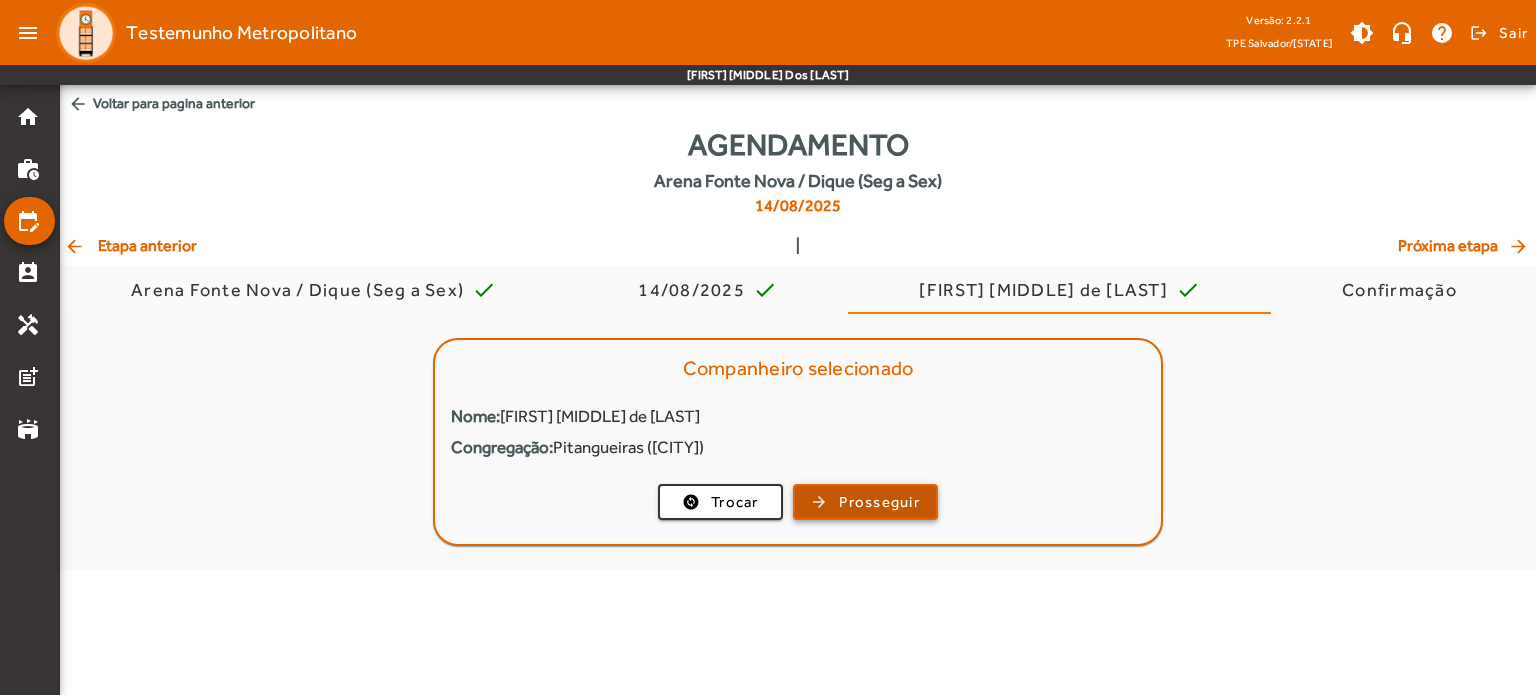 click 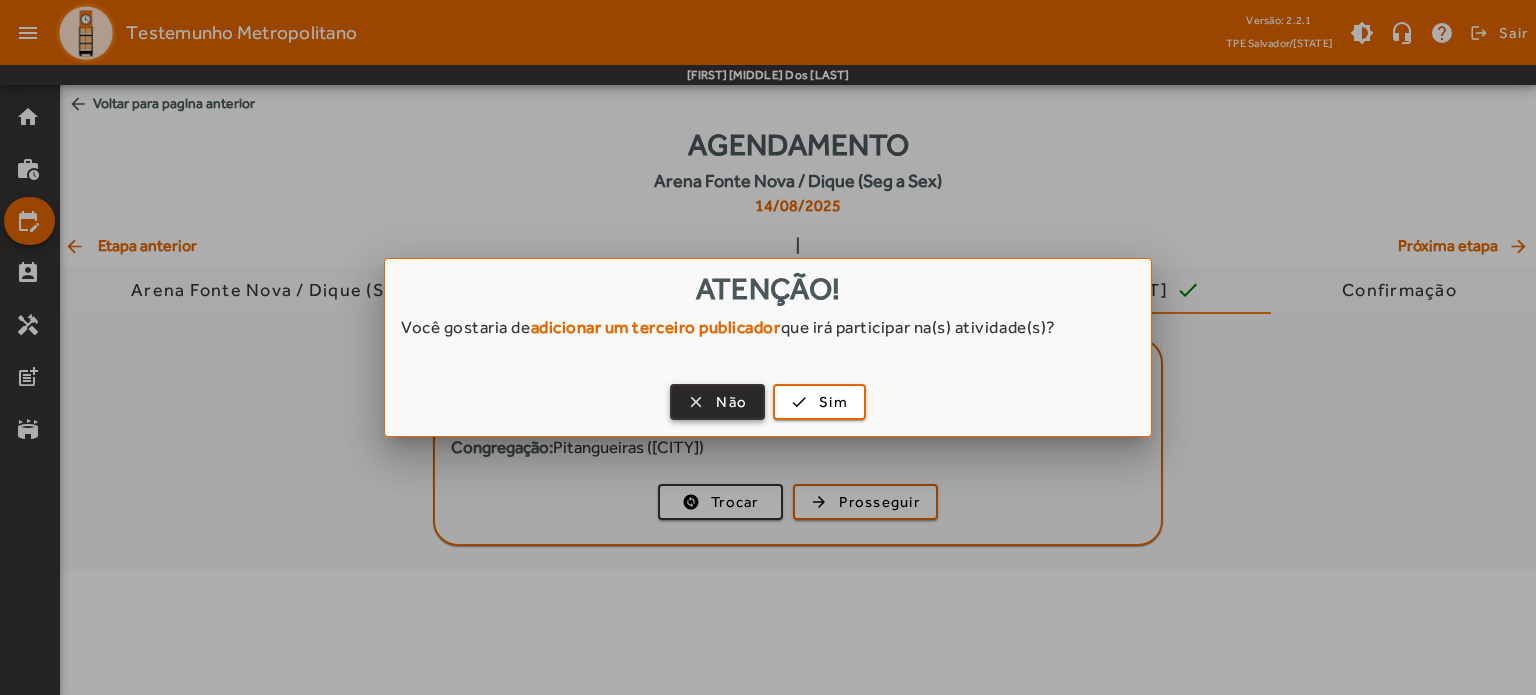 click on "Não" at bounding box center [731, 402] 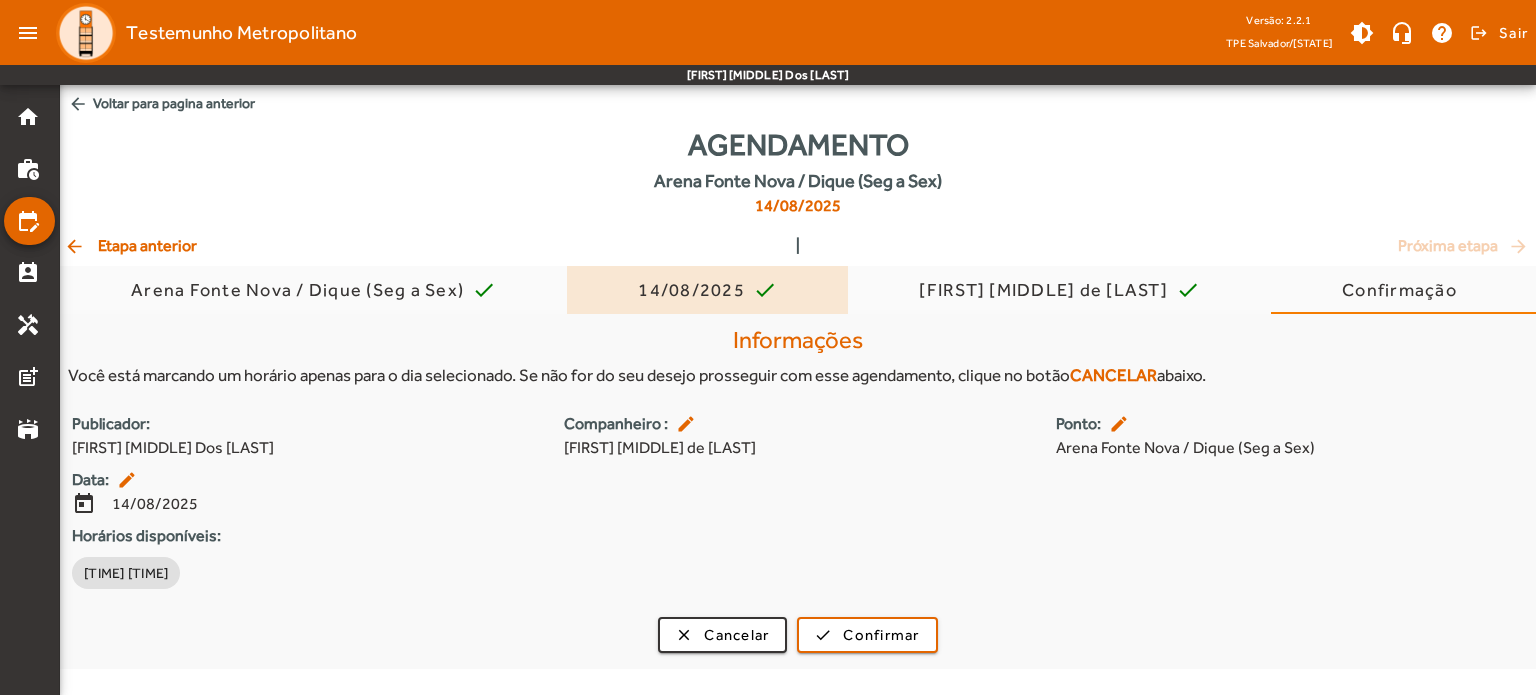click on "14/08/2025" at bounding box center [695, 290] 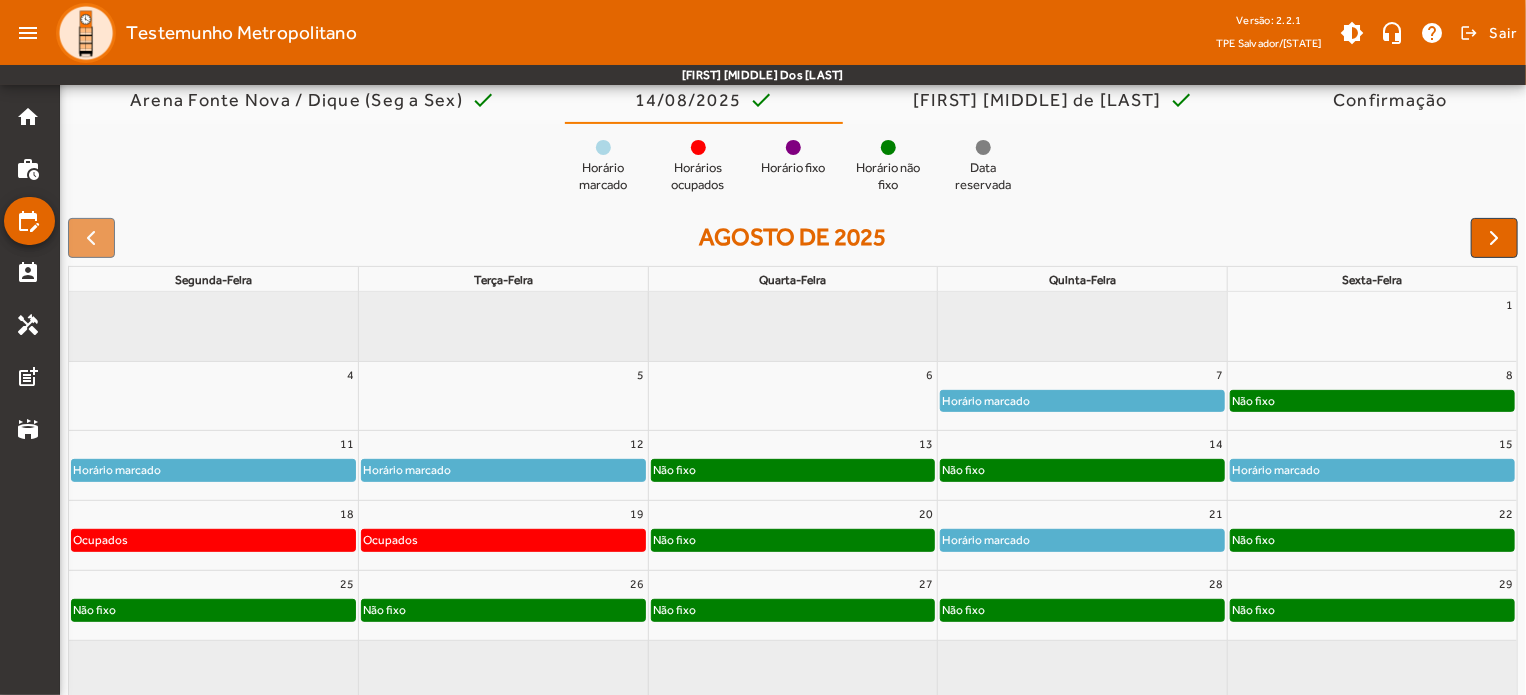 scroll, scrollTop: 214, scrollLeft: 0, axis: vertical 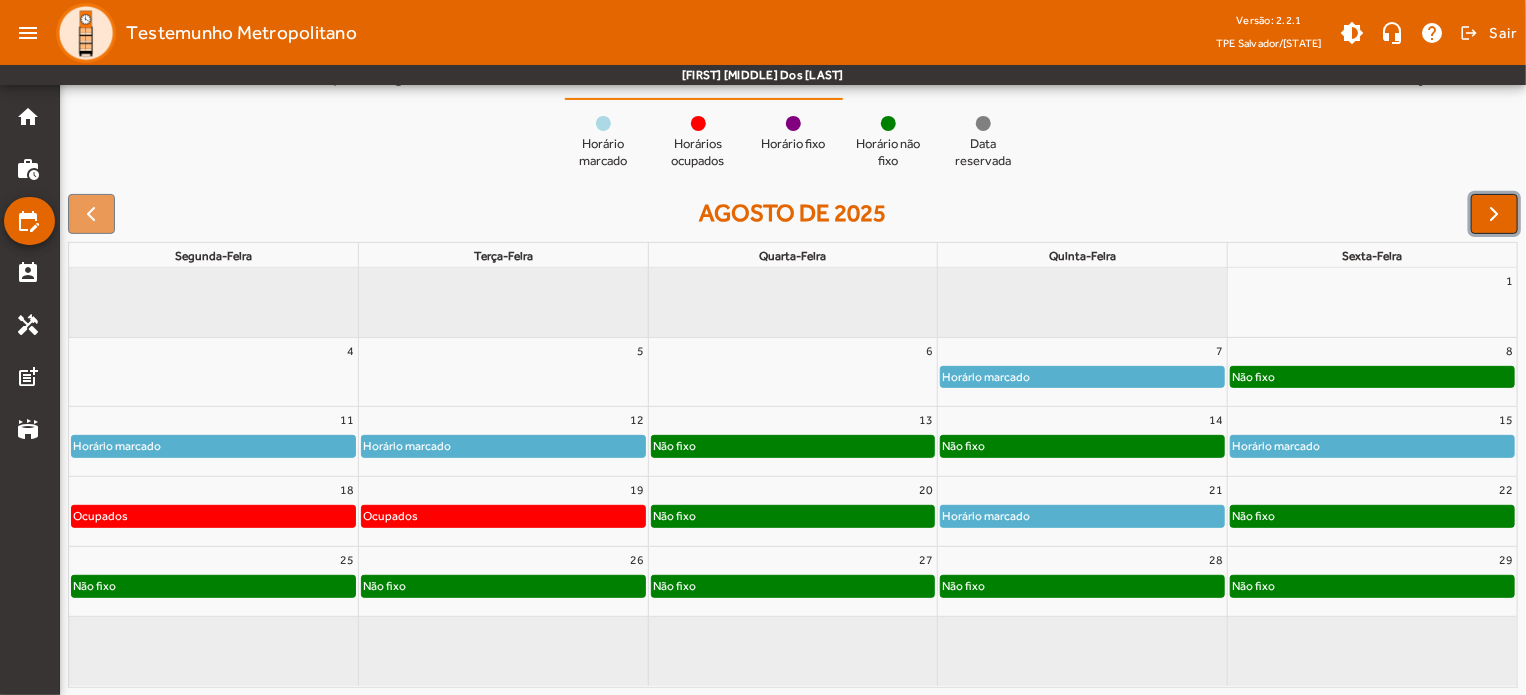 click at bounding box center (1495, 214) 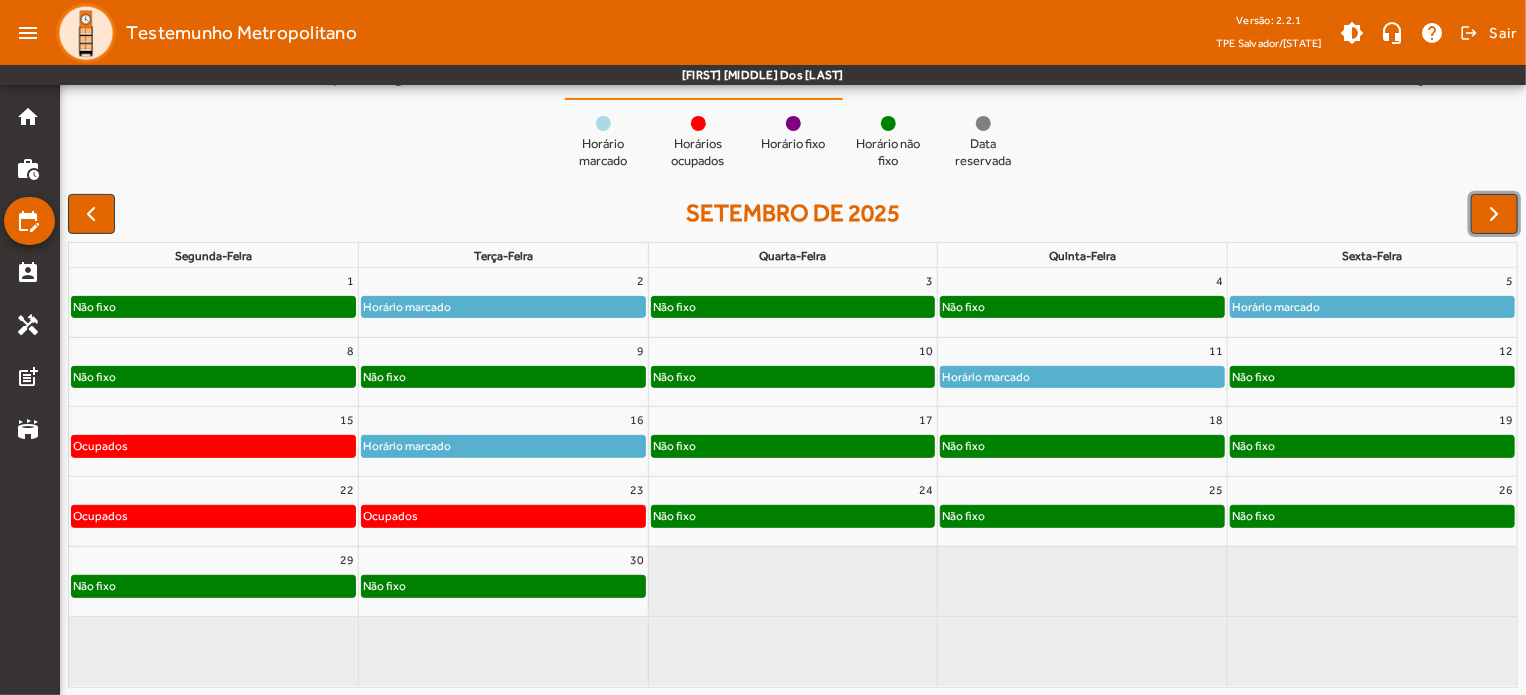 click on "Não fixo" 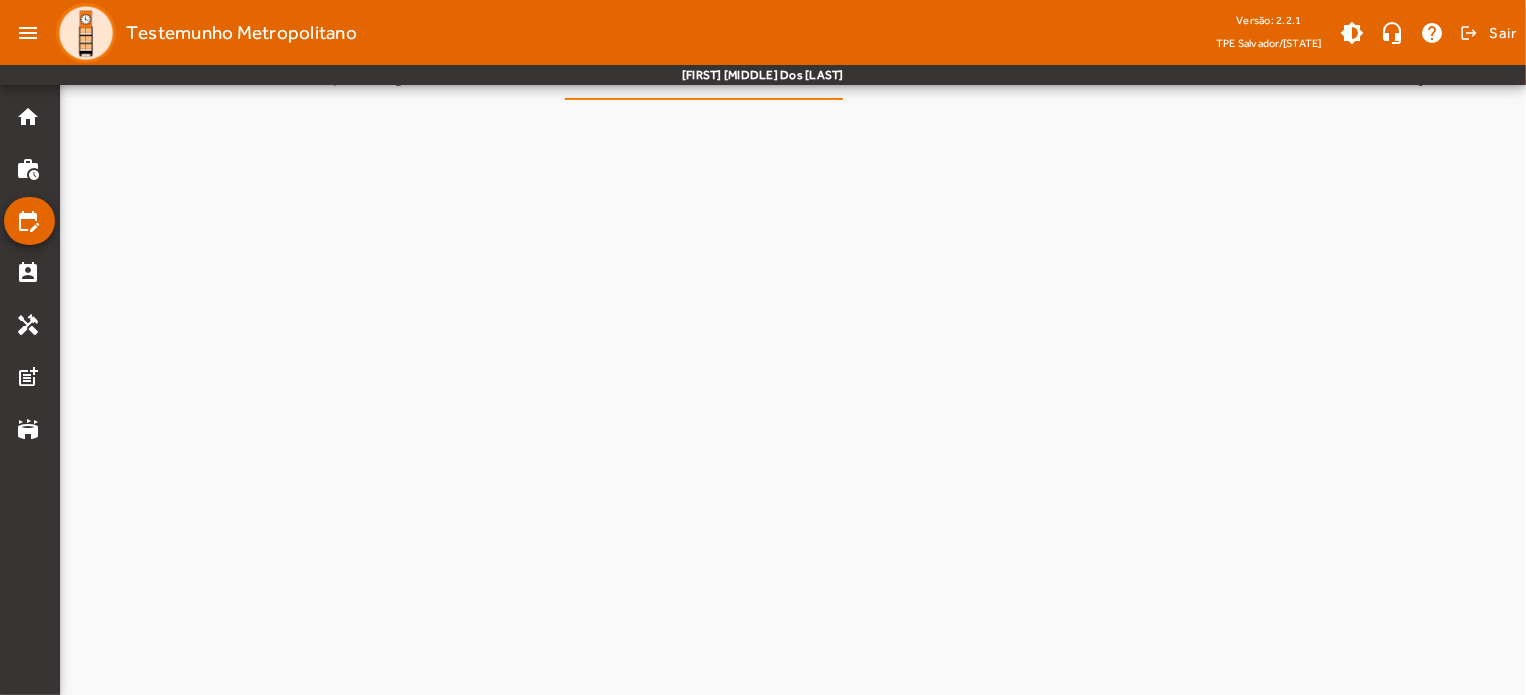 scroll, scrollTop: 0, scrollLeft: 0, axis: both 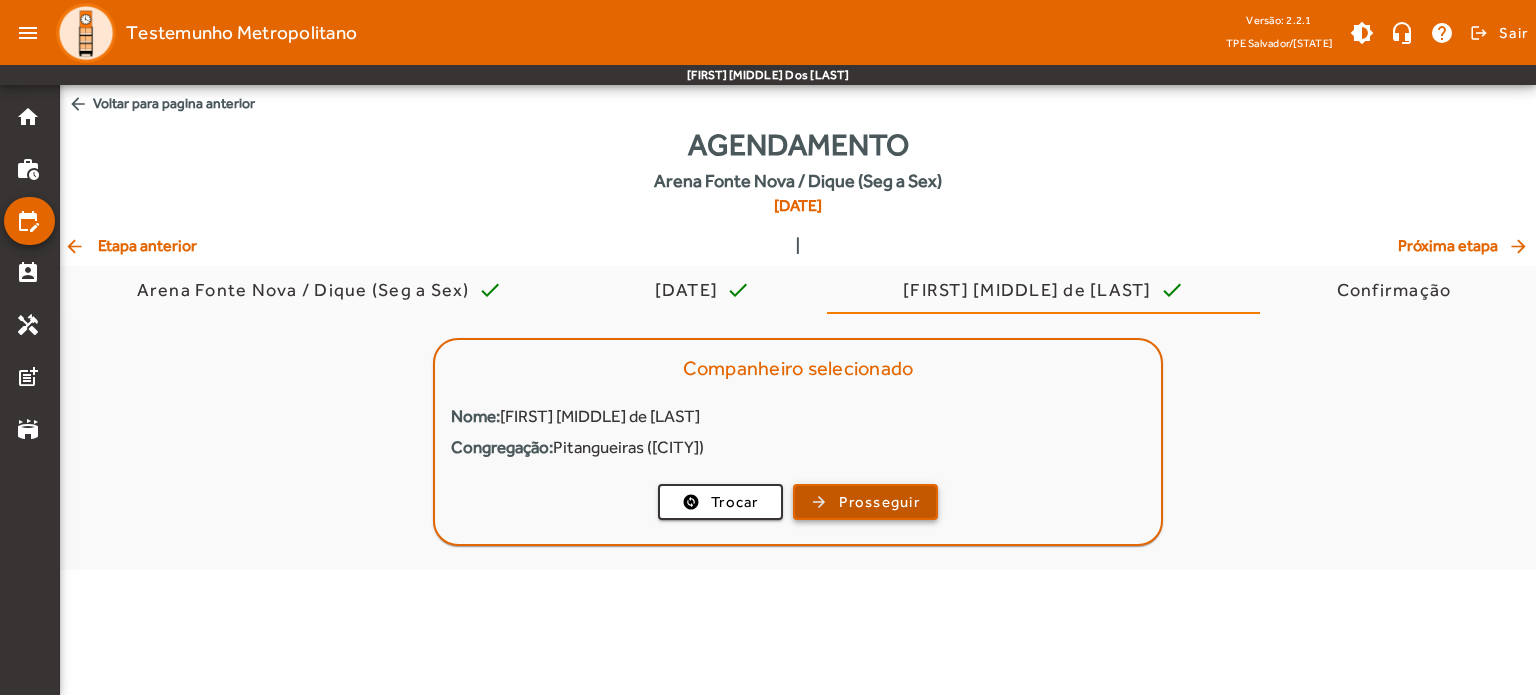 click on "Prosseguir" 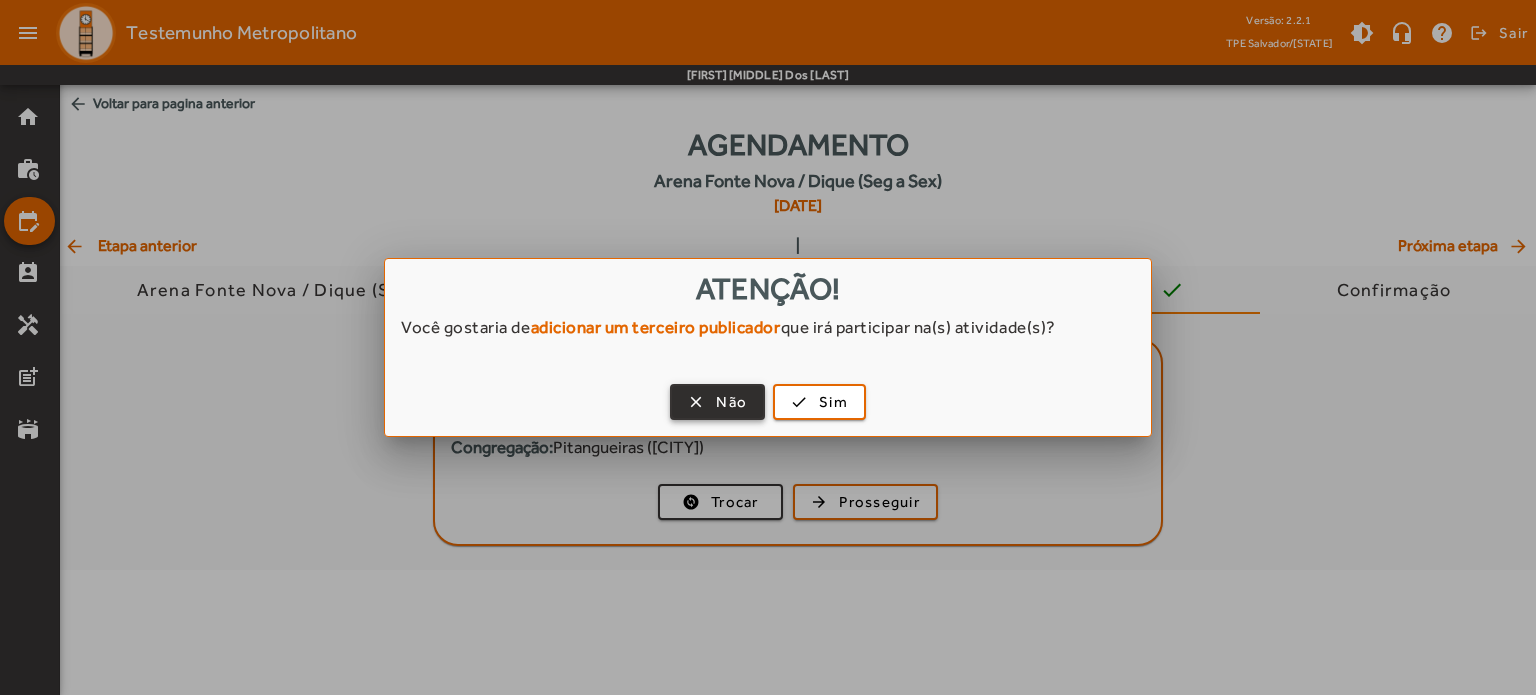 click on "Não" at bounding box center (731, 402) 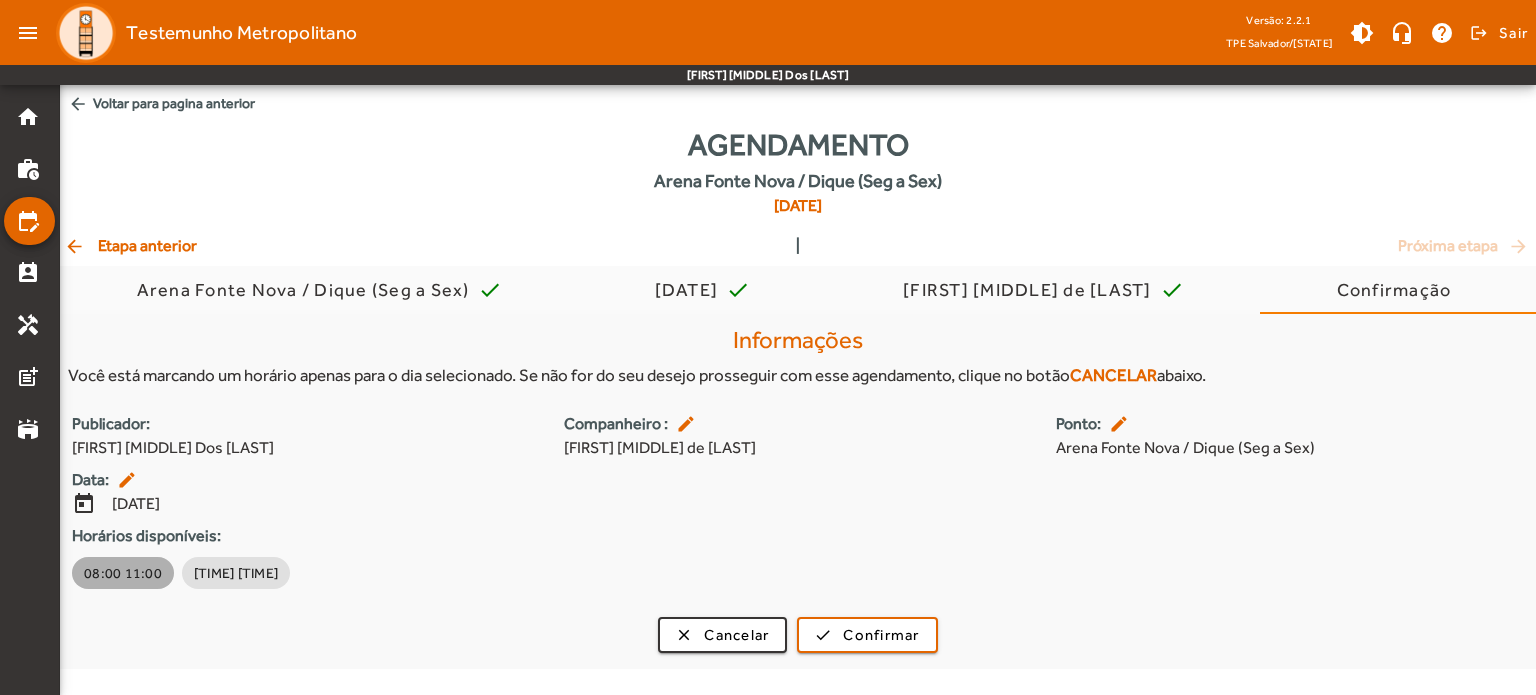click on "08:00 11:00" at bounding box center (123, 573) 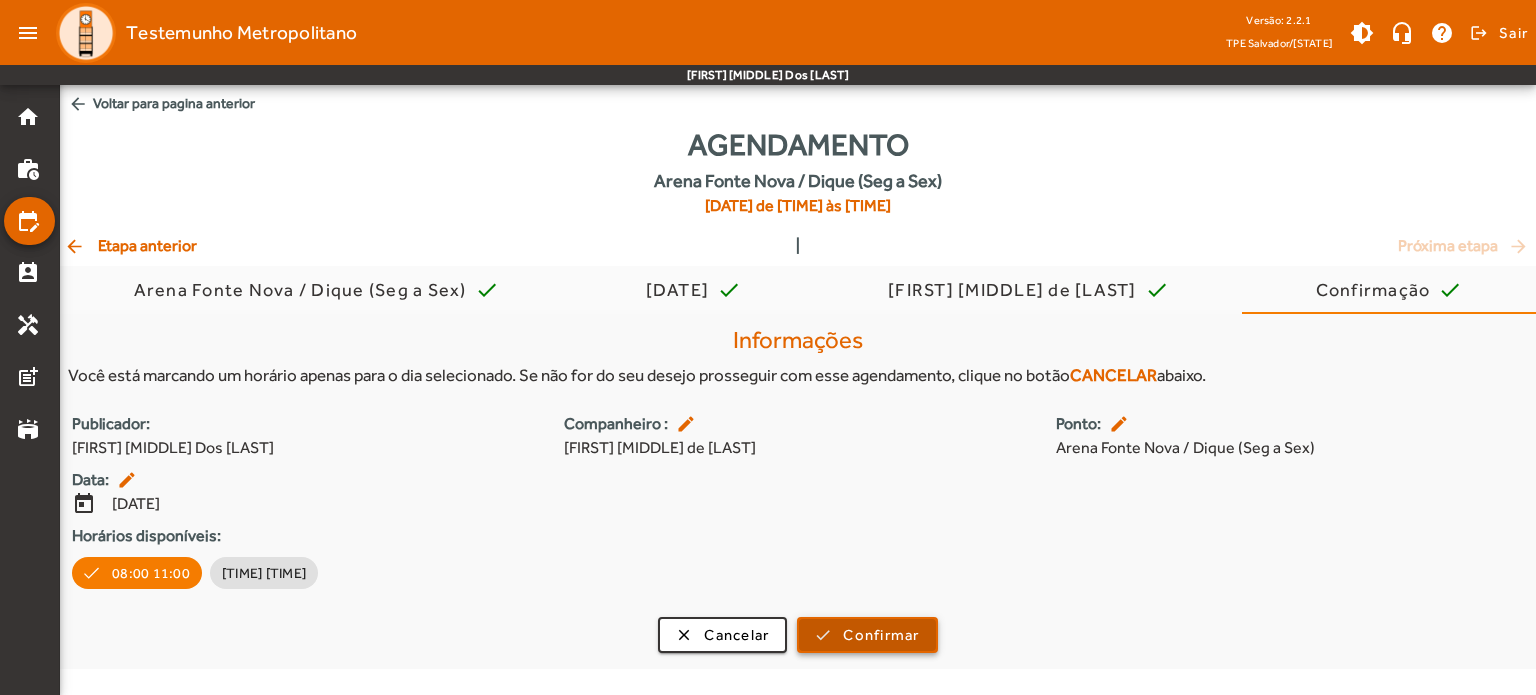 click at bounding box center [867, 635] 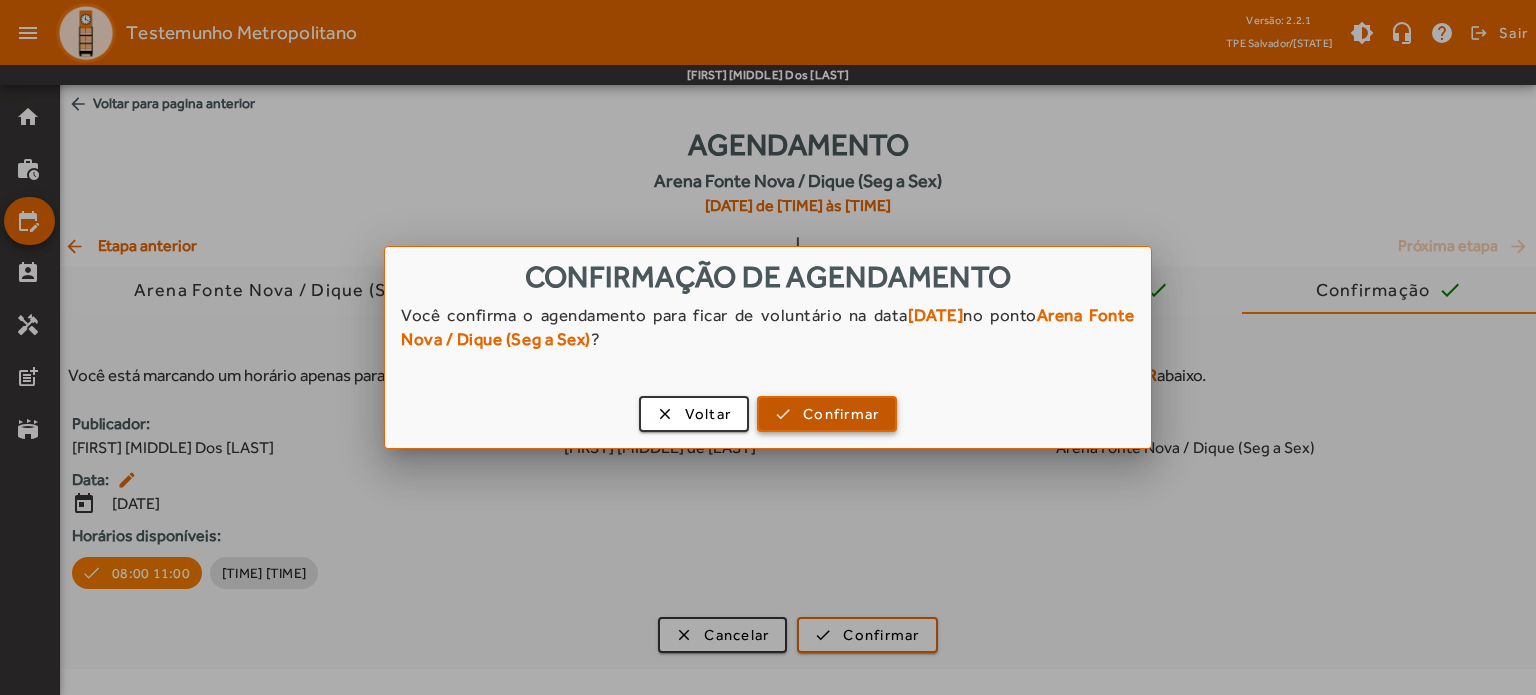 click on "Confirmar" at bounding box center [841, 414] 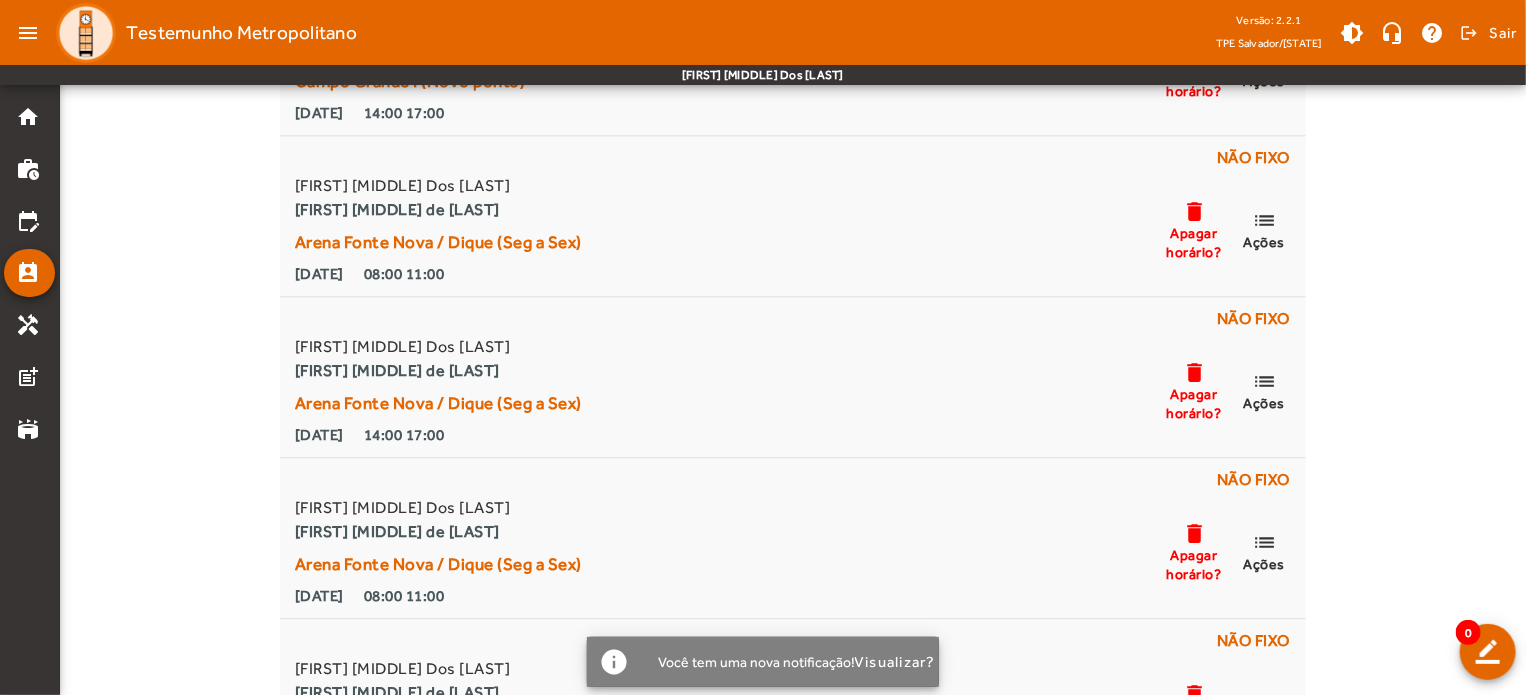scroll, scrollTop: 2515, scrollLeft: 0, axis: vertical 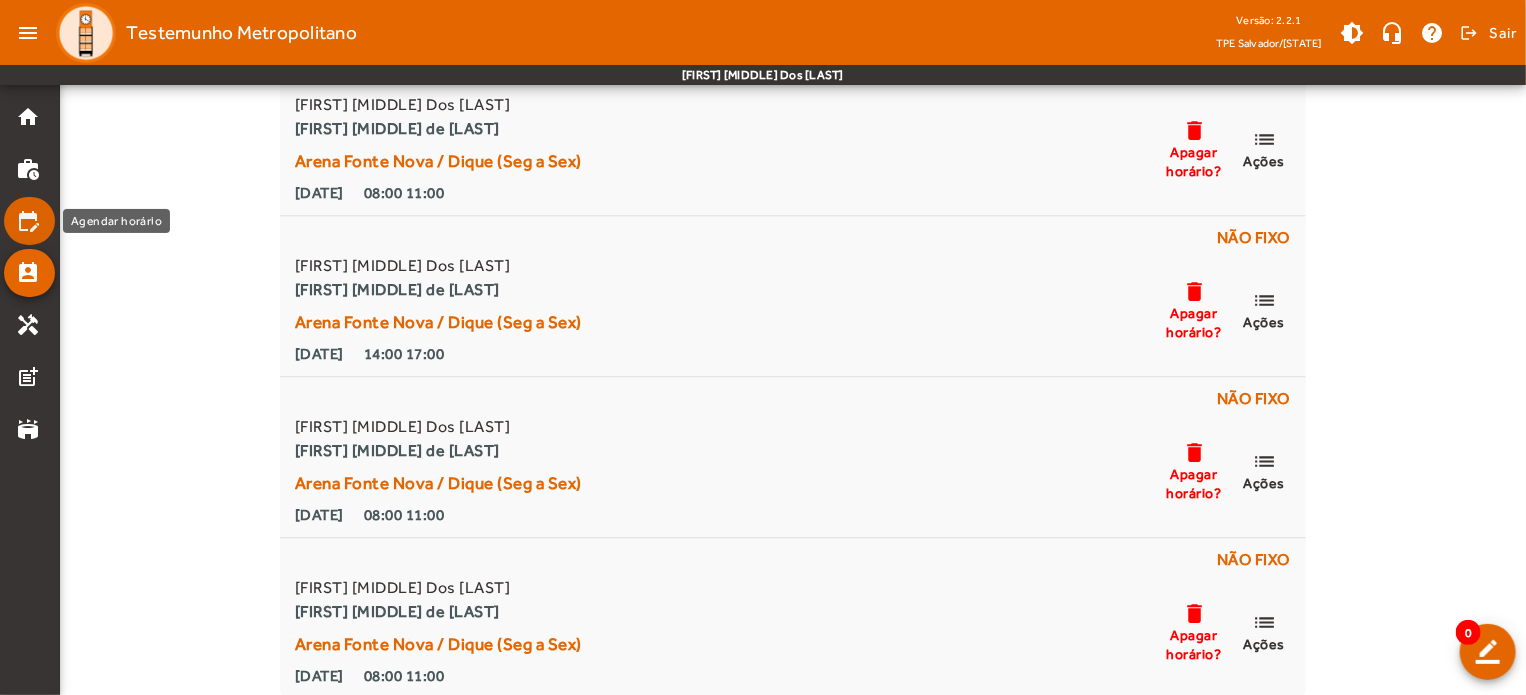 click on "edit_calendar" 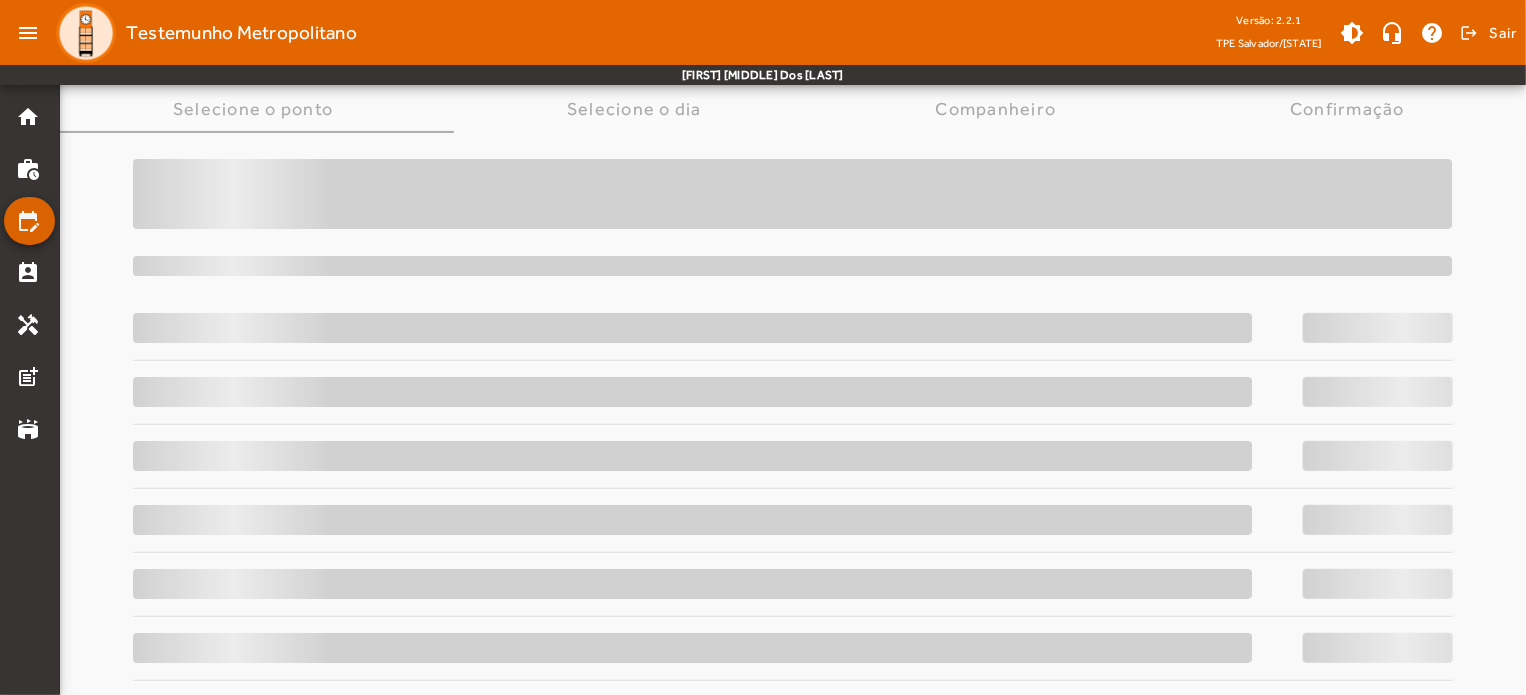 scroll, scrollTop: 0, scrollLeft: 0, axis: both 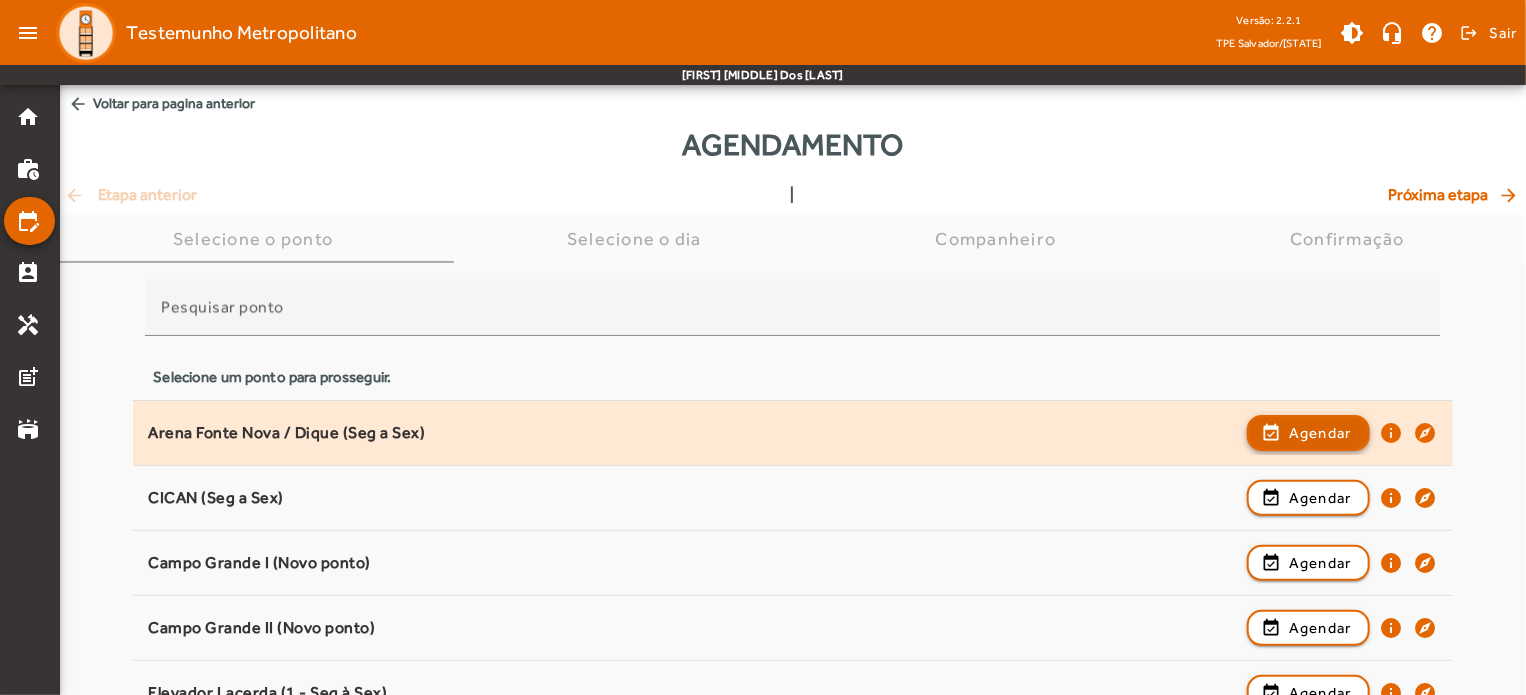 click on "Agendar" at bounding box center [1320, 498] 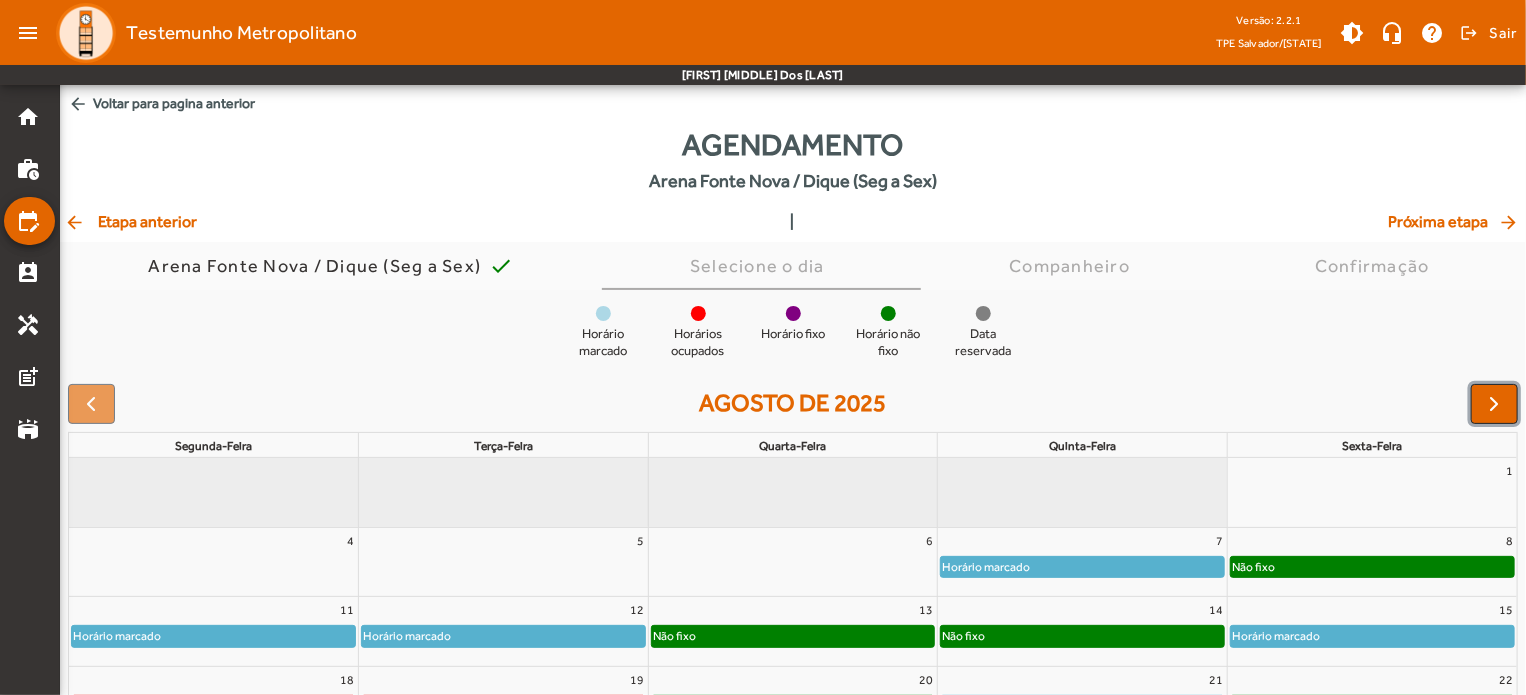 click at bounding box center (1495, 404) 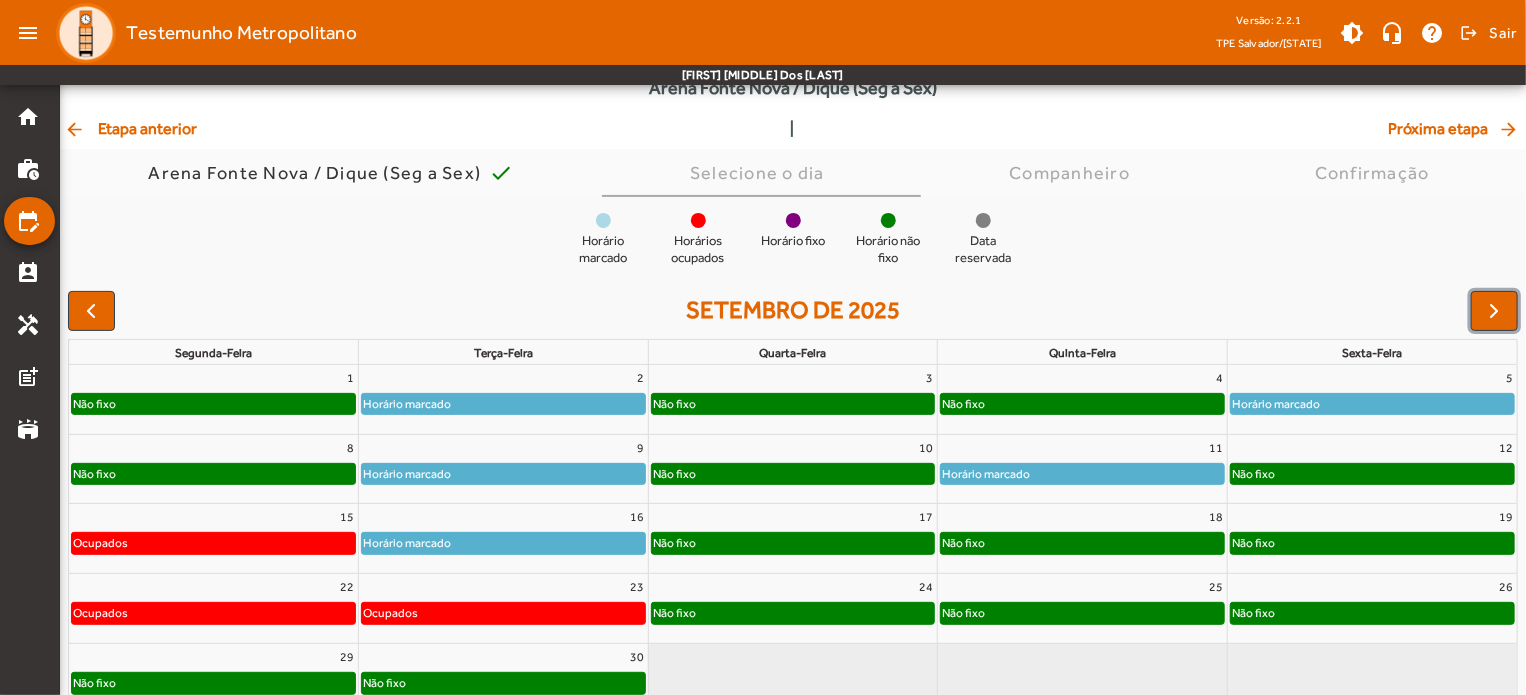scroll, scrollTop: 190, scrollLeft: 0, axis: vertical 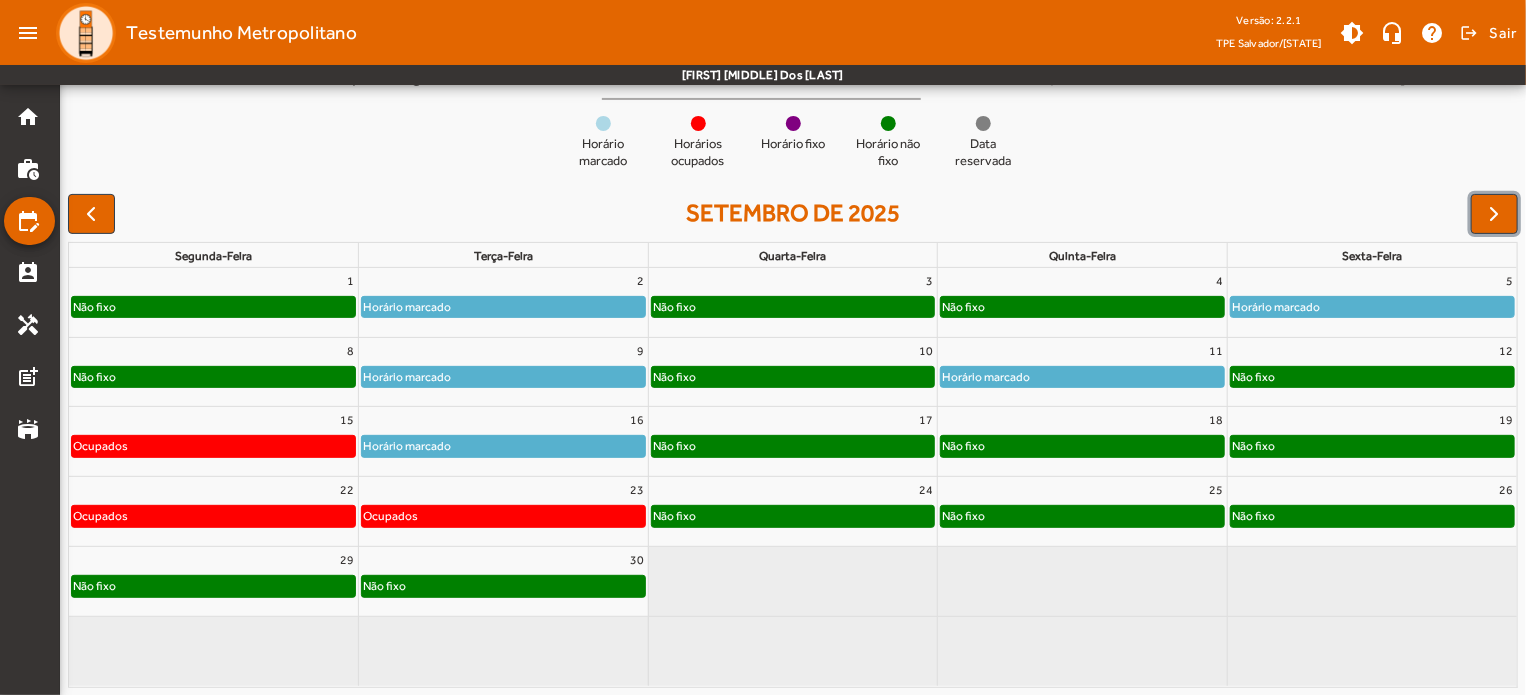 click on "Não fixo" 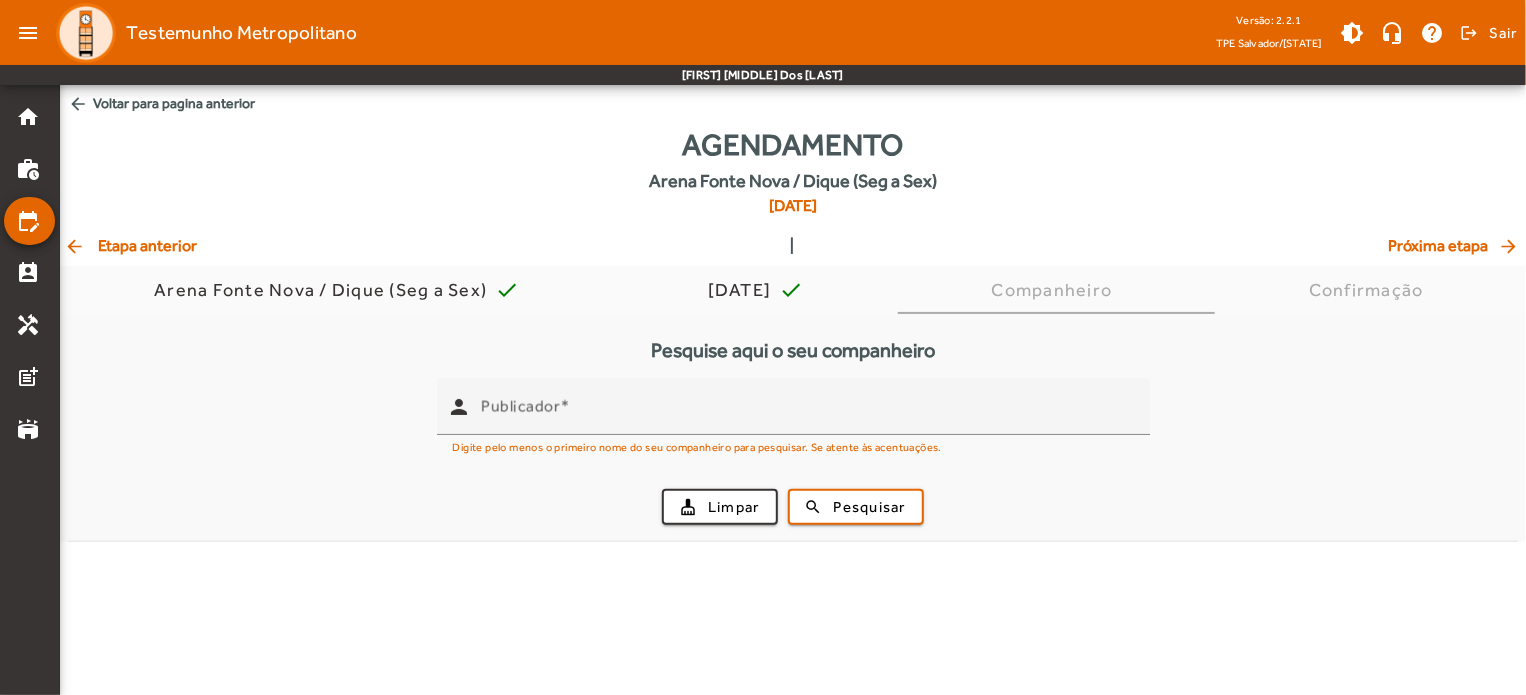 scroll, scrollTop: 0, scrollLeft: 0, axis: both 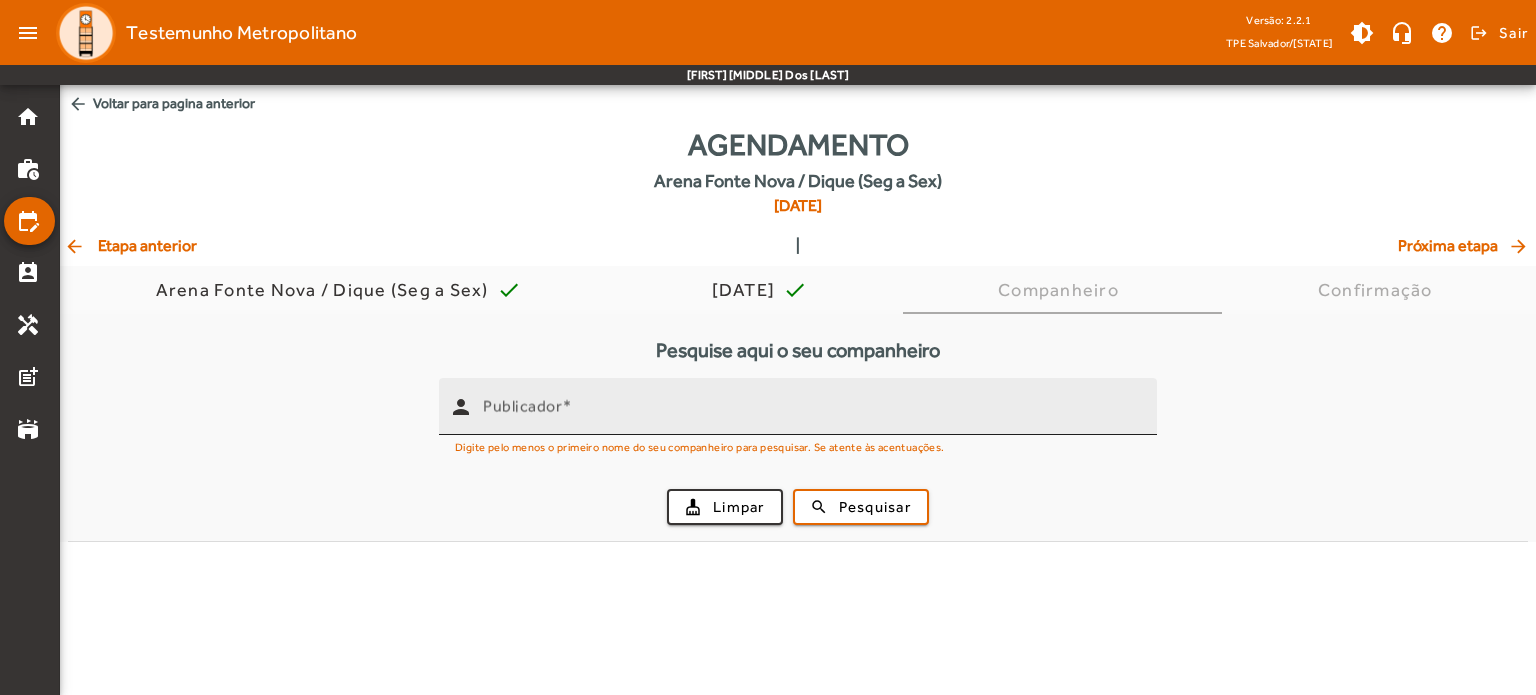 click on "Publicador" at bounding box center [812, 415] 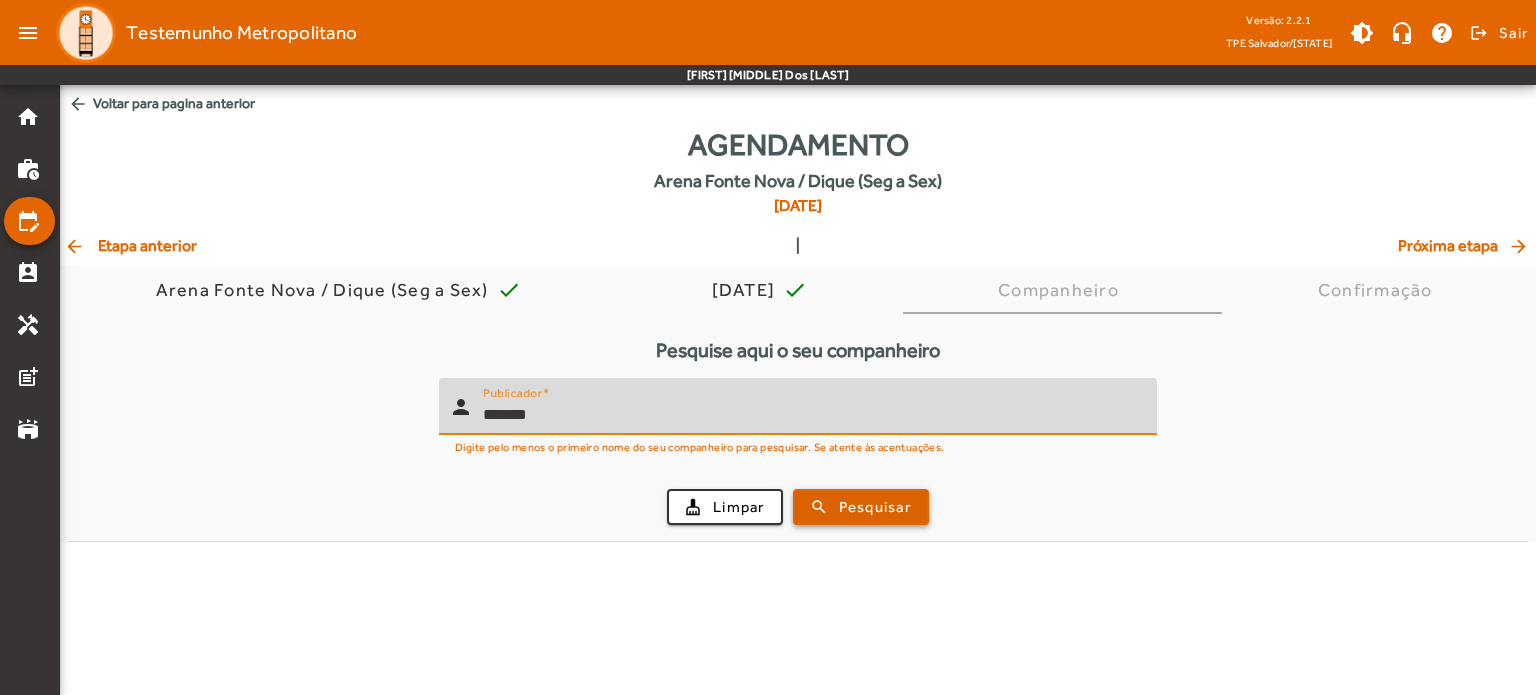 type on "*******" 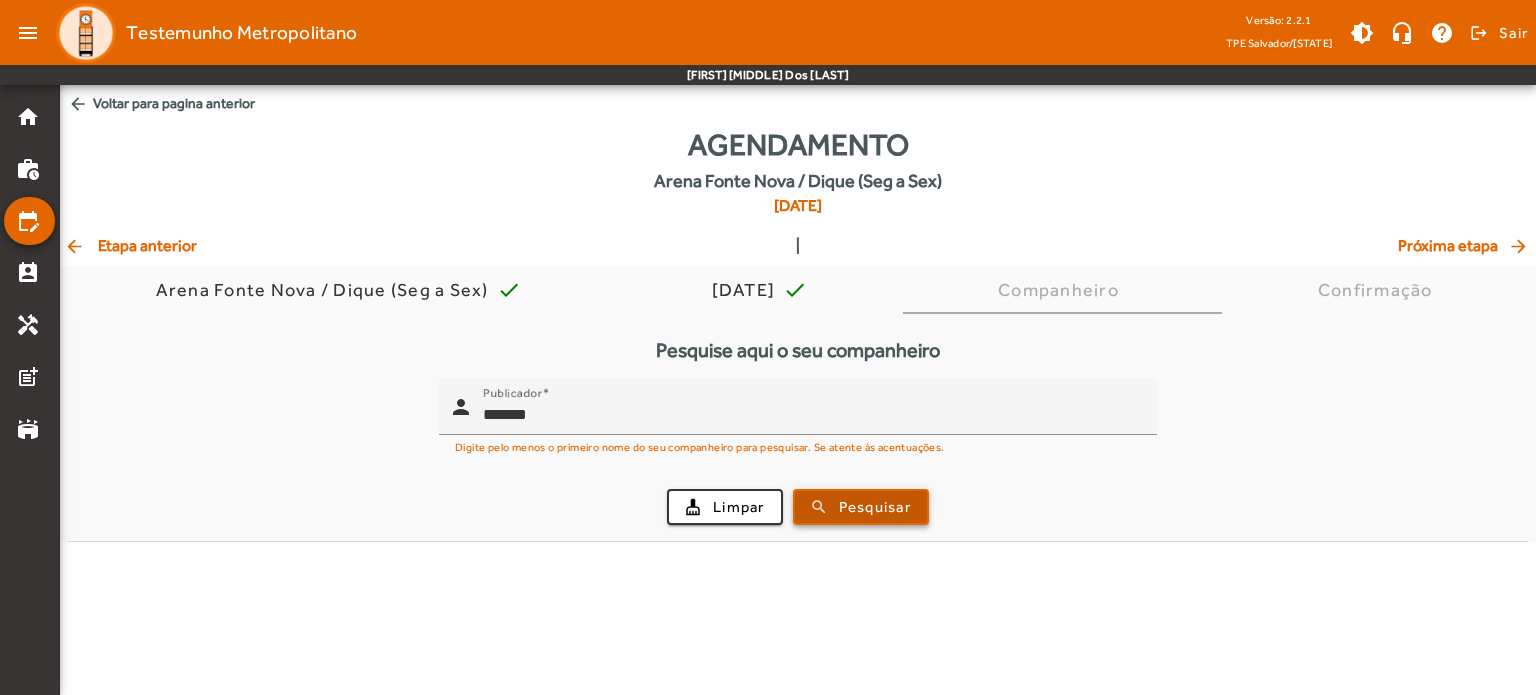 click on "Pesquisar" at bounding box center (875, 507) 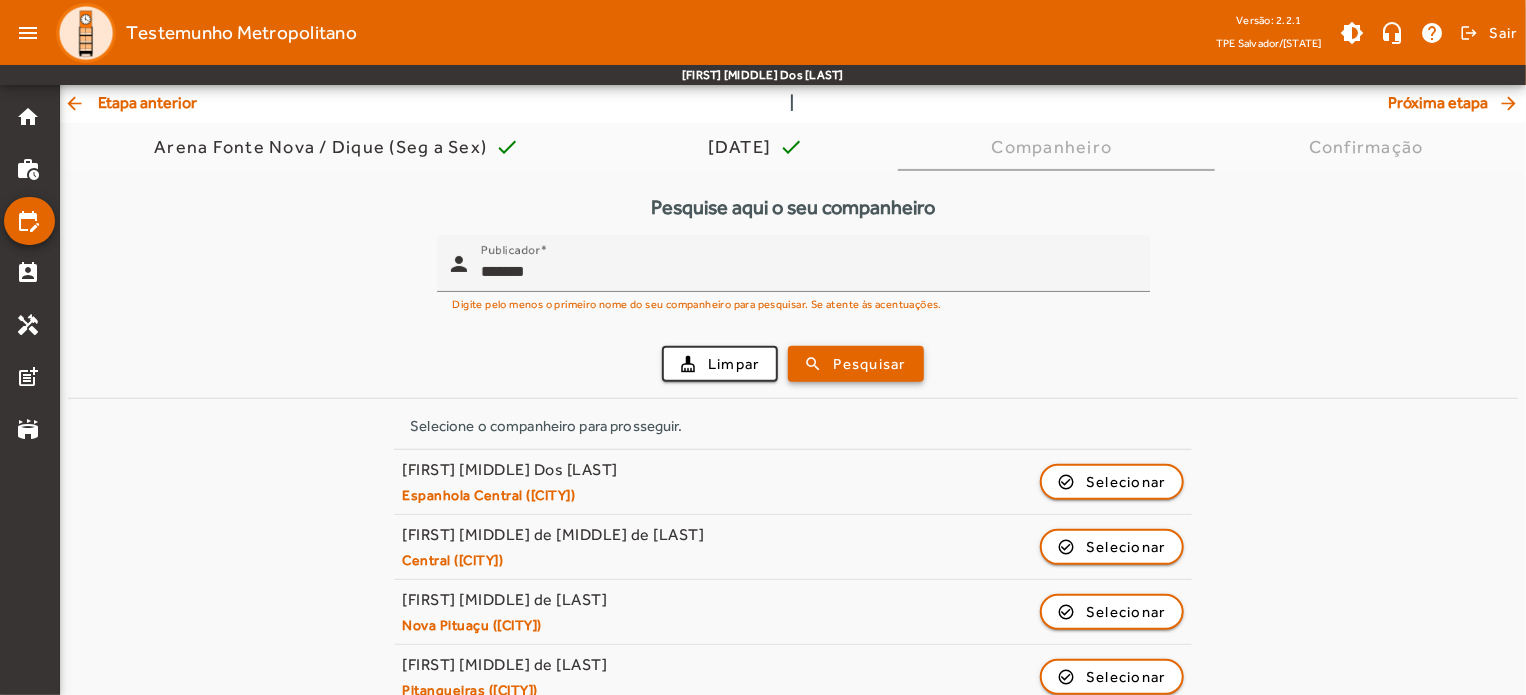 scroll, scrollTop: 172, scrollLeft: 0, axis: vertical 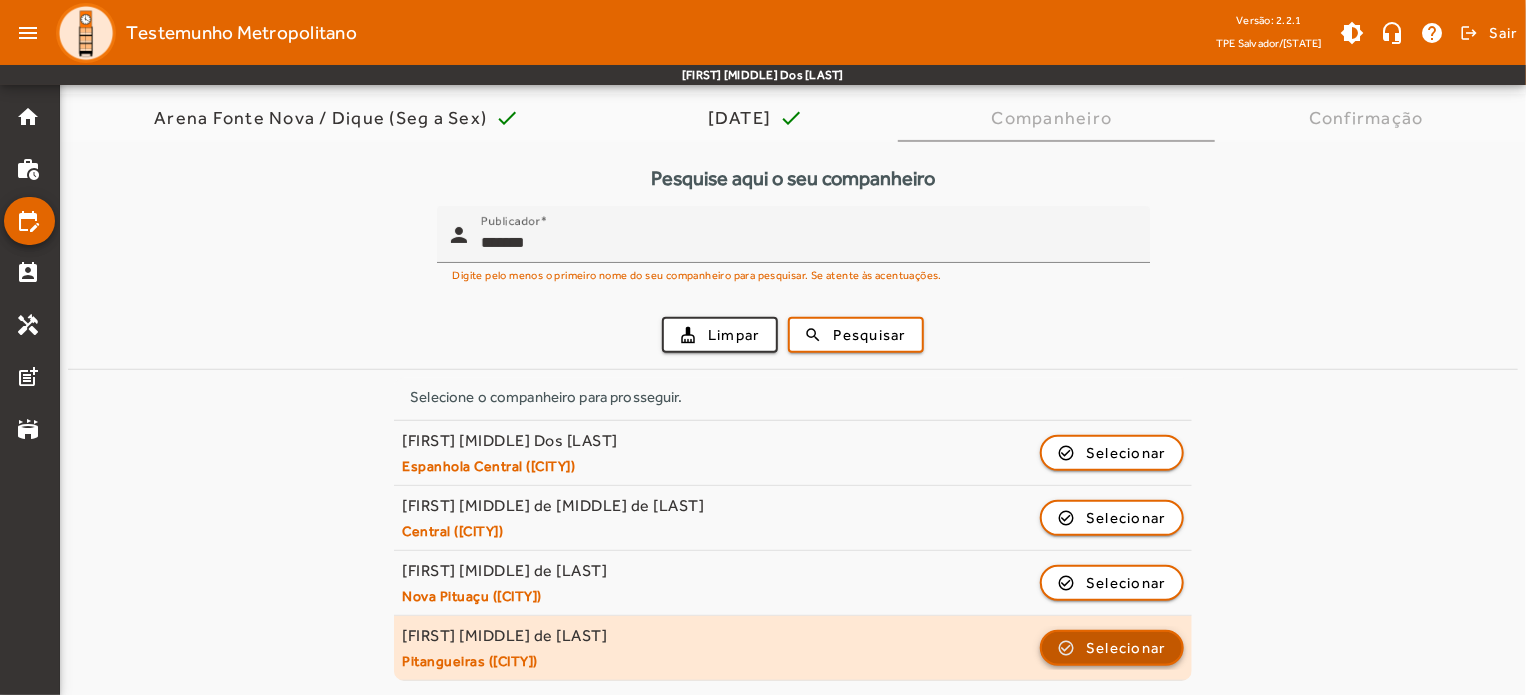click on "Selecionar" 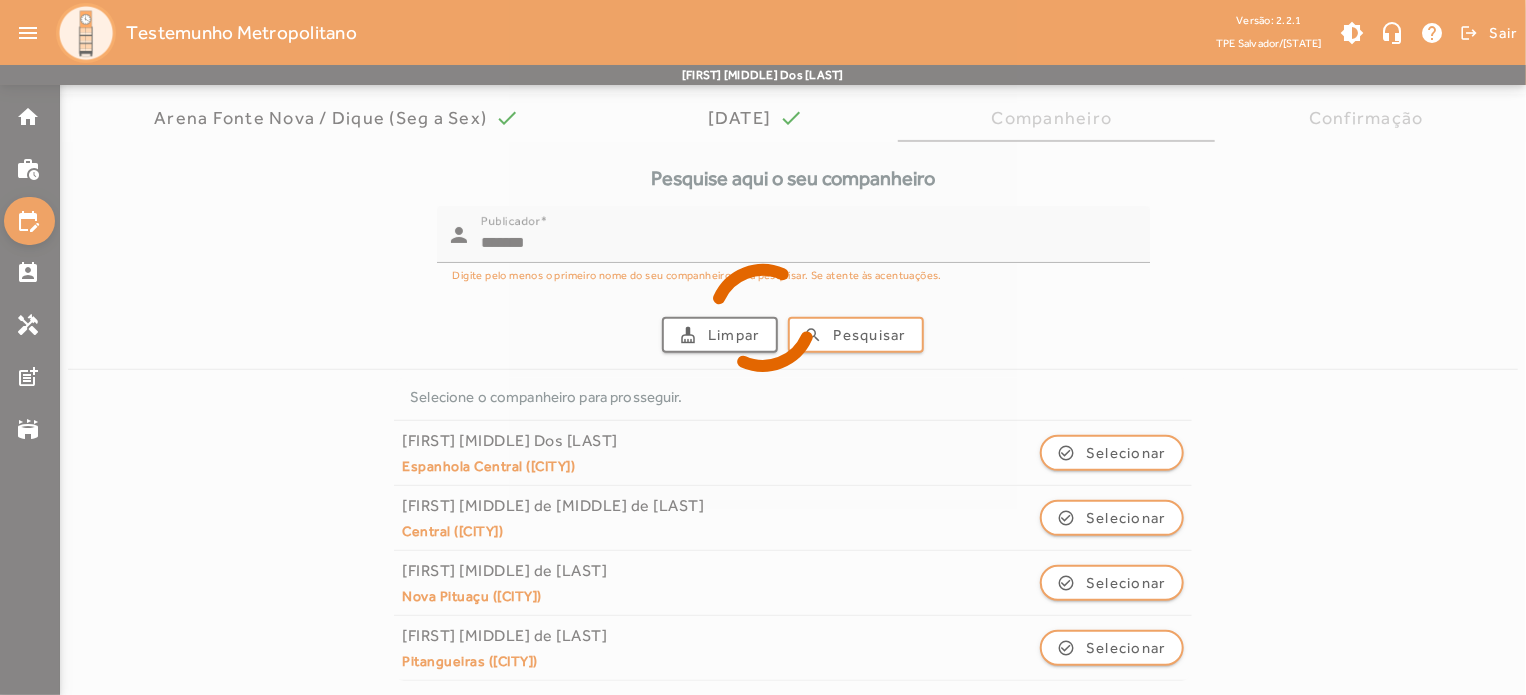 scroll, scrollTop: 0, scrollLeft: 0, axis: both 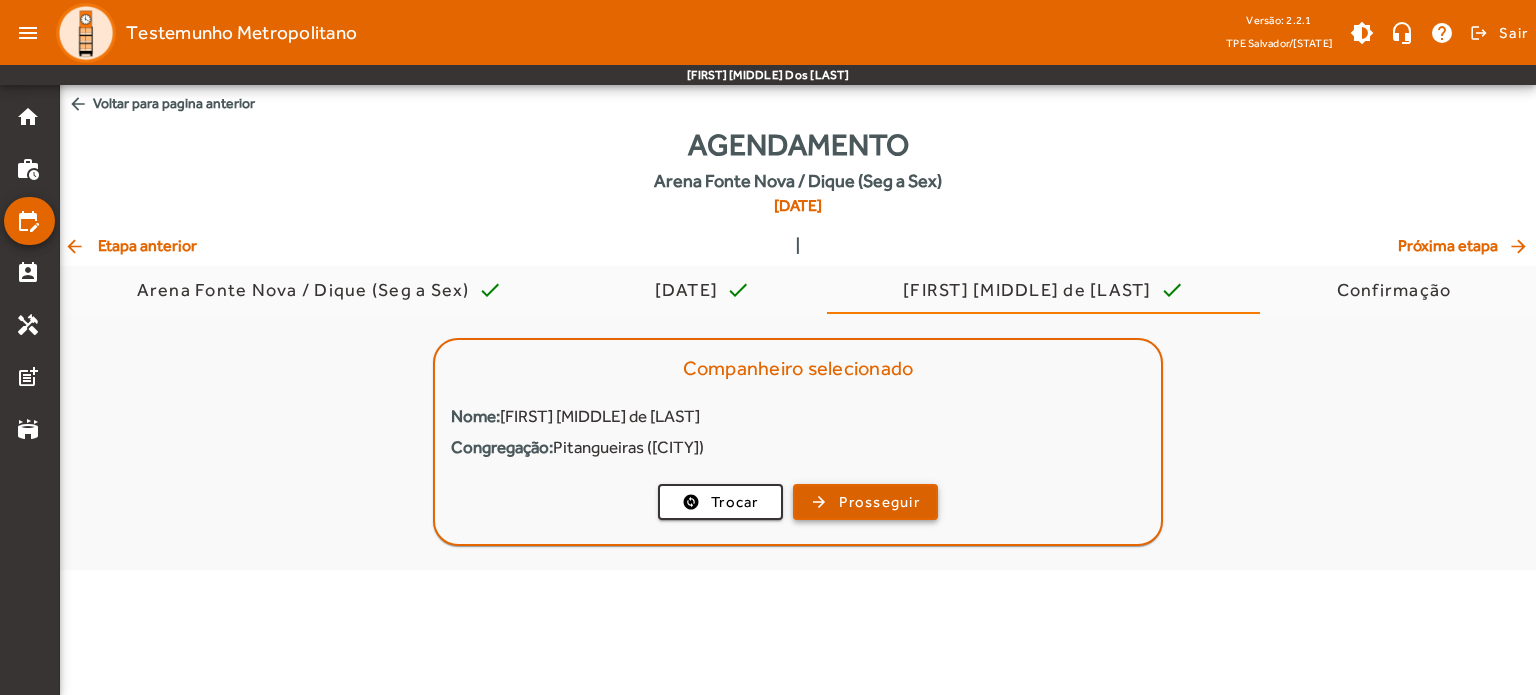 click on "Prosseguir" 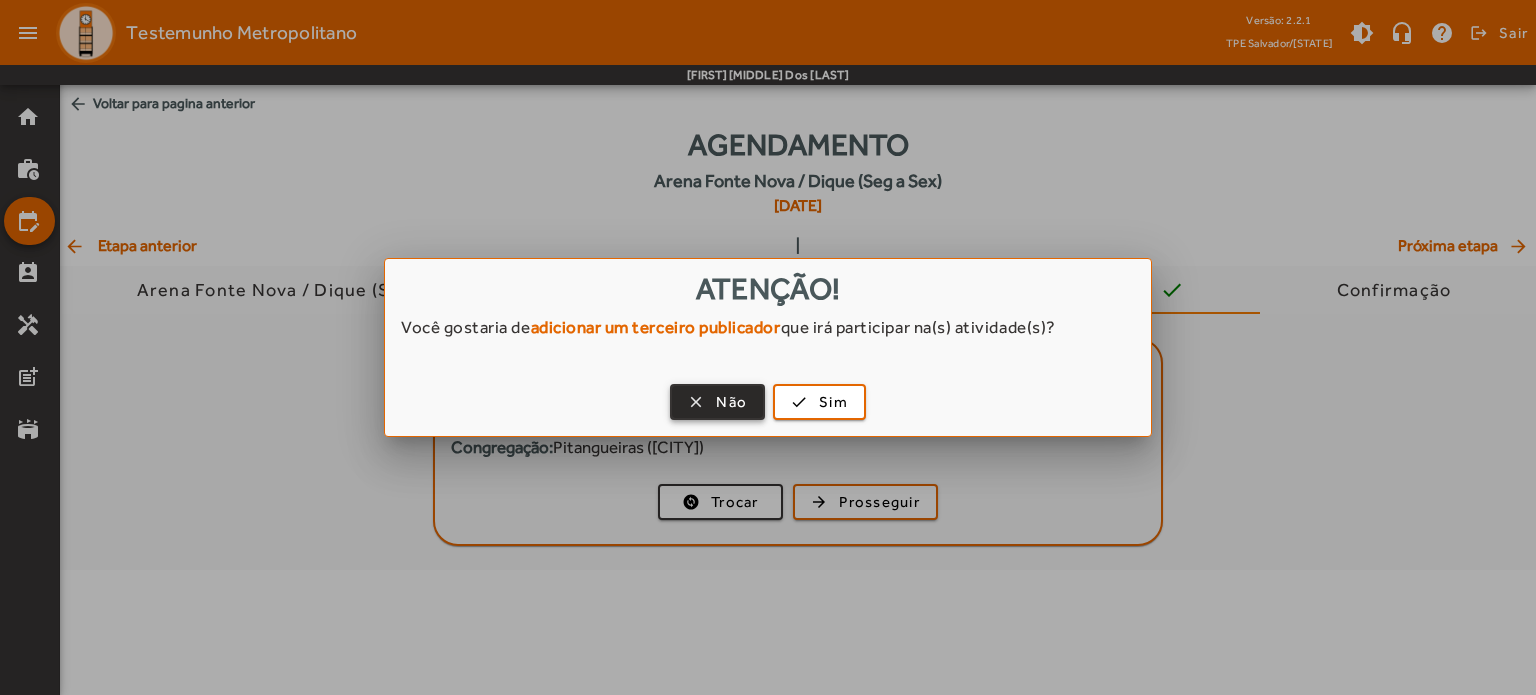 click at bounding box center [717, 402] 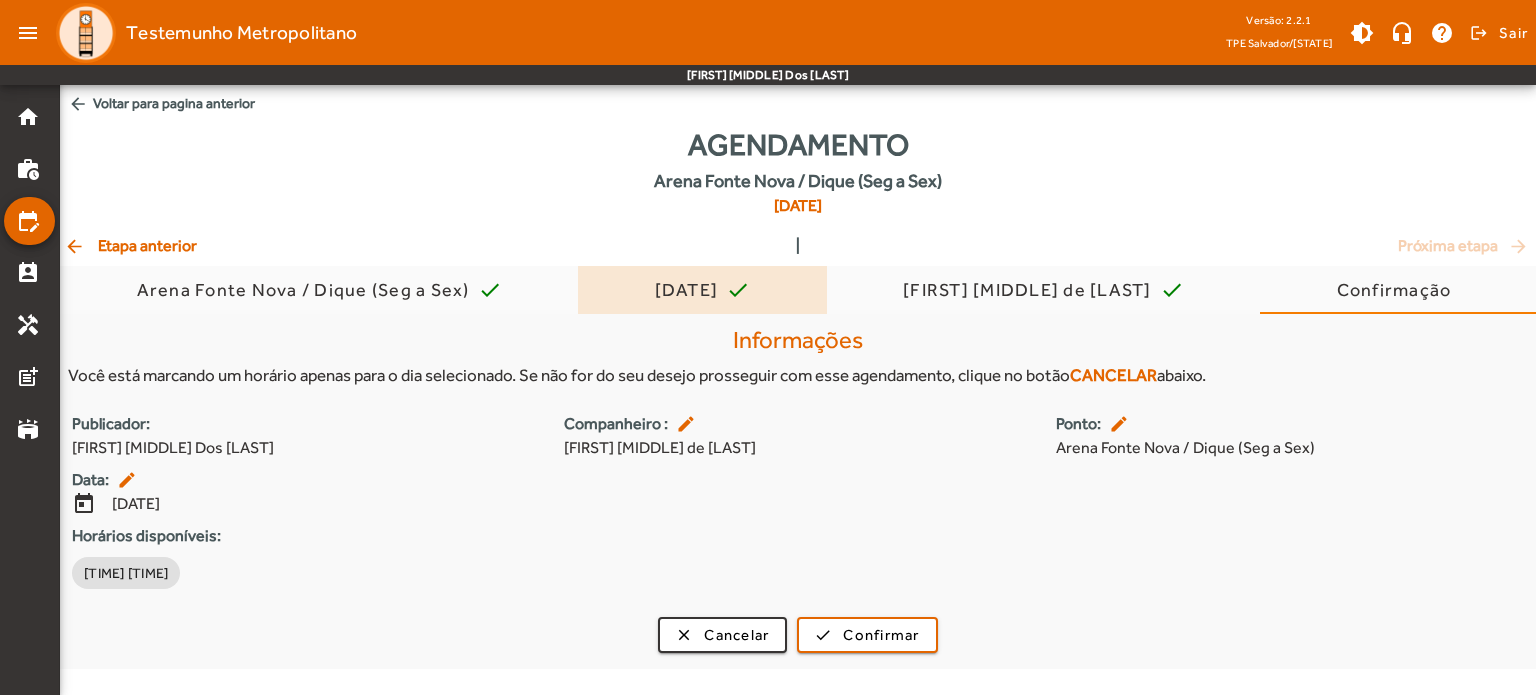click on "[DATE]" at bounding box center [691, 290] 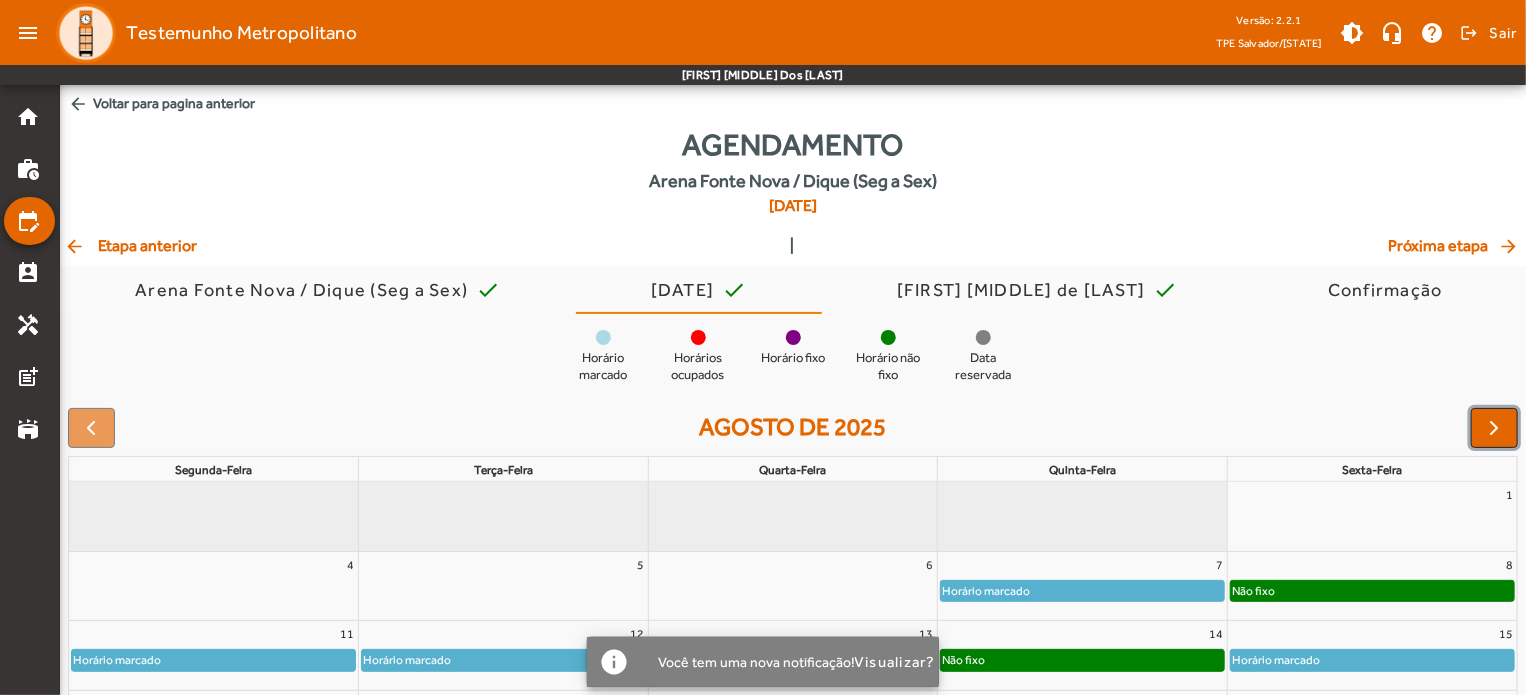 click at bounding box center [1495, 428] 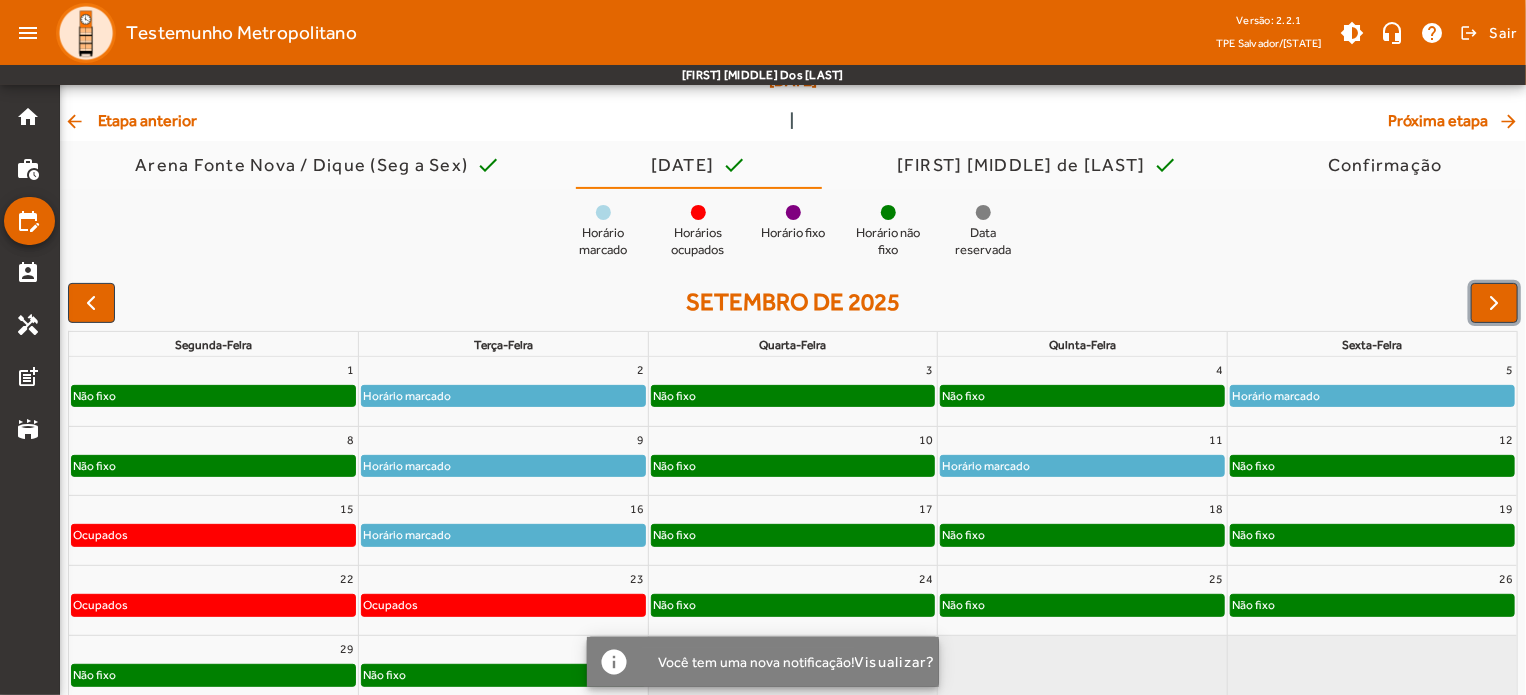 scroll, scrollTop: 214, scrollLeft: 0, axis: vertical 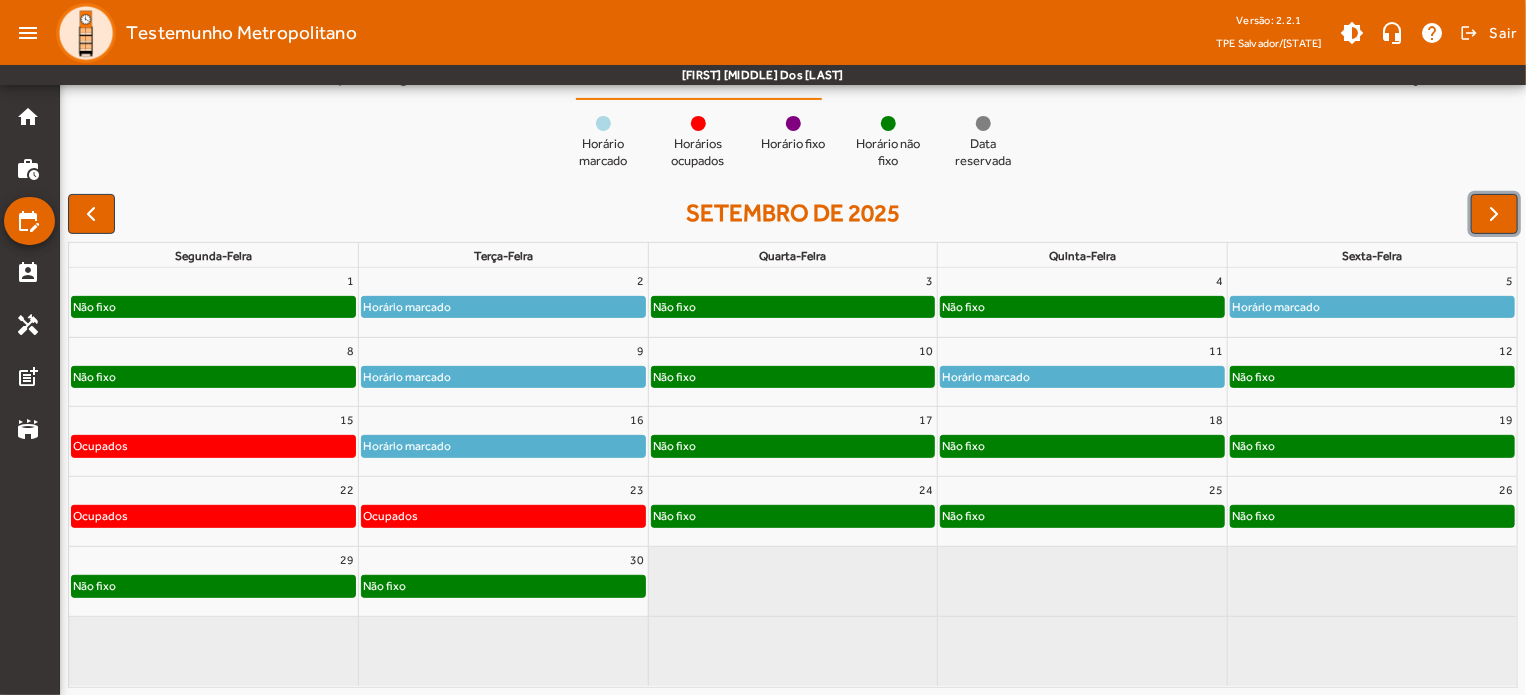 click on "Não fixo" 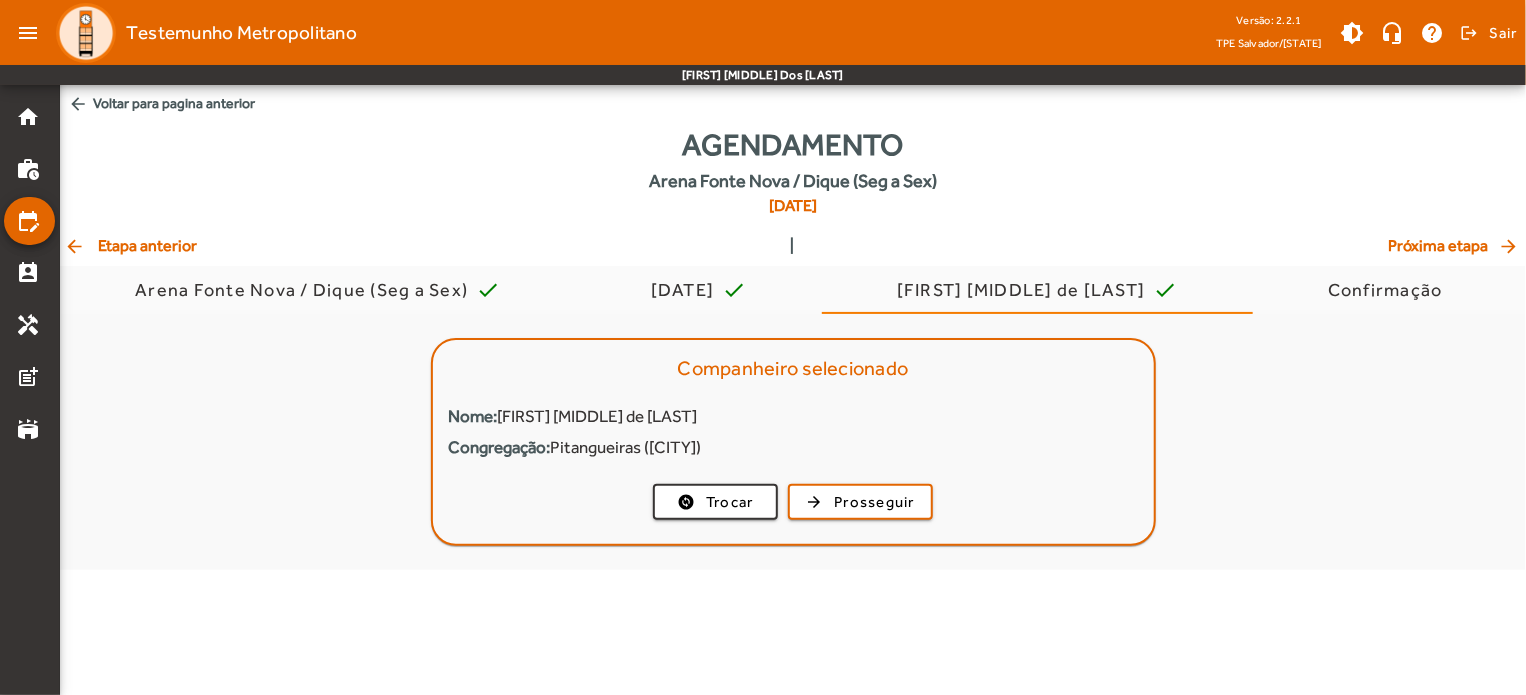 scroll, scrollTop: 0, scrollLeft: 0, axis: both 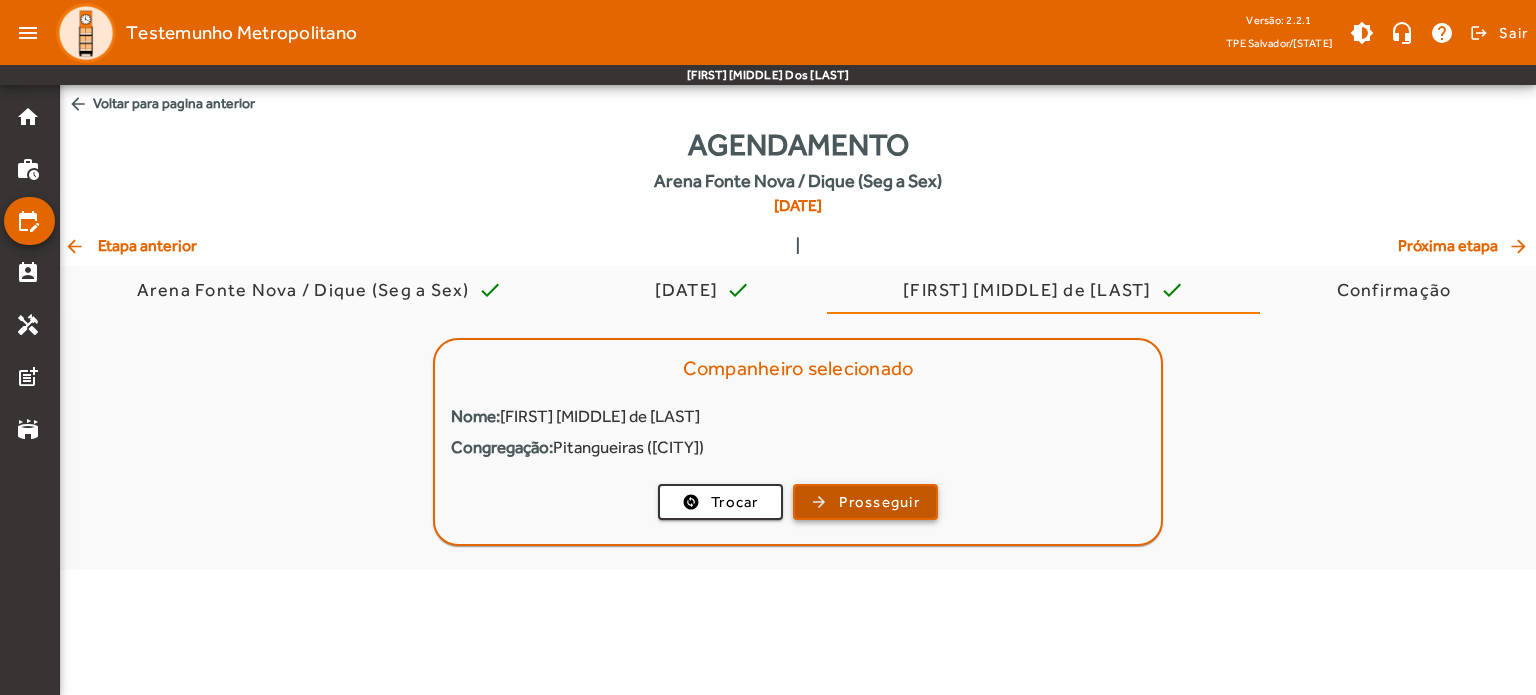 click 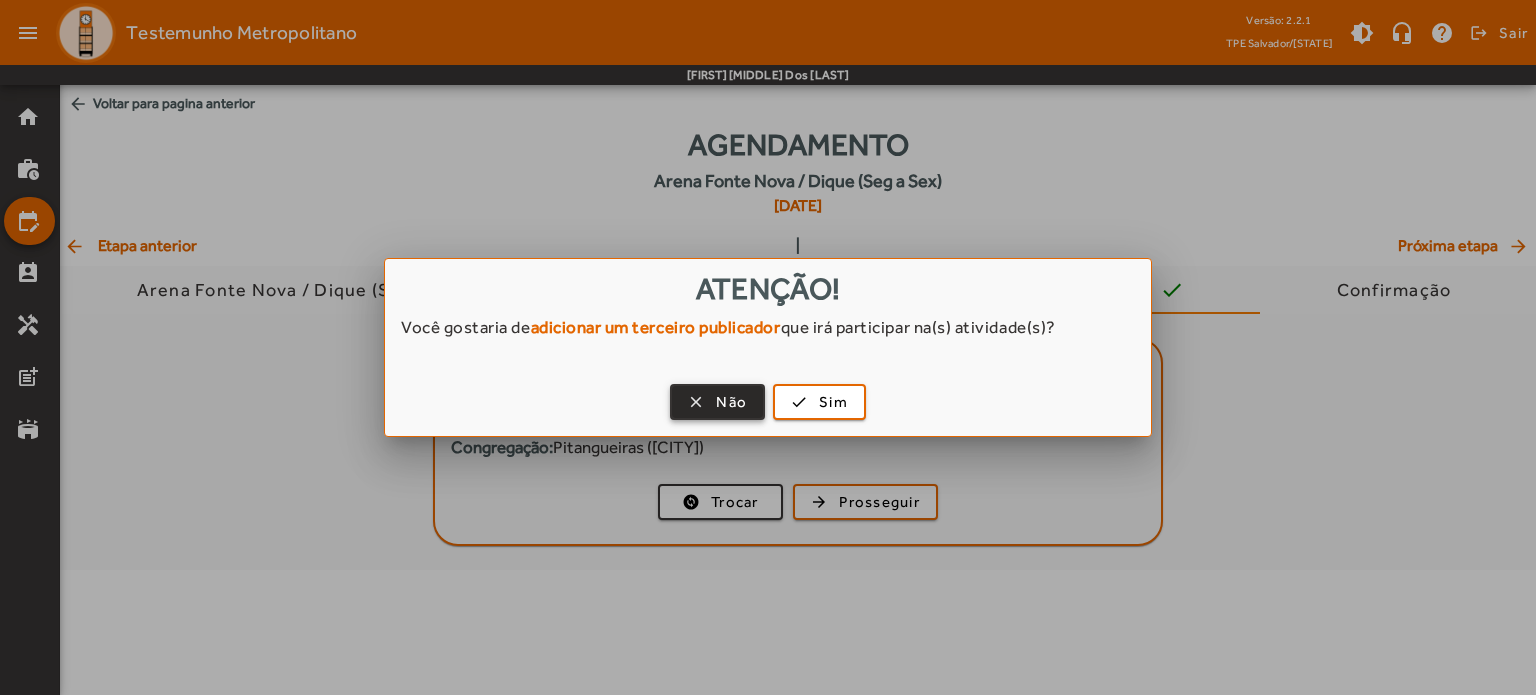 click on "Não" at bounding box center [731, 402] 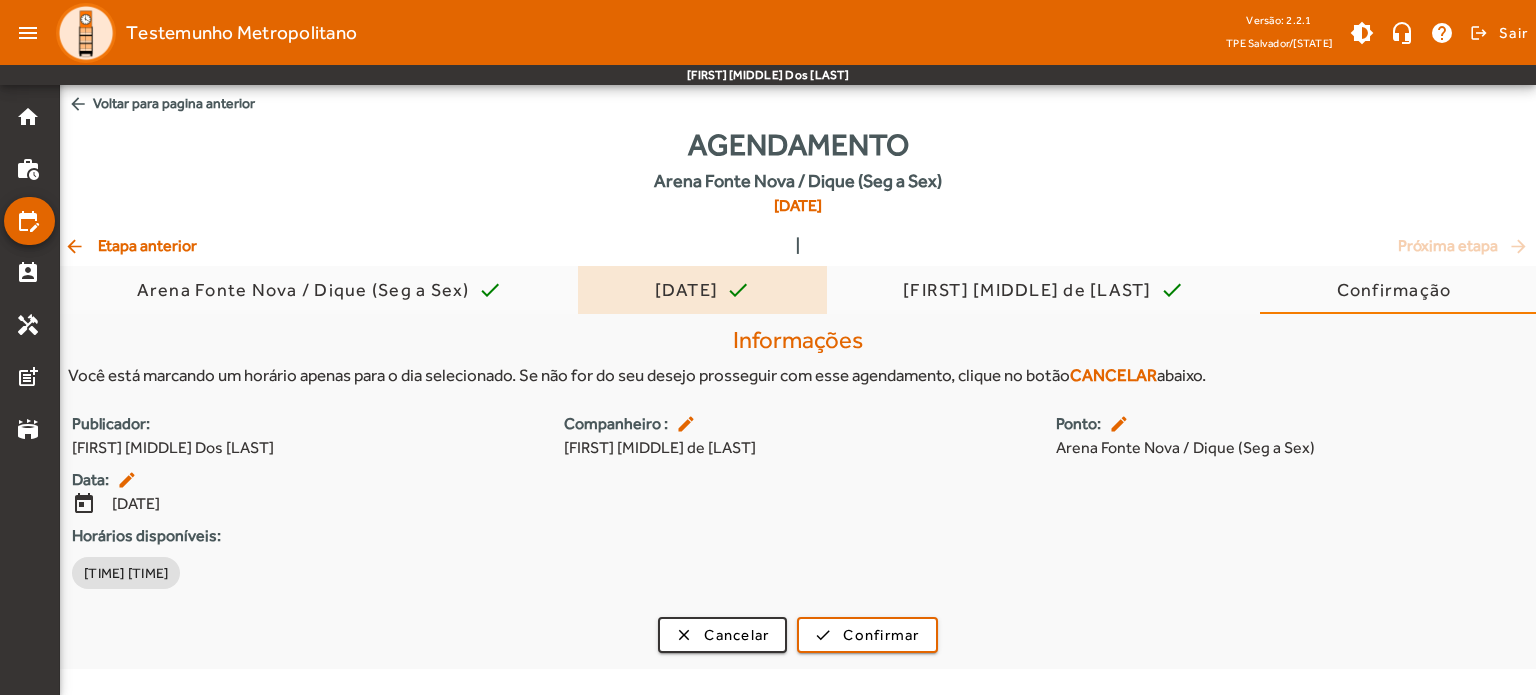 click on "[DATE]" at bounding box center [691, 290] 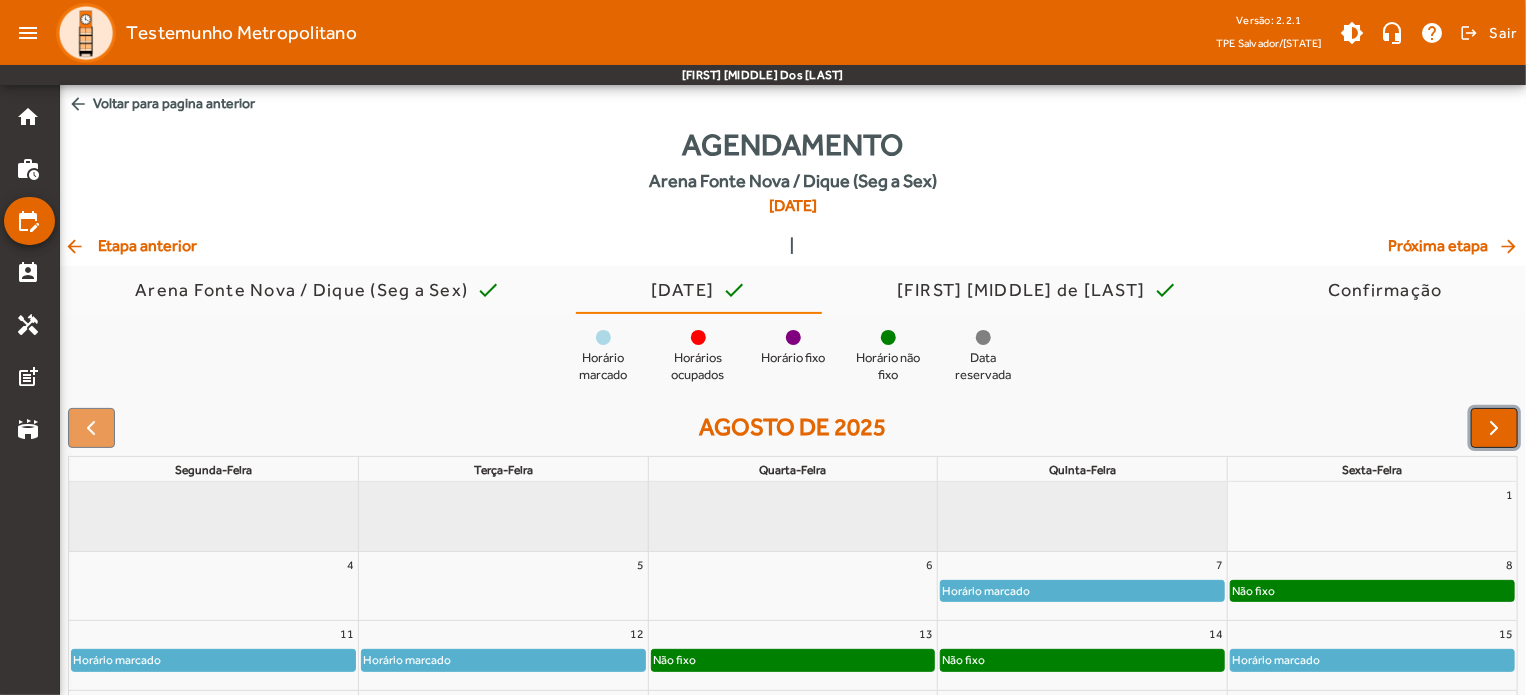 click at bounding box center [1495, 428] 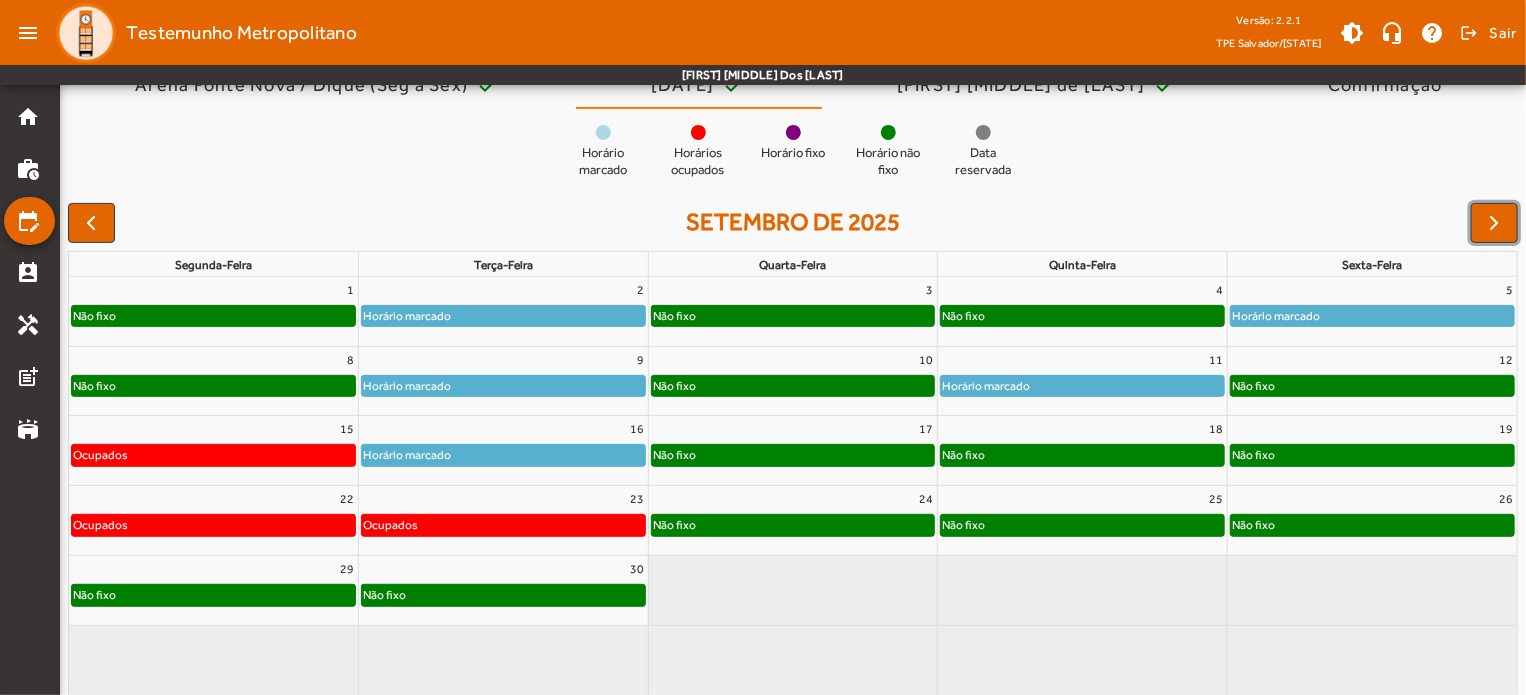 scroll, scrollTop: 214, scrollLeft: 0, axis: vertical 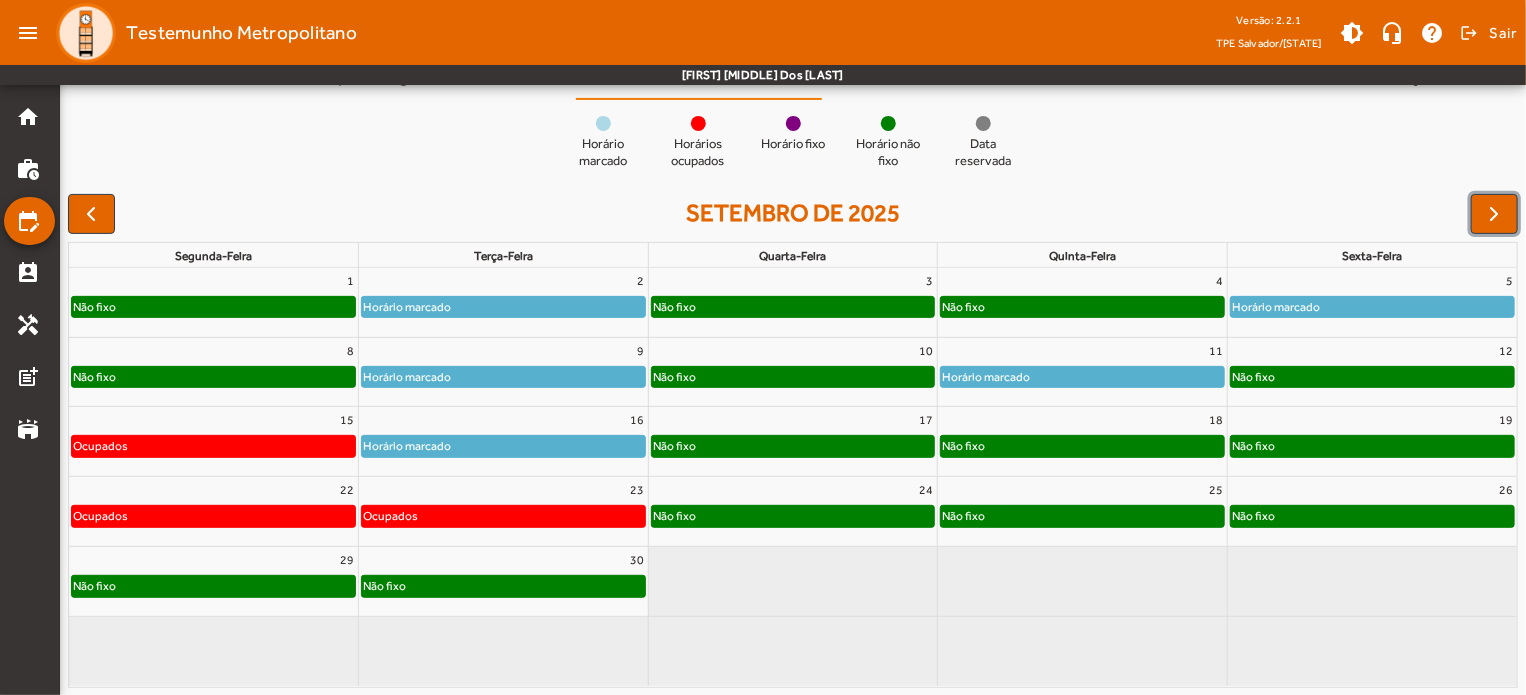click on "Não fixo" 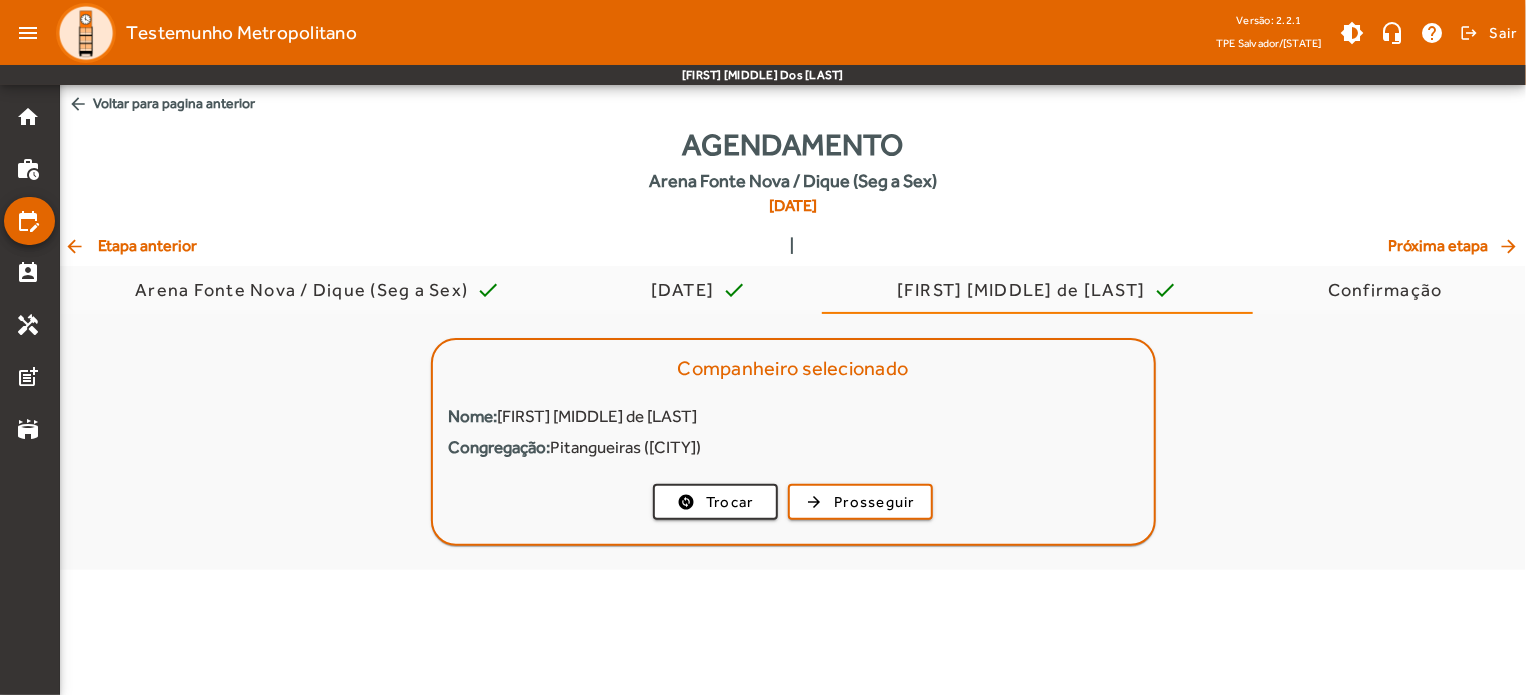 scroll, scrollTop: 0, scrollLeft: 0, axis: both 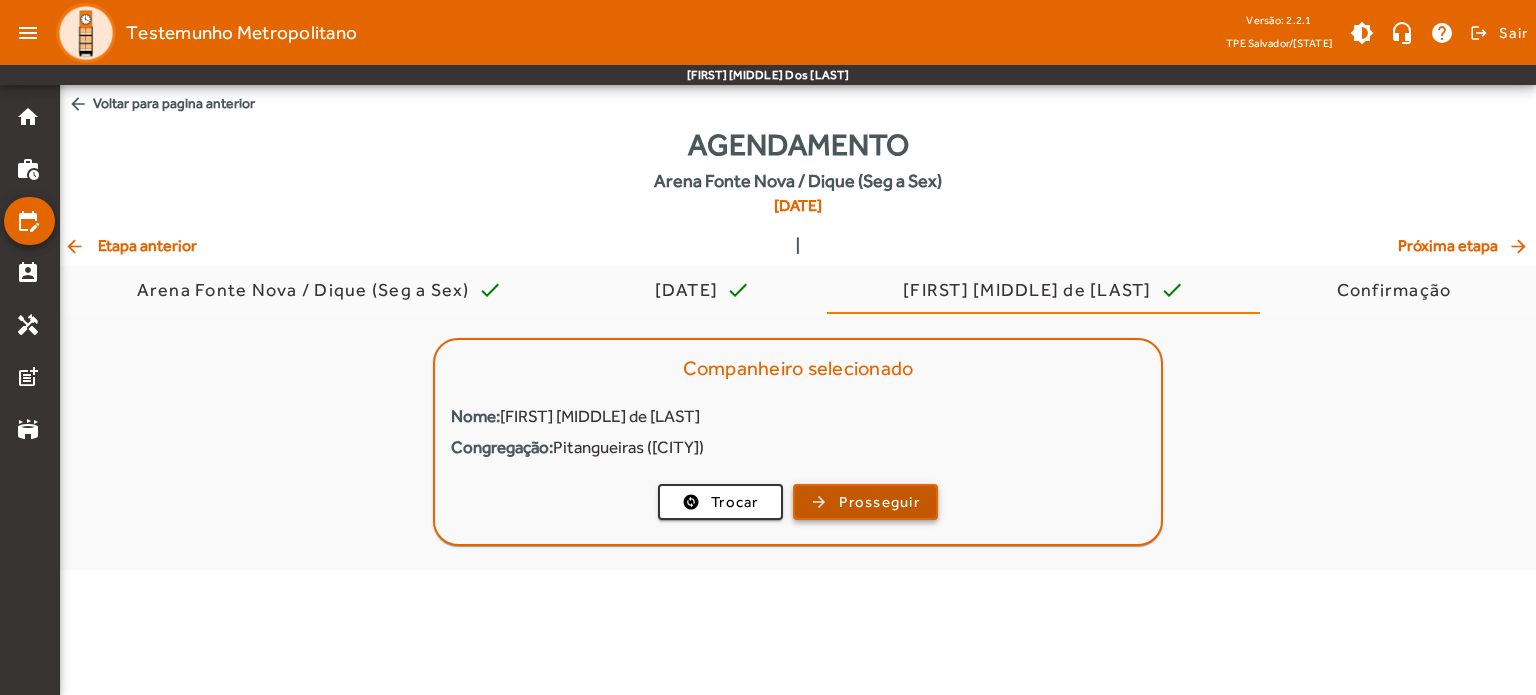 click on "Prosseguir" 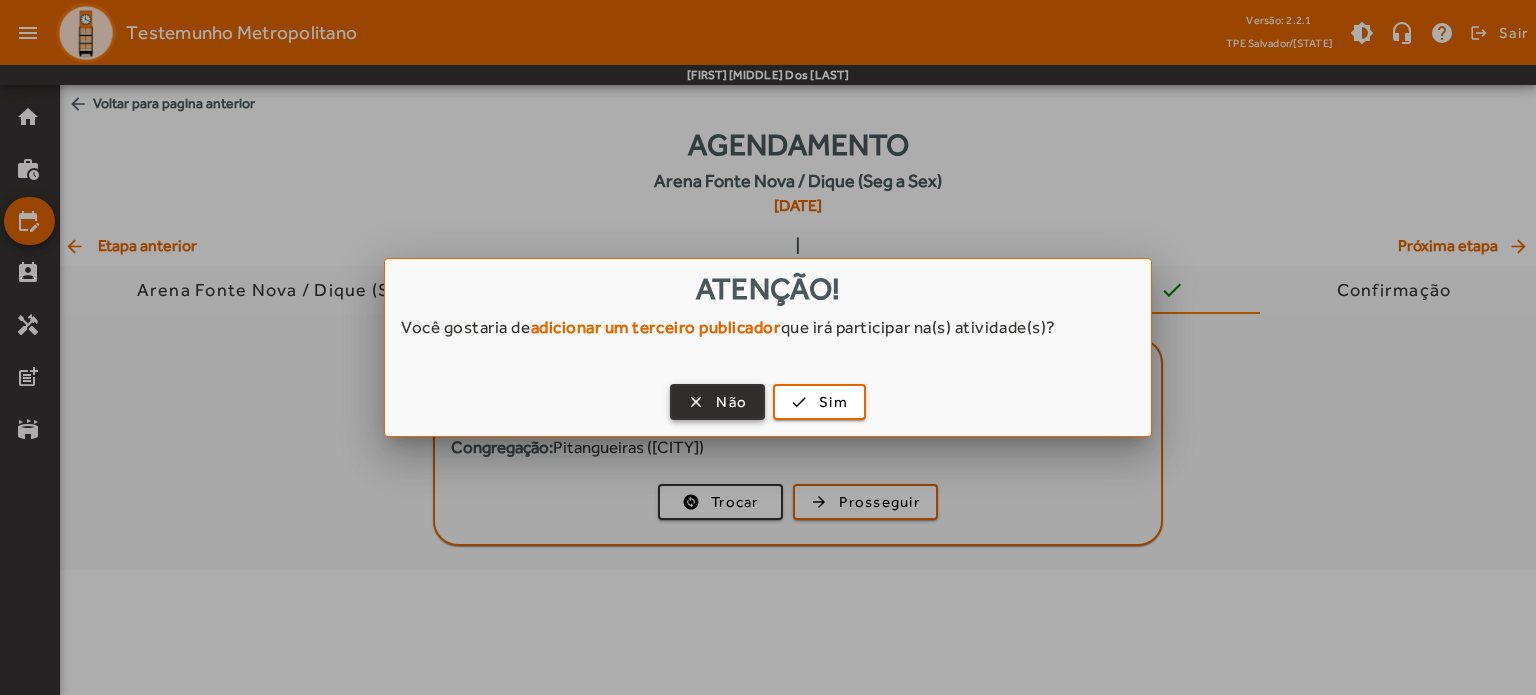click on "Não" at bounding box center [731, 402] 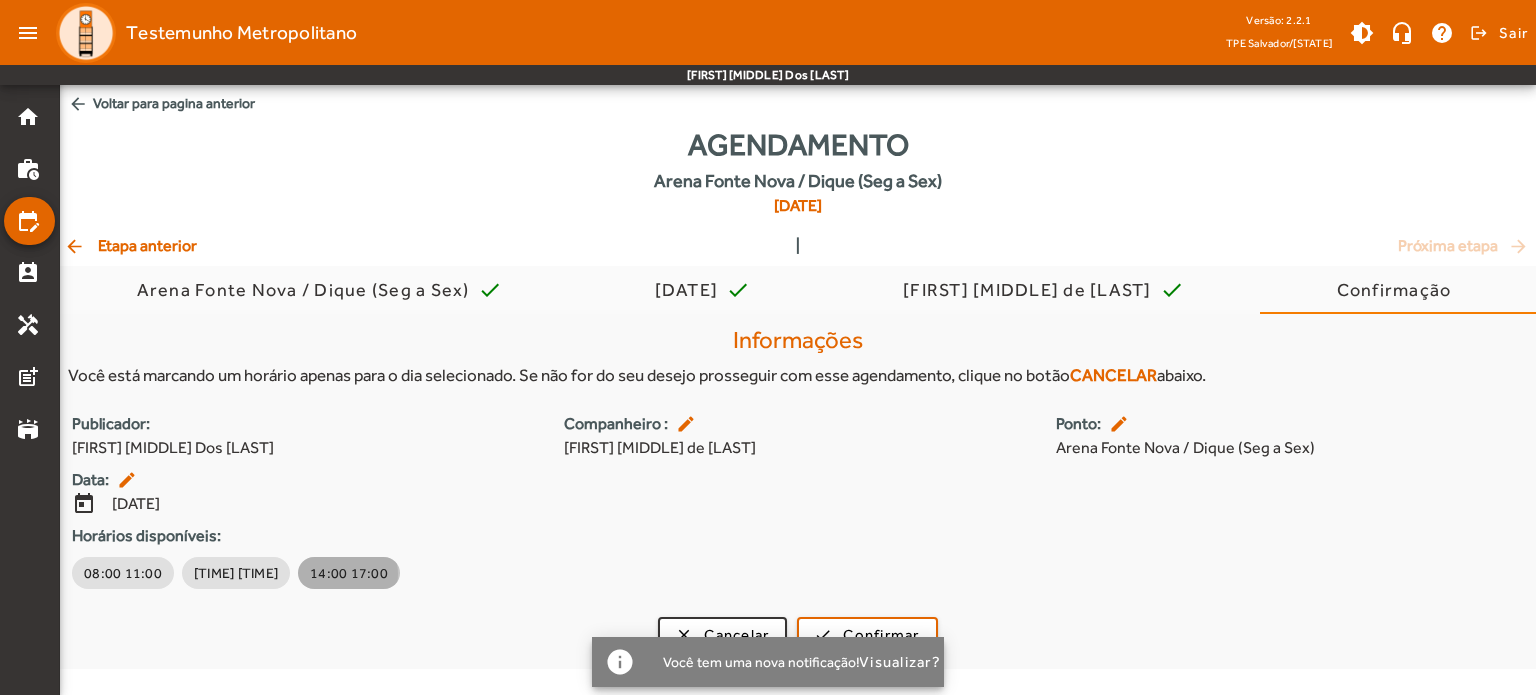 click on "14:00 17:00" at bounding box center (349, 573) 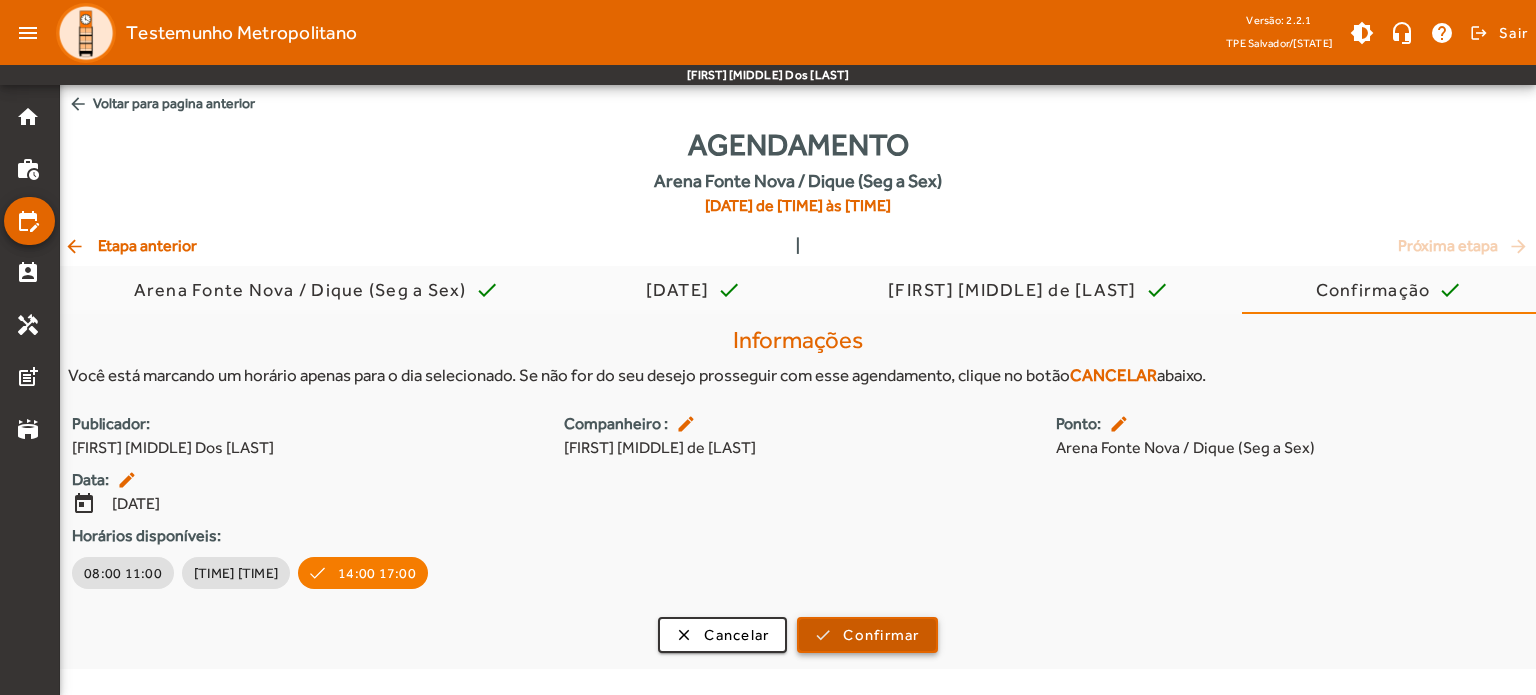 click on "Confirmar" at bounding box center (881, 635) 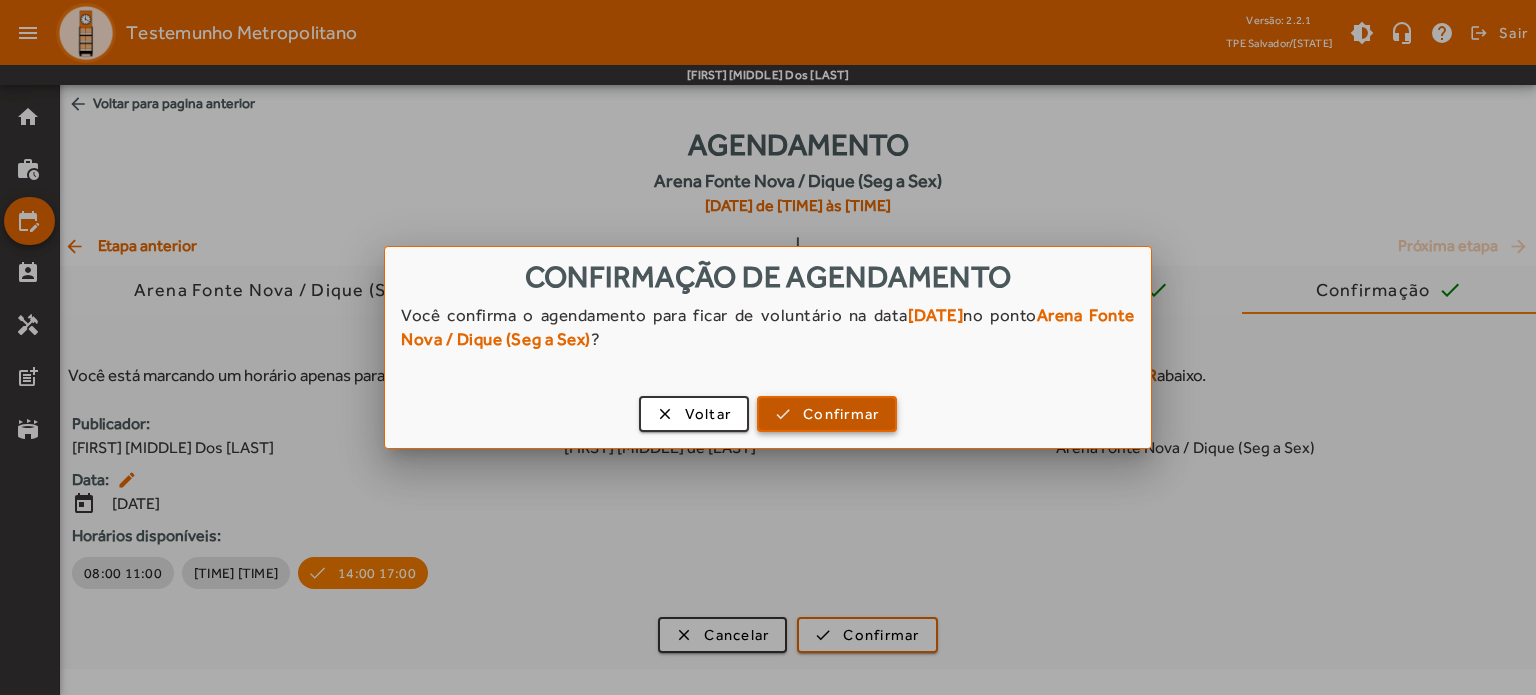 click on "Confirmar" at bounding box center (841, 414) 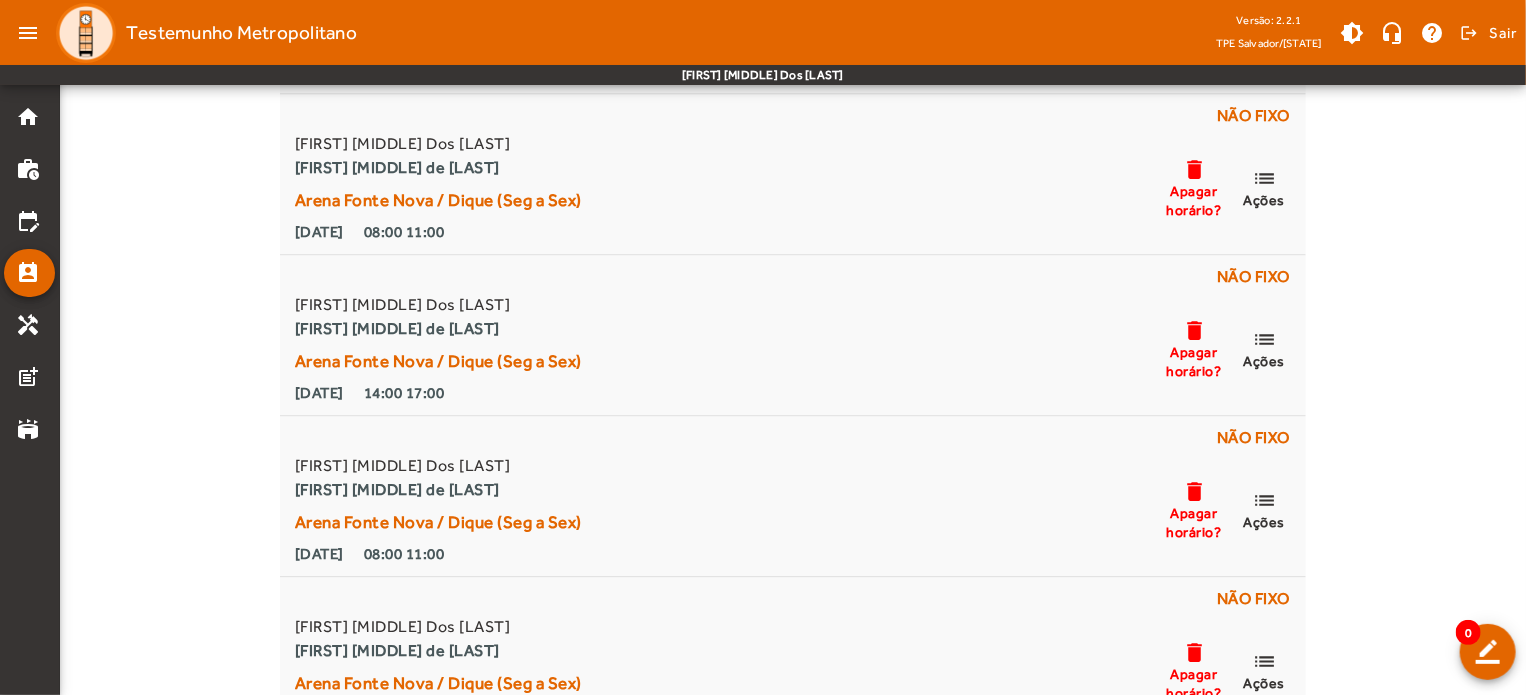 scroll, scrollTop: 2676, scrollLeft: 0, axis: vertical 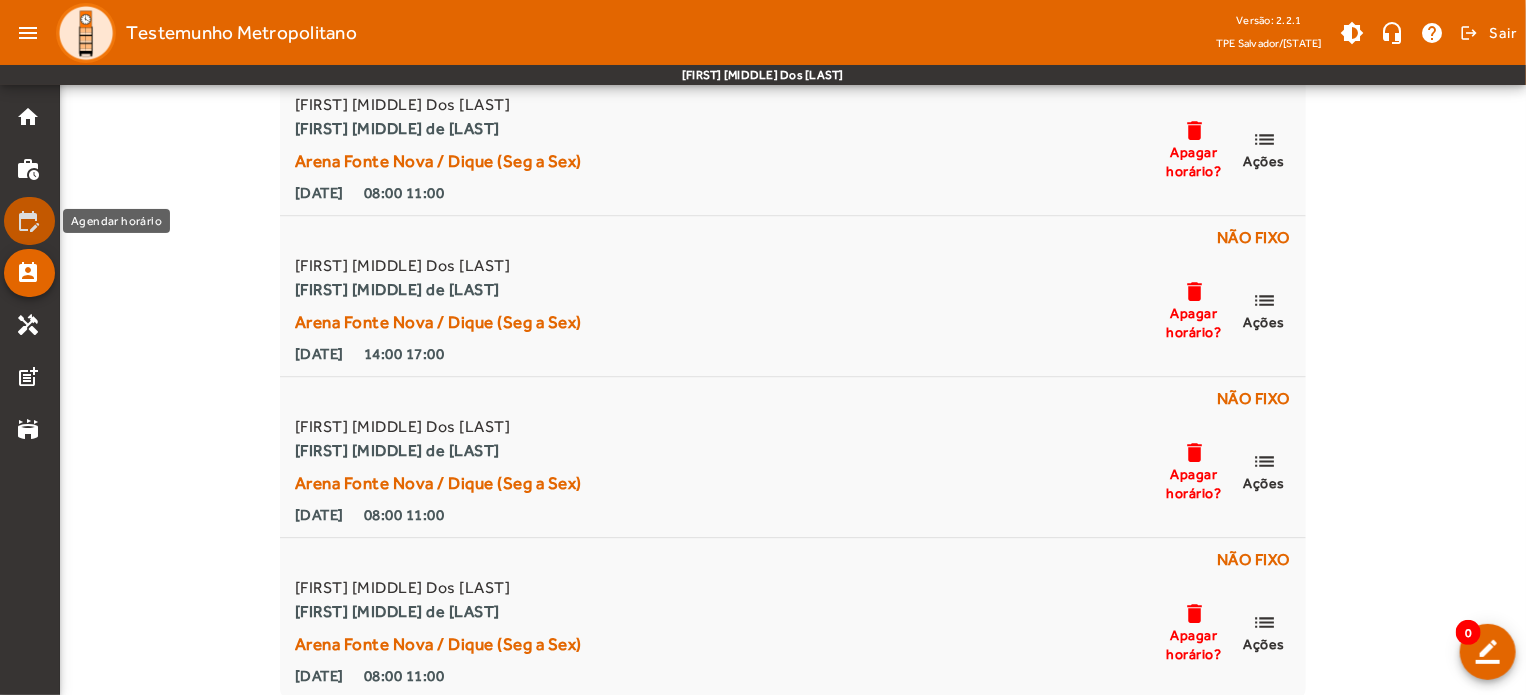 click on "edit_calendar" 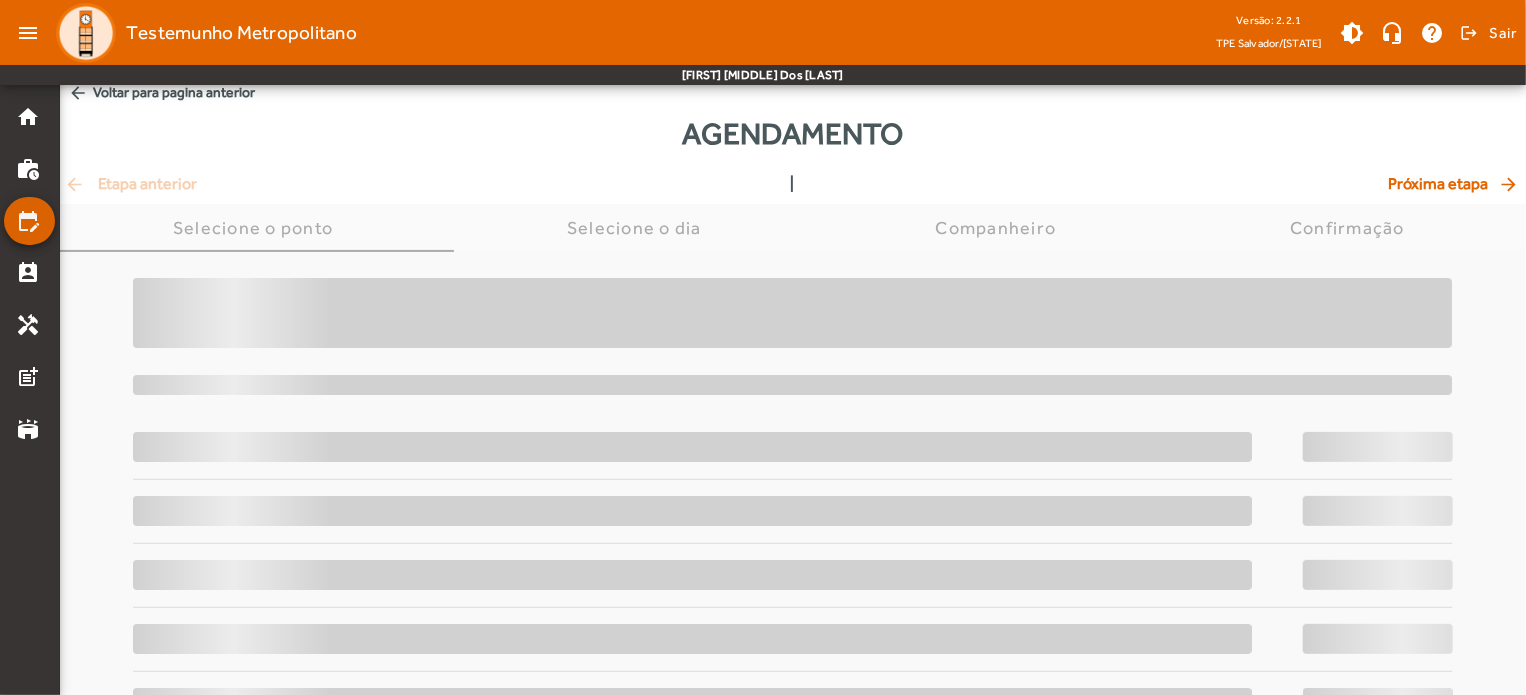 scroll, scrollTop: 0, scrollLeft: 0, axis: both 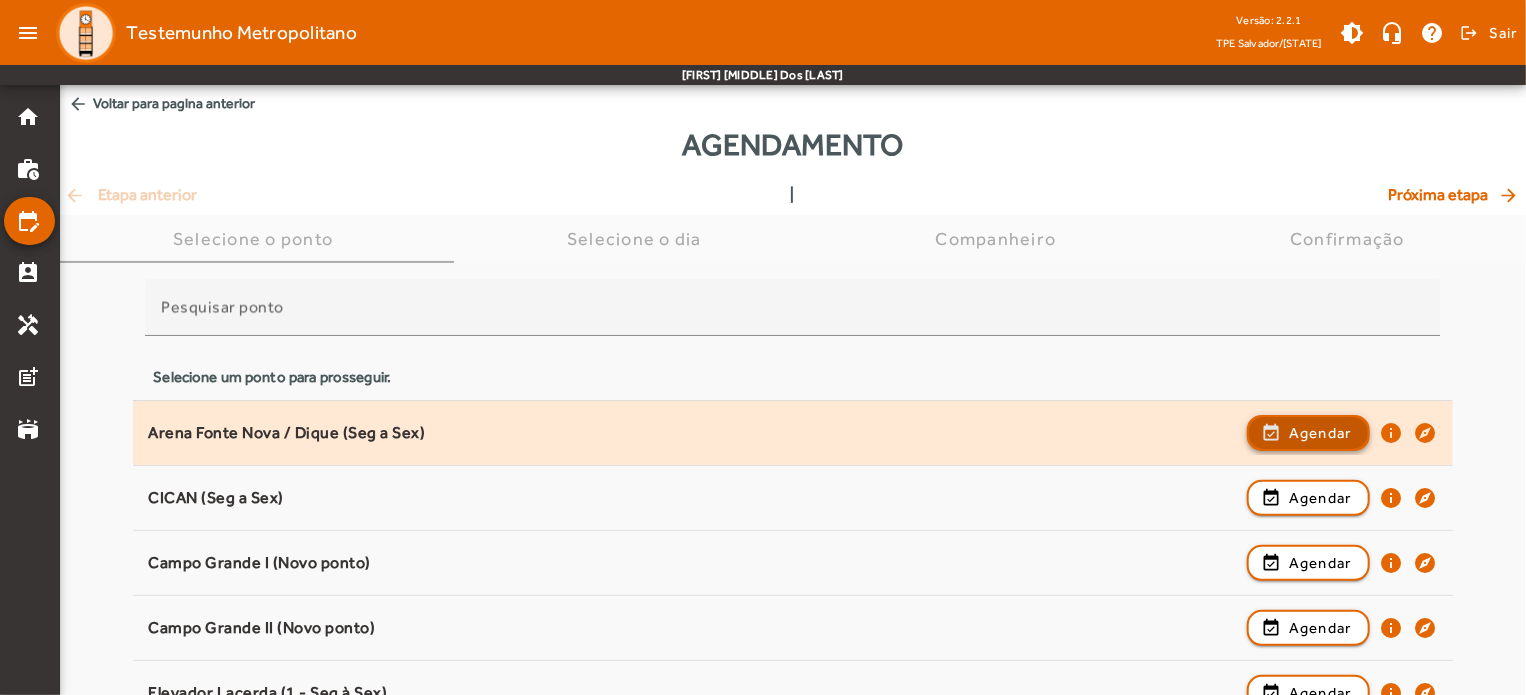 click on "Agendar" 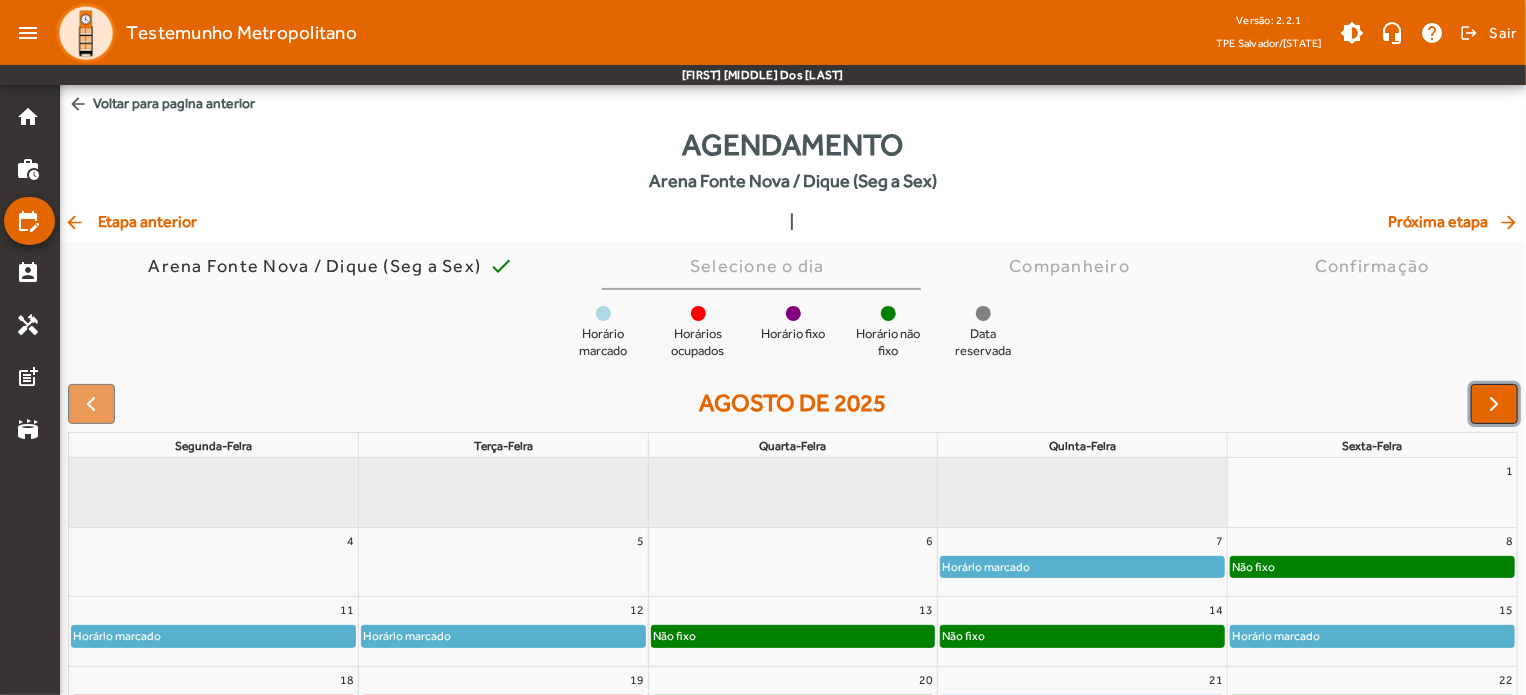 click at bounding box center [1495, 404] 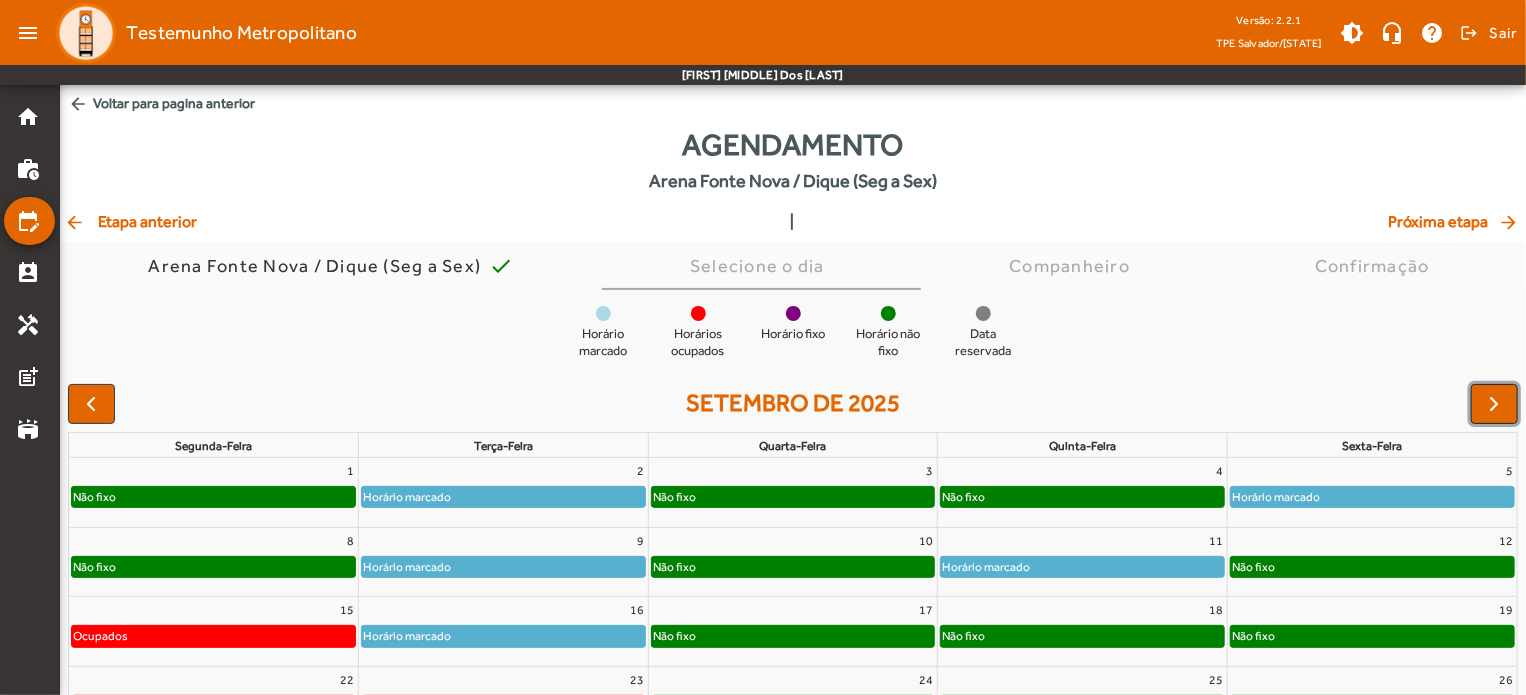 click at bounding box center [1495, 404] 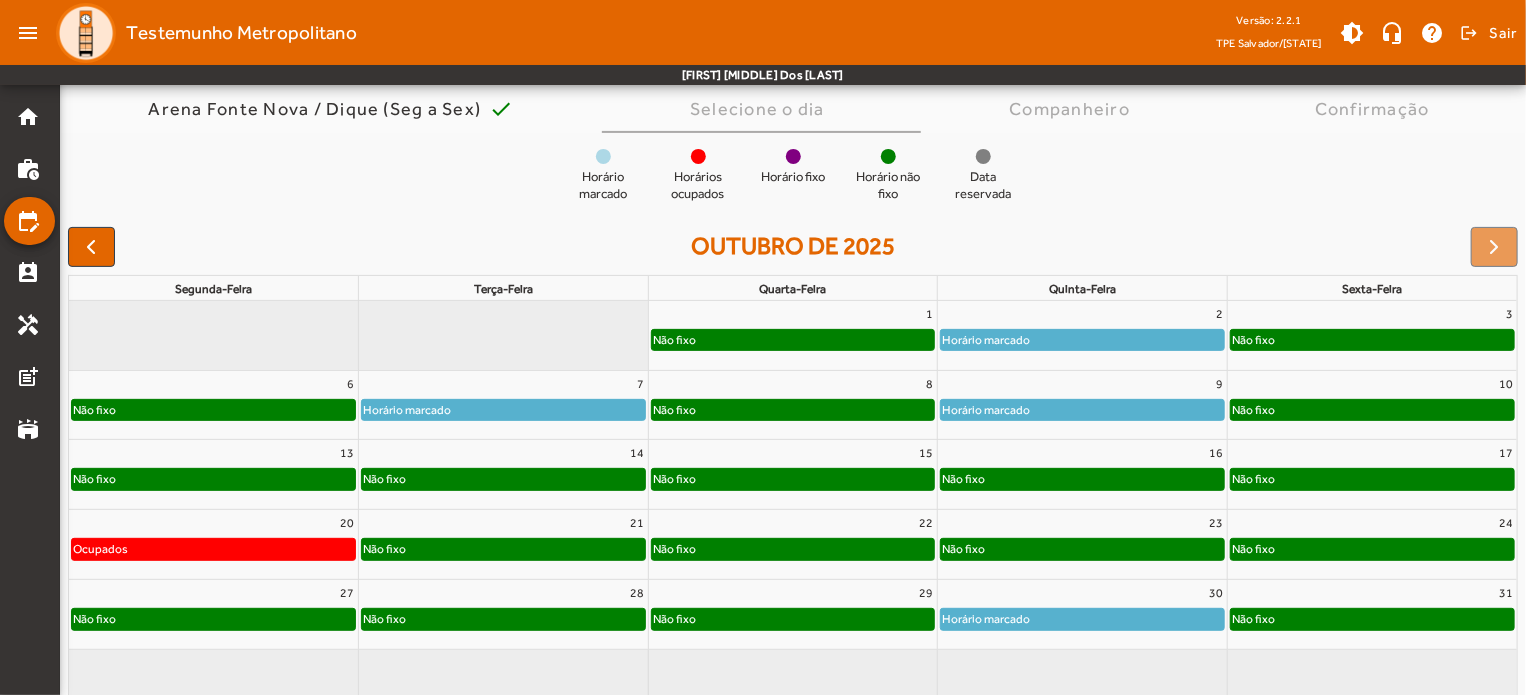 scroll, scrollTop: 190, scrollLeft: 0, axis: vertical 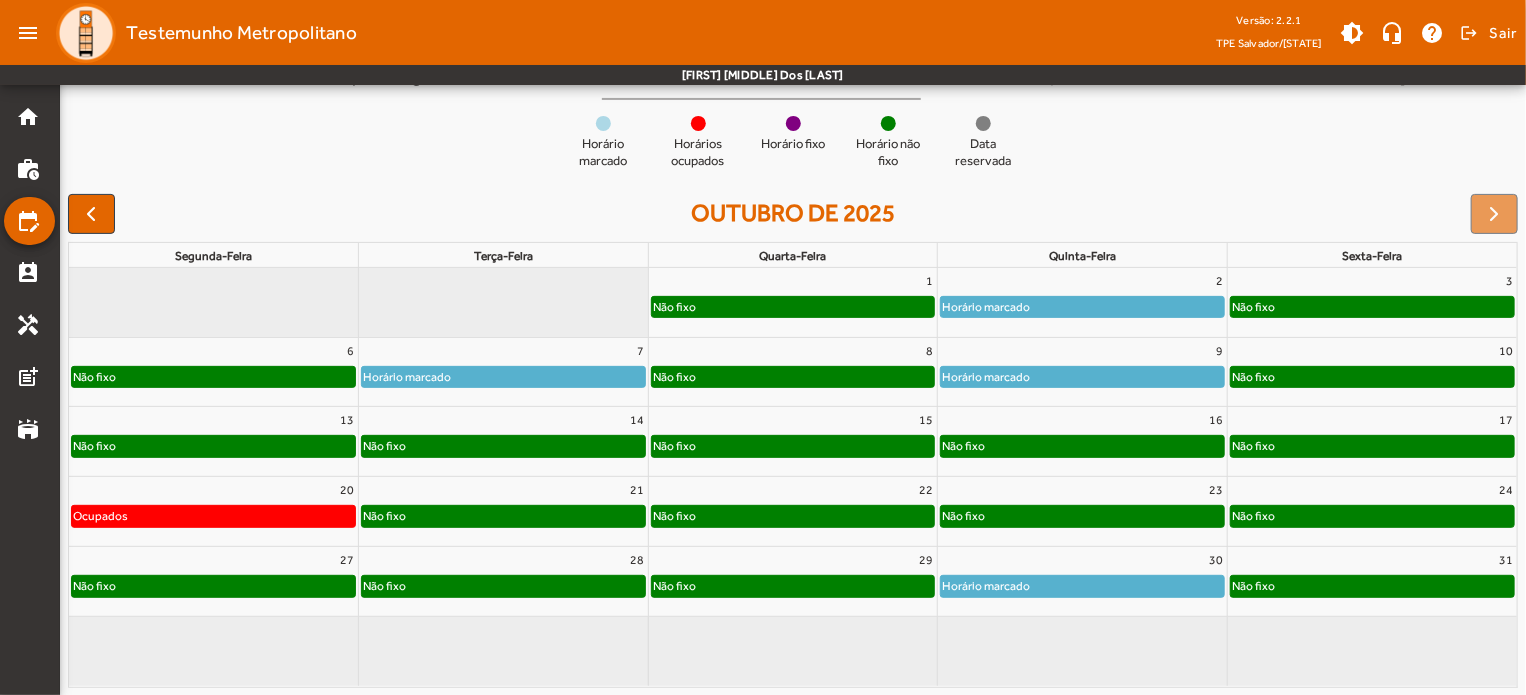 click on "Não fixo" 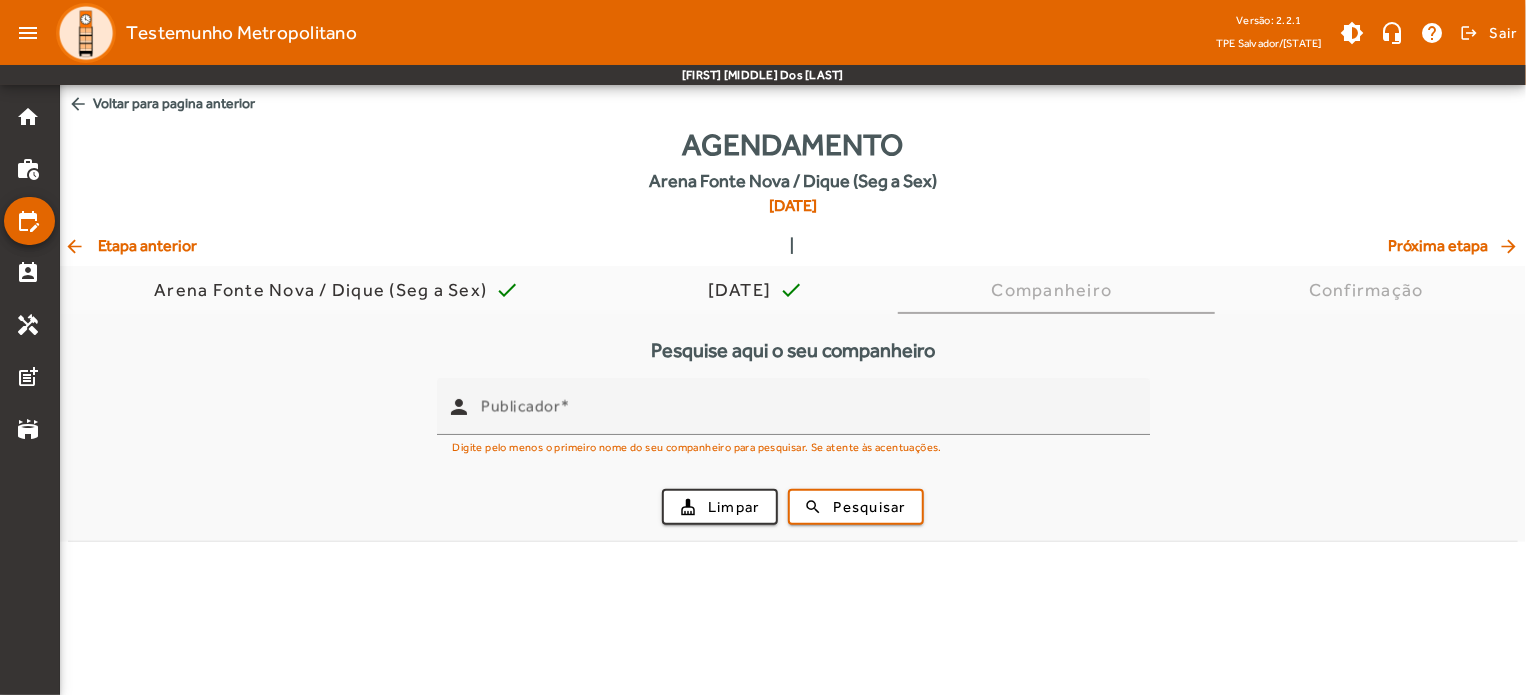scroll, scrollTop: 0, scrollLeft: 0, axis: both 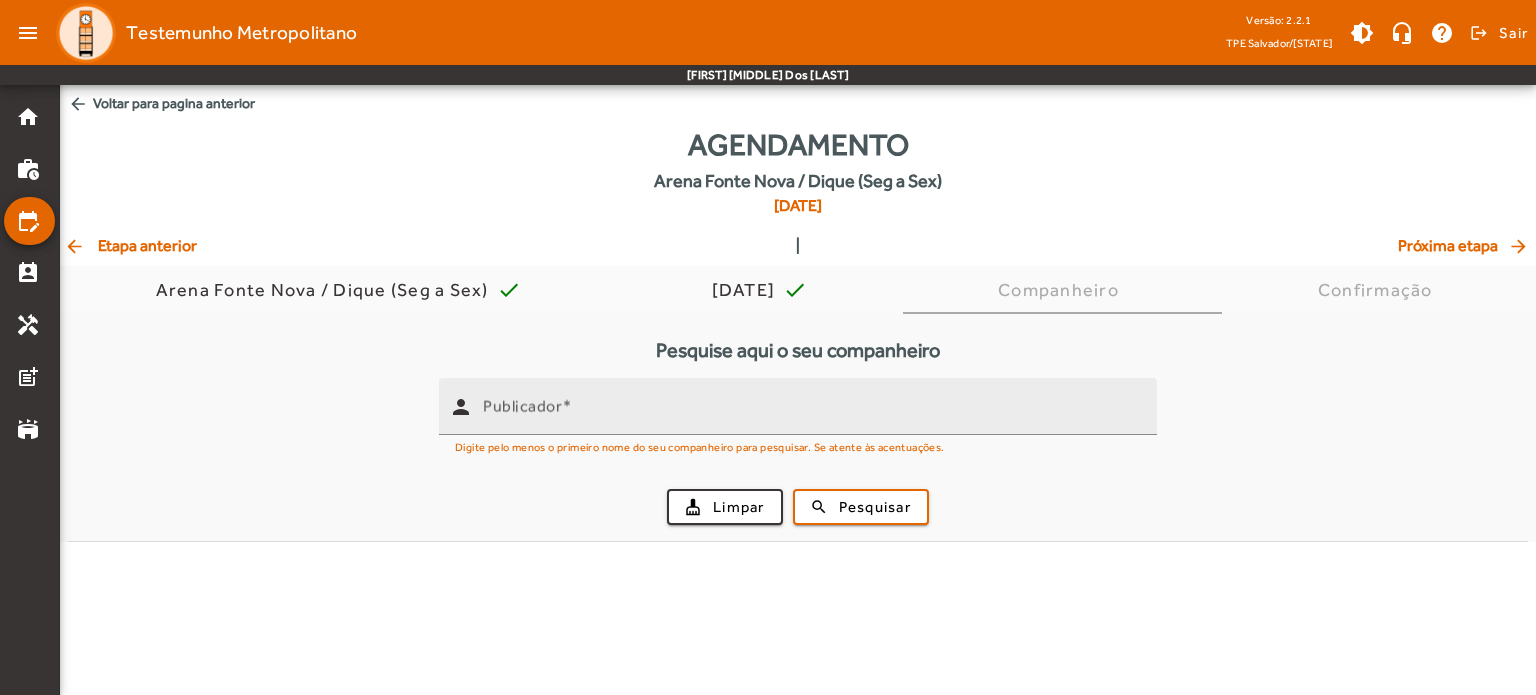 click on "Digite pelo menos o primeiro nome do seu companheiro para pesquisar. Se atente às acentuações." at bounding box center [700, 446] 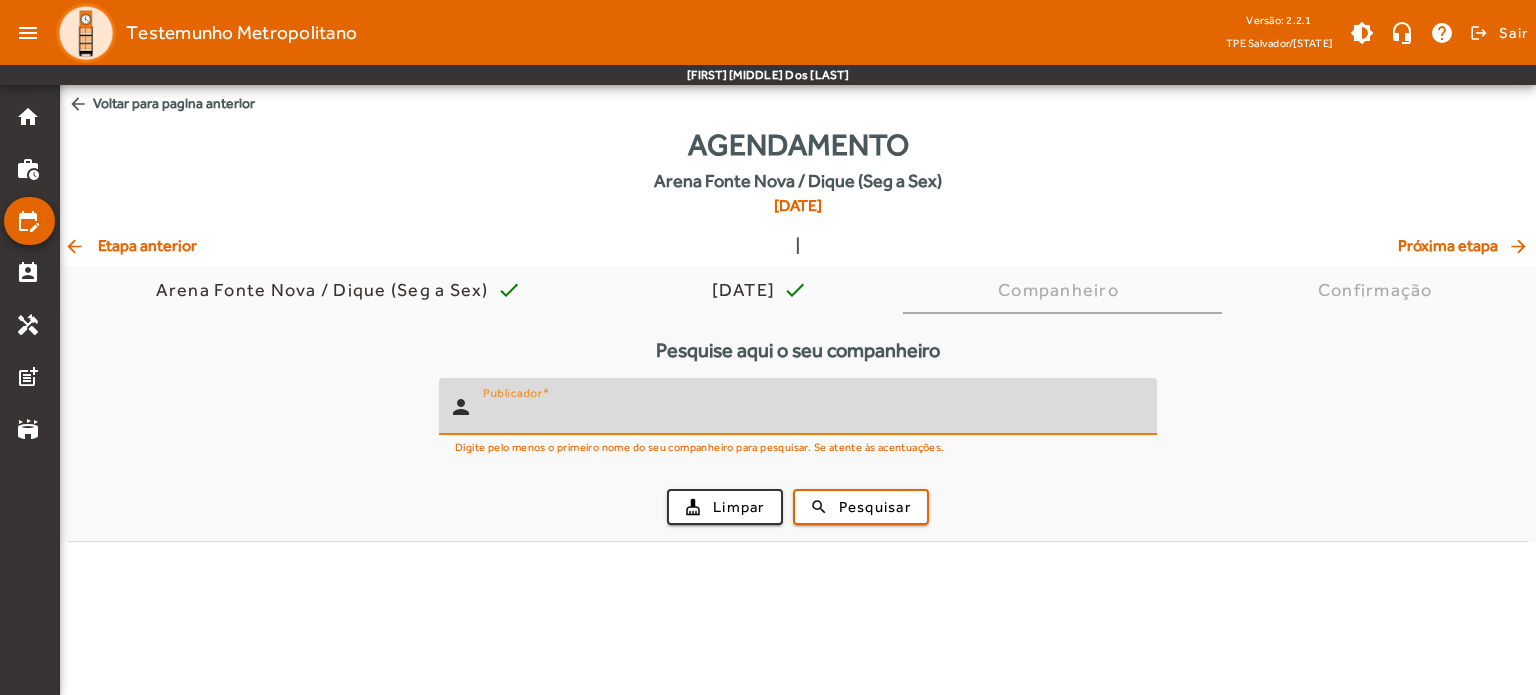 click on "Publicador" at bounding box center [812, 415] 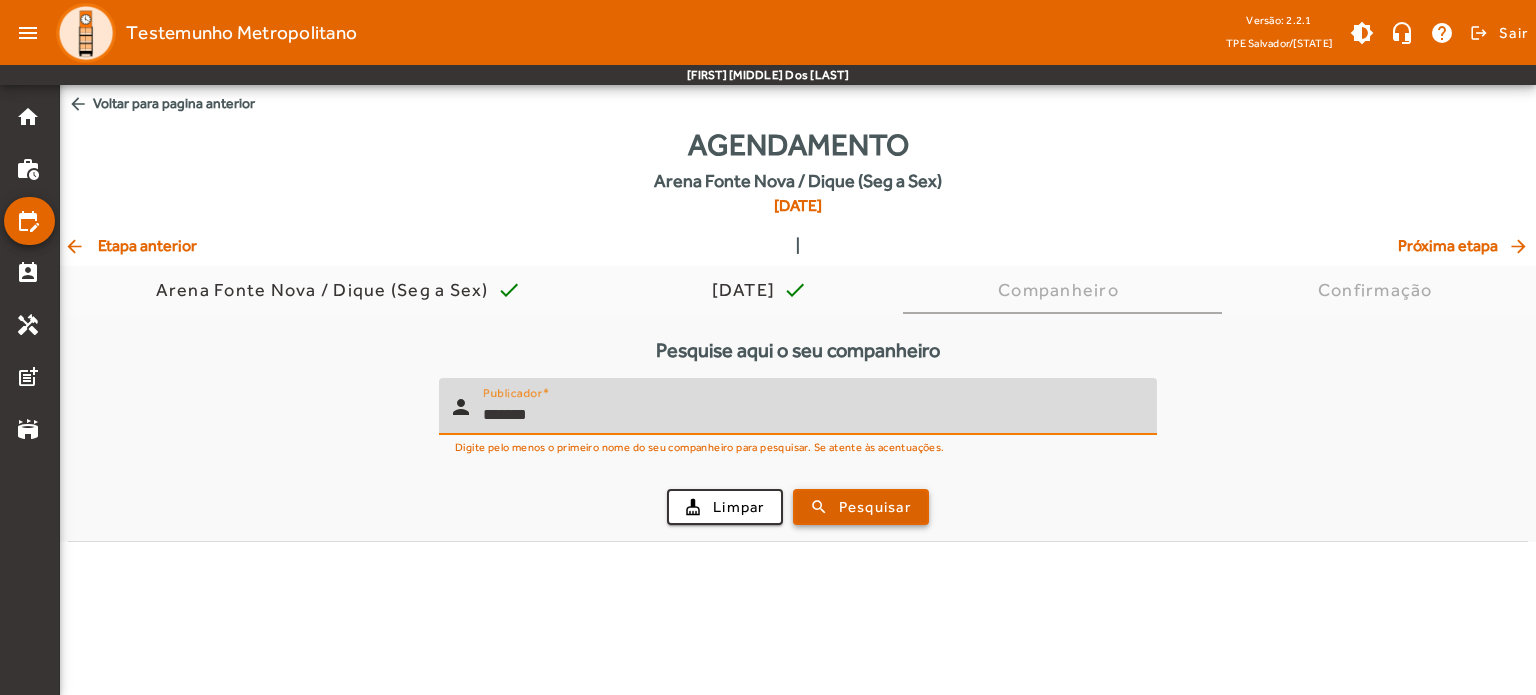 type on "*******" 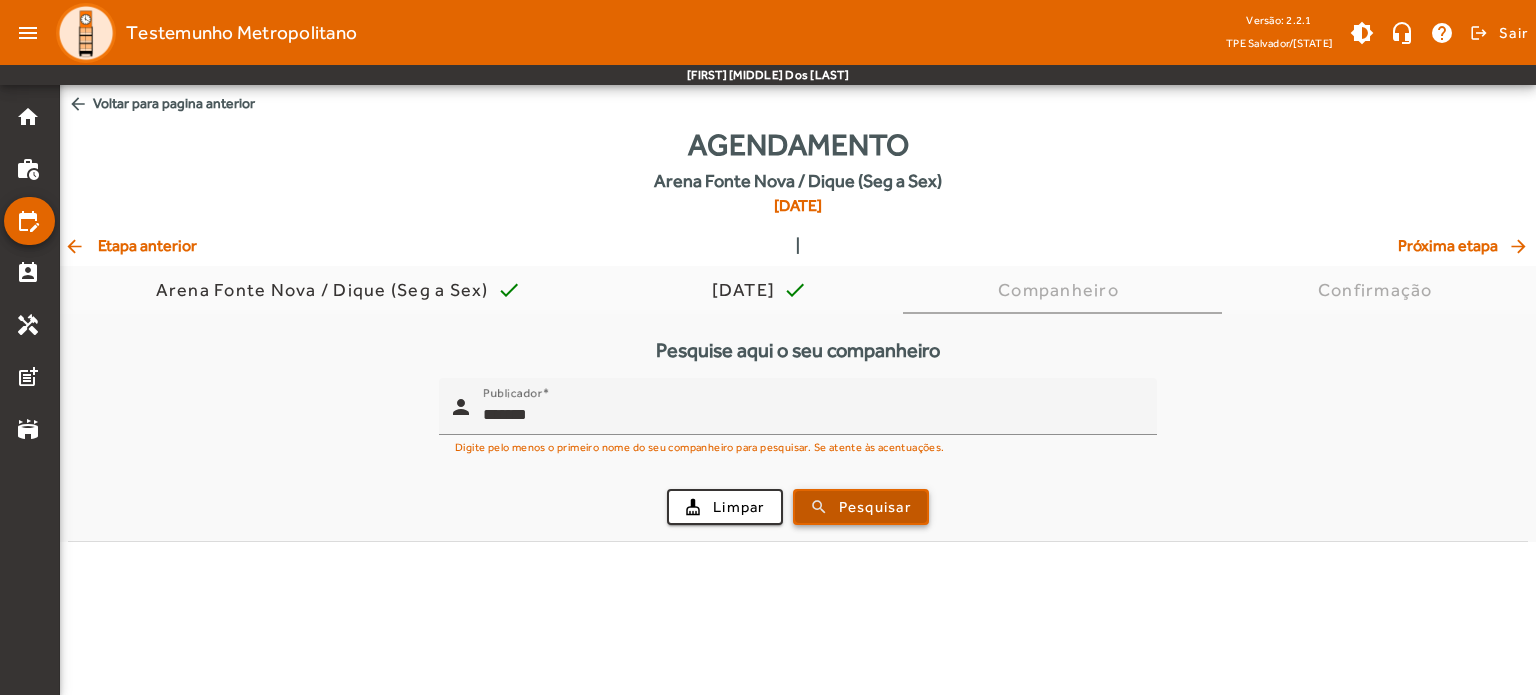 click on "Pesquisar" at bounding box center (875, 507) 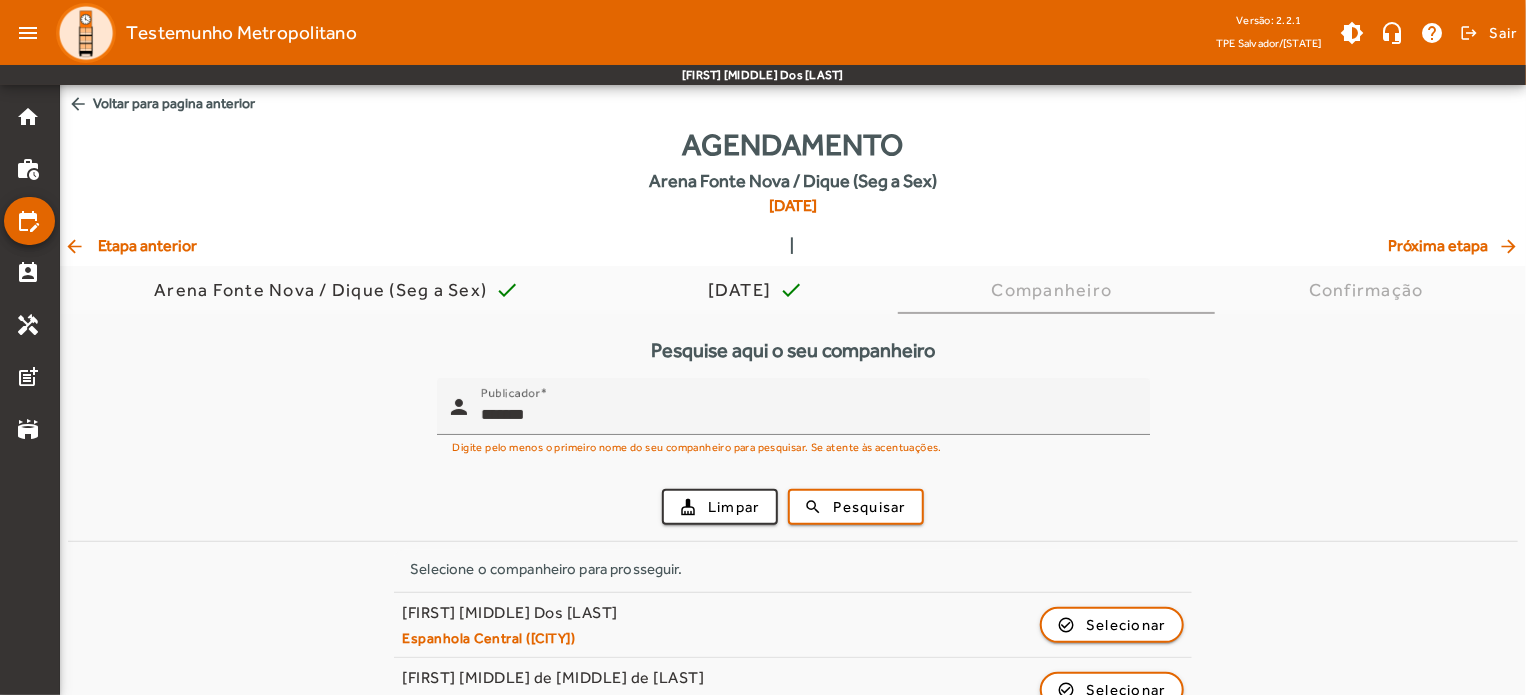 drag, startPoint x: 839, startPoint y: 510, endPoint x: 1528, endPoint y: 547, distance: 689.99274 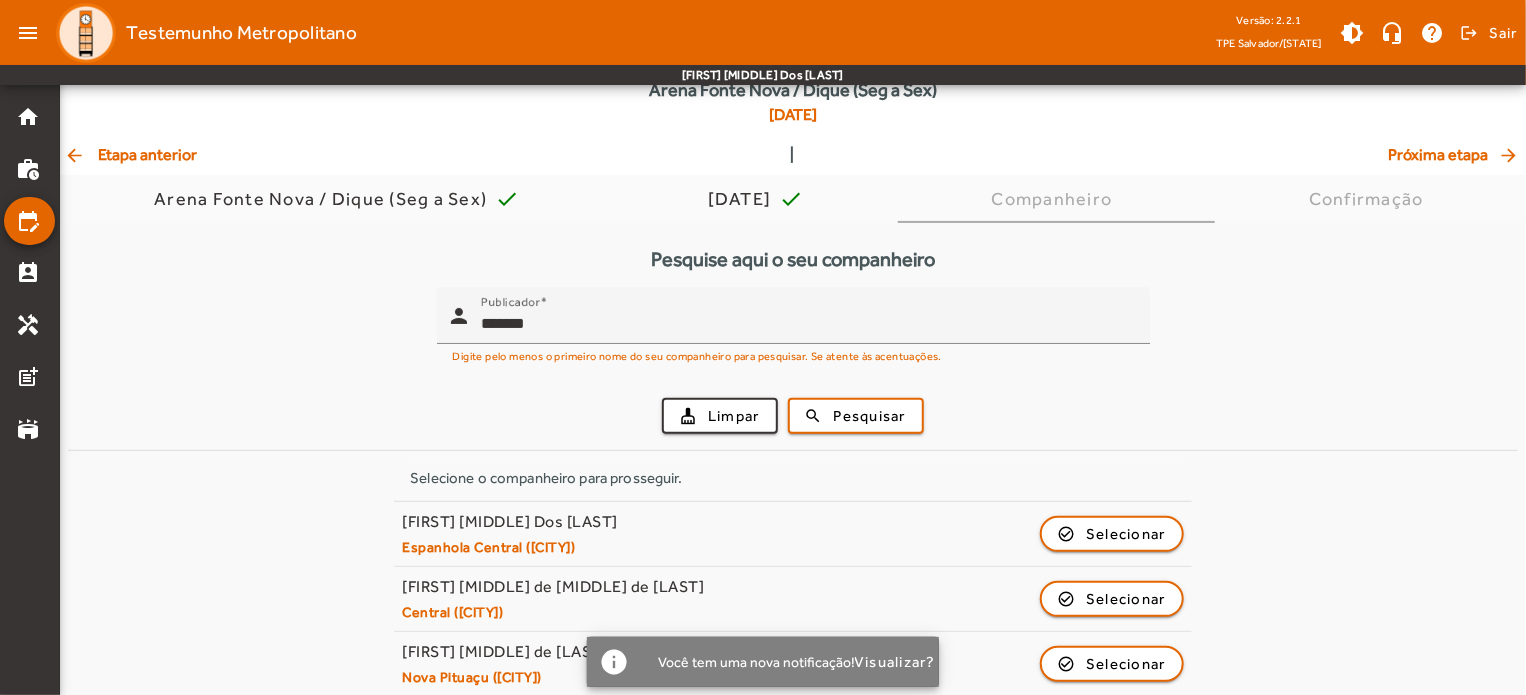 scroll, scrollTop: 172, scrollLeft: 0, axis: vertical 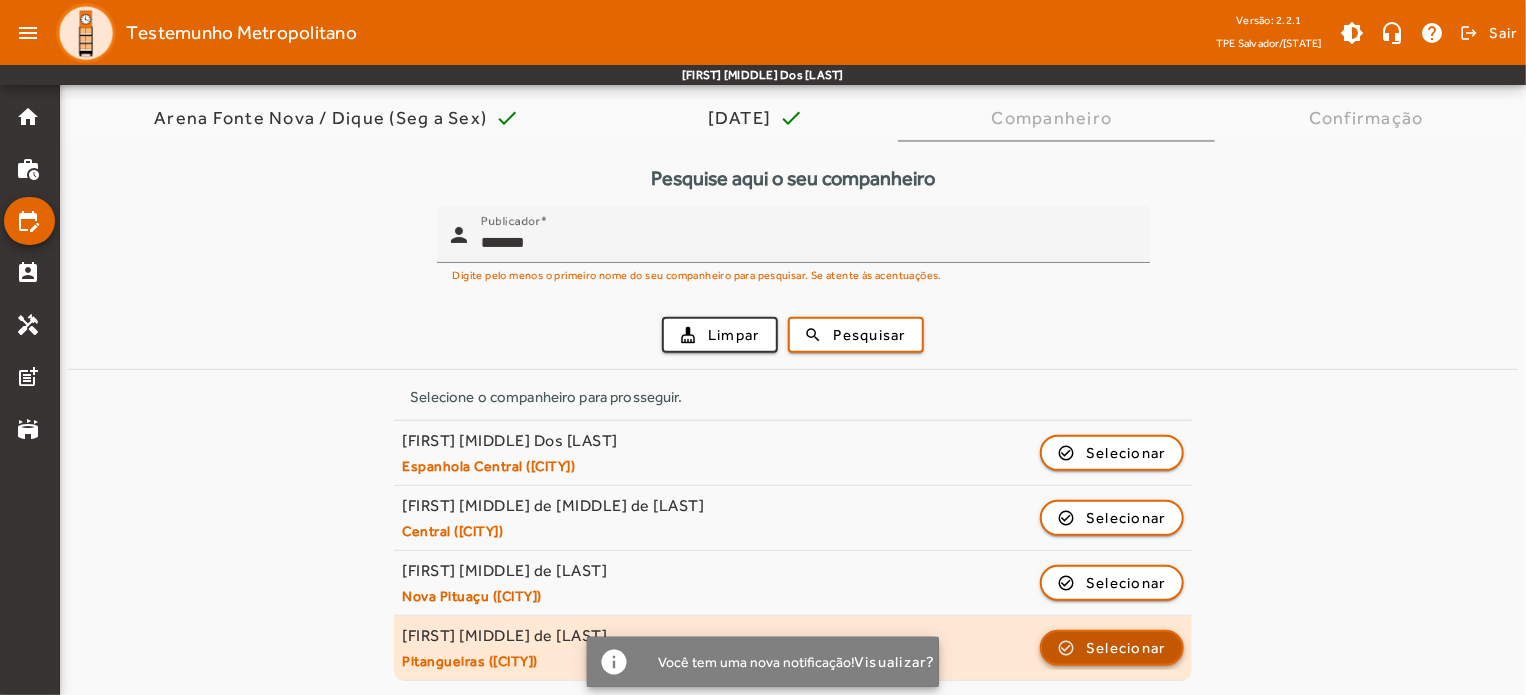 click on "Selecionar" 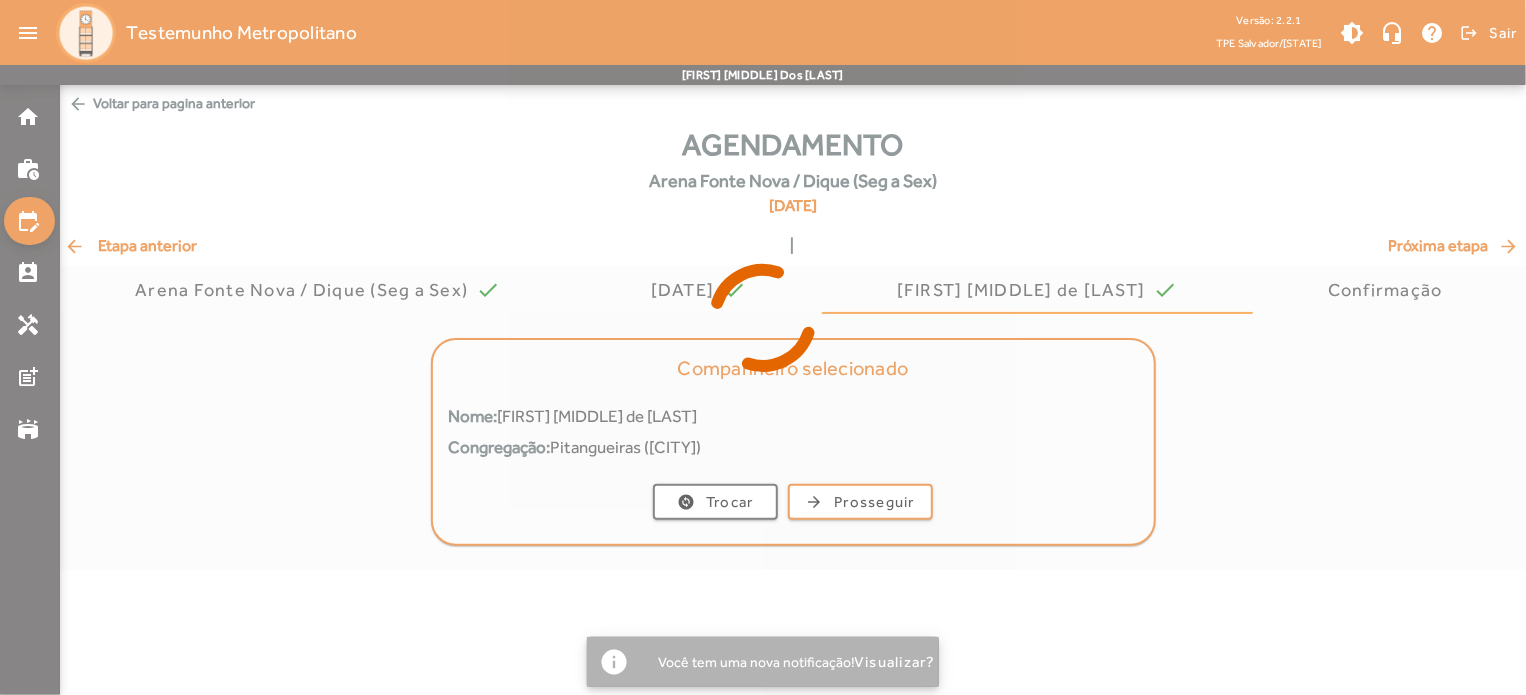 scroll, scrollTop: 0, scrollLeft: 0, axis: both 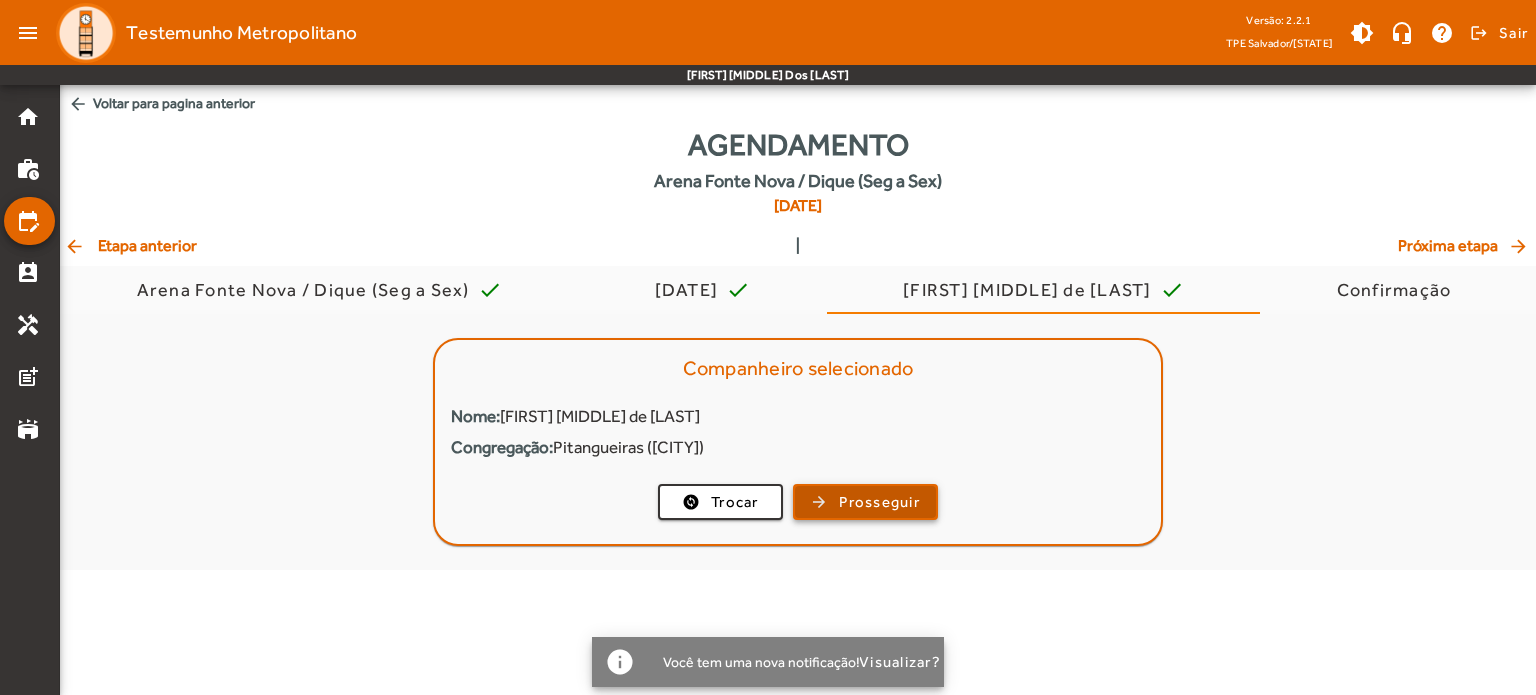click 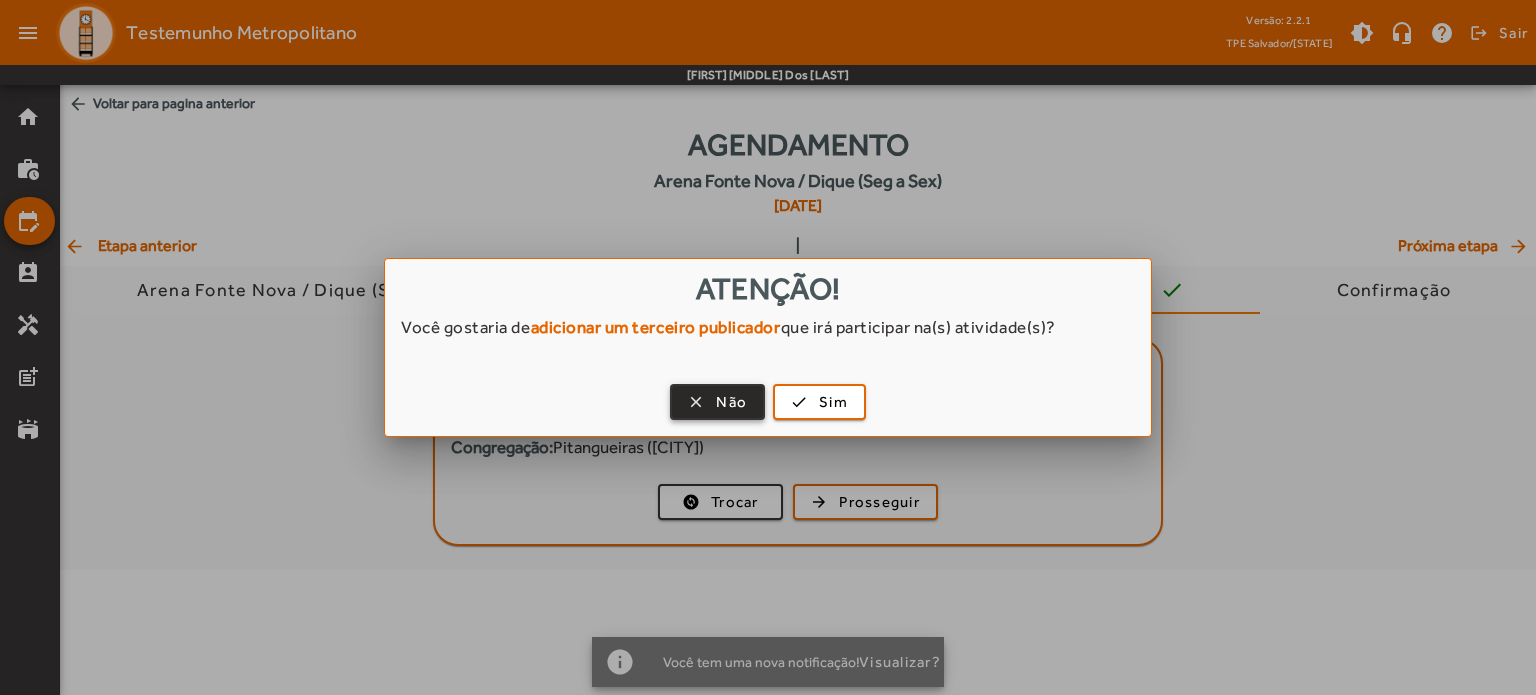 click on "Não" at bounding box center (731, 402) 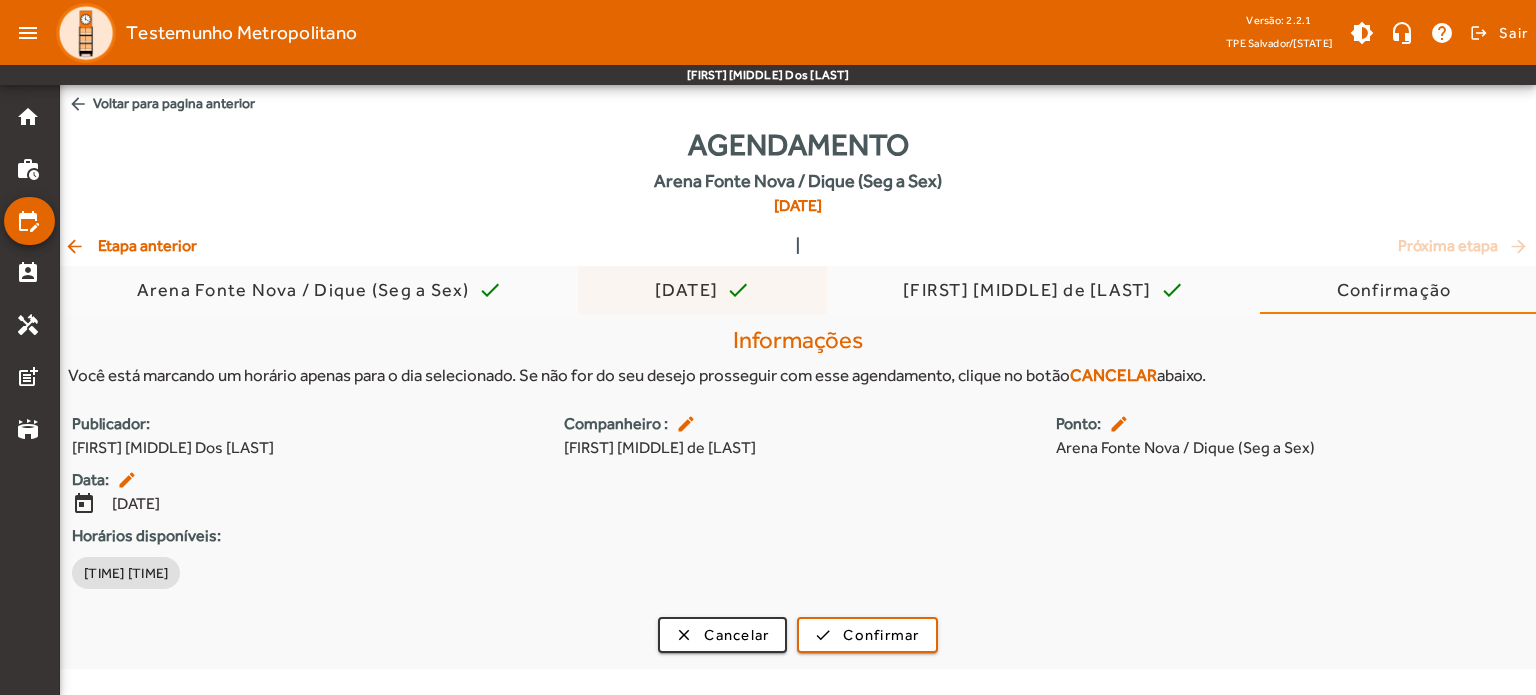 click on "[DATE]" at bounding box center [691, 290] 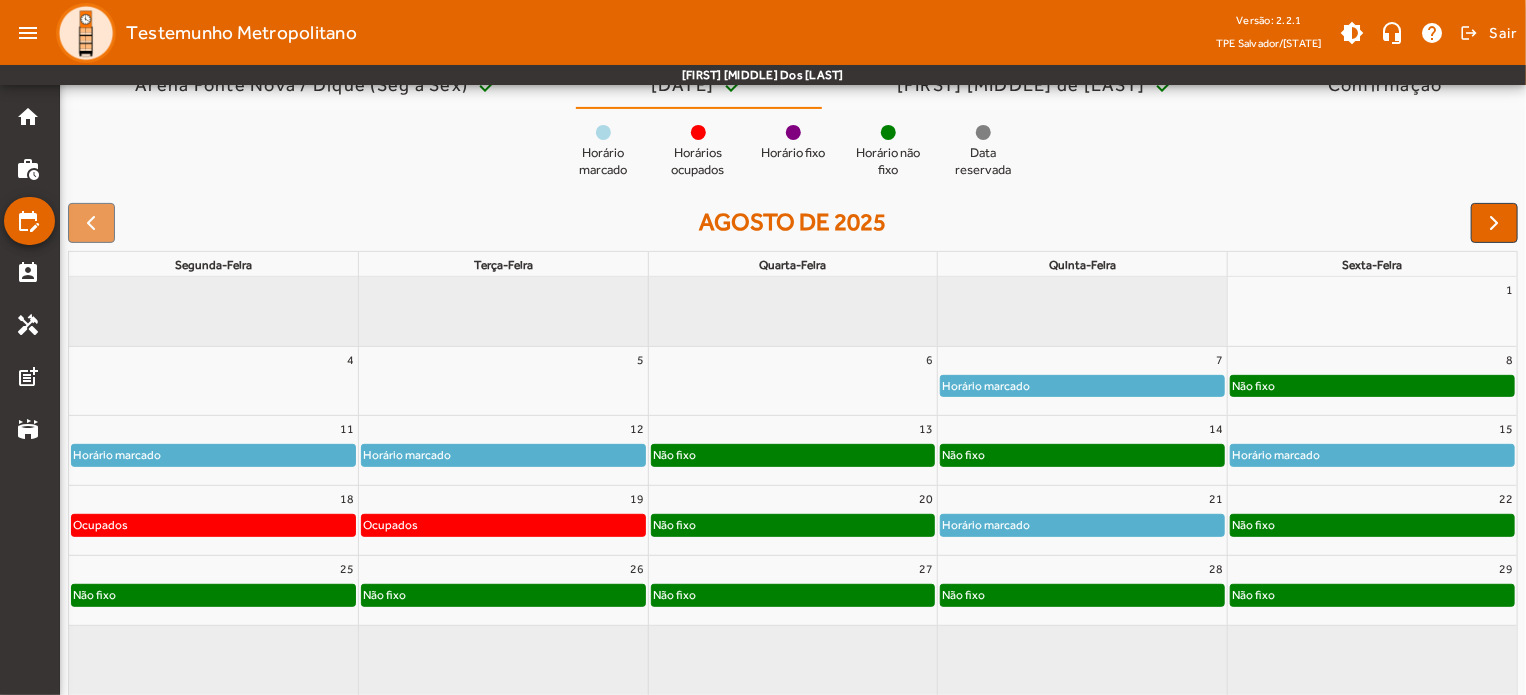 scroll, scrollTop: 214, scrollLeft: 0, axis: vertical 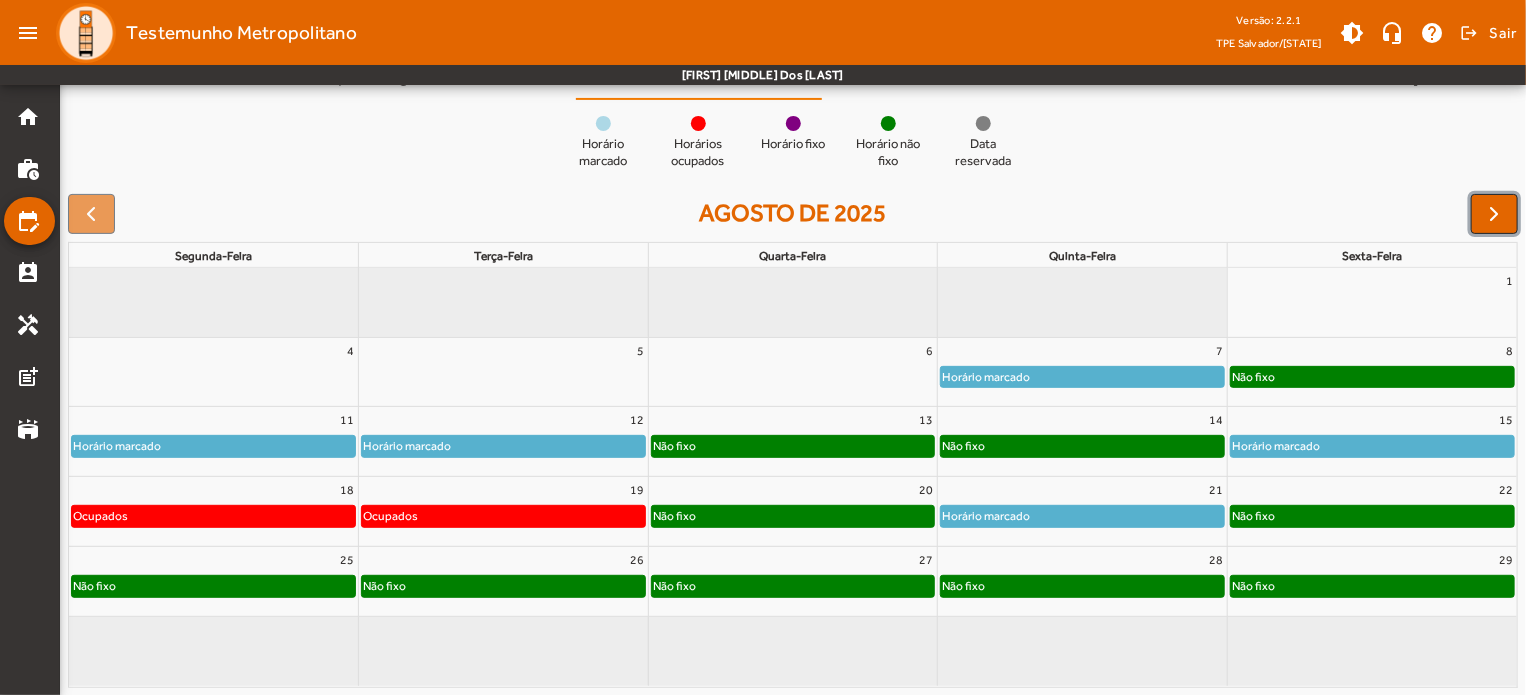 click at bounding box center (1495, 214) 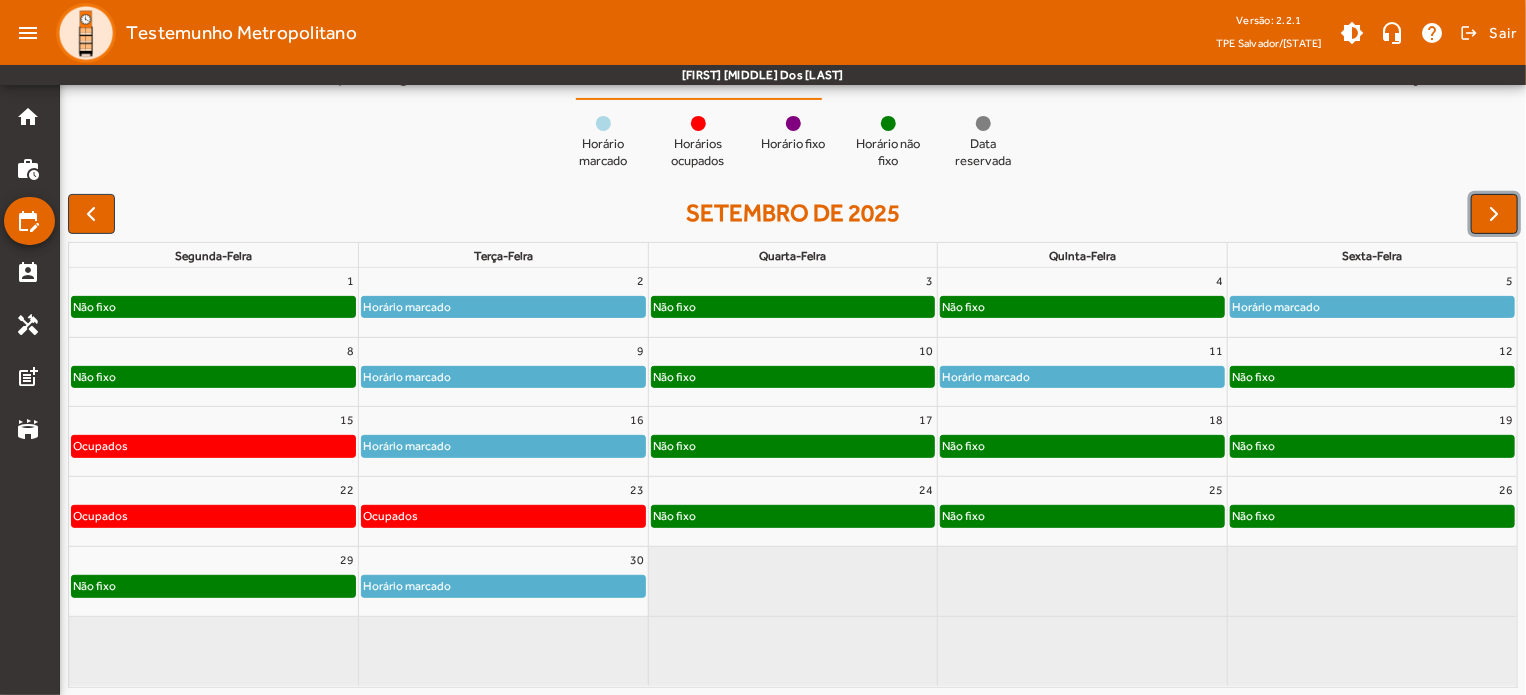 click at bounding box center [1494, 214] 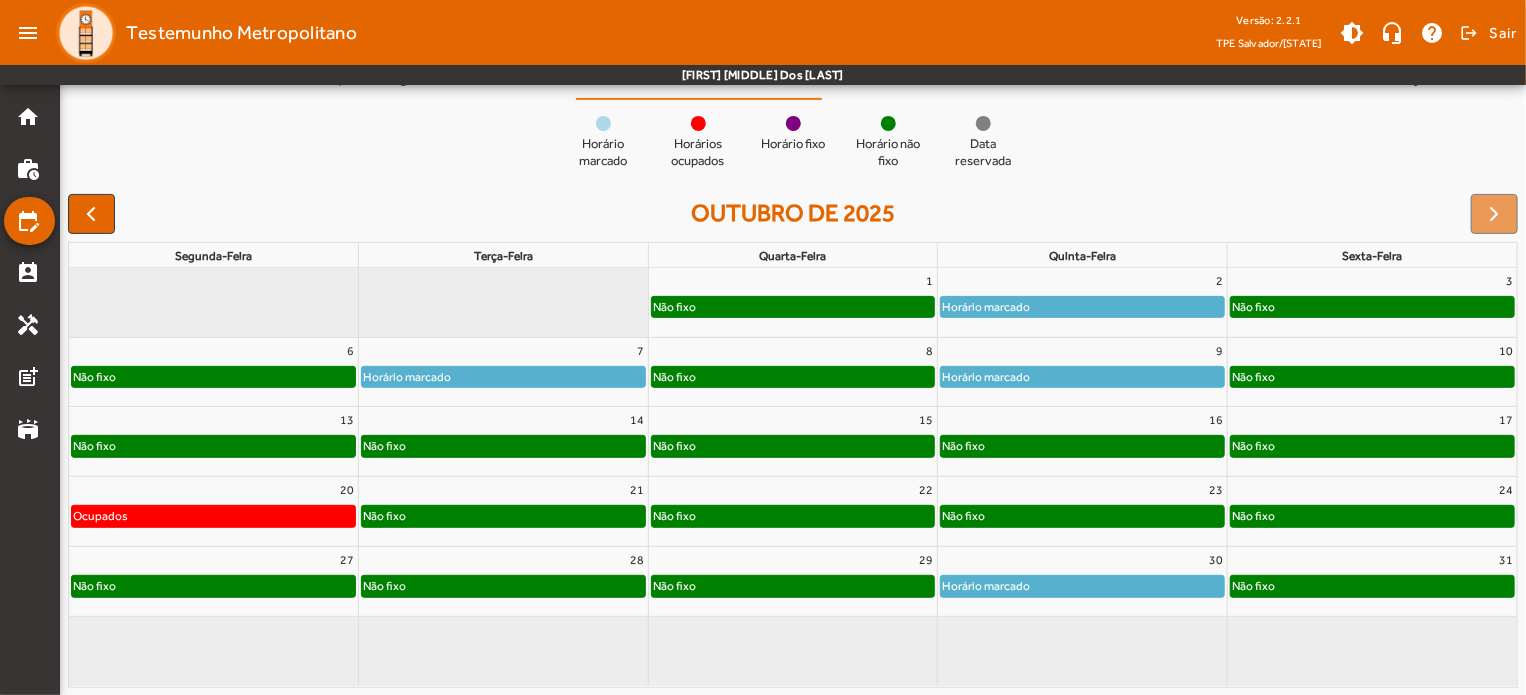 click on "Não fixo" 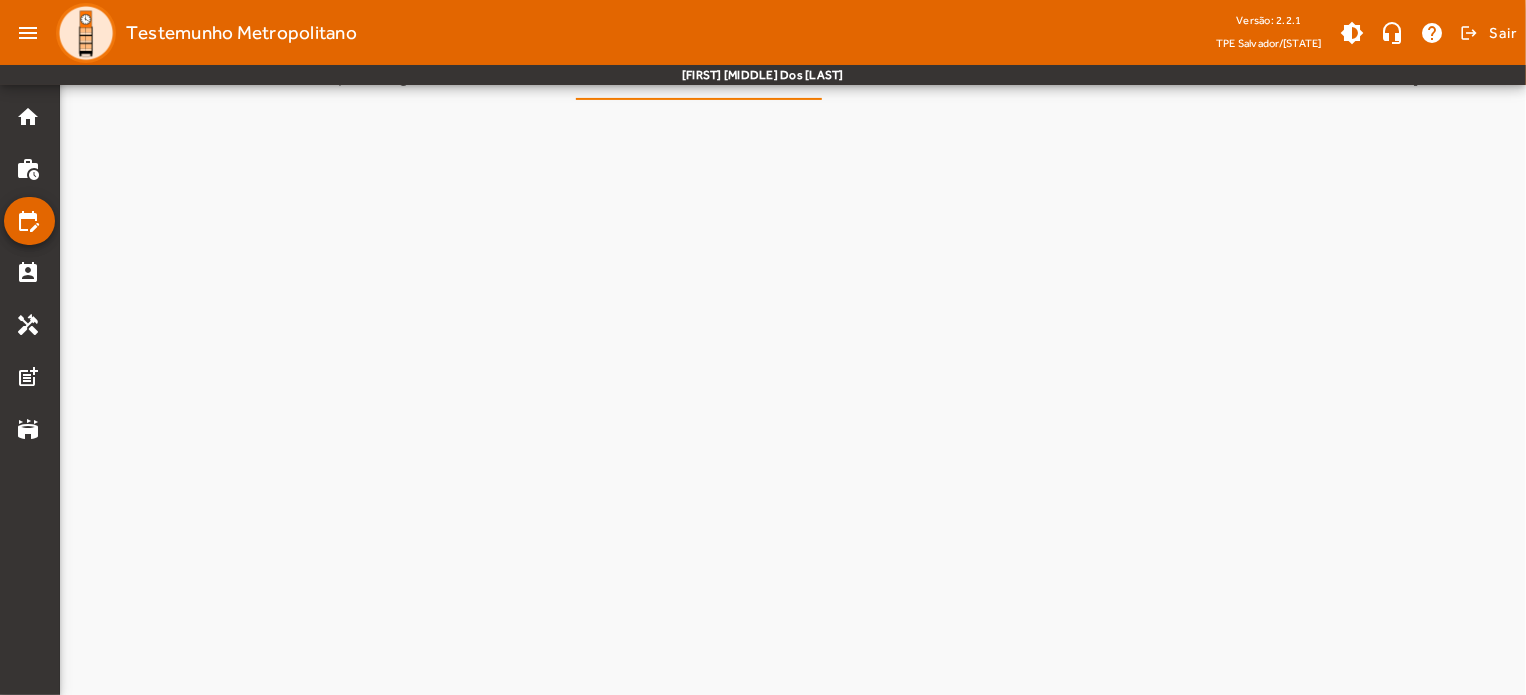 scroll, scrollTop: 0, scrollLeft: 0, axis: both 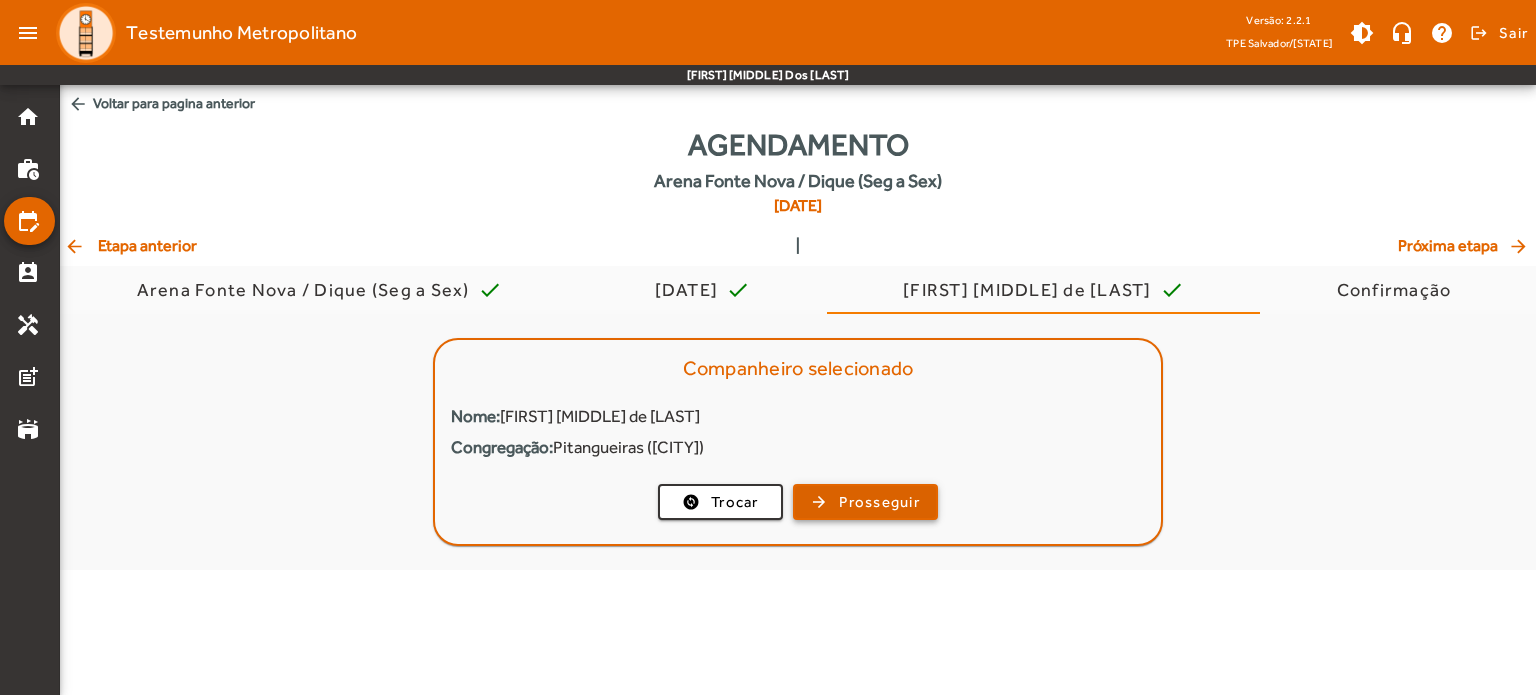 click on "Prosseguir" 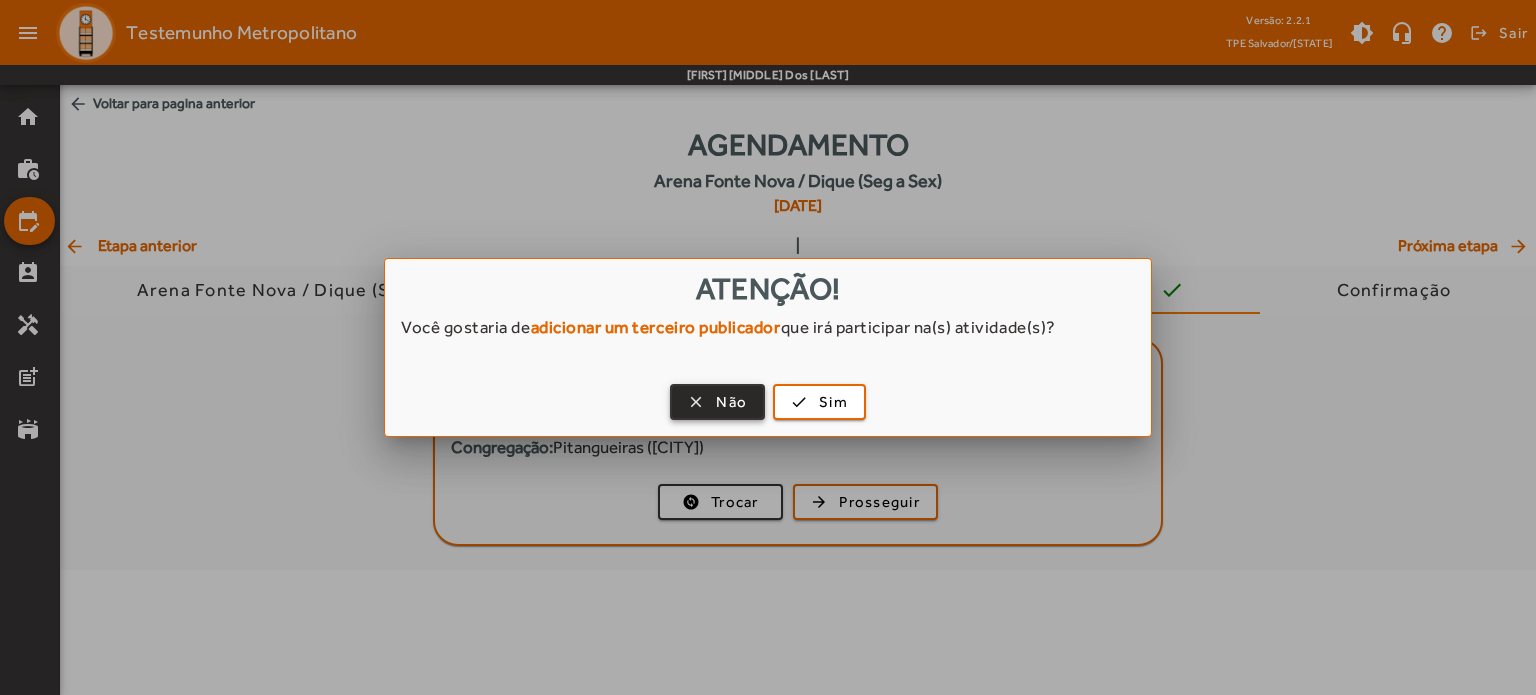 click at bounding box center (717, 402) 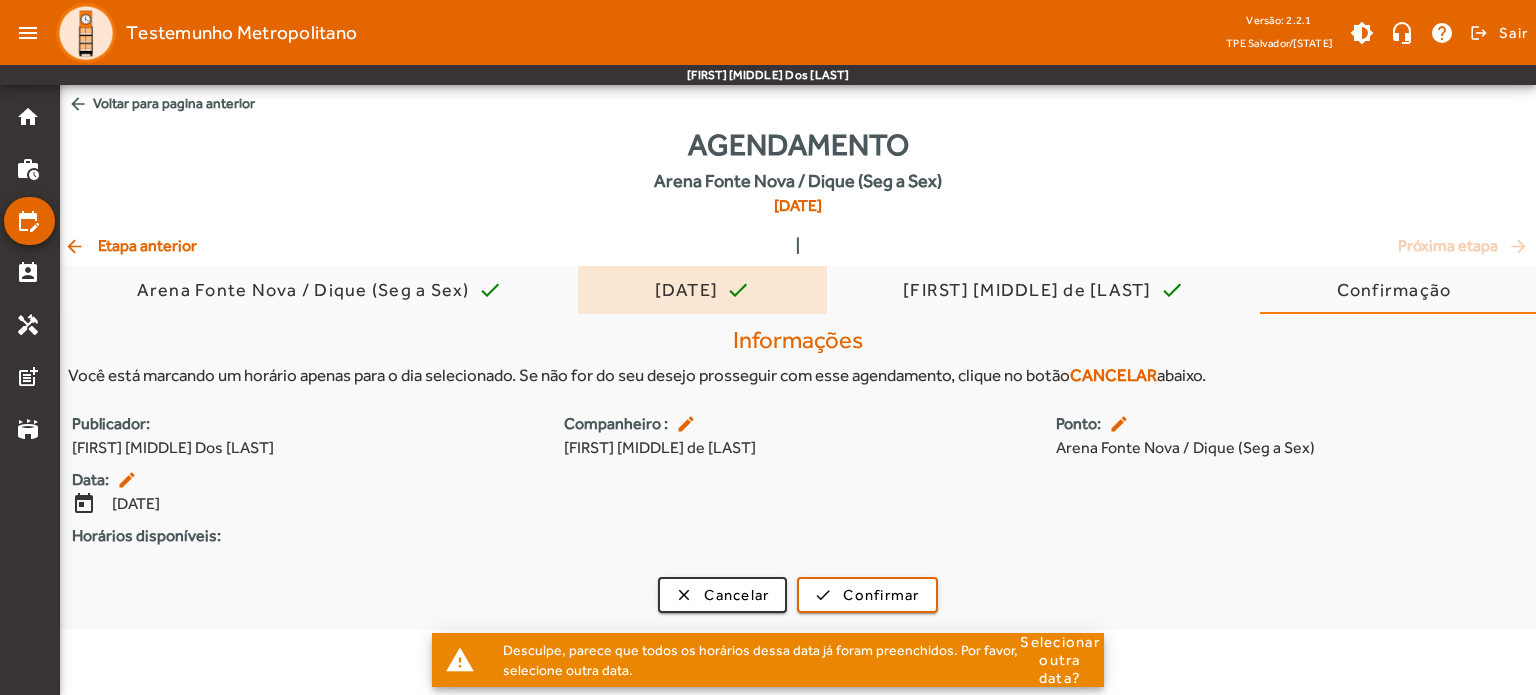 click on "[DATE]" at bounding box center (691, 290) 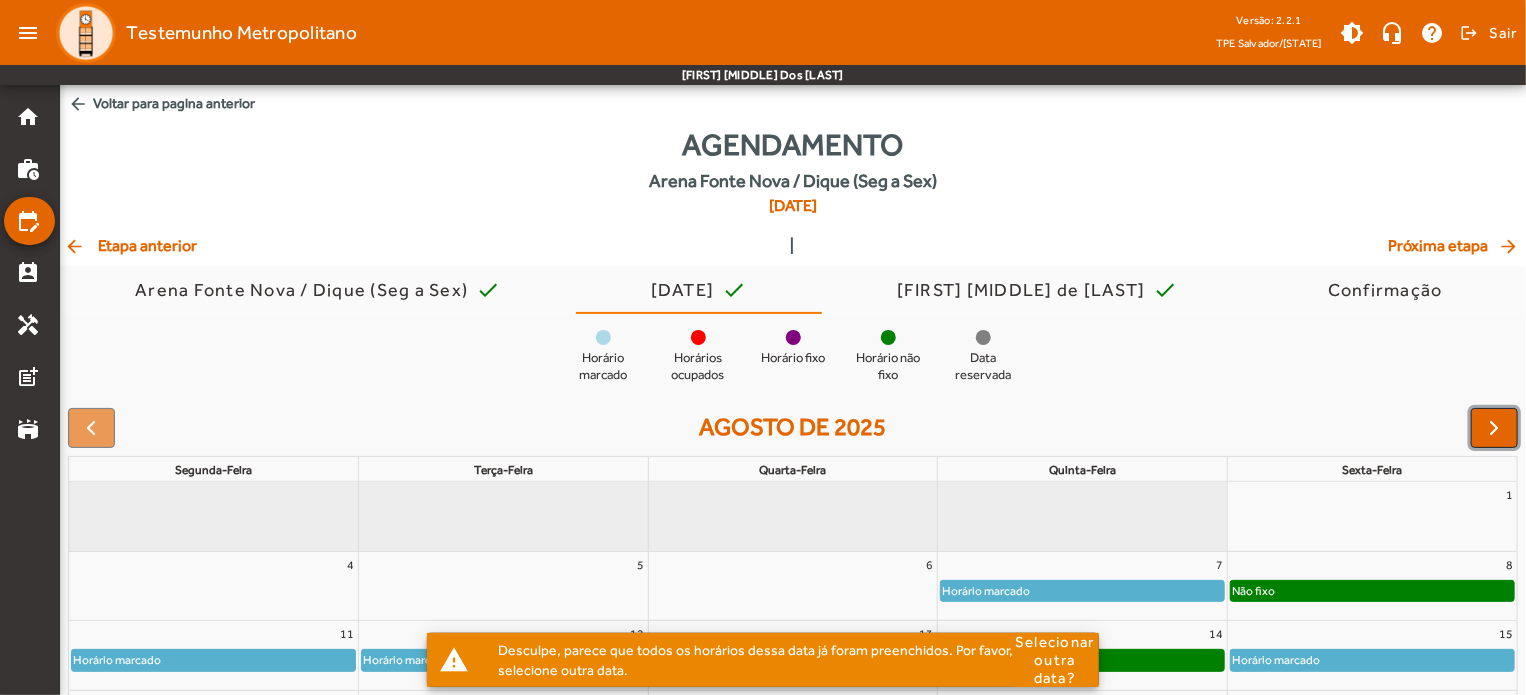 click at bounding box center [1495, 428] 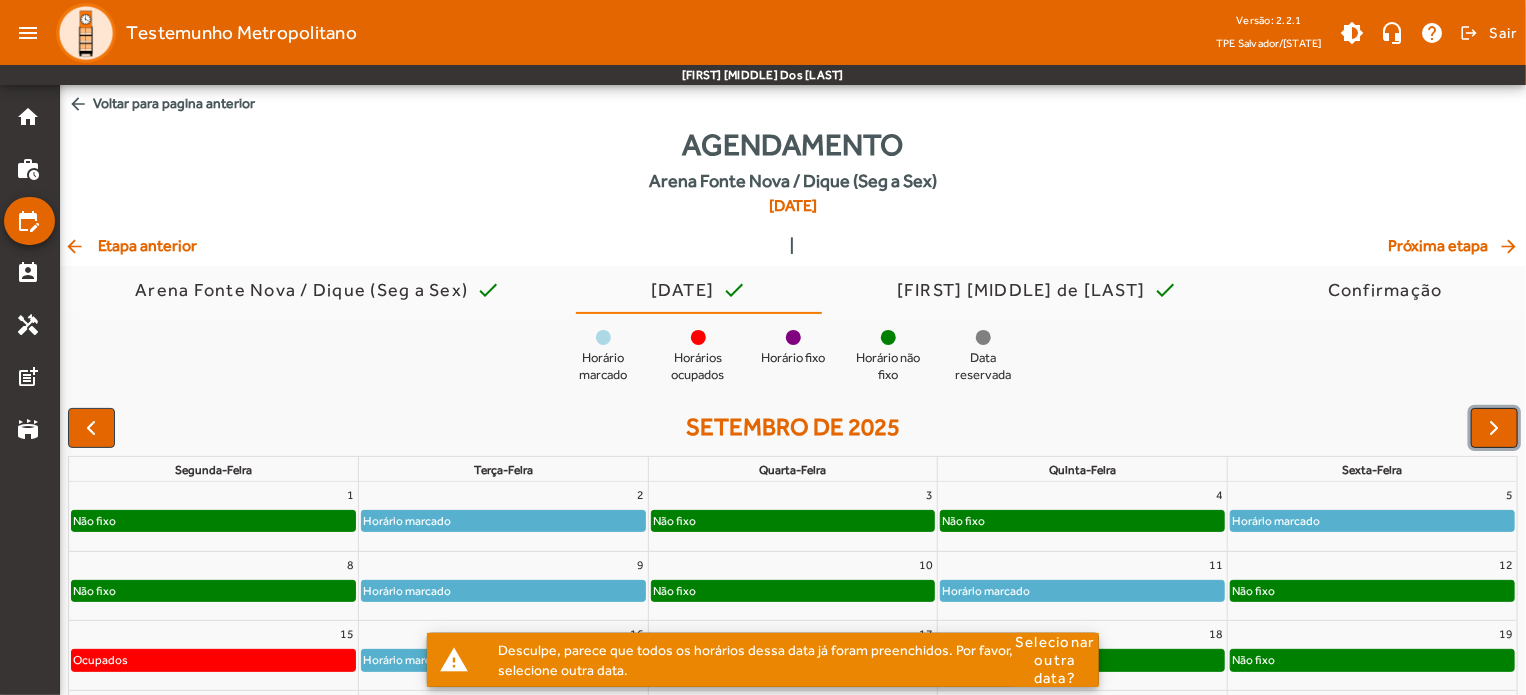 click at bounding box center (1495, 428) 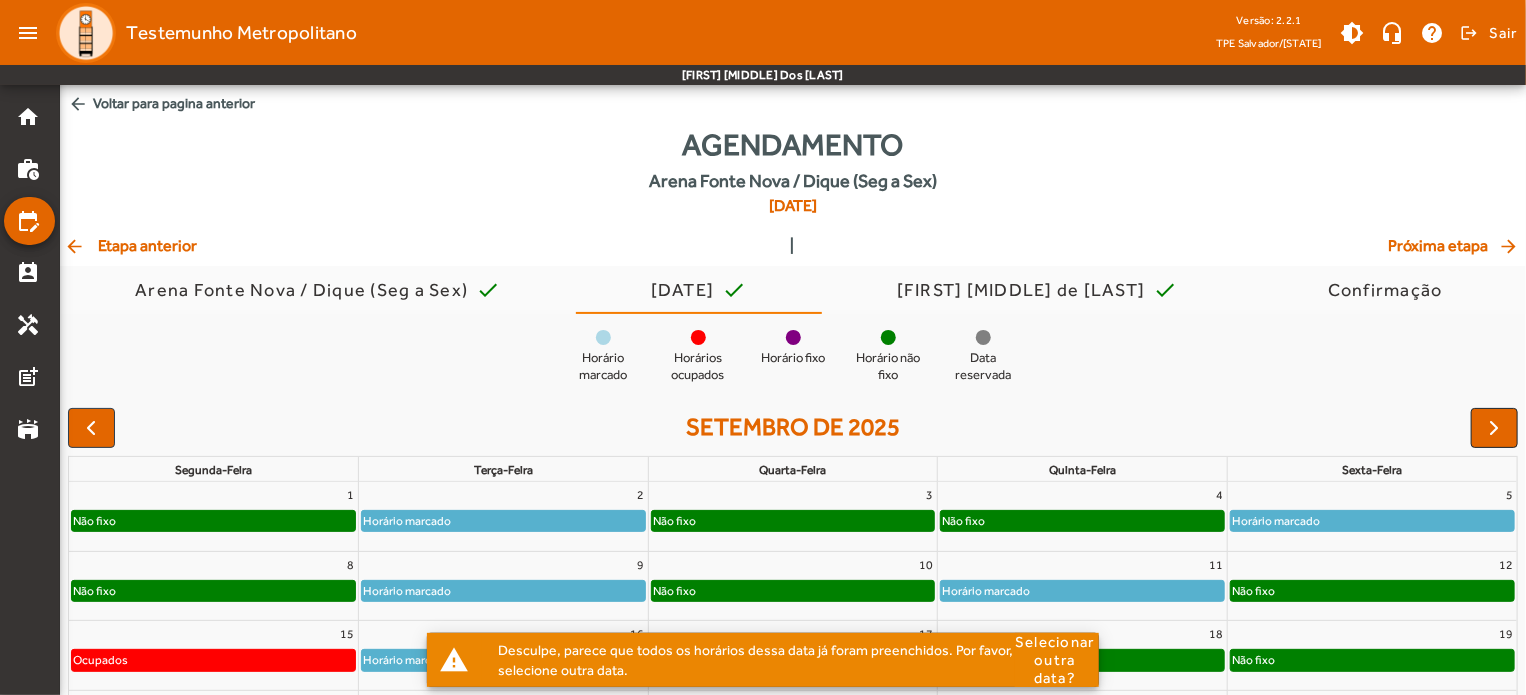 click at bounding box center (1494, 428) 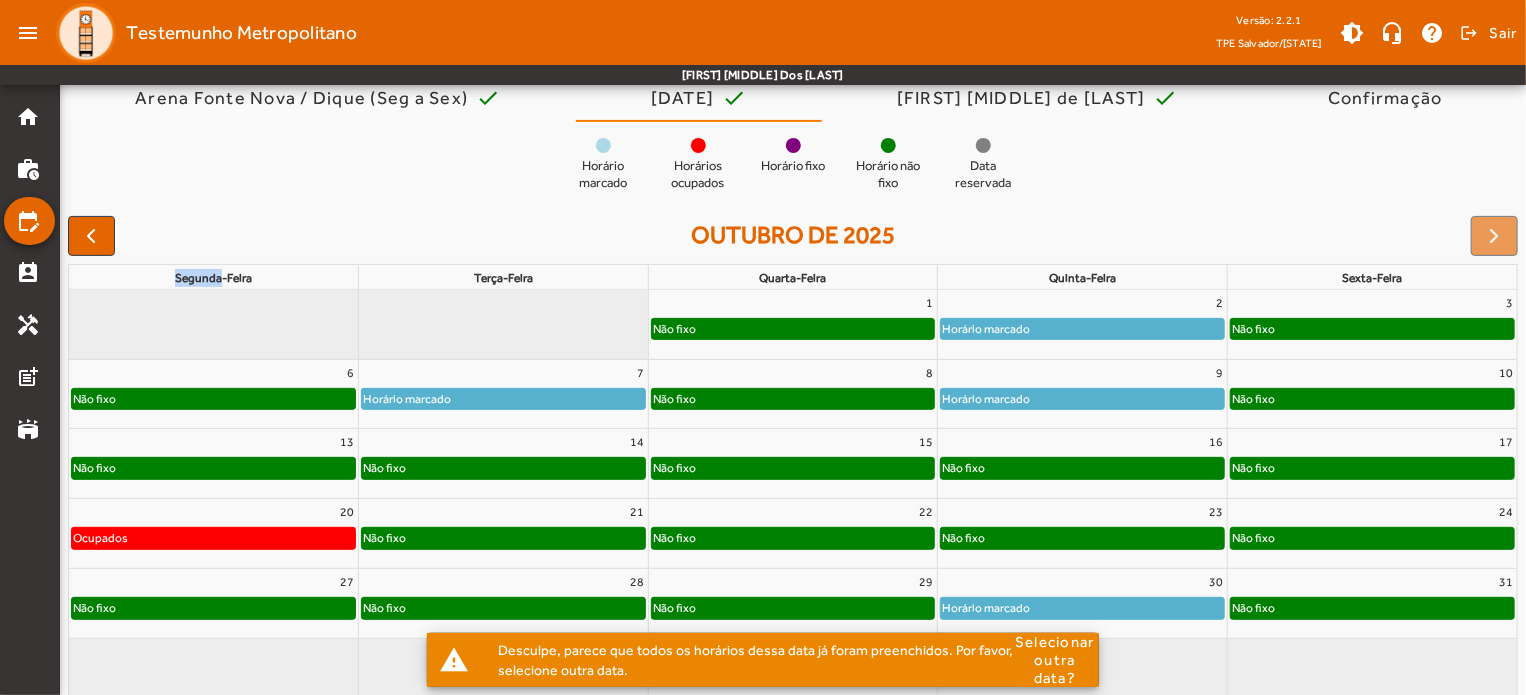 scroll, scrollTop: 214, scrollLeft: 0, axis: vertical 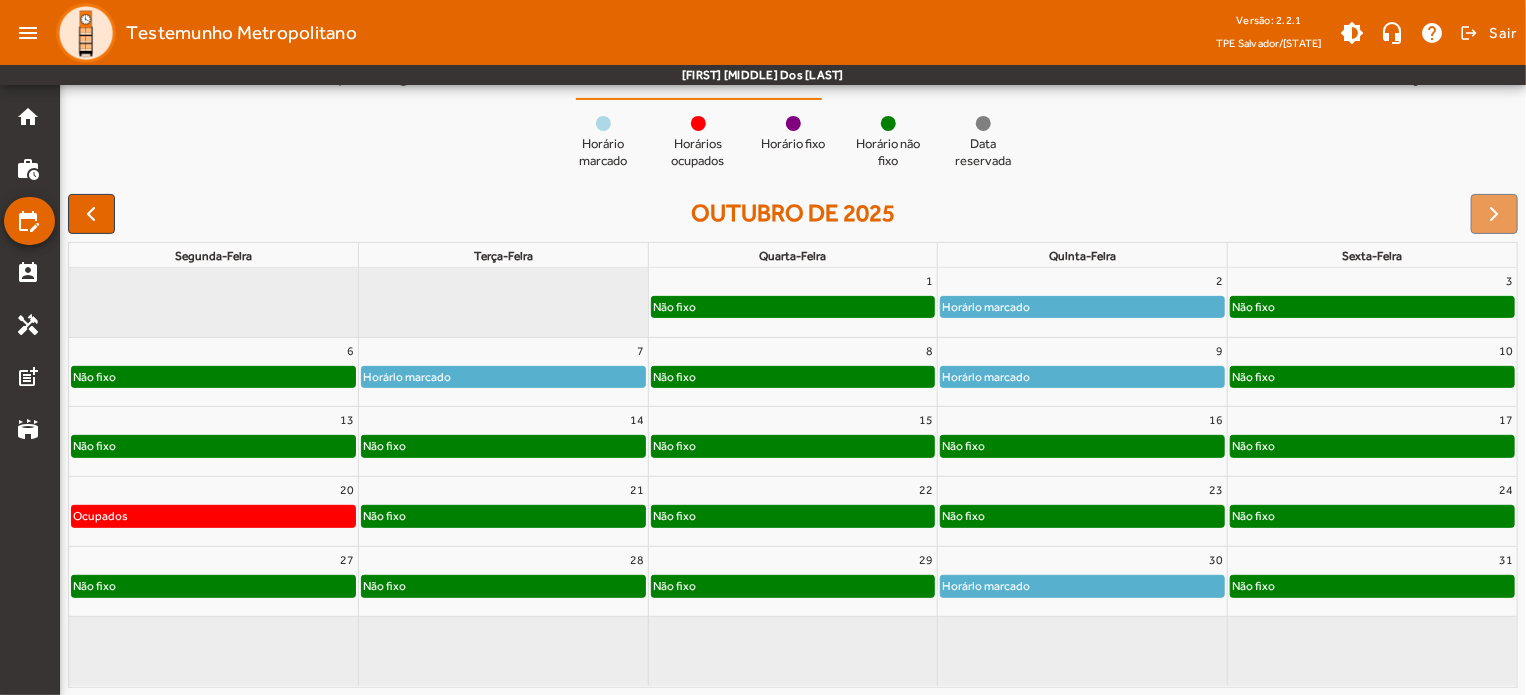 click on "14" at bounding box center [503, 420] 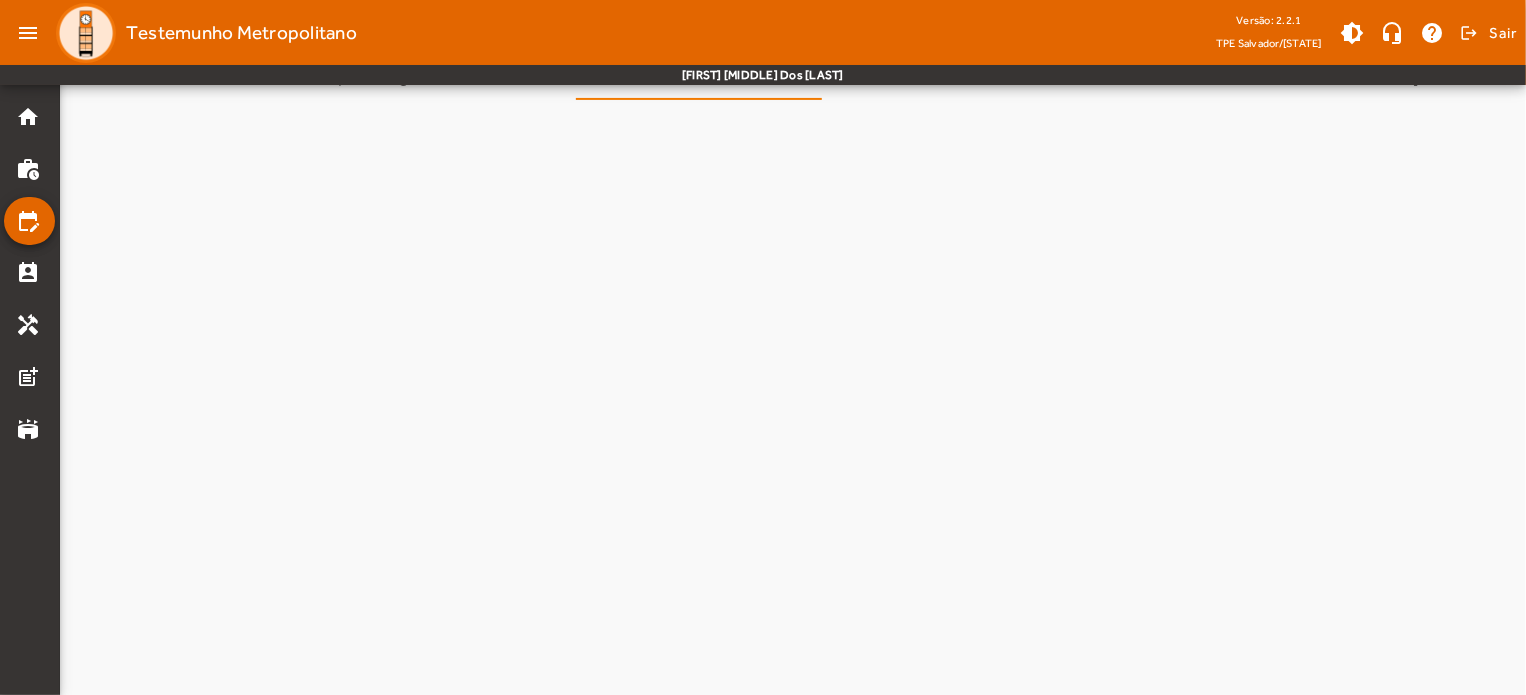 scroll, scrollTop: 0, scrollLeft: 0, axis: both 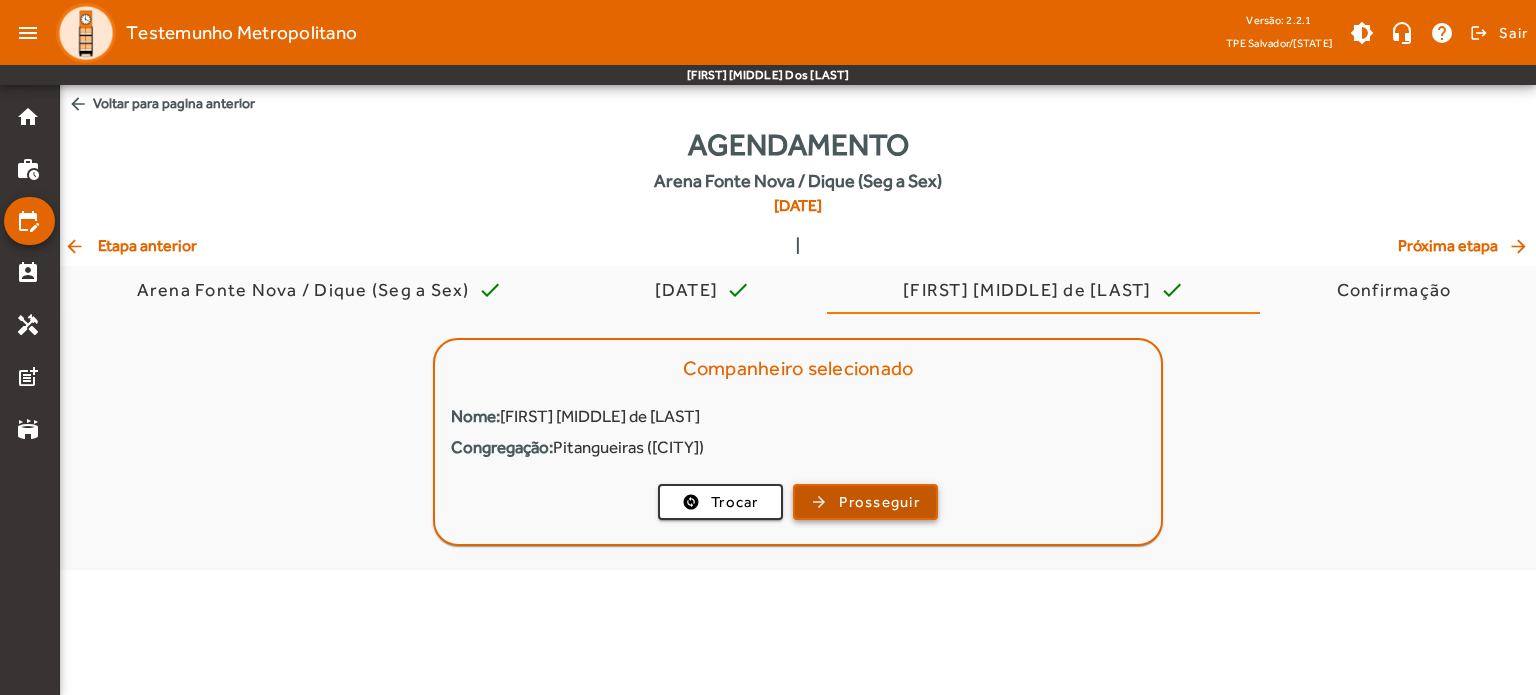 click on "Prosseguir" 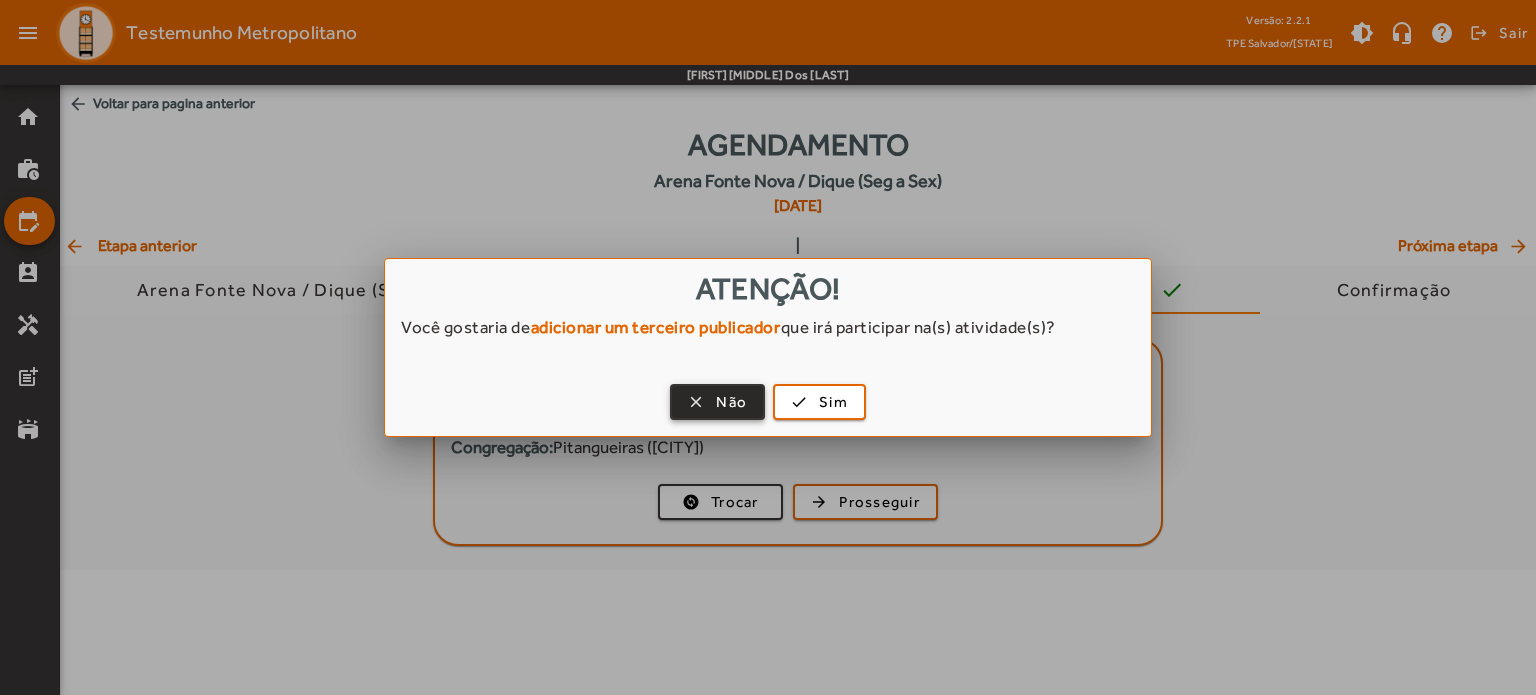 click at bounding box center [717, 402] 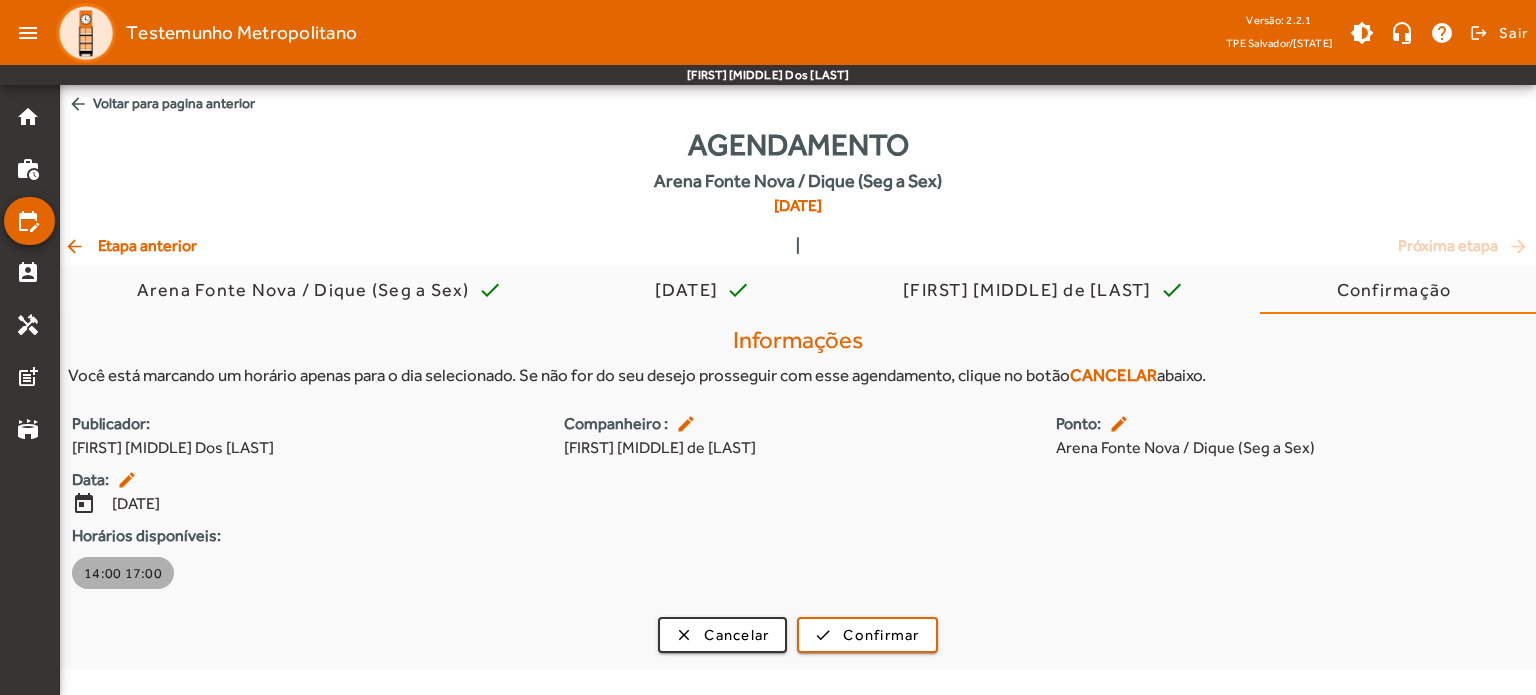 click on "14:00 17:00" at bounding box center (123, 573) 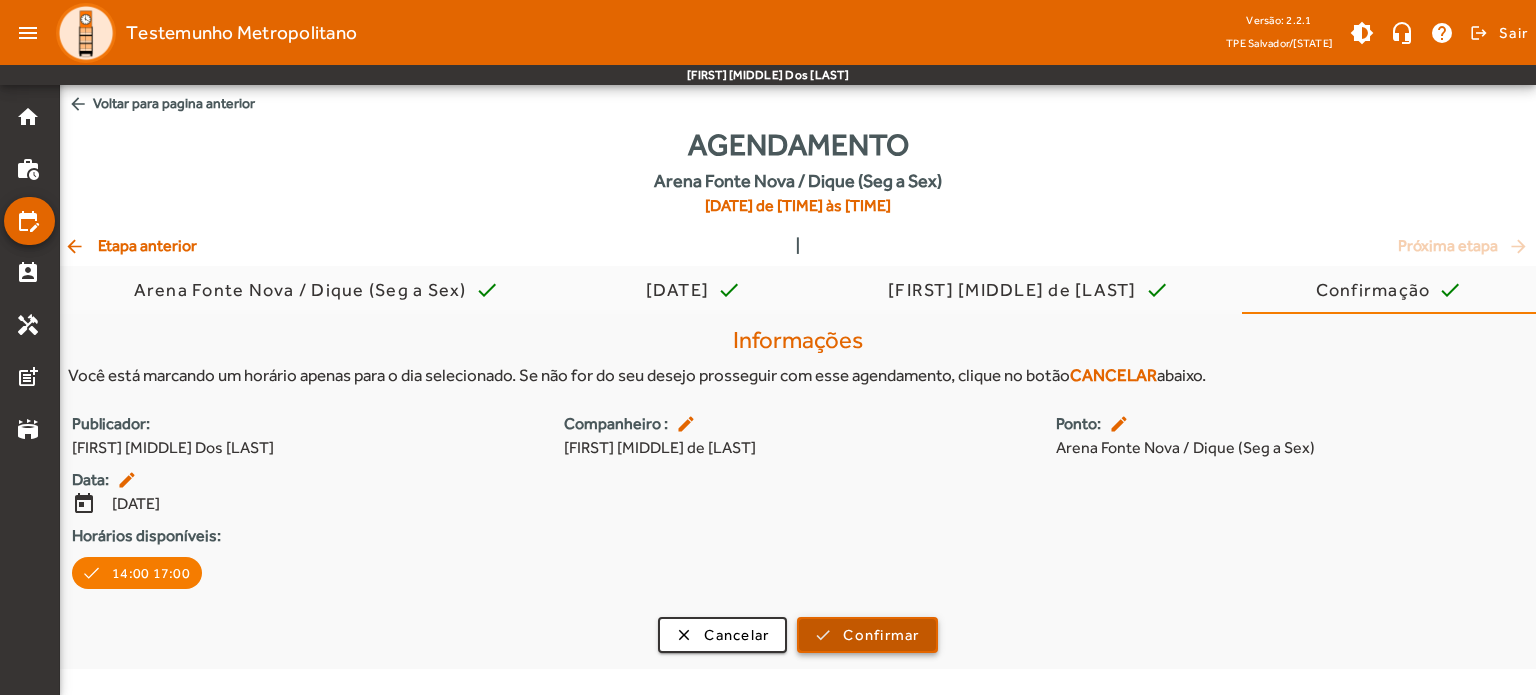 click on "Confirmar" at bounding box center [881, 635] 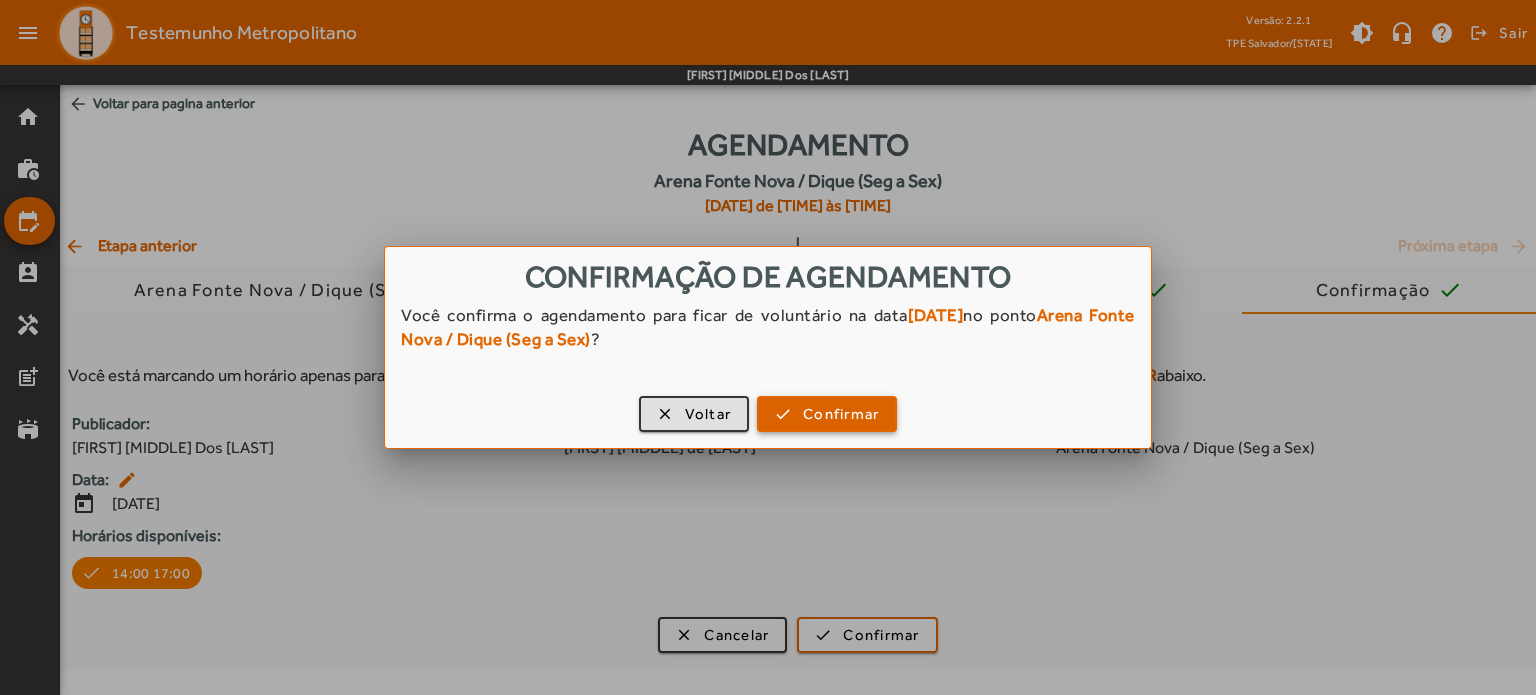 click on "Confirmar" at bounding box center (841, 414) 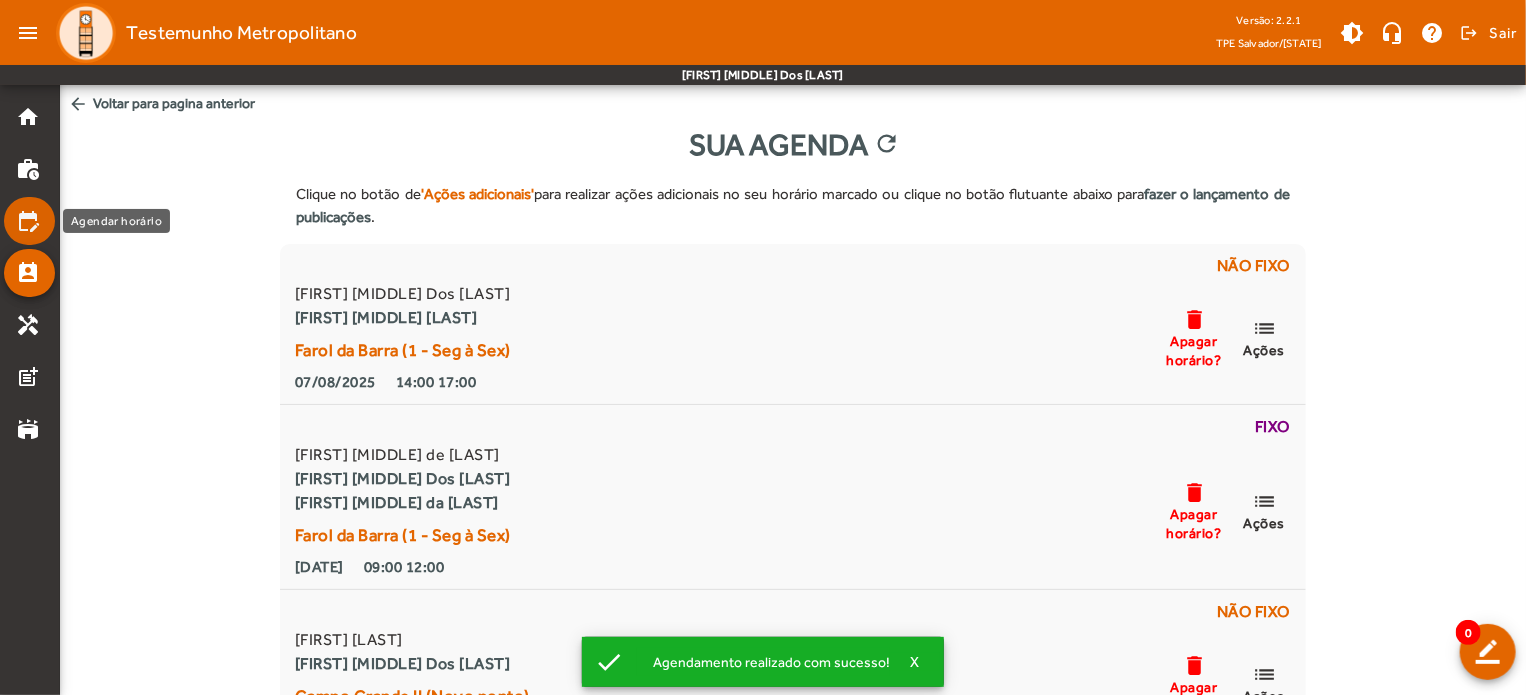 click on "edit_calendar" 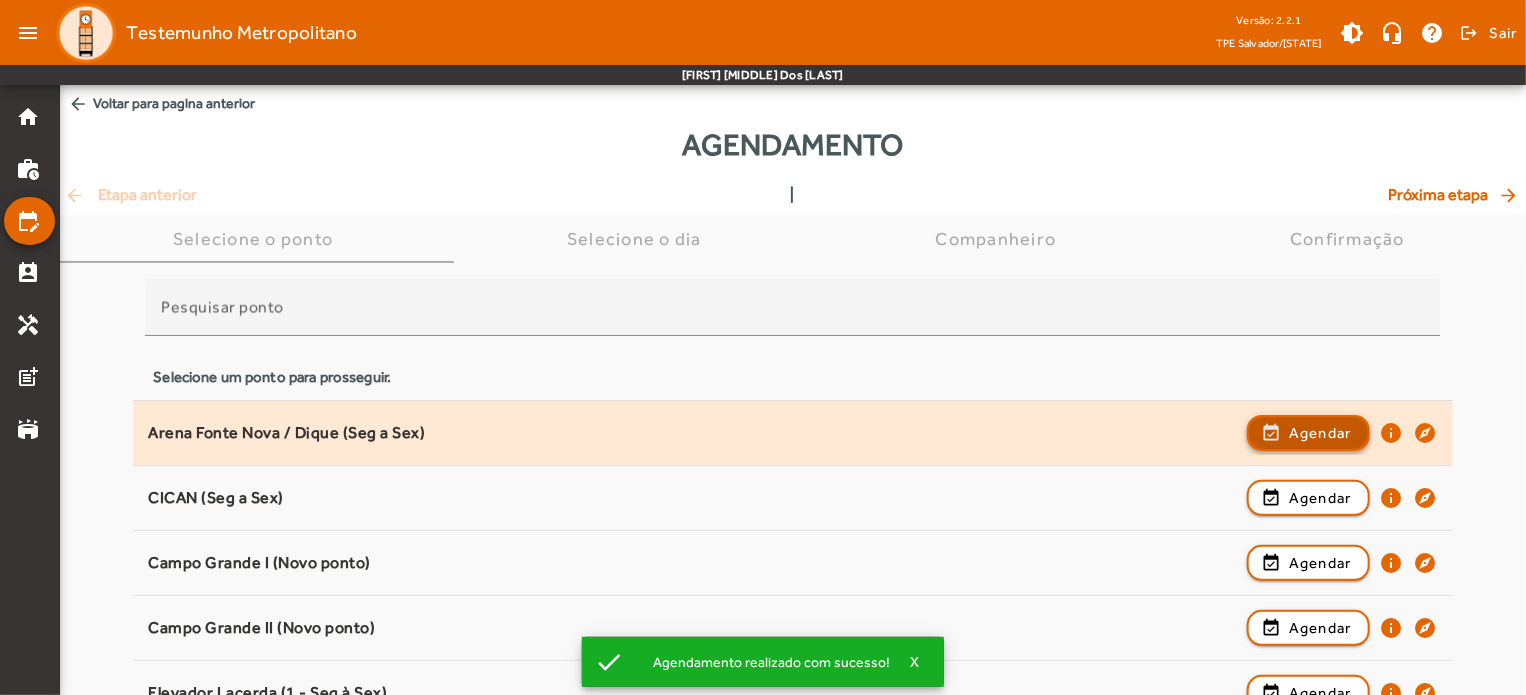 click 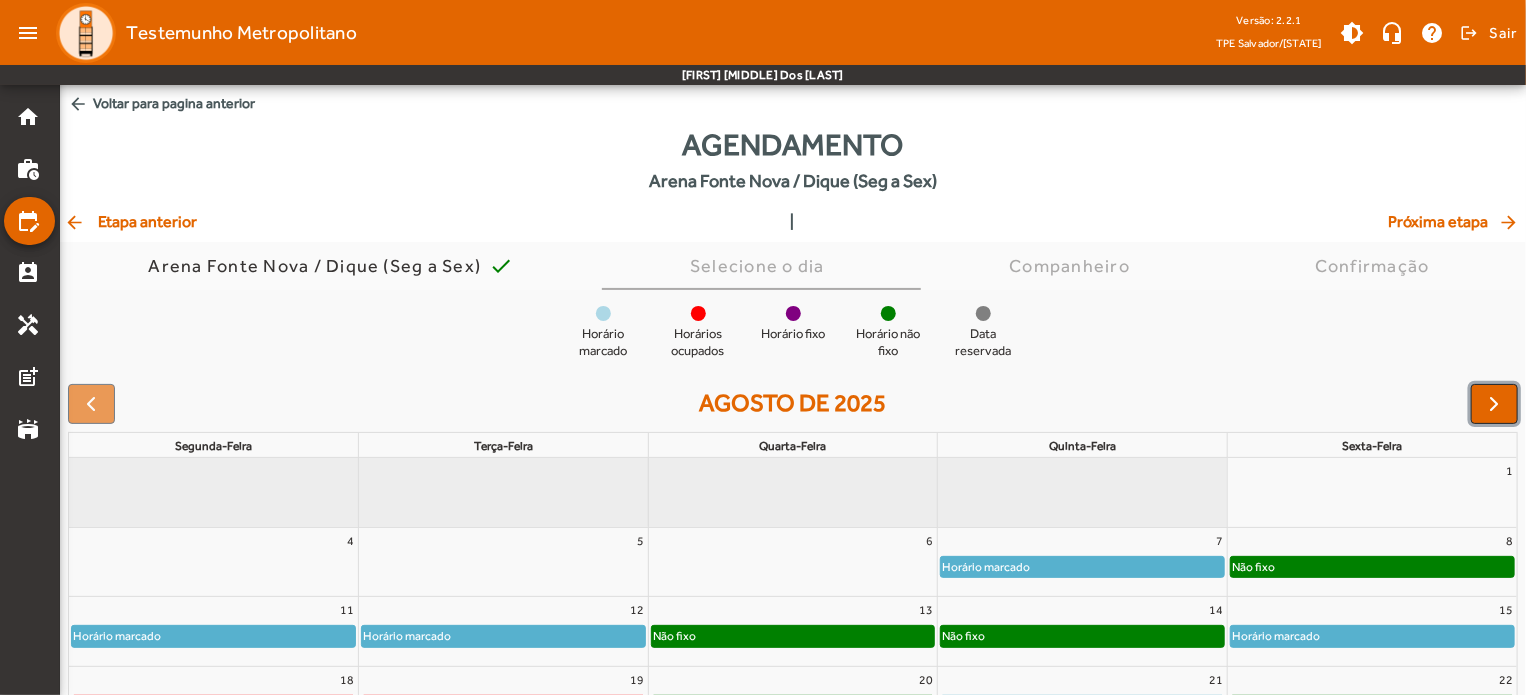 click at bounding box center (1495, 404) 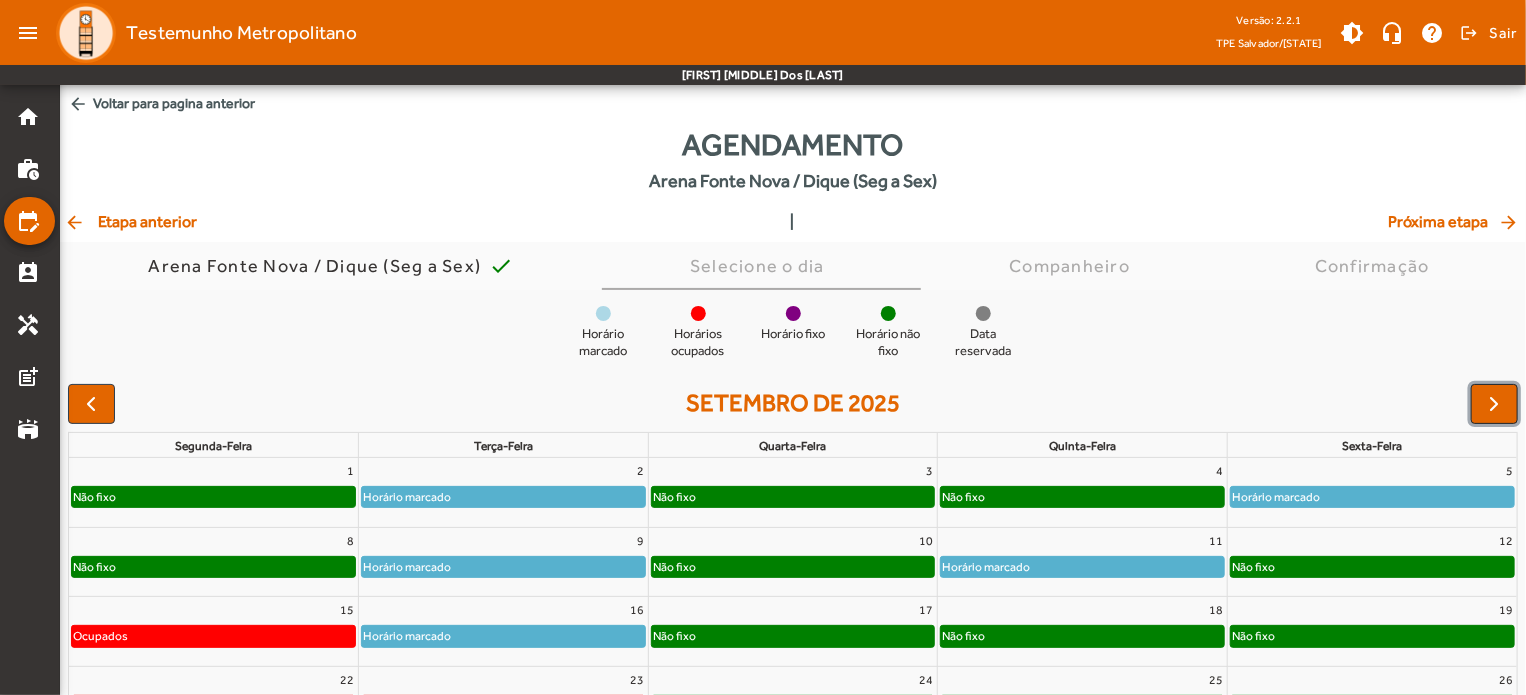 click at bounding box center [1495, 404] 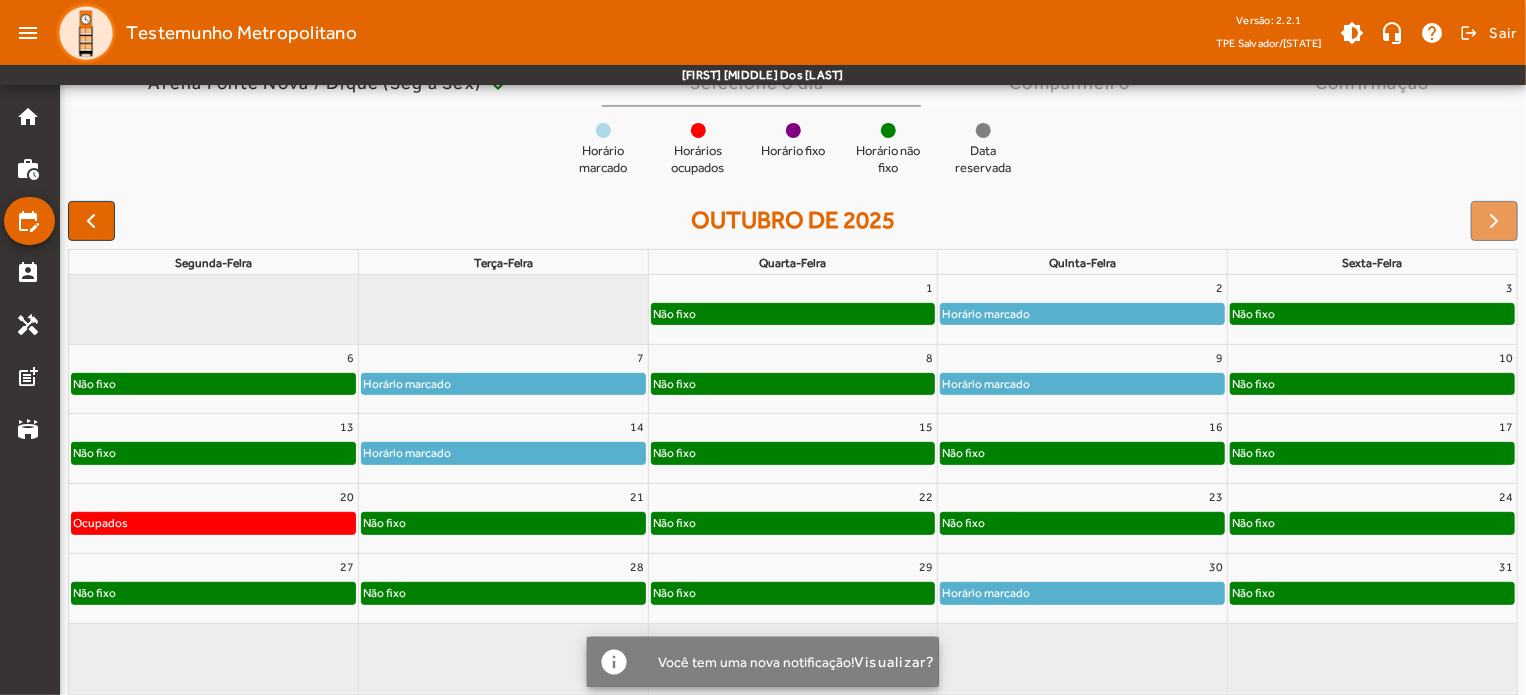 scroll, scrollTop: 190, scrollLeft: 0, axis: vertical 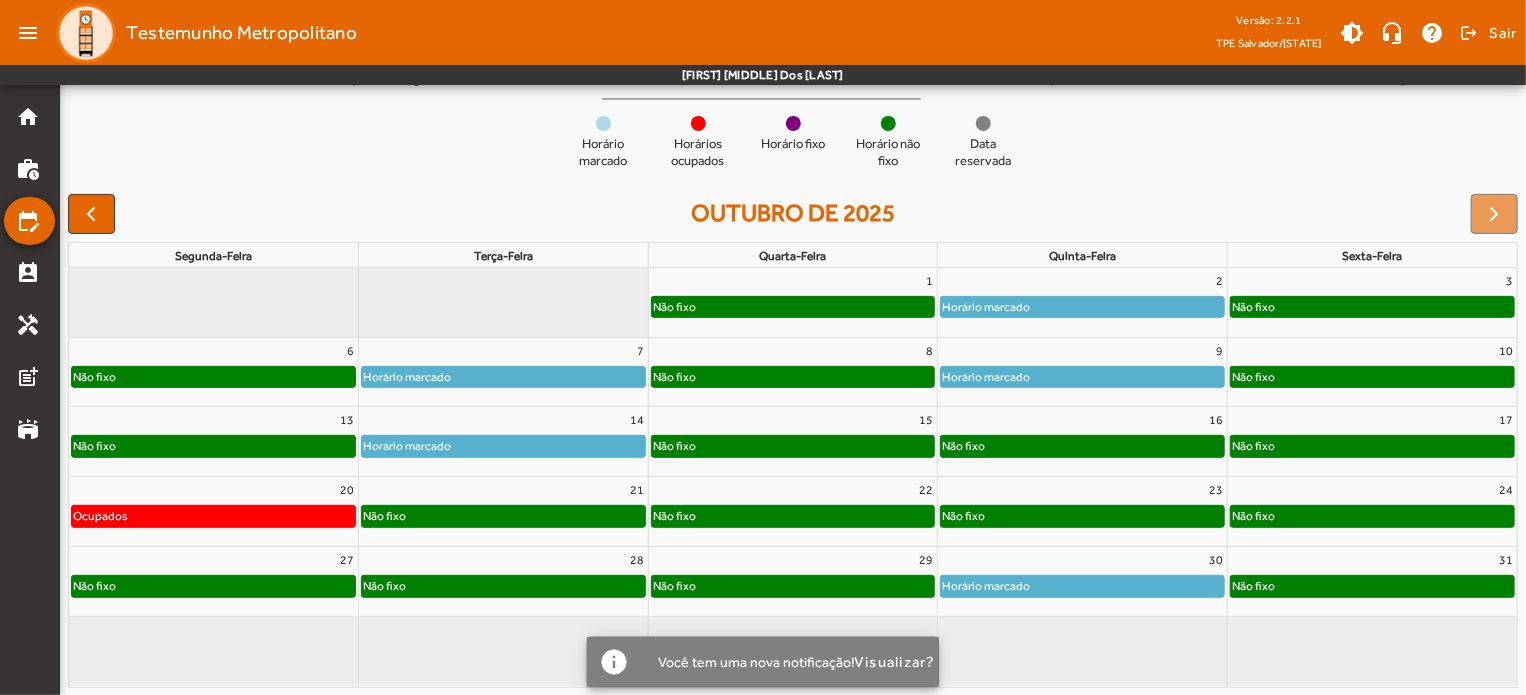 click on "Não fixo" 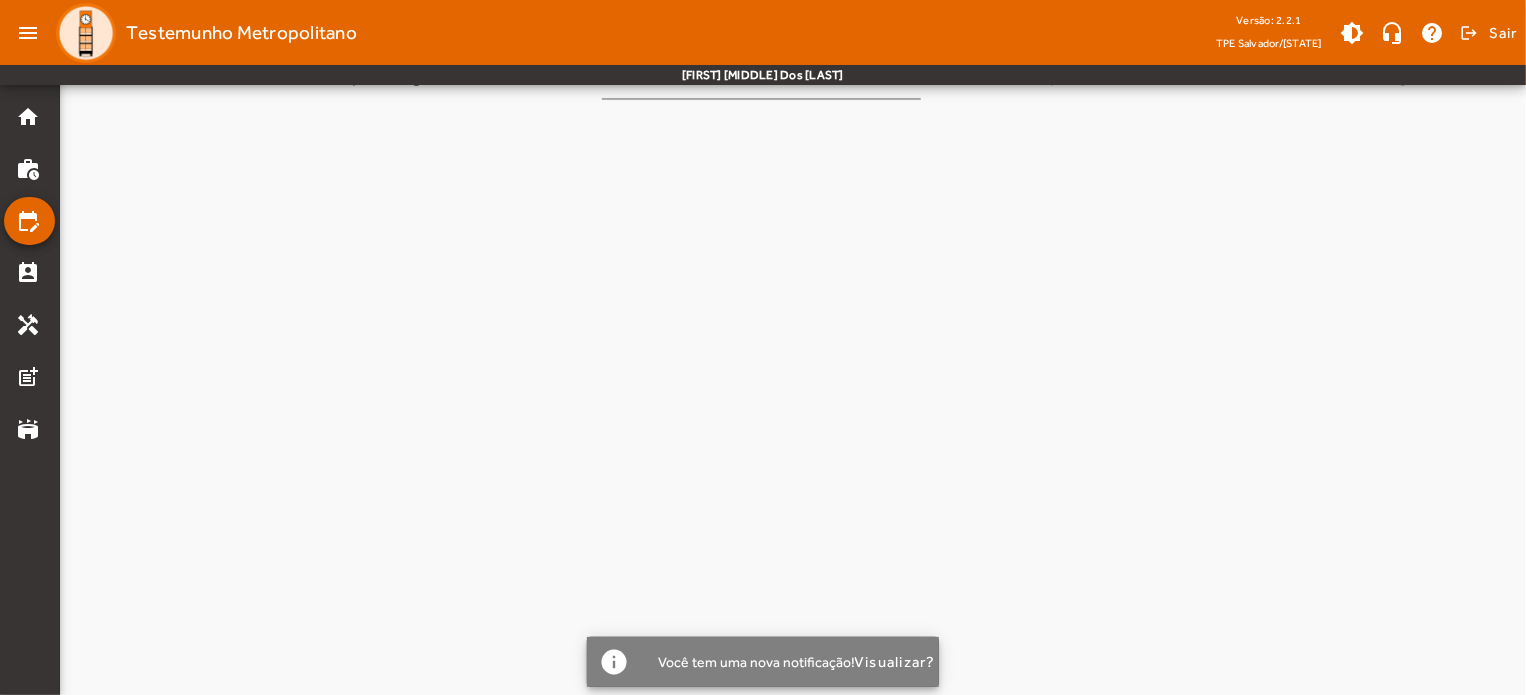 scroll, scrollTop: 0, scrollLeft: 0, axis: both 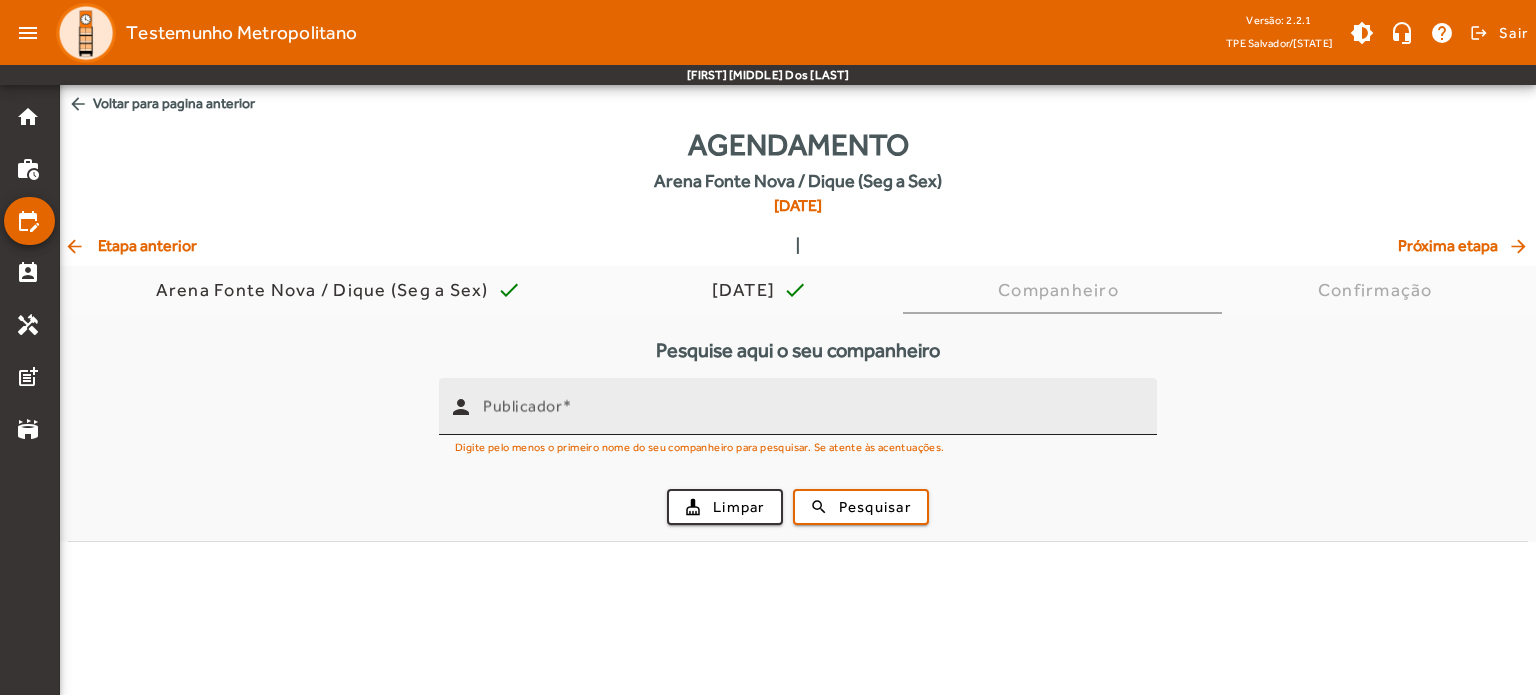 click on "Publicador" at bounding box center (812, 406) 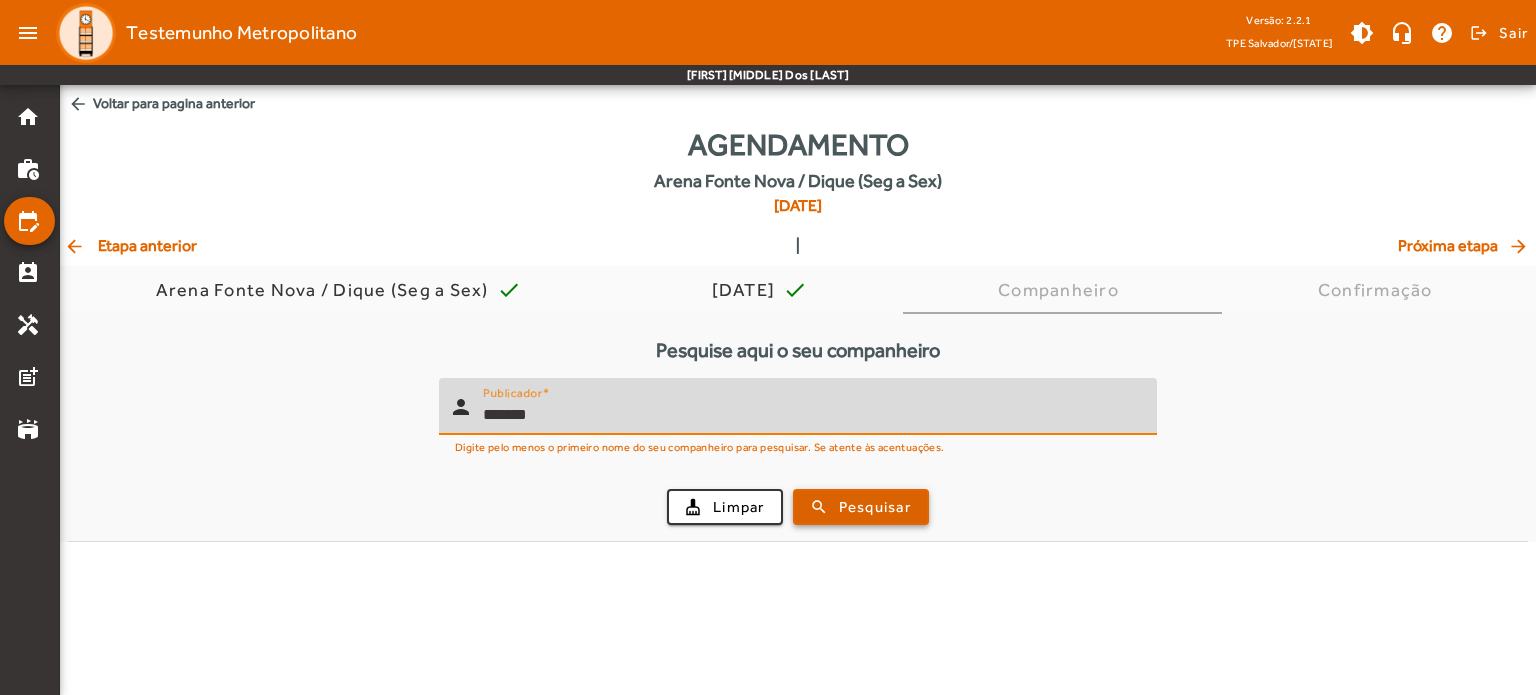 type on "*******" 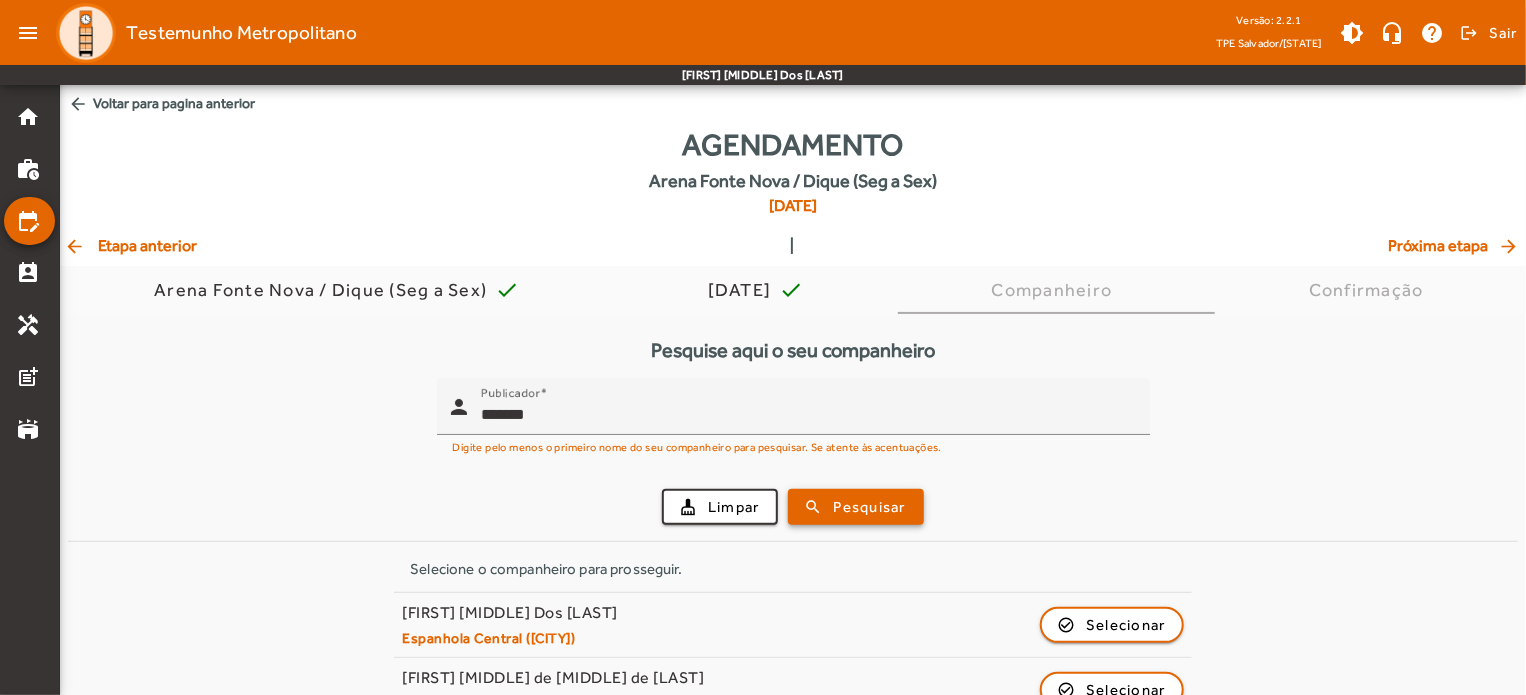scroll, scrollTop: 172, scrollLeft: 0, axis: vertical 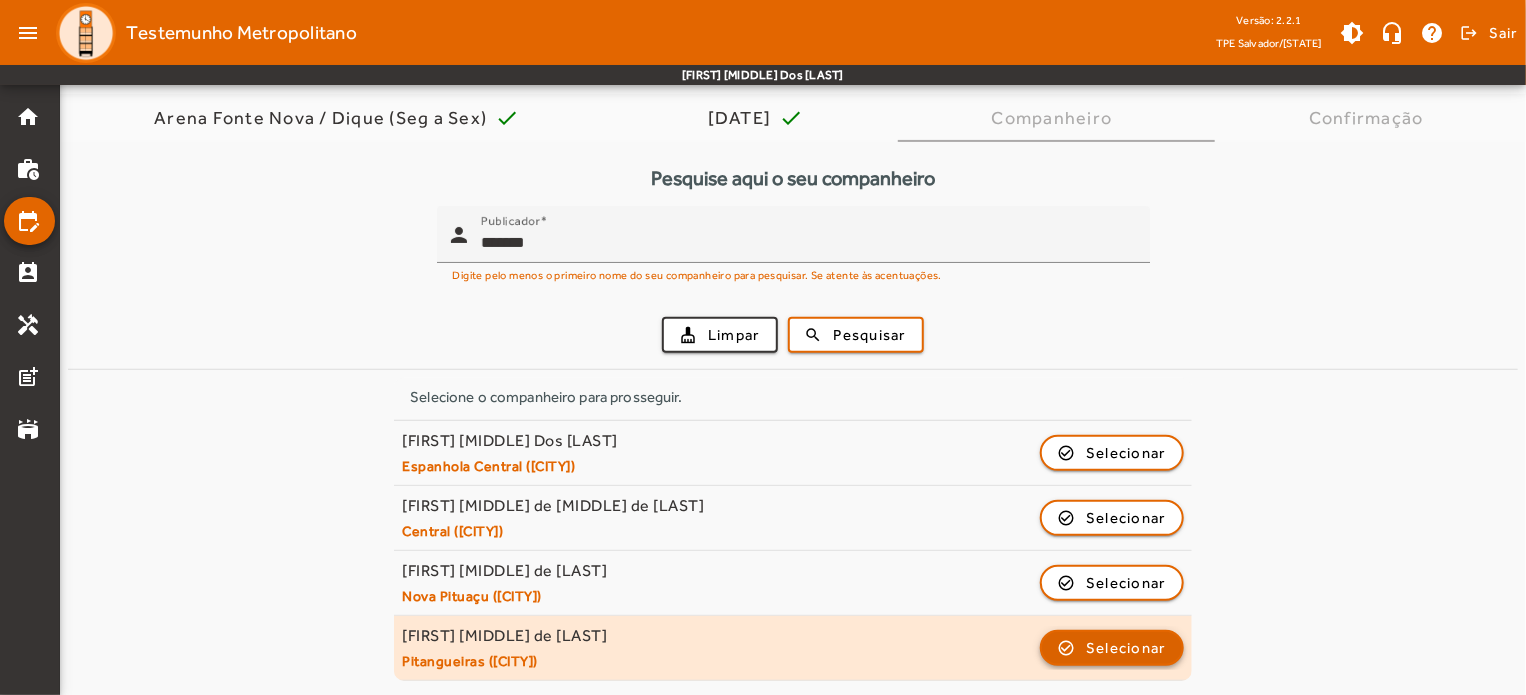 click on "Selecionar" 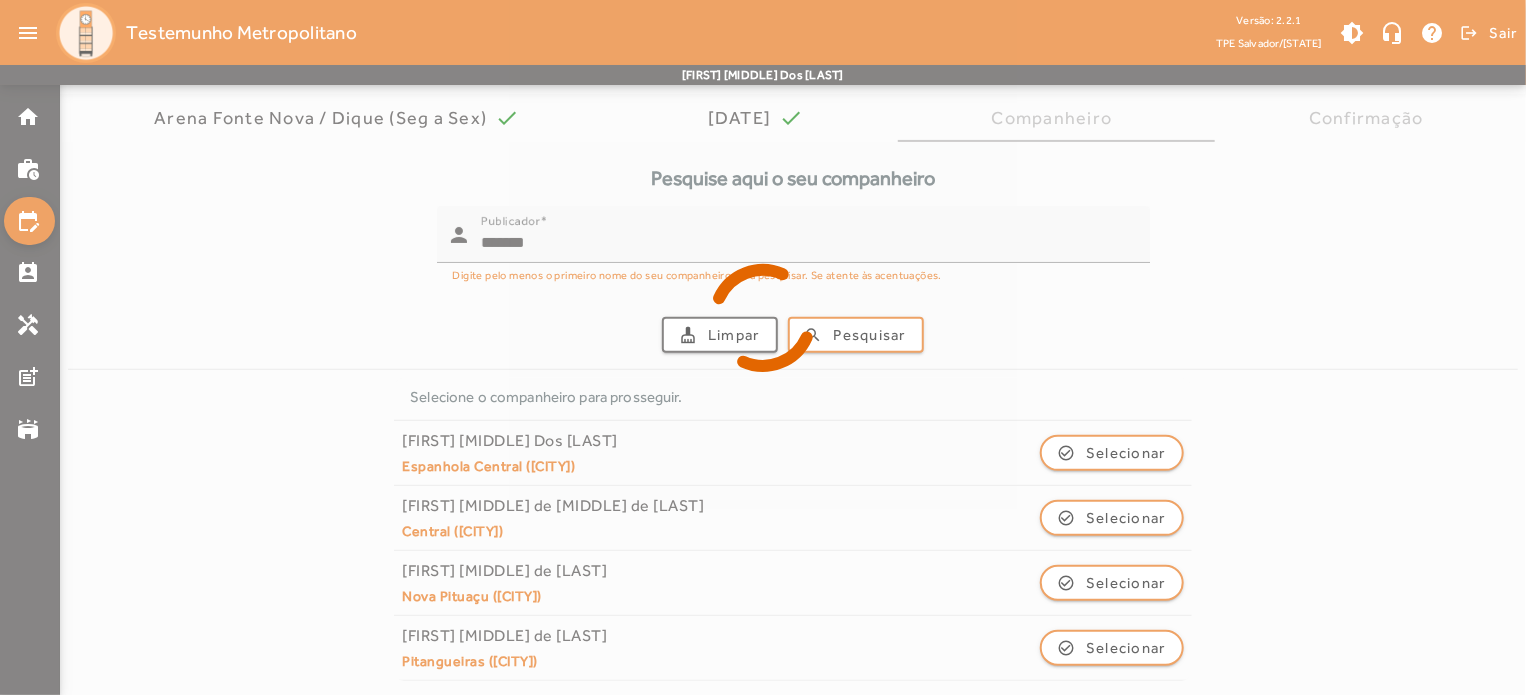 scroll, scrollTop: 0, scrollLeft: 0, axis: both 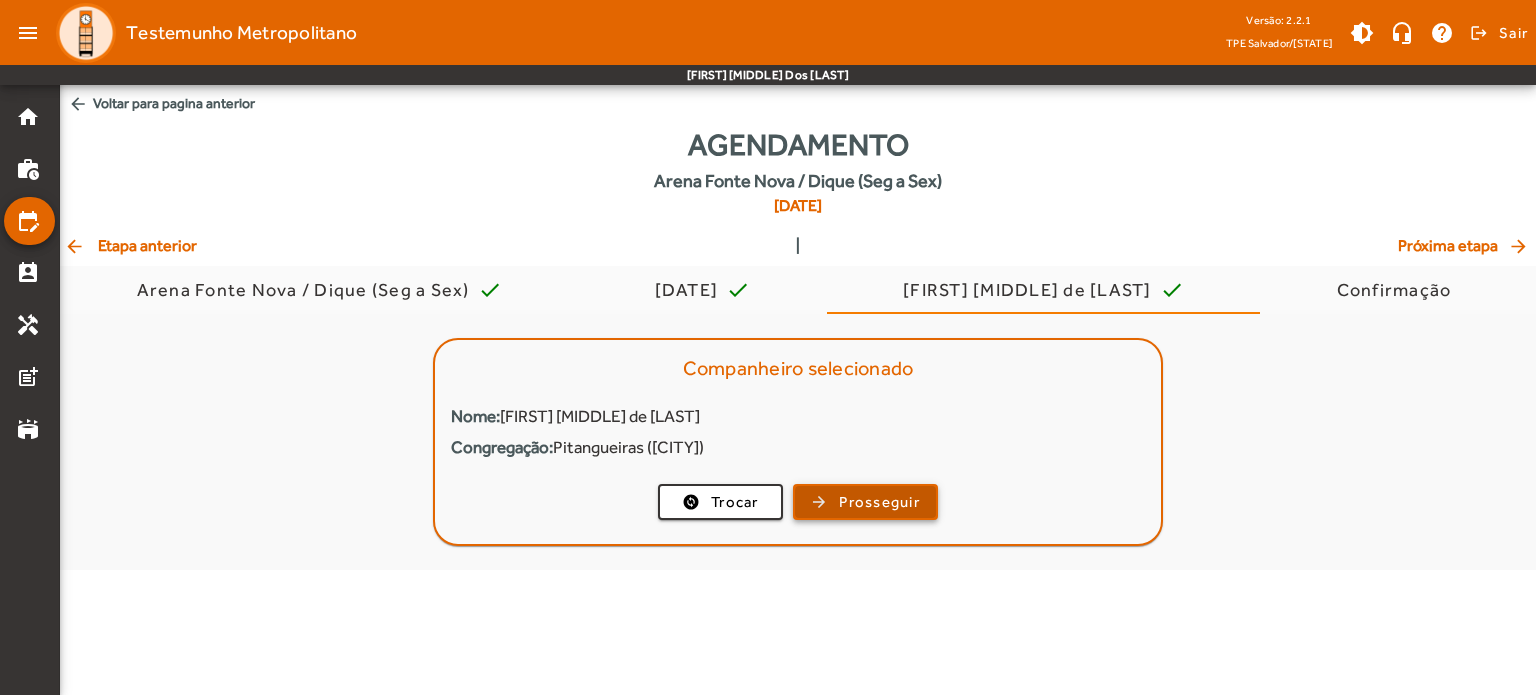 click on "Prosseguir" 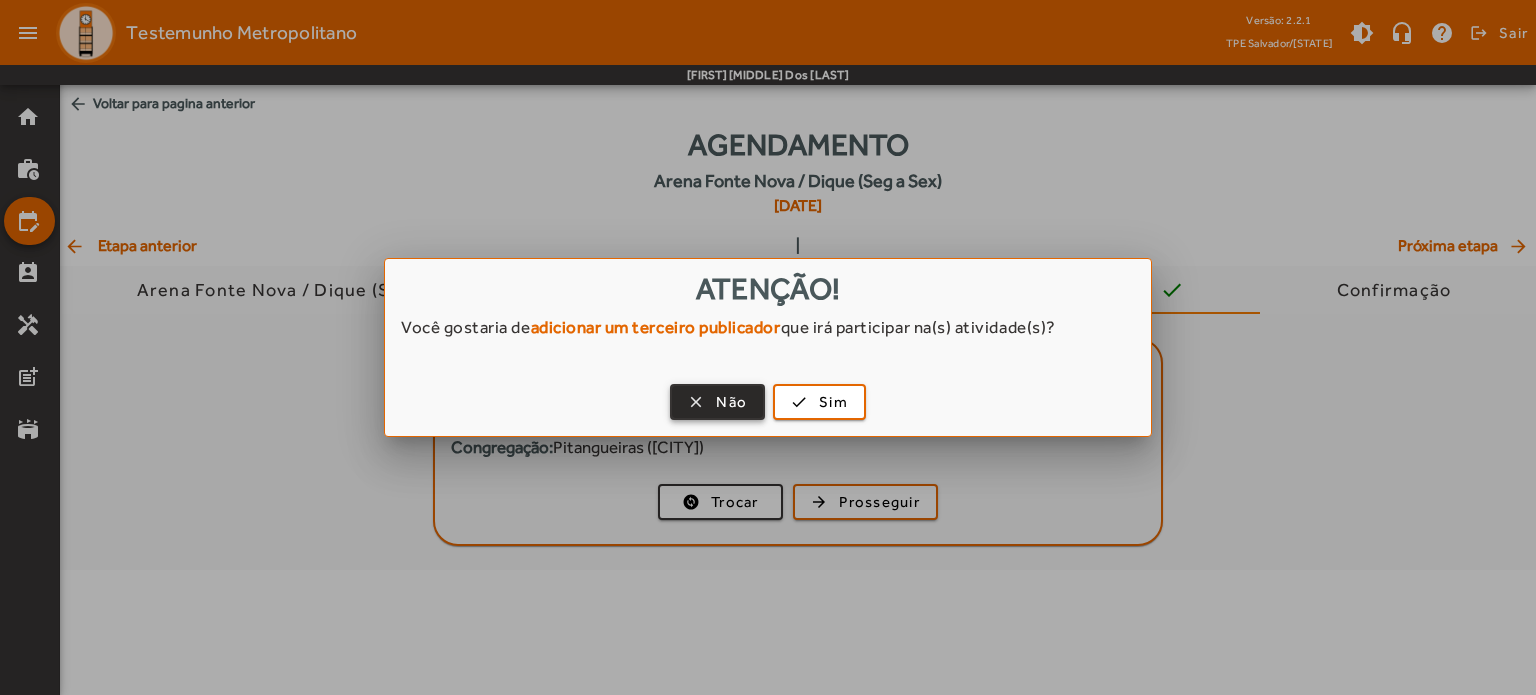 click on "Não" at bounding box center [731, 402] 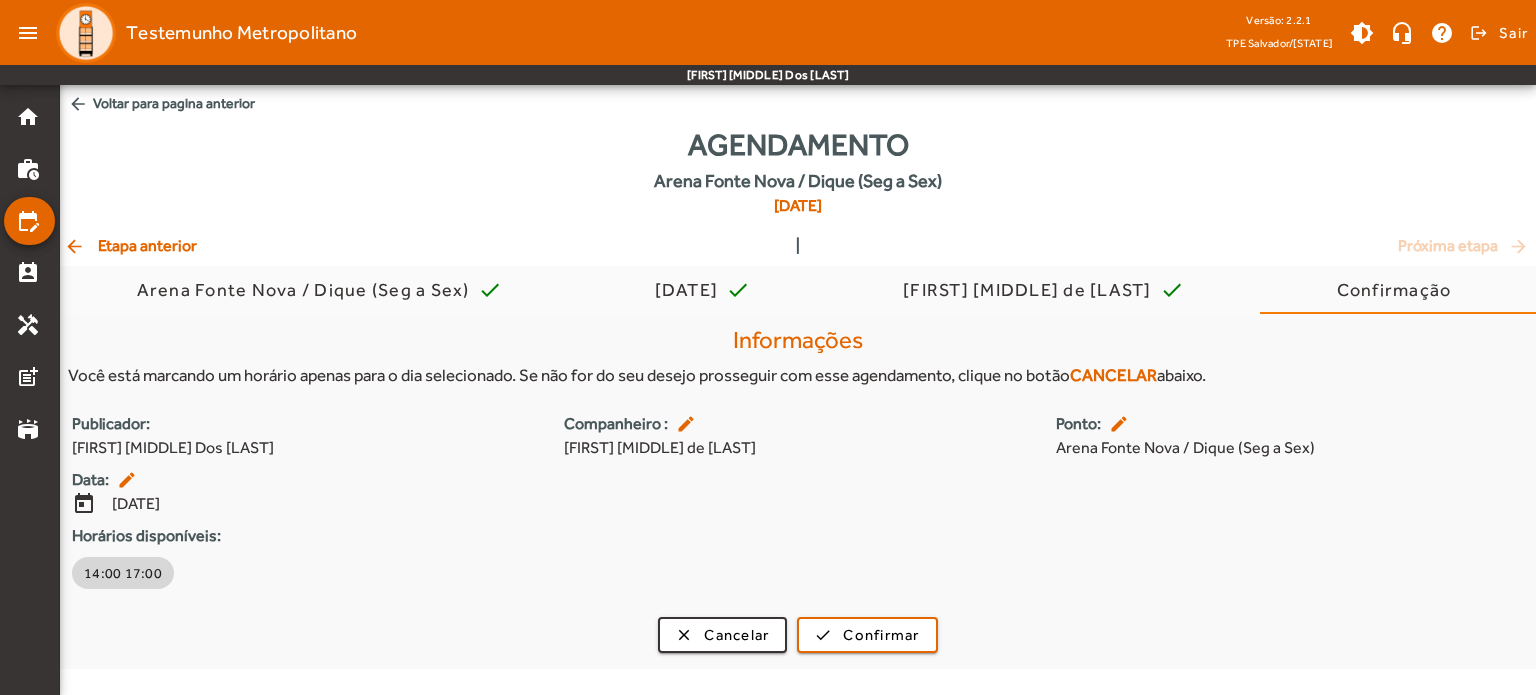 click on "14:00 17:00" at bounding box center [123, 573] 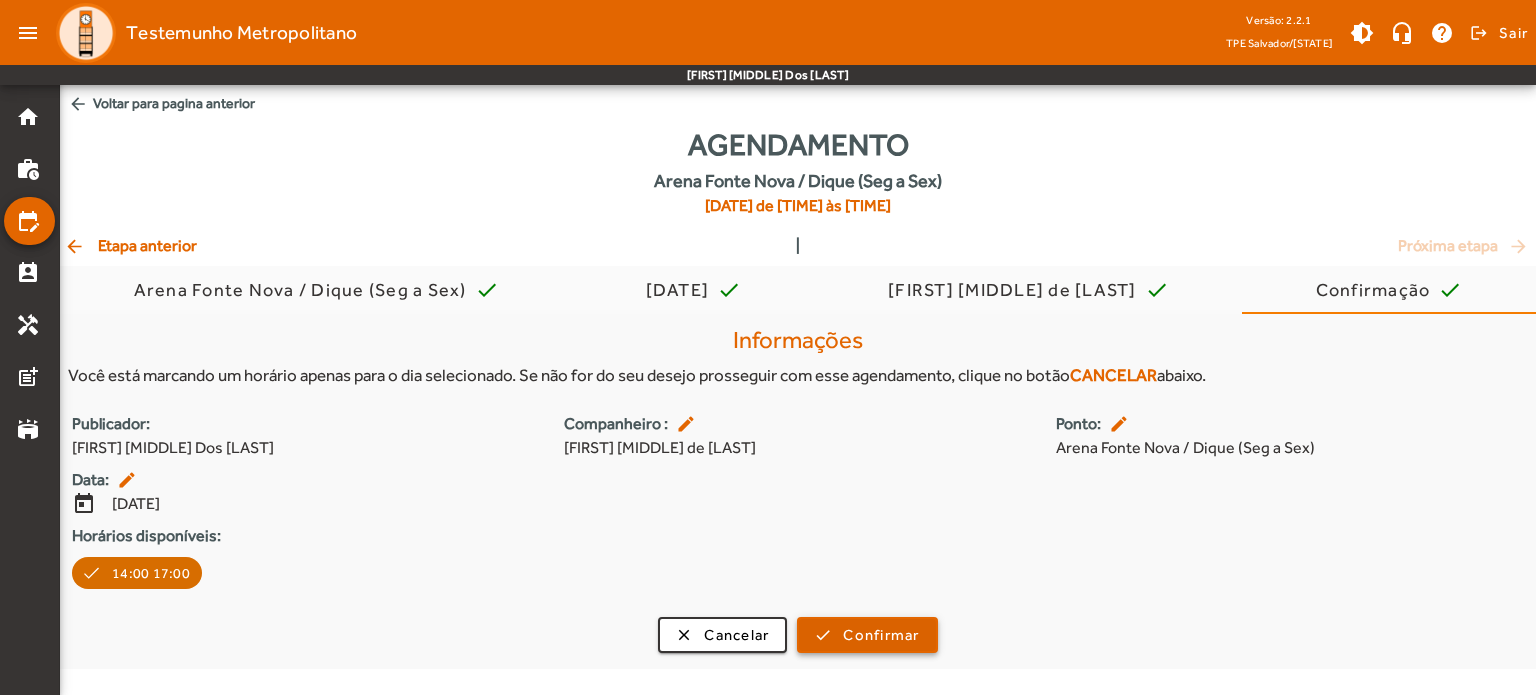 click on "Confirmar" at bounding box center (881, 635) 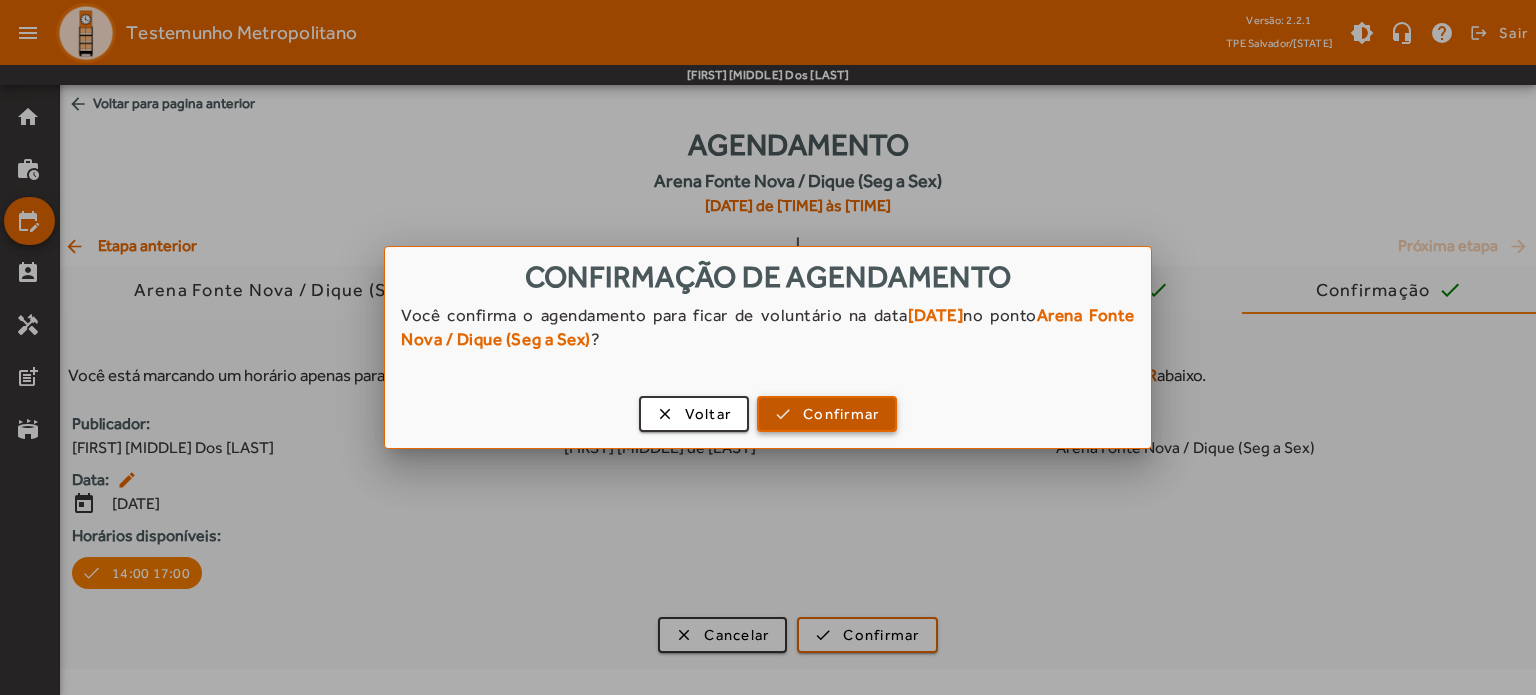 click on "Confirmar" at bounding box center (841, 414) 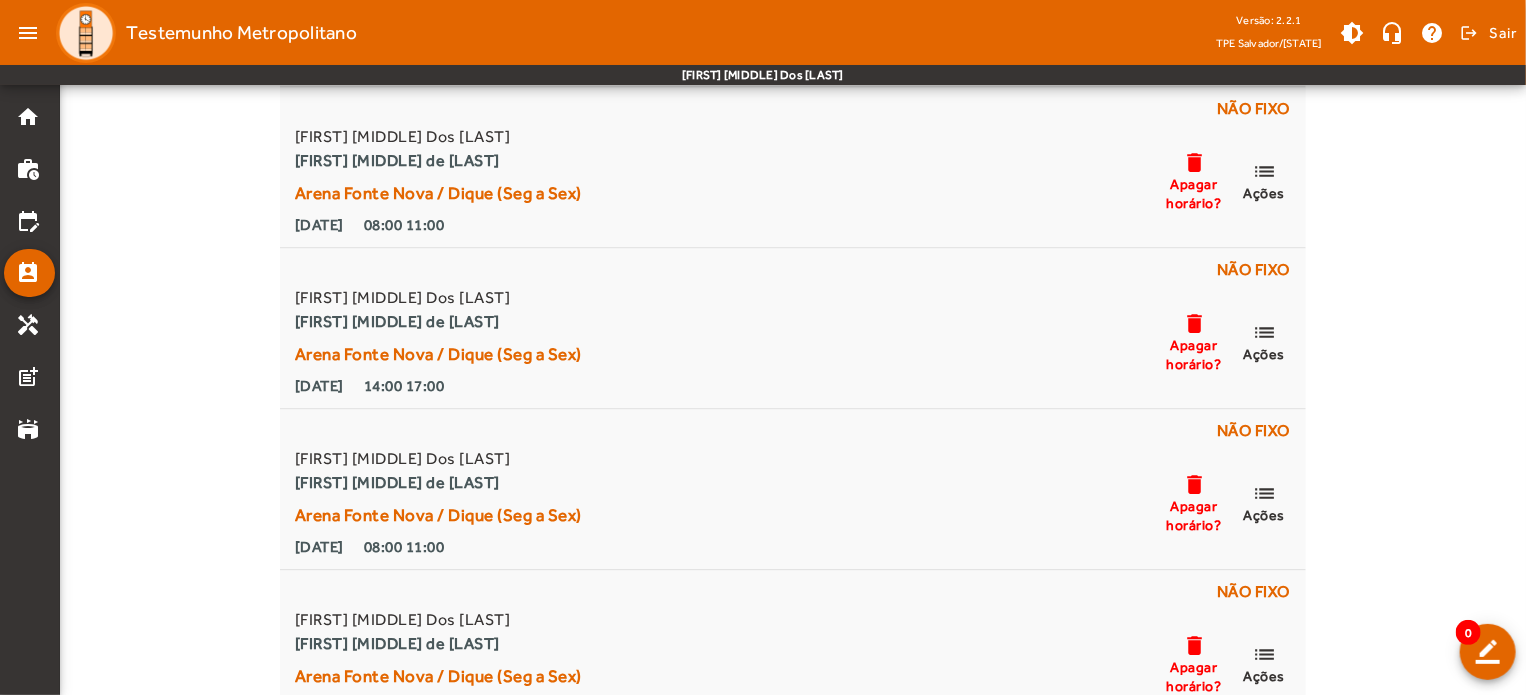 scroll, scrollTop: 2632, scrollLeft: 0, axis: vertical 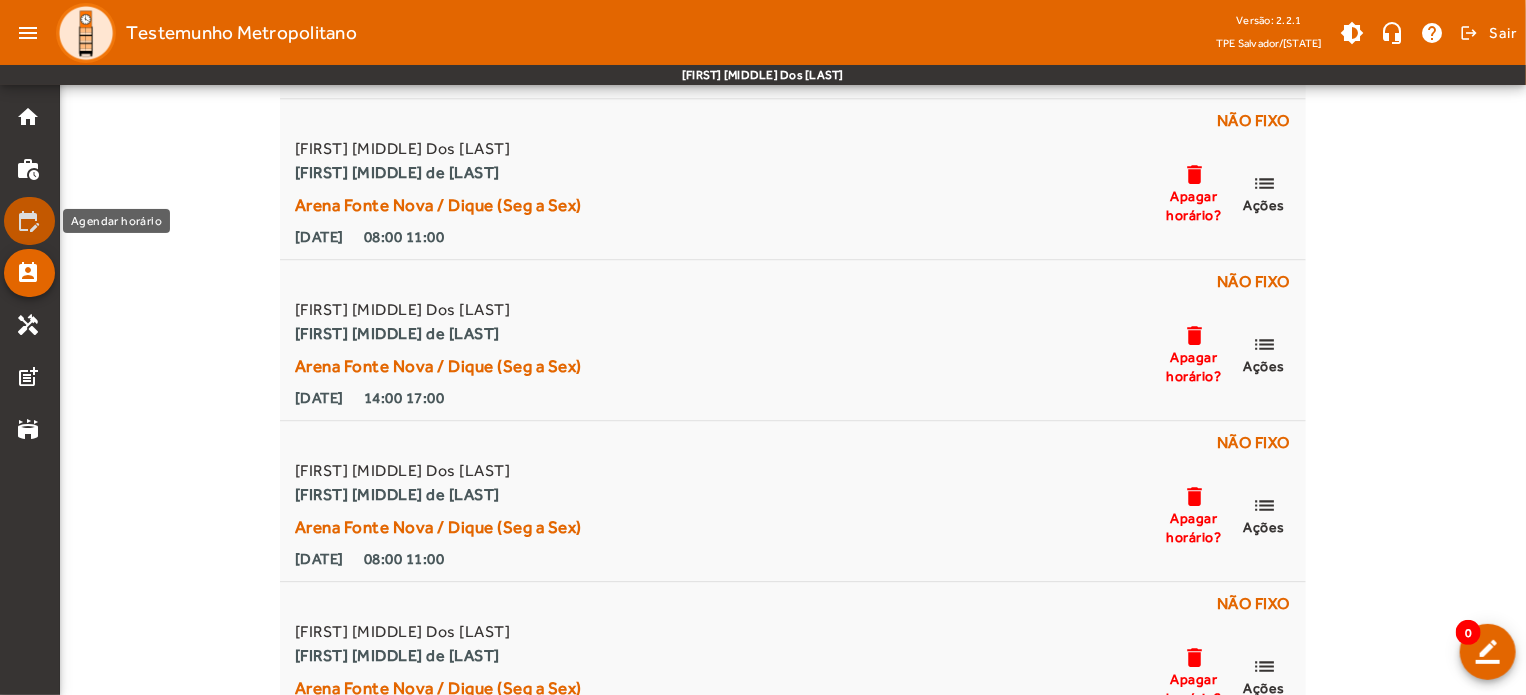 click on "edit_calendar" 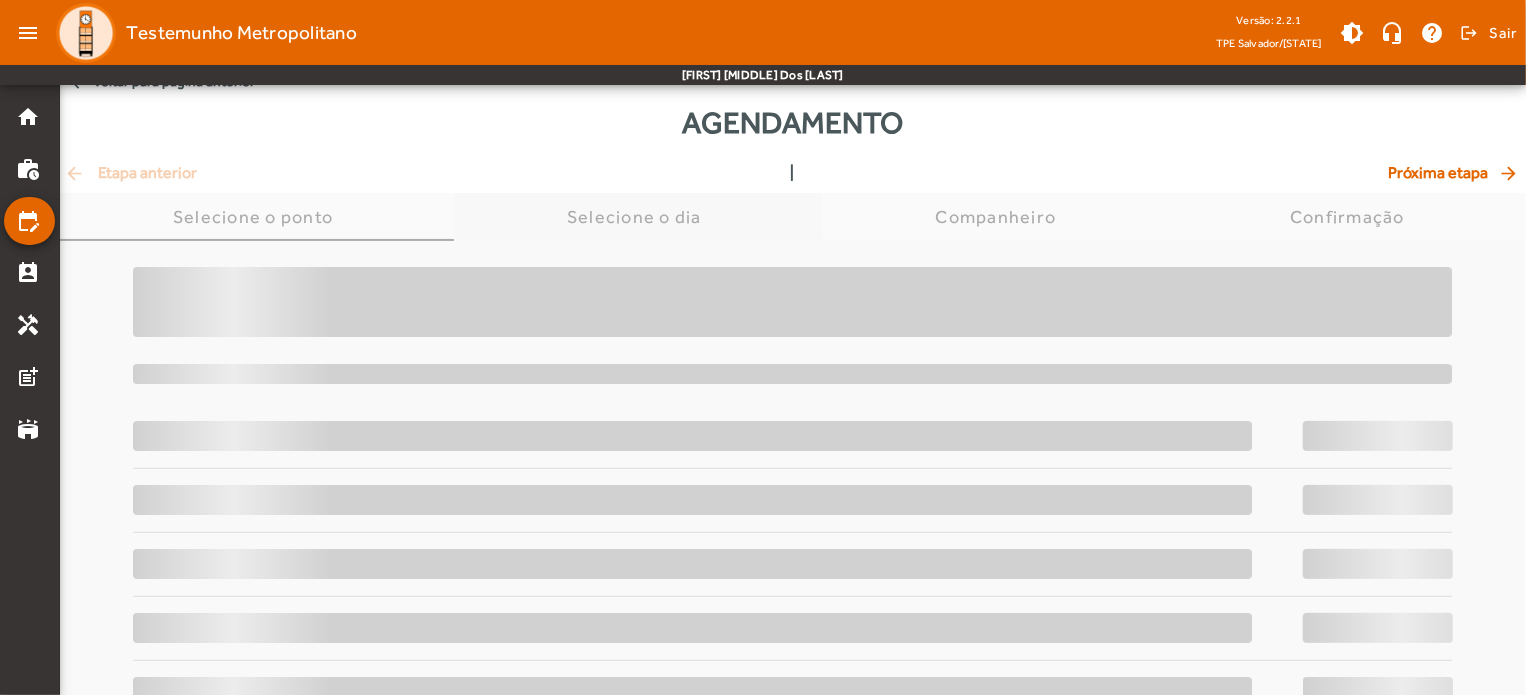 scroll, scrollTop: 0, scrollLeft: 0, axis: both 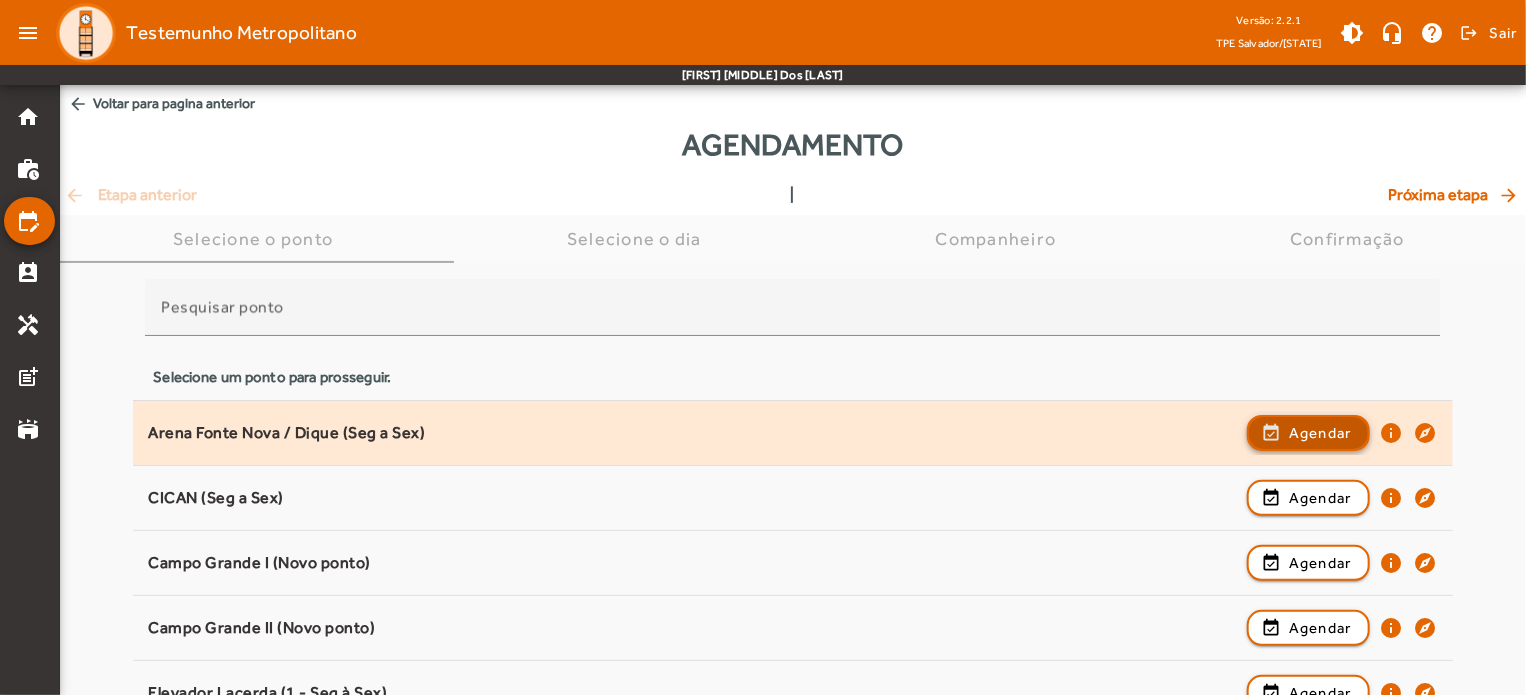 click on "Agendar" 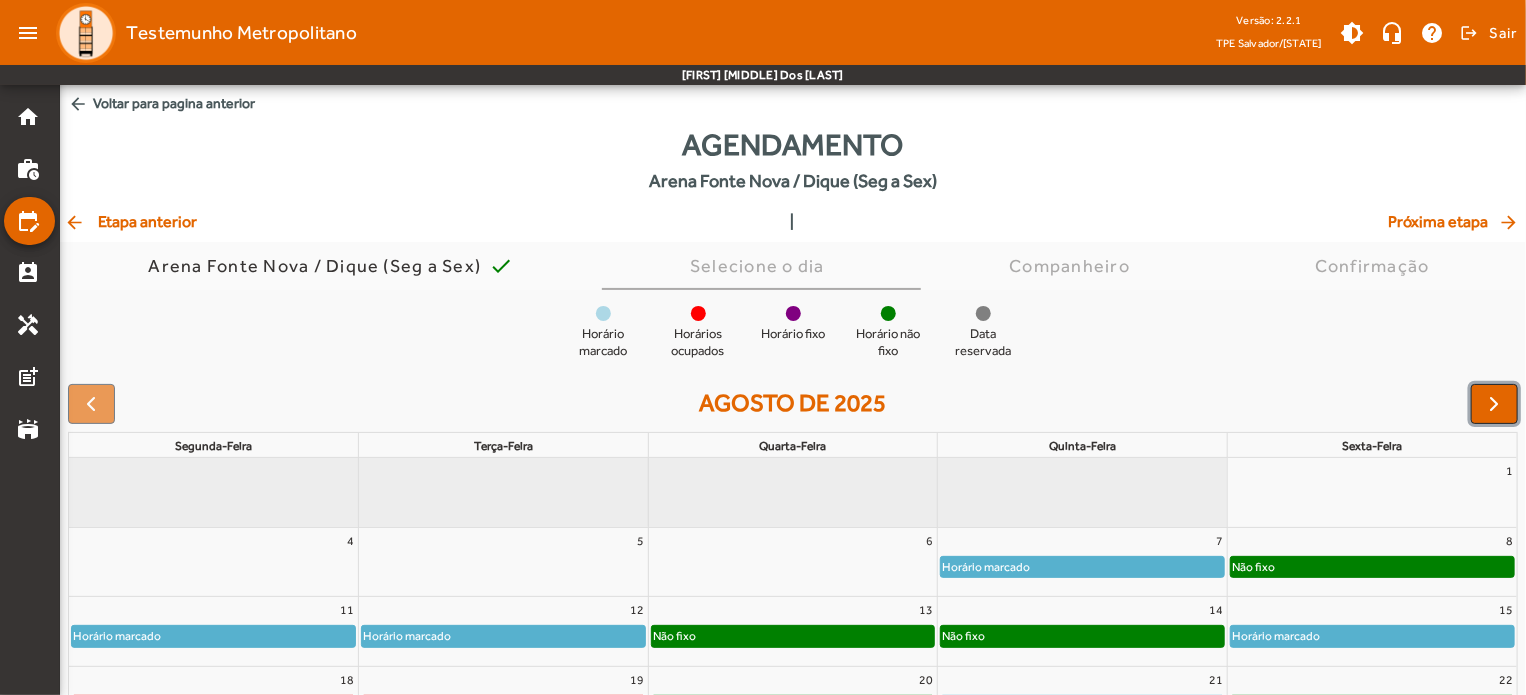 click at bounding box center (1494, 404) 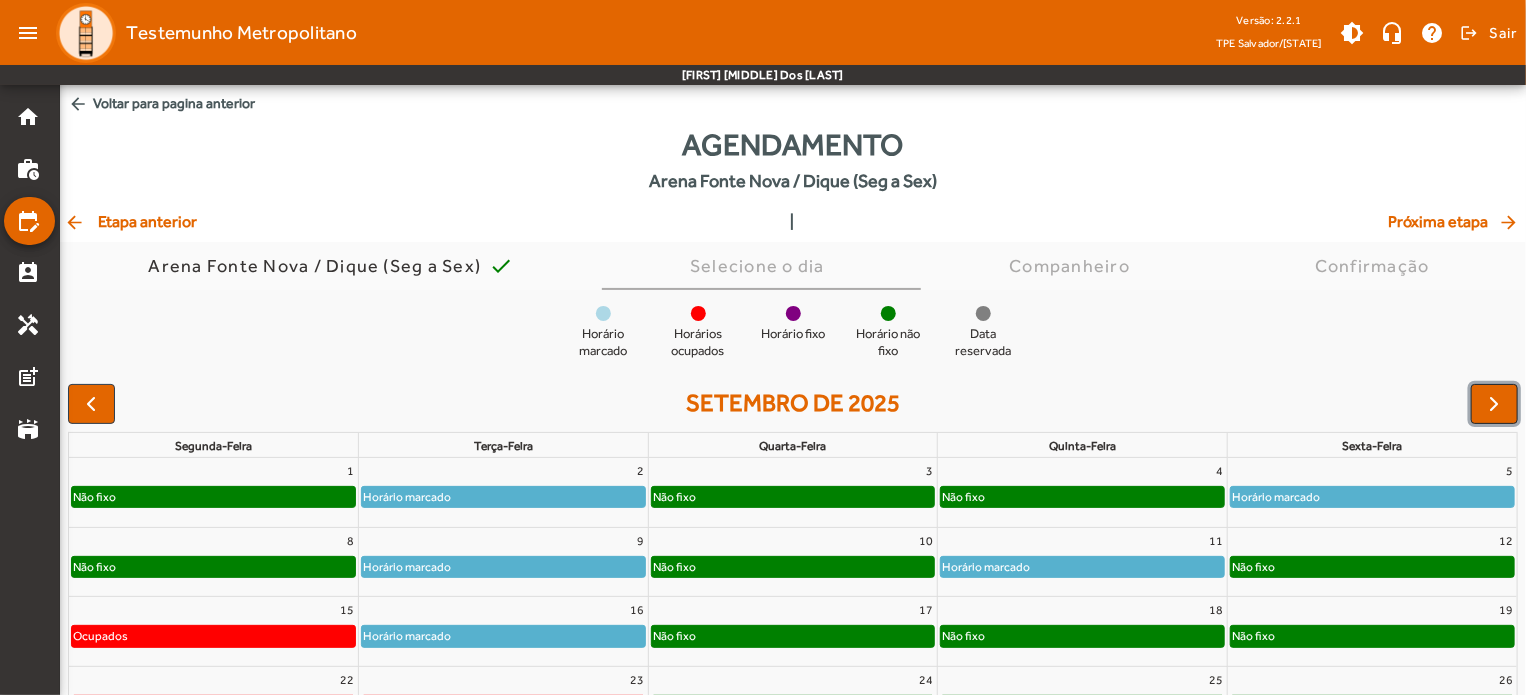 click at bounding box center (1494, 404) 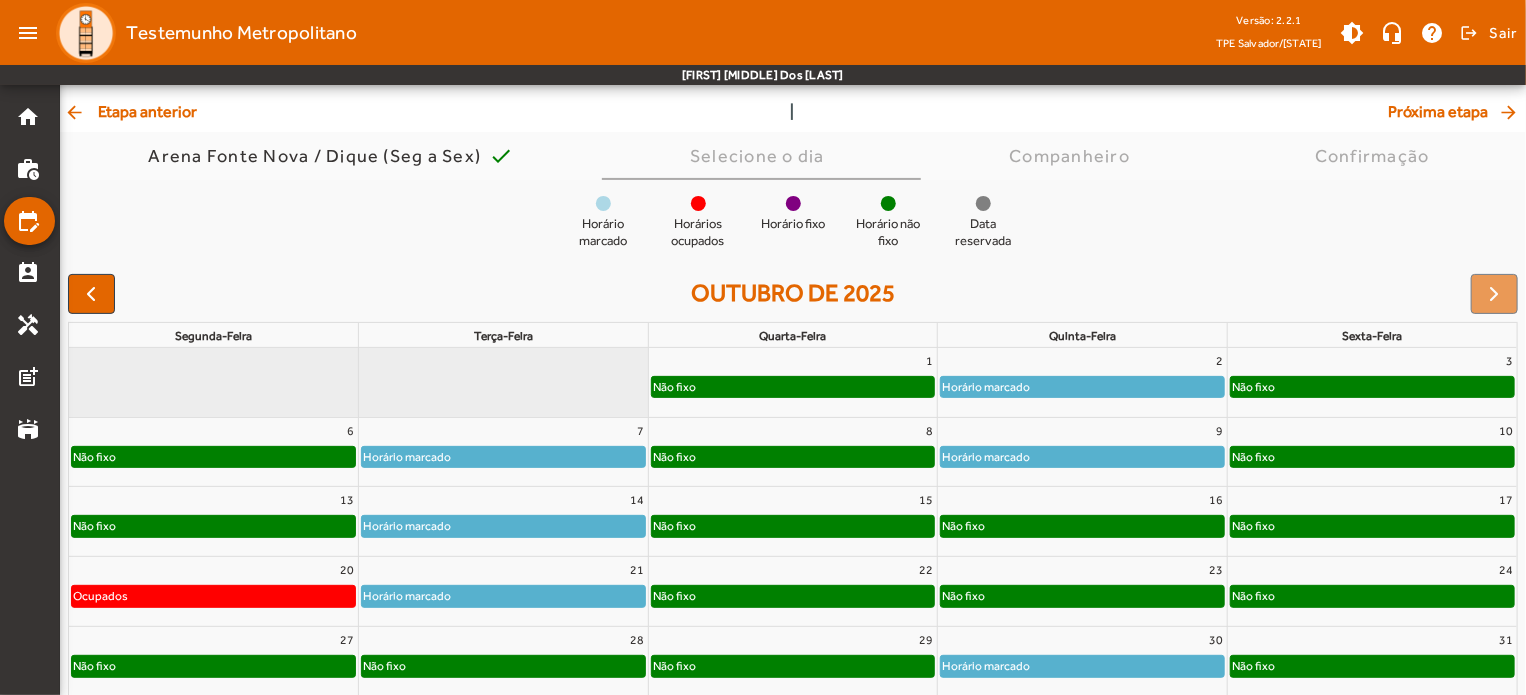 scroll, scrollTop: 190, scrollLeft: 0, axis: vertical 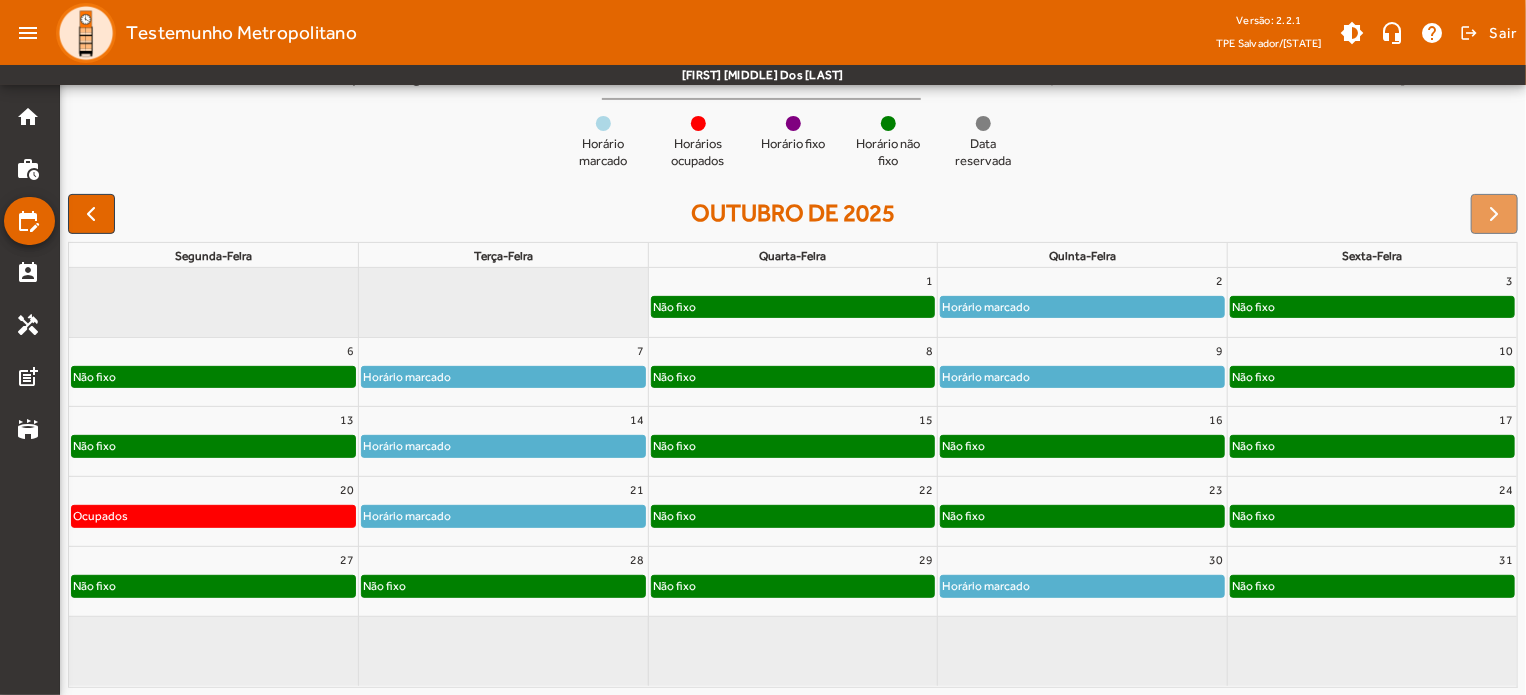 click on "Não fixo" 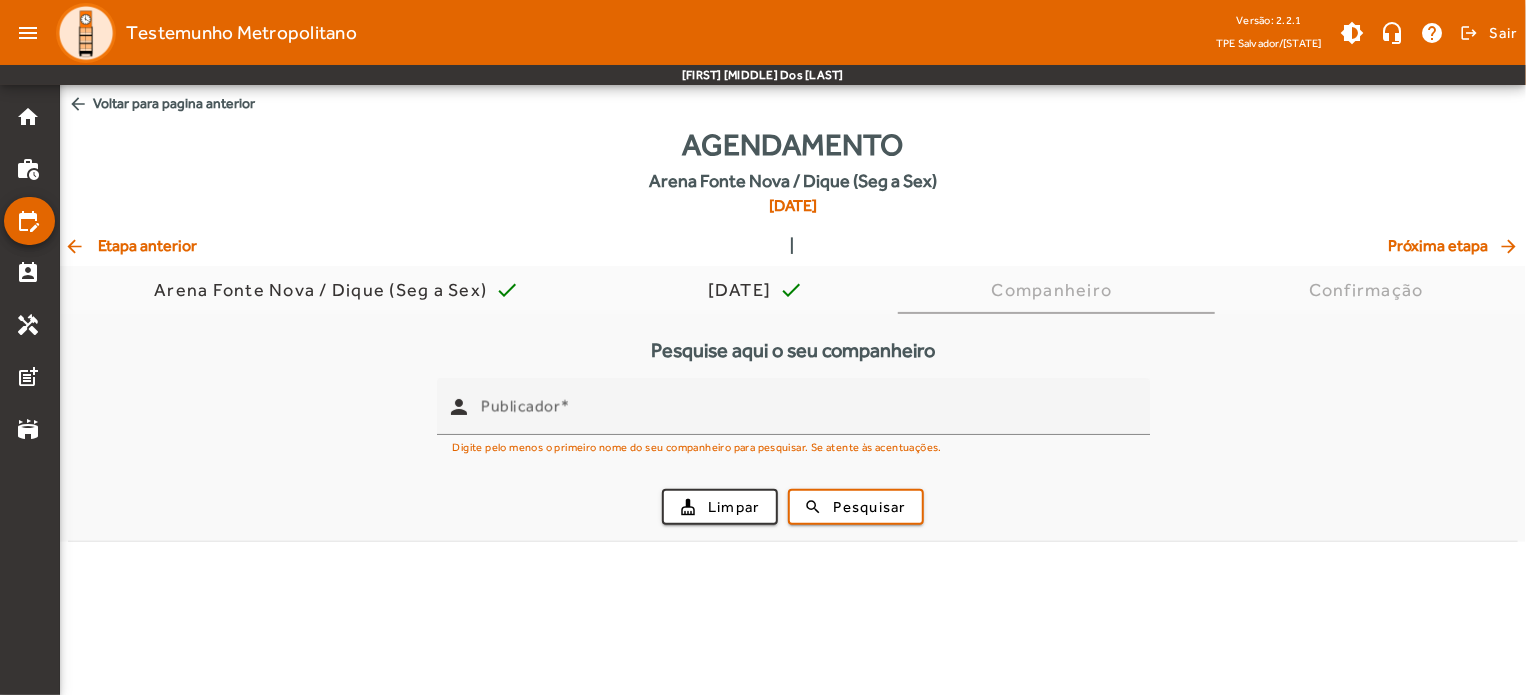 scroll, scrollTop: 0, scrollLeft: 0, axis: both 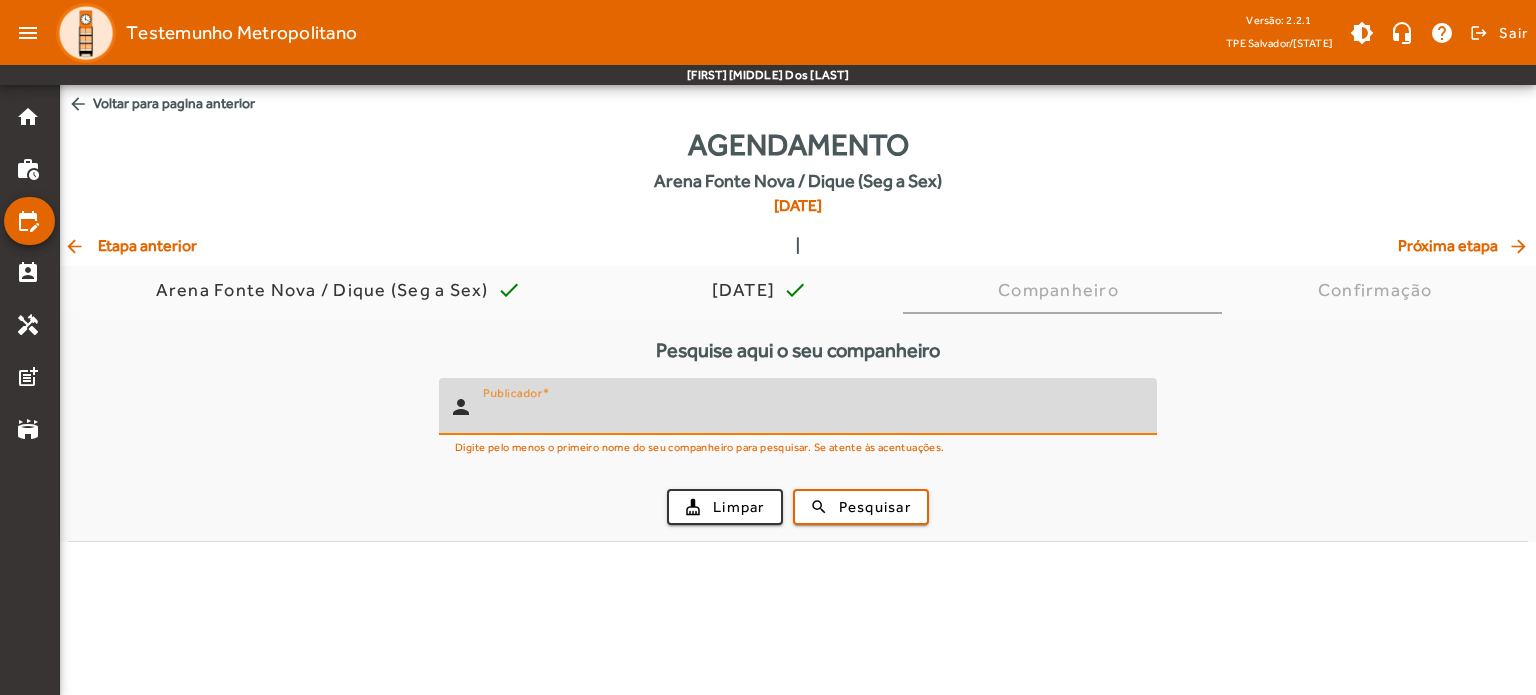 click on "Publicador" at bounding box center [812, 415] 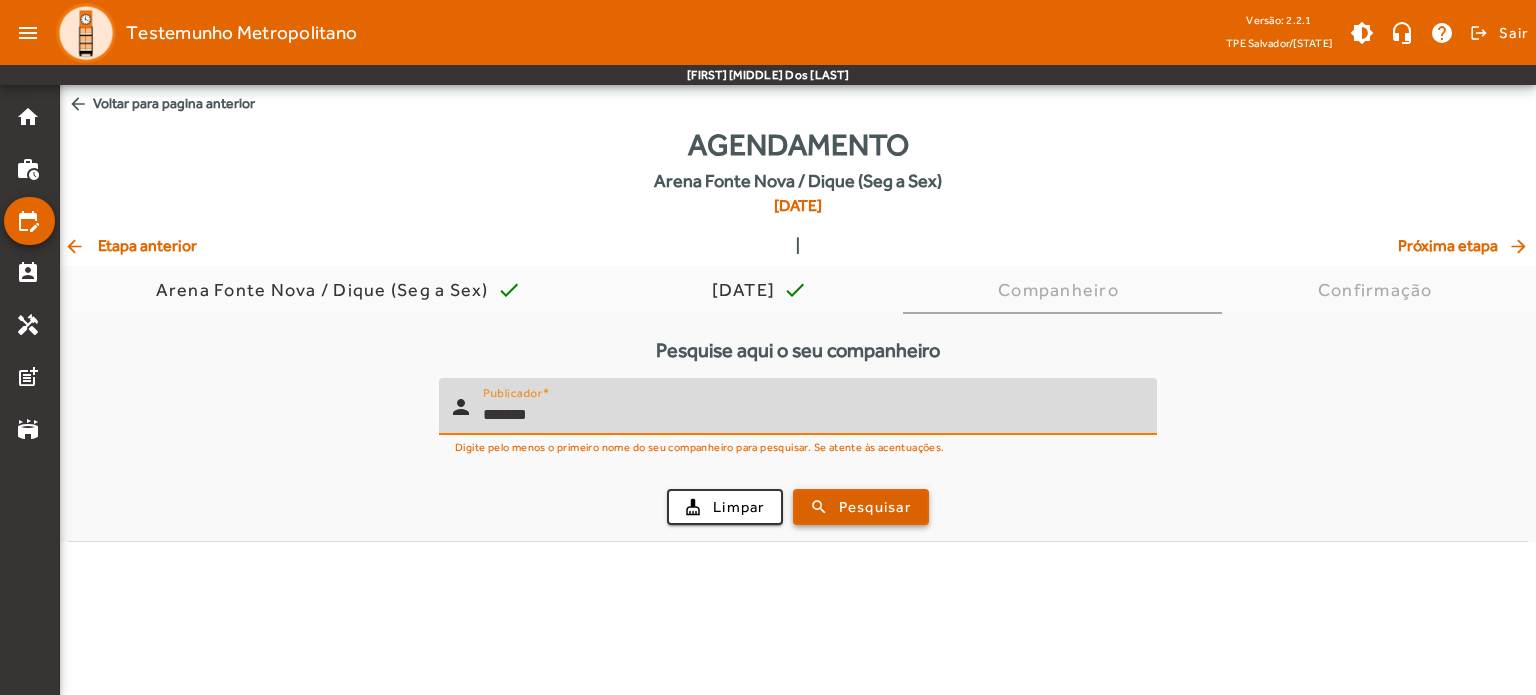 type on "*******" 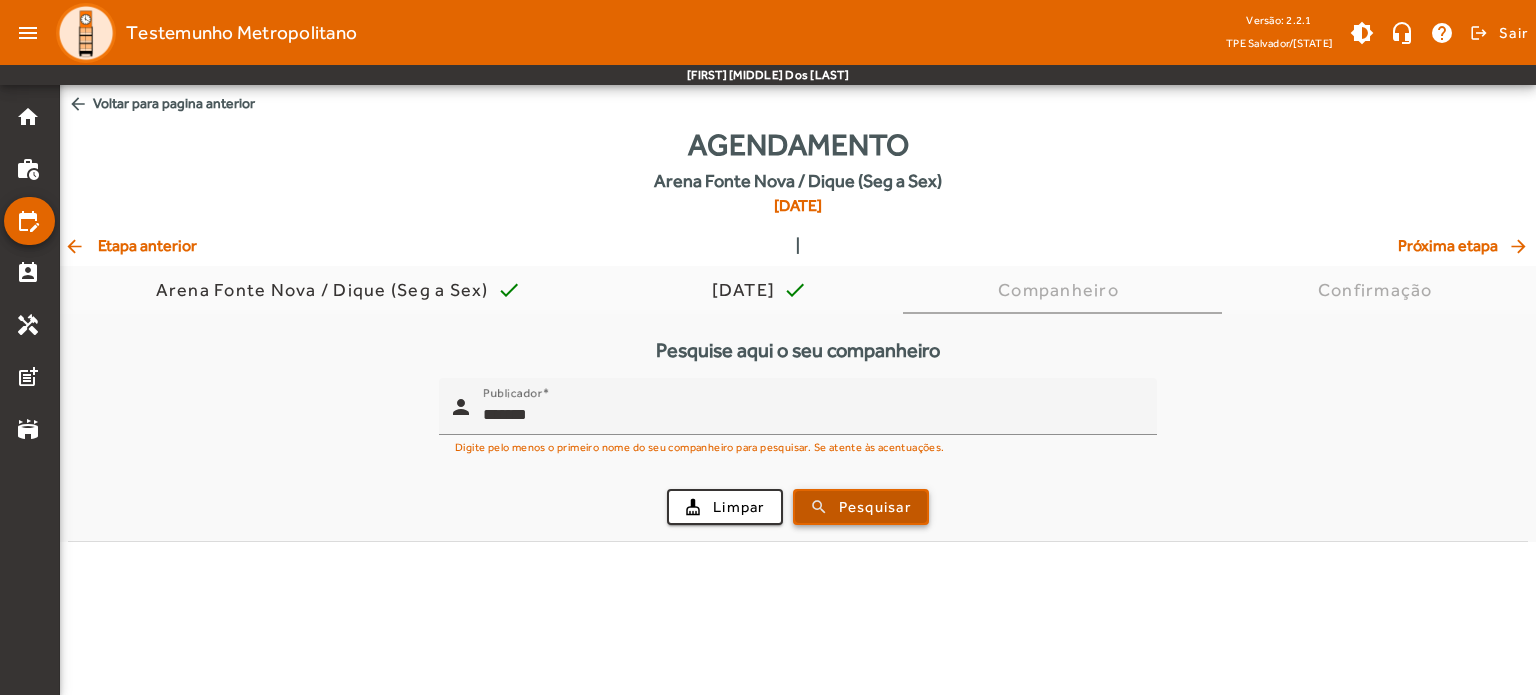 click on "Pesquisar" at bounding box center (875, 507) 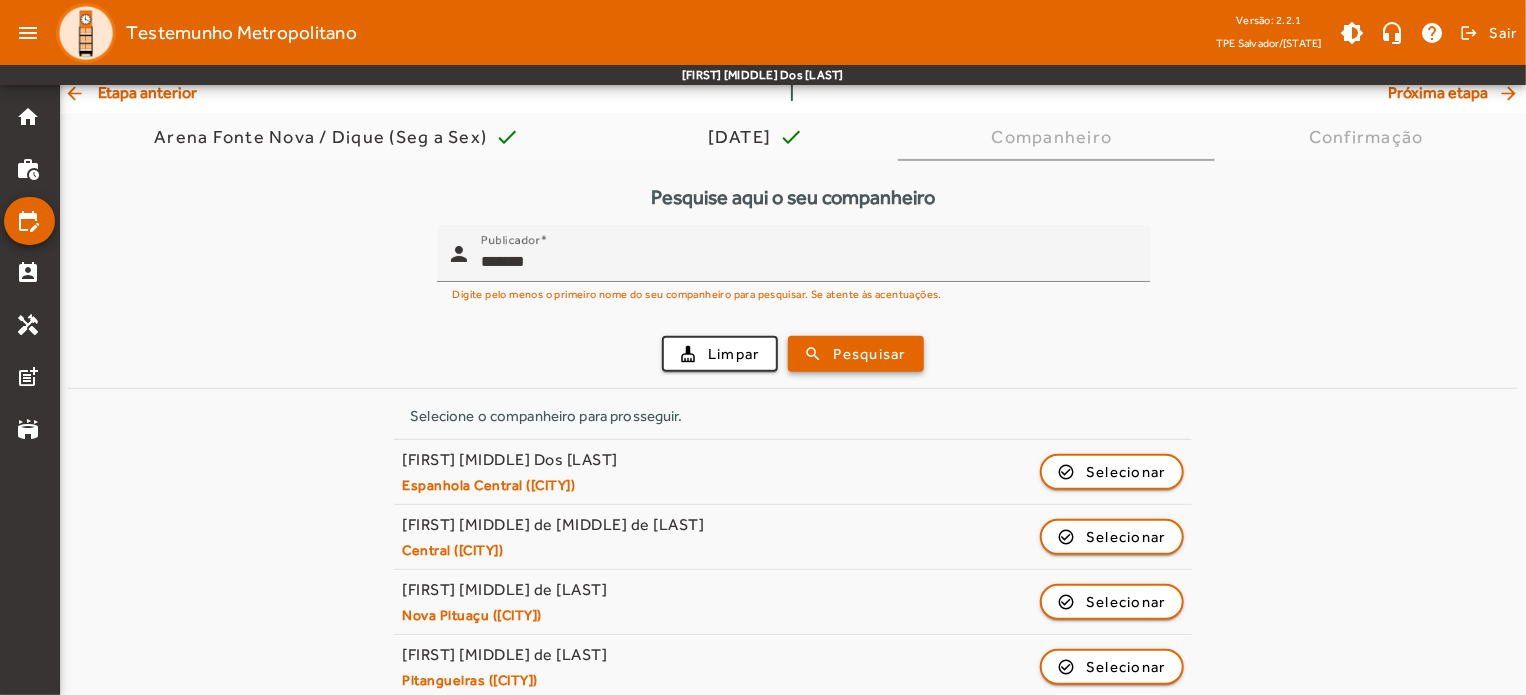 scroll, scrollTop: 172, scrollLeft: 0, axis: vertical 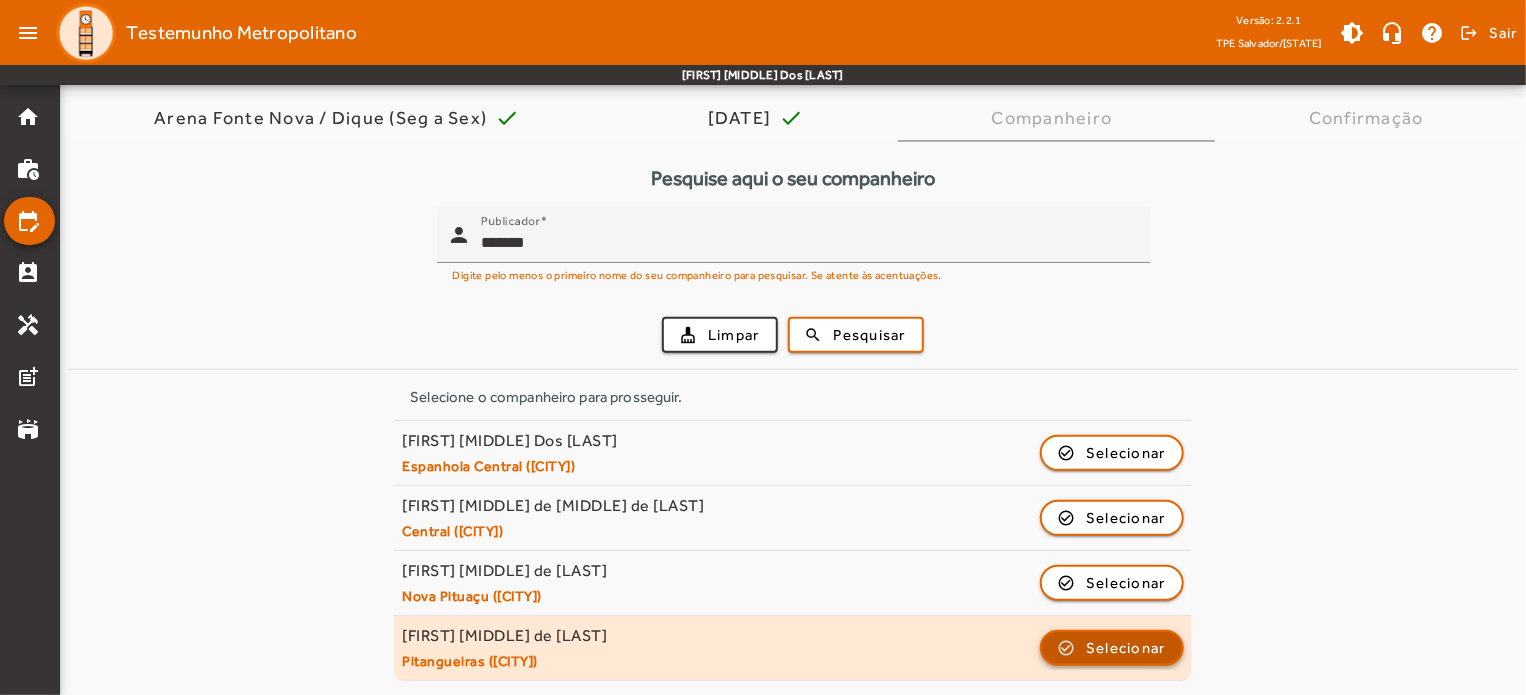 click on "Selecionar" 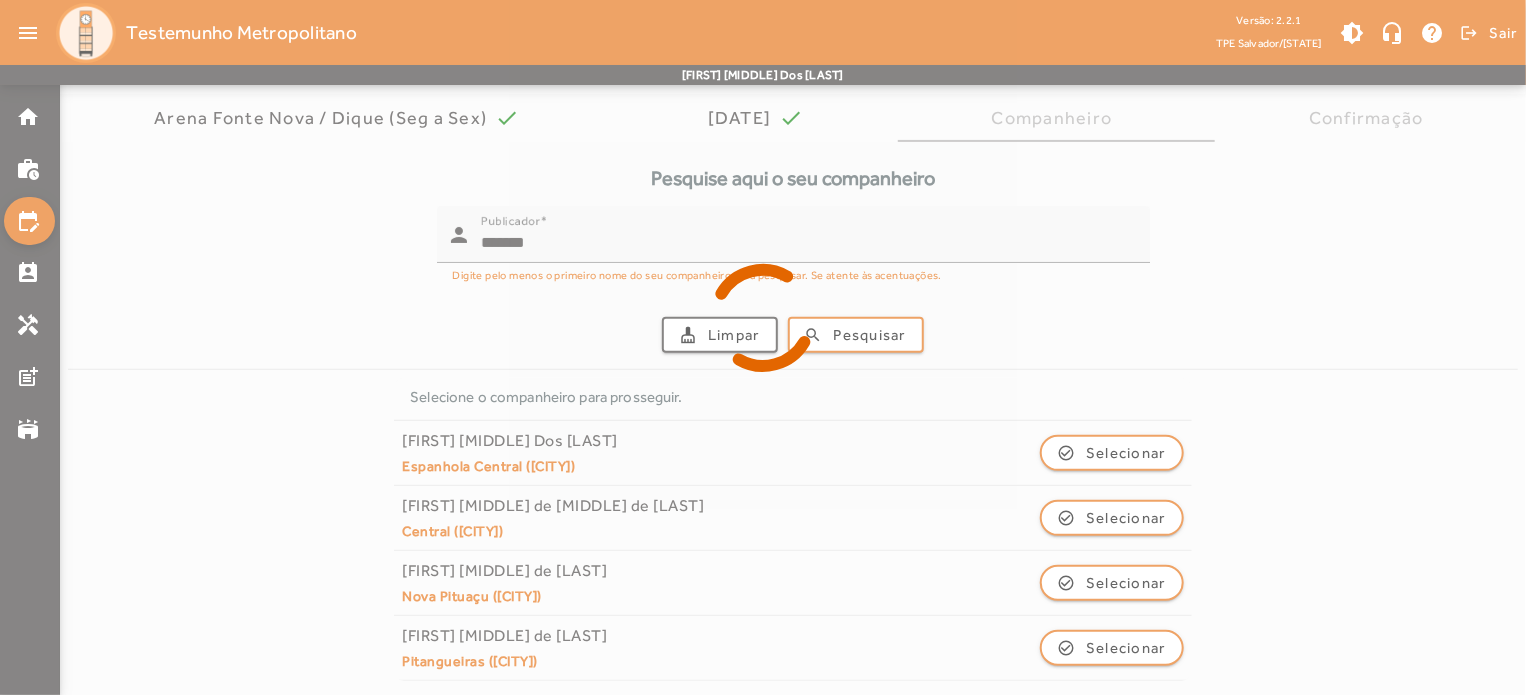 scroll, scrollTop: 0, scrollLeft: 0, axis: both 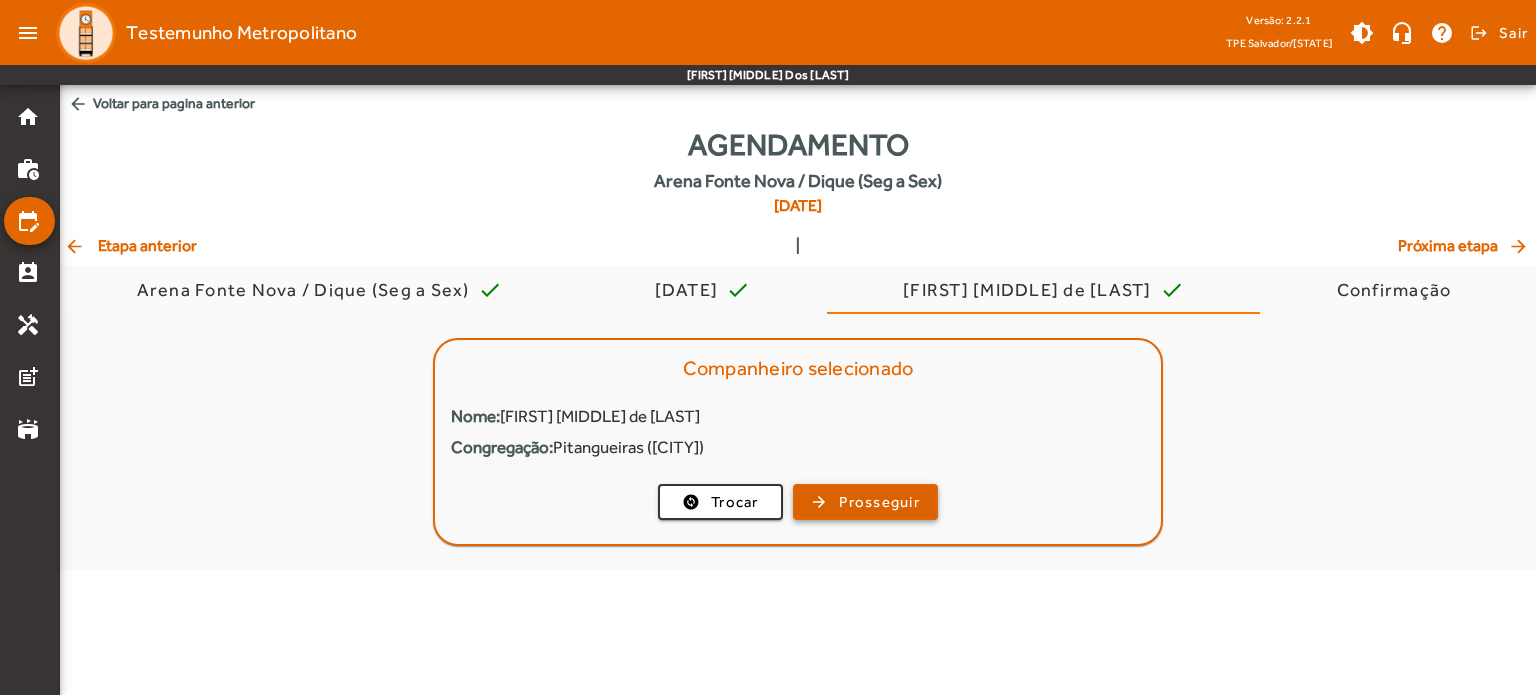 click on "Prosseguir" 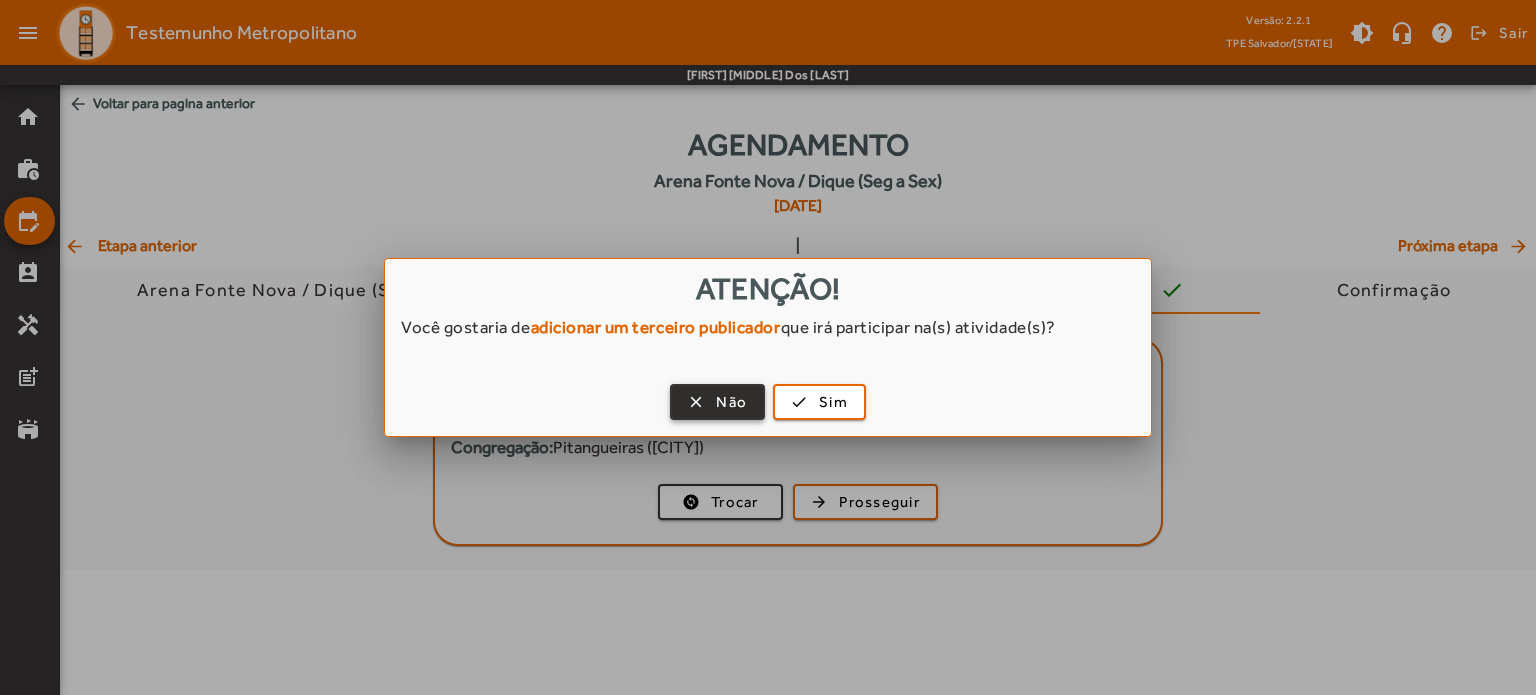 click on "Não" at bounding box center [731, 402] 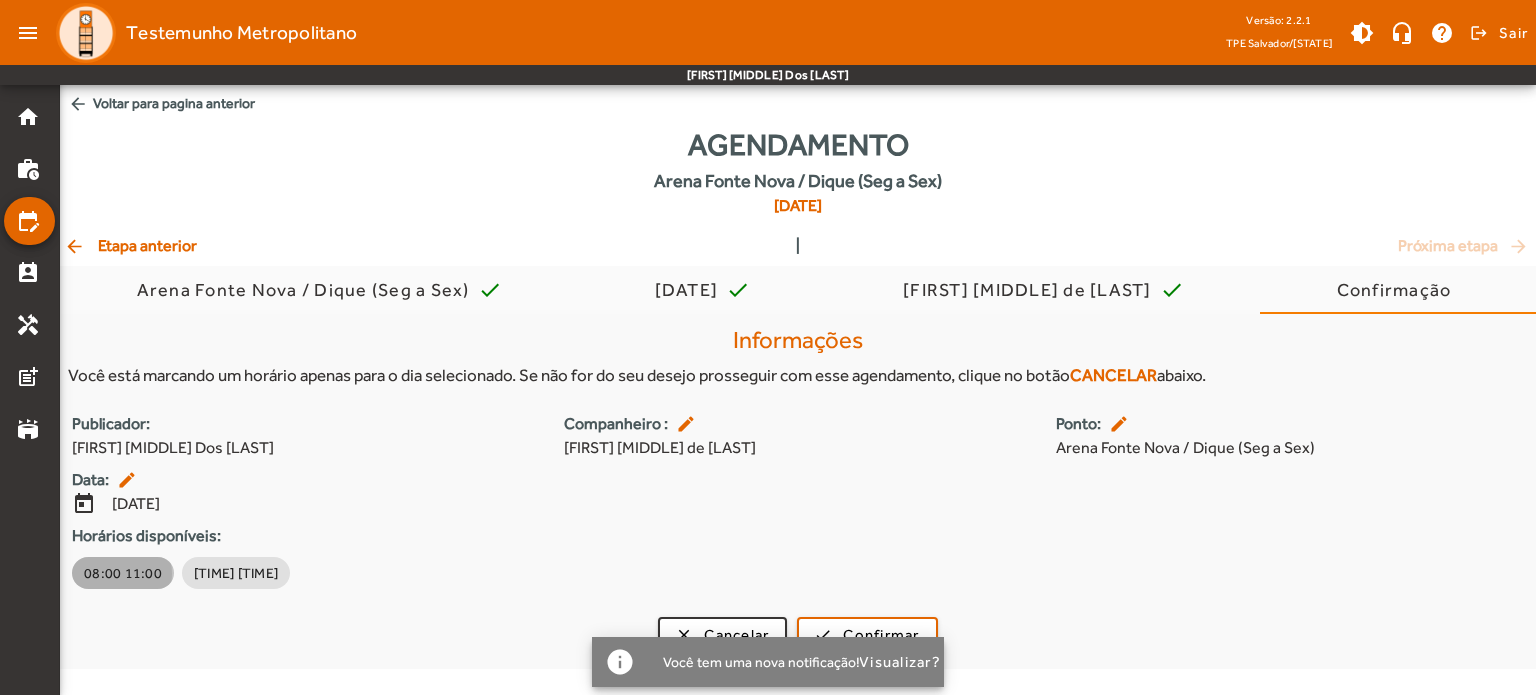 click on "08:00 11:00" at bounding box center [123, 573] 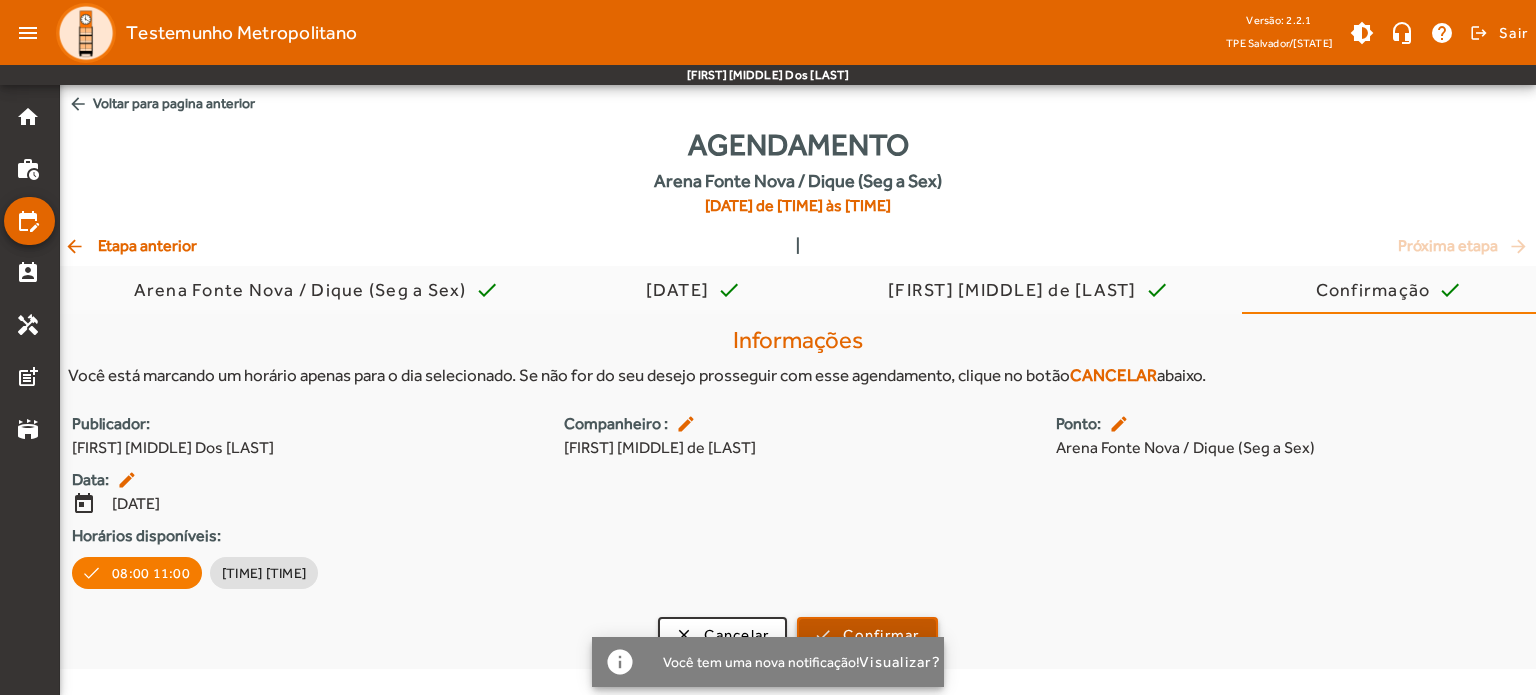 click at bounding box center [867, 635] 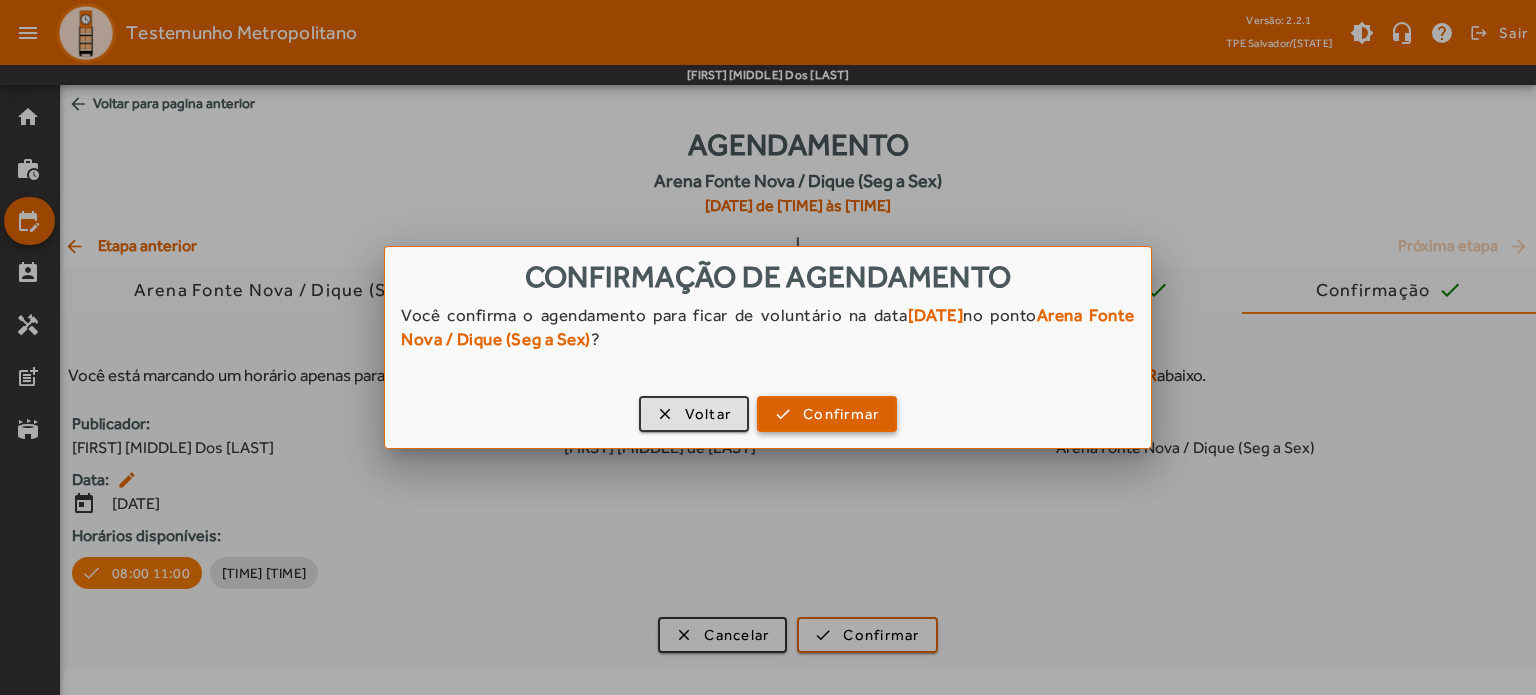 click on "Confirmar" at bounding box center [841, 414] 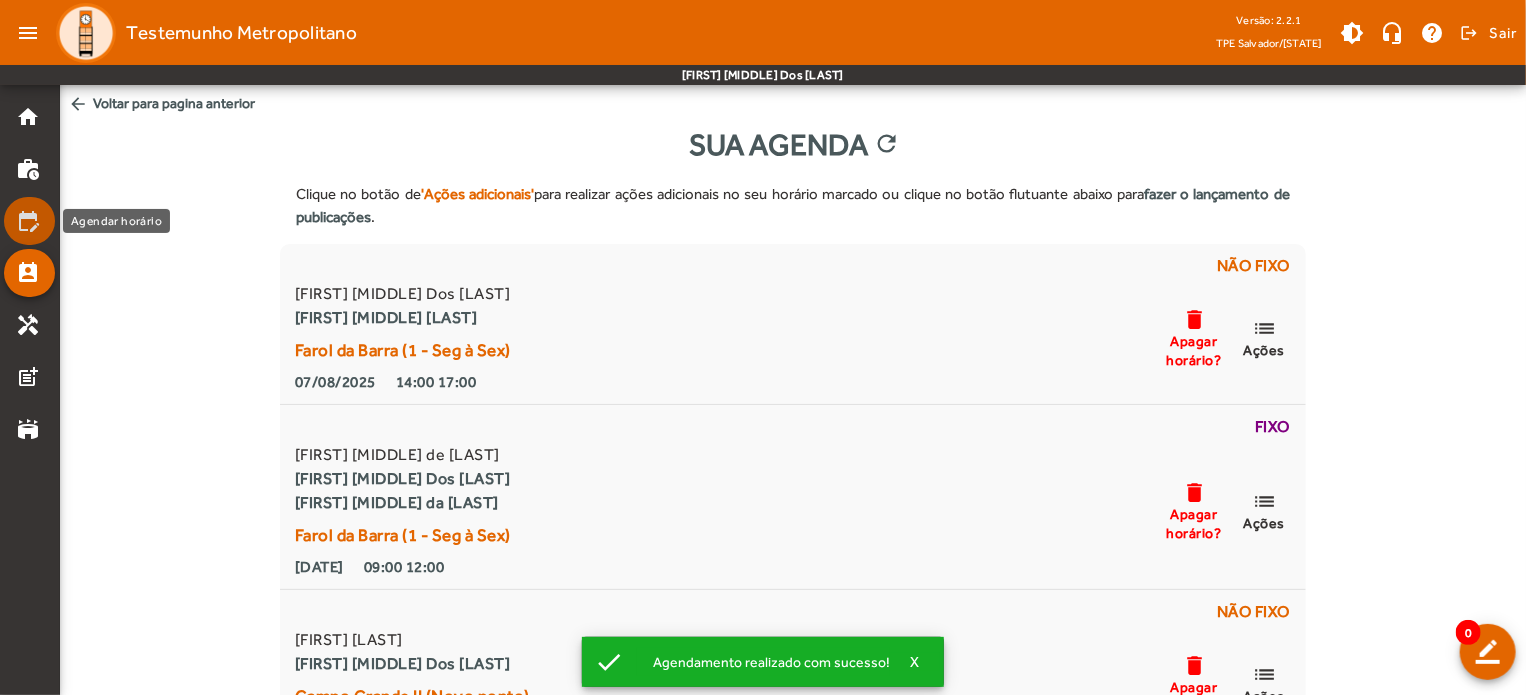 click on "edit_calendar" 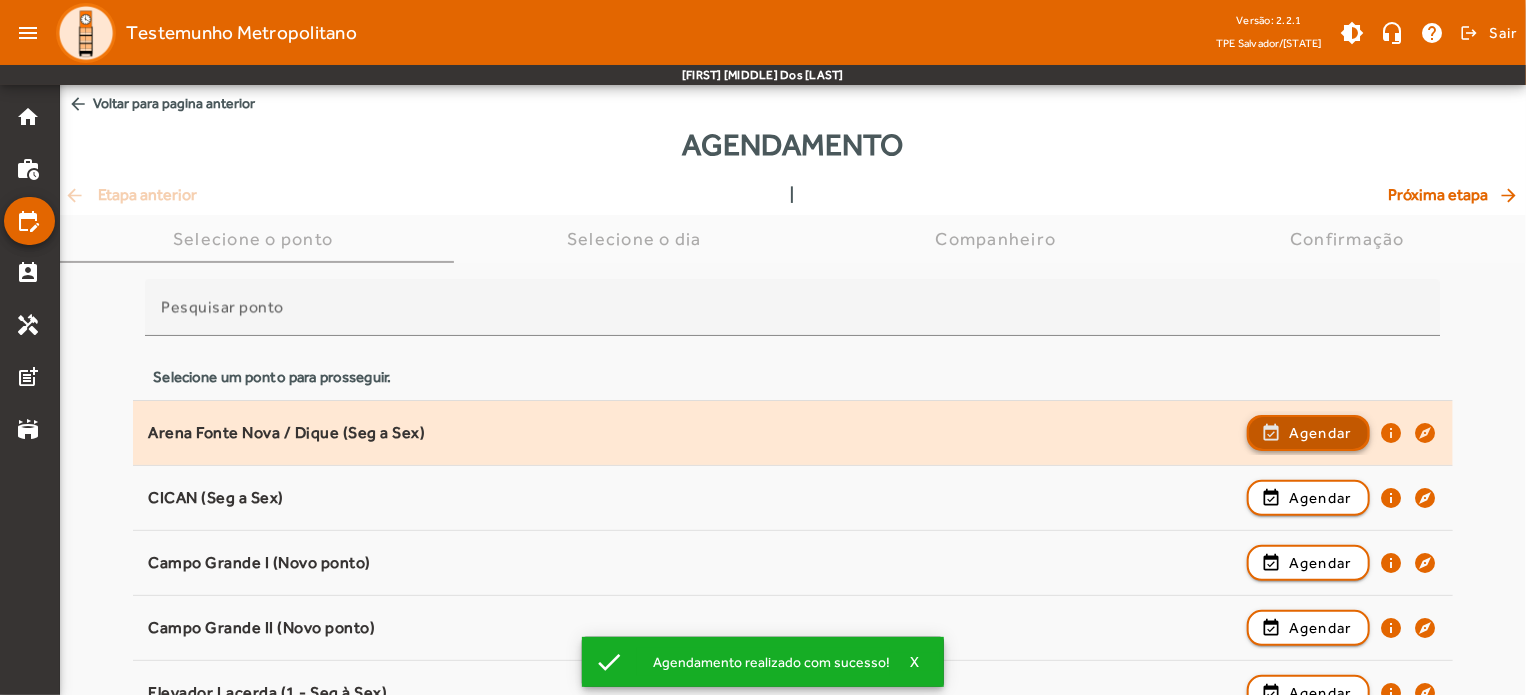 click on "Agendar" 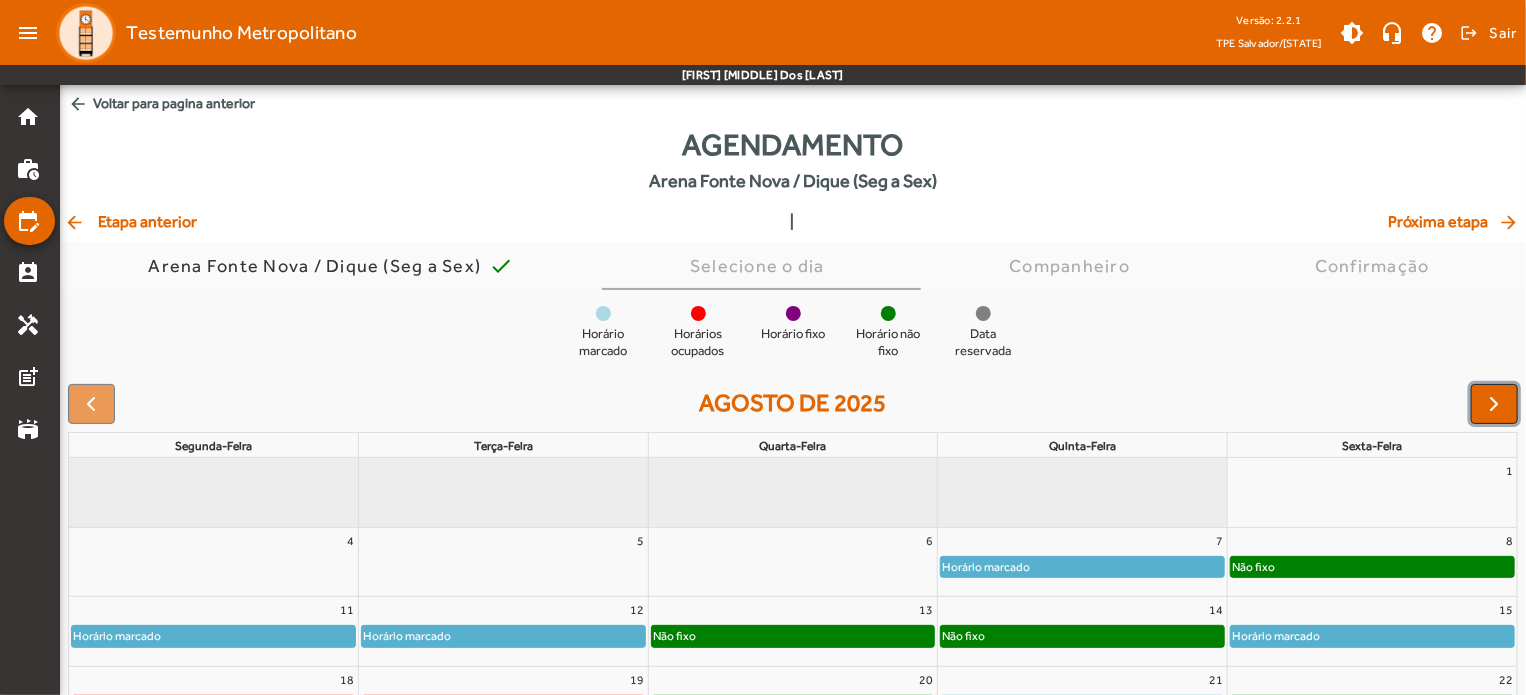 click at bounding box center [1495, 404] 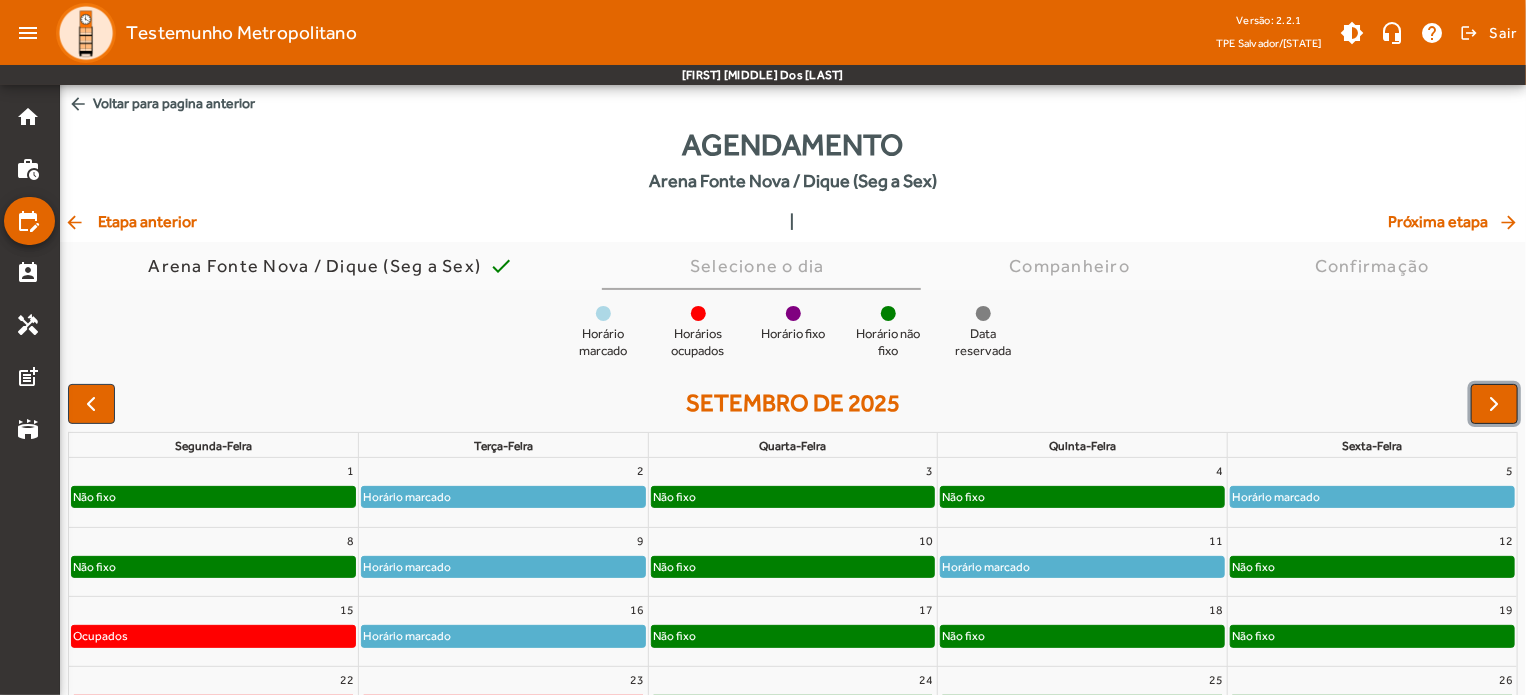 click at bounding box center [1495, 404] 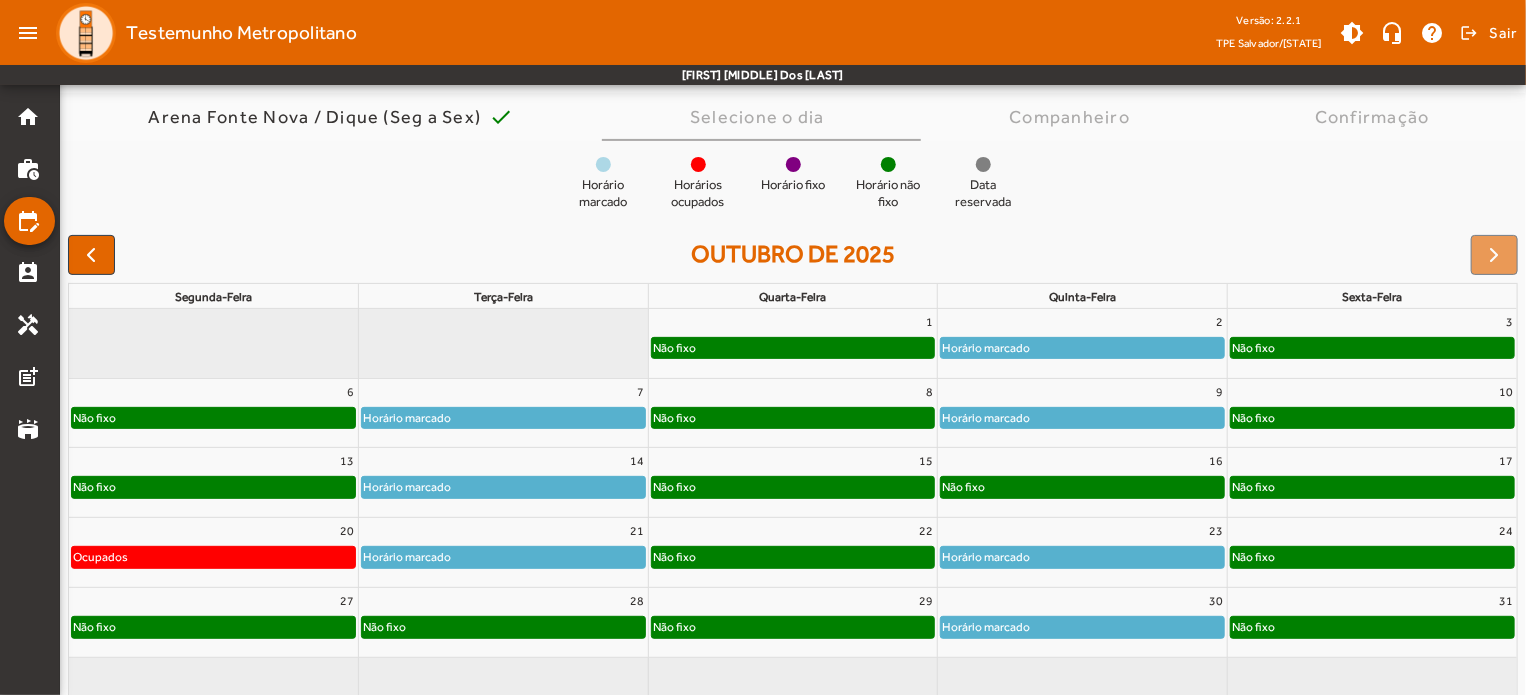 scroll, scrollTop: 190, scrollLeft: 0, axis: vertical 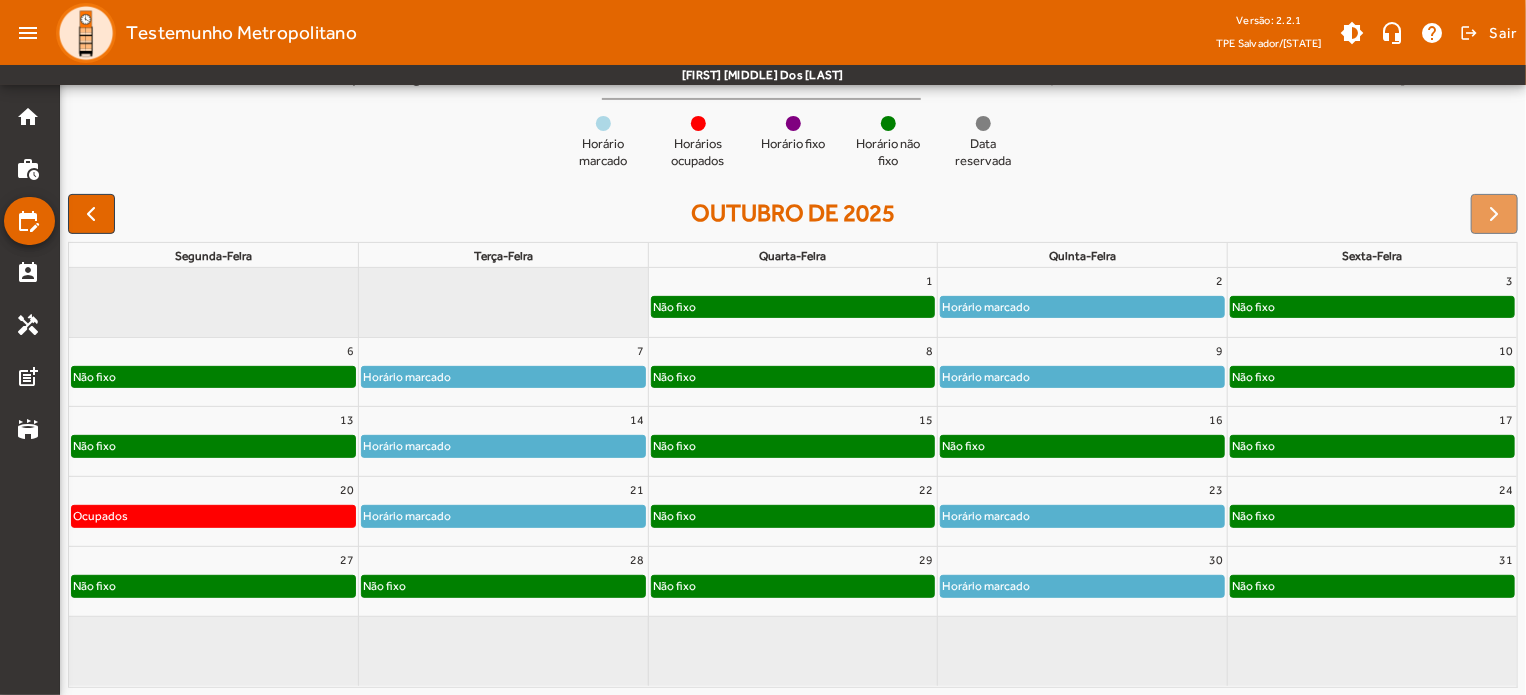 click at bounding box center [1494, 214] 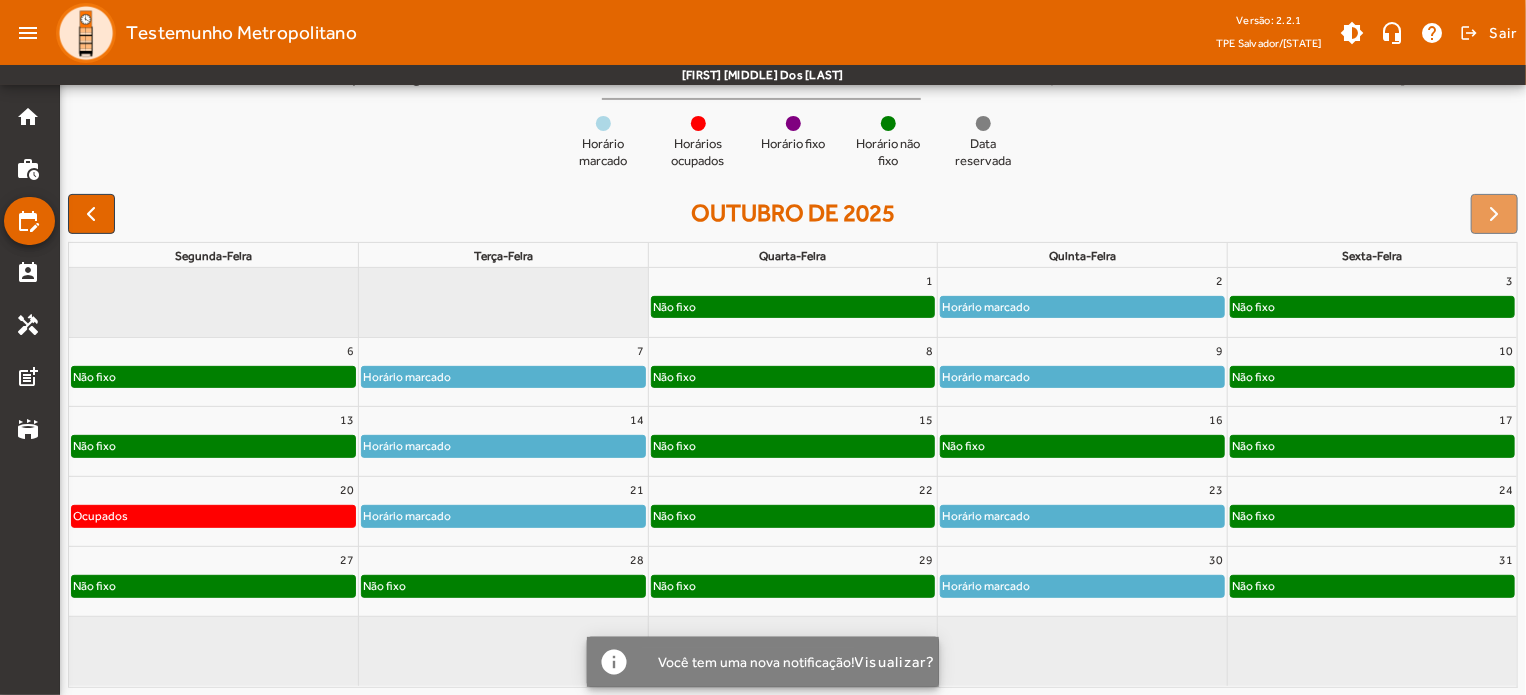 click on "Não fixo" 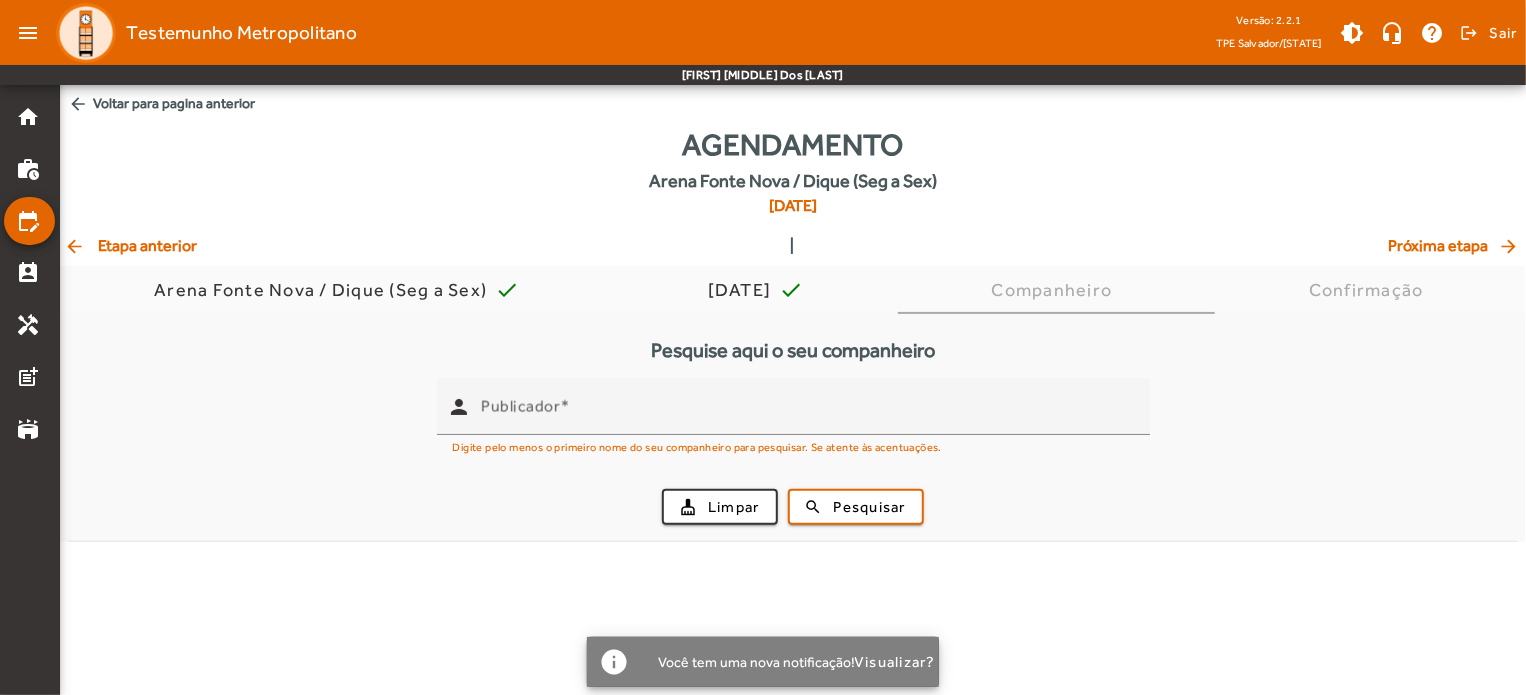 scroll, scrollTop: 0, scrollLeft: 0, axis: both 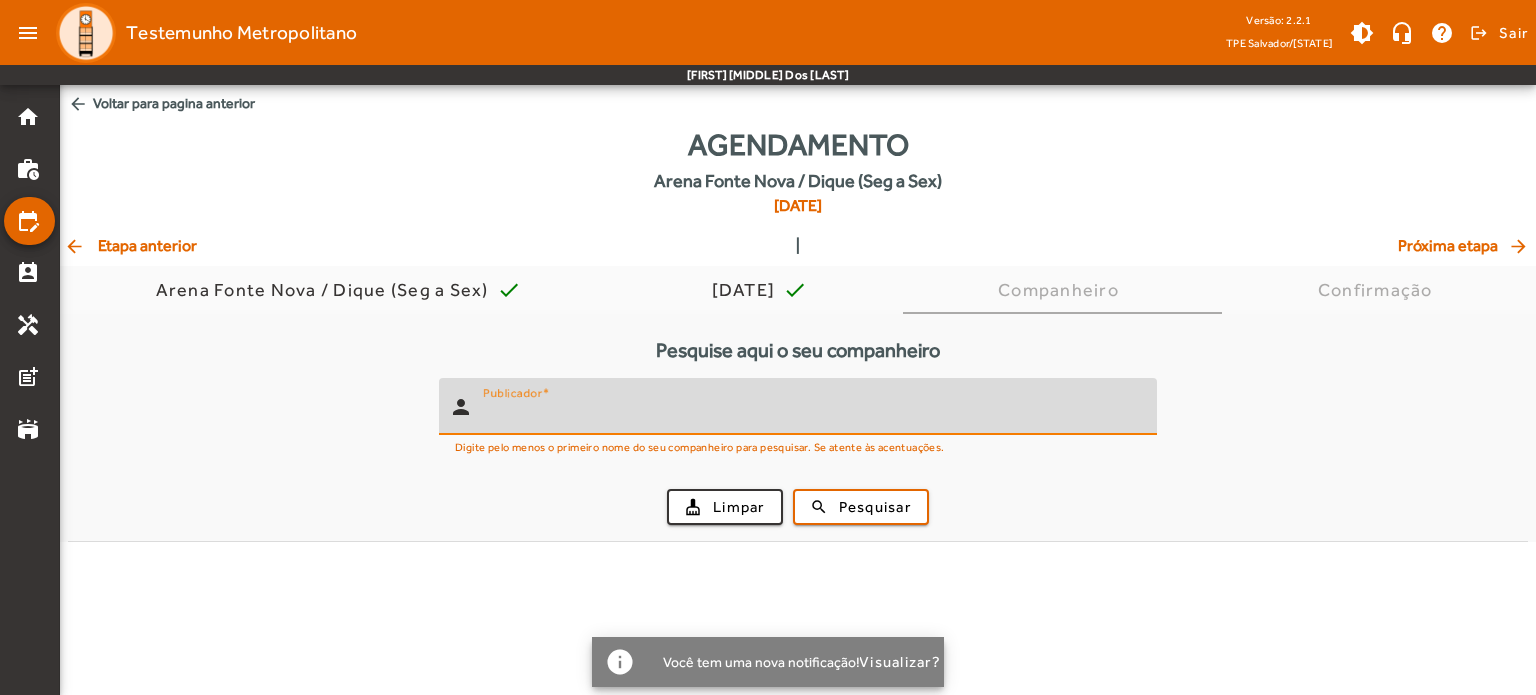 click on "Publicador" at bounding box center [812, 415] 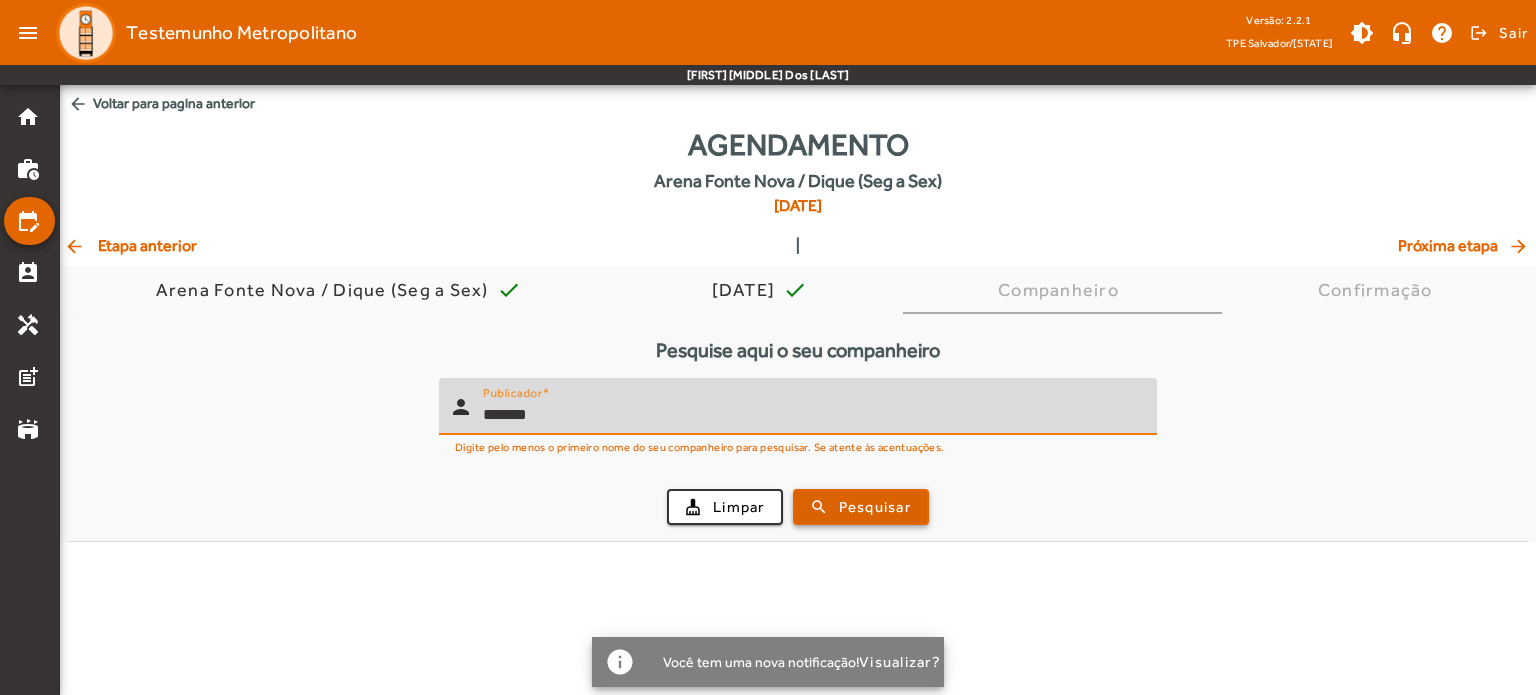 type on "*******" 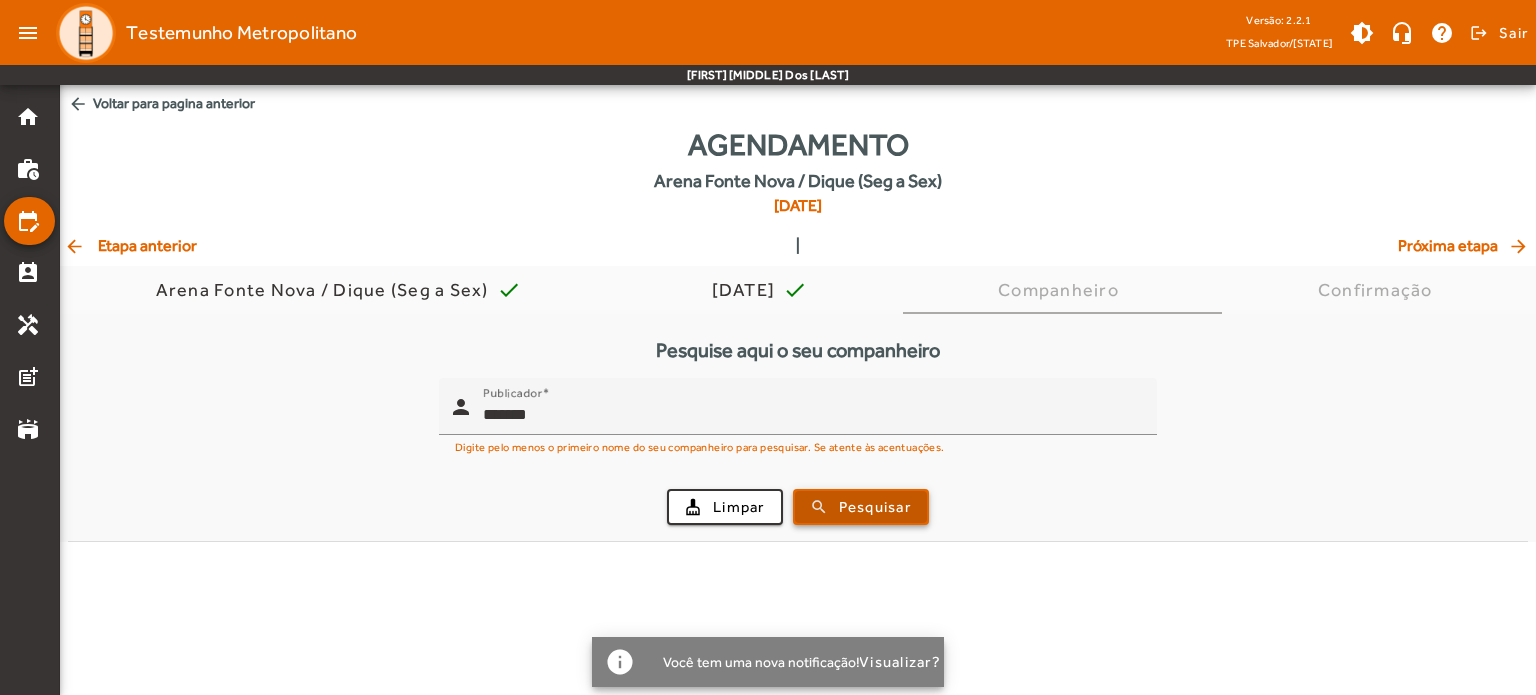 click on "Pesquisar" at bounding box center (875, 507) 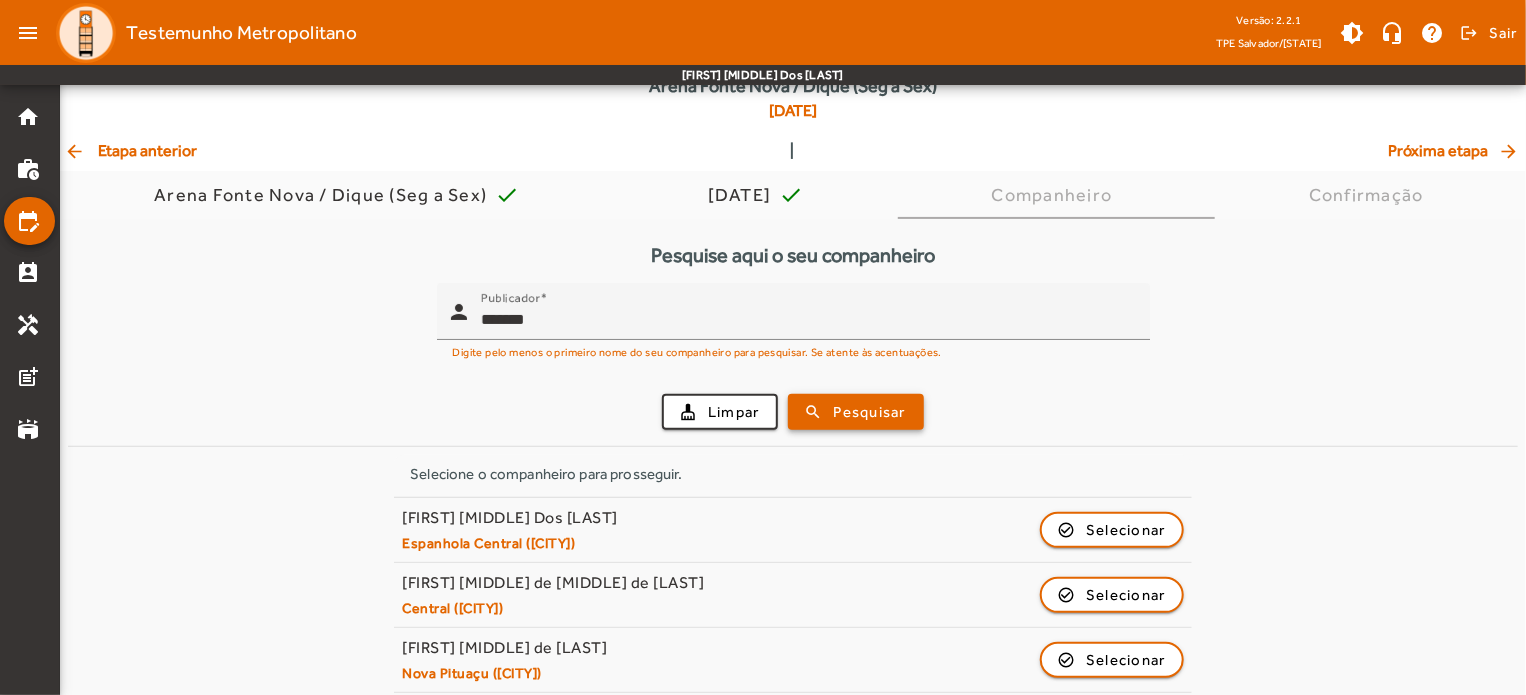 scroll, scrollTop: 172, scrollLeft: 0, axis: vertical 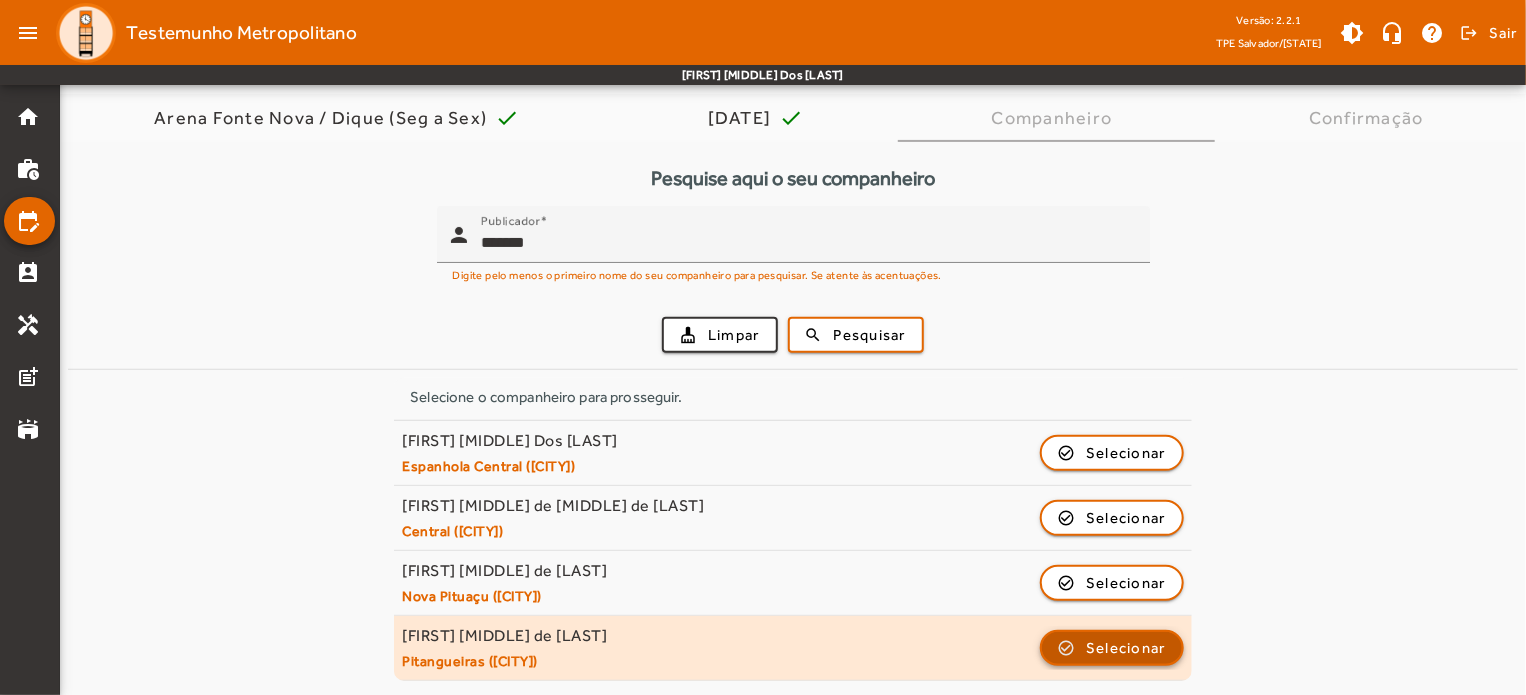 click on "Selecionar" 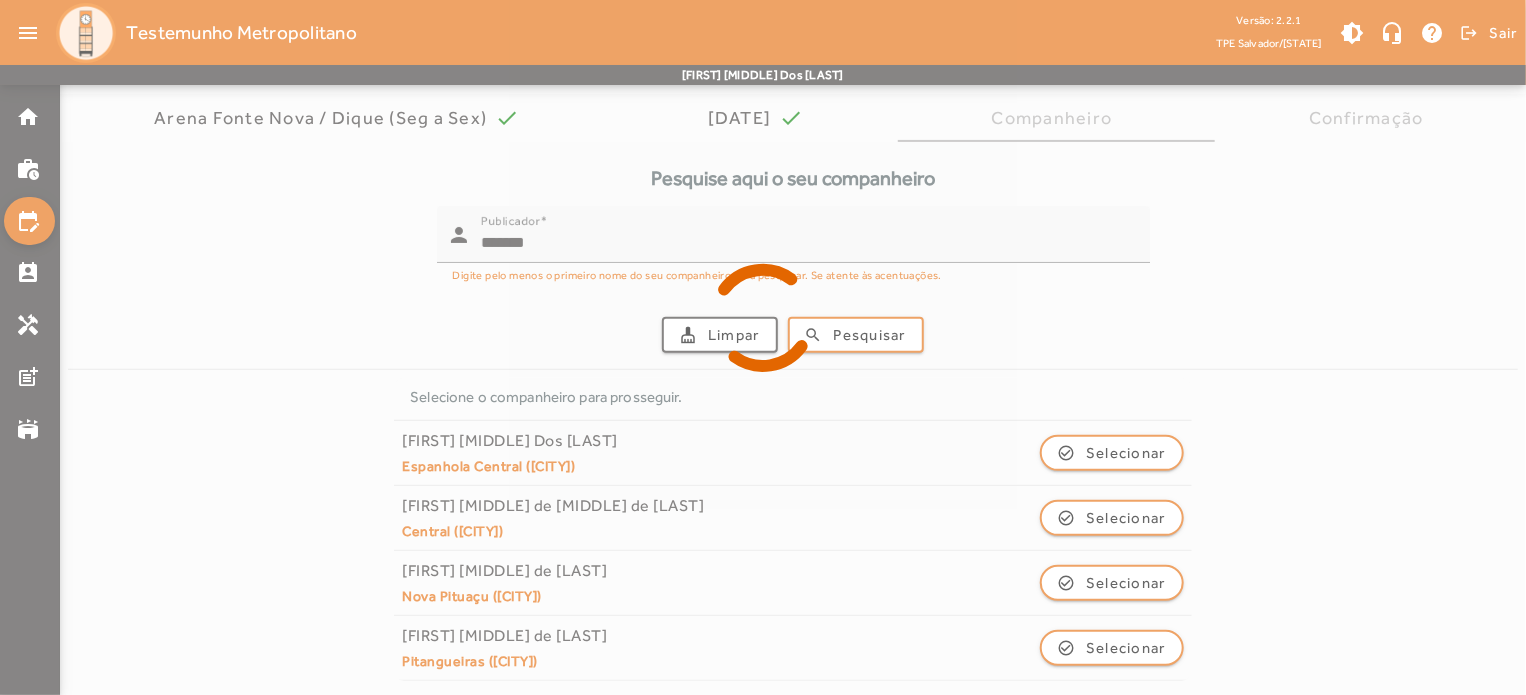 scroll, scrollTop: 0, scrollLeft: 0, axis: both 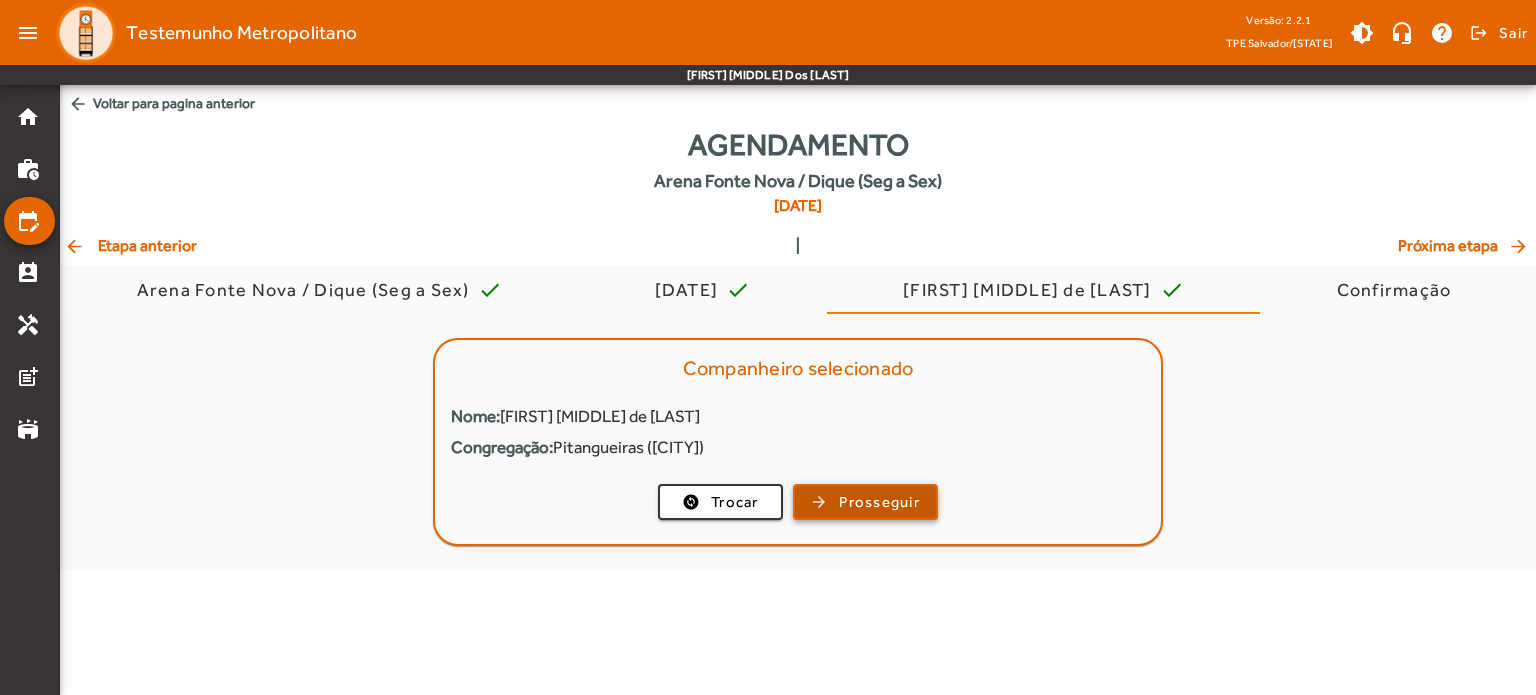 click on "Prosseguir" 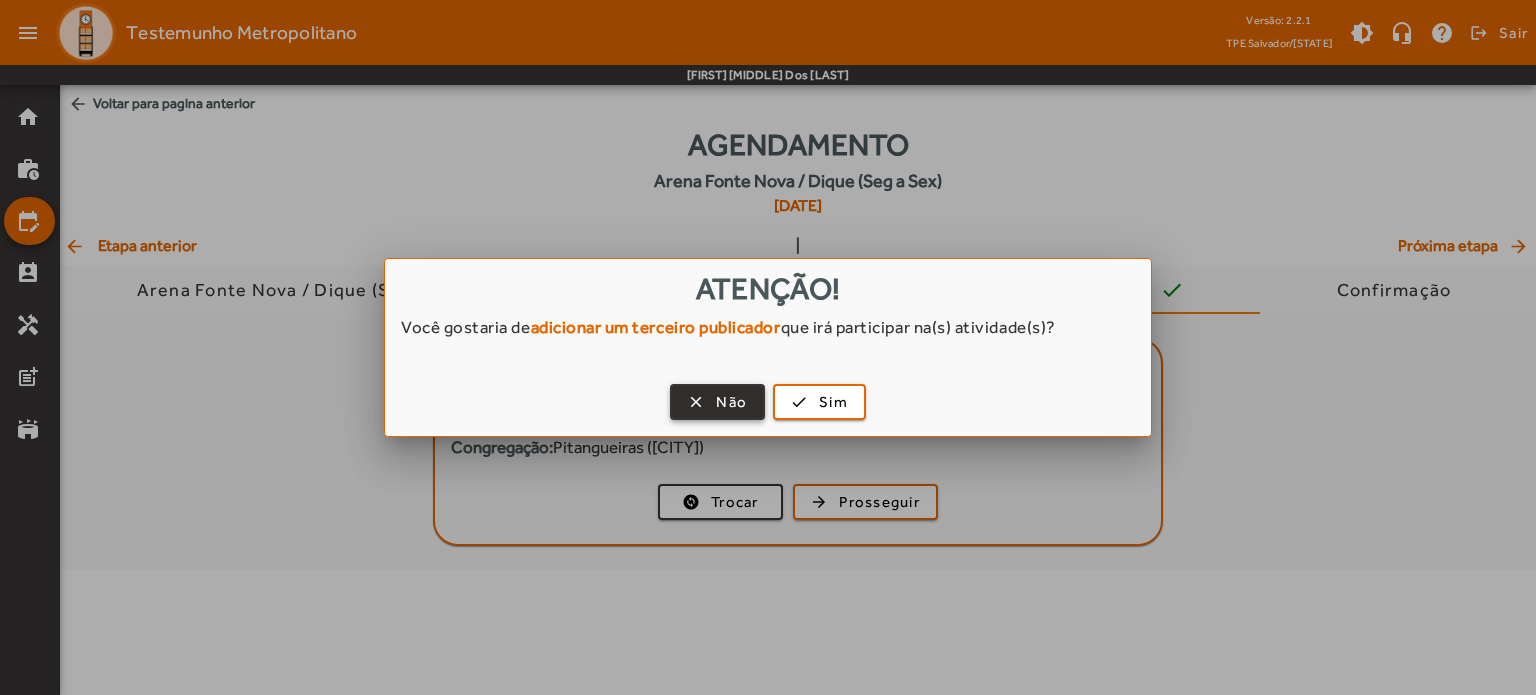 click on "Não" at bounding box center (731, 402) 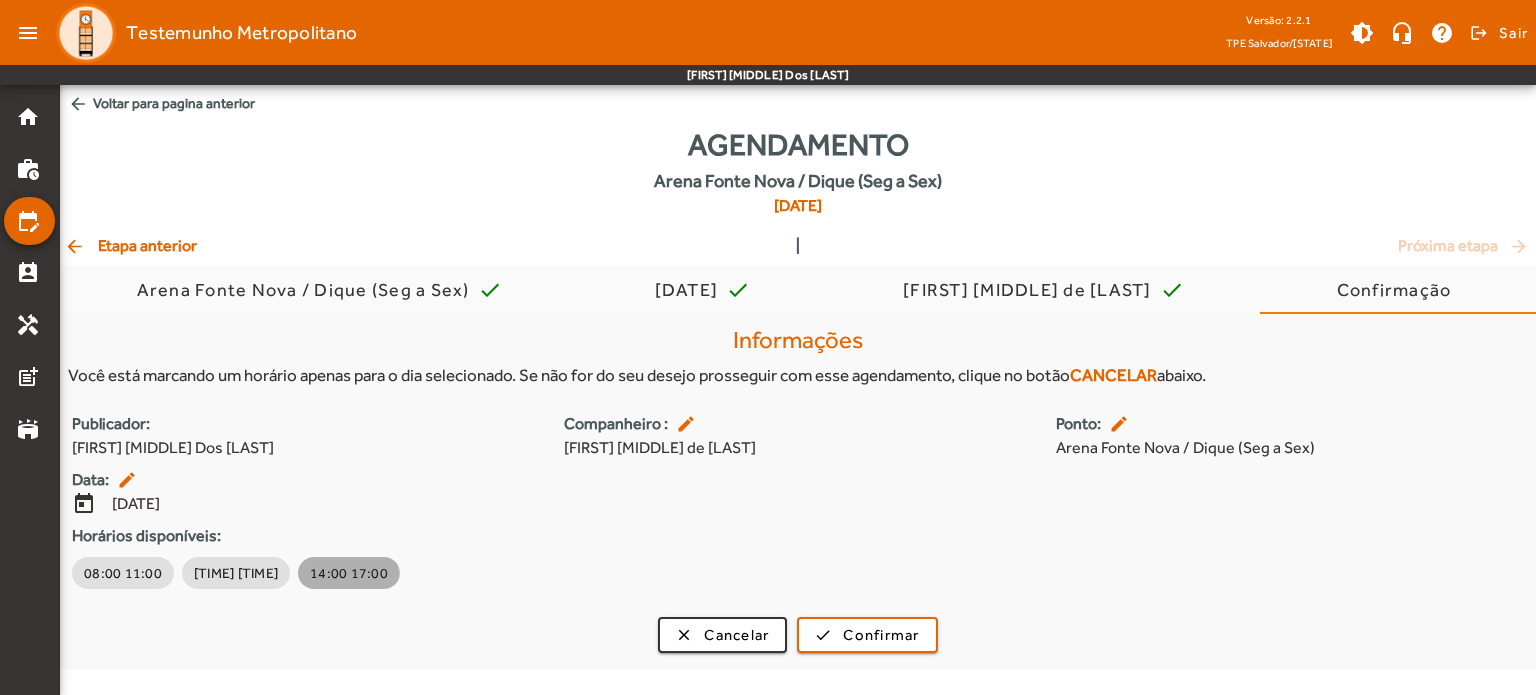 click on "14:00 17:00" at bounding box center [349, 573] 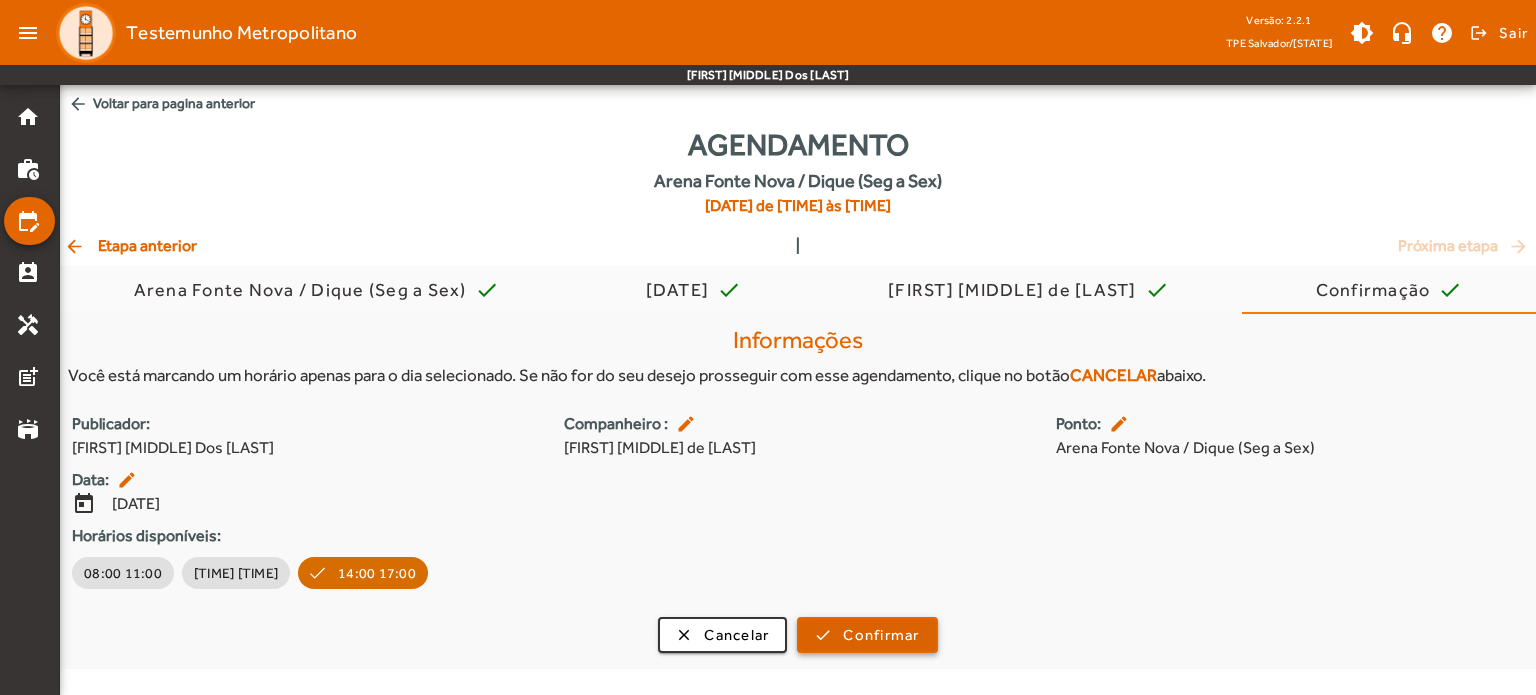 click at bounding box center [867, 635] 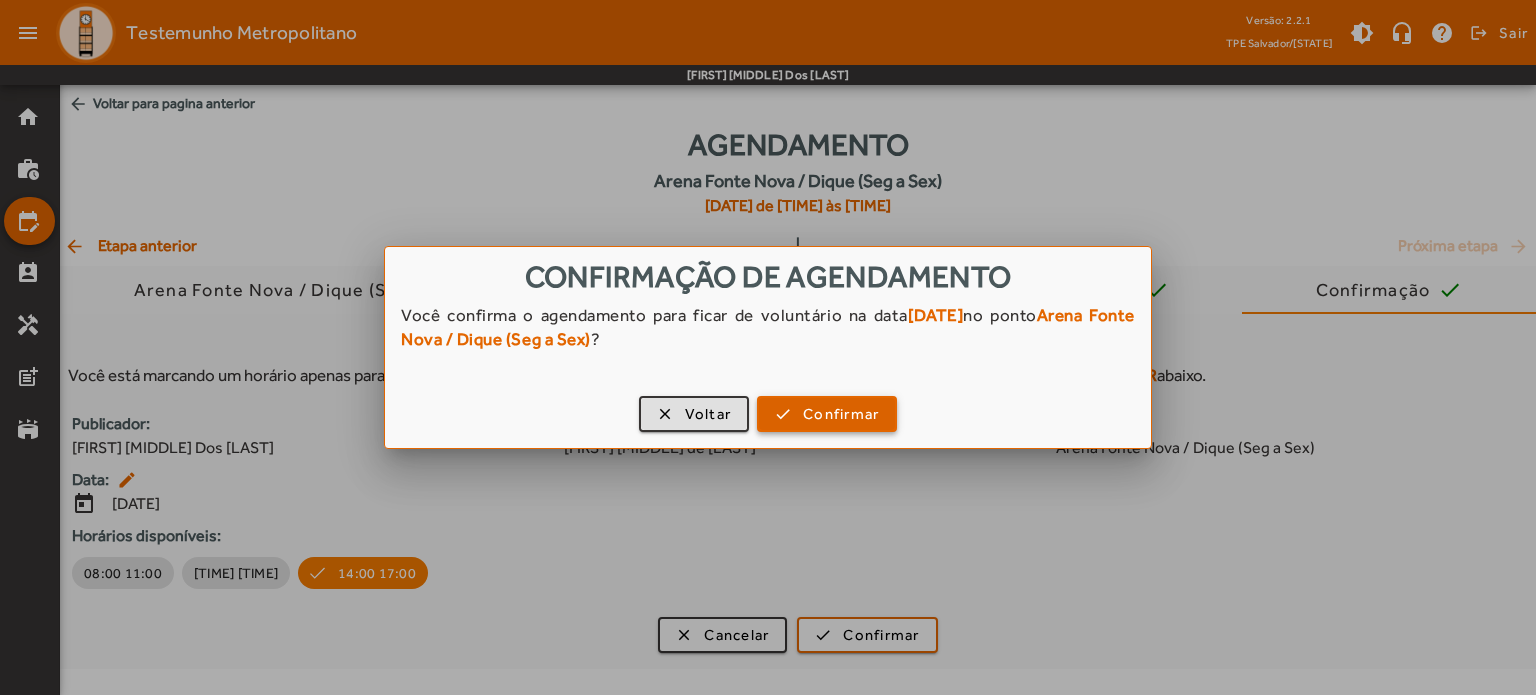 click on "Confirmar" at bounding box center (841, 414) 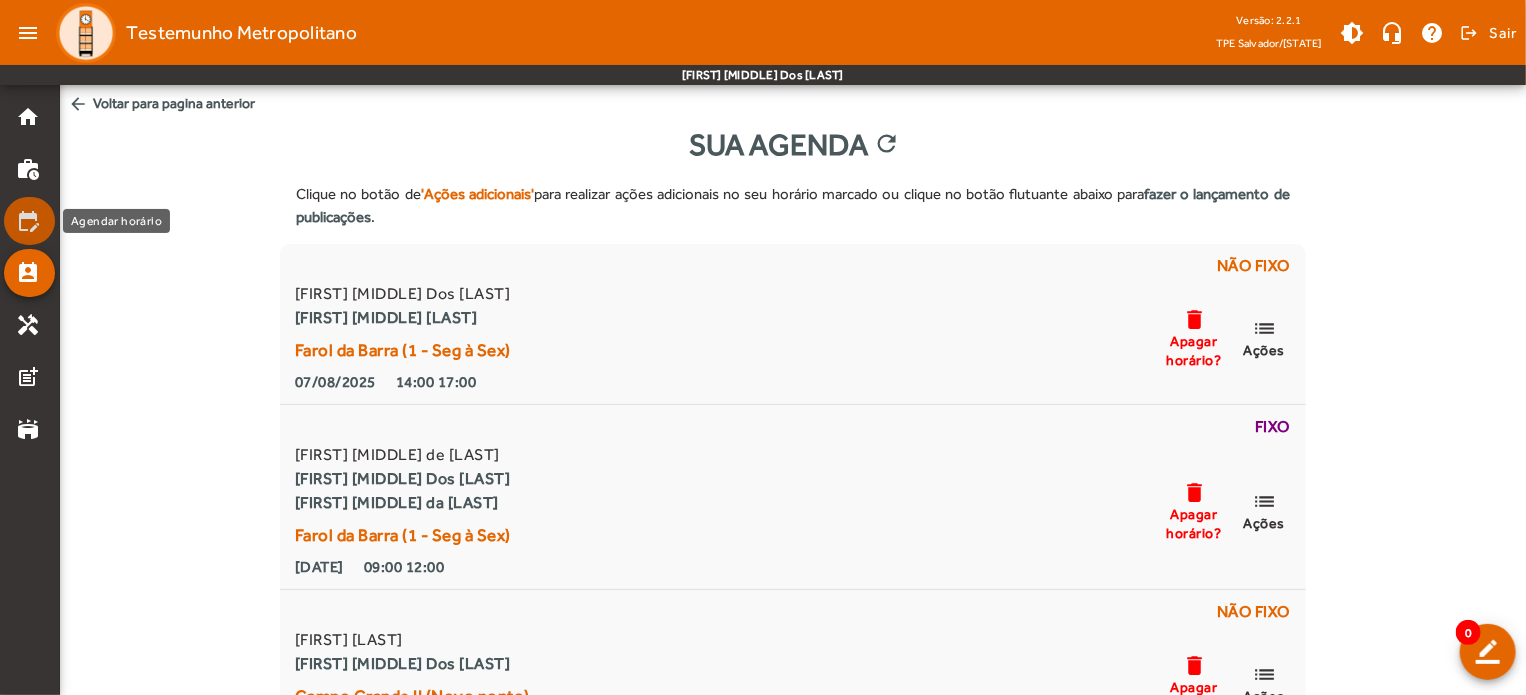 click on "edit_calendar" 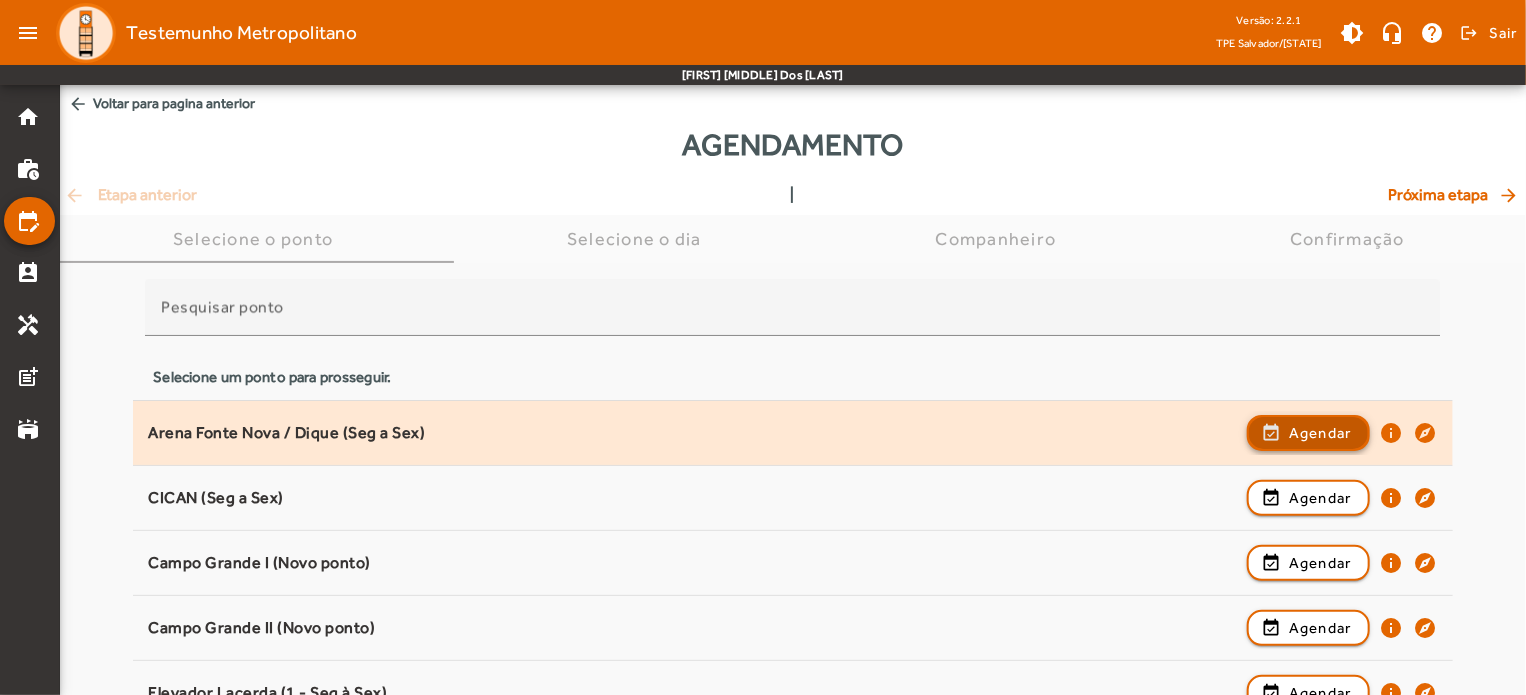 click on "Agendar" 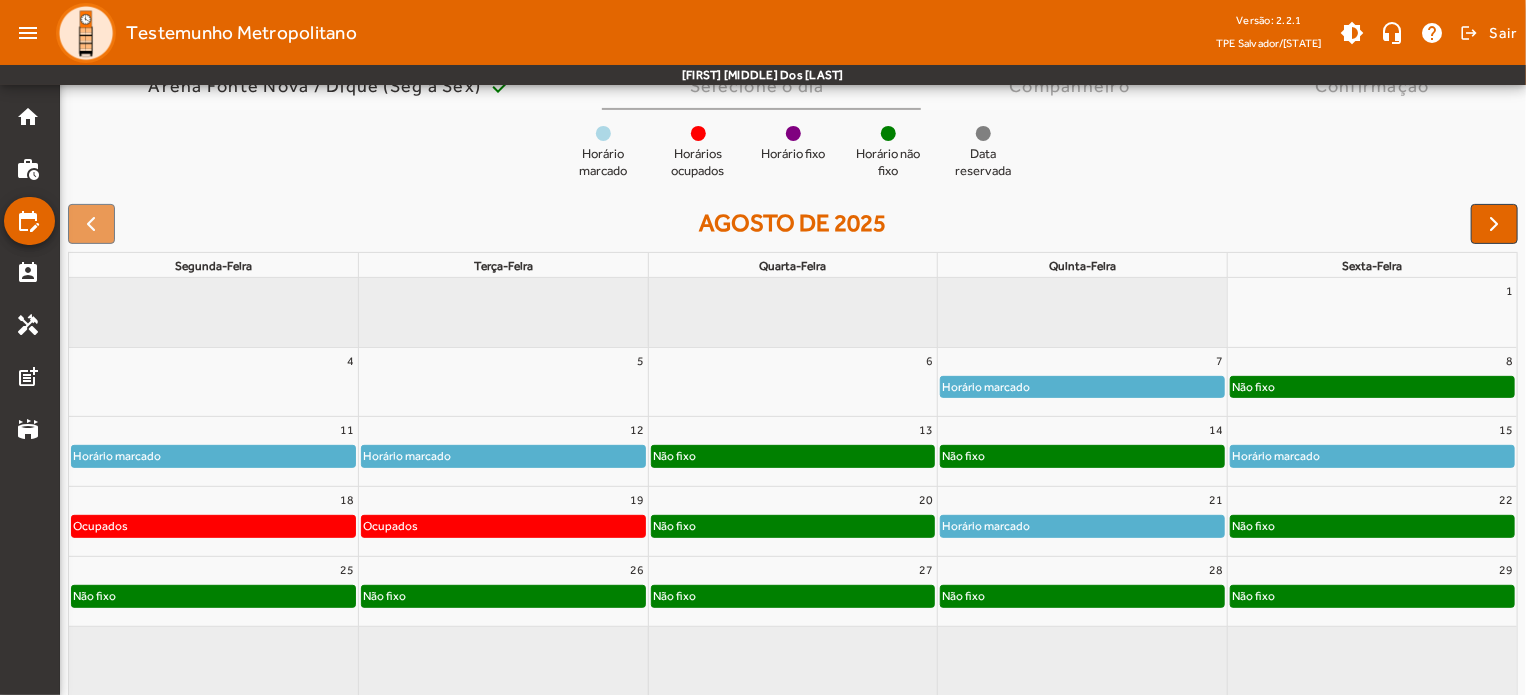 scroll, scrollTop: 183, scrollLeft: 0, axis: vertical 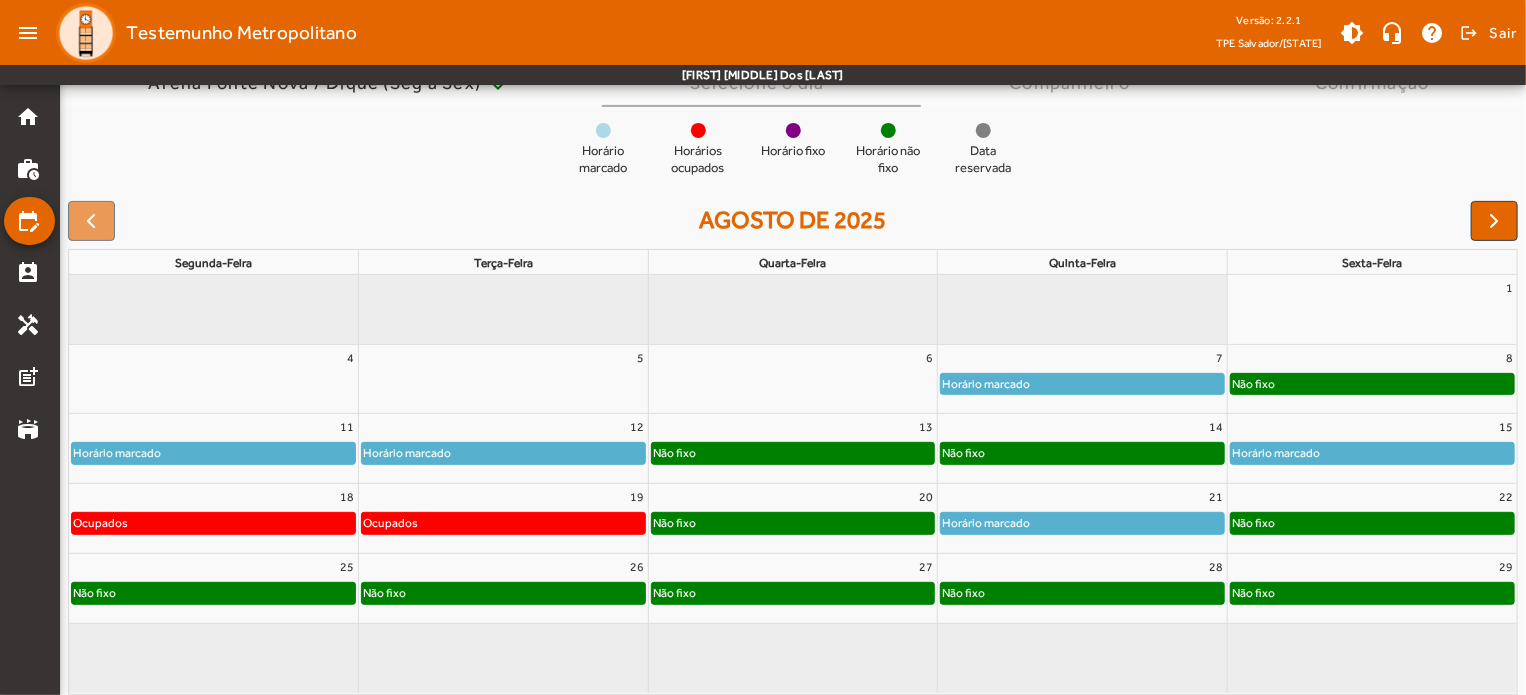 click on "Horário marcado" 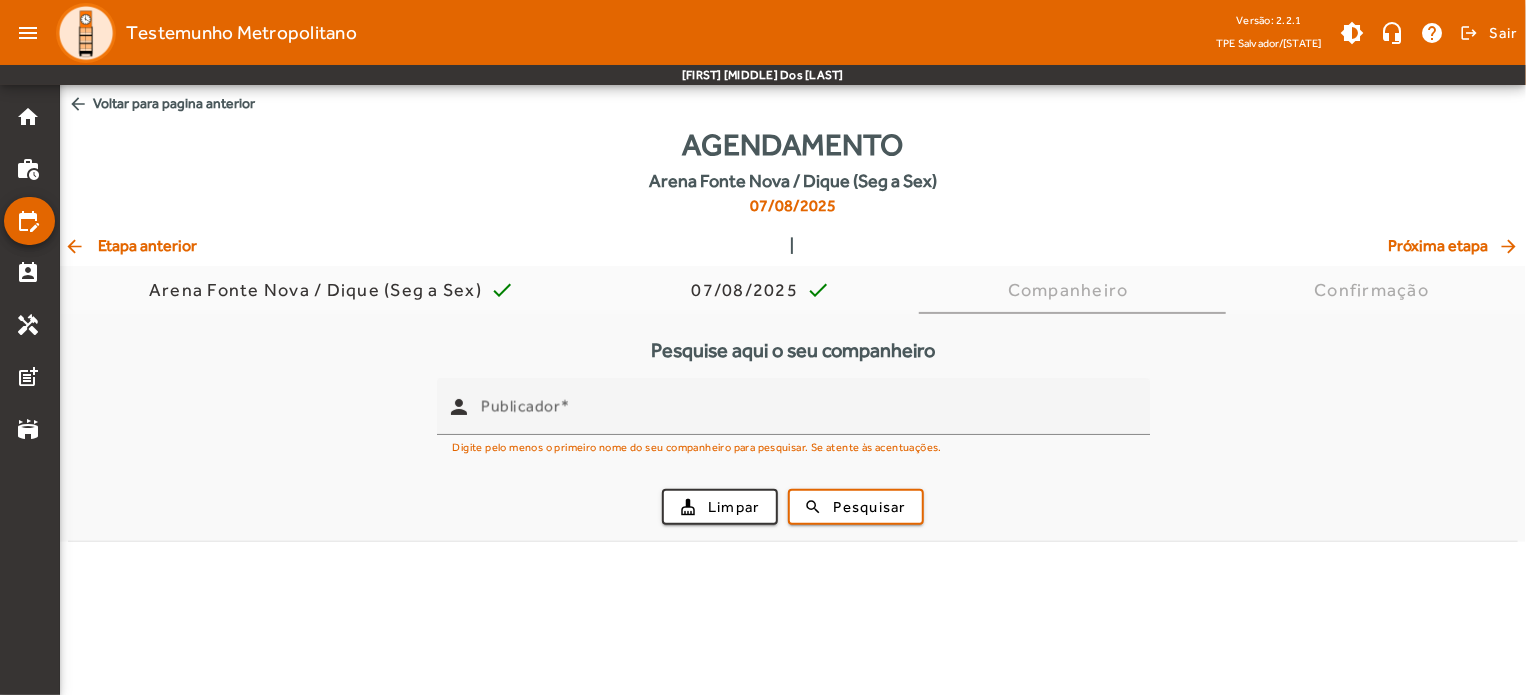 scroll, scrollTop: 0, scrollLeft: 0, axis: both 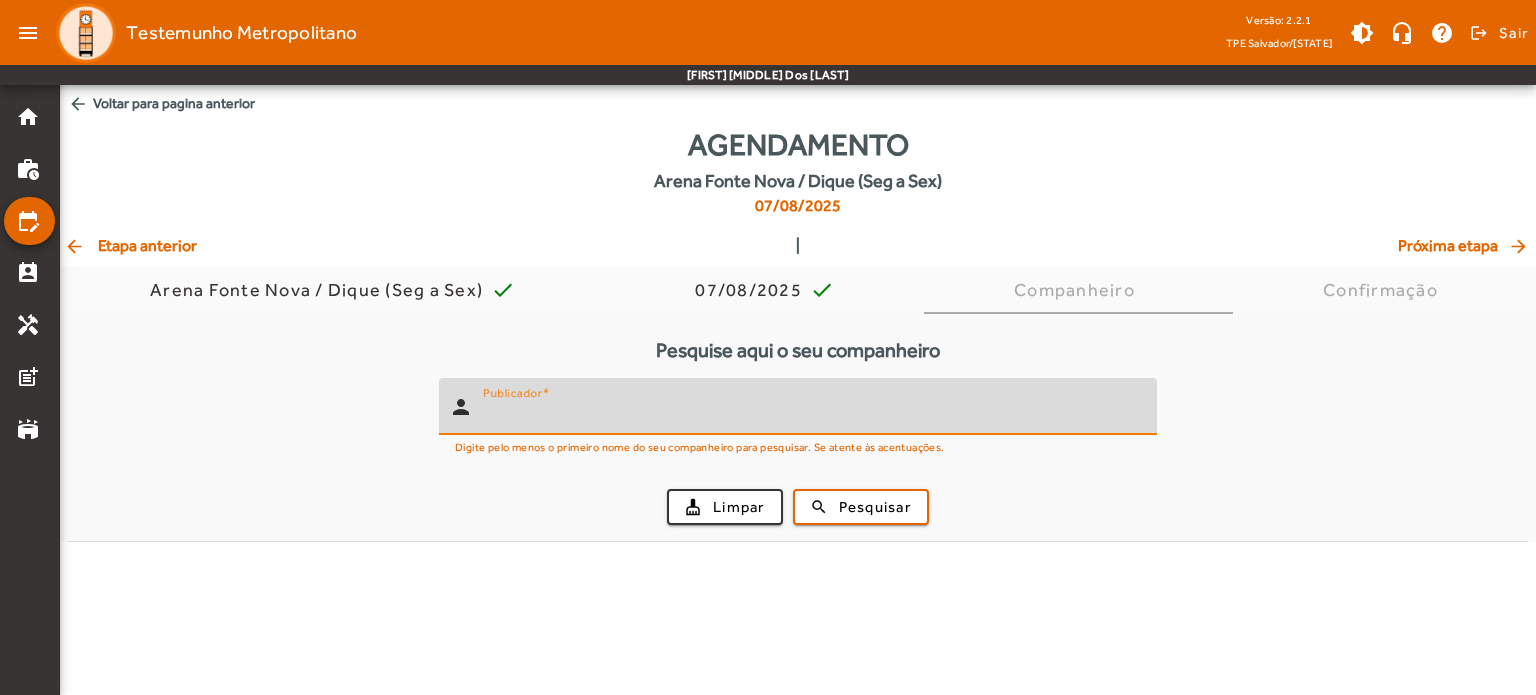 click on "Publicador" at bounding box center [812, 415] 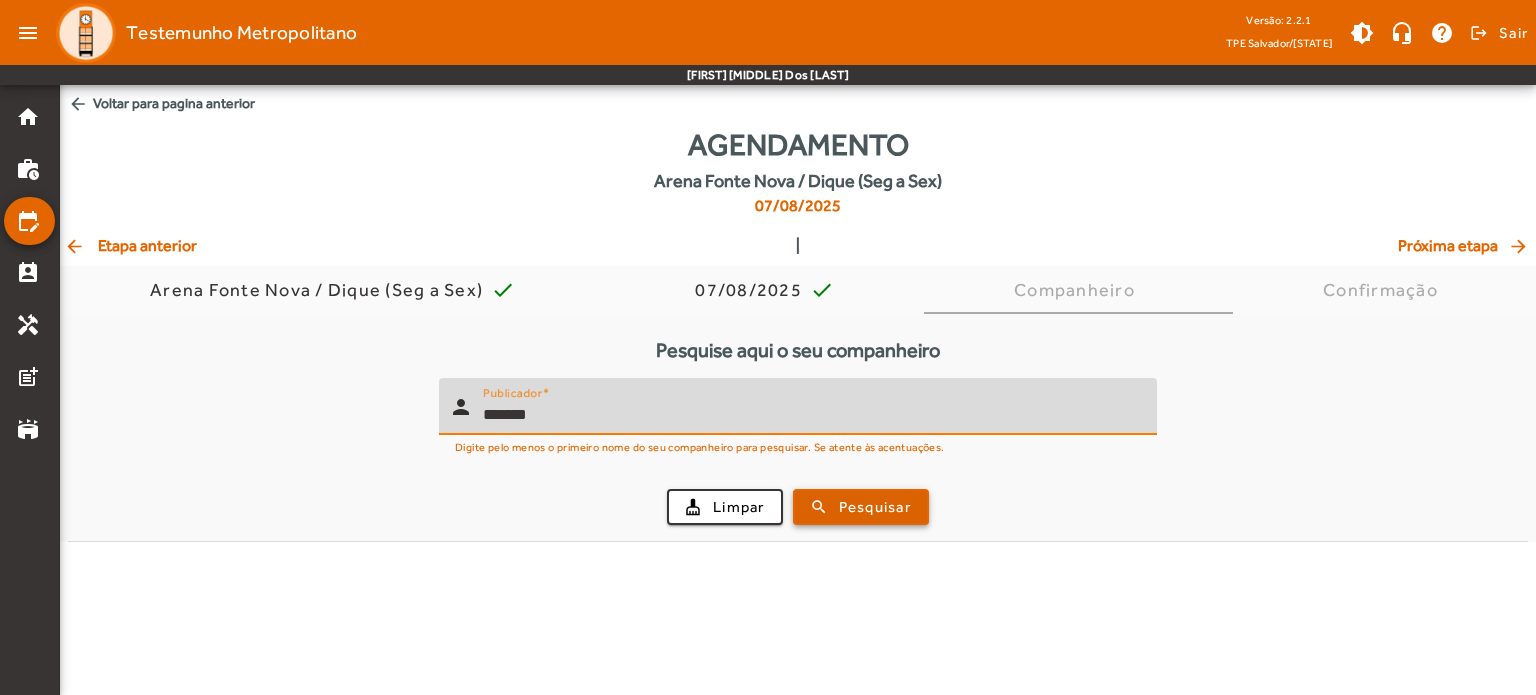 type on "*******" 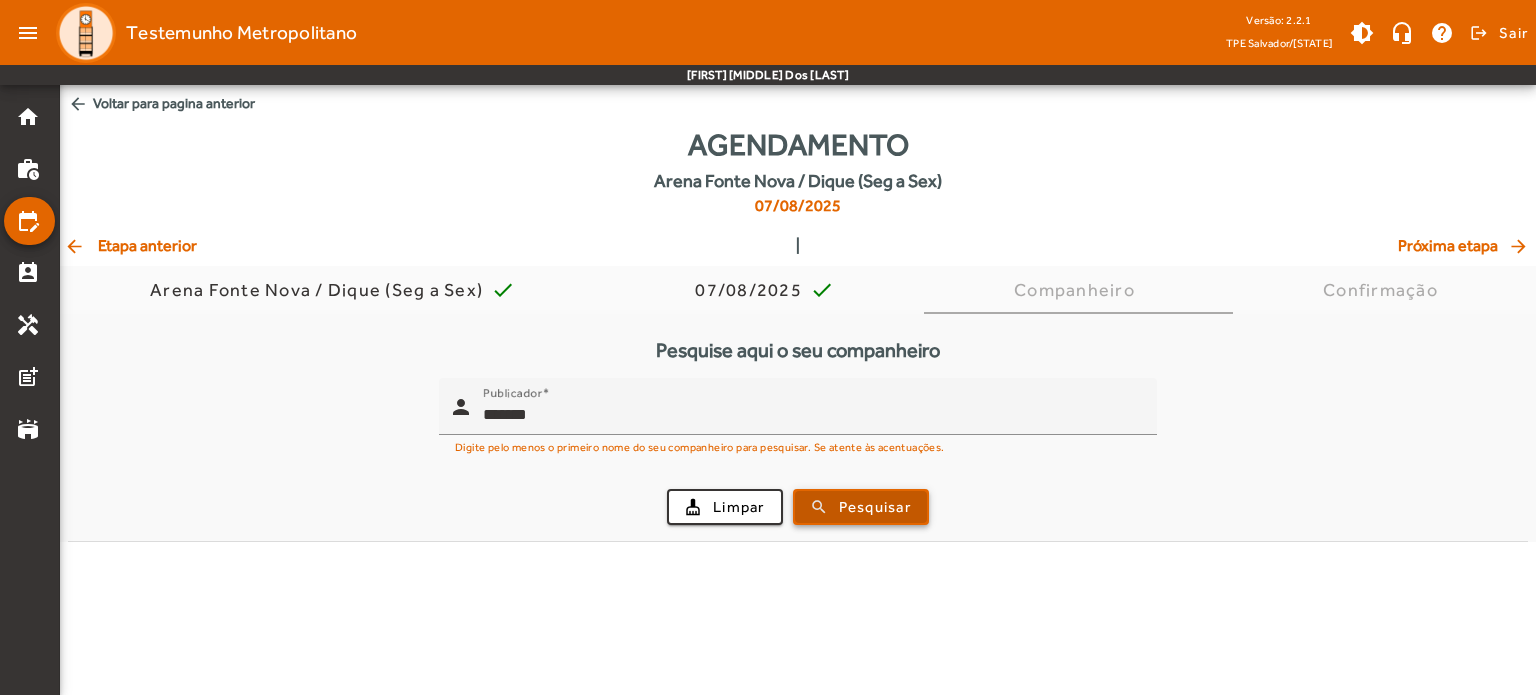 click on "Pesquisar" at bounding box center [875, 507] 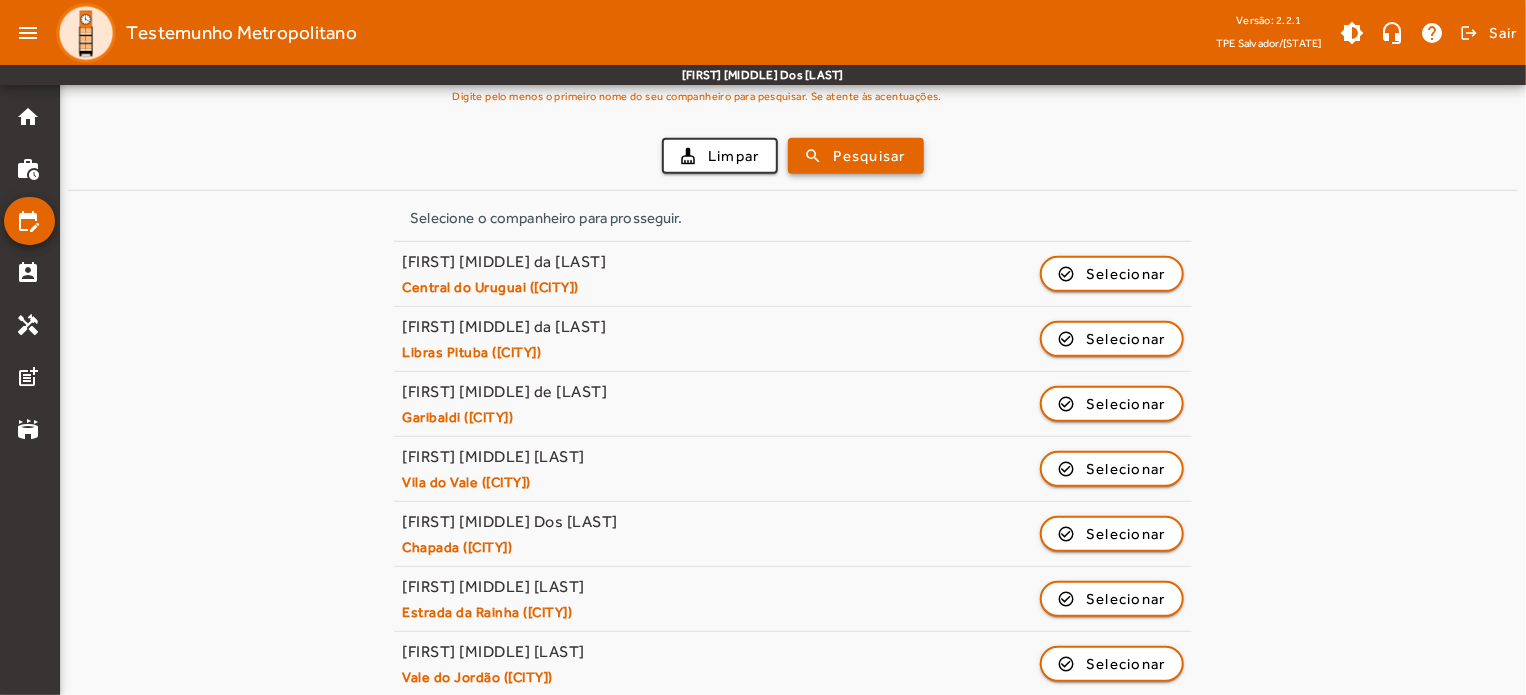 scroll, scrollTop: 358, scrollLeft: 0, axis: vertical 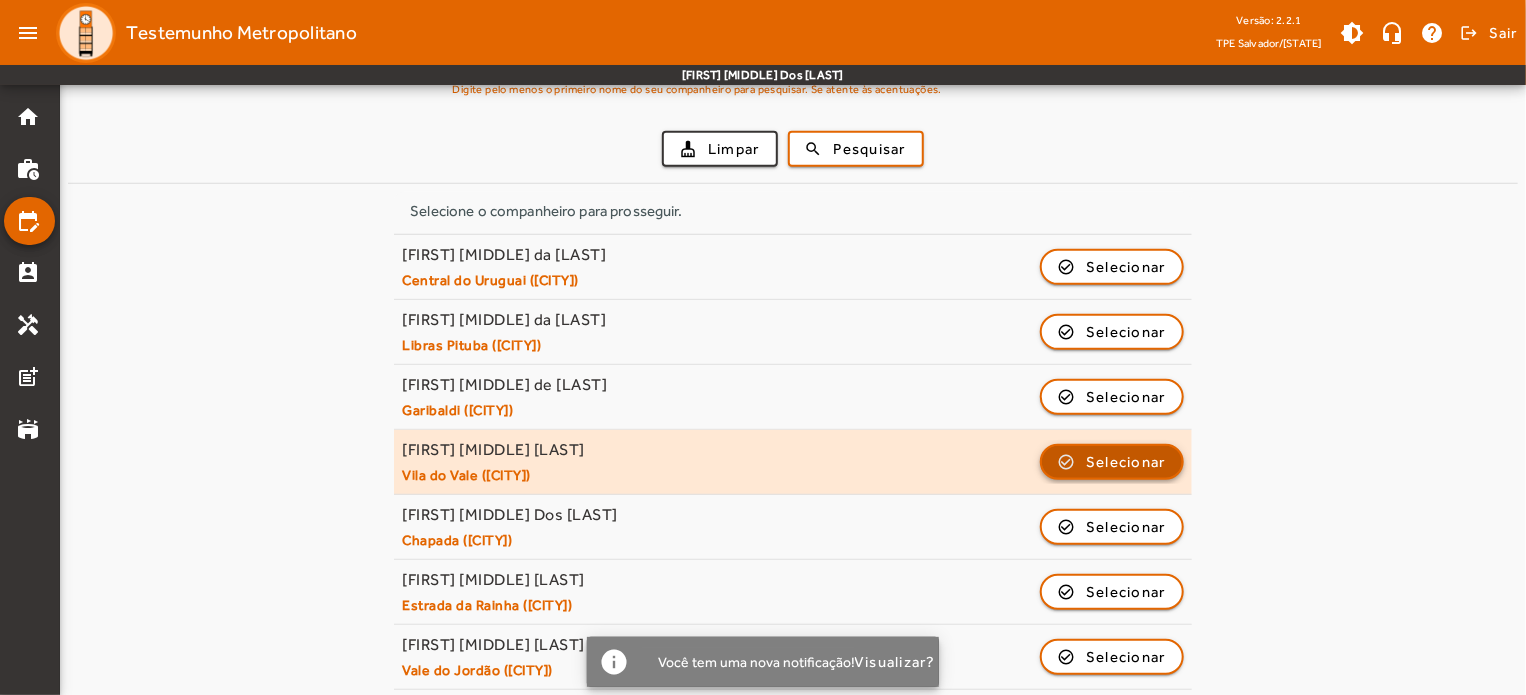 click 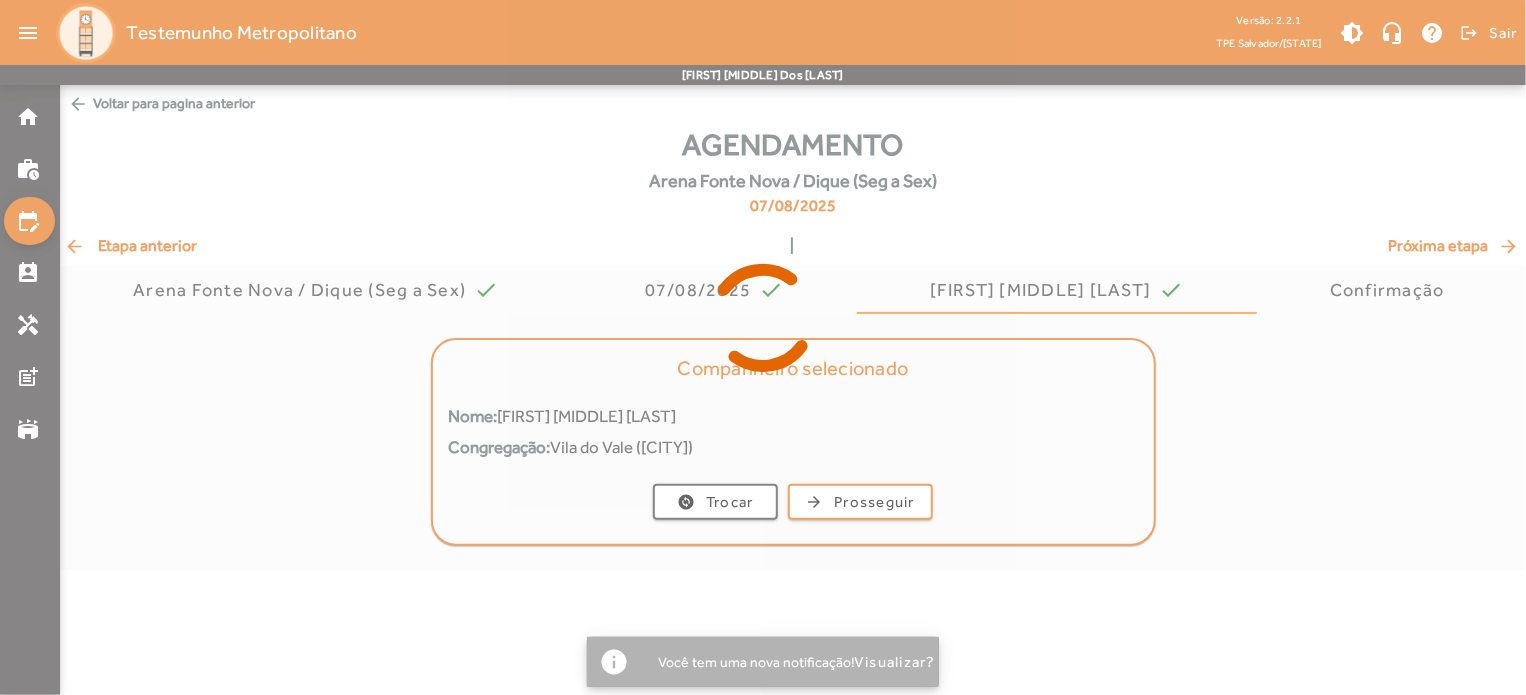 scroll, scrollTop: 0, scrollLeft: 0, axis: both 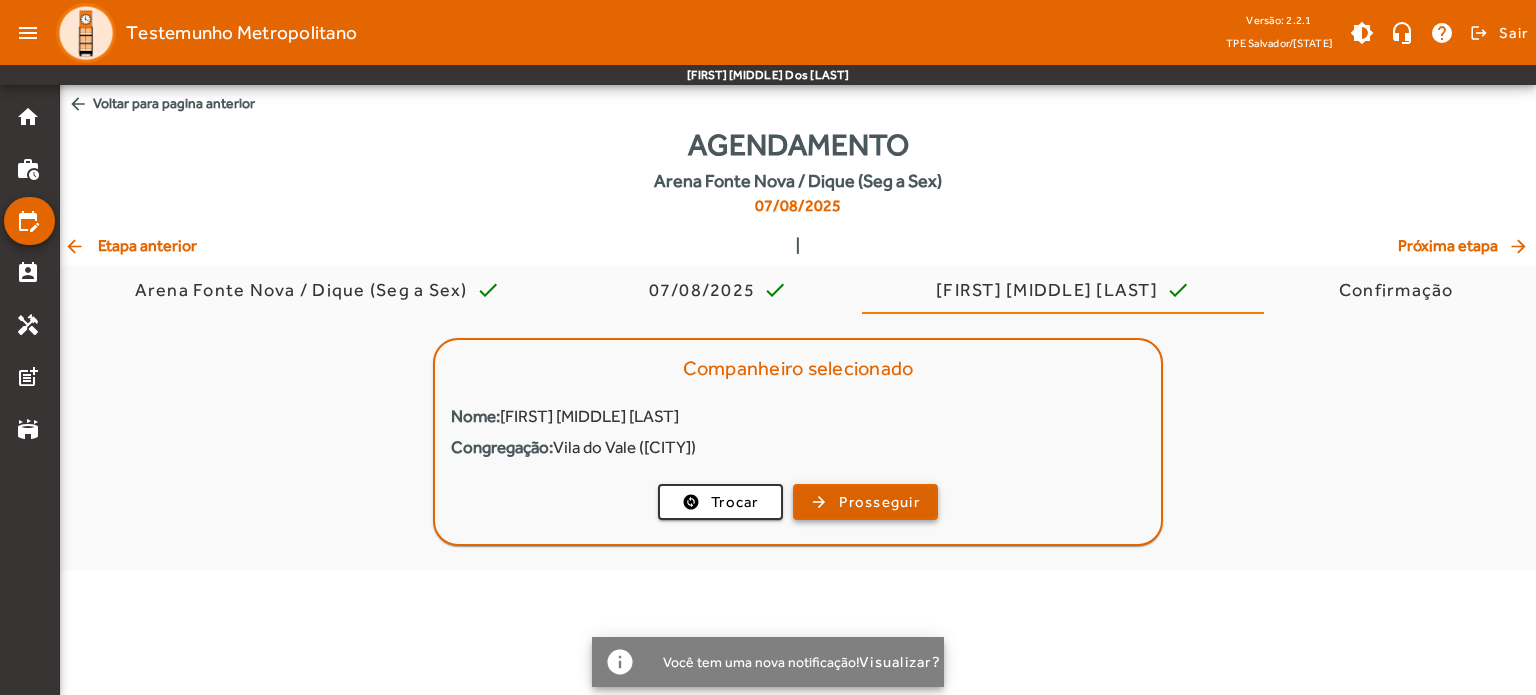 click on "Prosseguir" 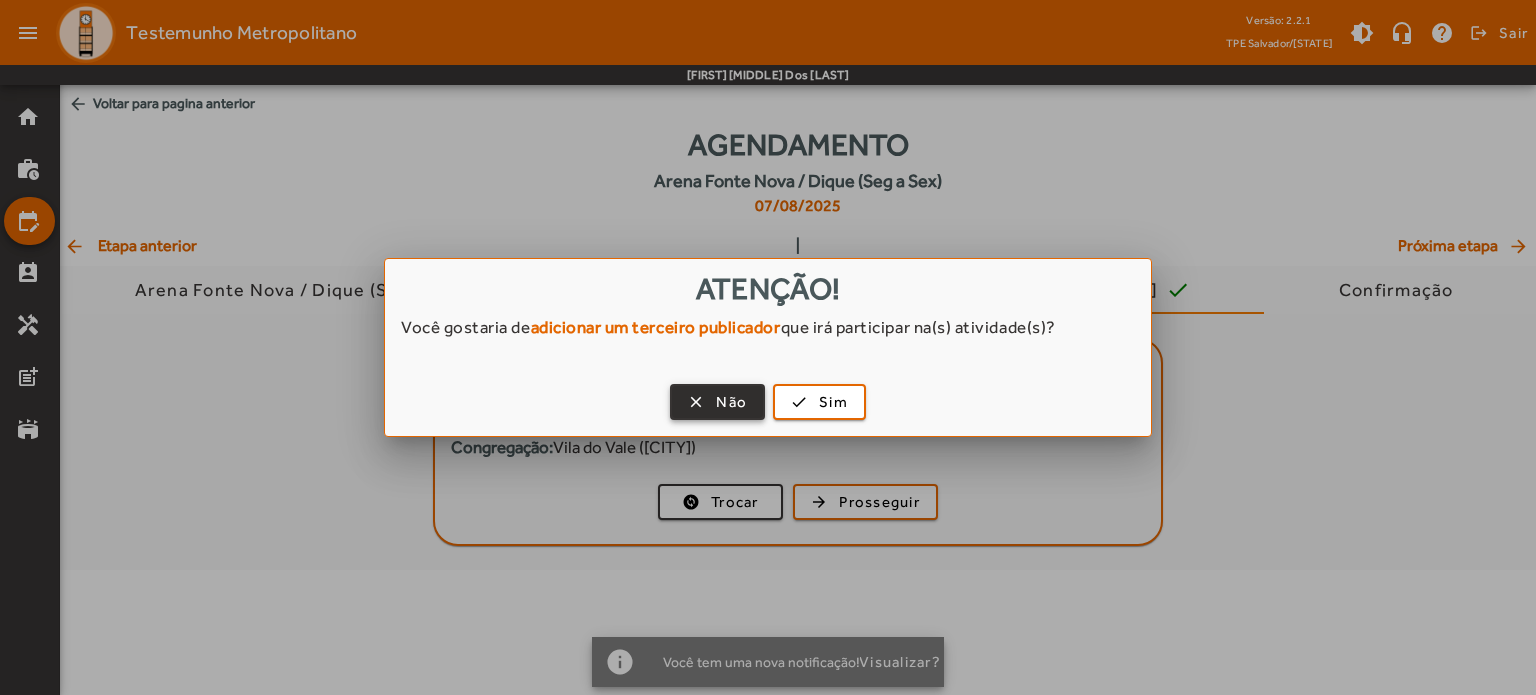click on "Não" at bounding box center [731, 402] 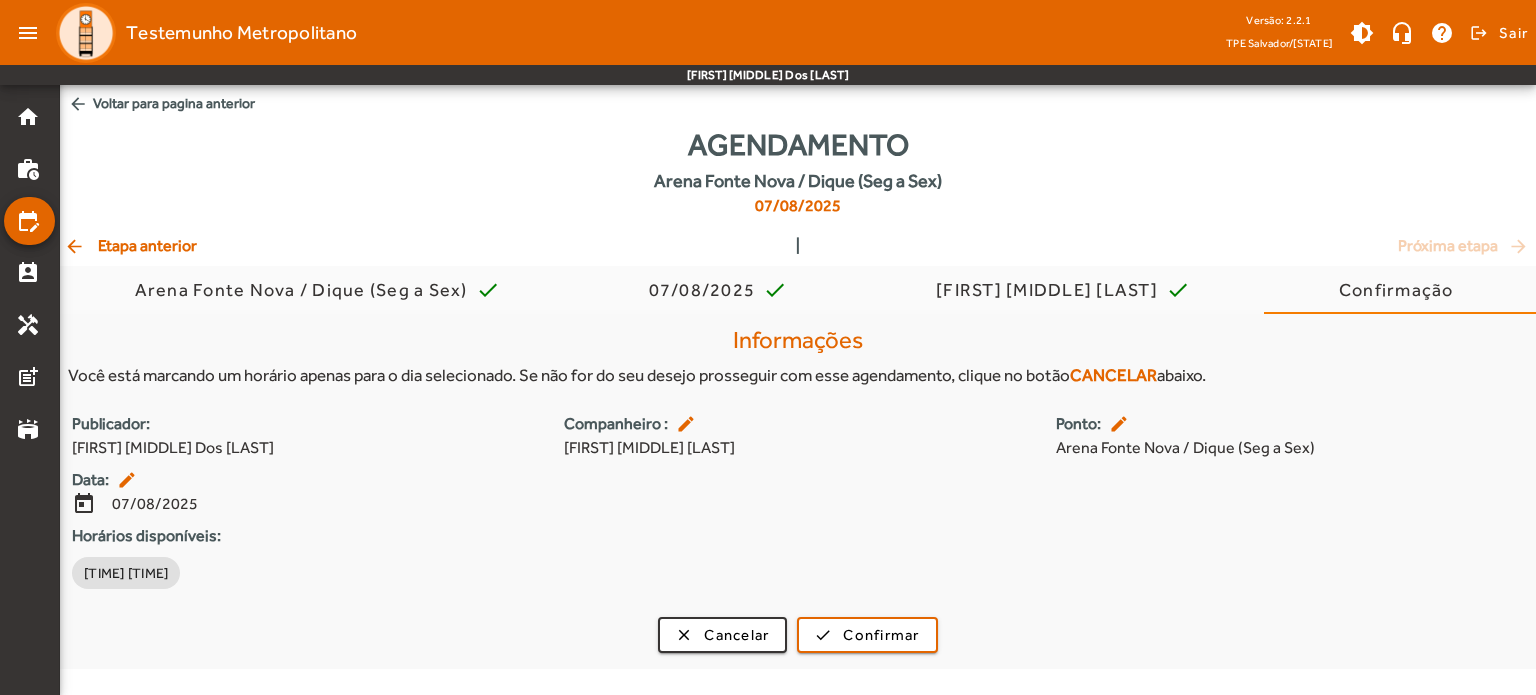 click on "arrow_back  Etapa anterior" 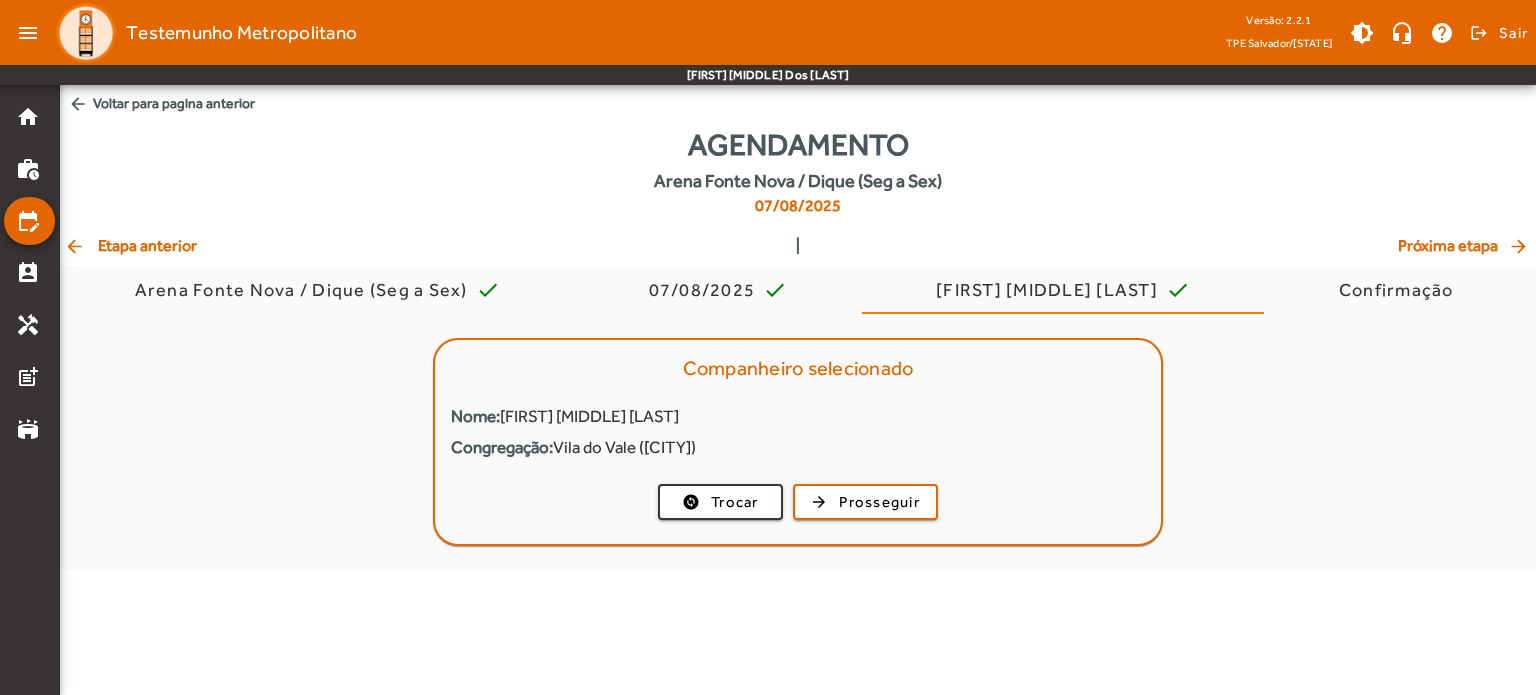 click on "arrow_back  Etapa anterior" 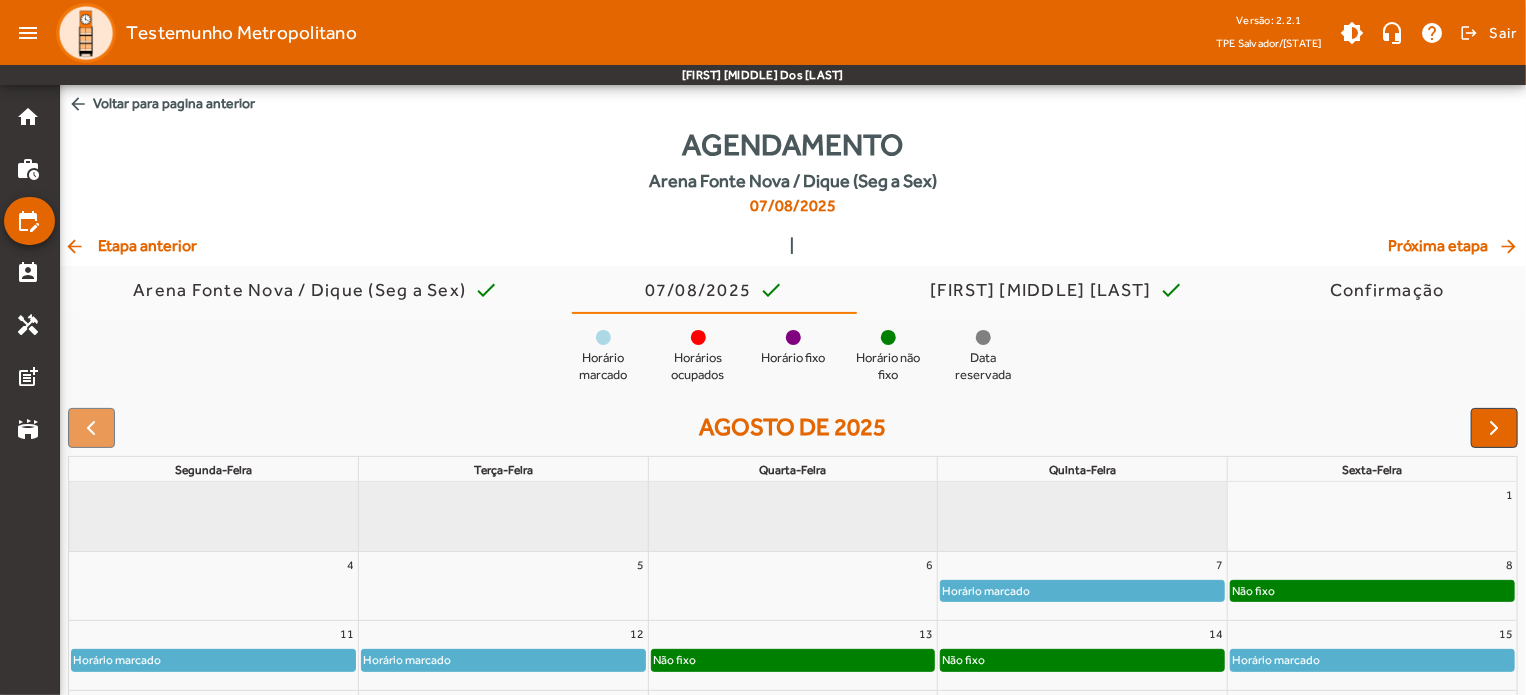 click on "arrow_back  Etapa anterior" 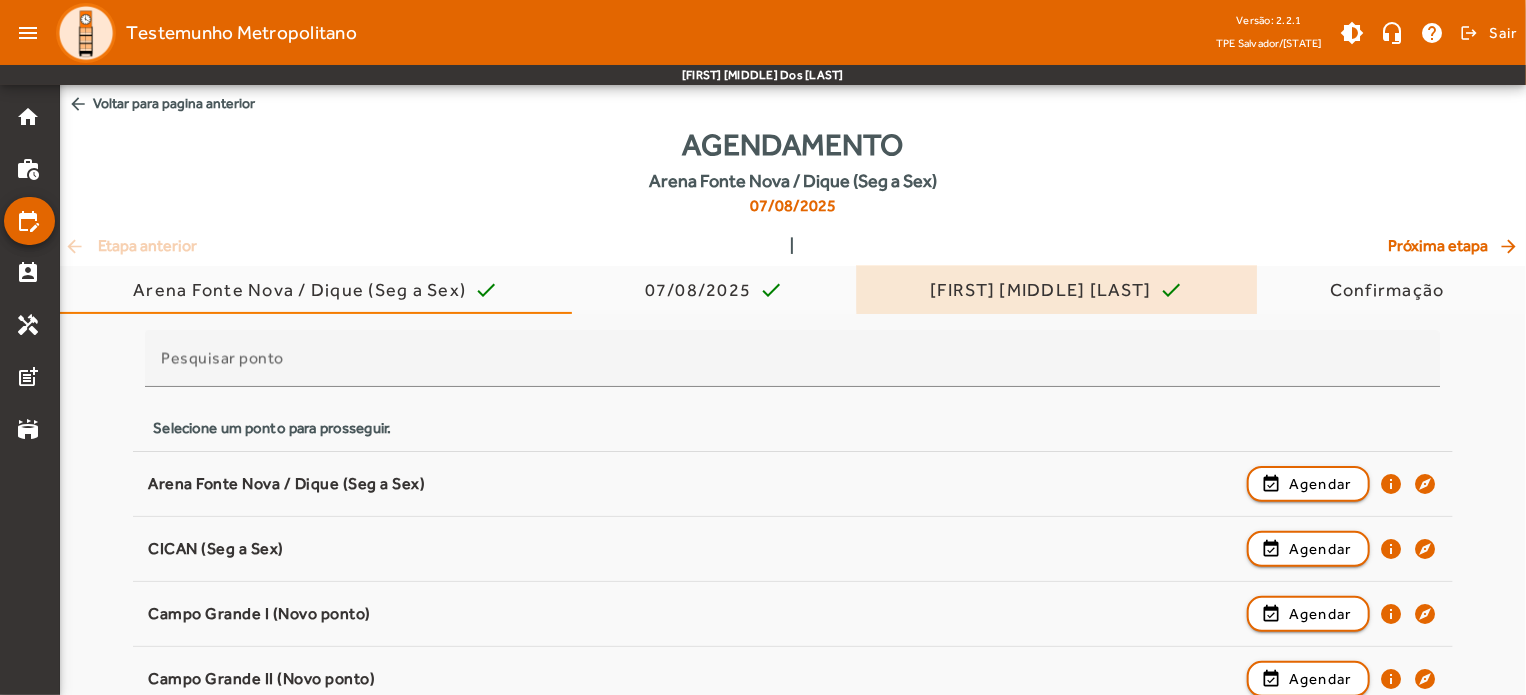 click on "[FIRST] [MIDDLE] [LAST]" at bounding box center [1045, 290] 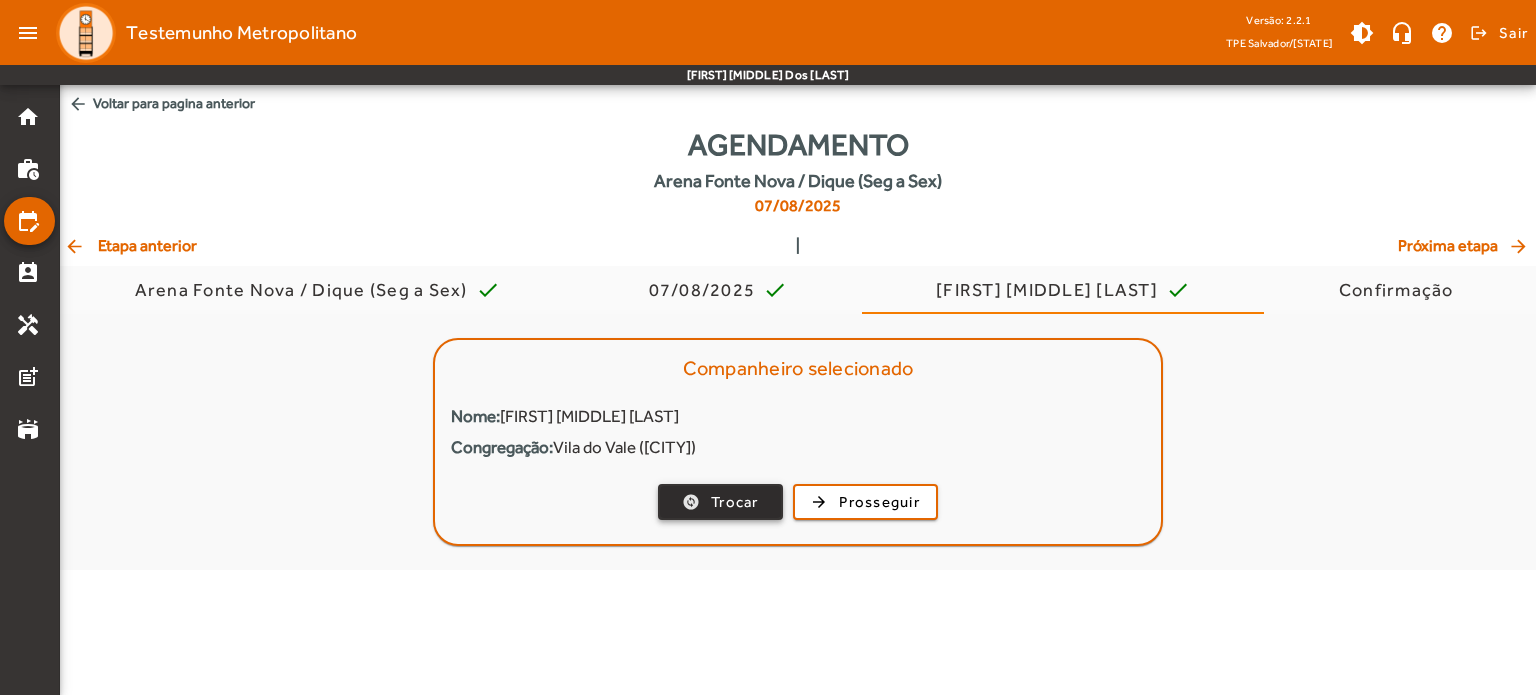 click on "Trocar" 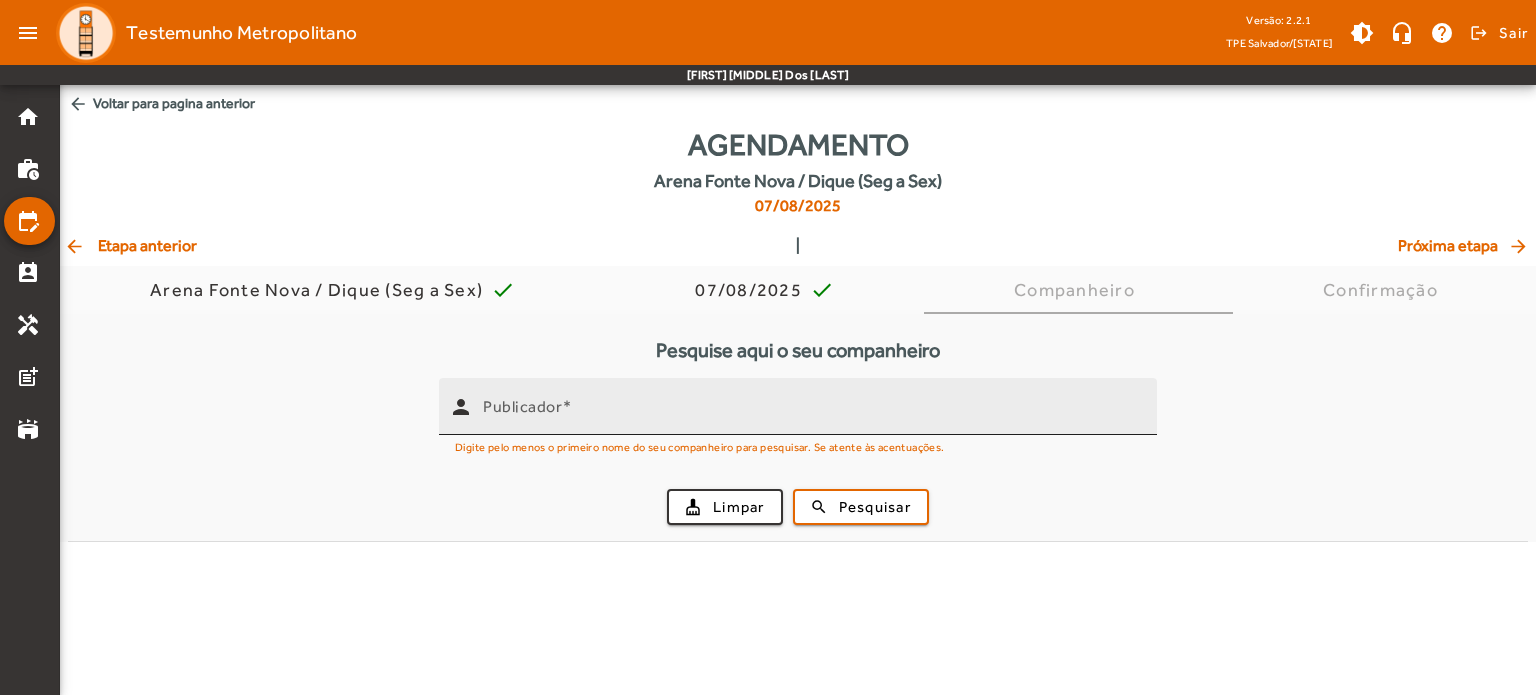 click on "Publicador" at bounding box center [812, 406] 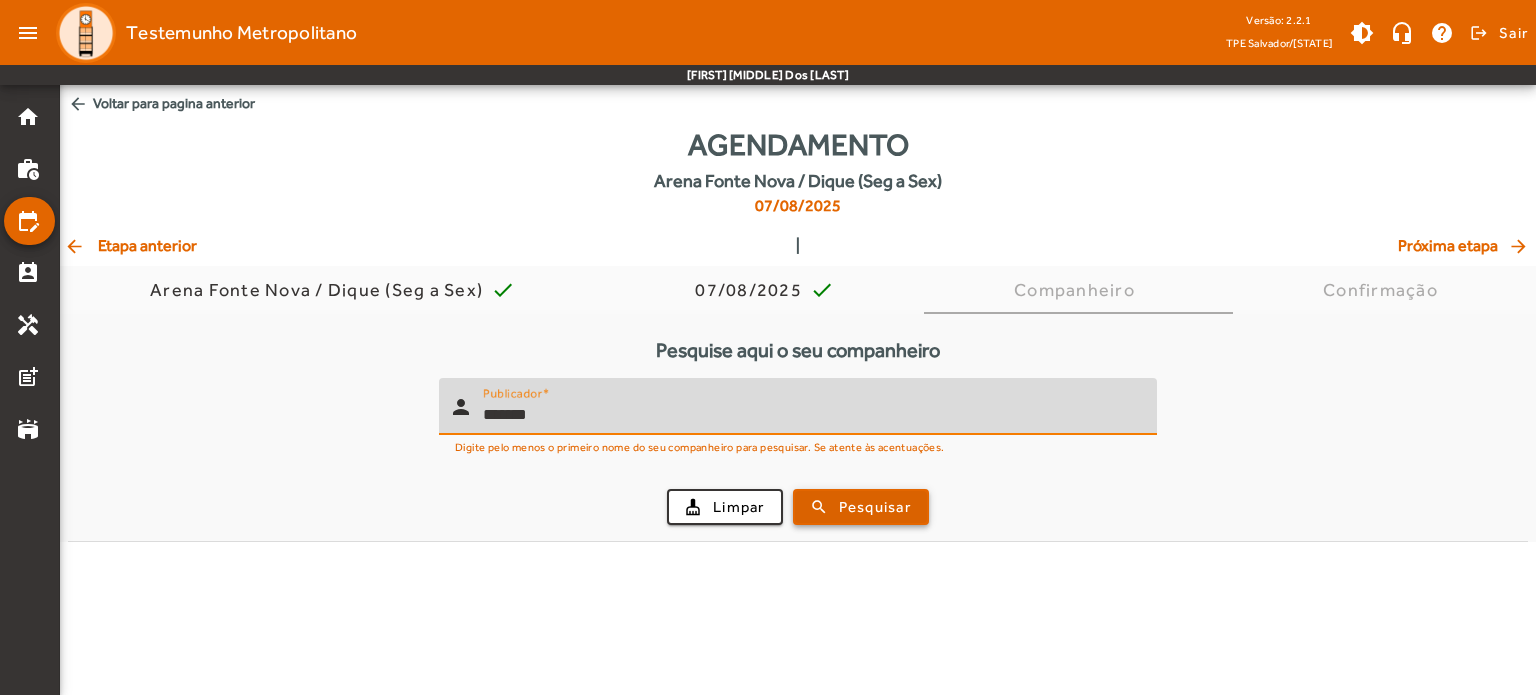 type on "*******" 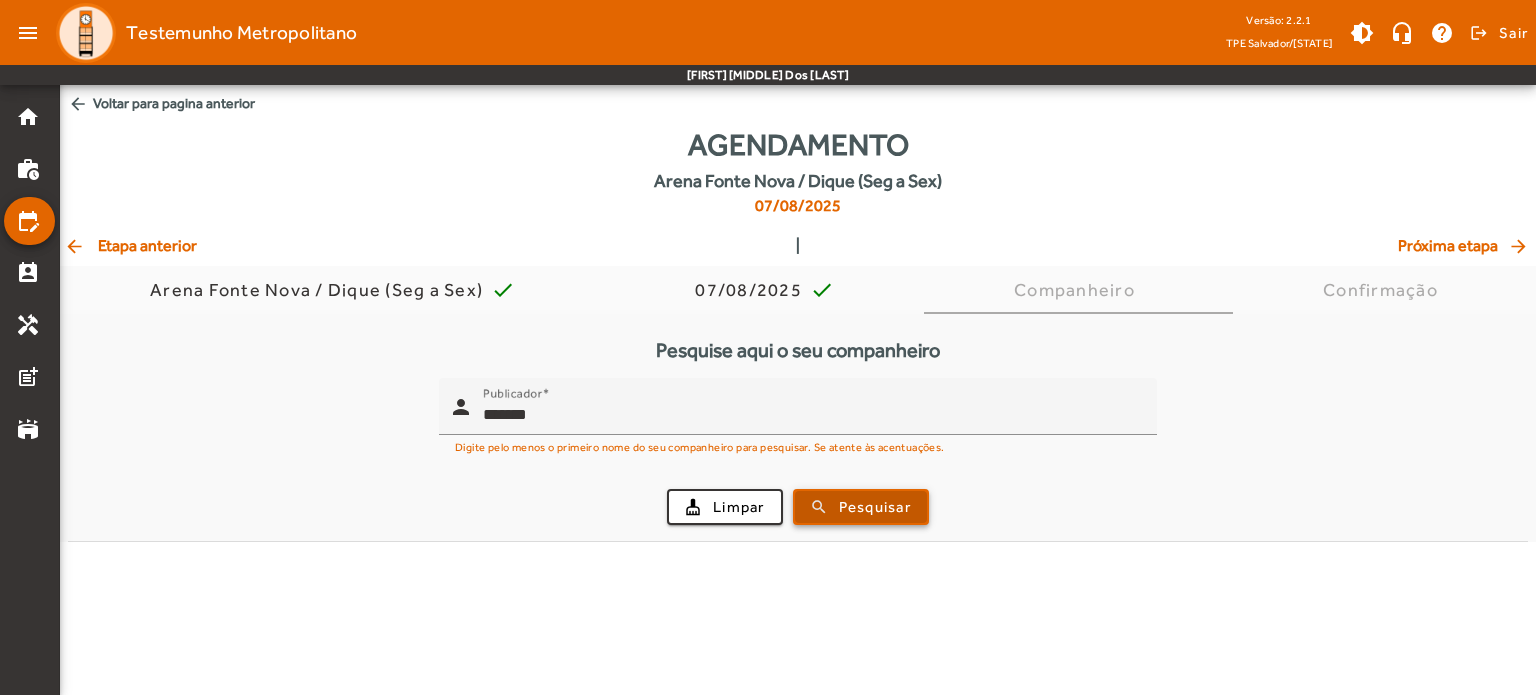 click at bounding box center [861, 507] 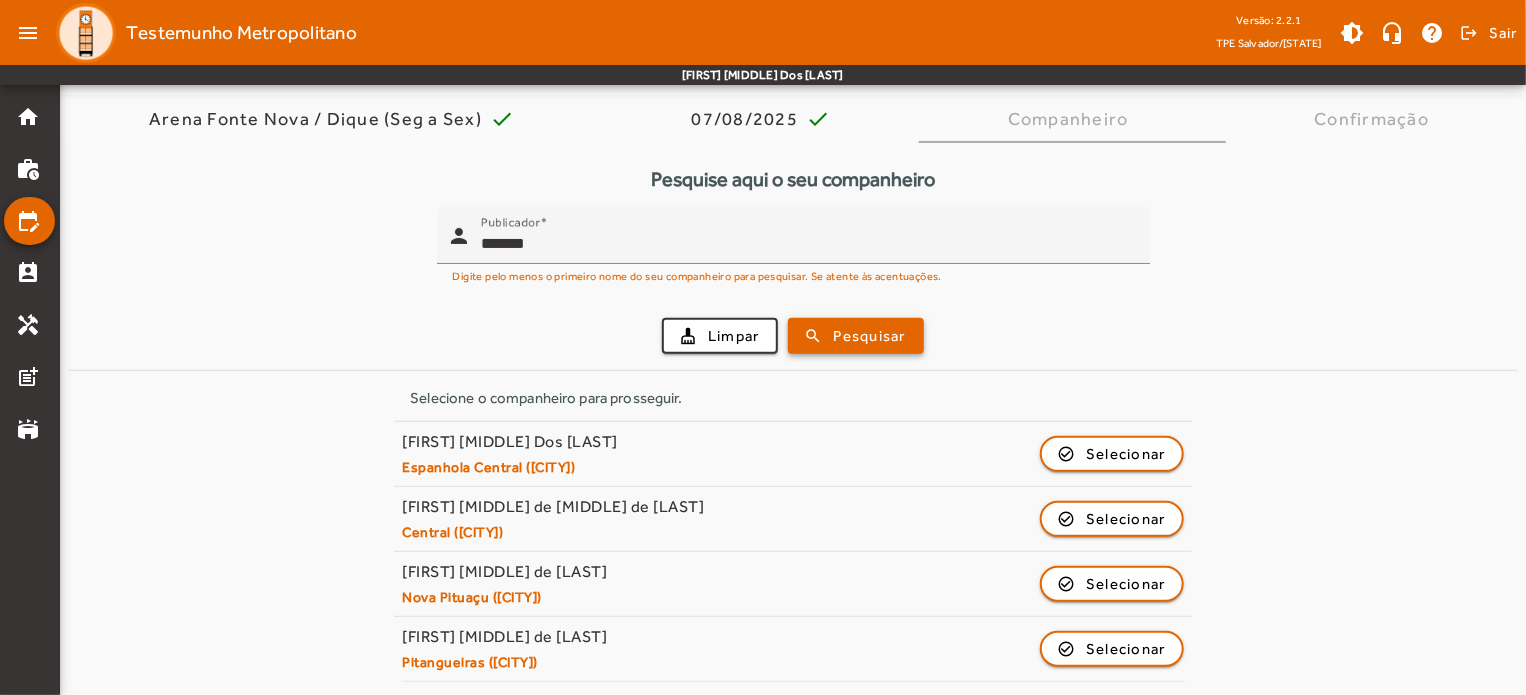 scroll, scrollTop: 172, scrollLeft: 0, axis: vertical 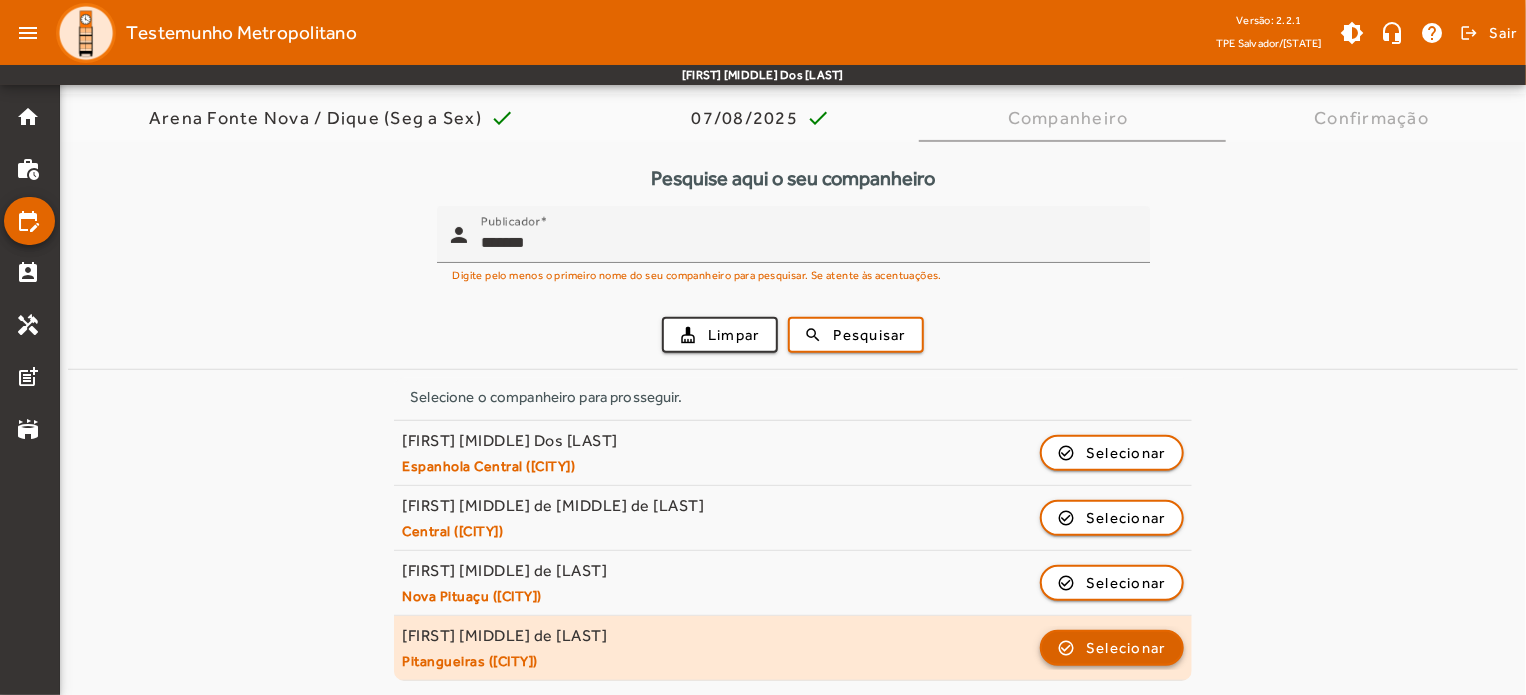 click on "Selecionar" 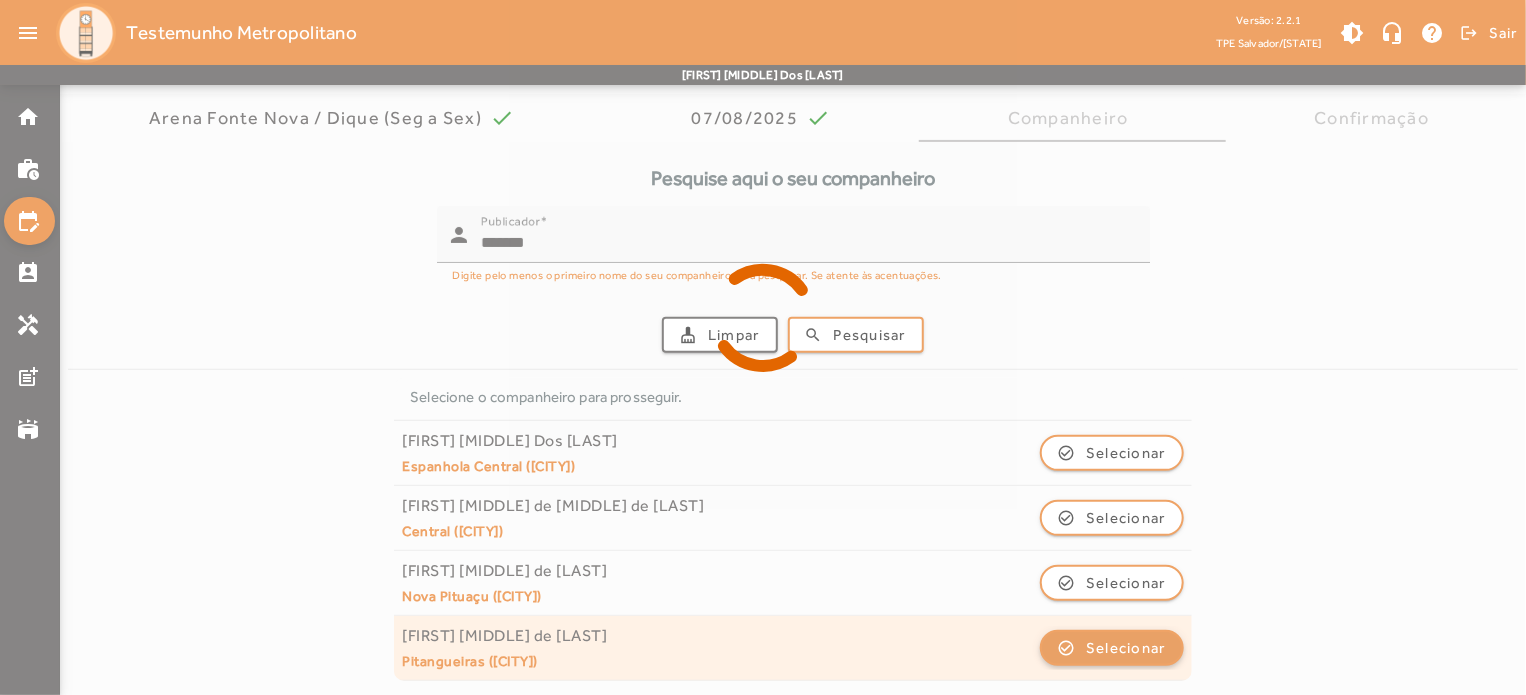 scroll, scrollTop: 0, scrollLeft: 0, axis: both 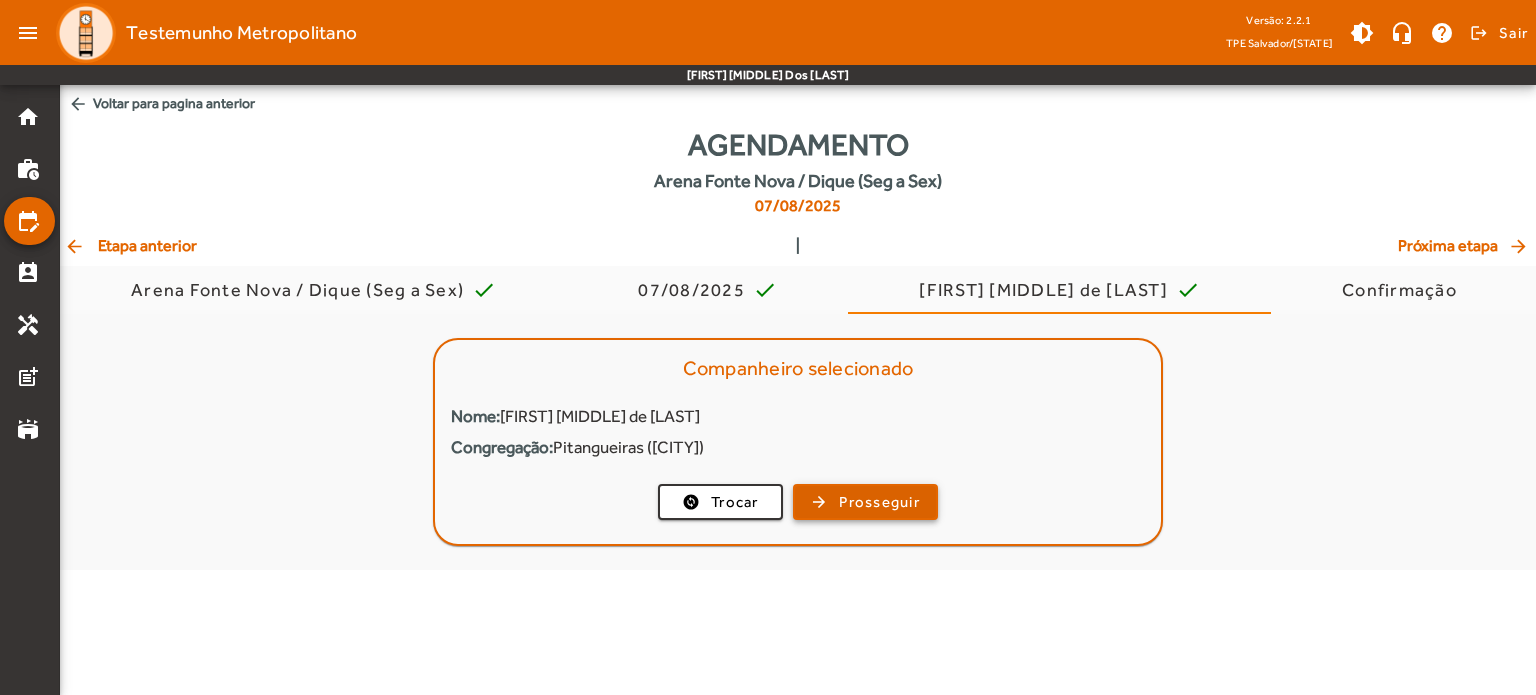 click on "Prosseguir" 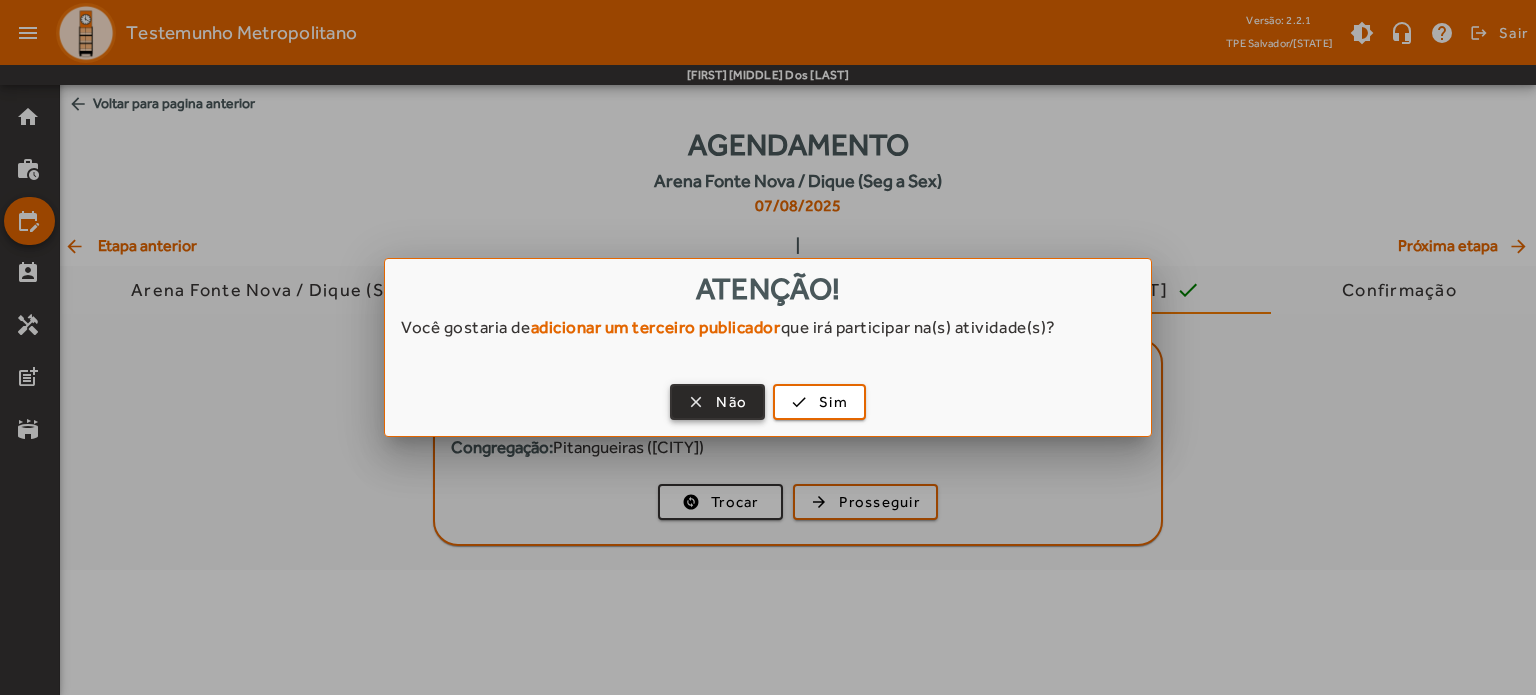 click at bounding box center [717, 402] 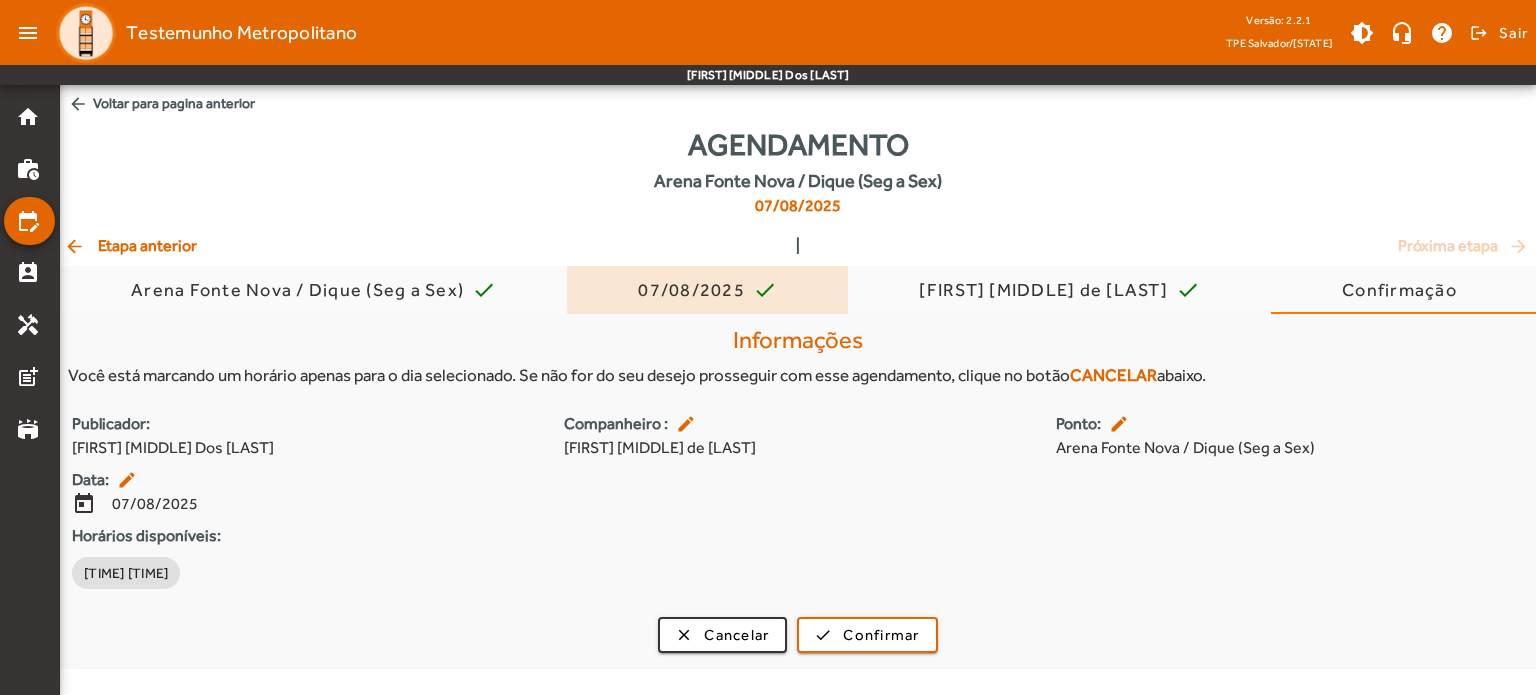 click on "07/08/2025" at bounding box center (695, 290) 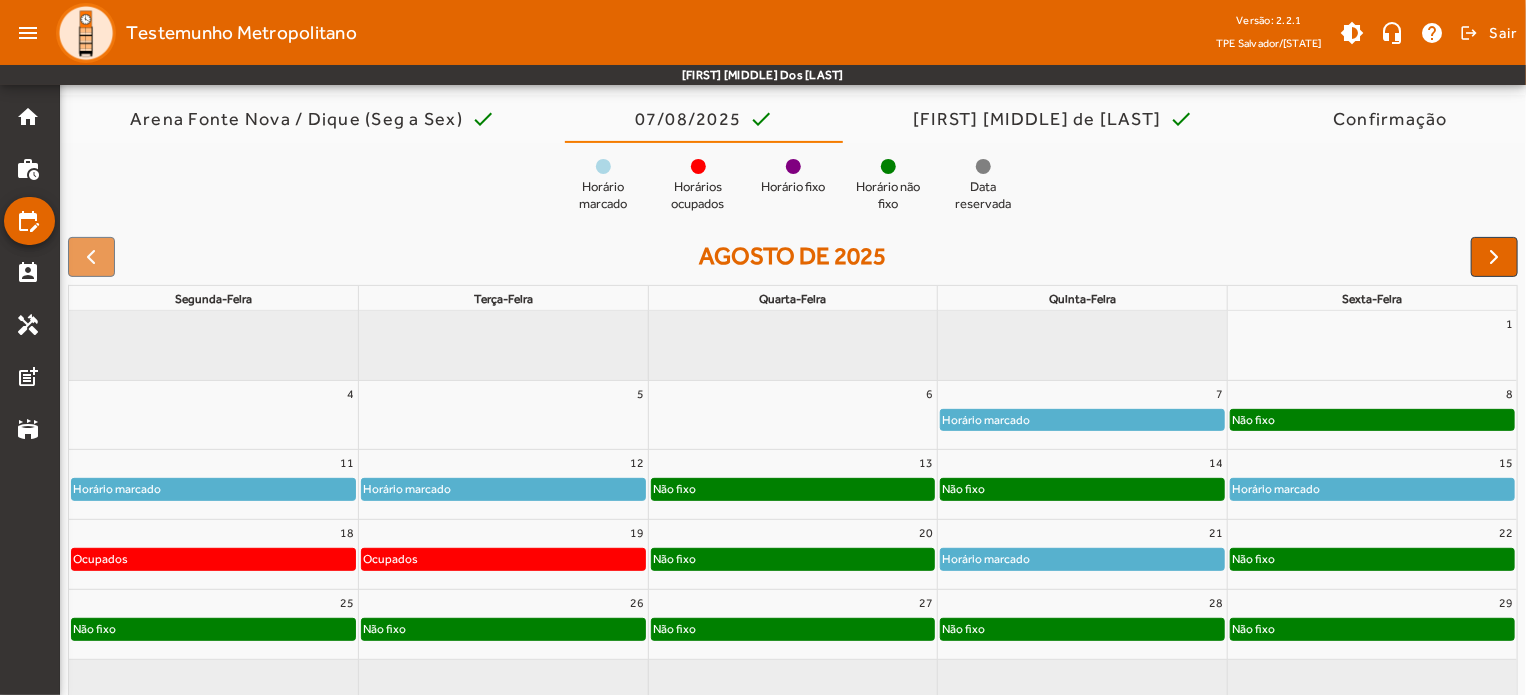 scroll, scrollTop: 214, scrollLeft: 0, axis: vertical 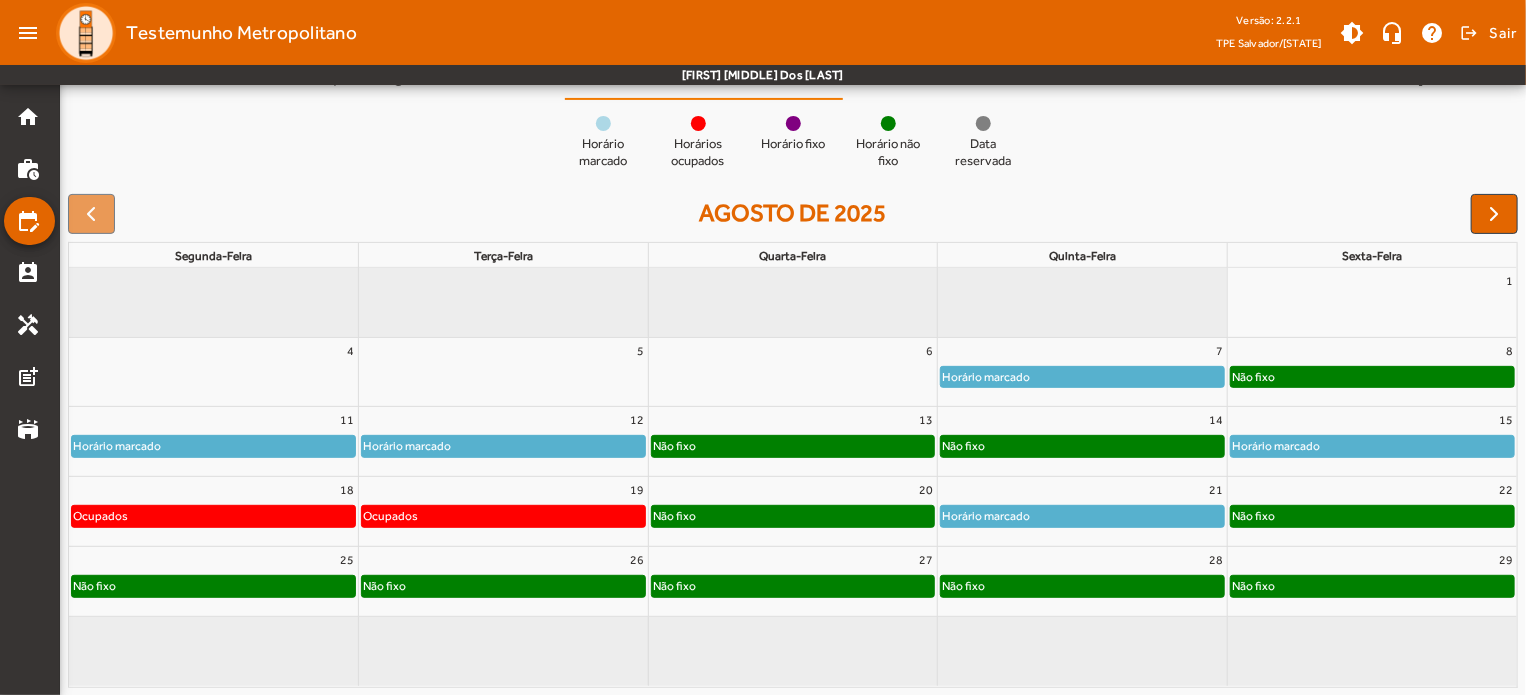 click on "Não fixo" at bounding box center (213, 586) 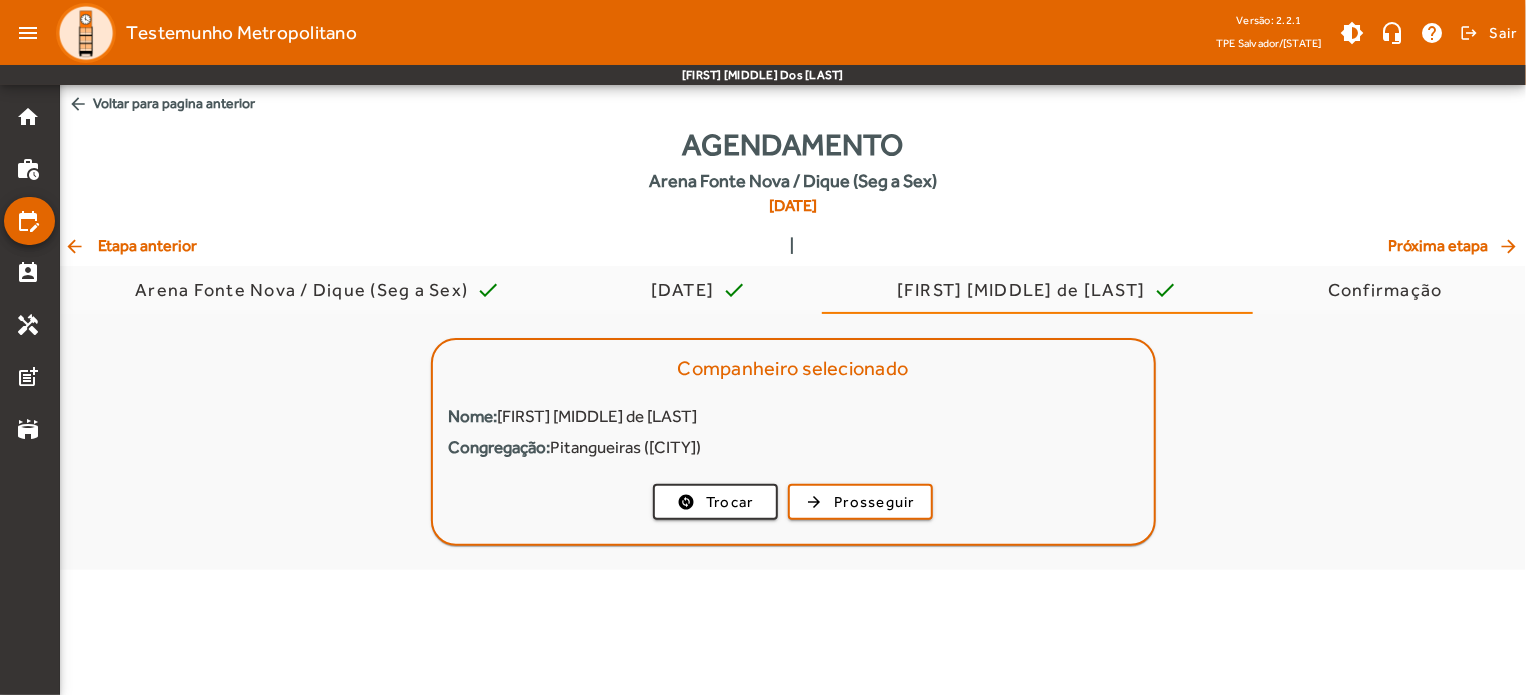 scroll, scrollTop: 0, scrollLeft: 0, axis: both 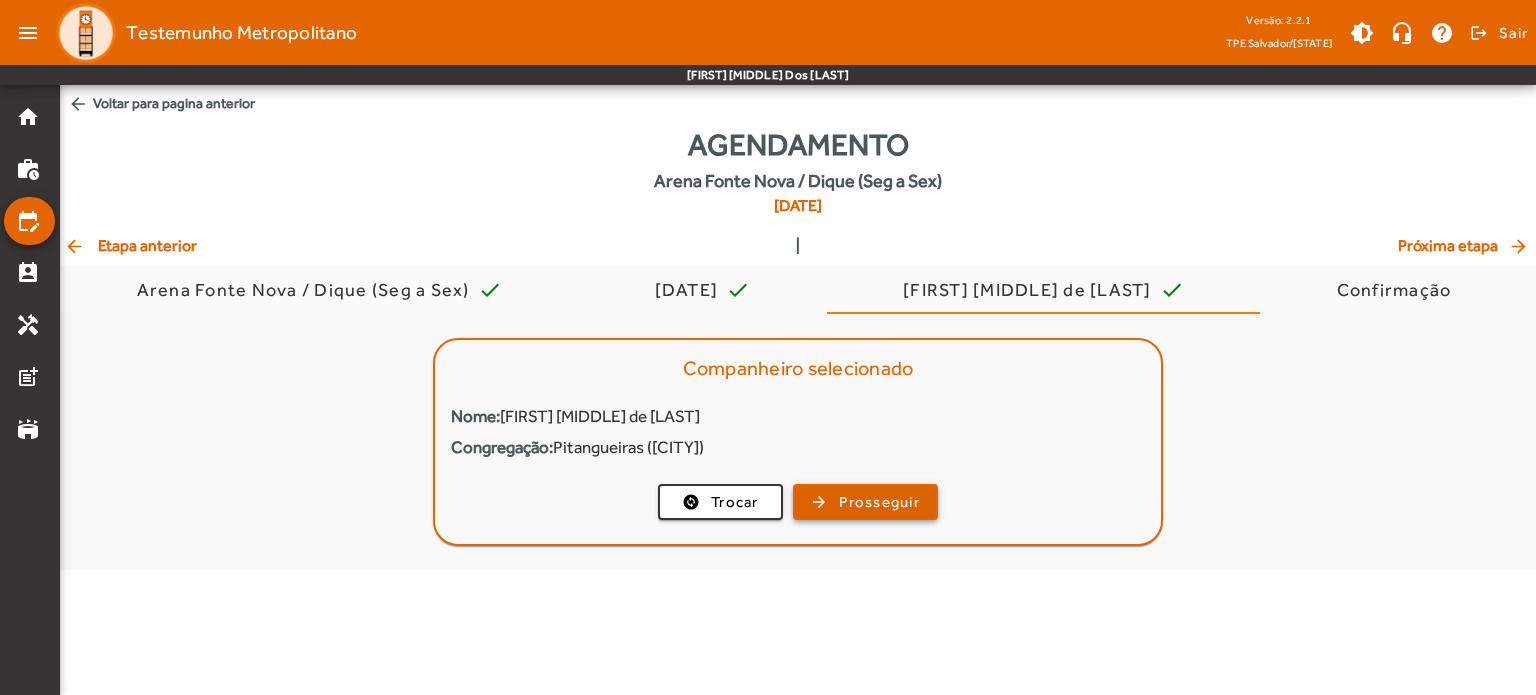 click on "Prosseguir" 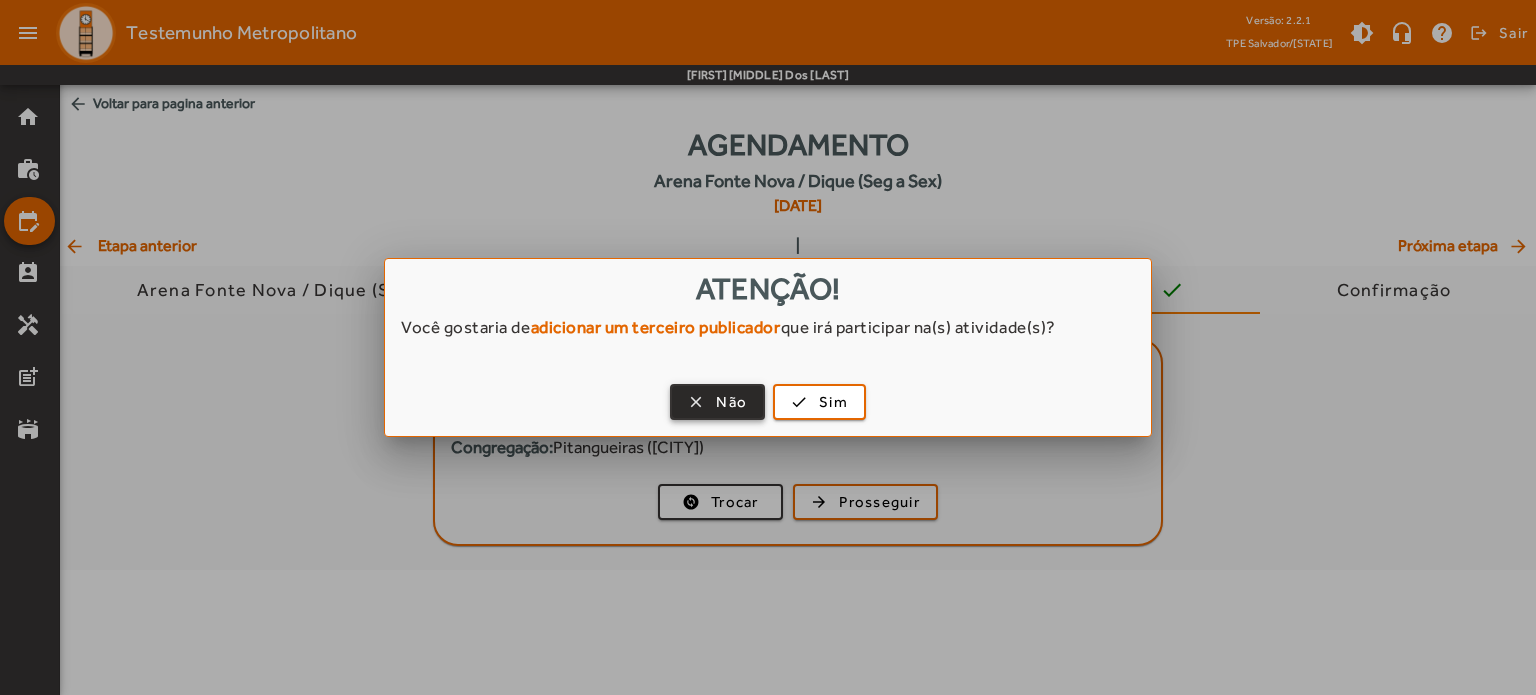 click on "Não" at bounding box center (731, 402) 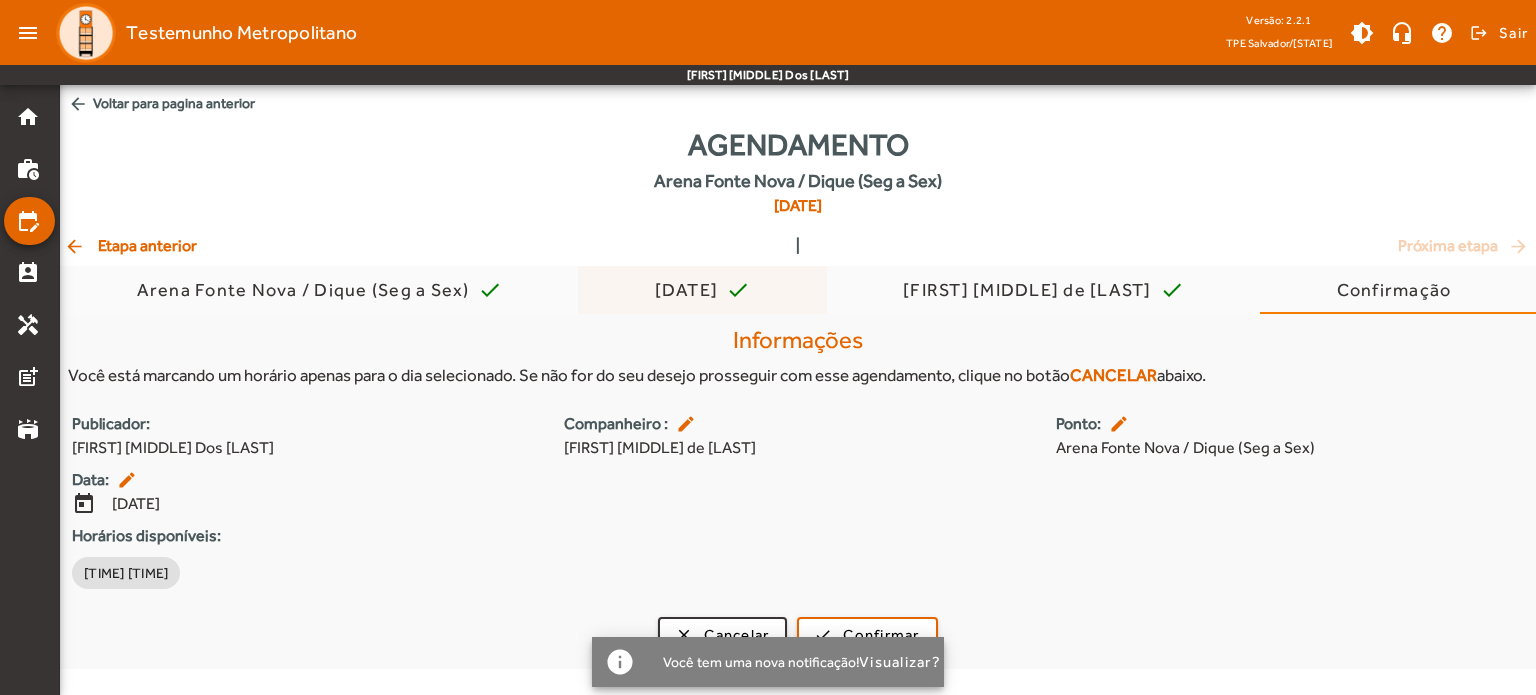 click on "[DATE]" at bounding box center [691, 290] 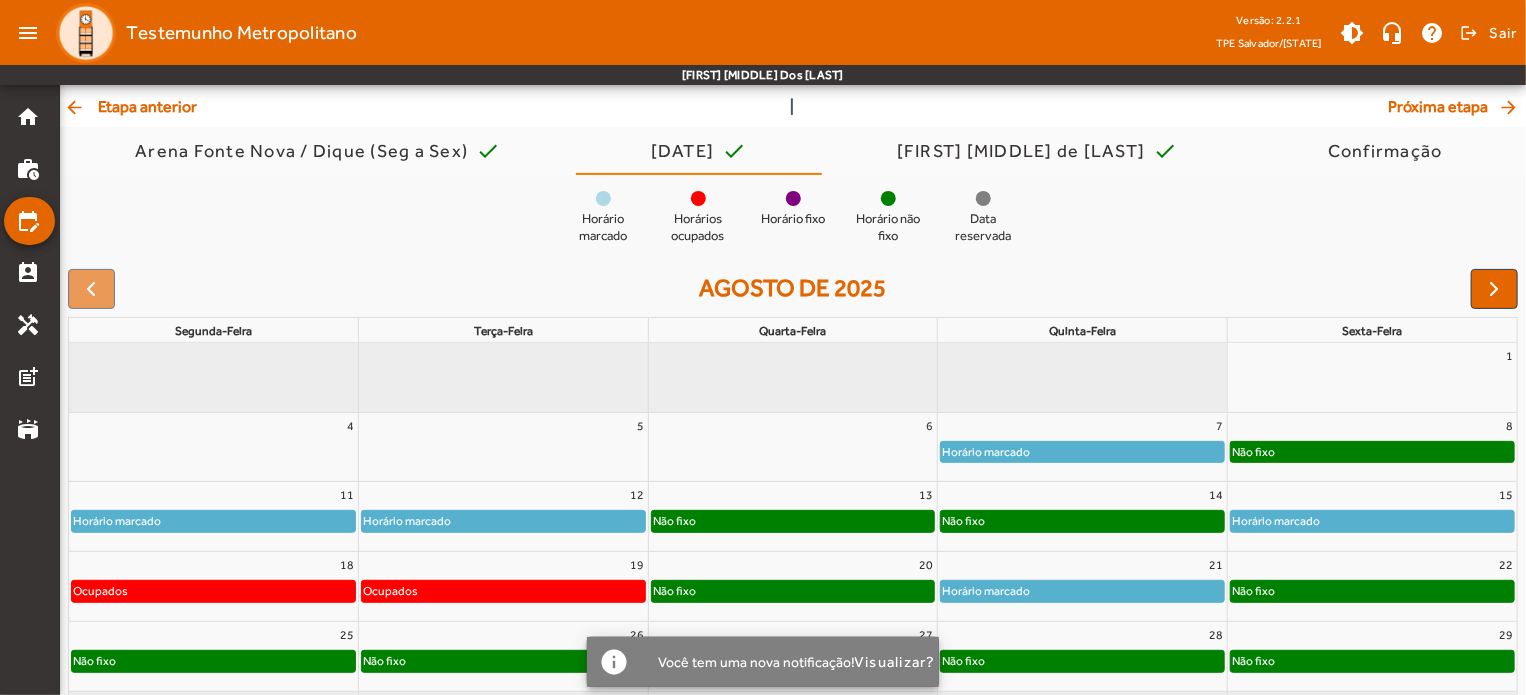 scroll, scrollTop: 214, scrollLeft: 0, axis: vertical 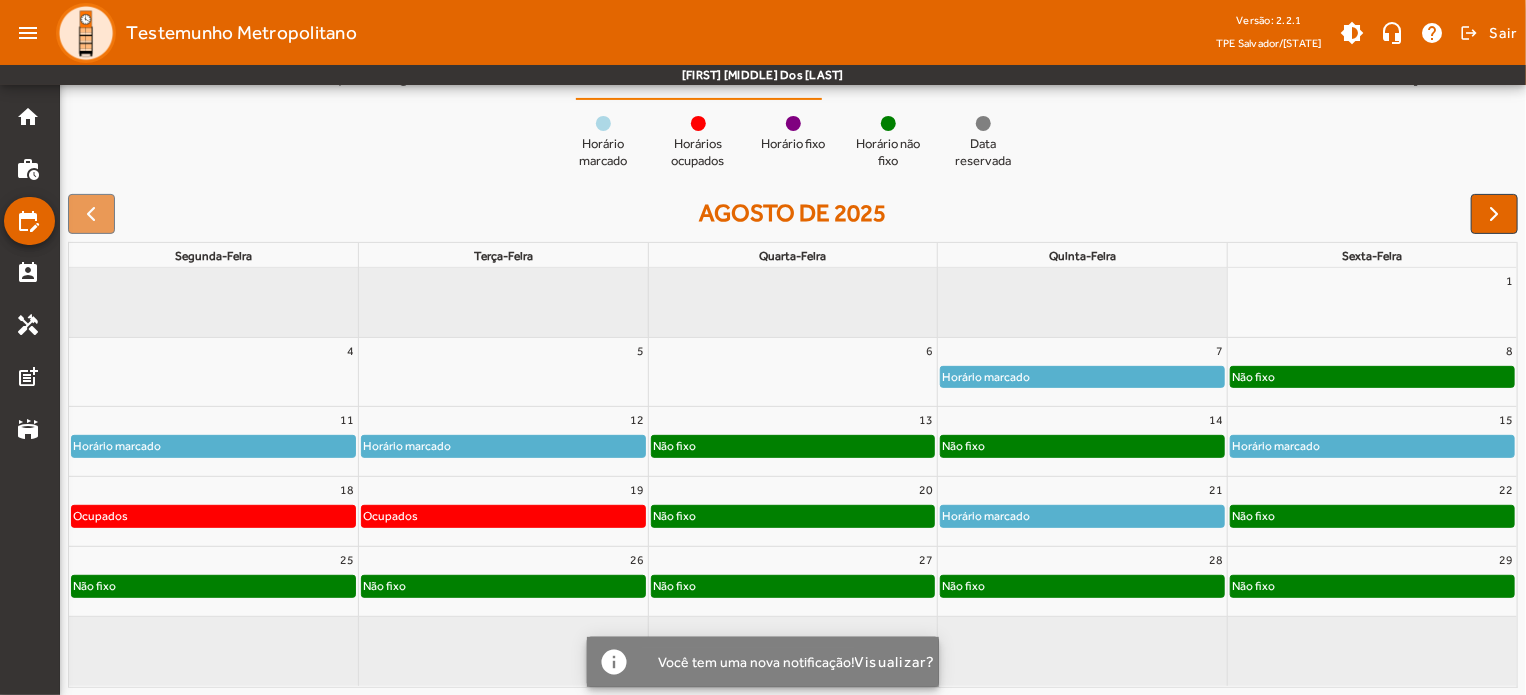 click on "Não fixo" 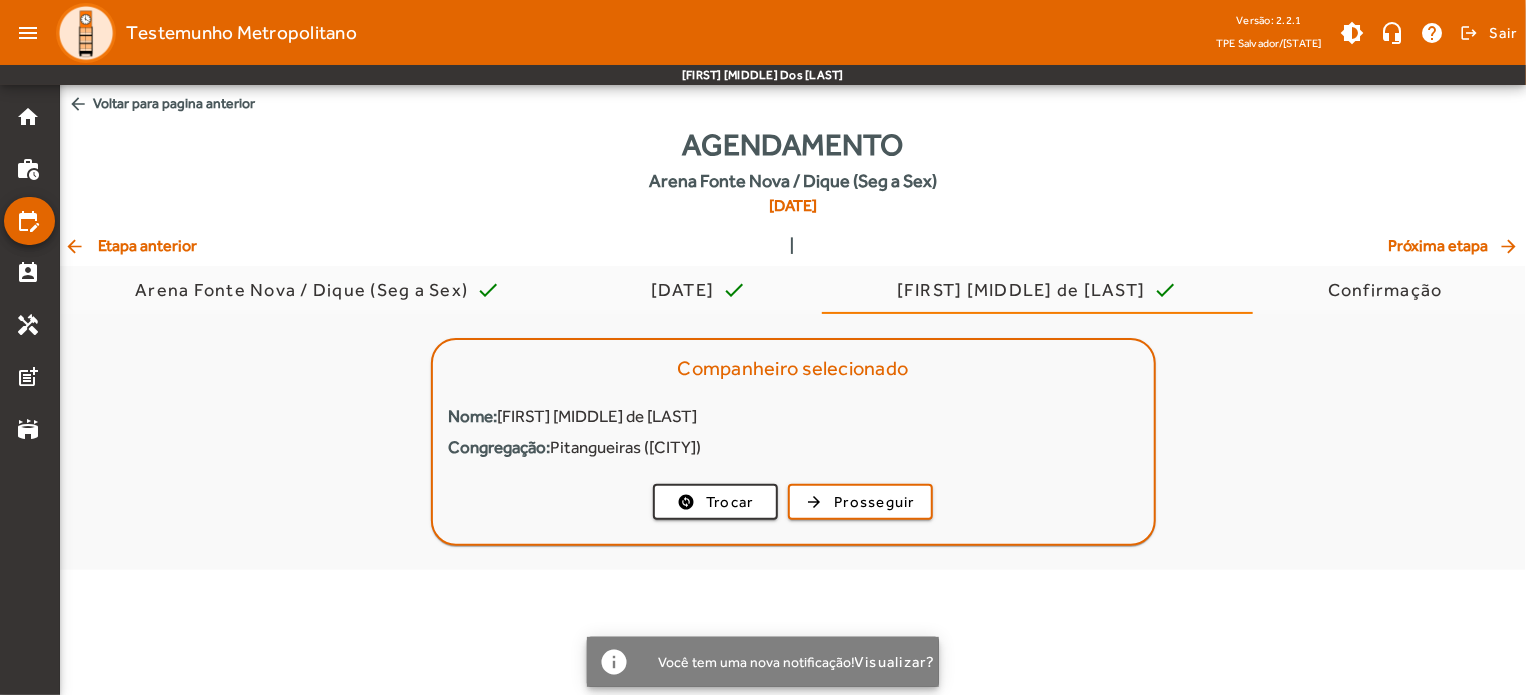 scroll, scrollTop: 0, scrollLeft: 0, axis: both 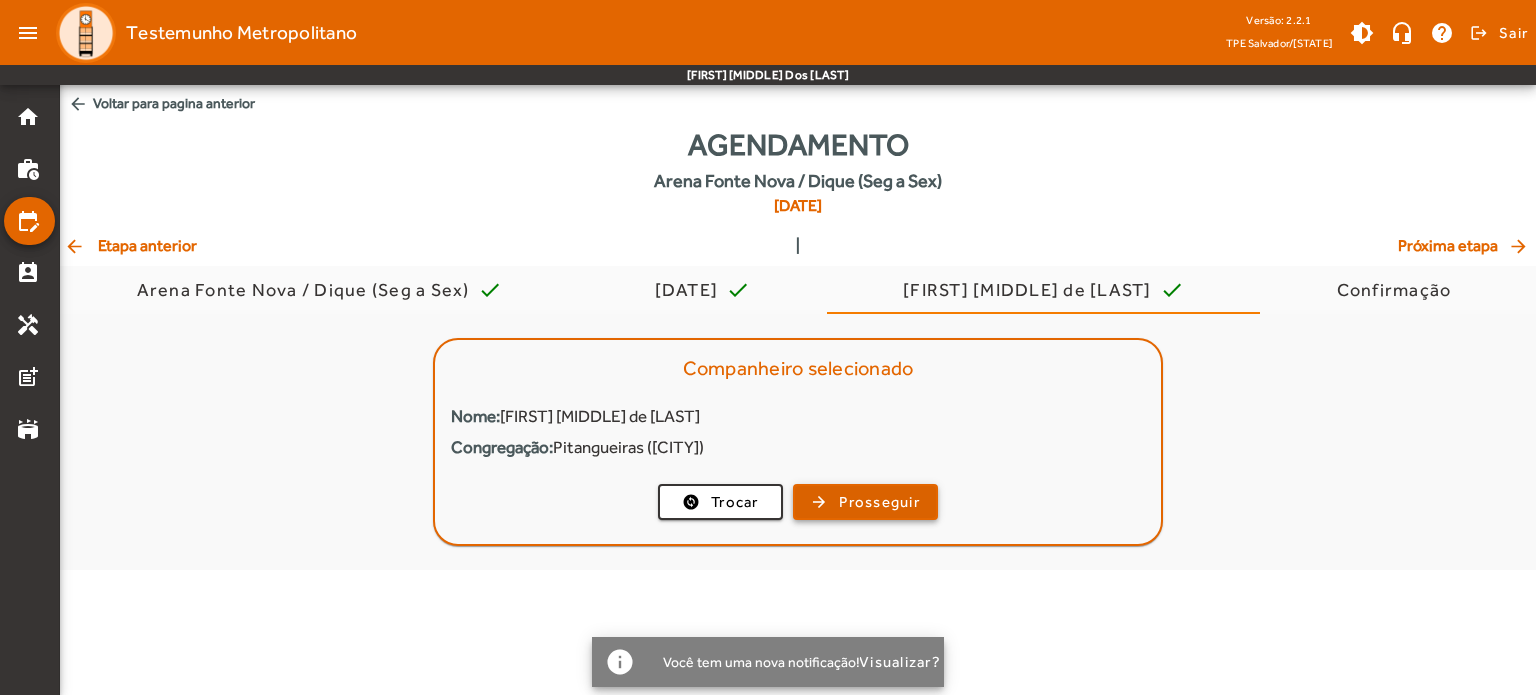click on "Prosseguir" 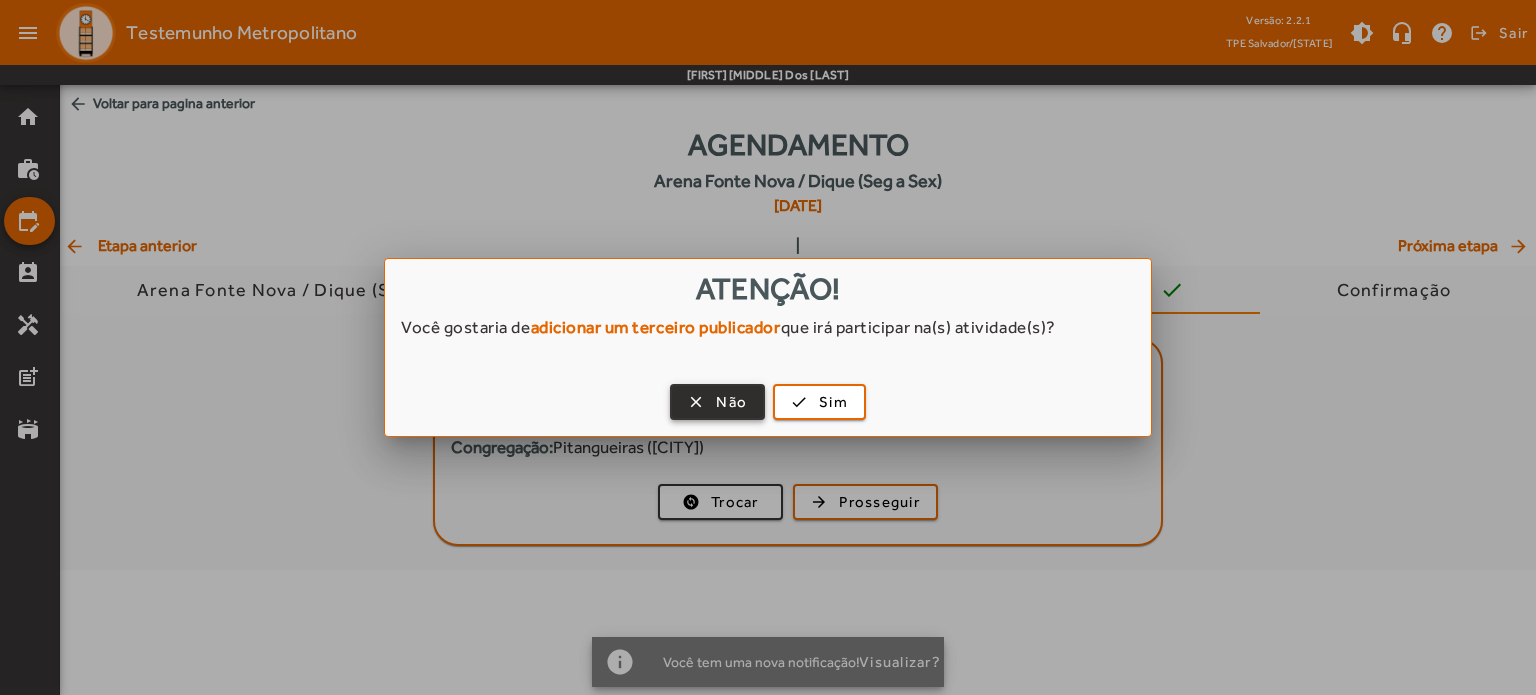 click at bounding box center (717, 402) 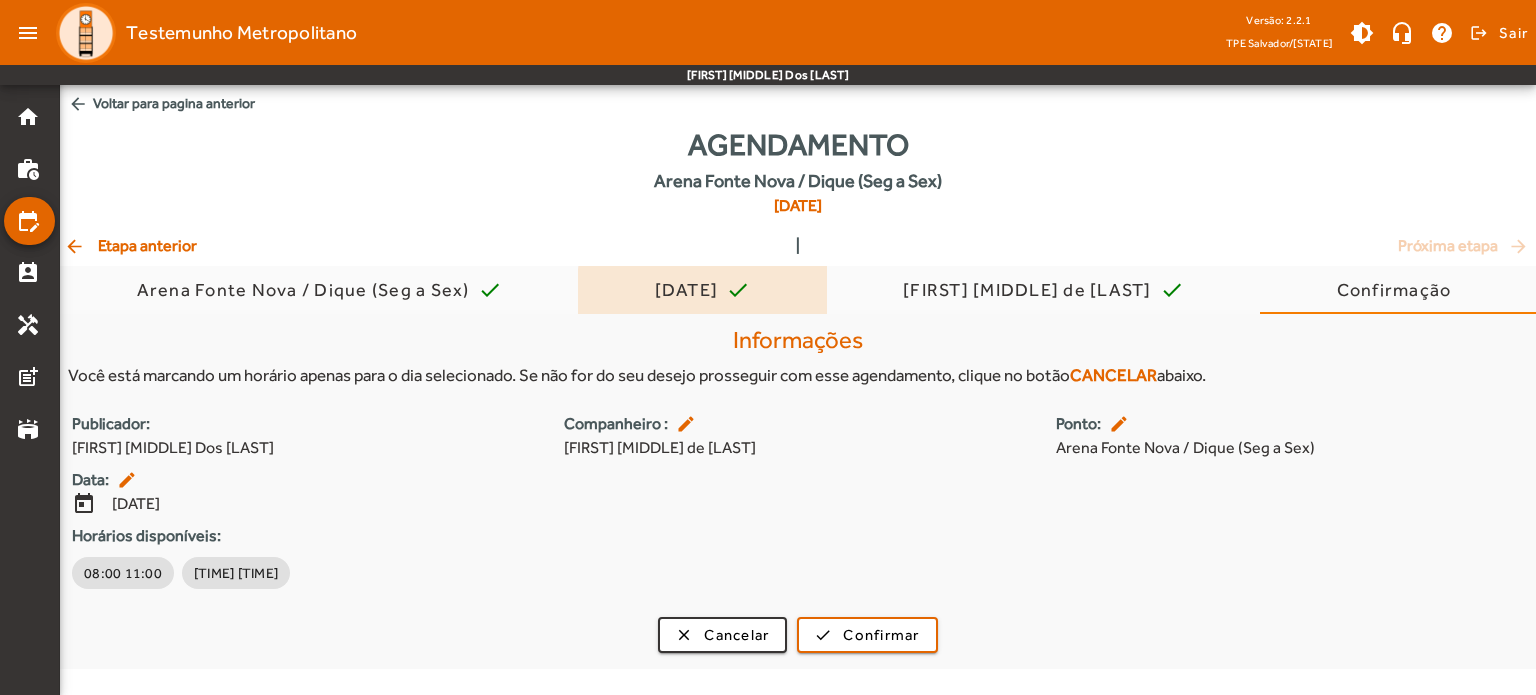 click on "[DATE]  check" at bounding box center [703, 290] 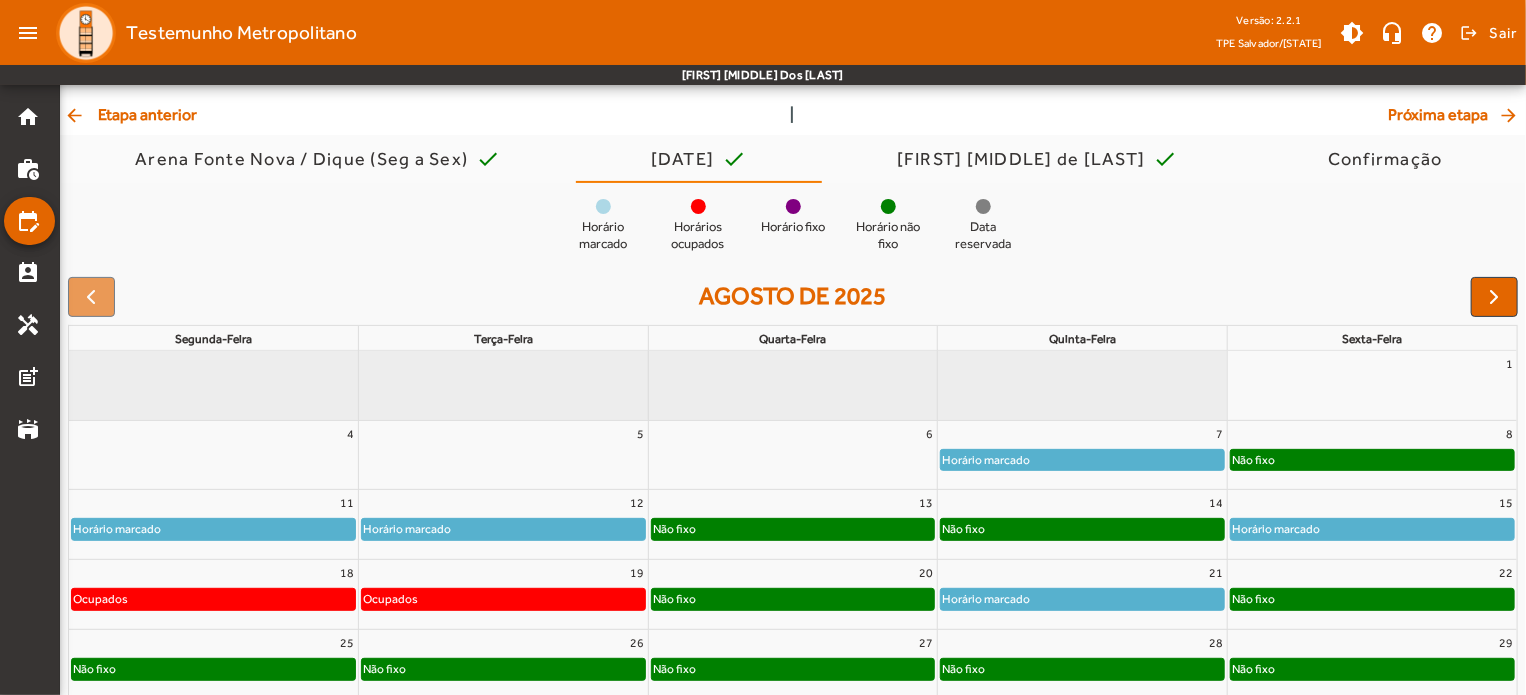 scroll, scrollTop: 214, scrollLeft: 0, axis: vertical 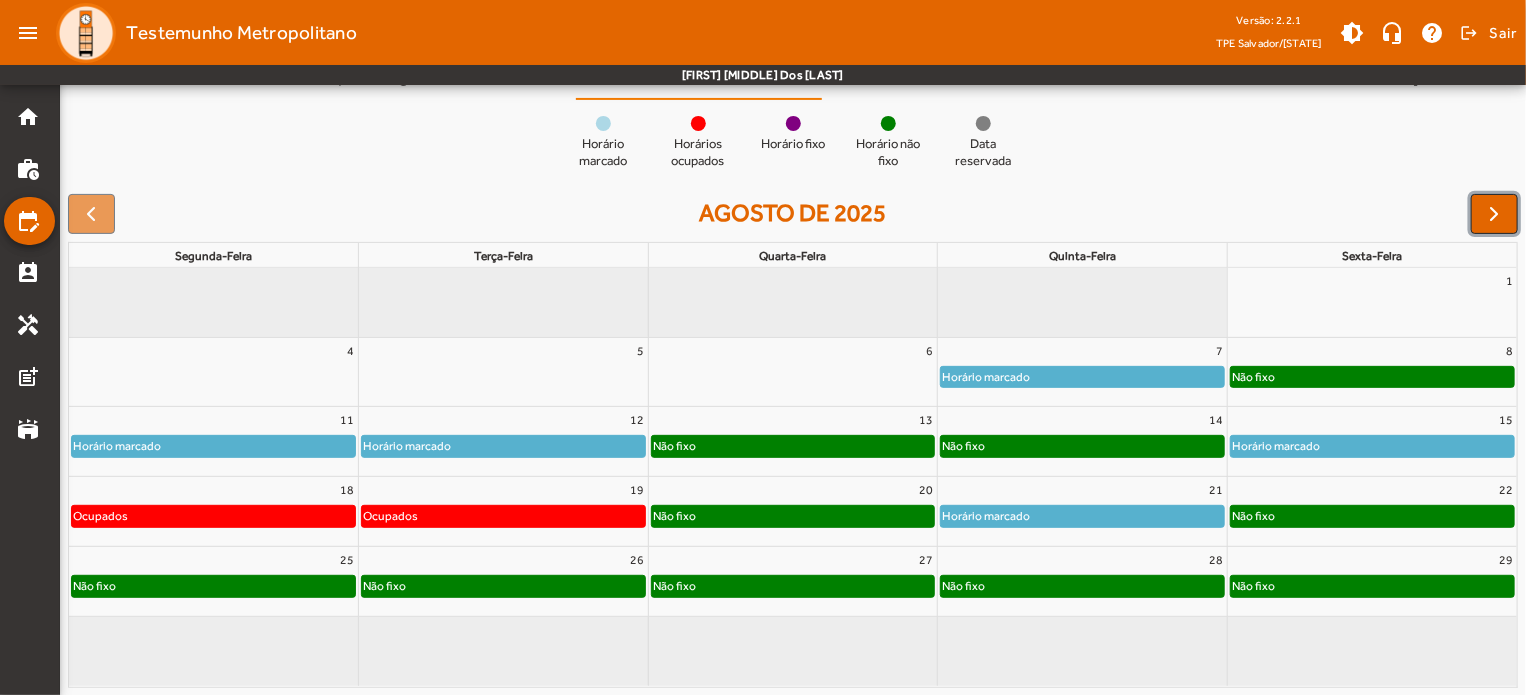click at bounding box center (1495, 214) 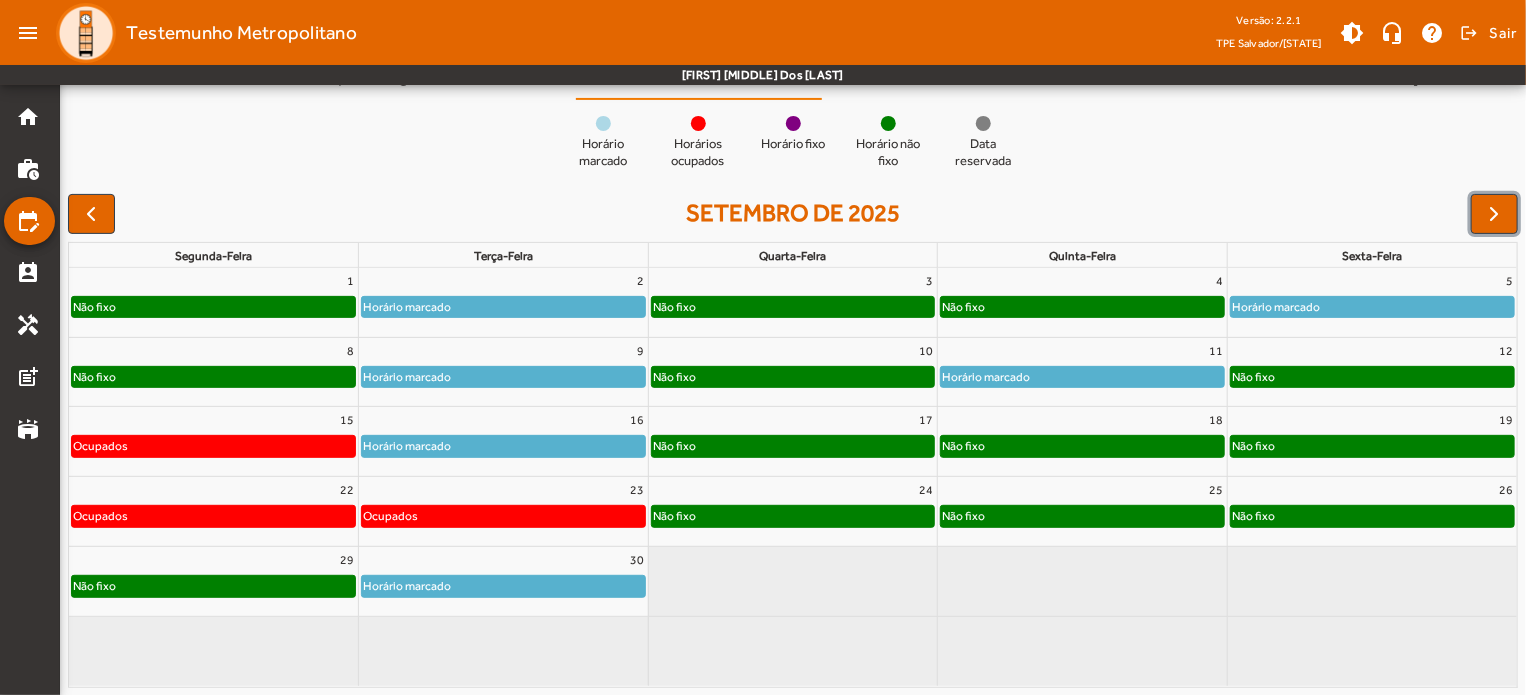 click on "Não fixo" 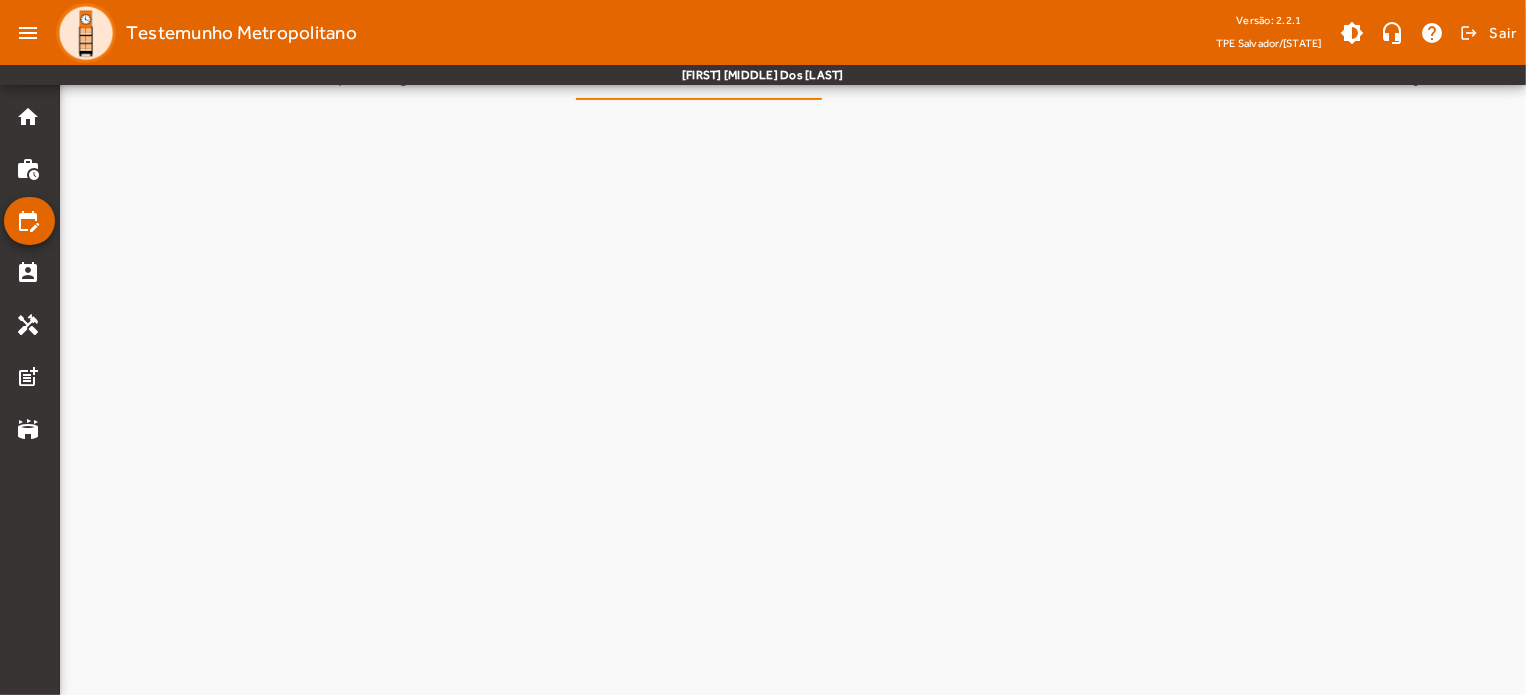 scroll, scrollTop: 0, scrollLeft: 0, axis: both 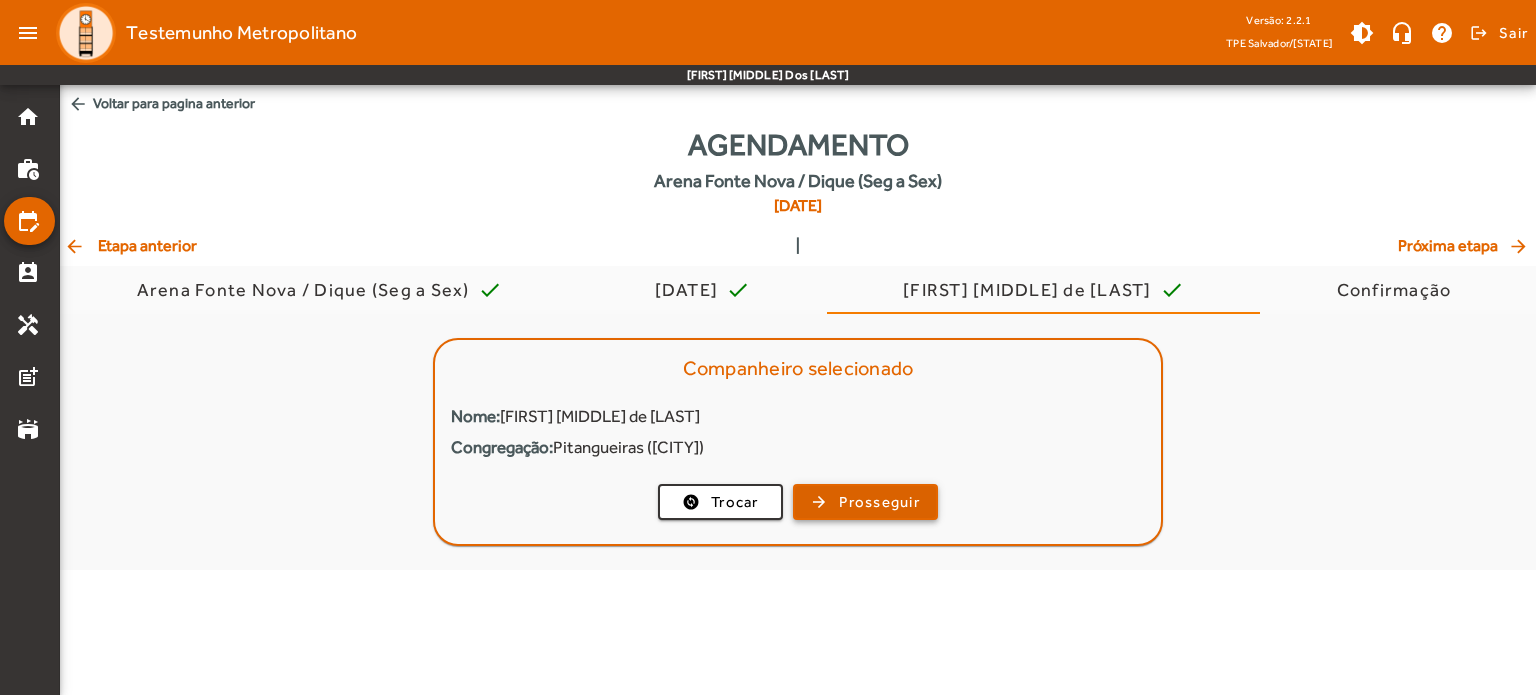 click on "Prosseguir" 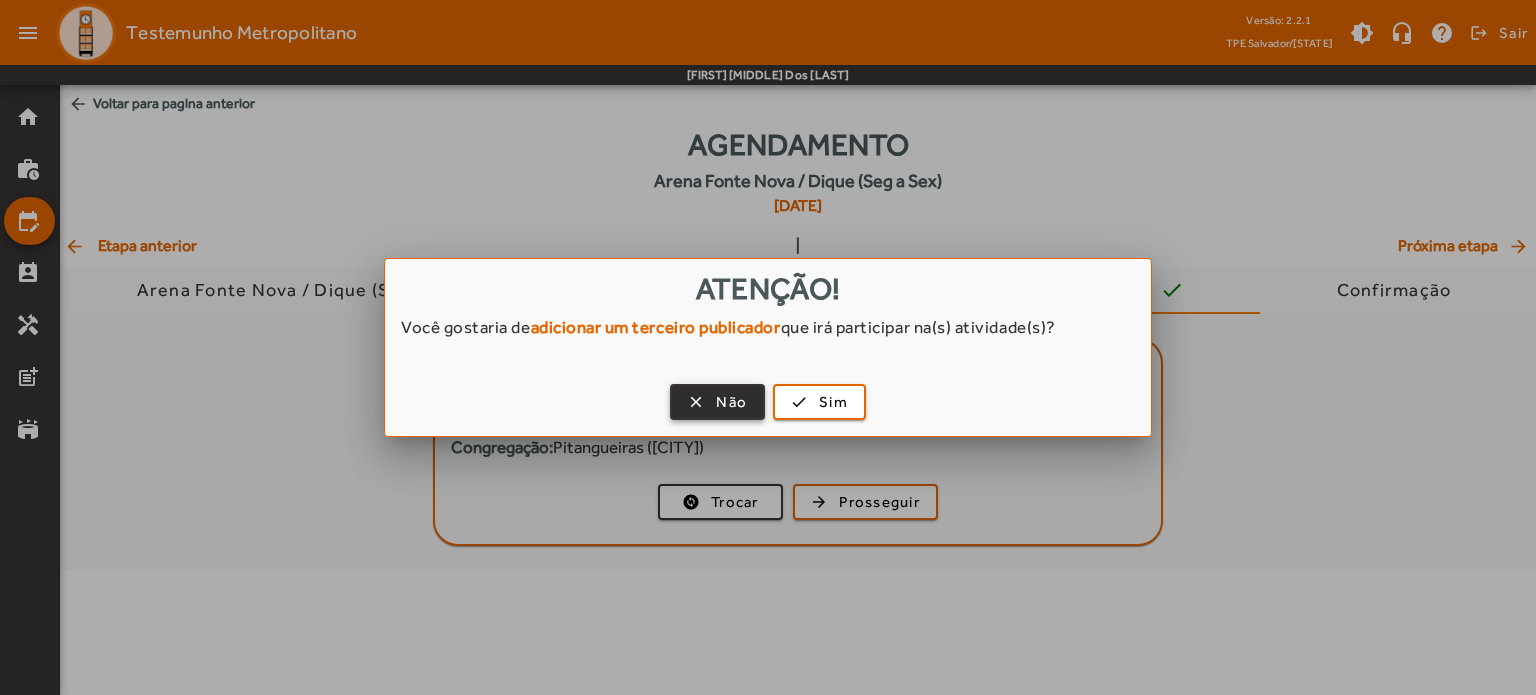 click on "Não" at bounding box center [731, 402] 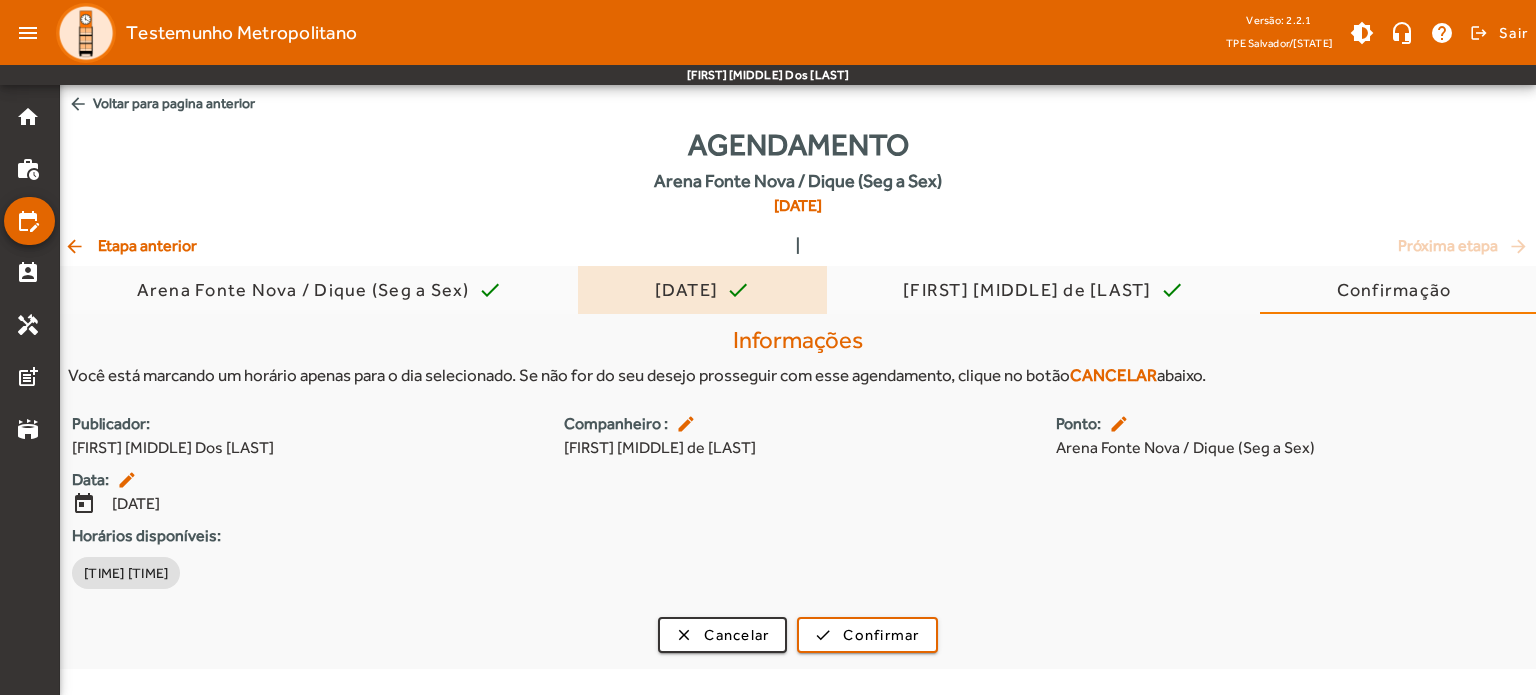 click on "check" at bounding box center [738, 290] 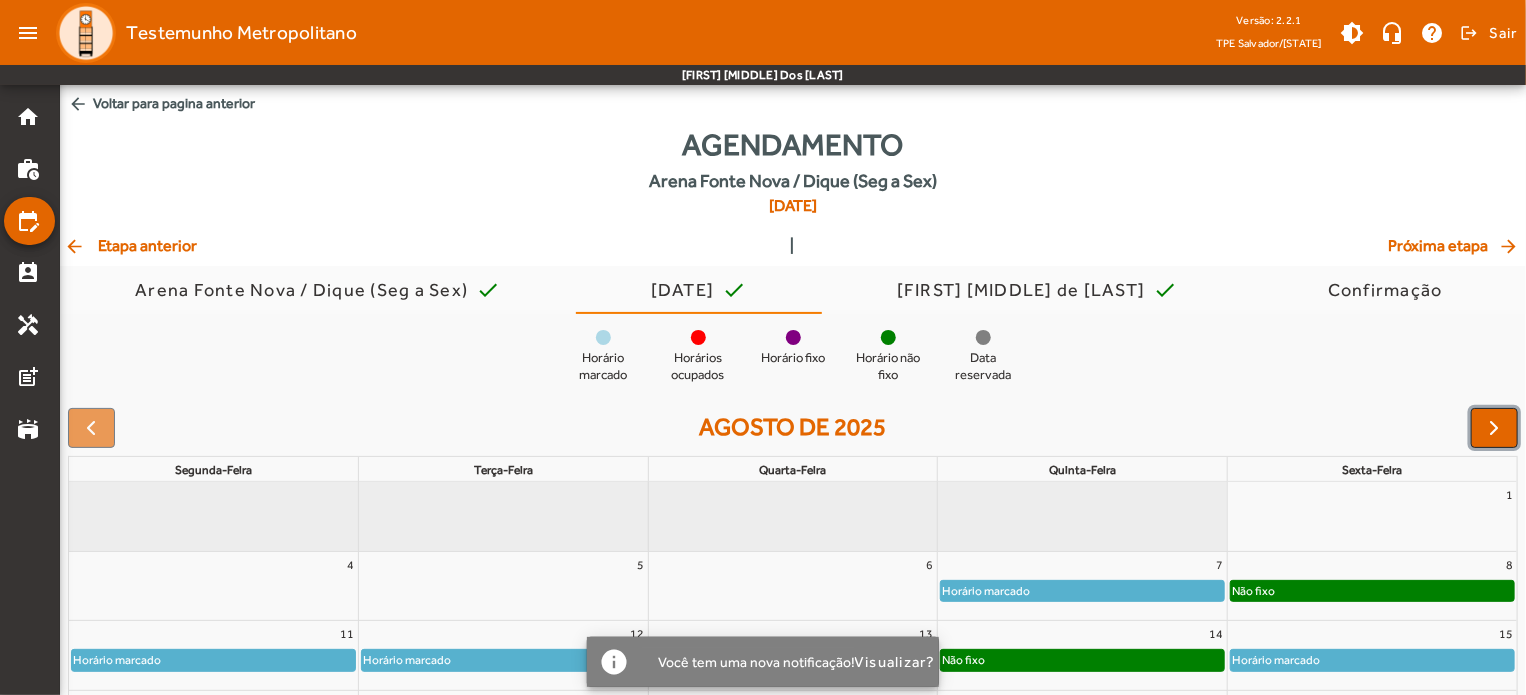 click at bounding box center (1495, 428) 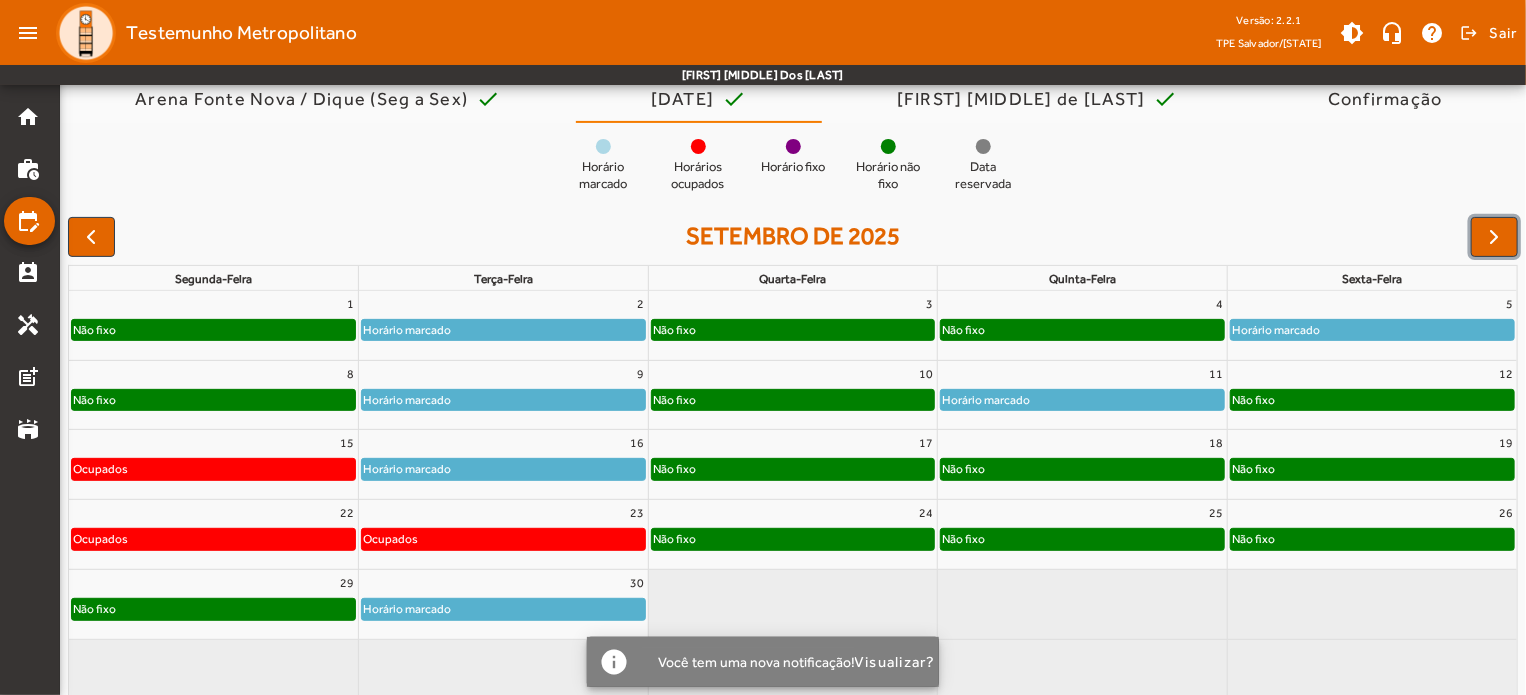 scroll, scrollTop: 214, scrollLeft: 0, axis: vertical 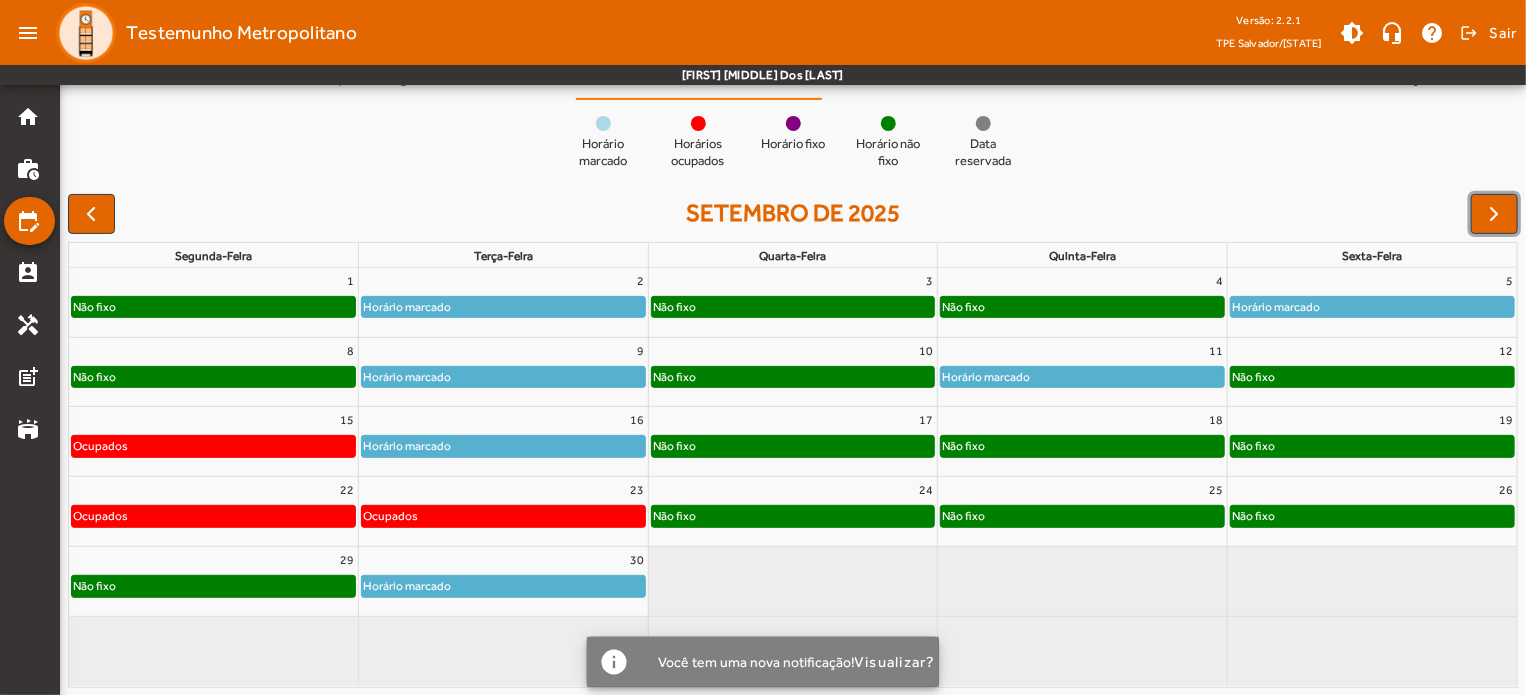 click on "Não fixo" 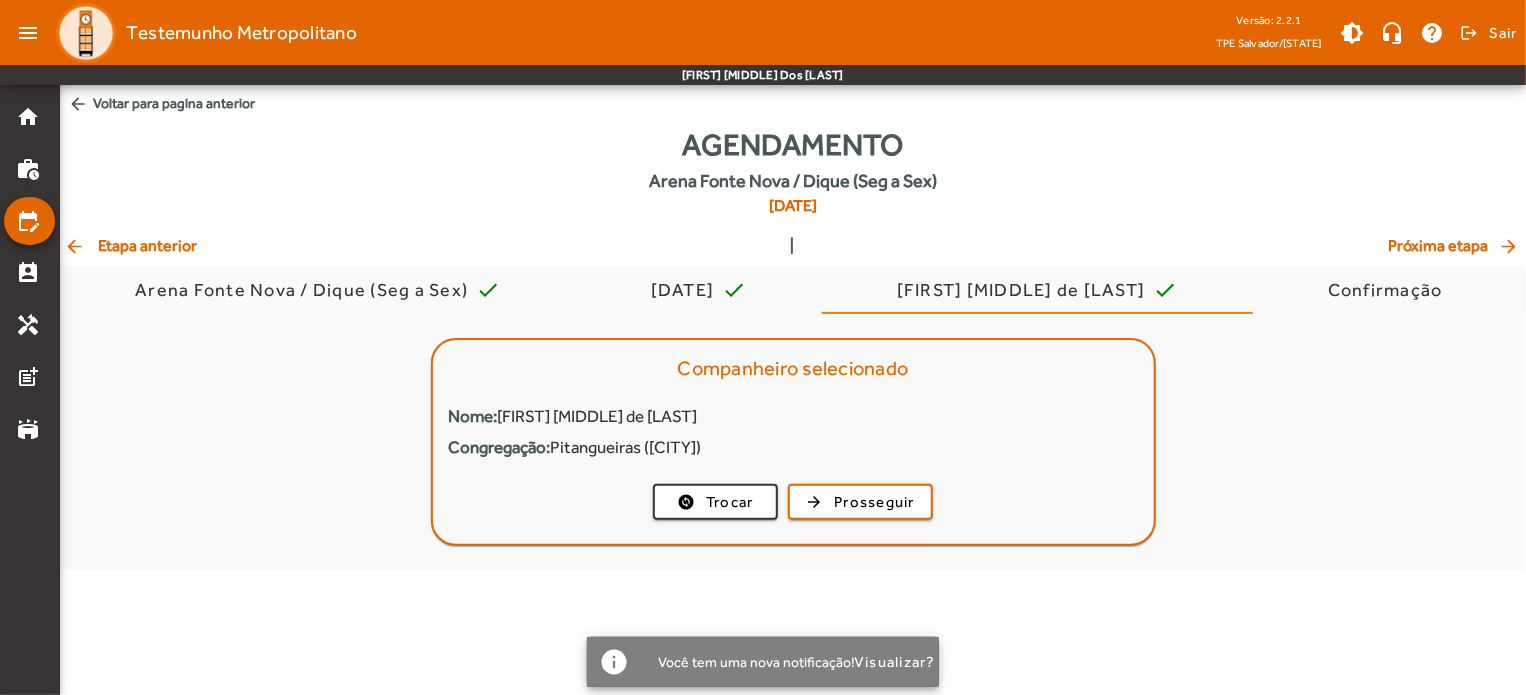 scroll, scrollTop: 0, scrollLeft: 0, axis: both 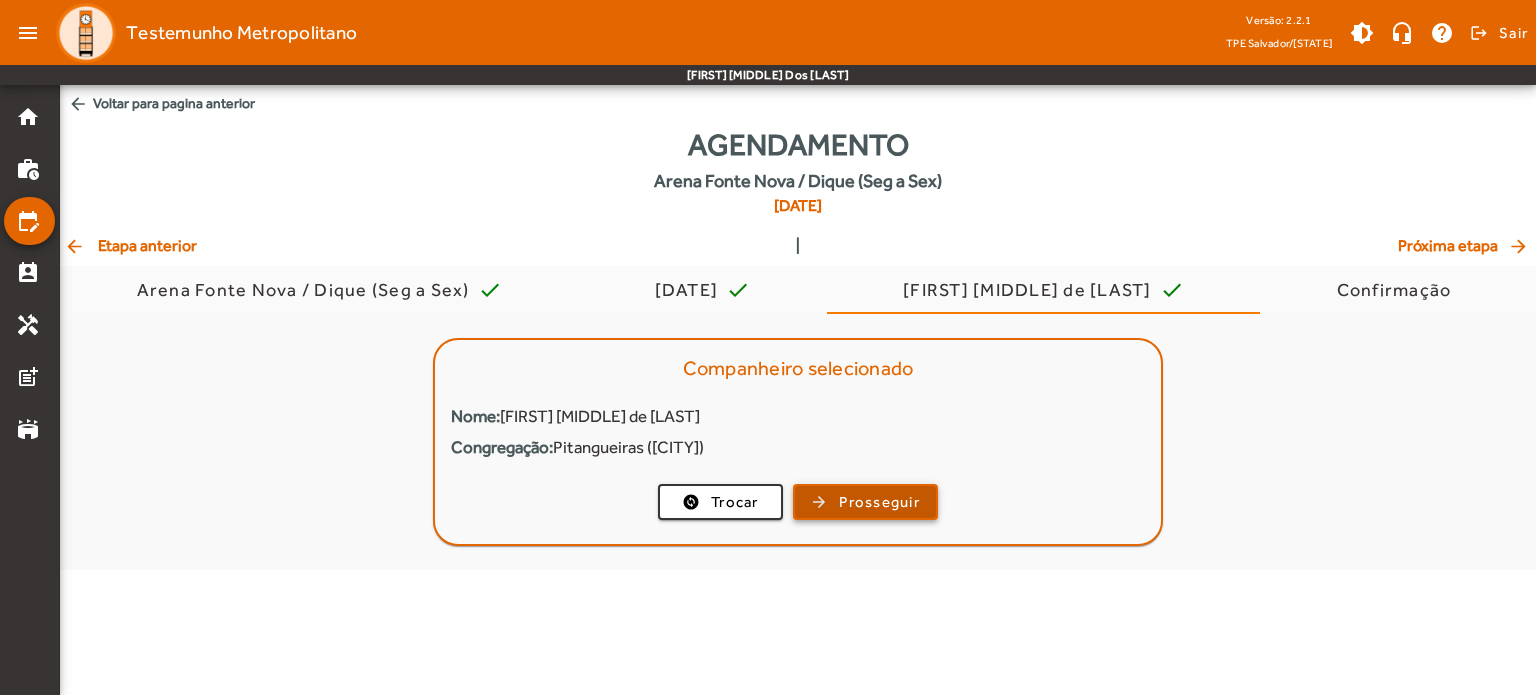 click 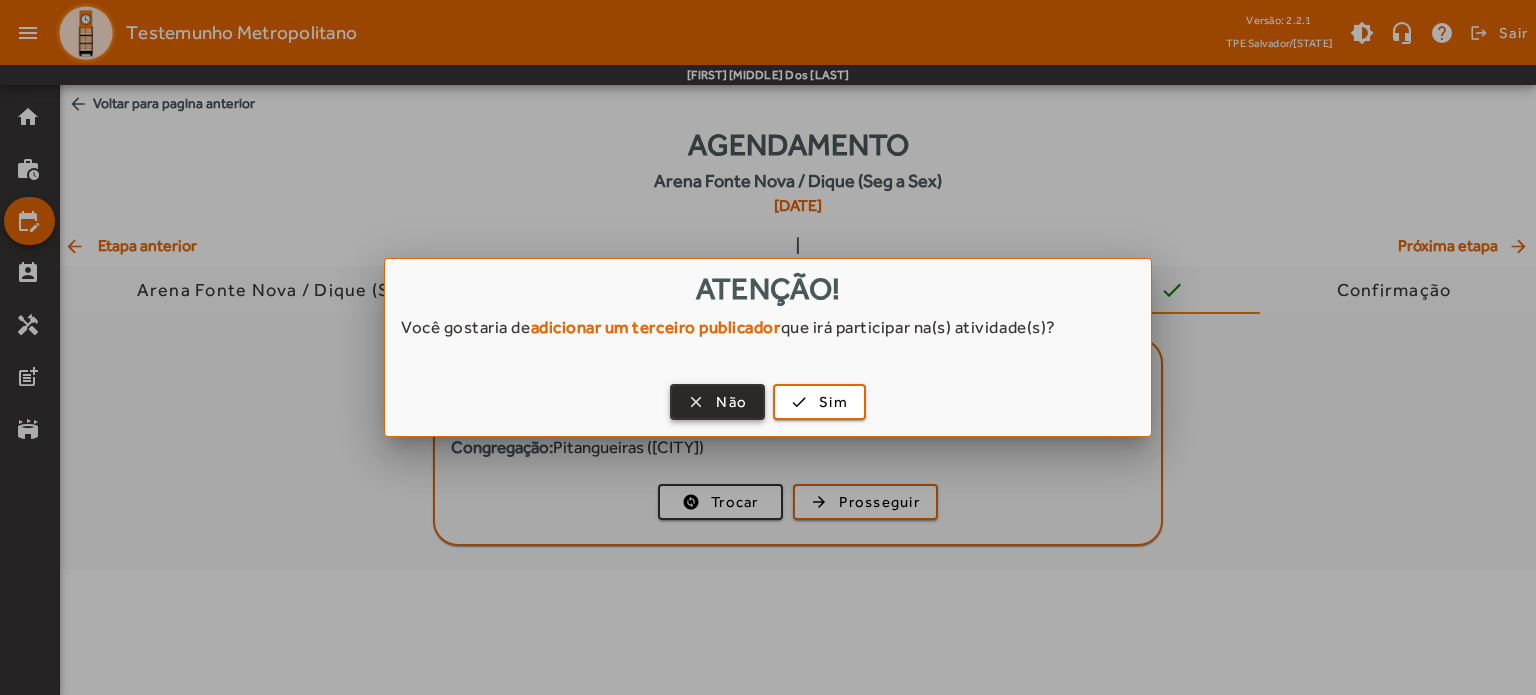 click at bounding box center [717, 402] 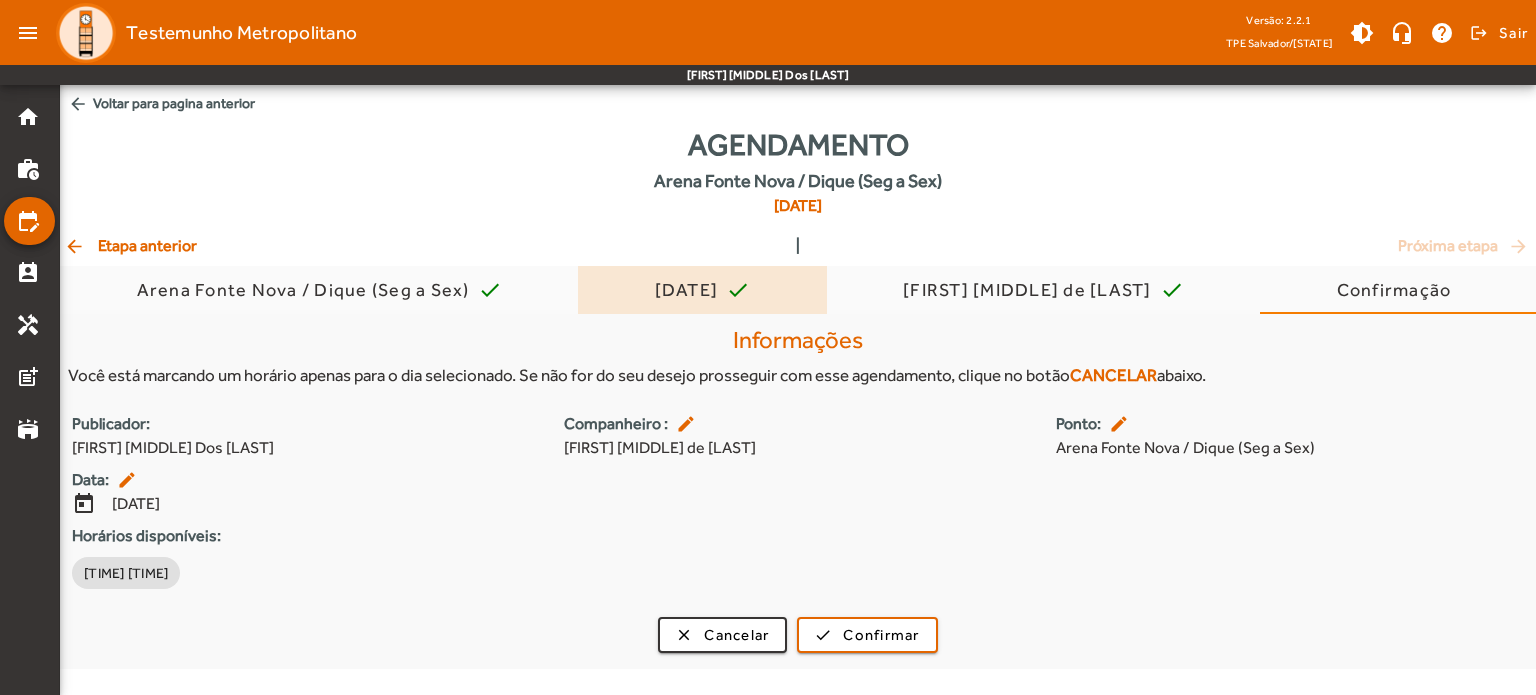 click on "[DATE]" at bounding box center [691, 290] 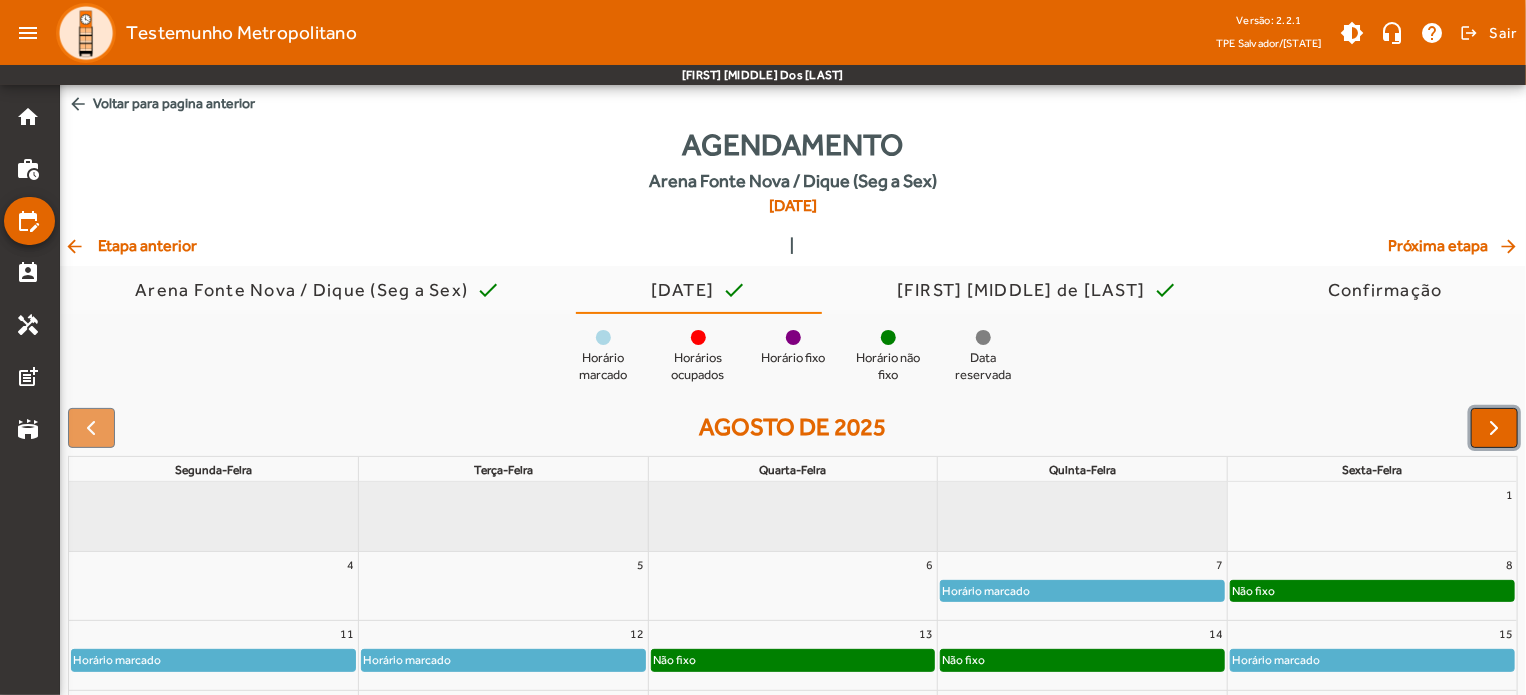click at bounding box center [1495, 428] 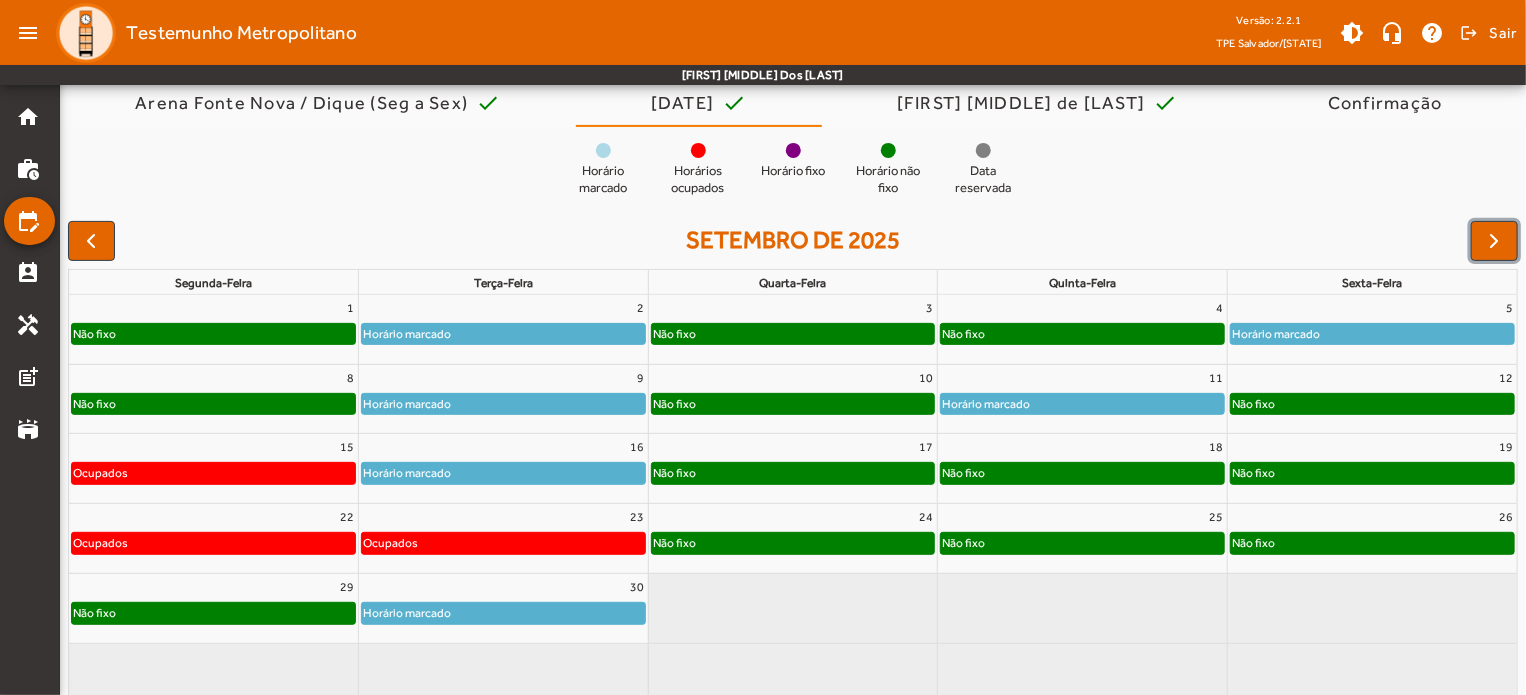scroll, scrollTop: 195, scrollLeft: 0, axis: vertical 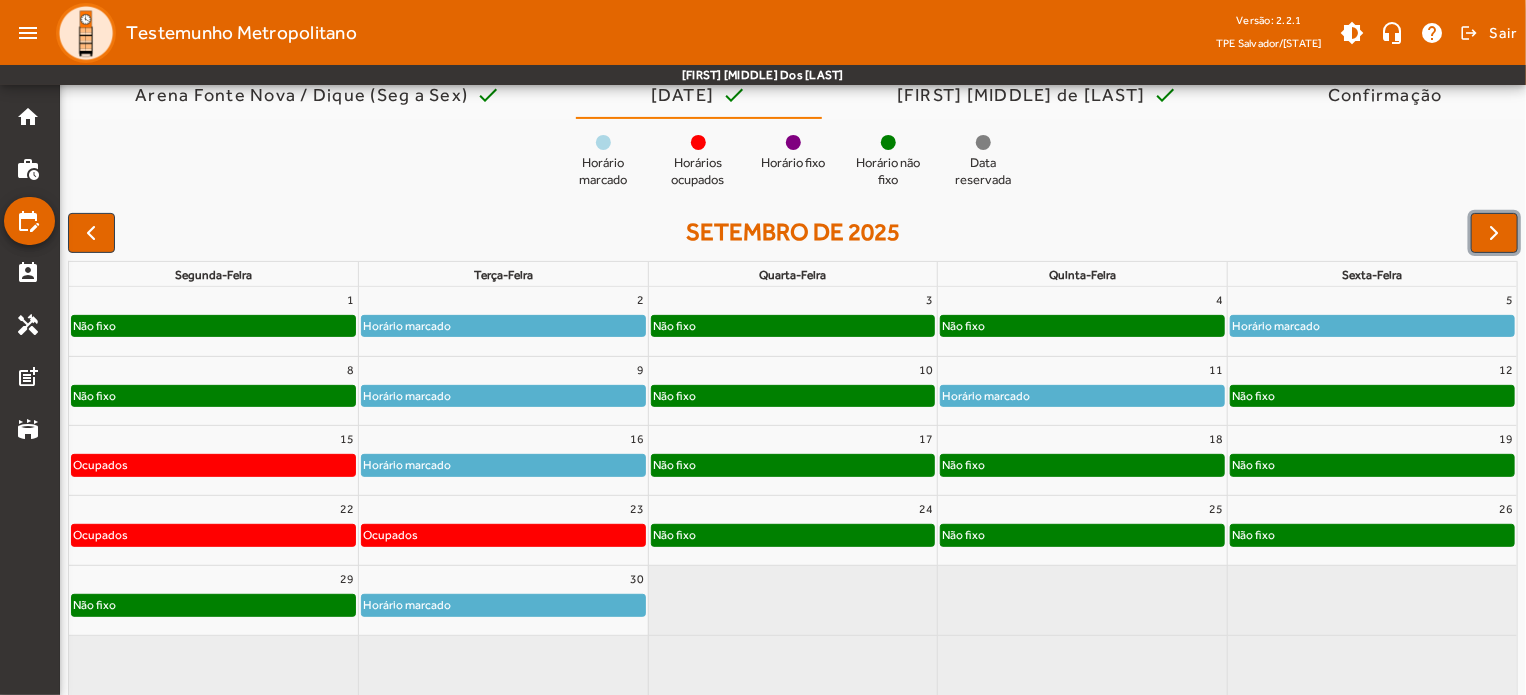 click on "Não fixo" 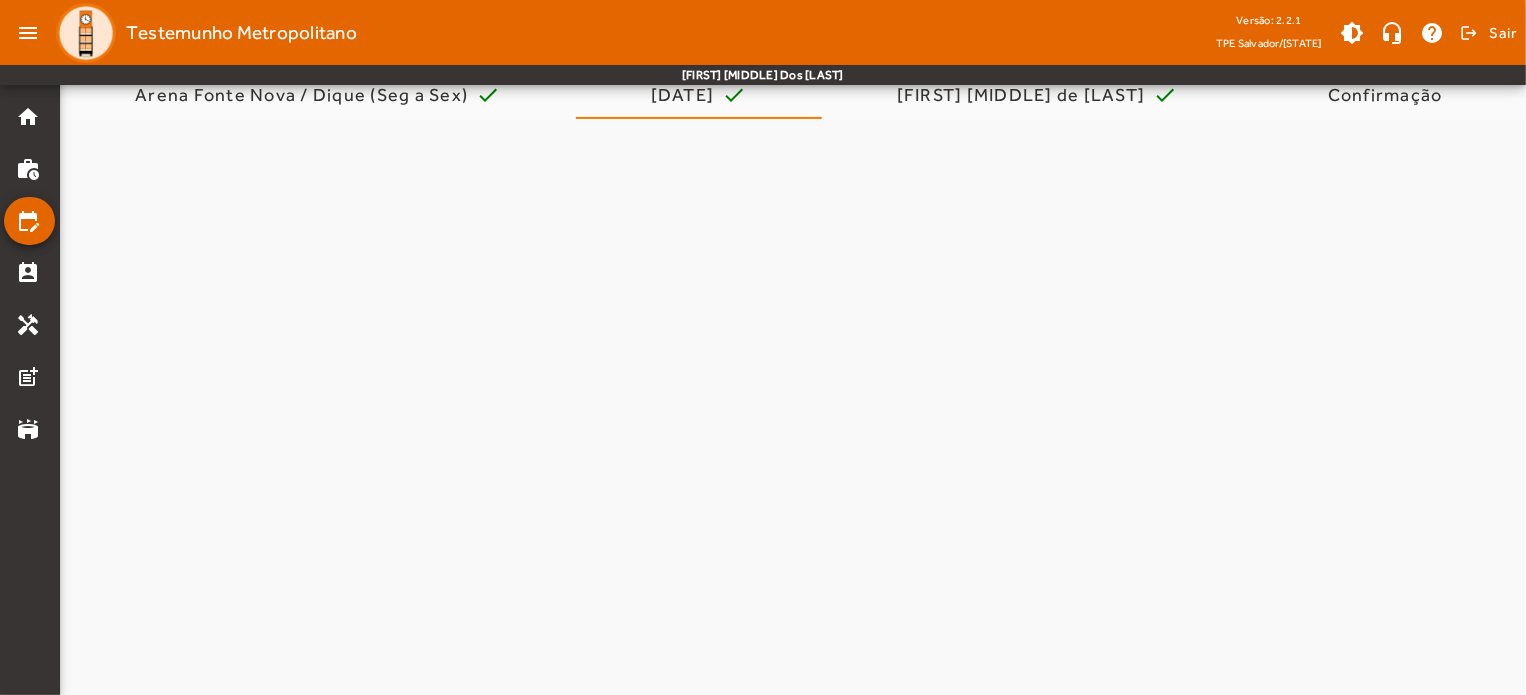 scroll, scrollTop: 0, scrollLeft: 0, axis: both 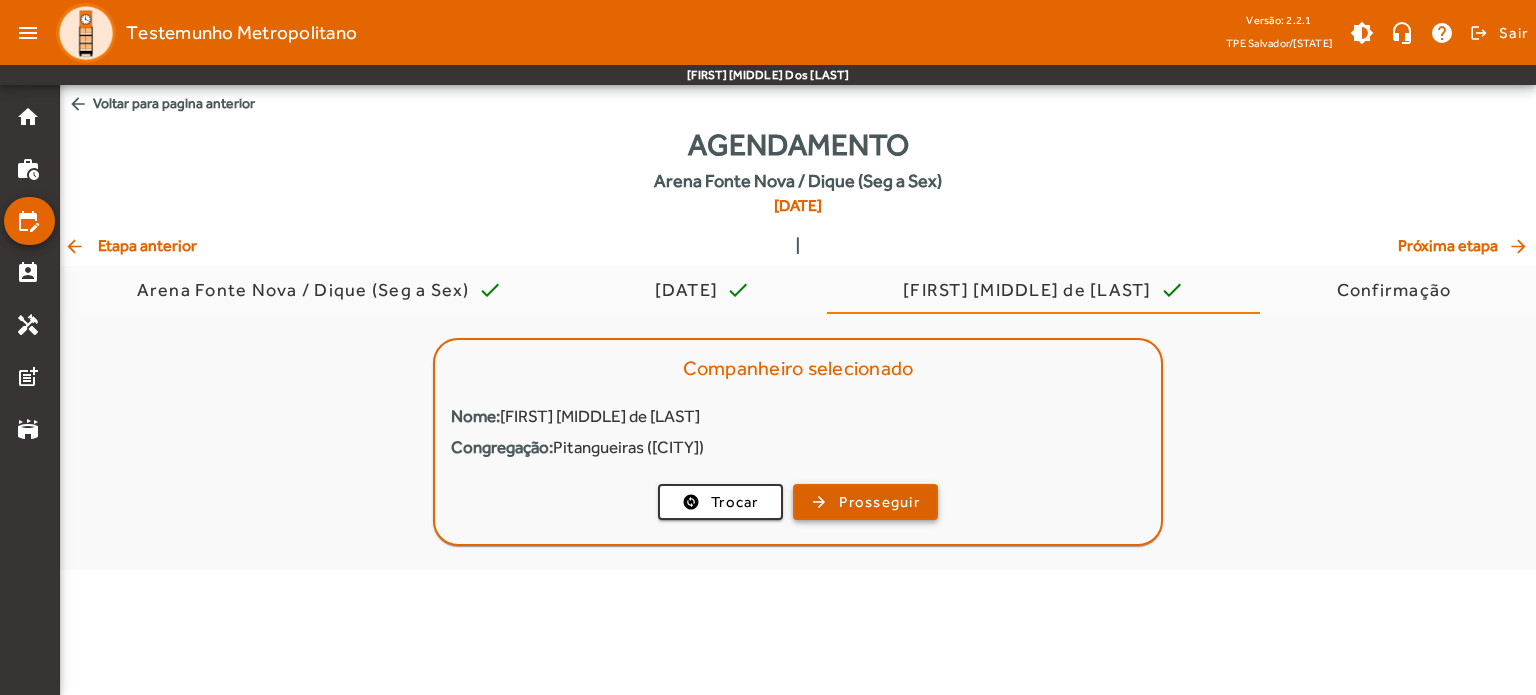 click on "Prosseguir" 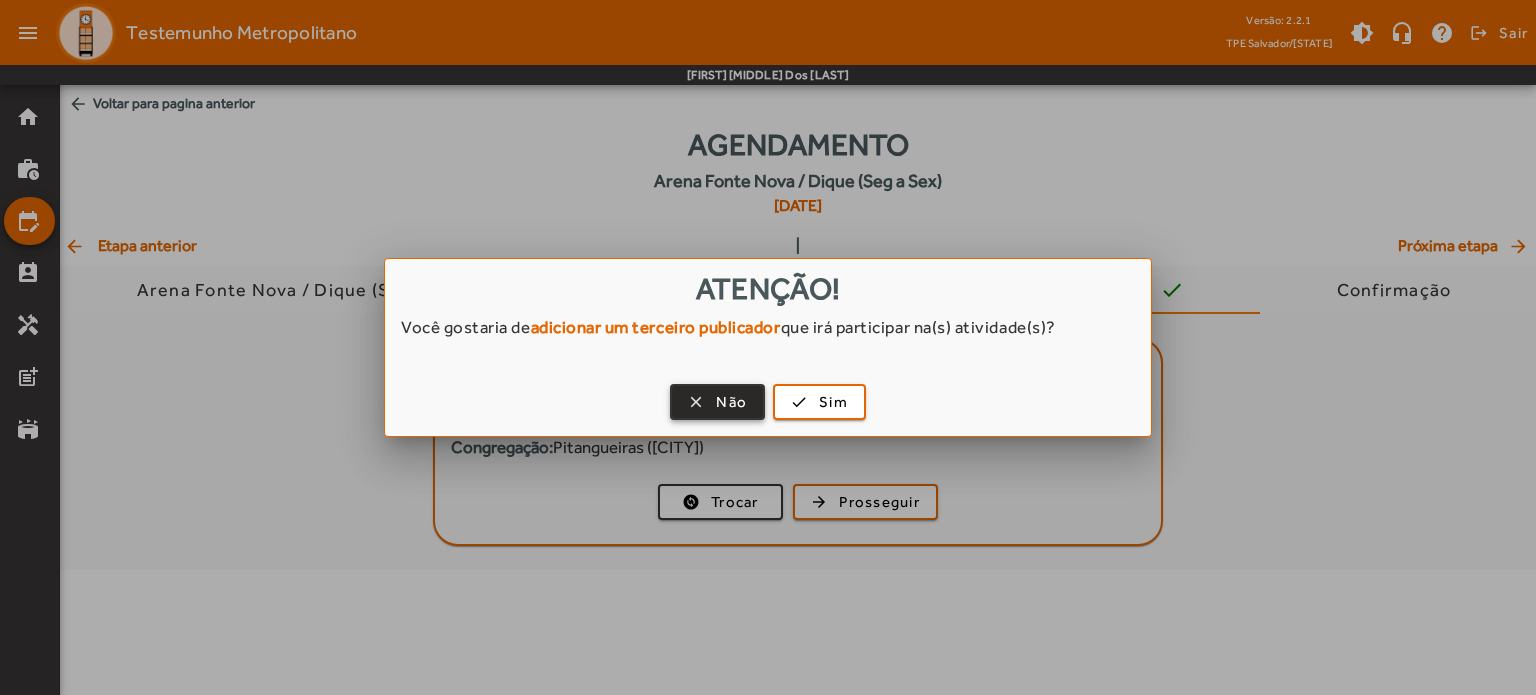 click at bounding box center [717, 402] 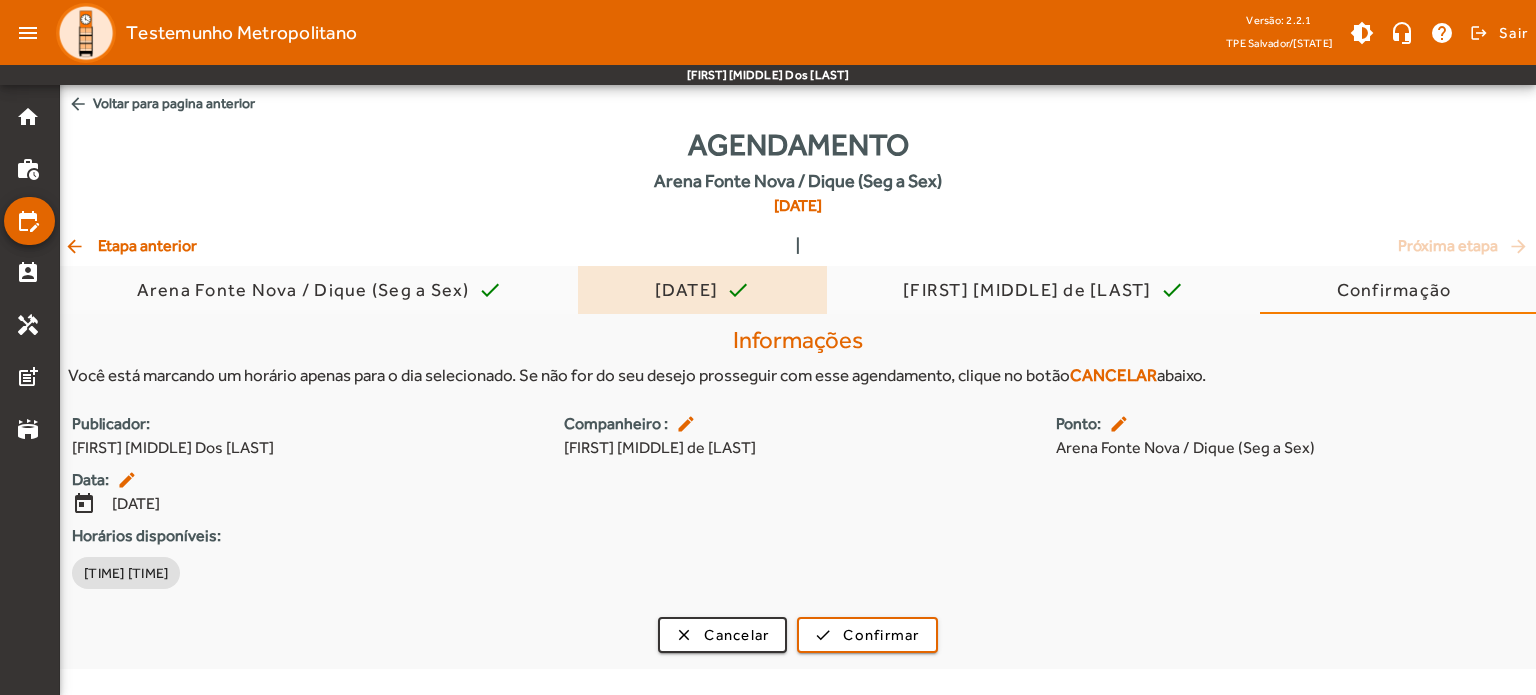click on "[DATE]  check" at bounding box center [703, 290] 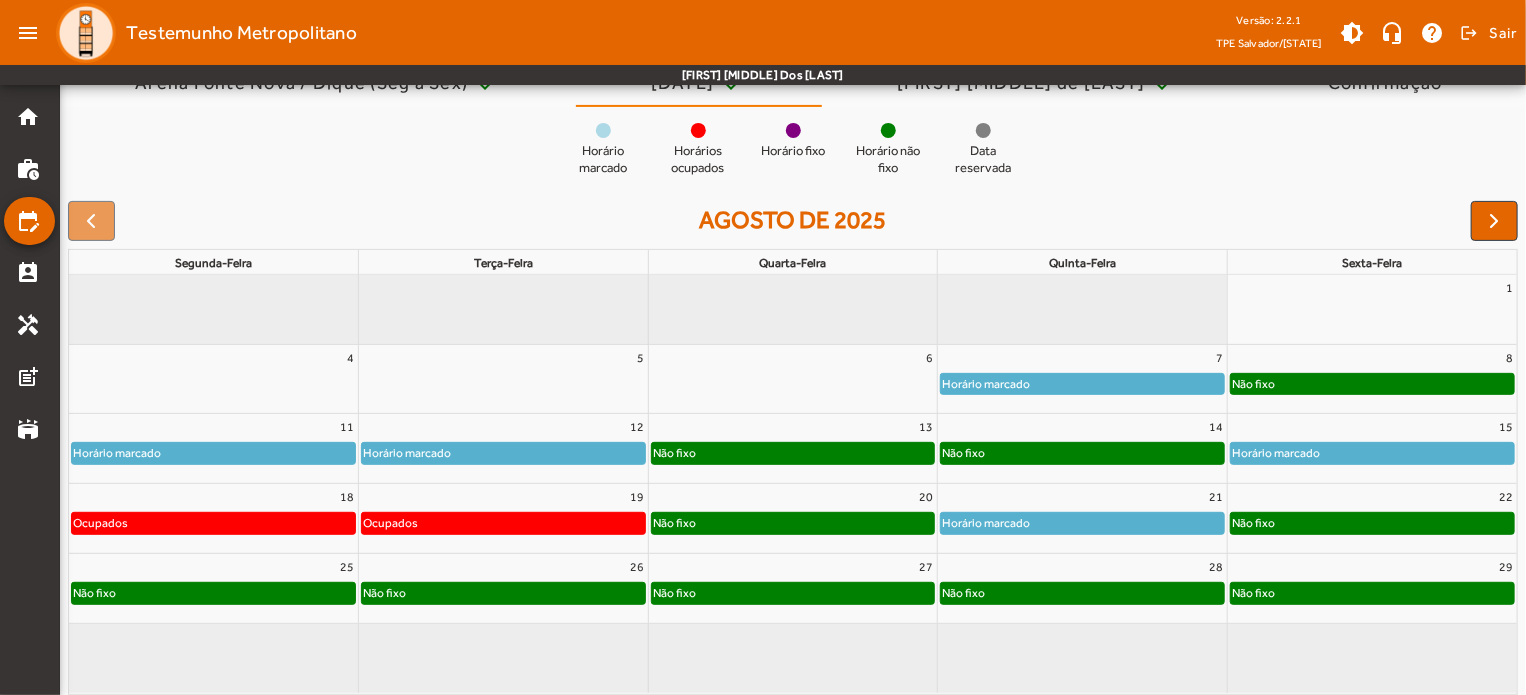 scroll, scrollTop: 214, scrollLeft: 0, axis: vertical 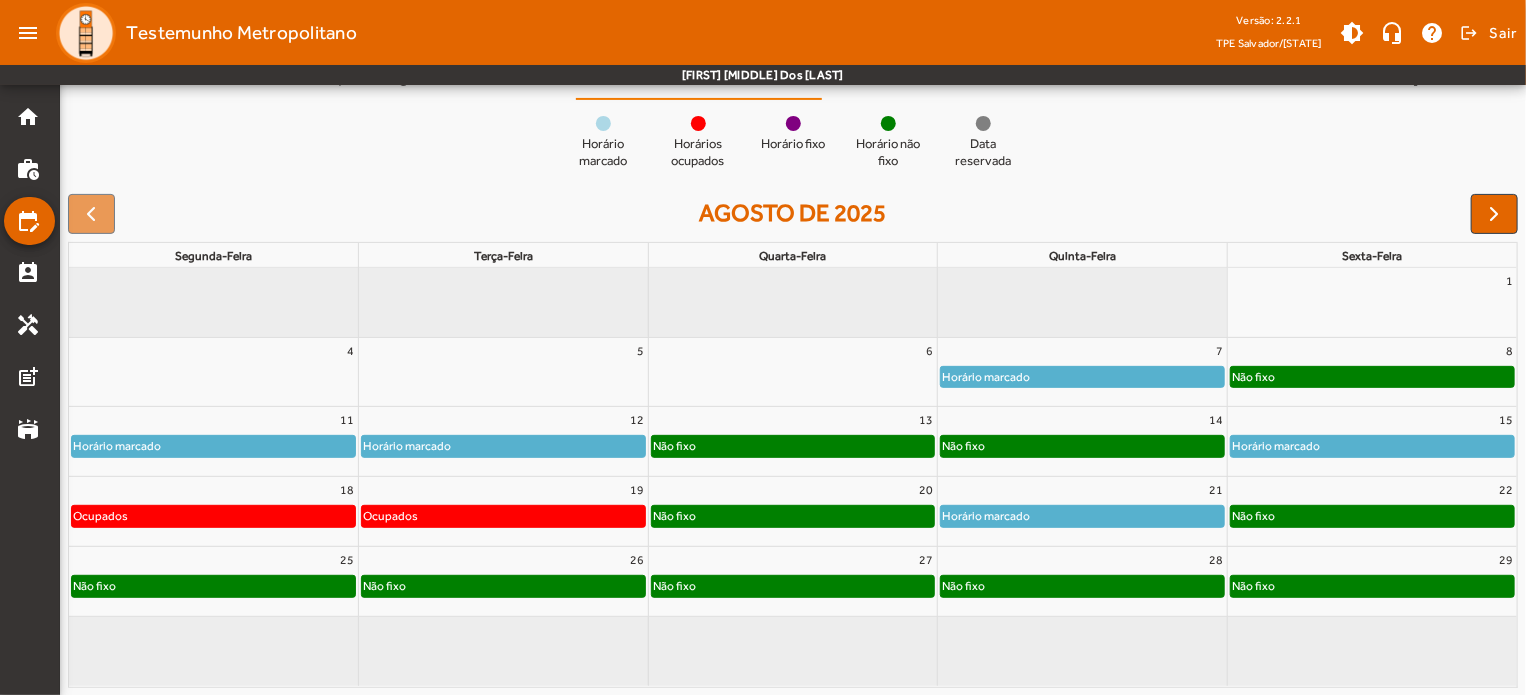 click on "Não fixo" 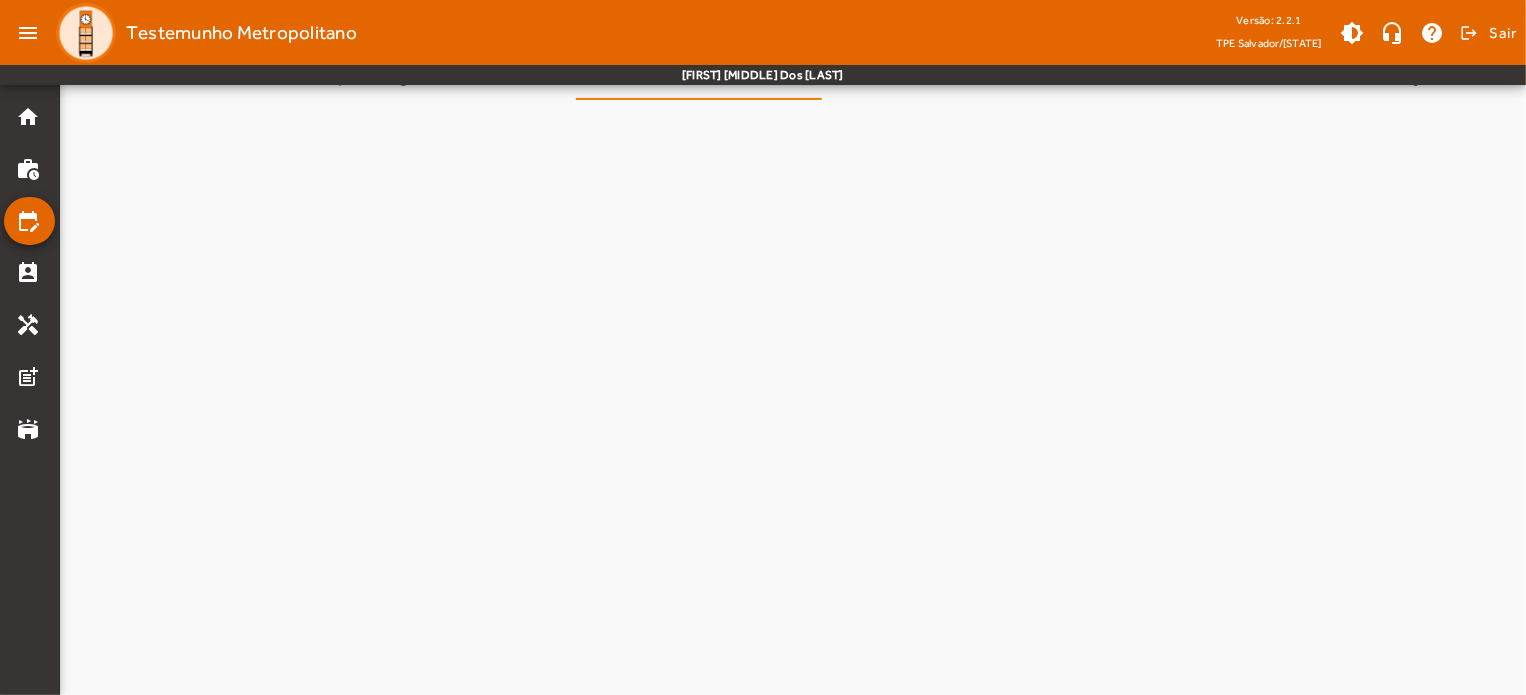 scroll, scrollTop: 0, scrollLeft: 0, axis: both 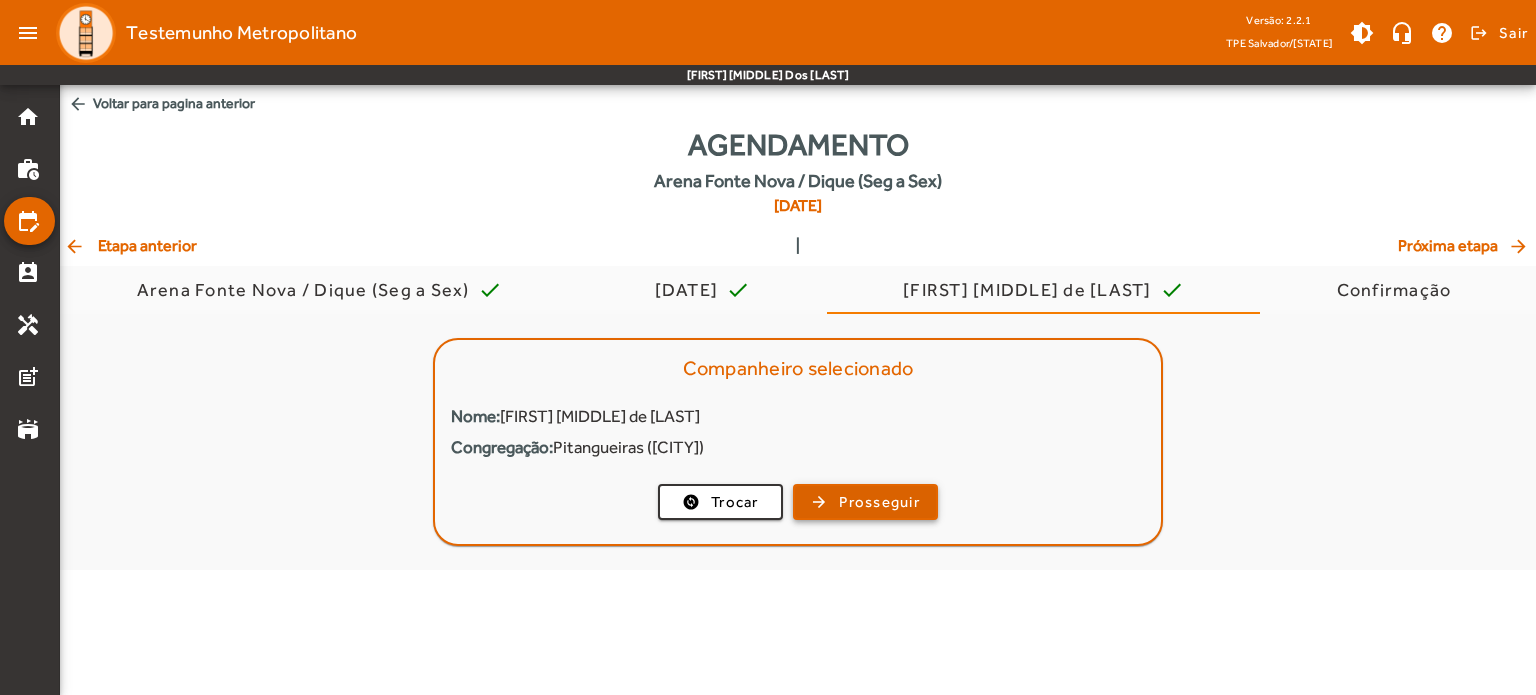 click on "Prosseguir" 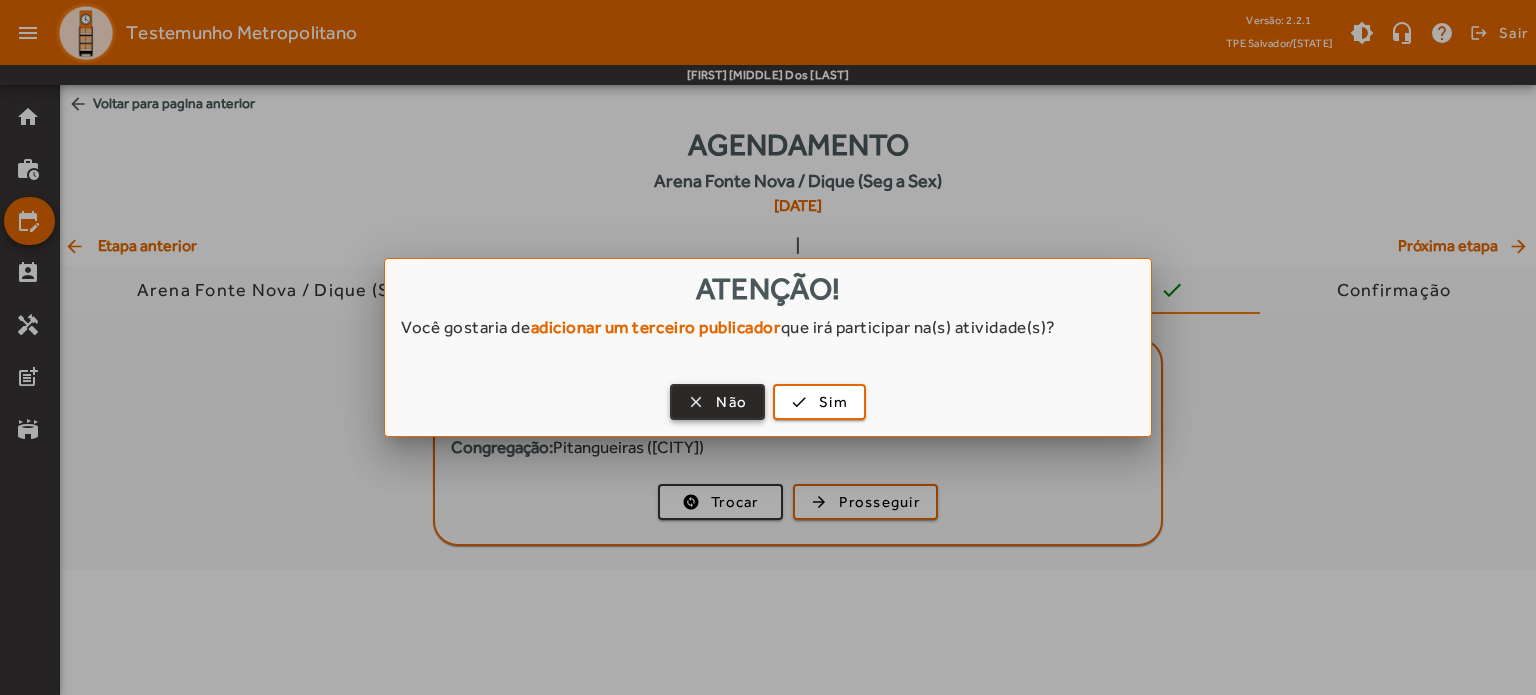 click at bounding box center [717, 402] 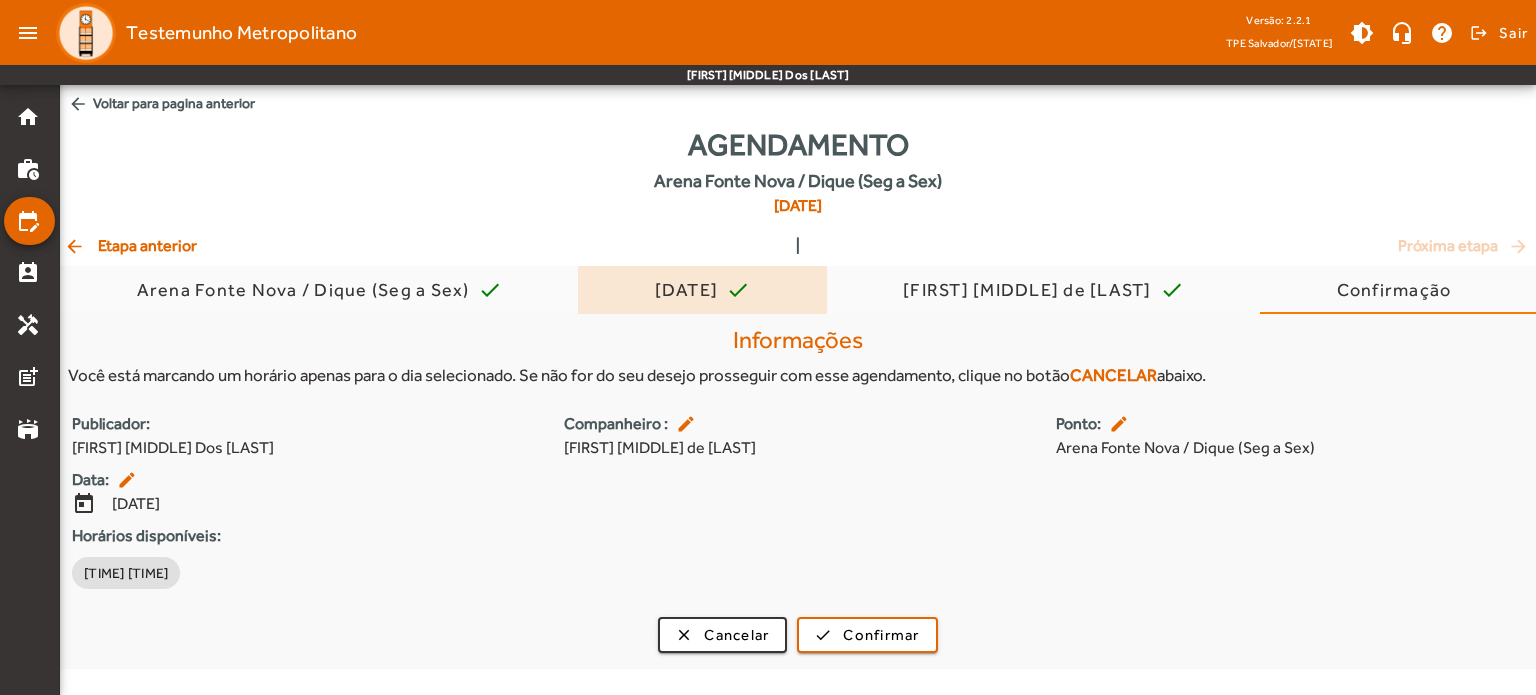 click on "[DATE]" at bounding box center [691, 290] 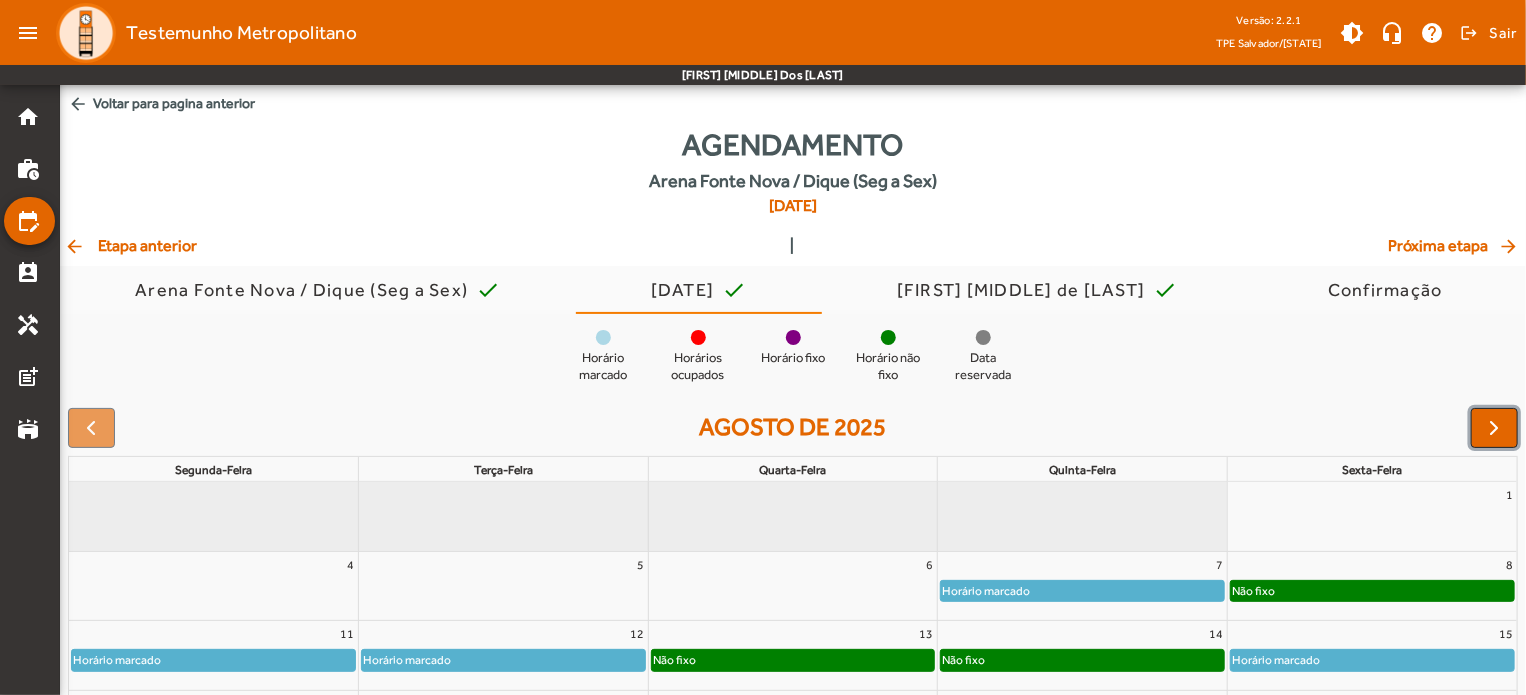 click at bounding box center (1495, 428) 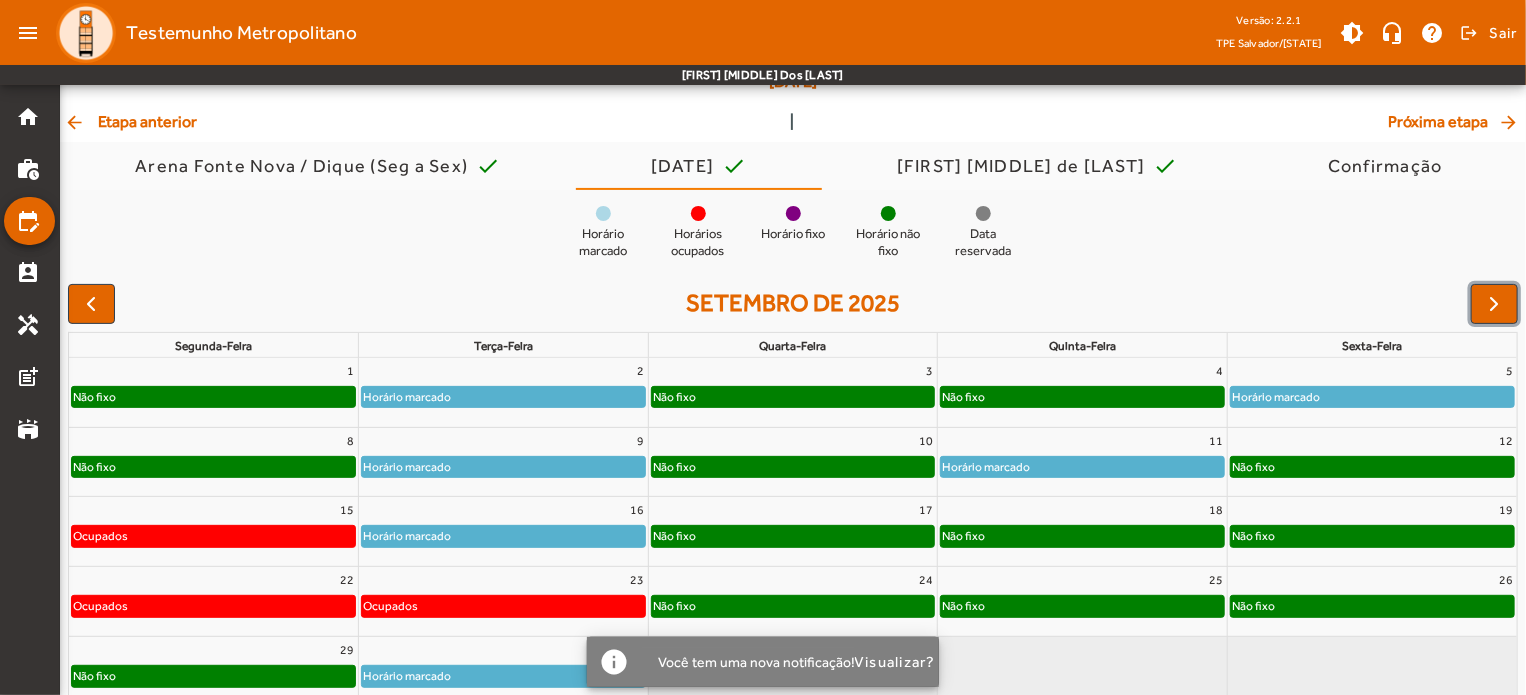 scroll, scrollTop: 214, scrollLeft: 0, axis: vertical 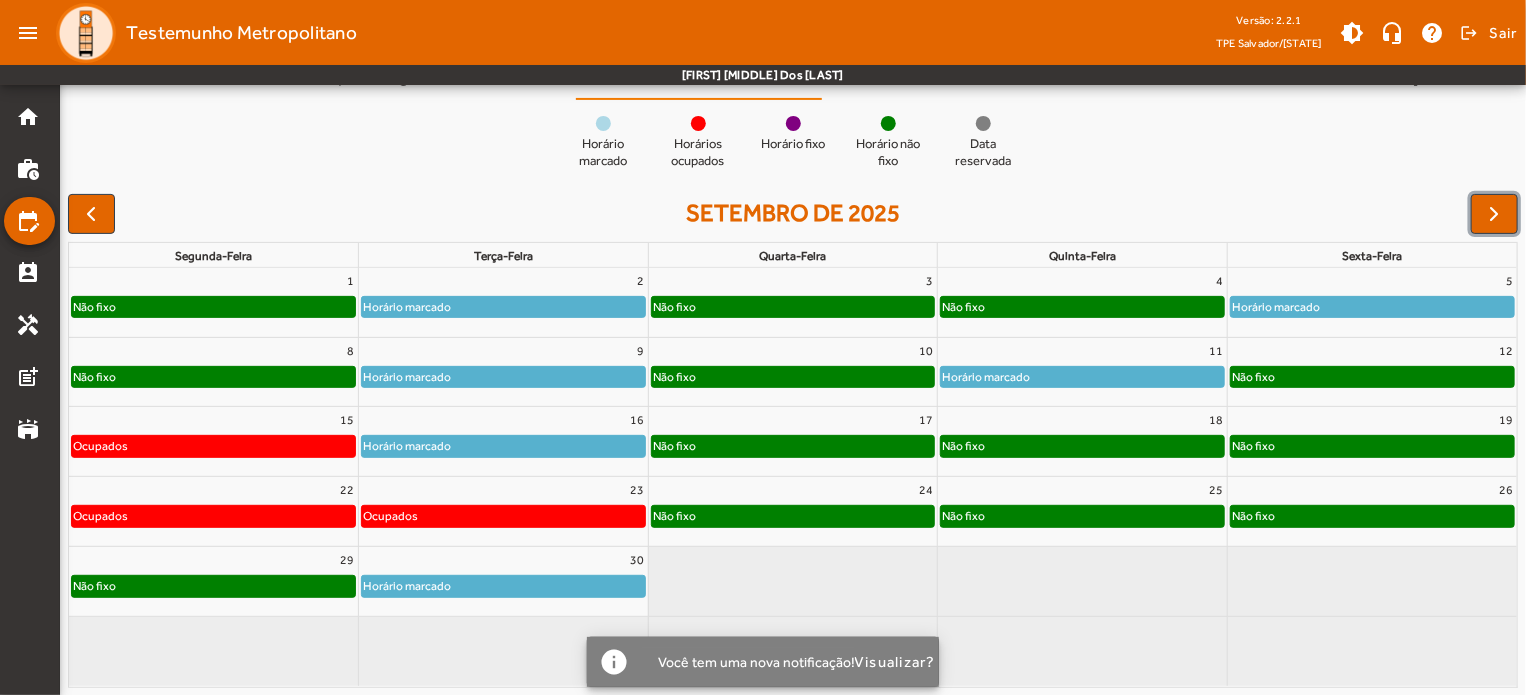 click on "Não fixo" at bounding box center [1082, 516] 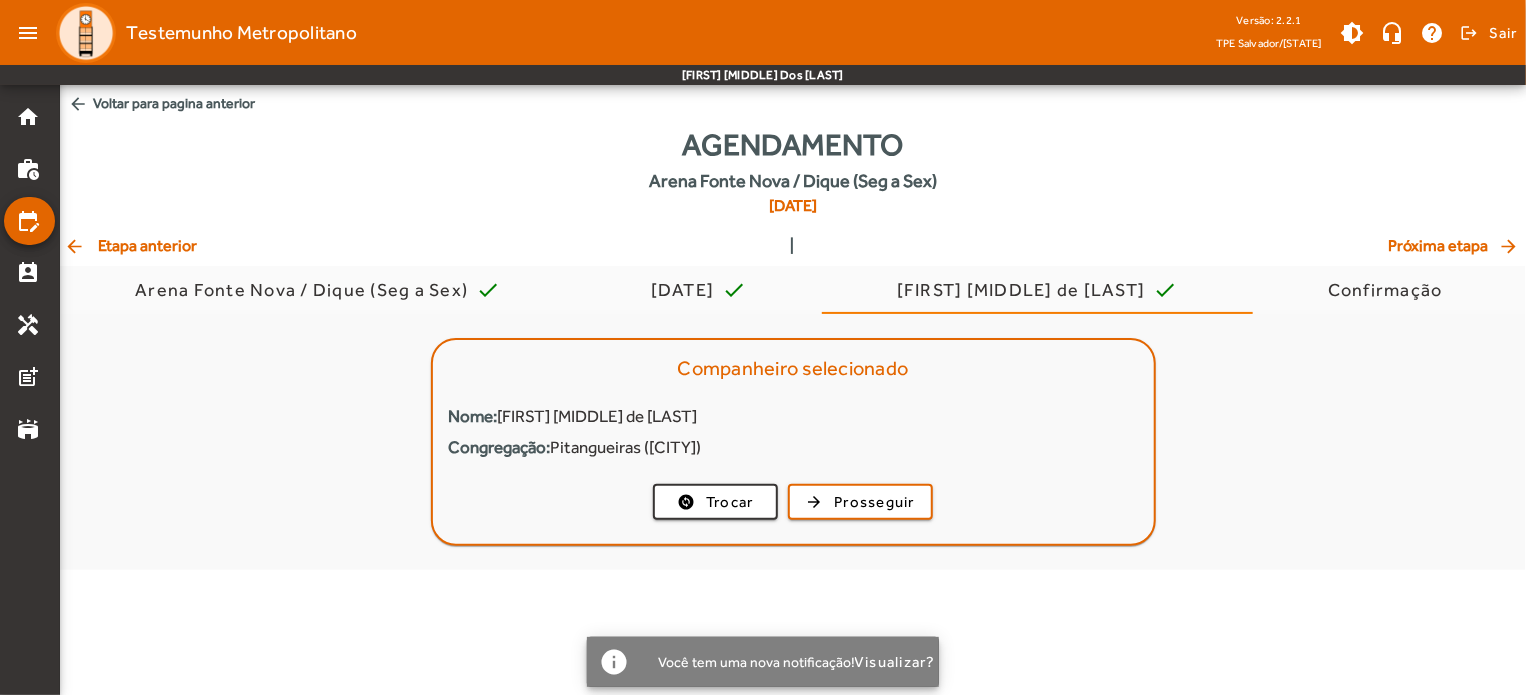 scroll, scrollTop: 0, scrollLeft: 0, axis: both 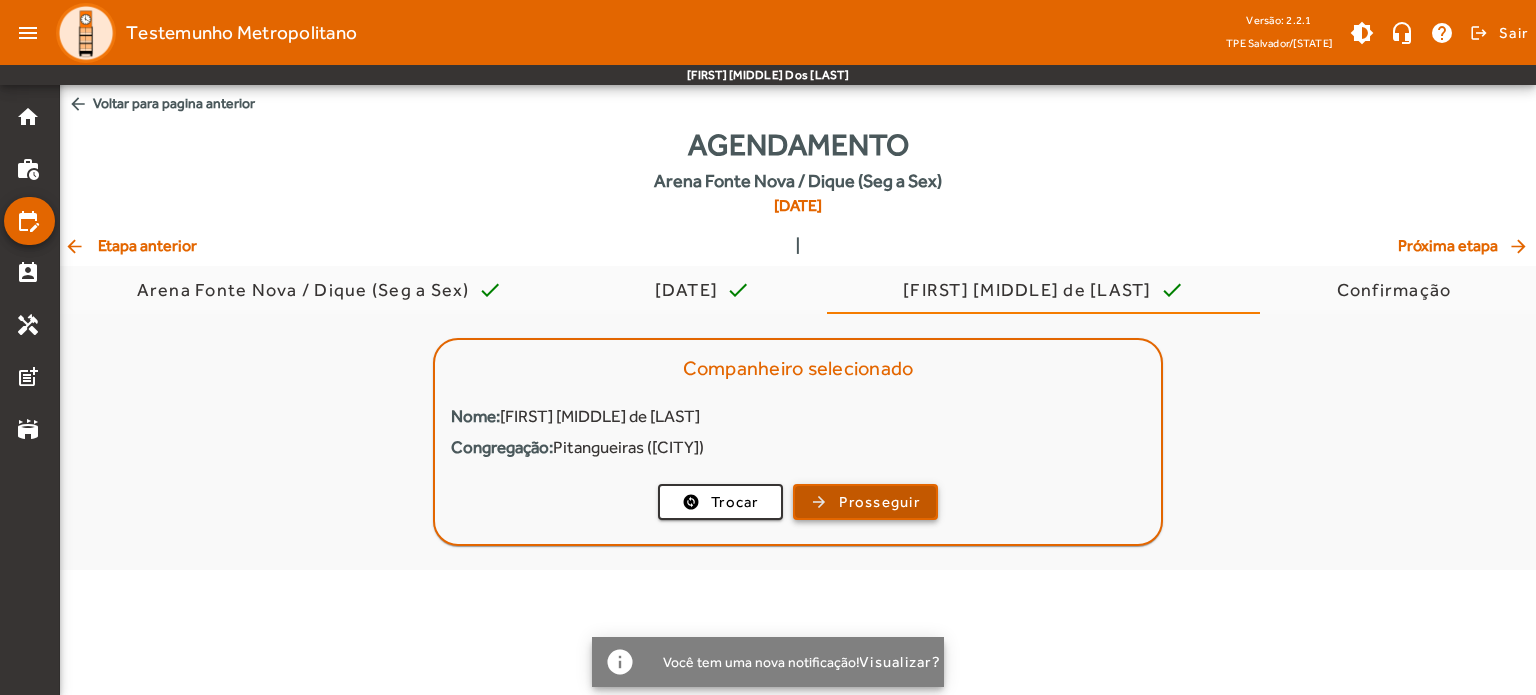 click 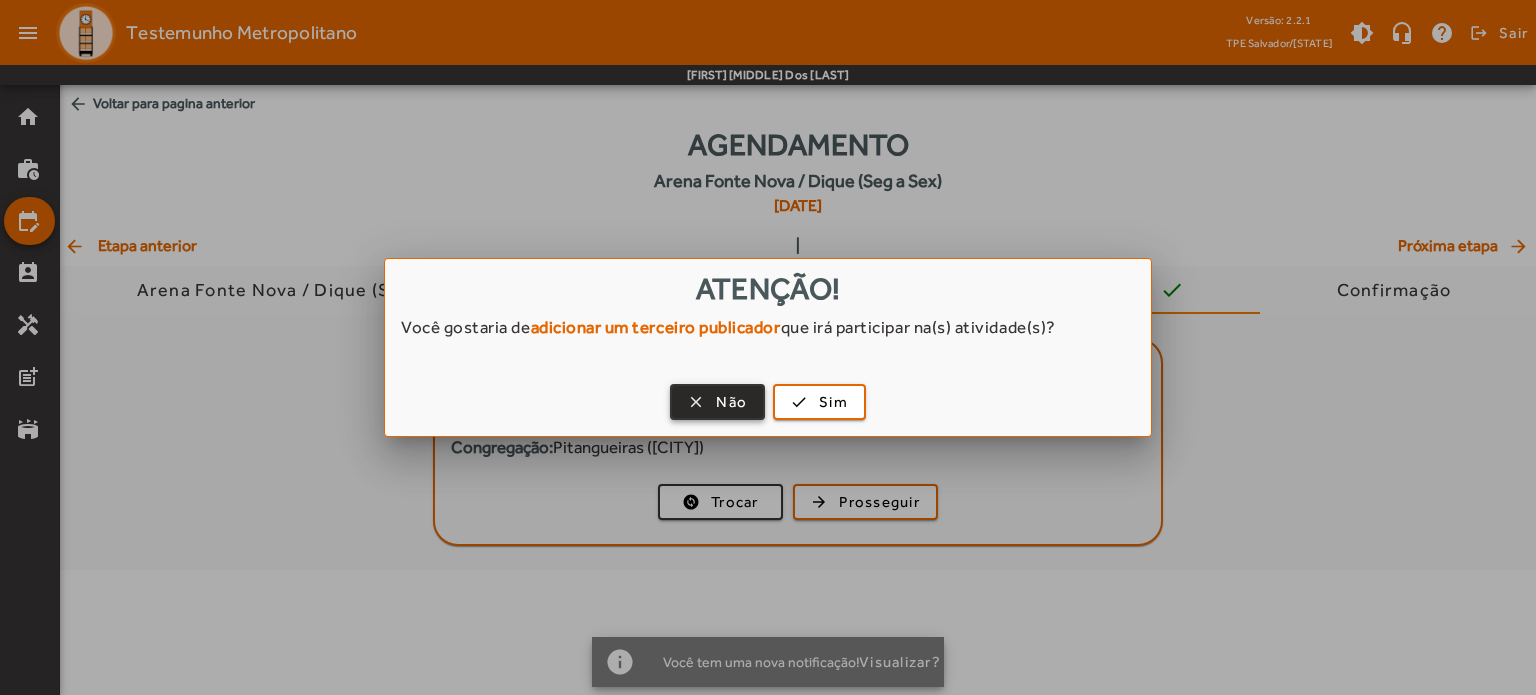 click at bounding box center [717, 402] 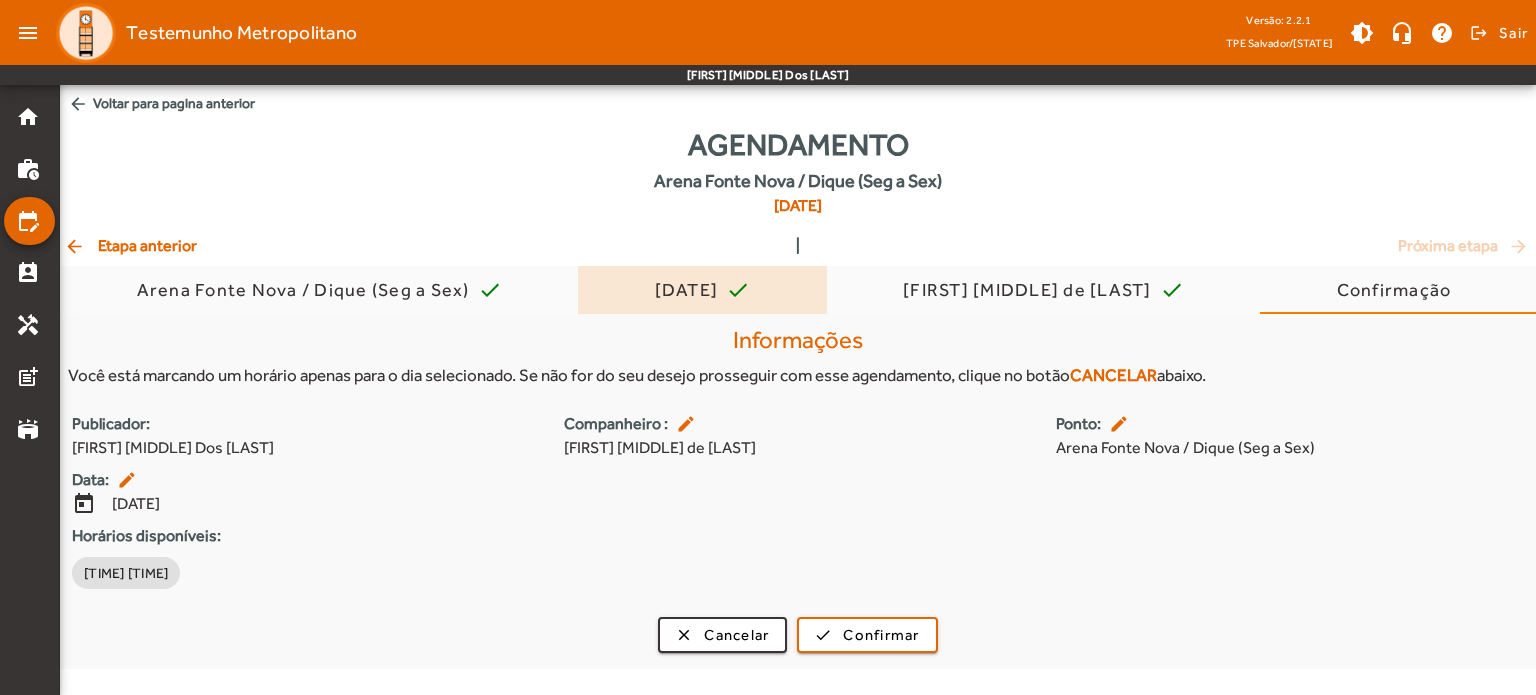 click on "[DATE]" at bounding box center [691, 290] 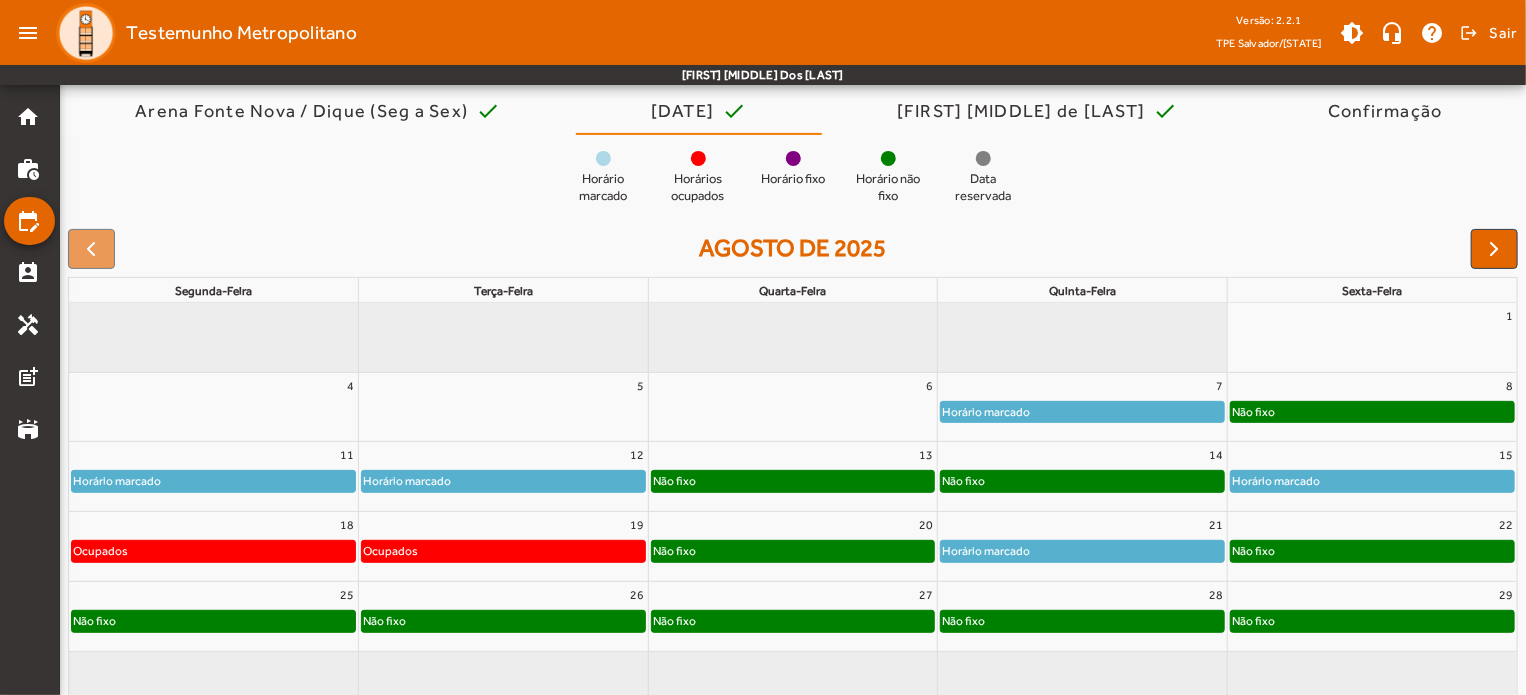 scroll, scrollTop: 180, scrollLeft: 0, axis: vertical 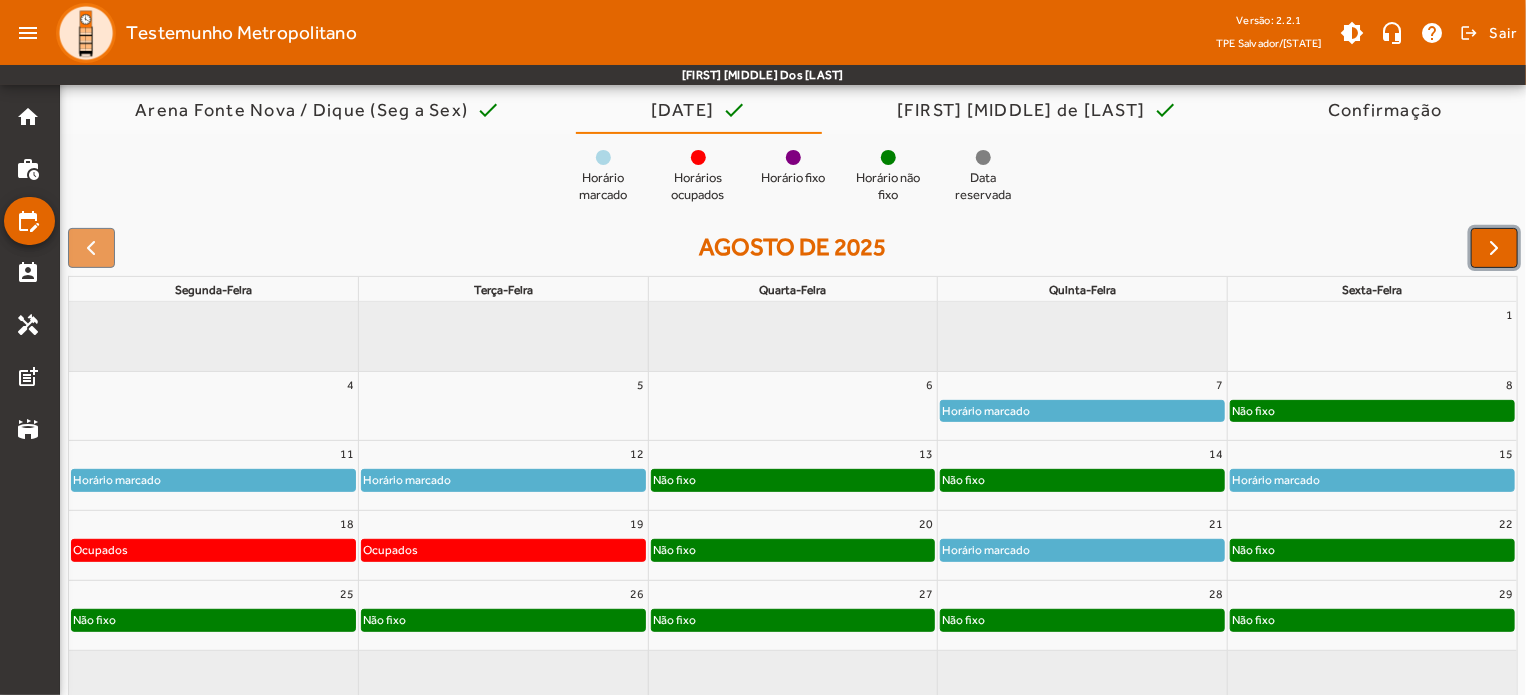 click at bounding box center [1495, 248] 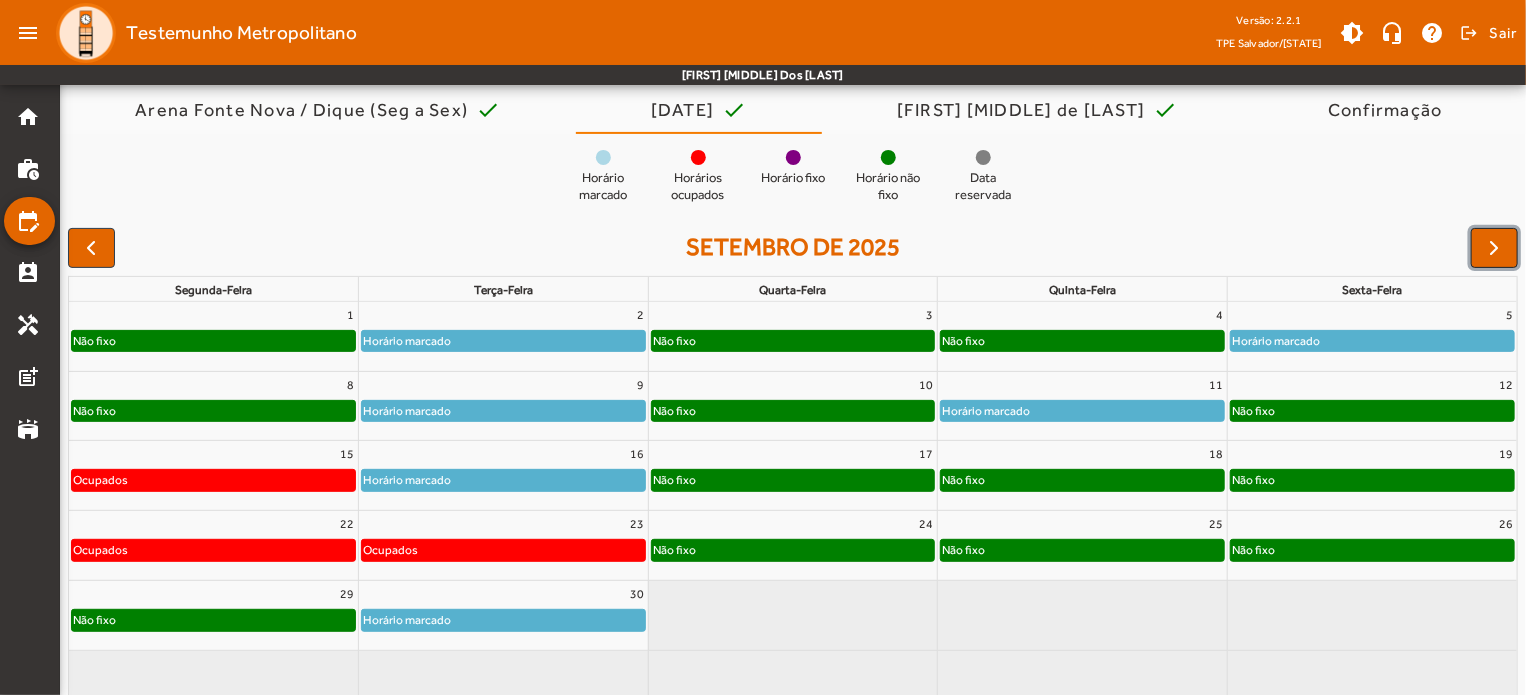 click at bounding box center [1495, 248] 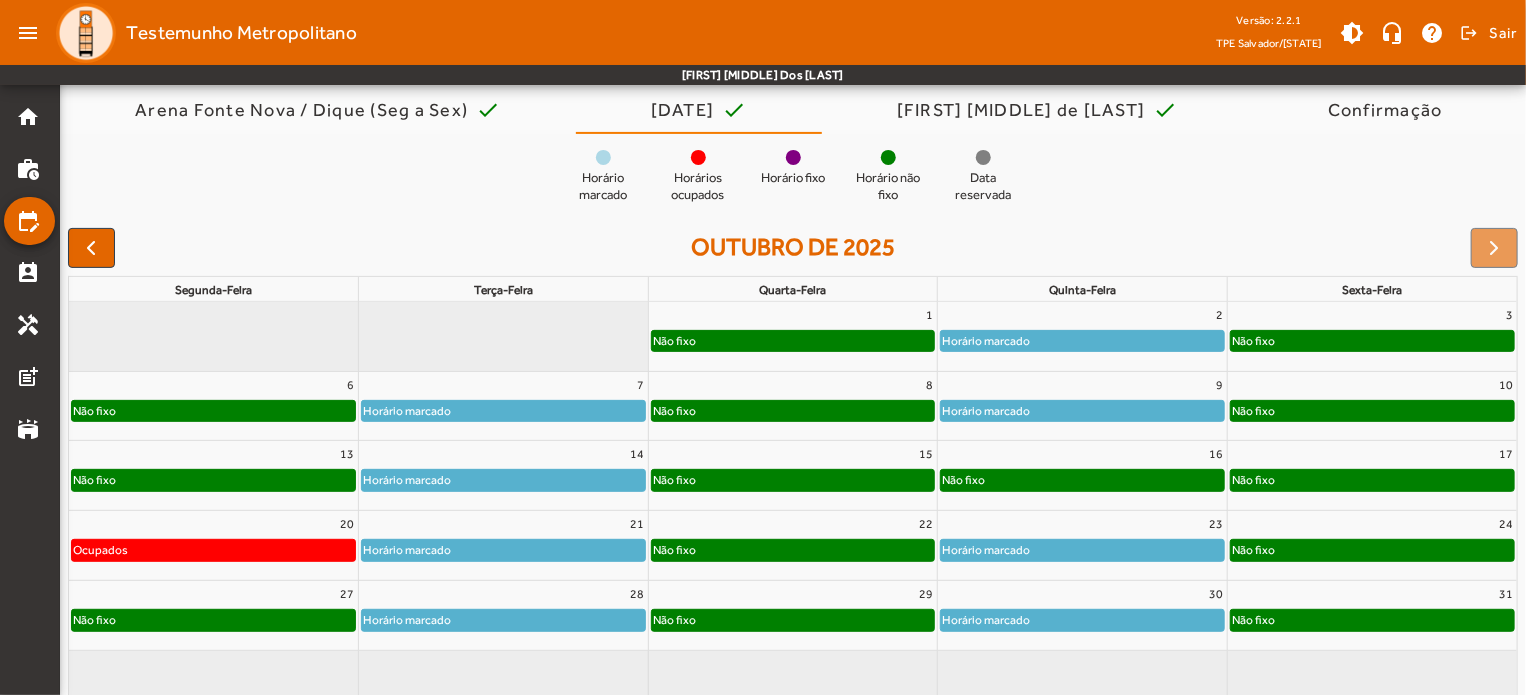 click on "Não fixo" 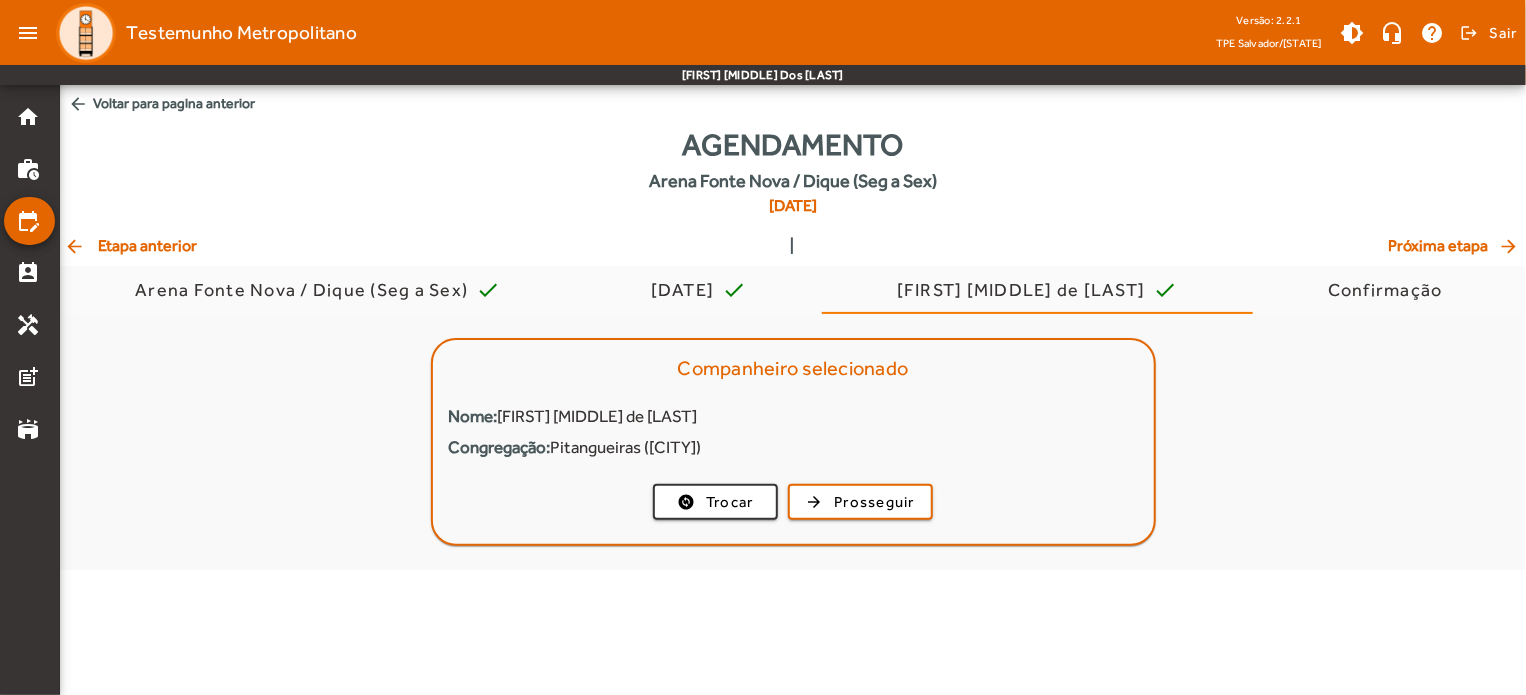 scroll, scrollTop: 0, scrollLeft: 0, axis: both 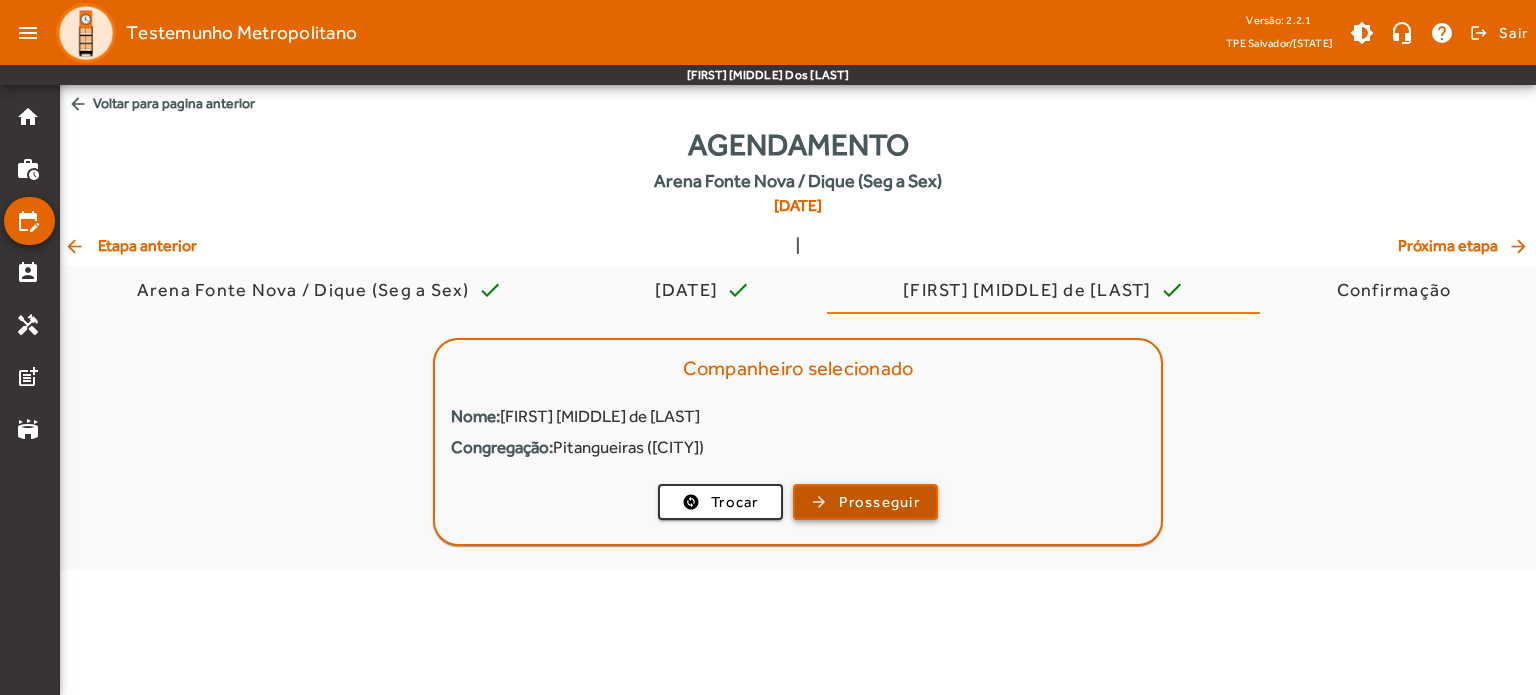 click 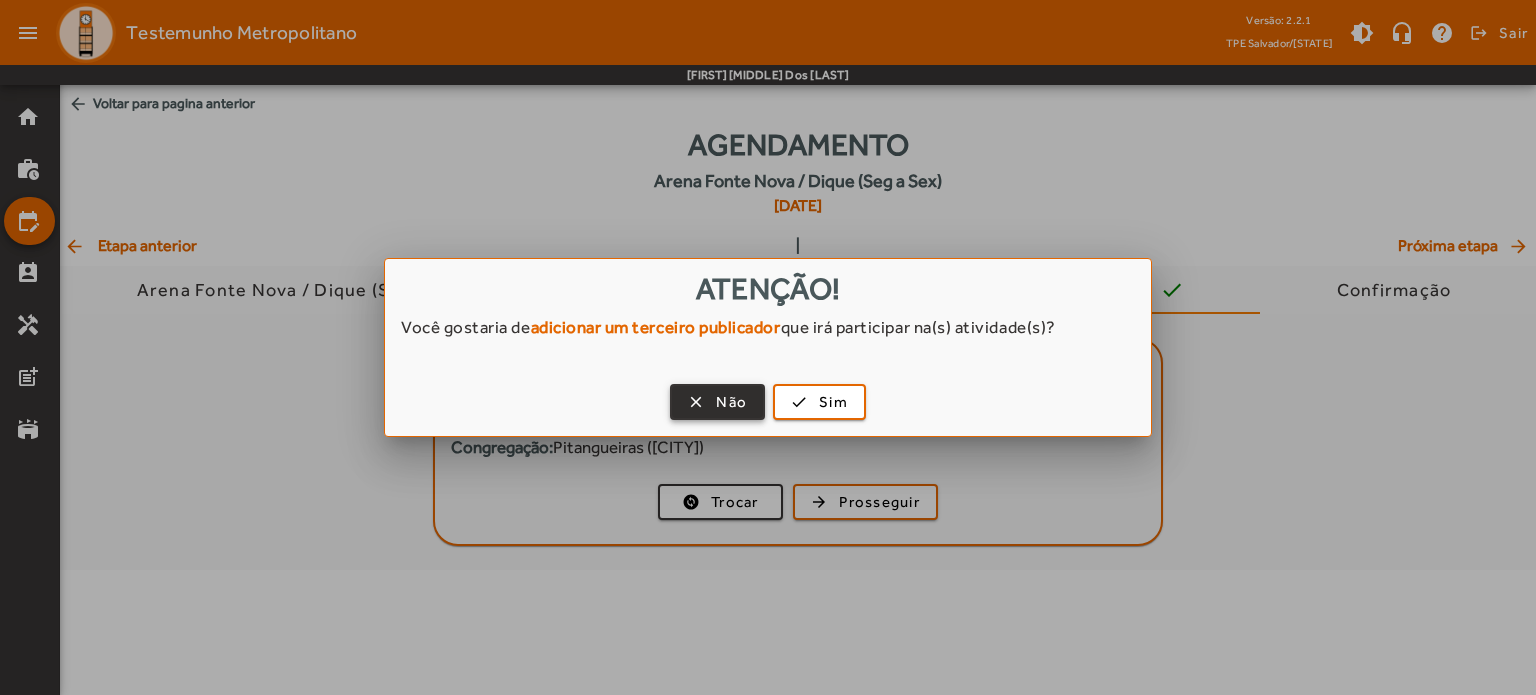 click on "Não" at bounding box center [731, 402] 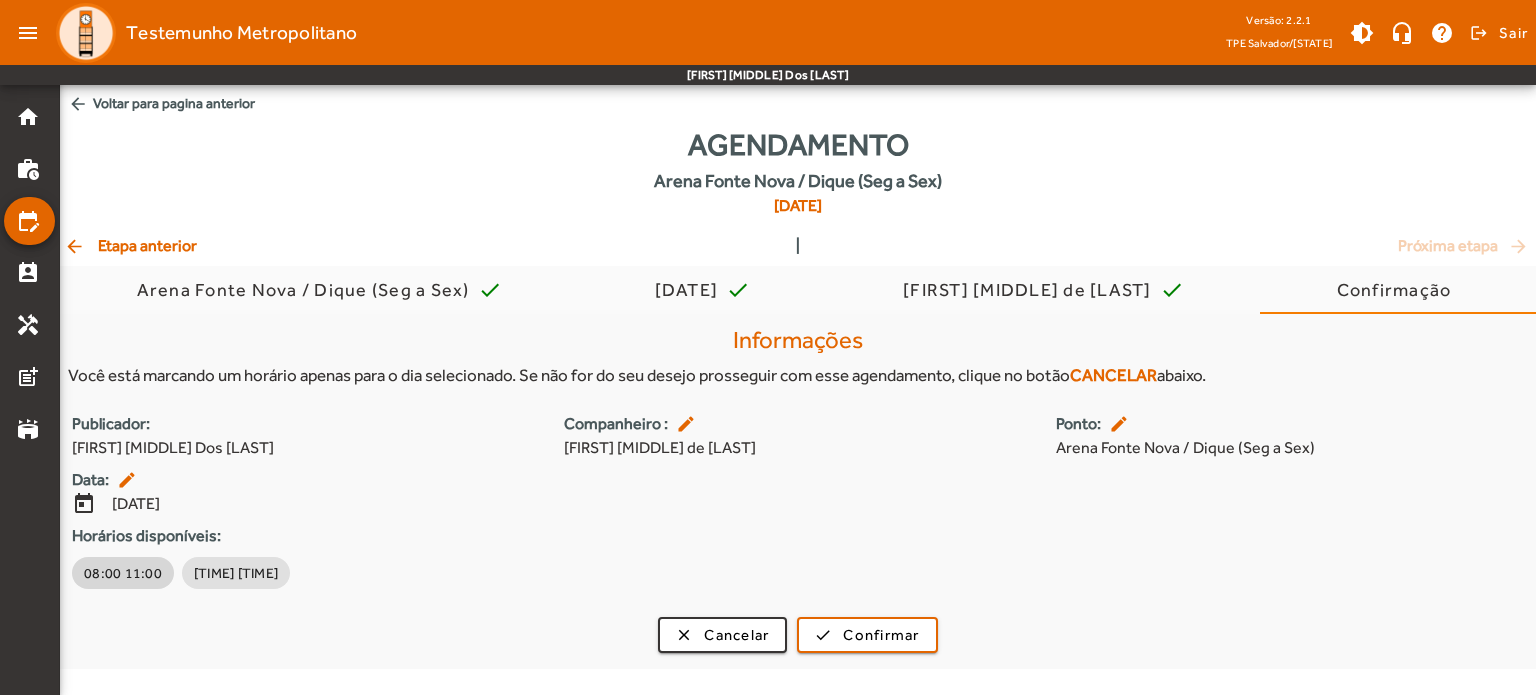 click on "08:00 11:00" at bounding box center (123, 573) 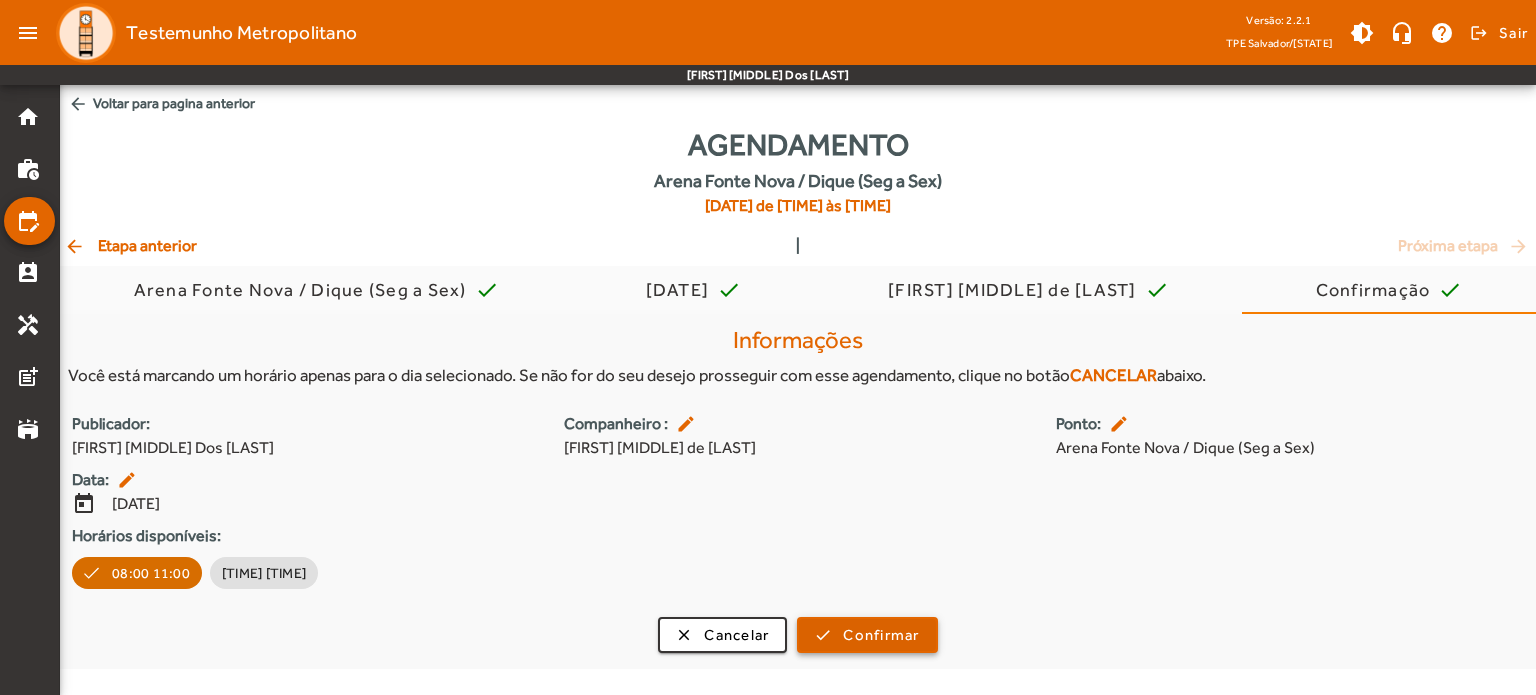 click on "Confirmar" at bounding box center [881, 635] 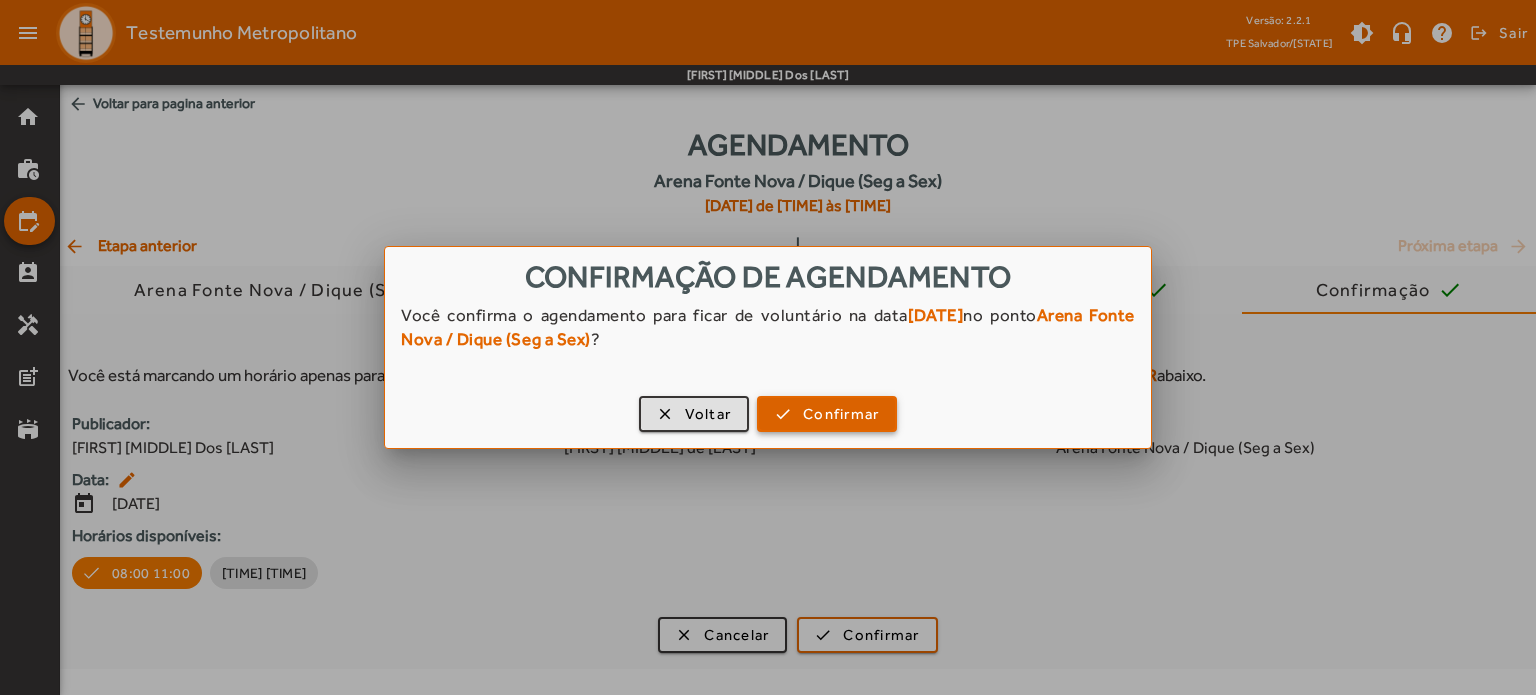 click on "Confirmar" at bounding box center (841, 414) 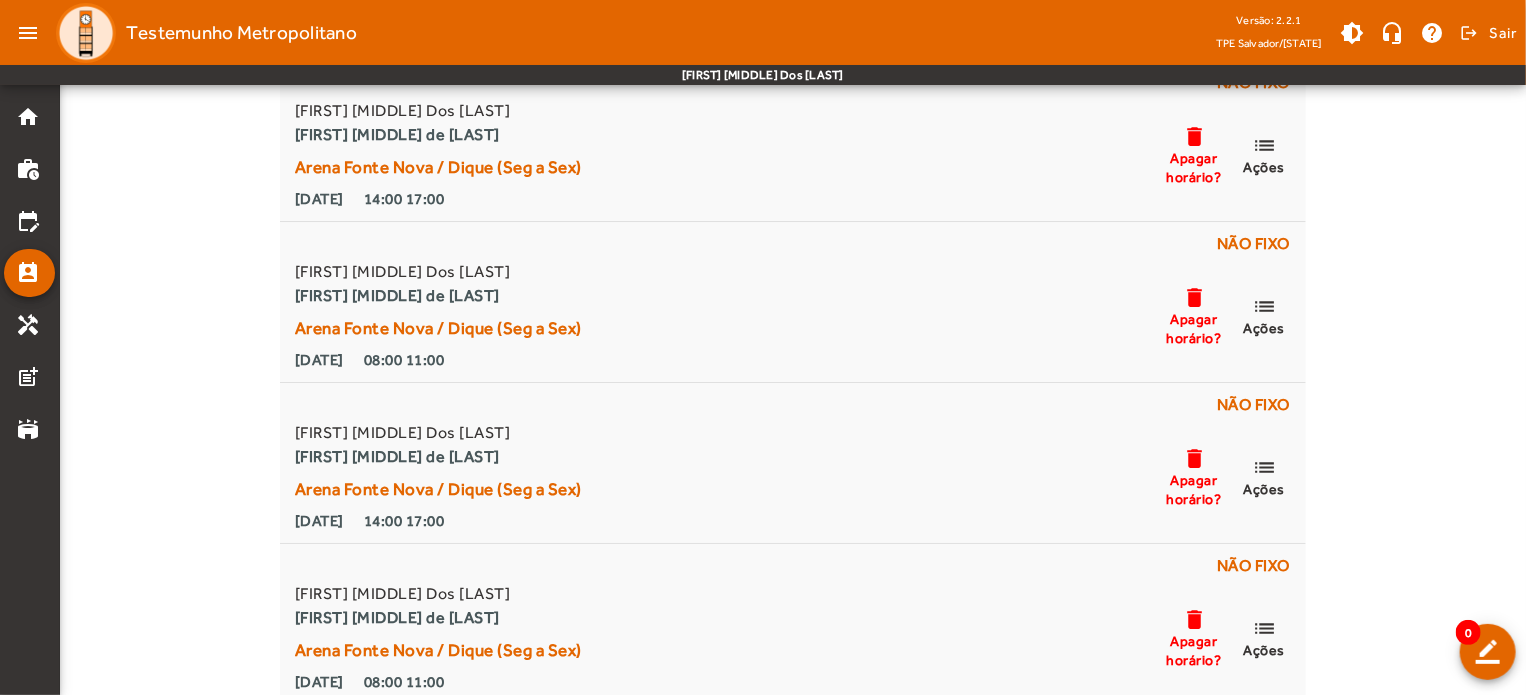 scroll, scrollTop: 3480, scrollLeft: 0, axis: vertical 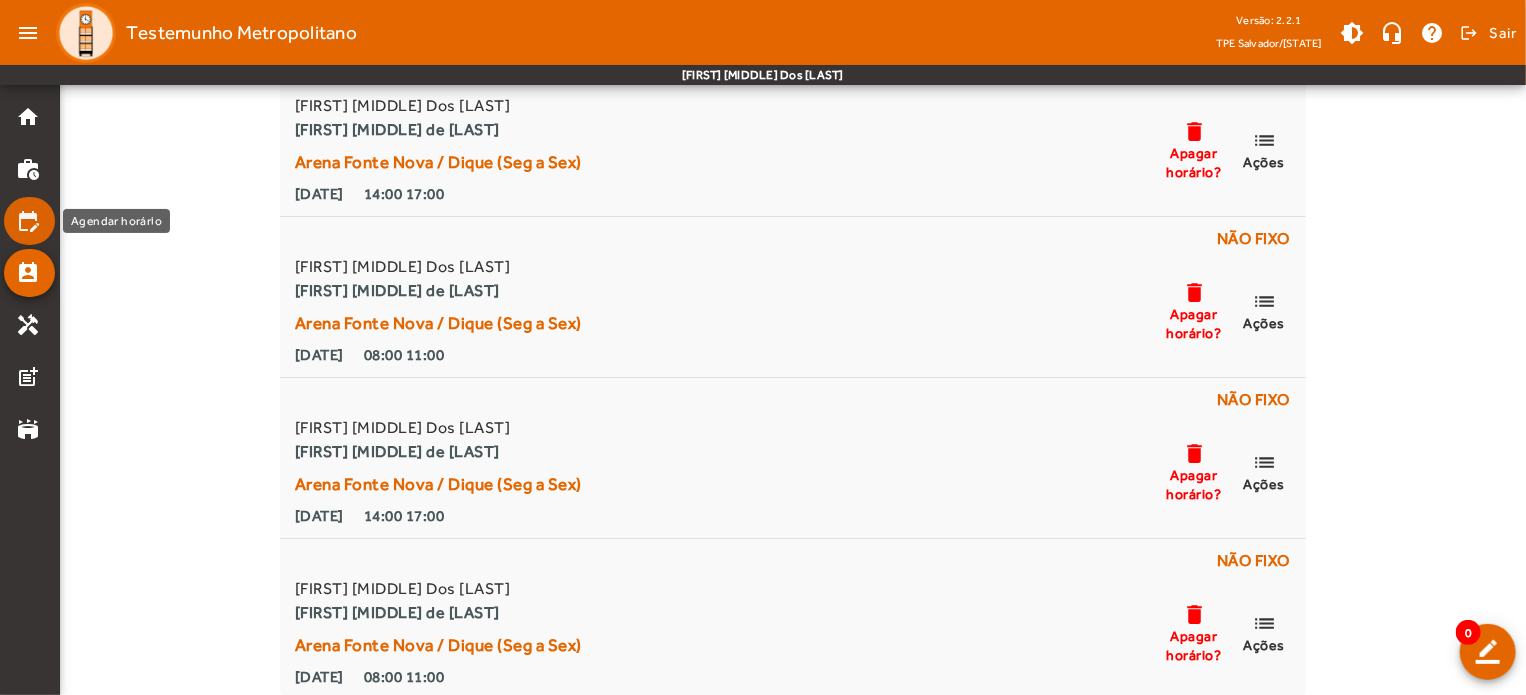 click on "edit_calendar" 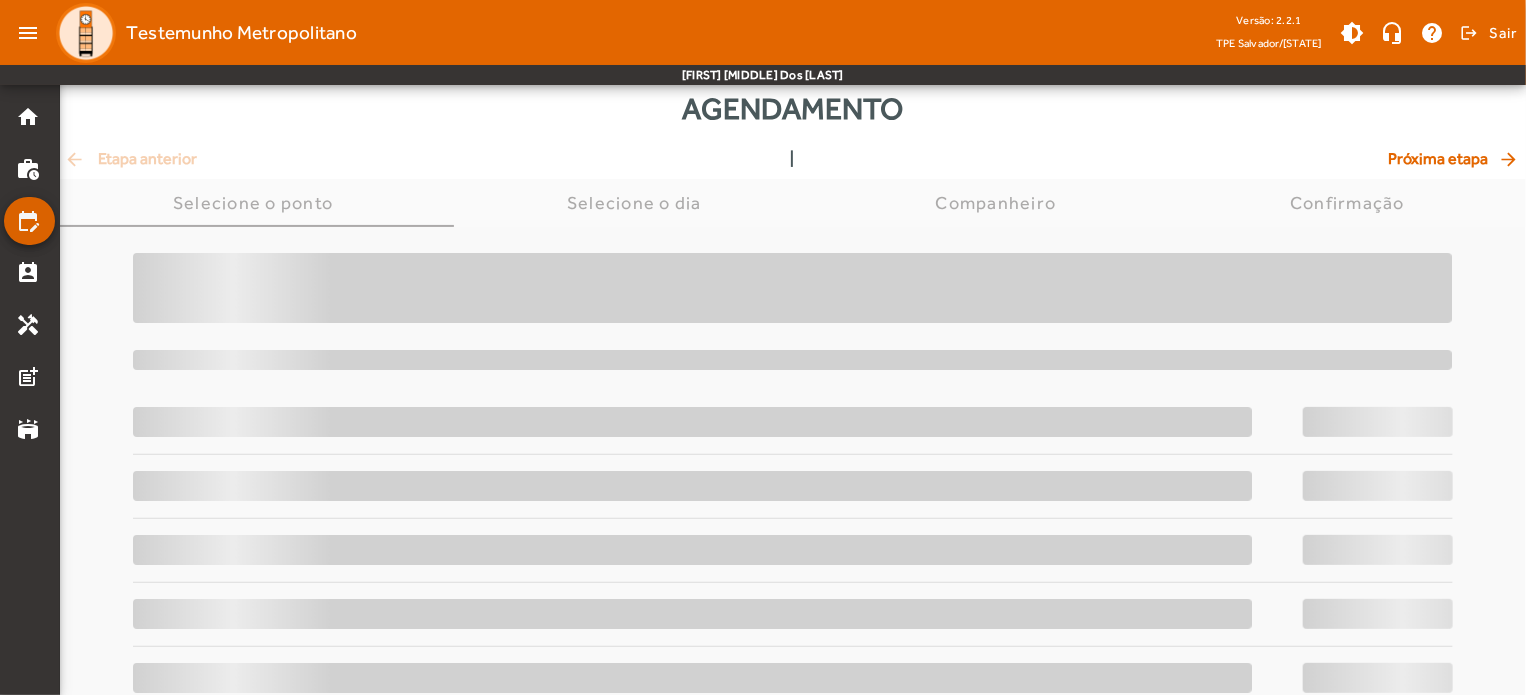 scroll, scrollTop: 0, scrollLeft: 0, axis: both 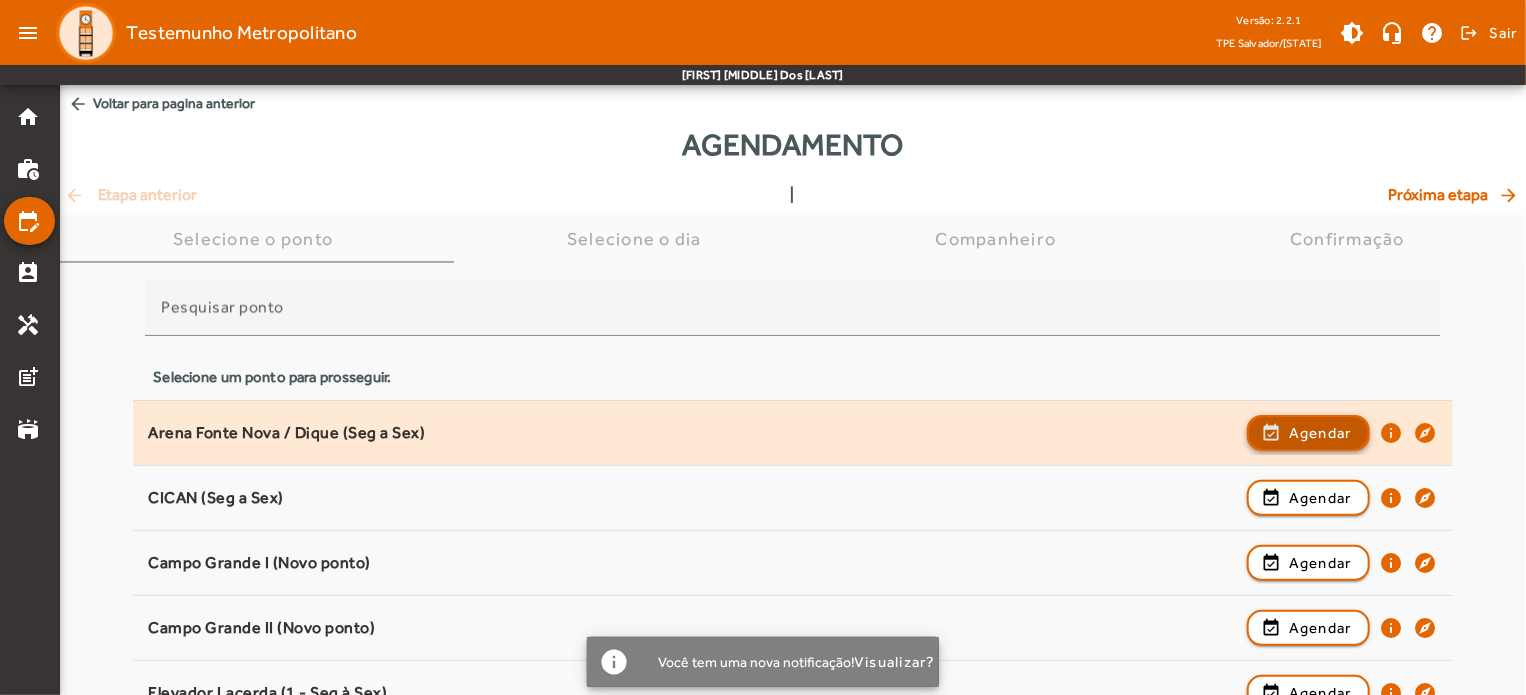 click on "Agendar" 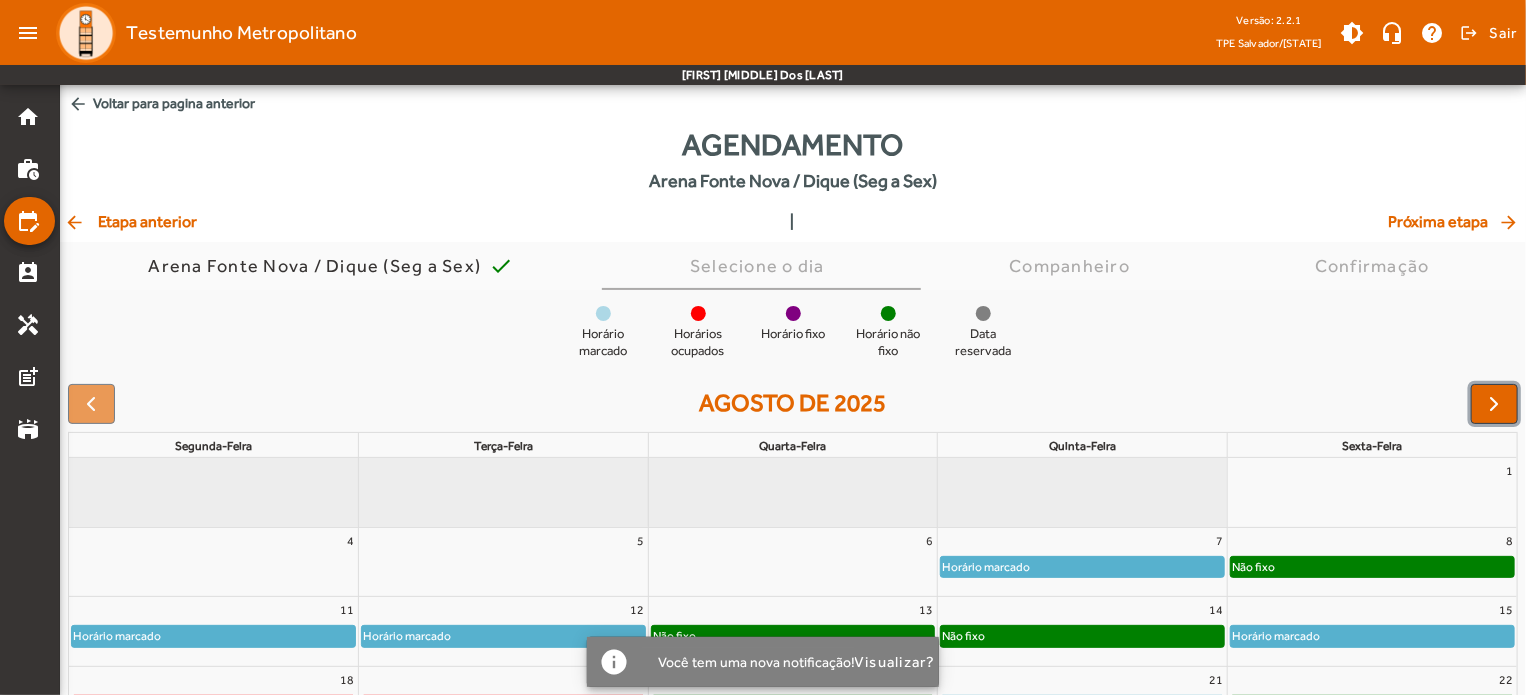 click at bounding box center [1495, 404] 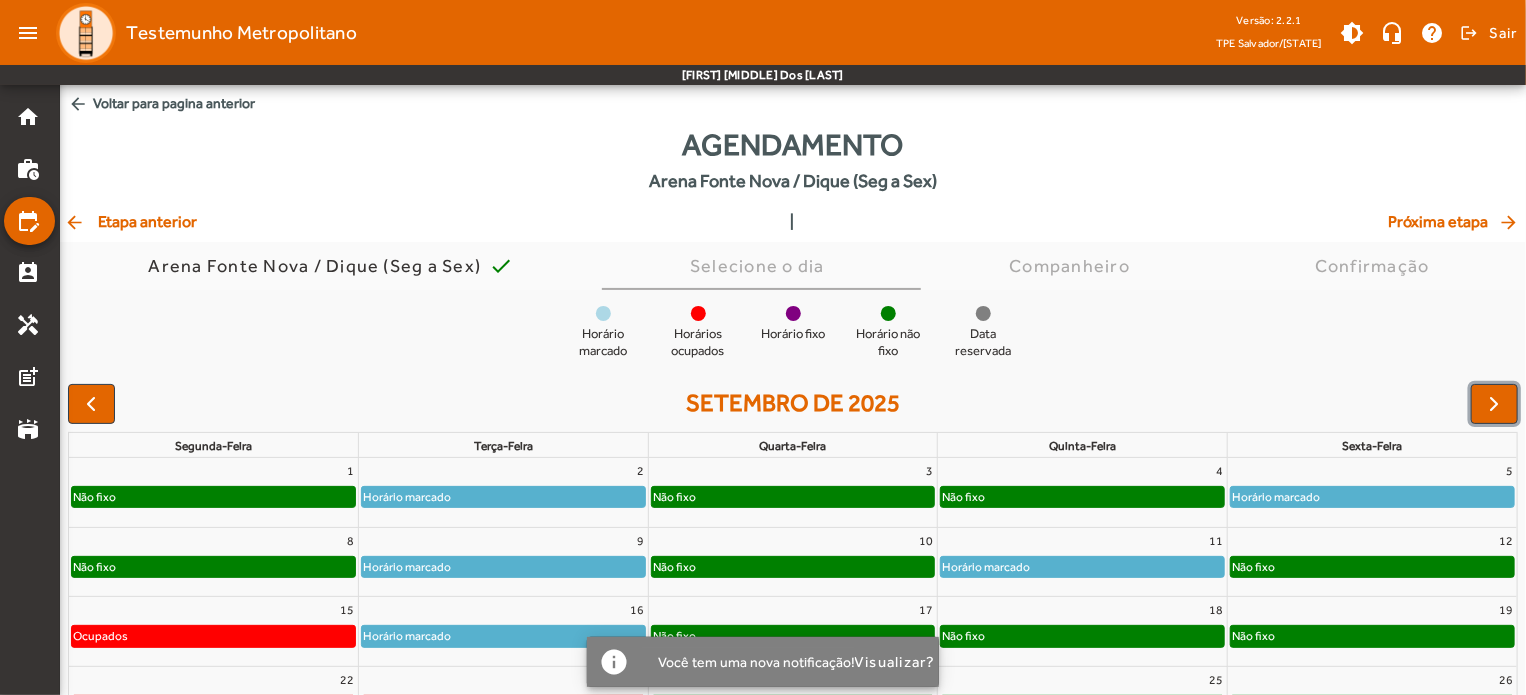 click at bounding box center (1495, 404) 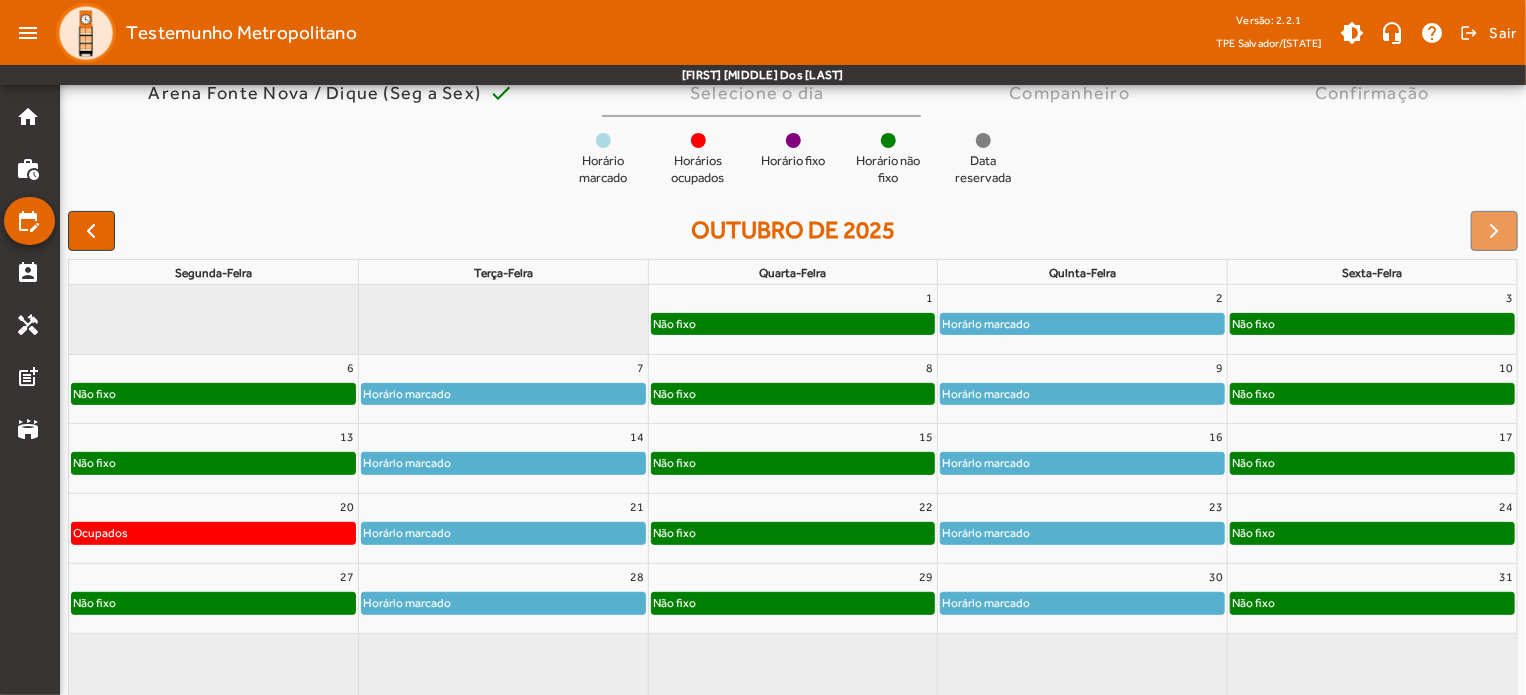 scroll, scrollTop: 190, scrollLeft: 0, axis: vertical 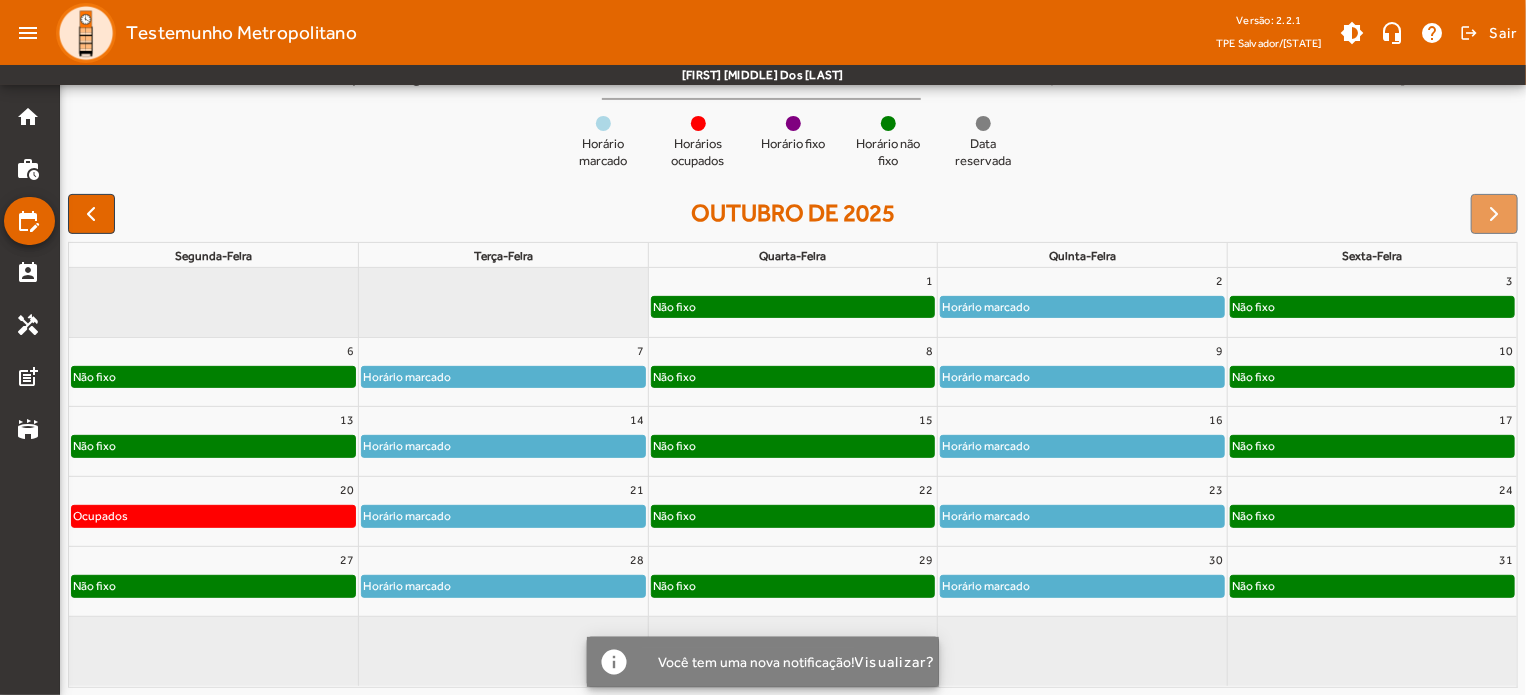 click on "Você tem uma nova notificação!" at bounding box center (748, 662) 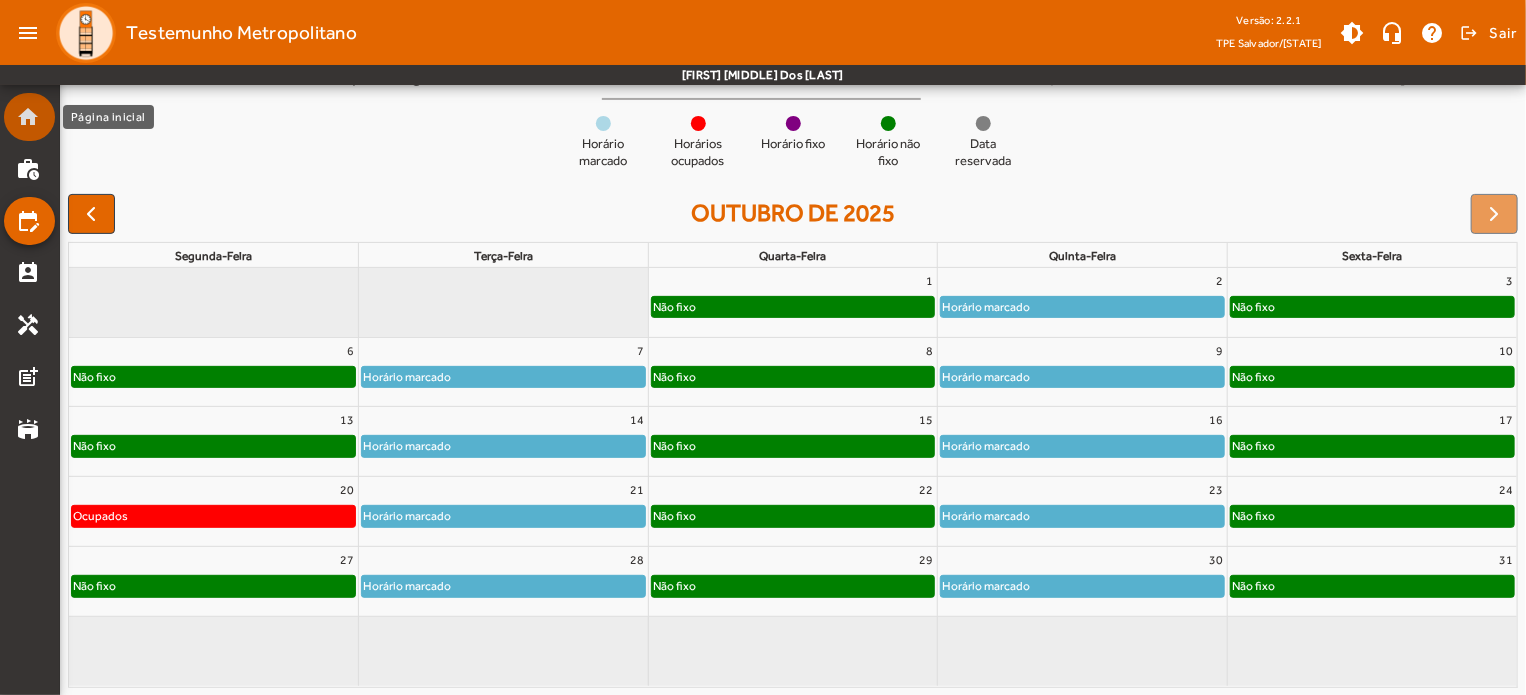 click on "home" 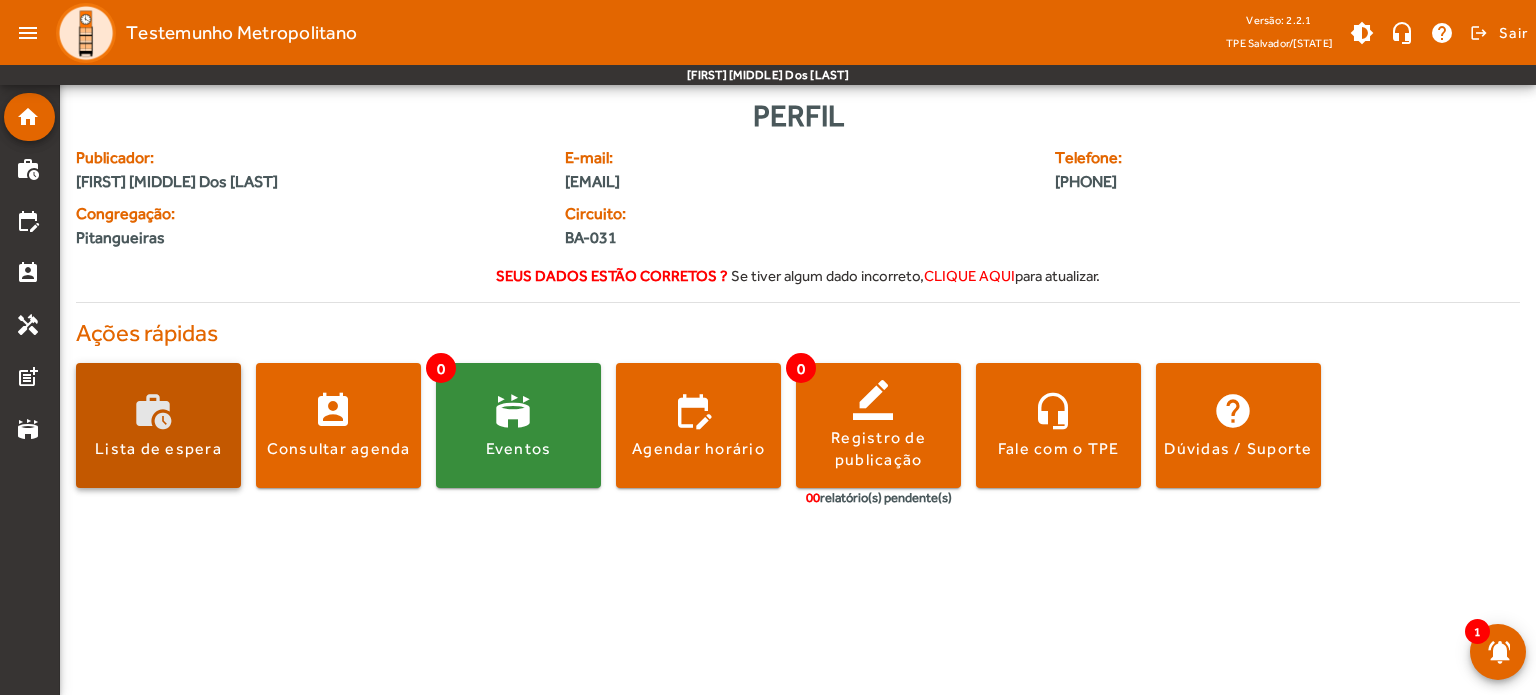 click 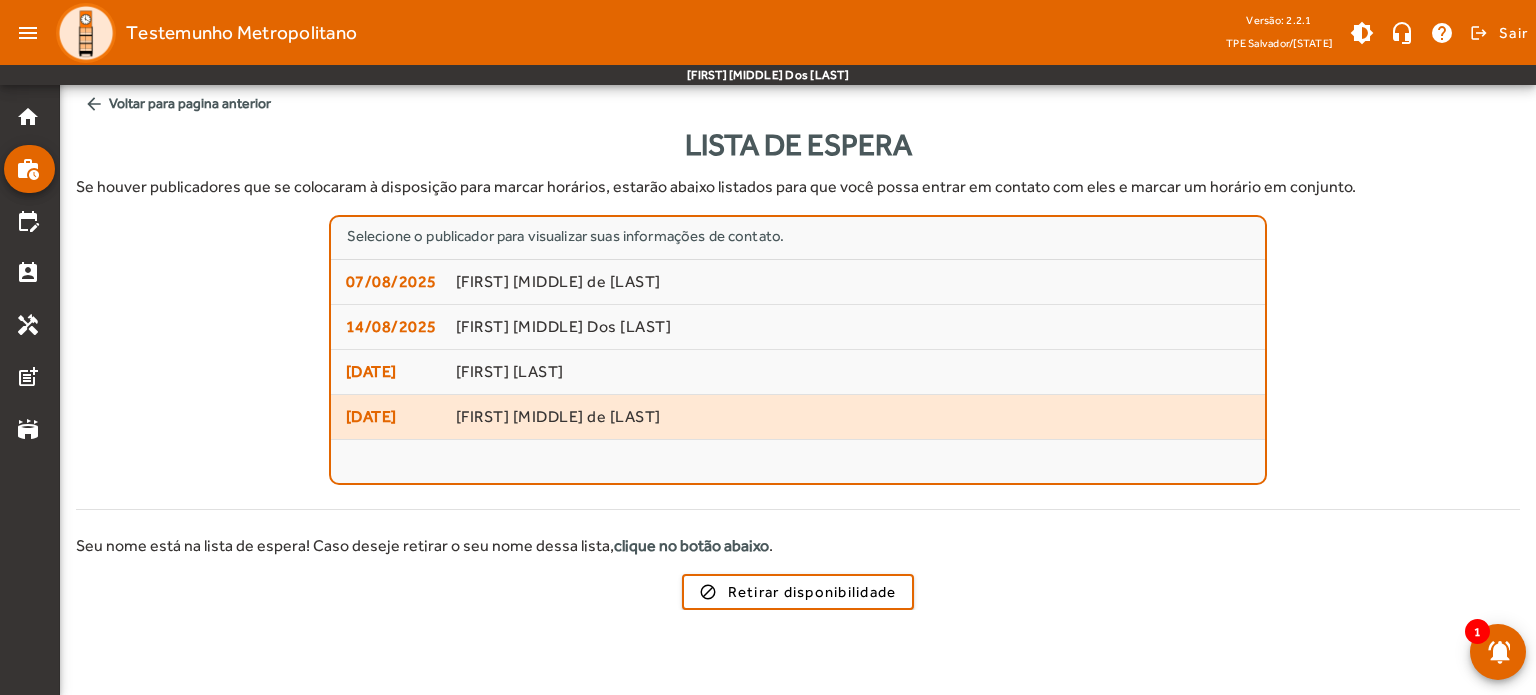 click on "[DATE]" 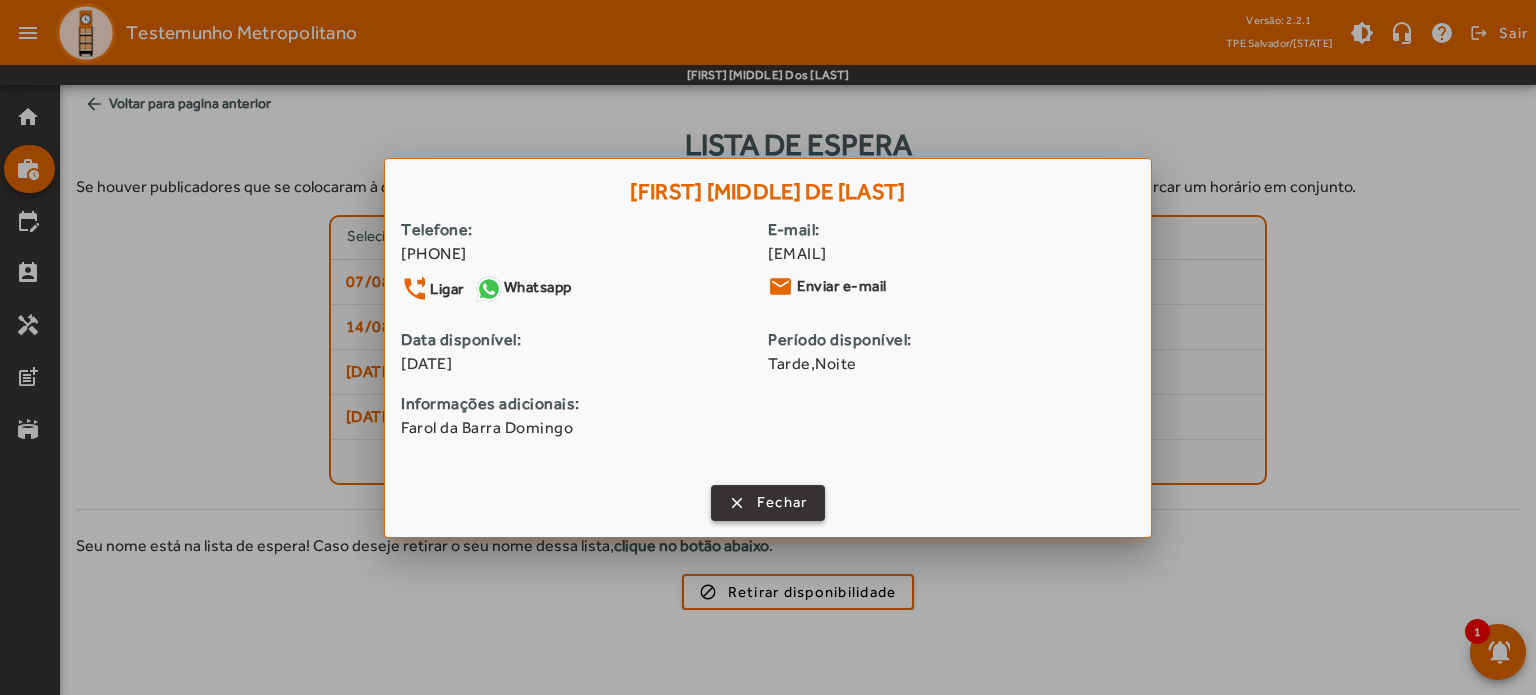click on "Fechar" at bounding box center [782, 502] 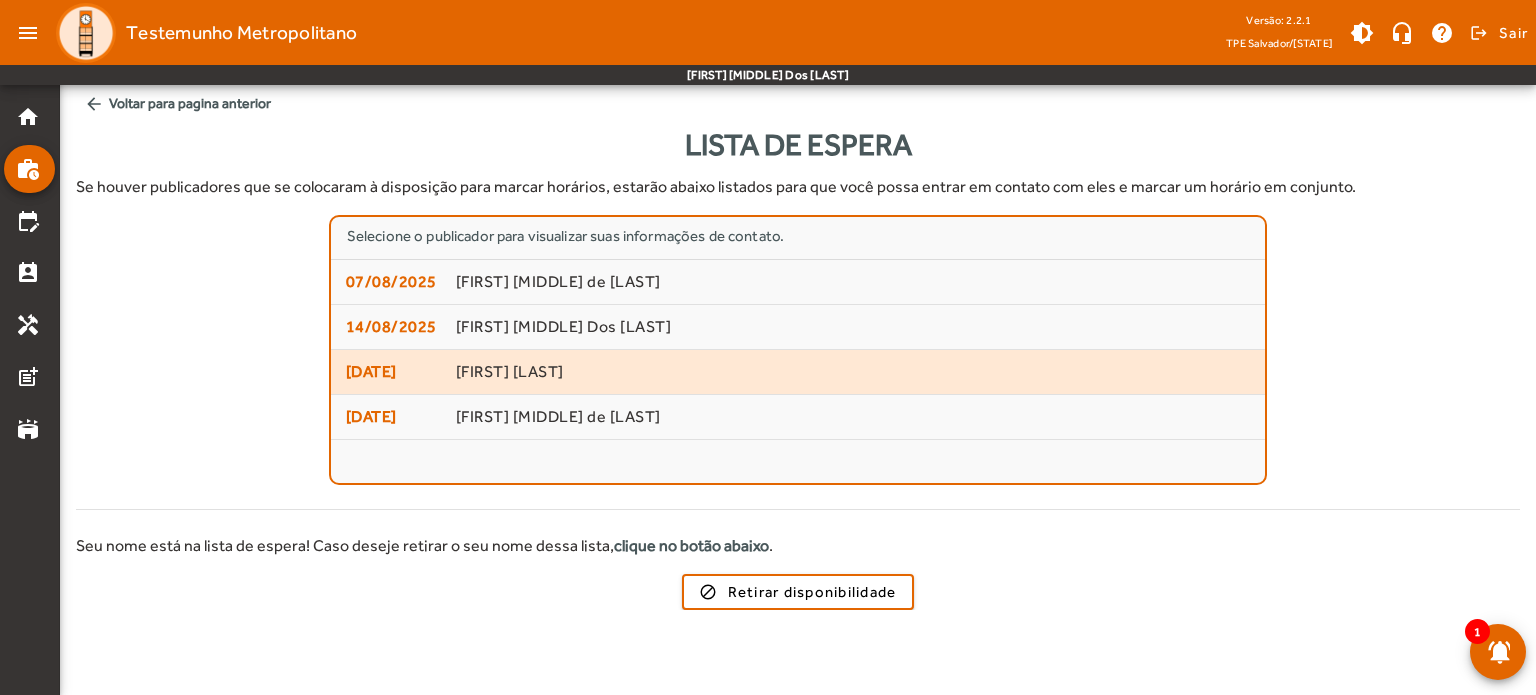 click on "[DATE]" 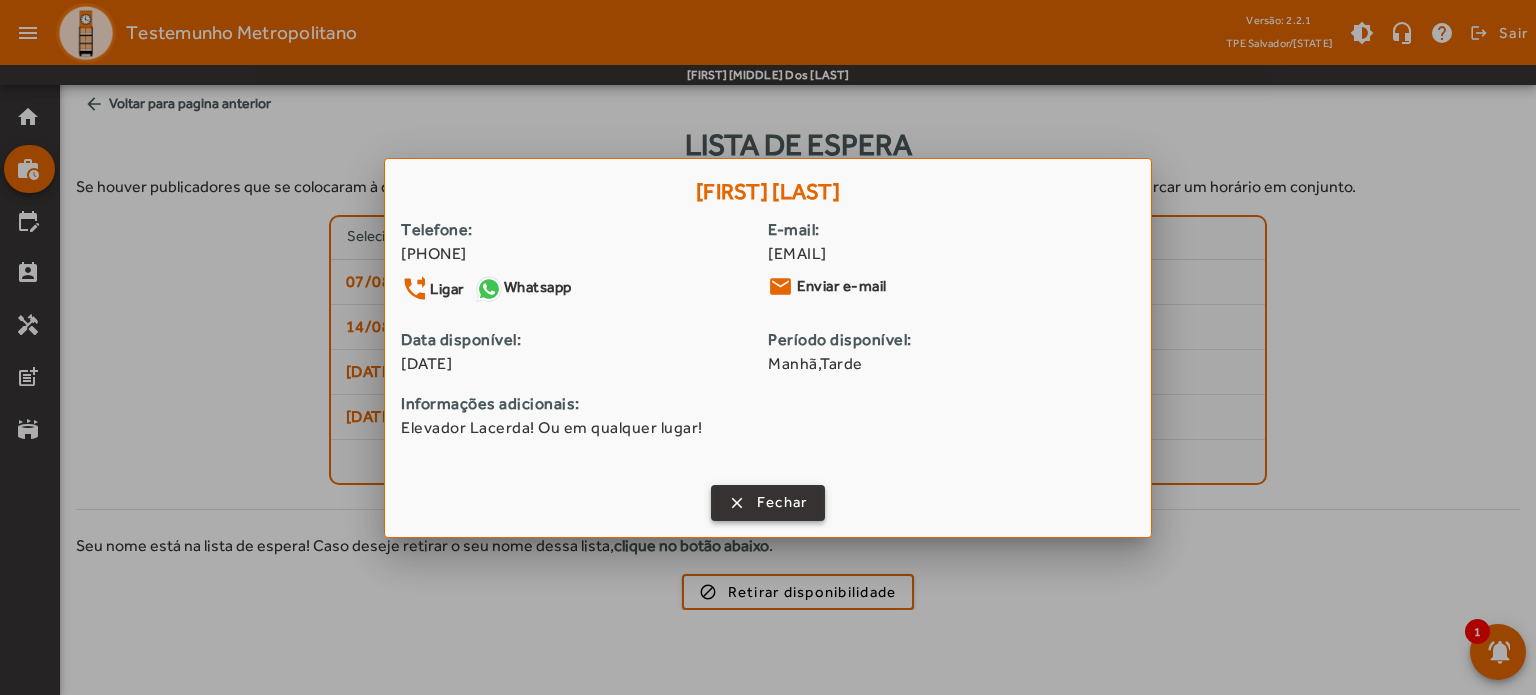 click on "Fechar" at bounding box center (782, 502) 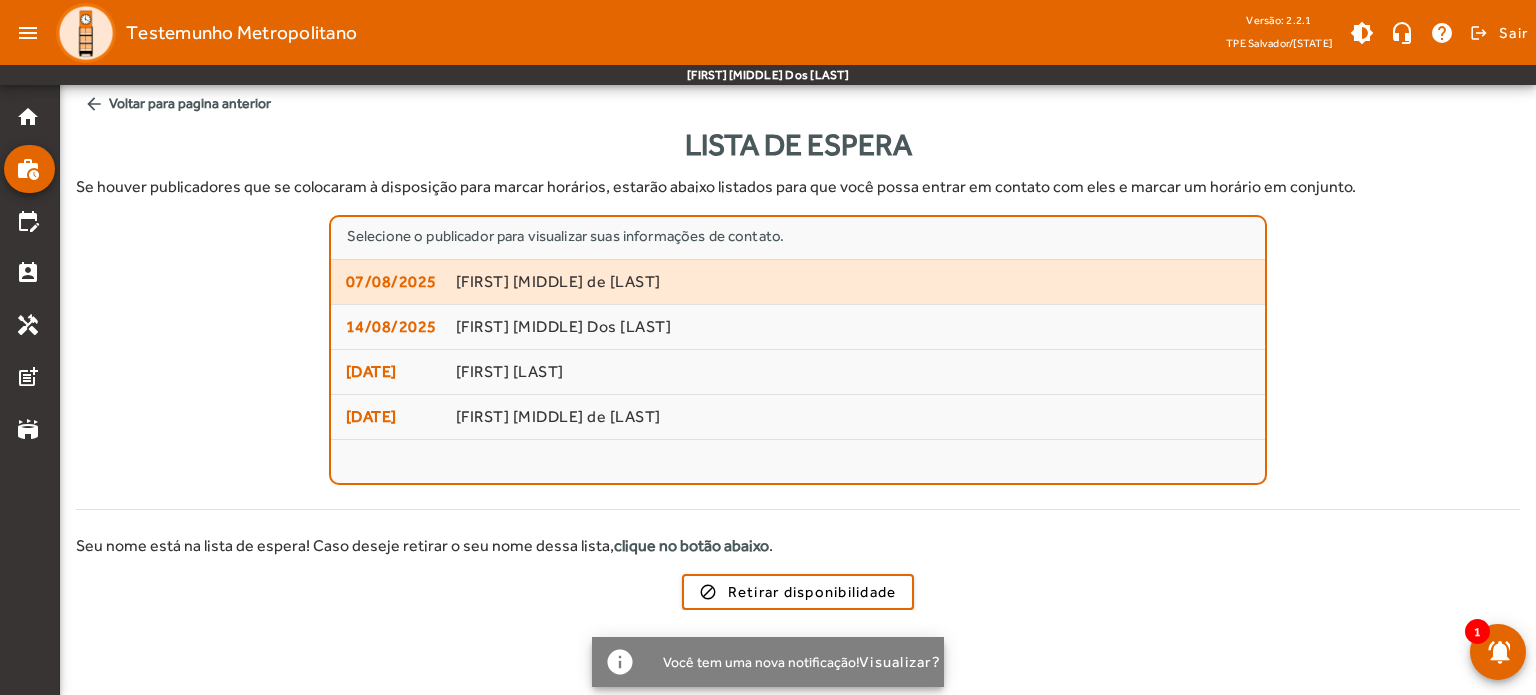 click on "[FIRST] [MIDDLE] de [LAST]" 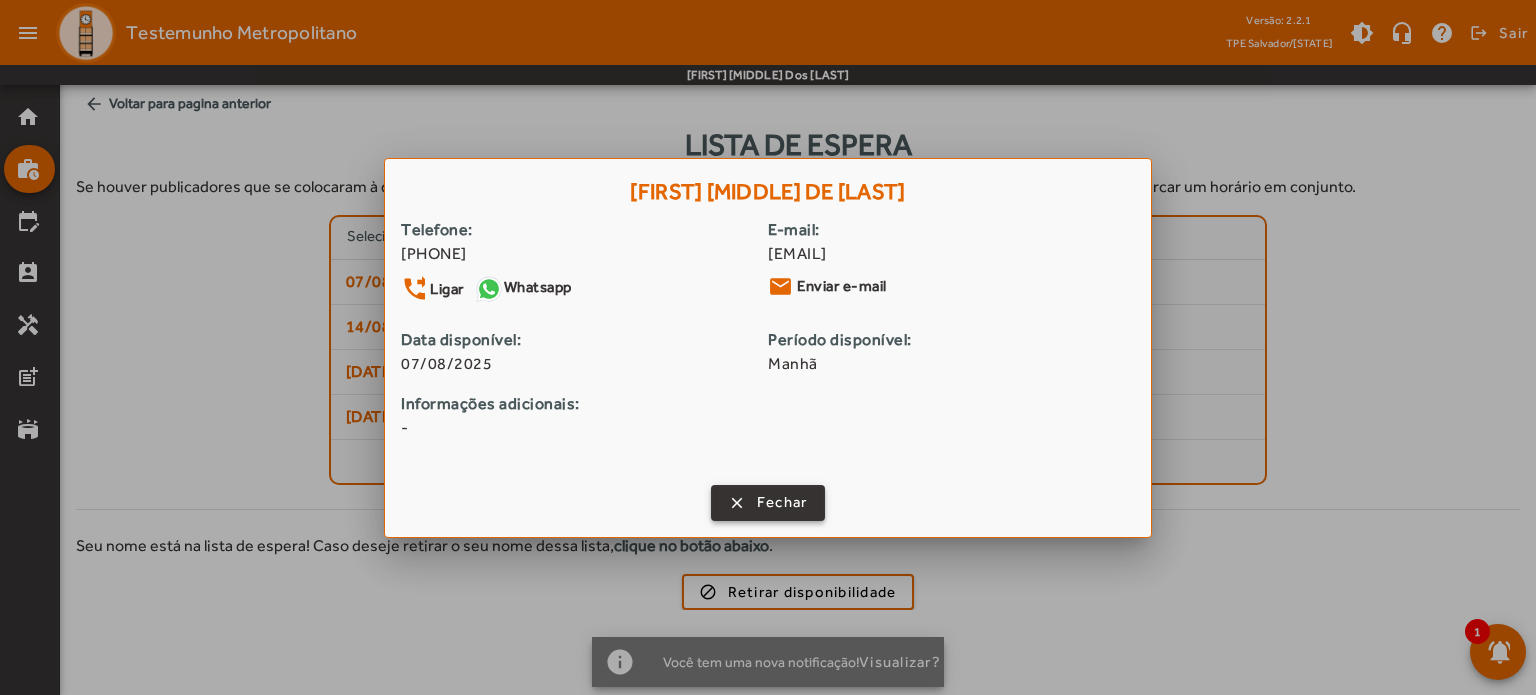 click on "Fechar" at bounding box center [782, 502] 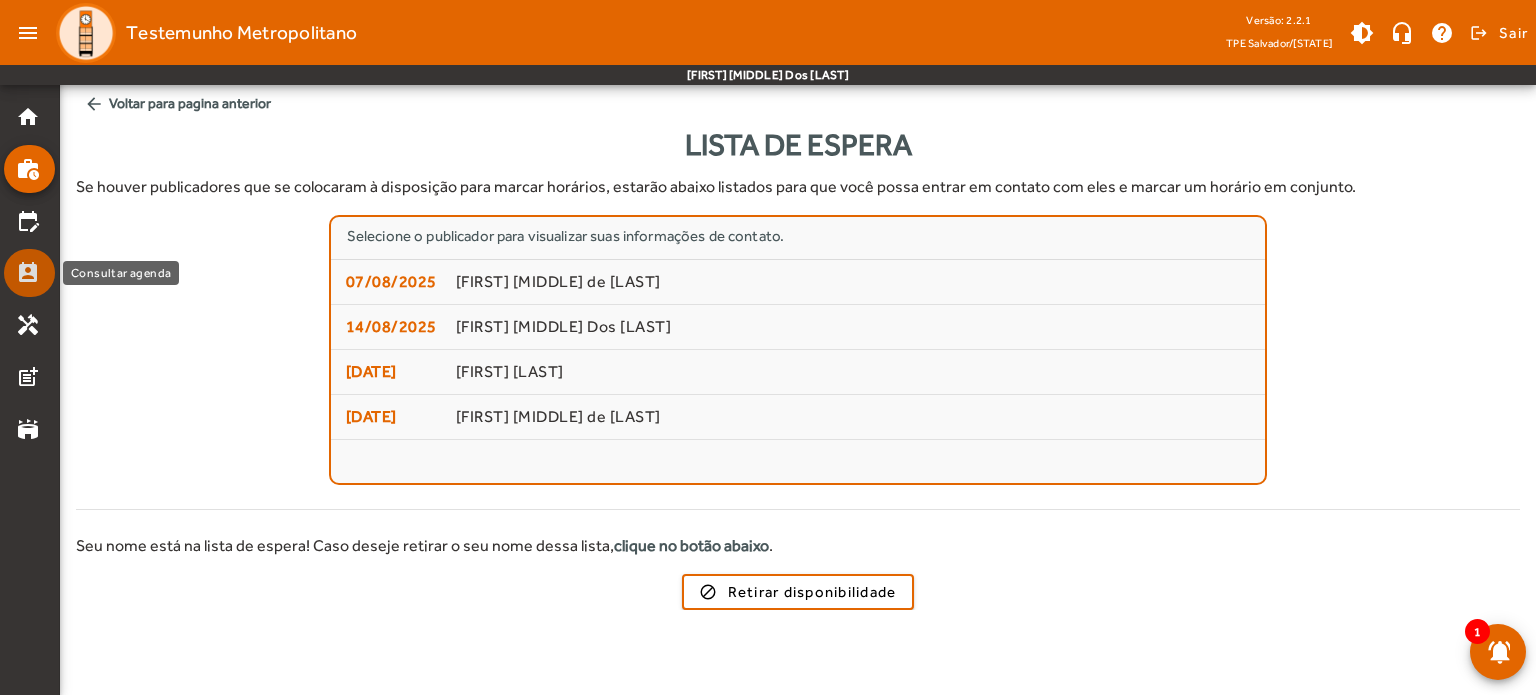 click on "perm_contact_calendar" 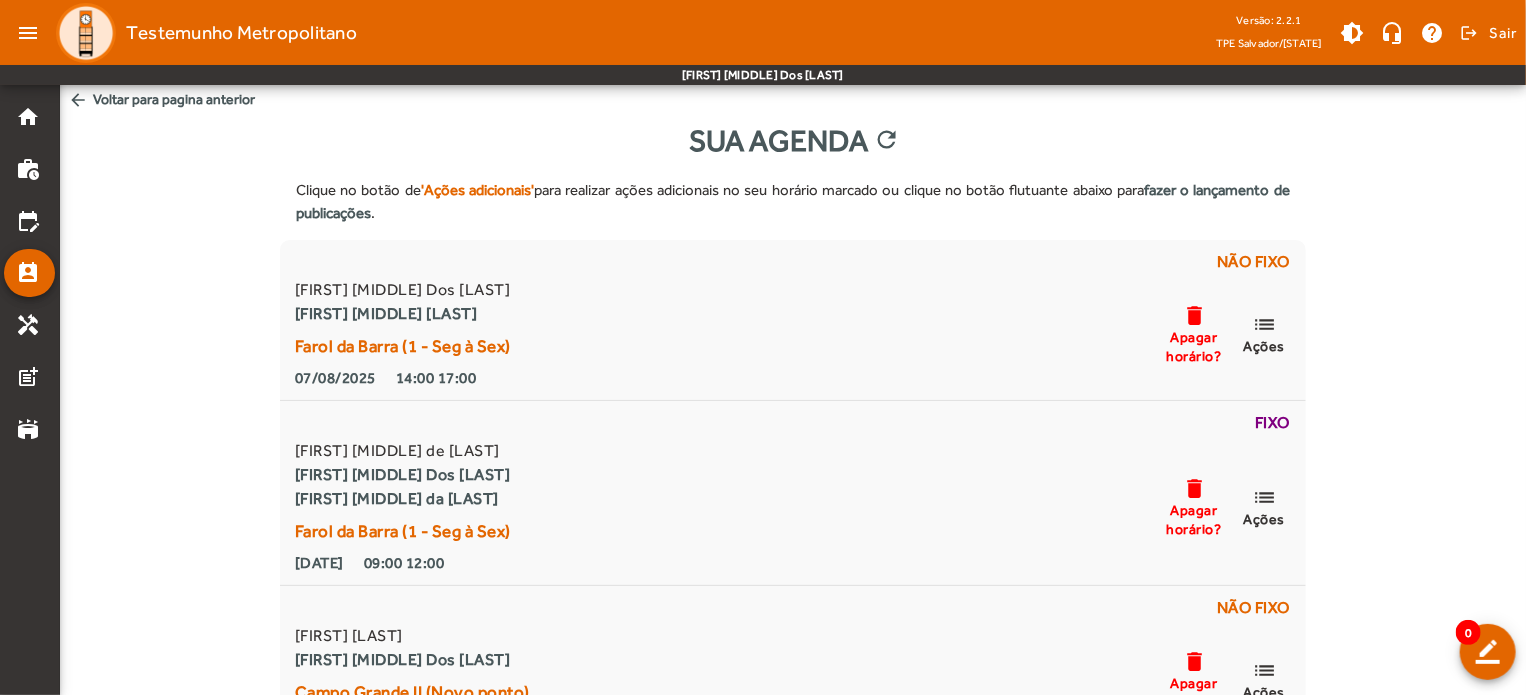 scroll, scrollTop: 0, scrollLeft: 0, axis: both 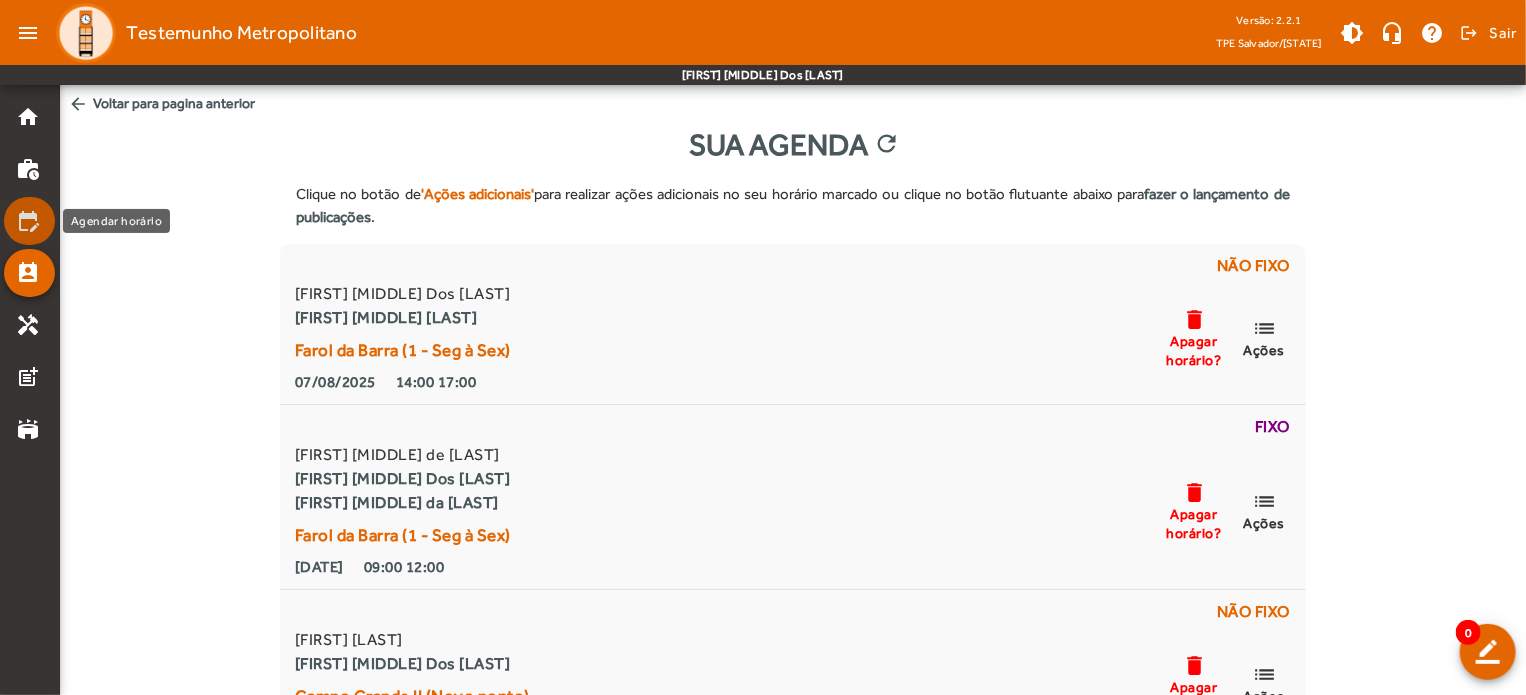 click on "edit_calendar" 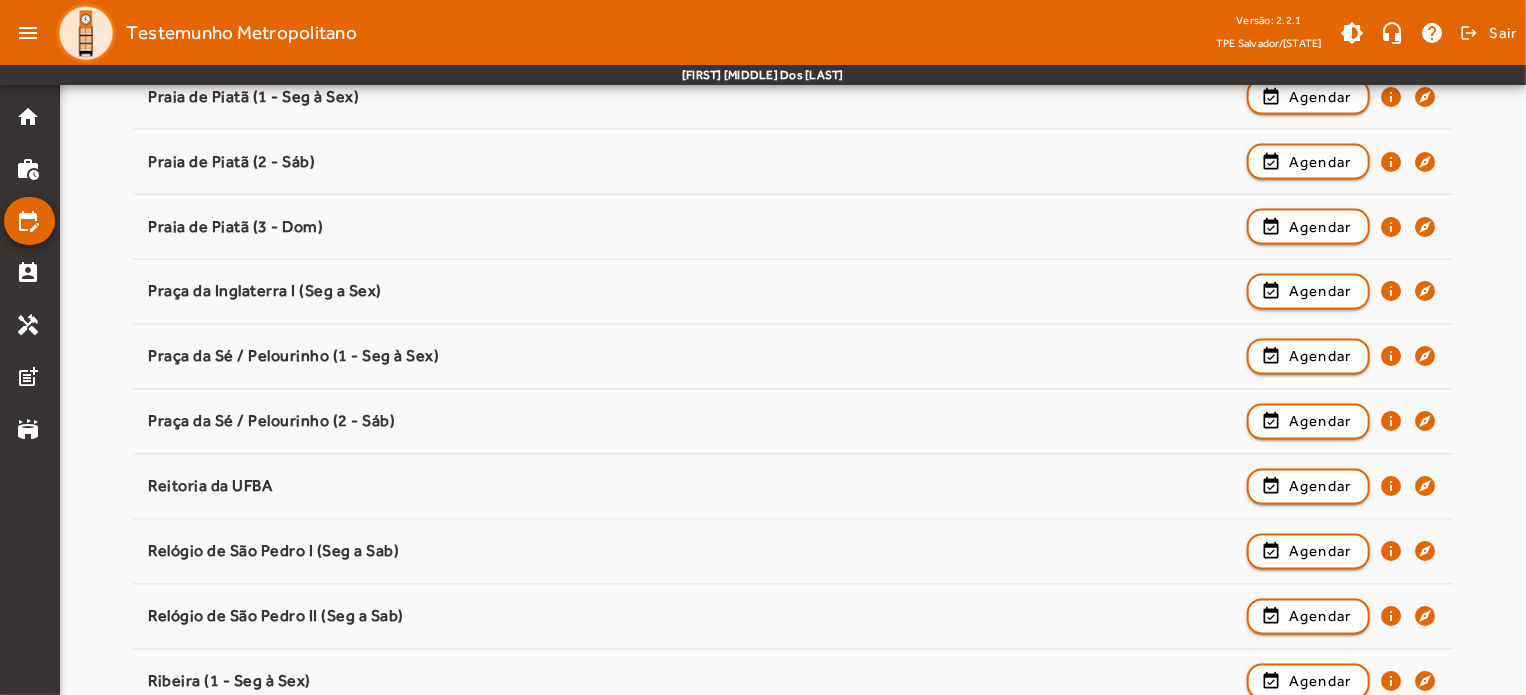 scroll, scrollTop: 1647, scrollLeft: 0, axis: vertical 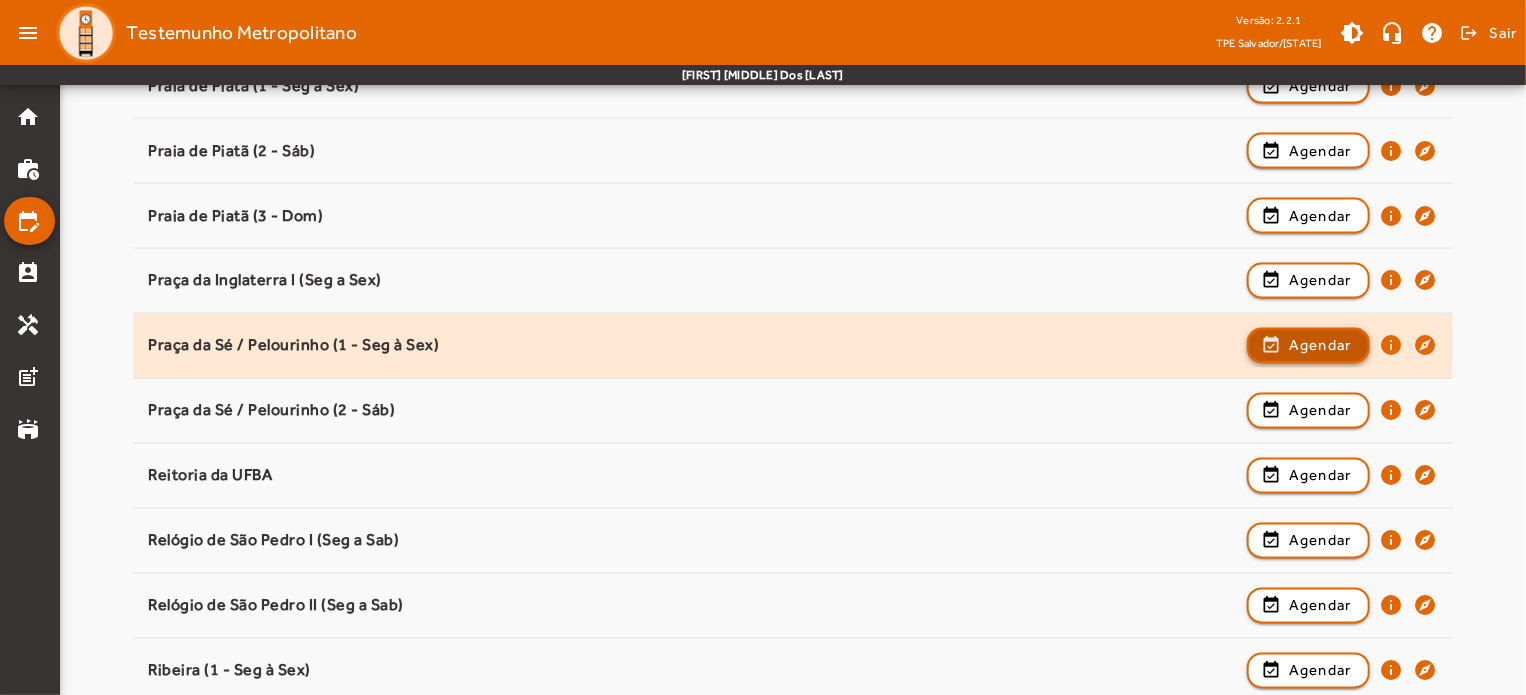 click on "Agendar" 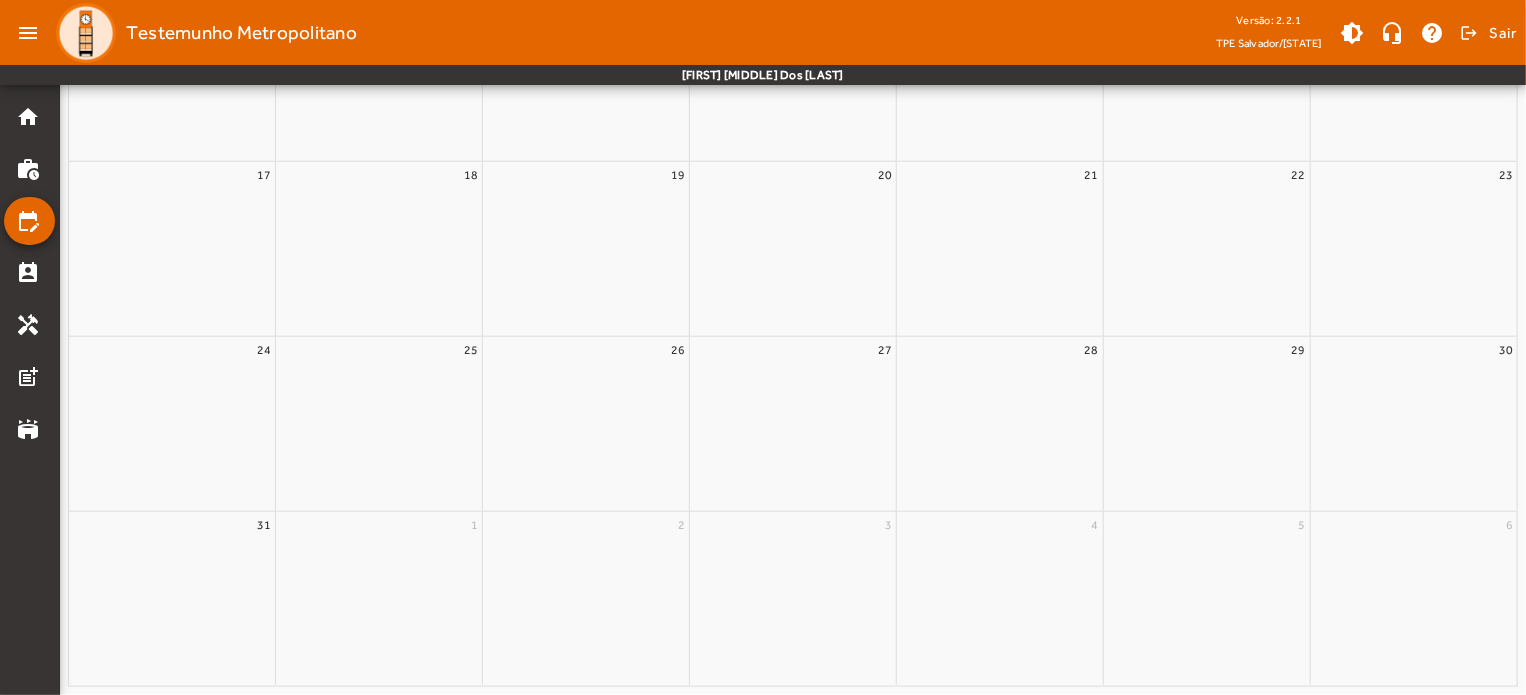 scroll, scrollTop: 0, scrollLeft: 0, axis: both 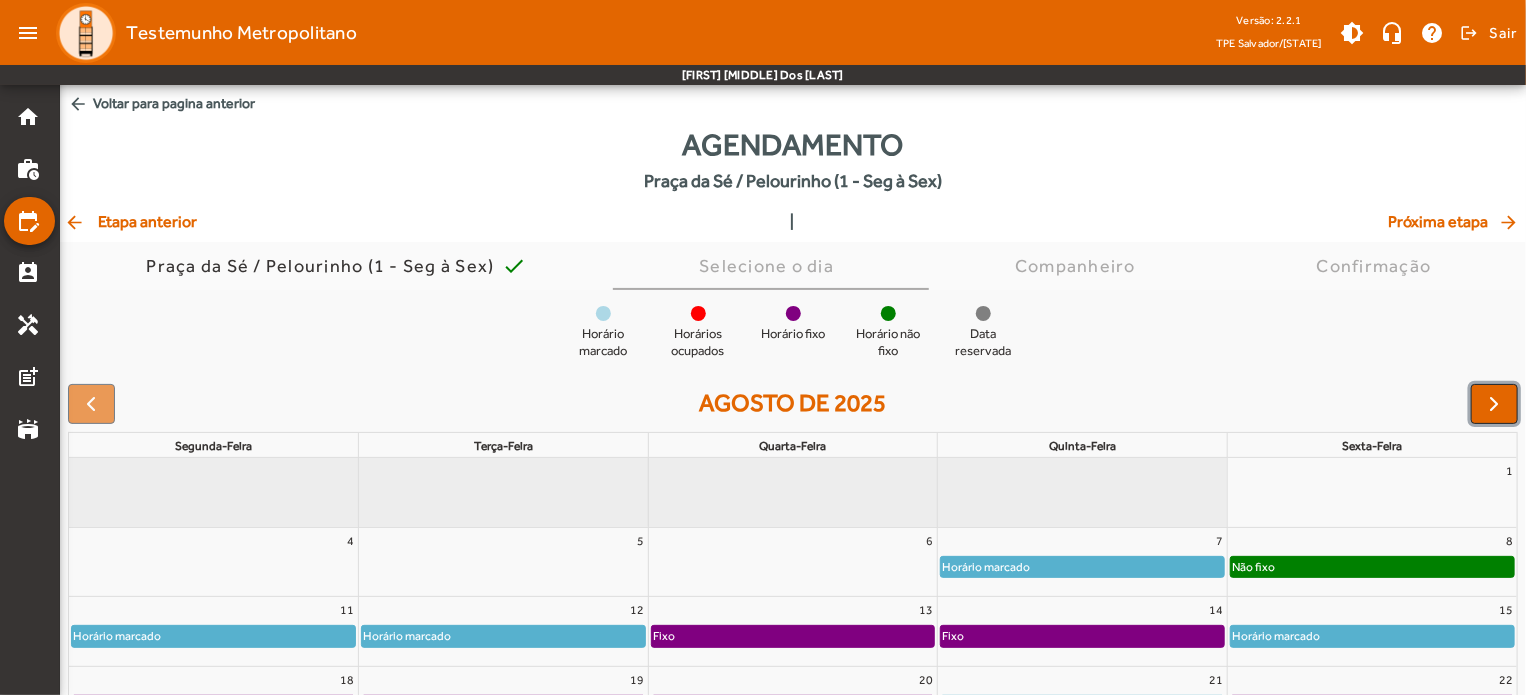 click at bounding box center [1495, 404] 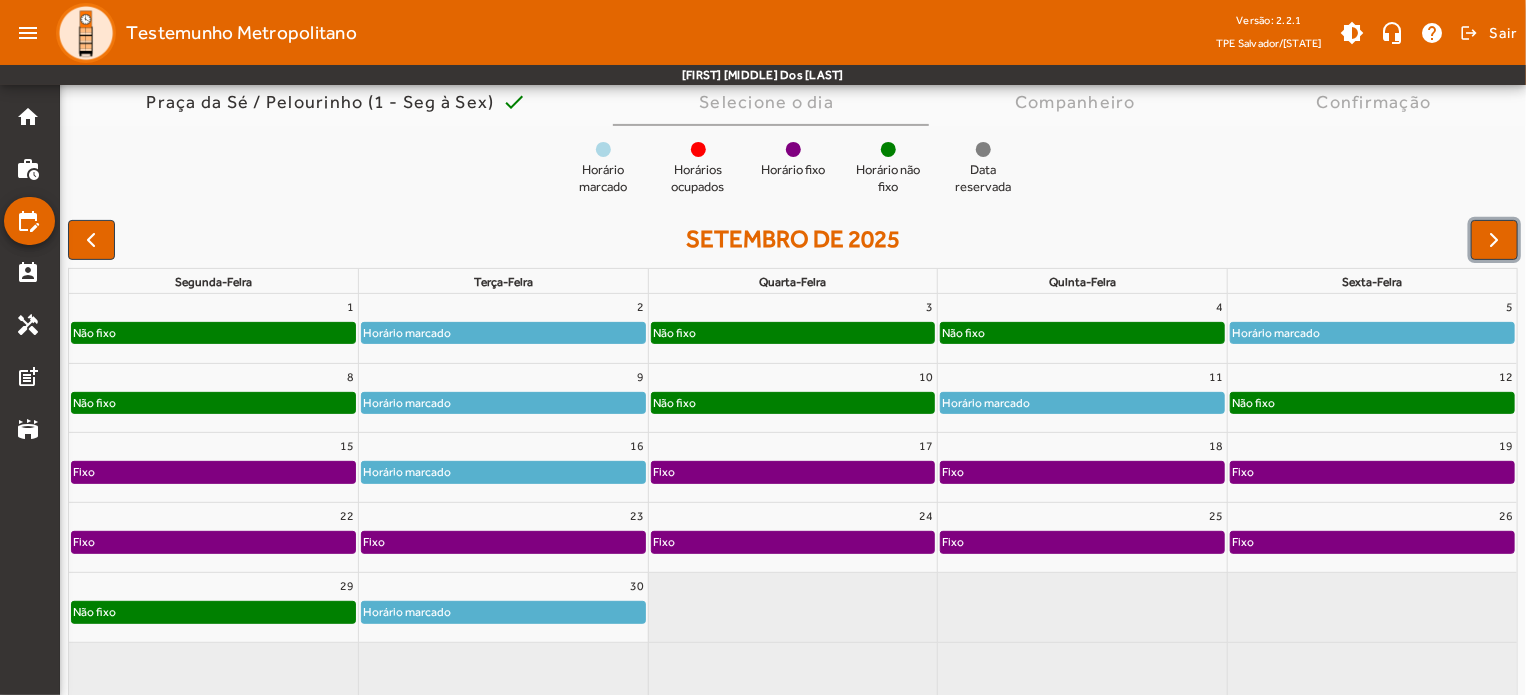 scroll, scrollTop: 167, scrollLeft: 0, axis: vertical 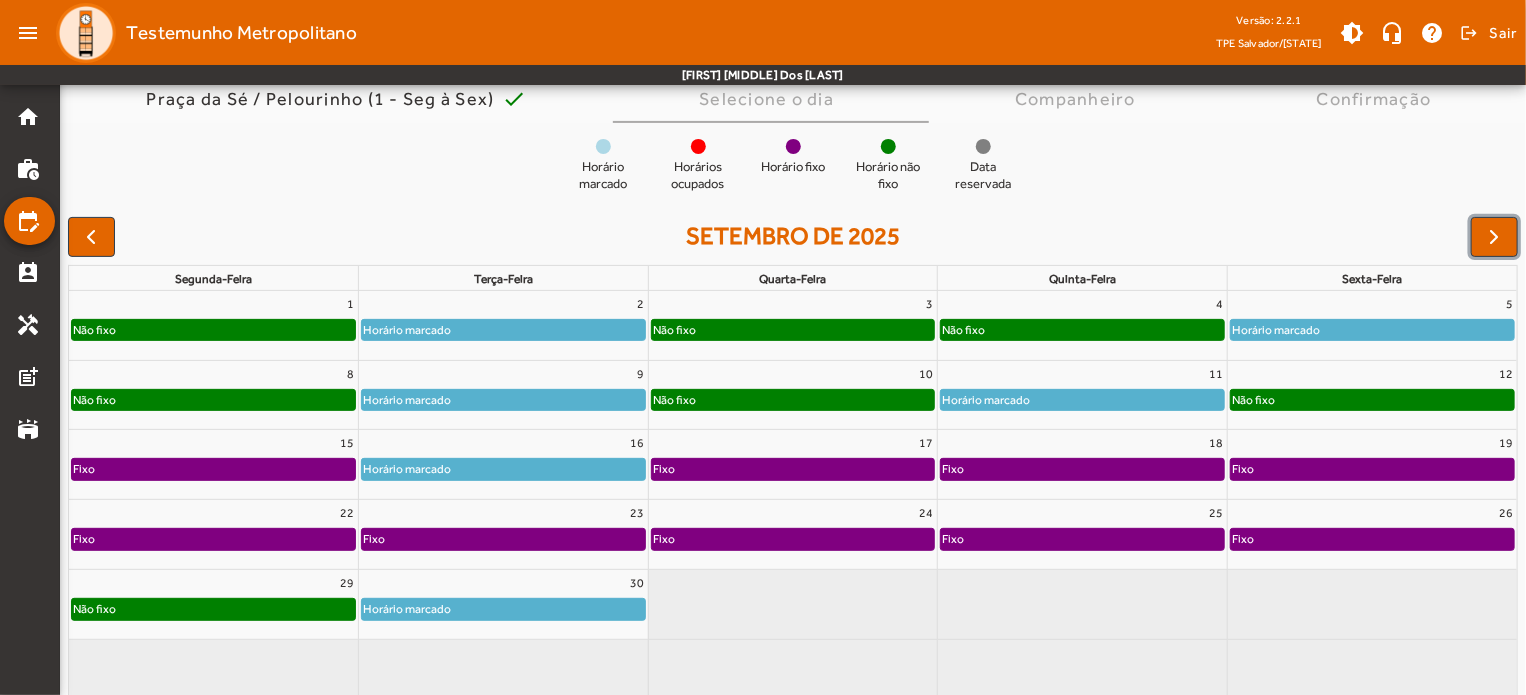 click on "Não fixo" 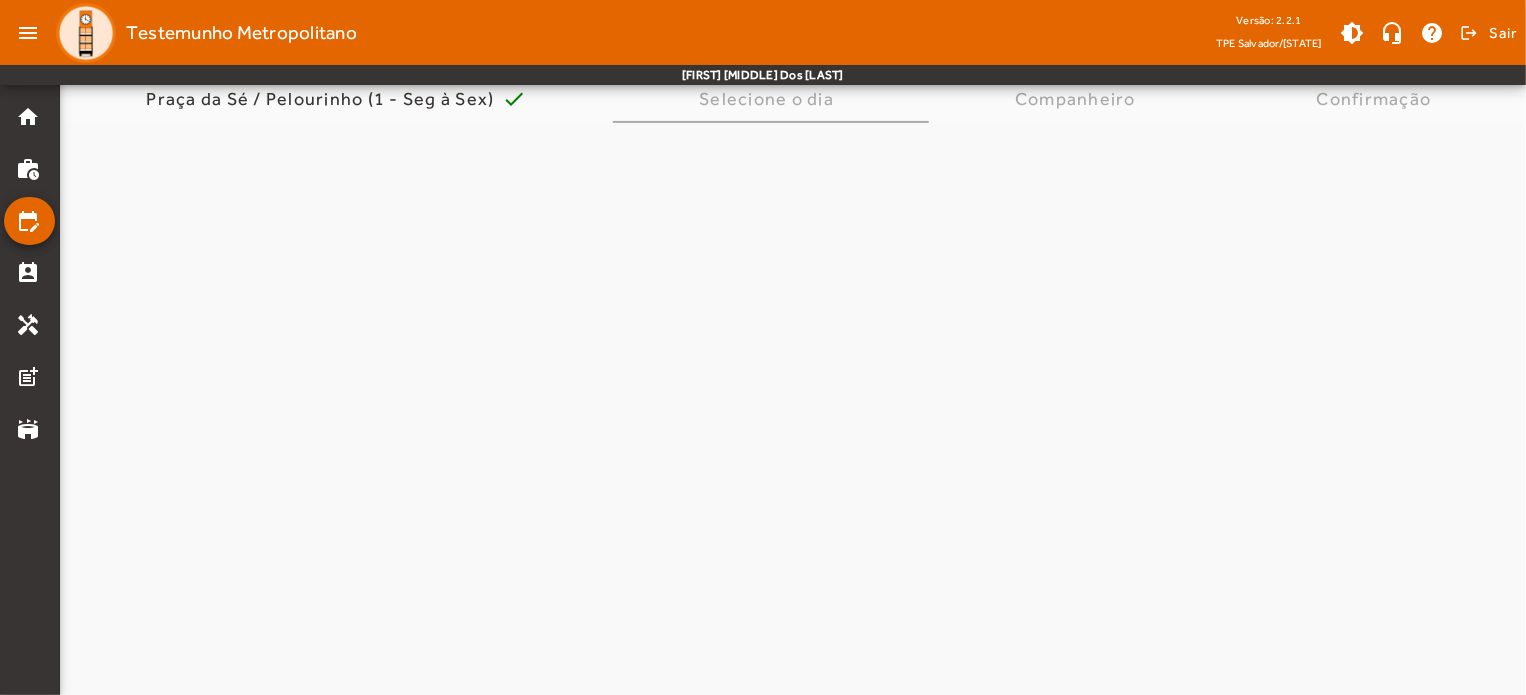 scroll, scrollTop: 0, scrollLeft: 0, axis: both 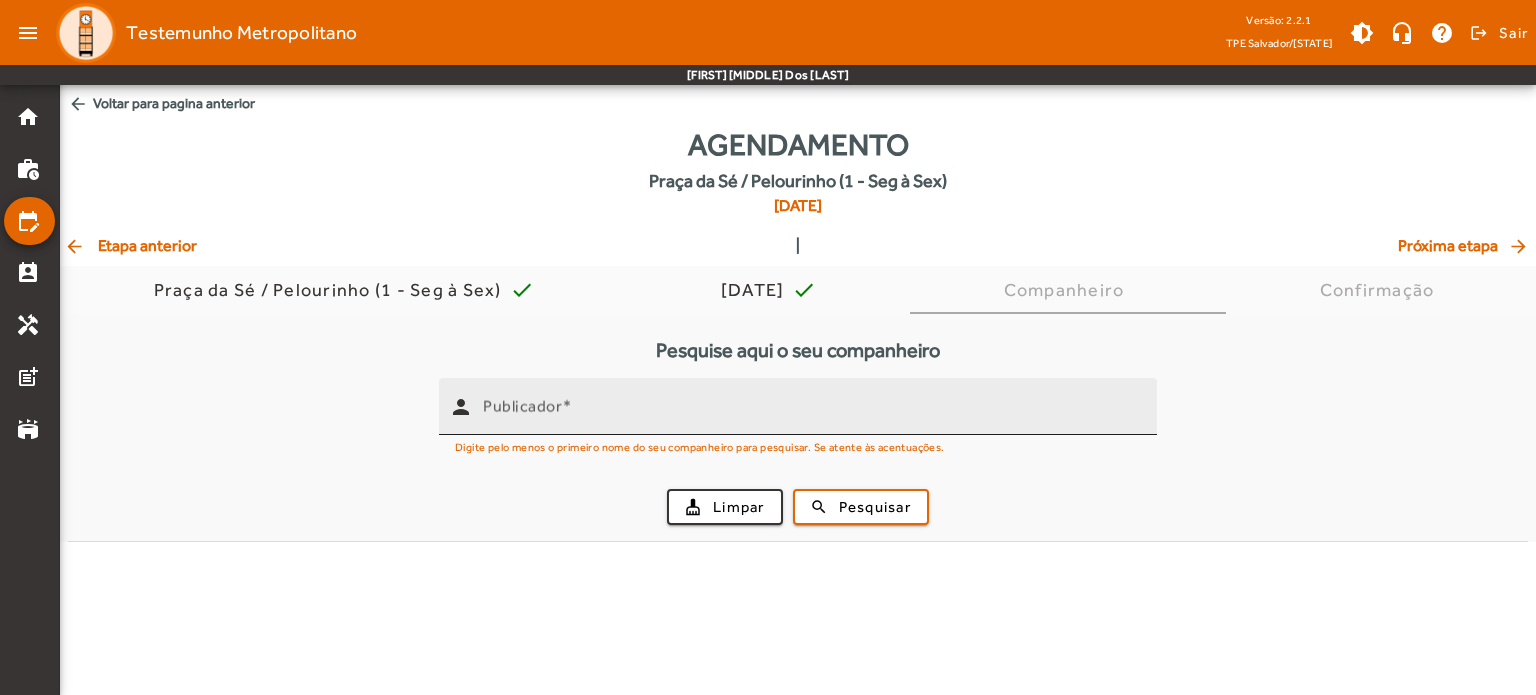 click on "Publicador" at bounding box center [812, 415] 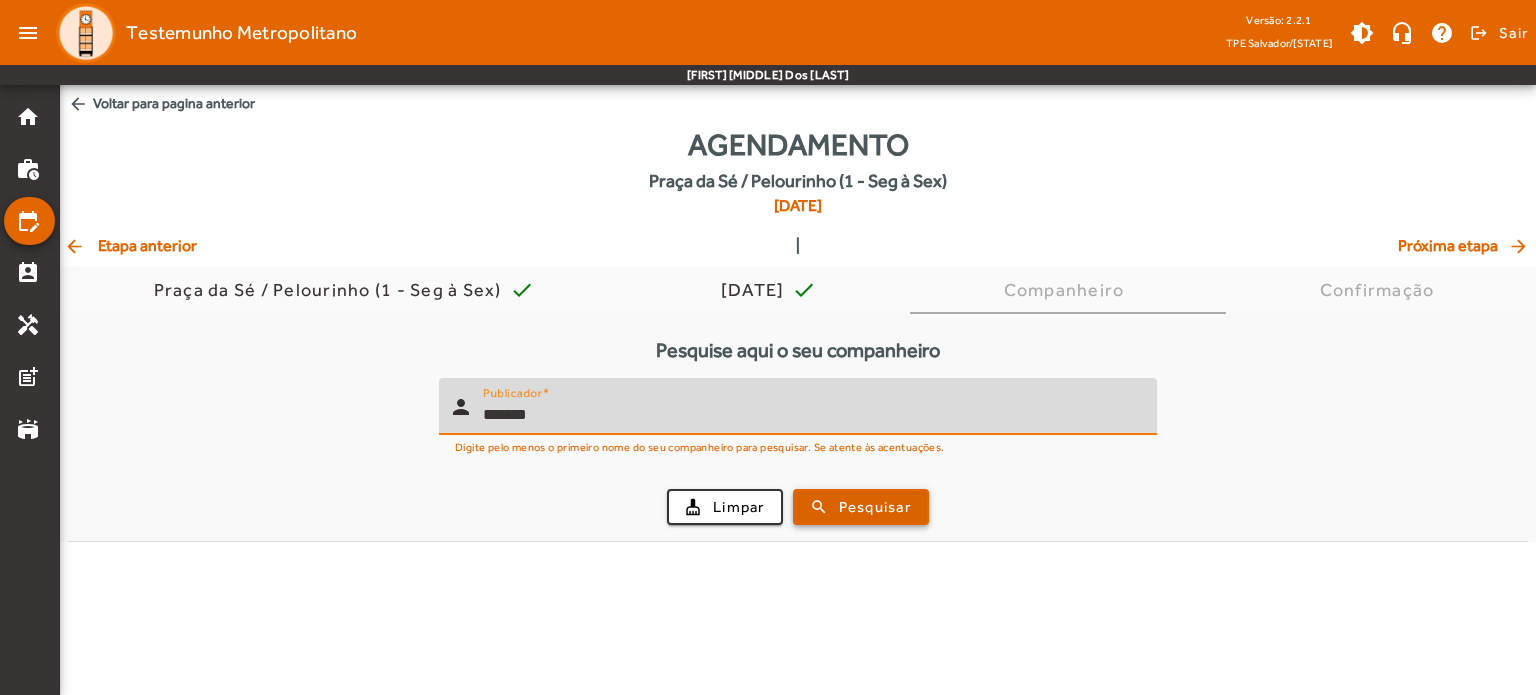 type on "*******" 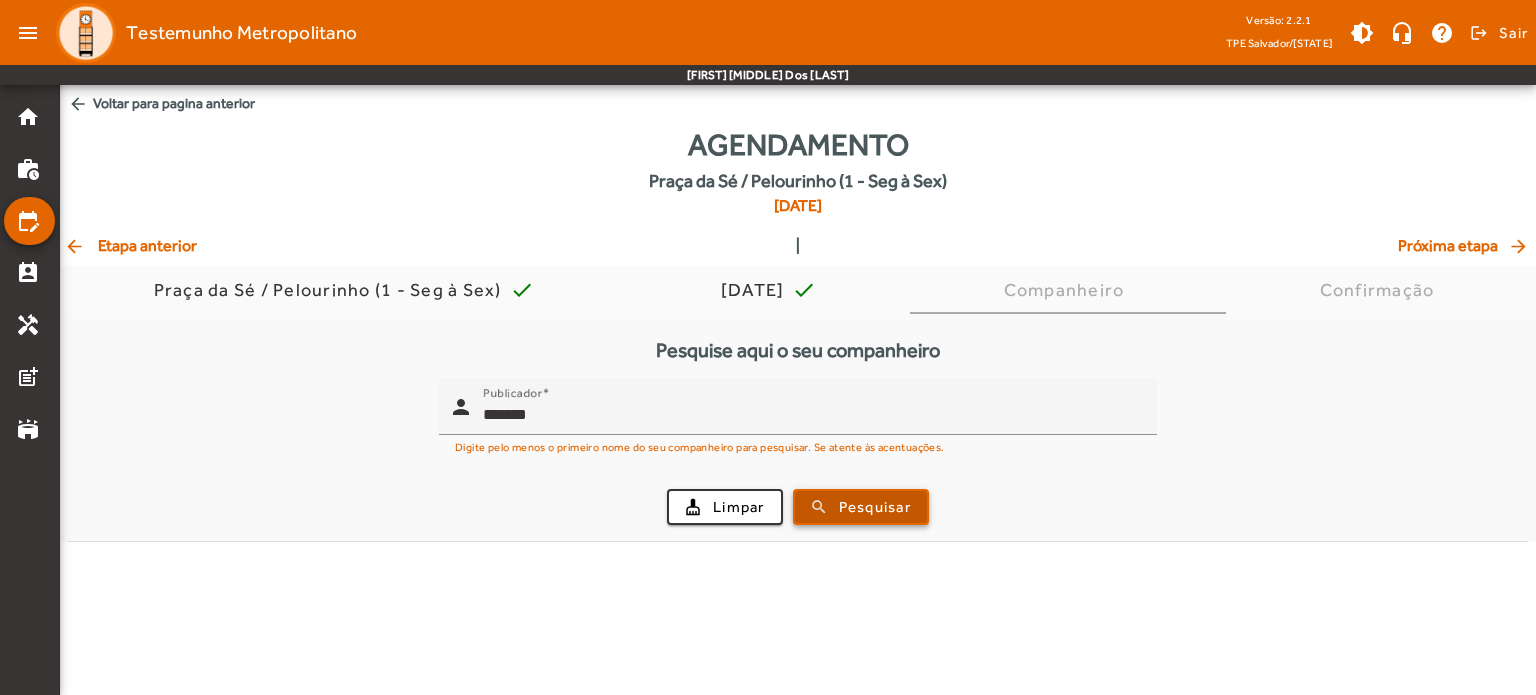 click on "Pesquisar" at bounding box center [875, 507] 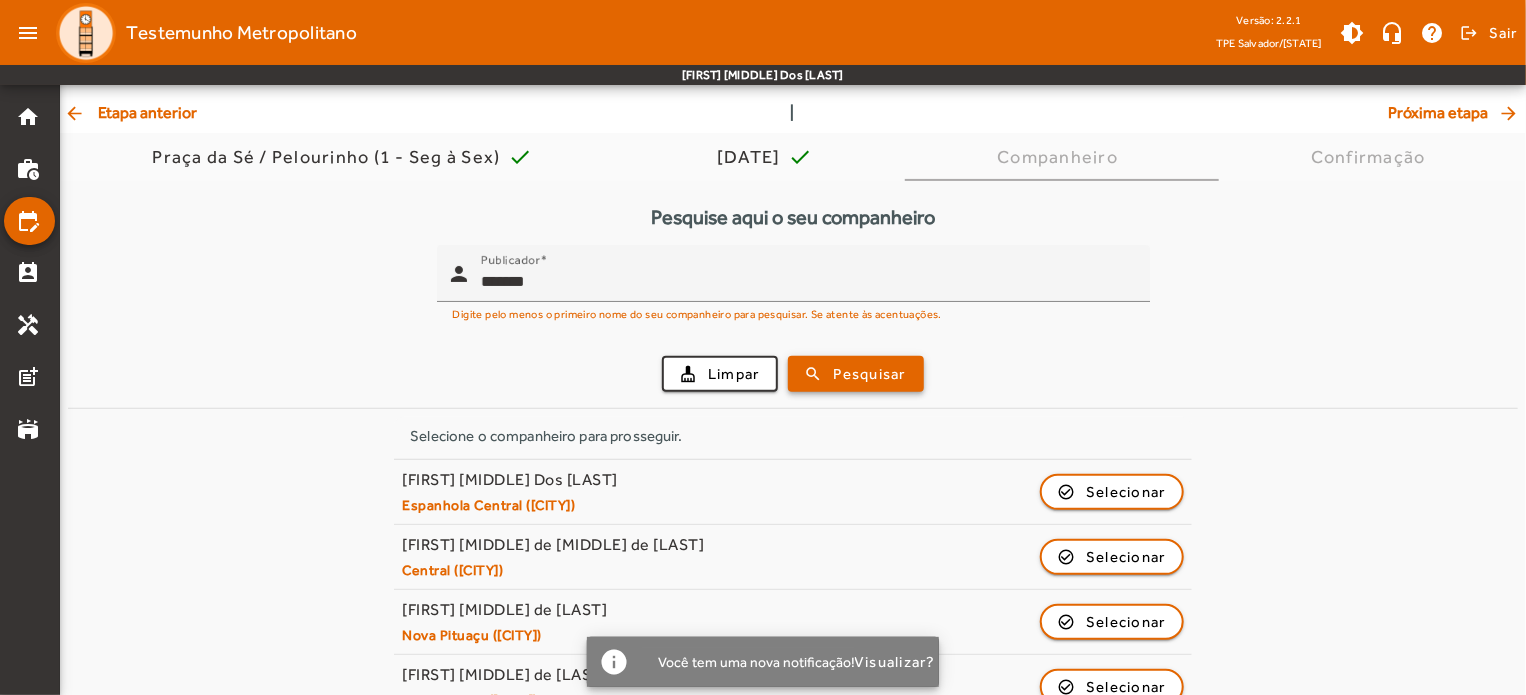 scroll, scrollTop: 172, scrollLeft: 0, axis: vertical 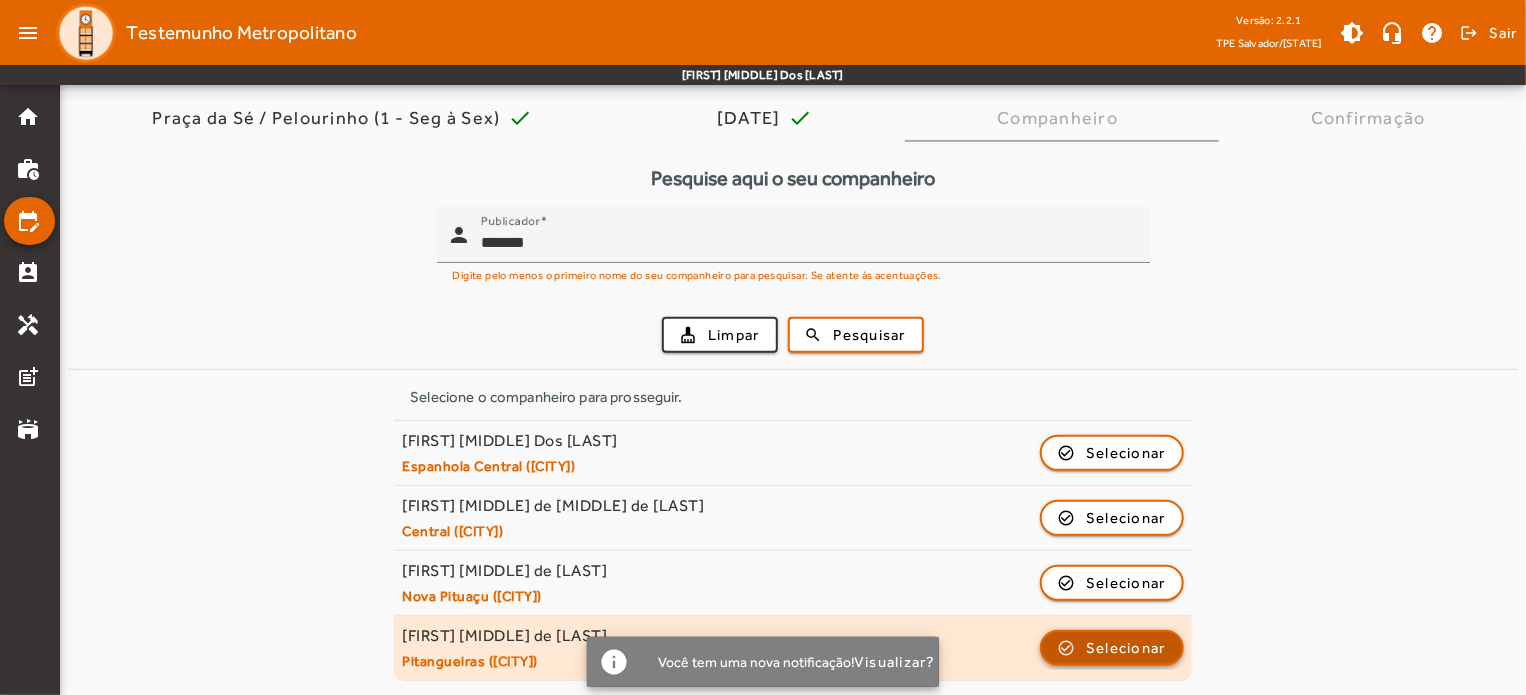 click on "Selecionar" 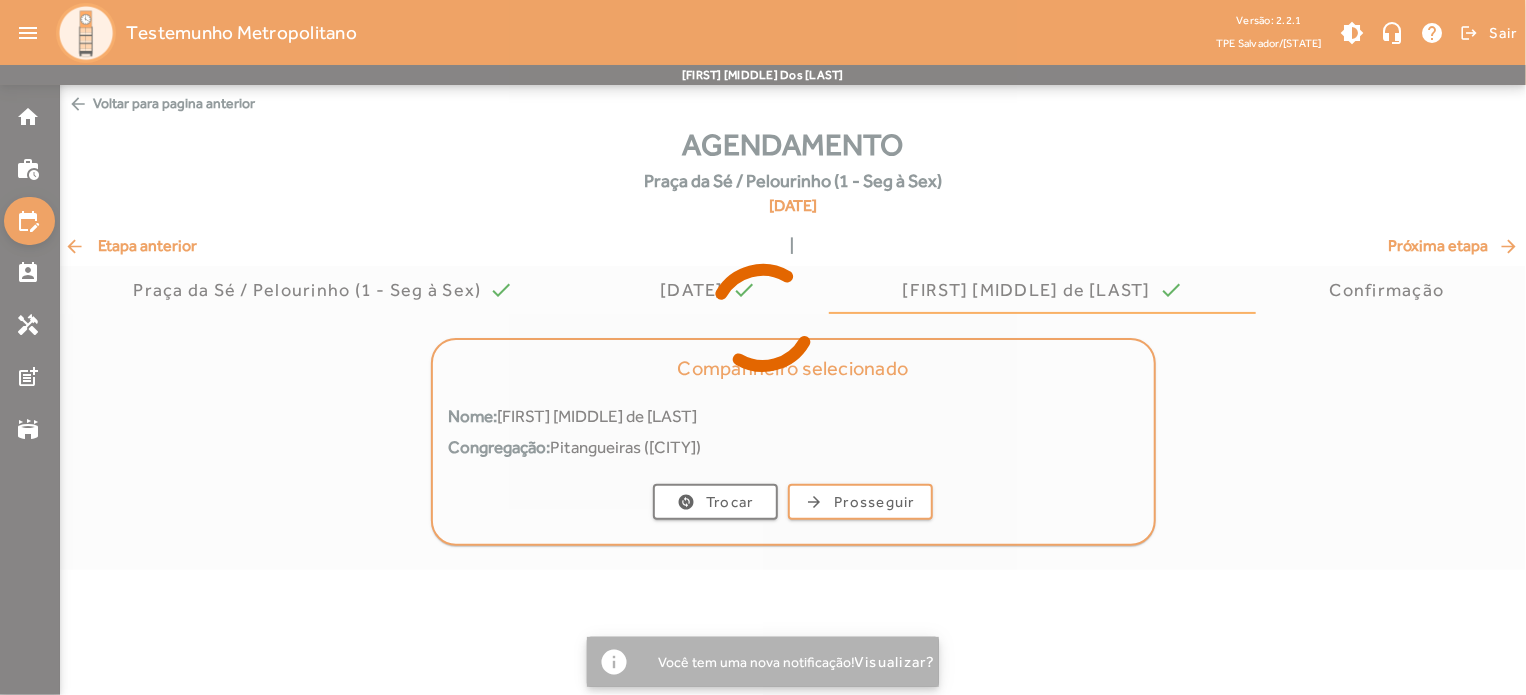 scroll, scrollTop: 0, scrollLeft: 0, axis: both 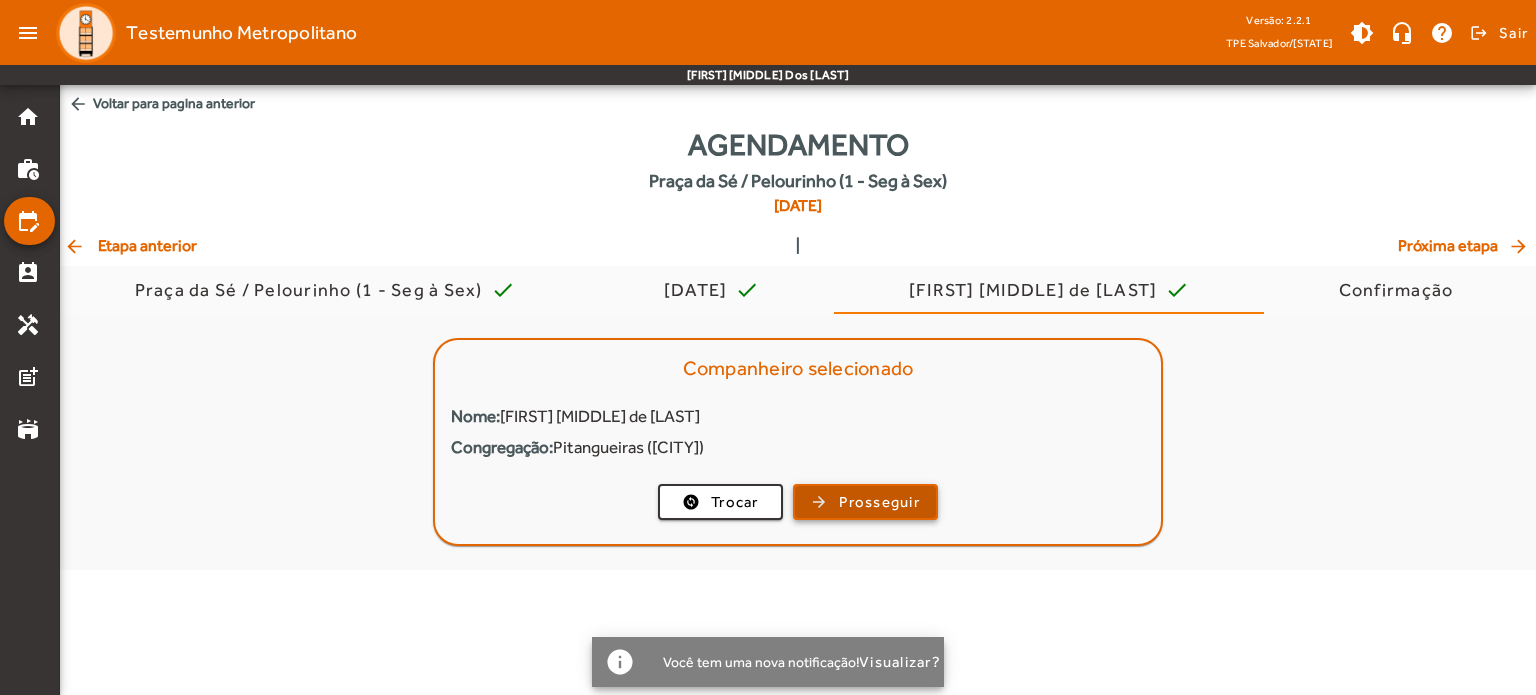 click on "Prosseguir" 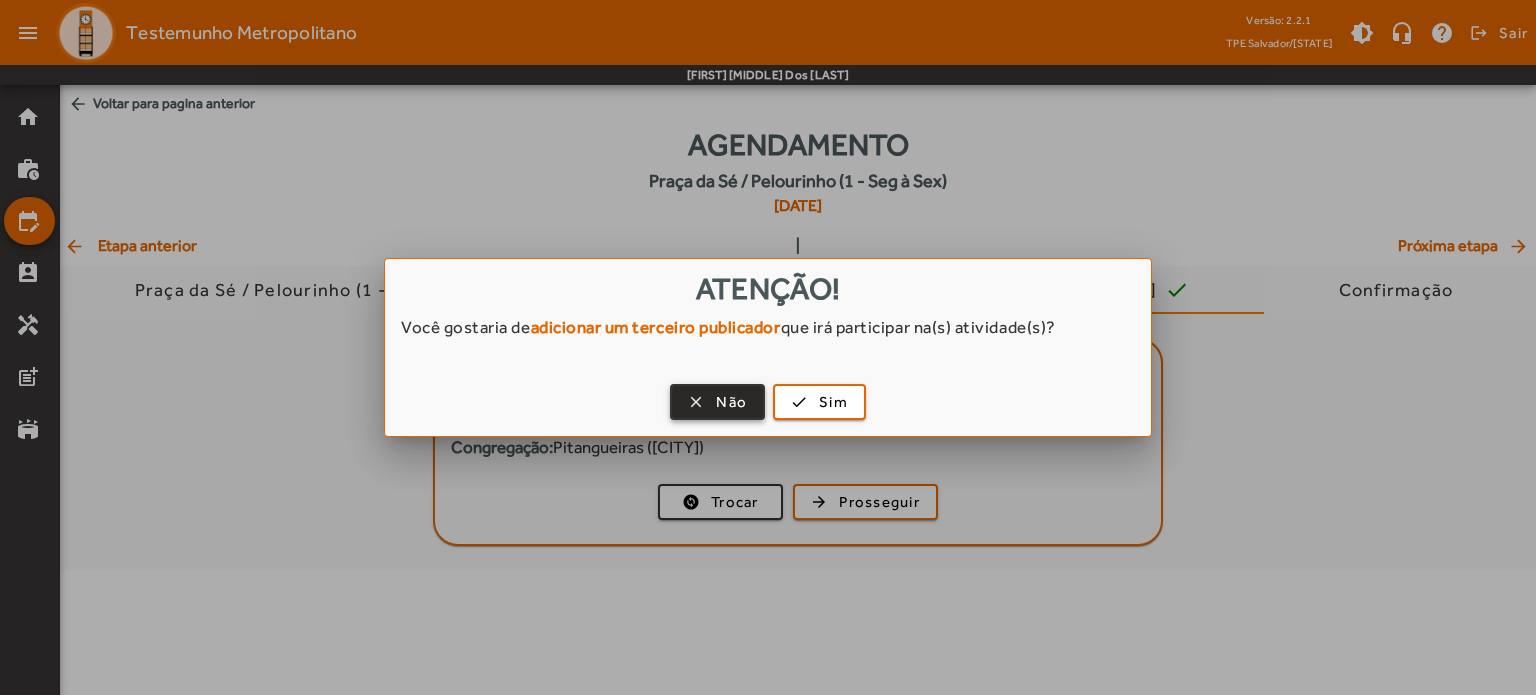 click at bounding box center (717, 402) 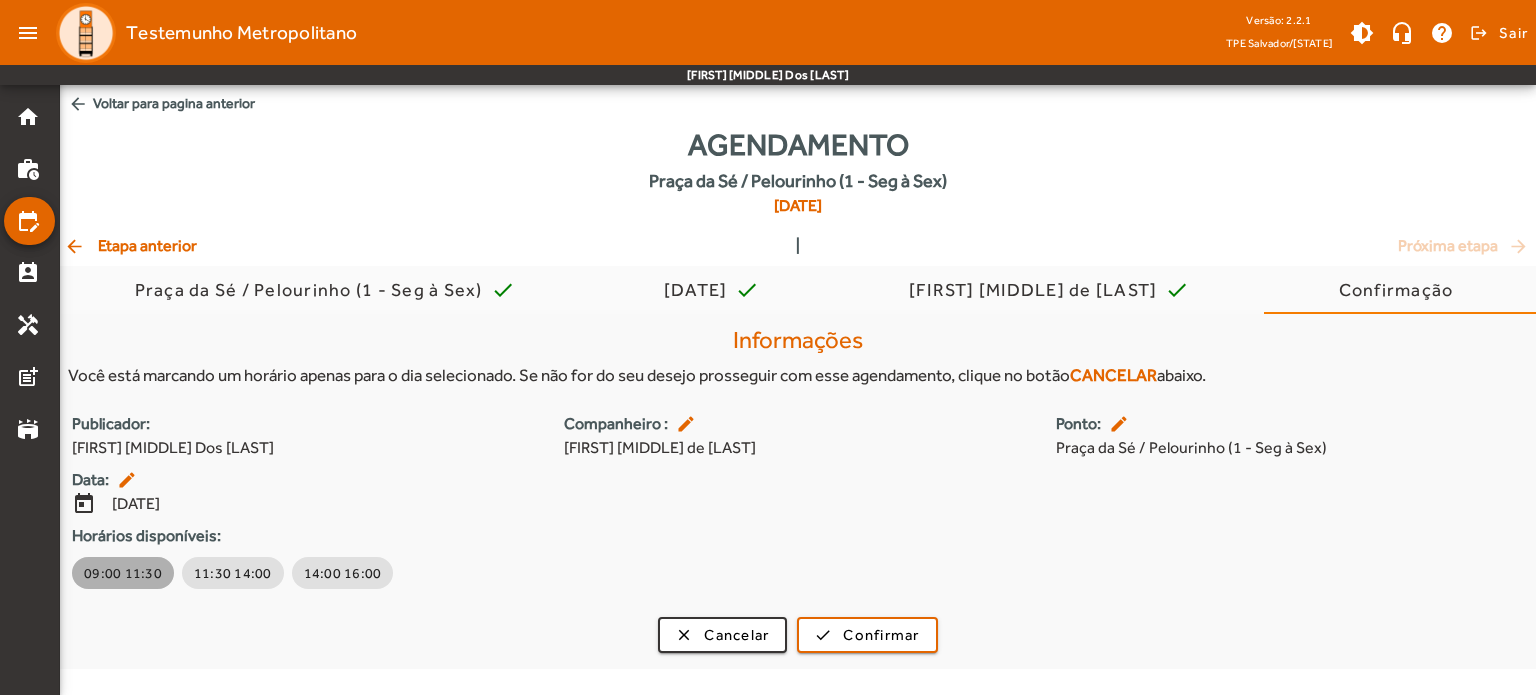 click on "09:00 11:30" at bounding box center (123, 573) 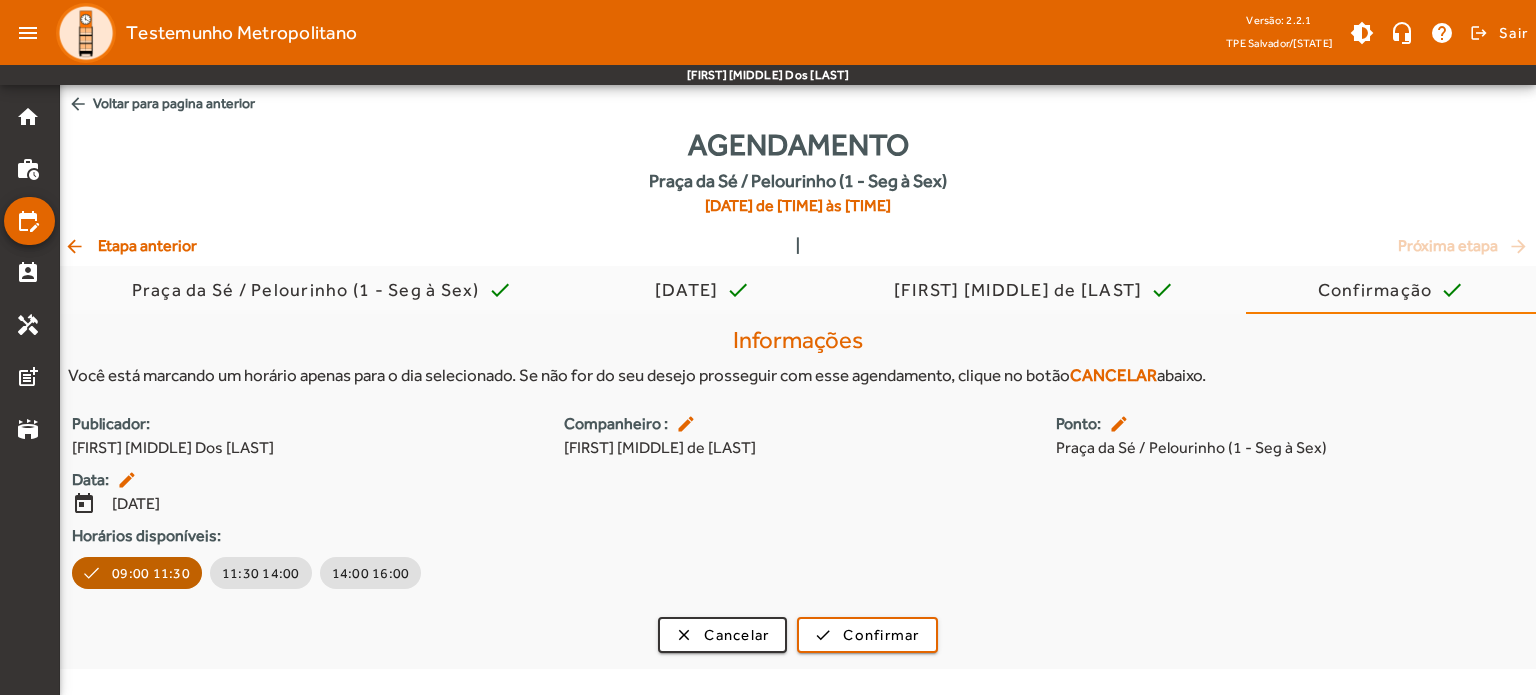click on "09:00 11:30" at bounding box center (151, 573) 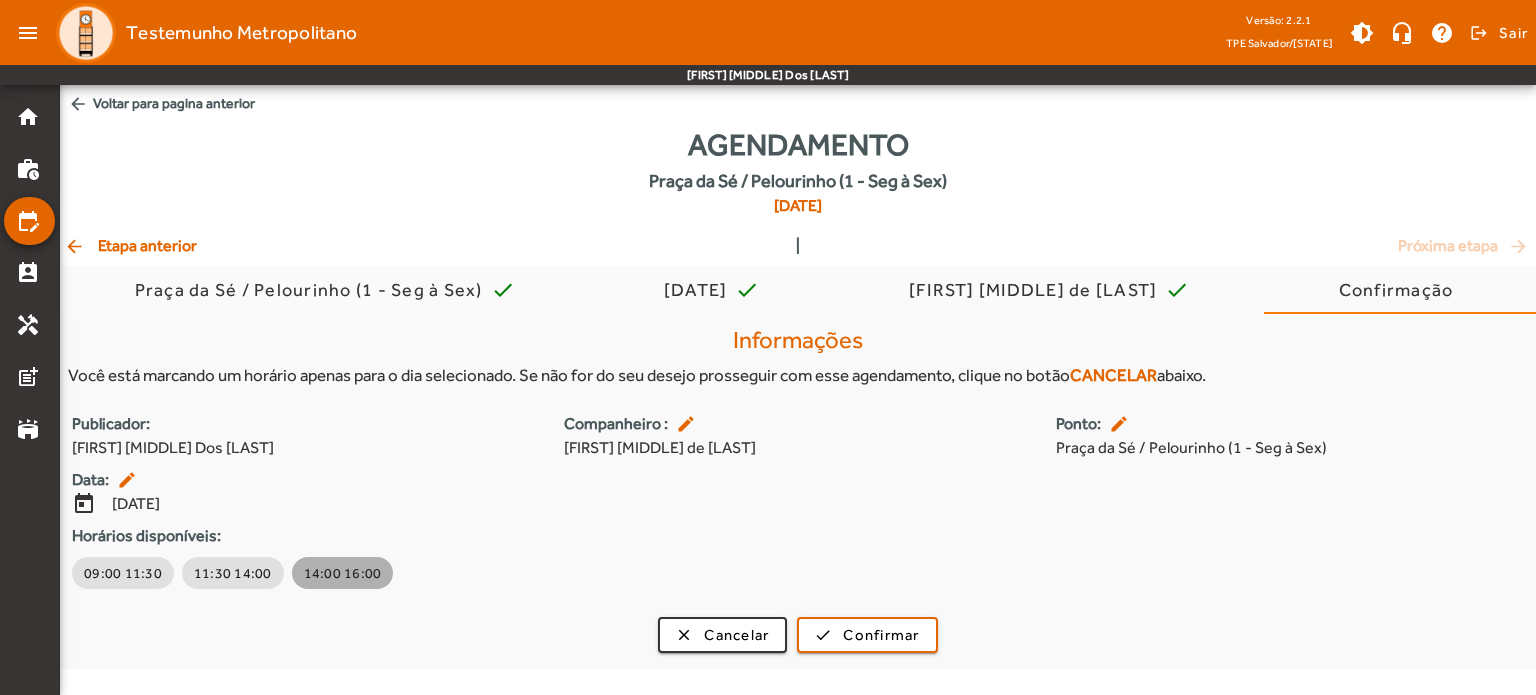click on "14:00 16:00" at bounding box center [343, 573] 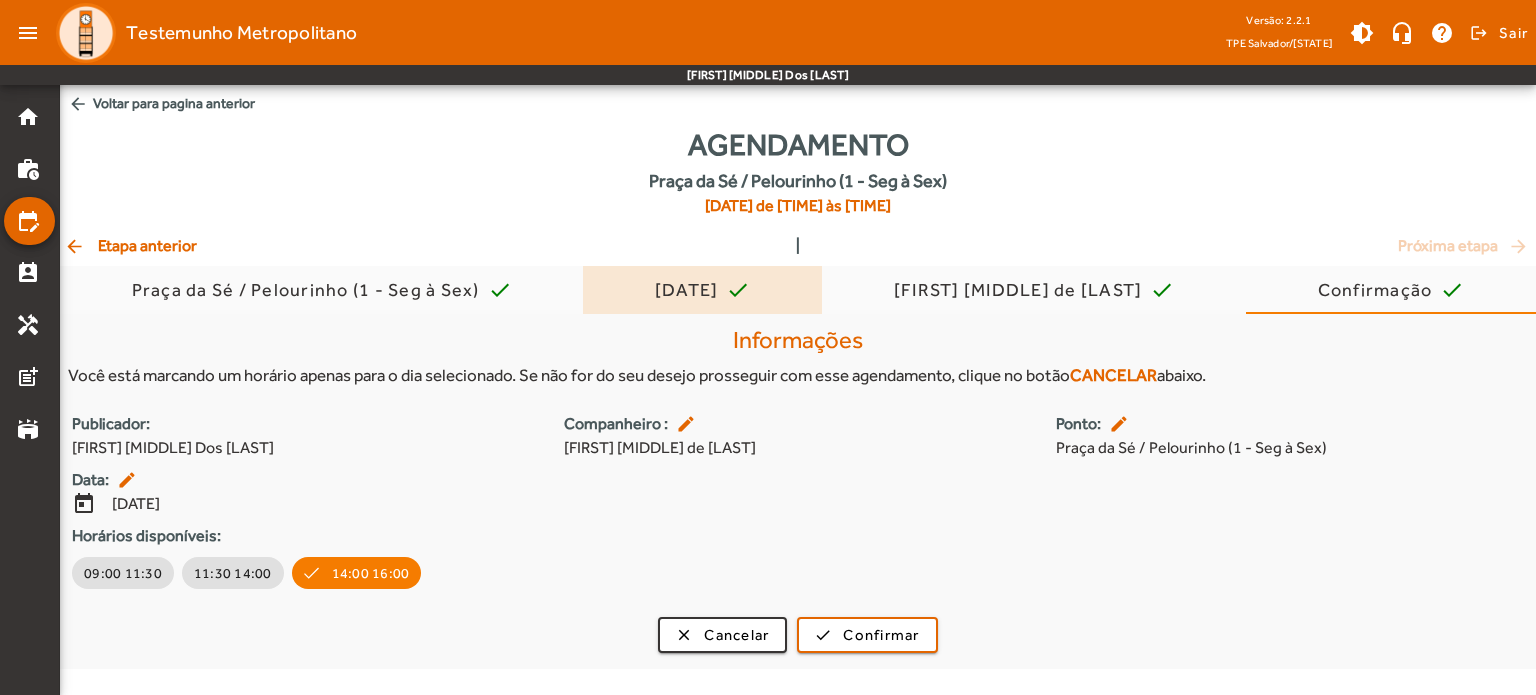 click on "[DATE]" at bounding box center (691, 290) 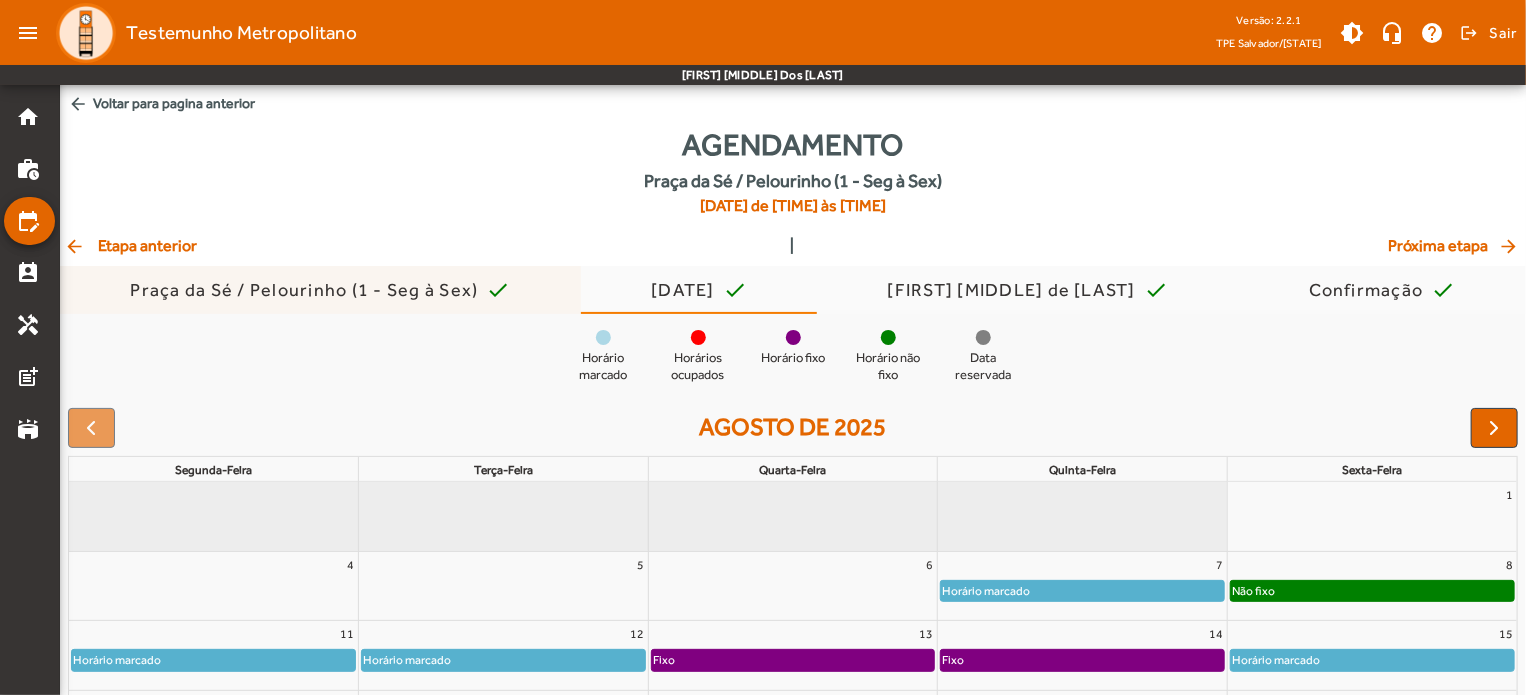 click on "Praça da Sé / Pelourinho (1 - Seg à Sex)  check" at bounding box center [320, 290] 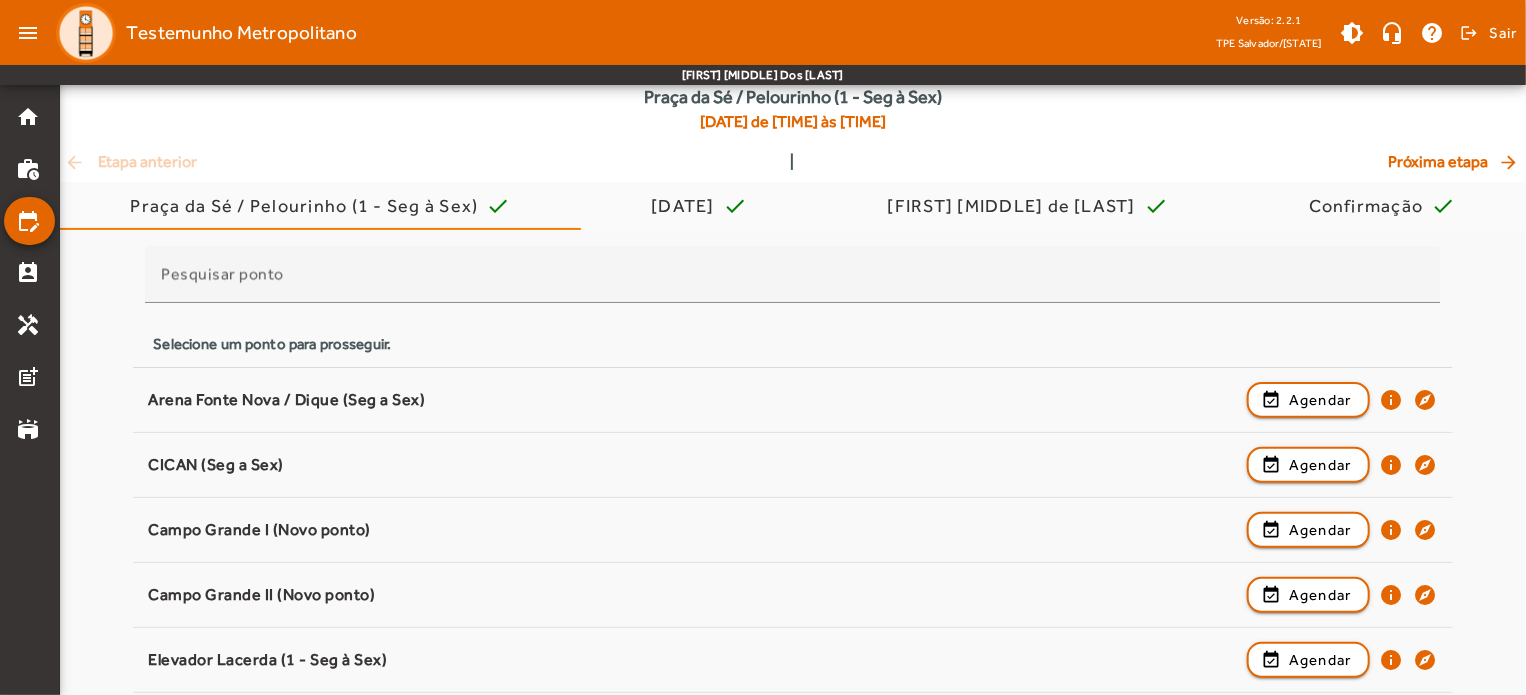 scroll, scrollTop: 86, scrollLeft: 0, axis: vertical 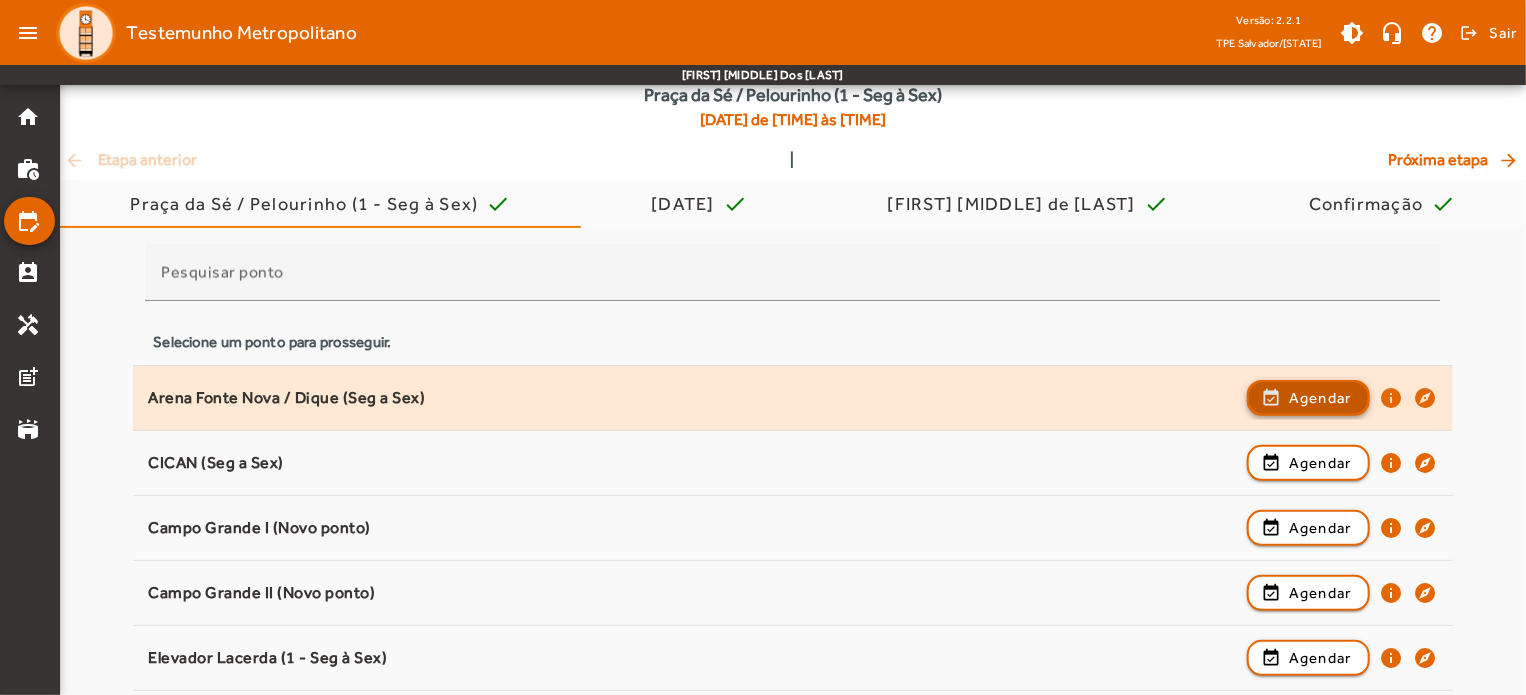 click on "Agendar" 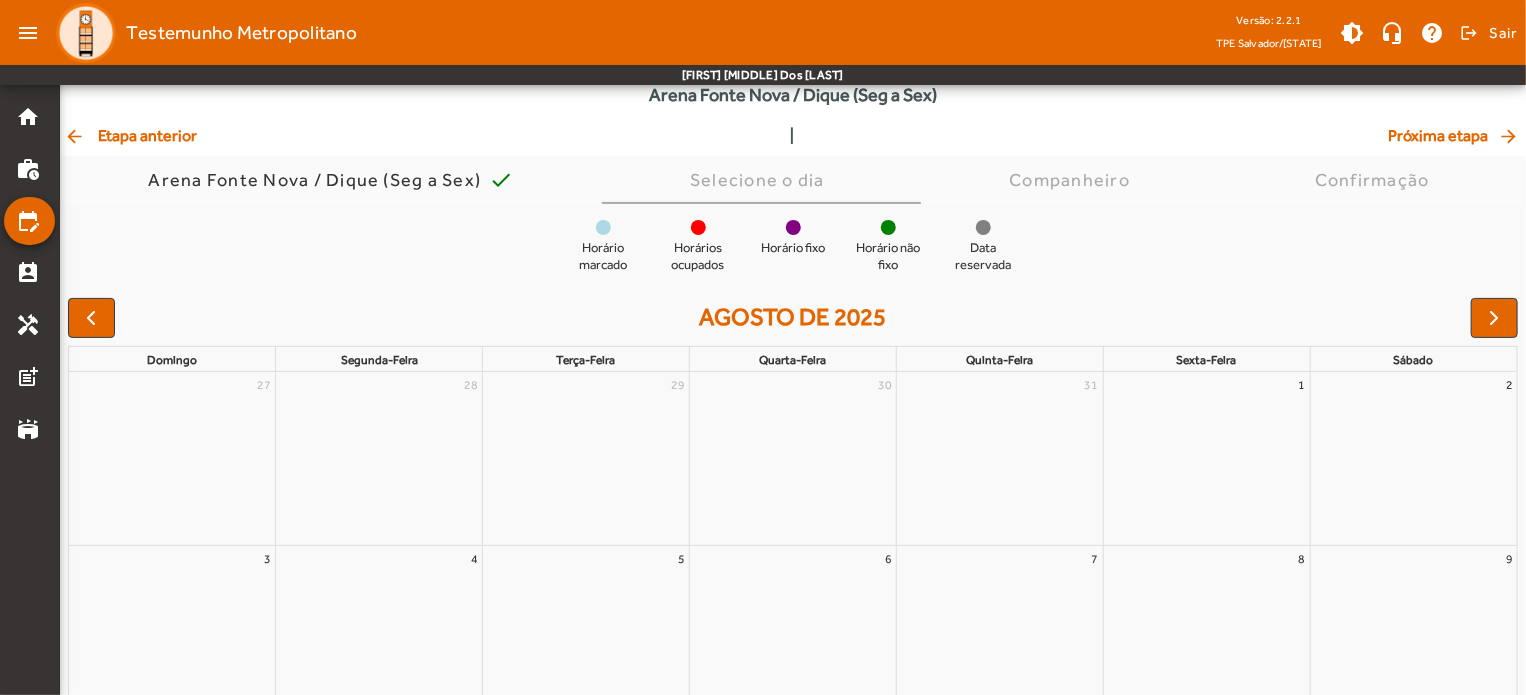 scroll, scrollTop: 0, scrollLeft: 0, axis: both 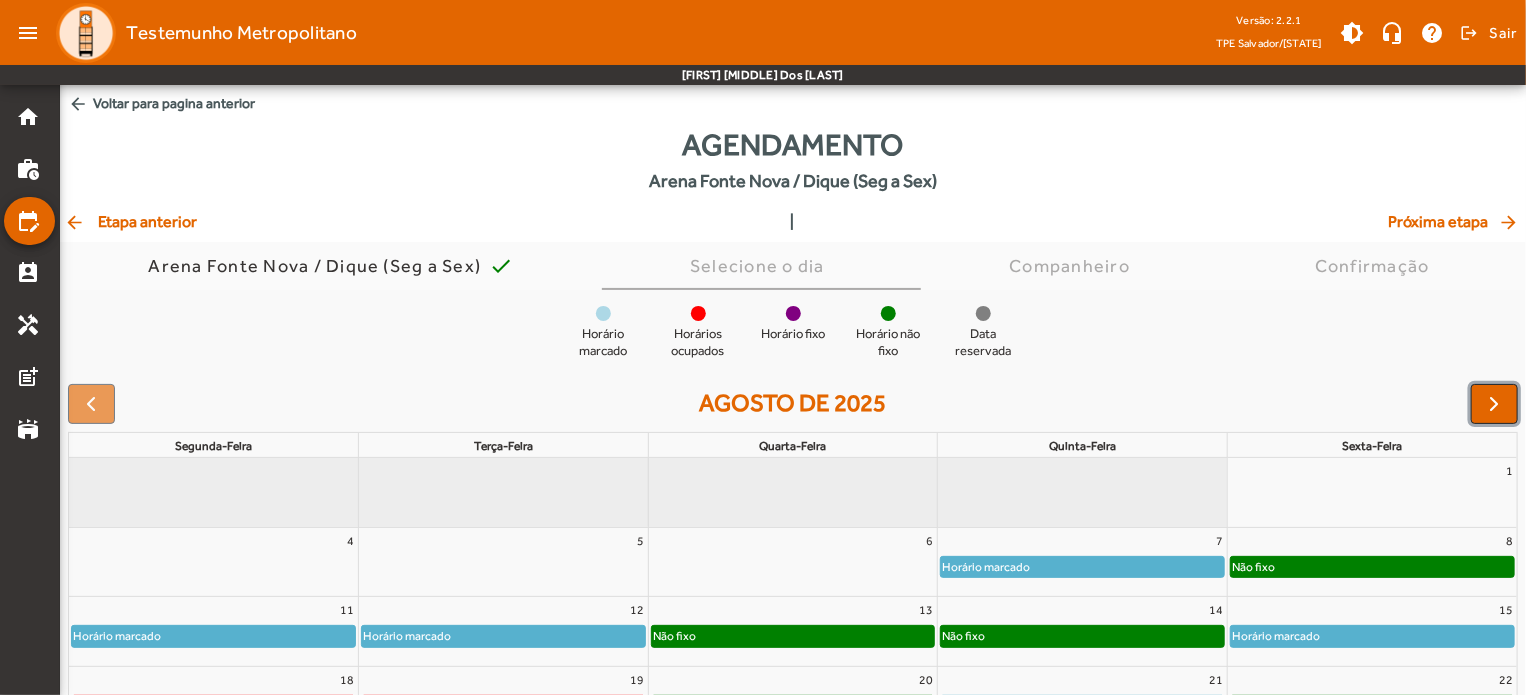 click at bounding box center (1495, 404) 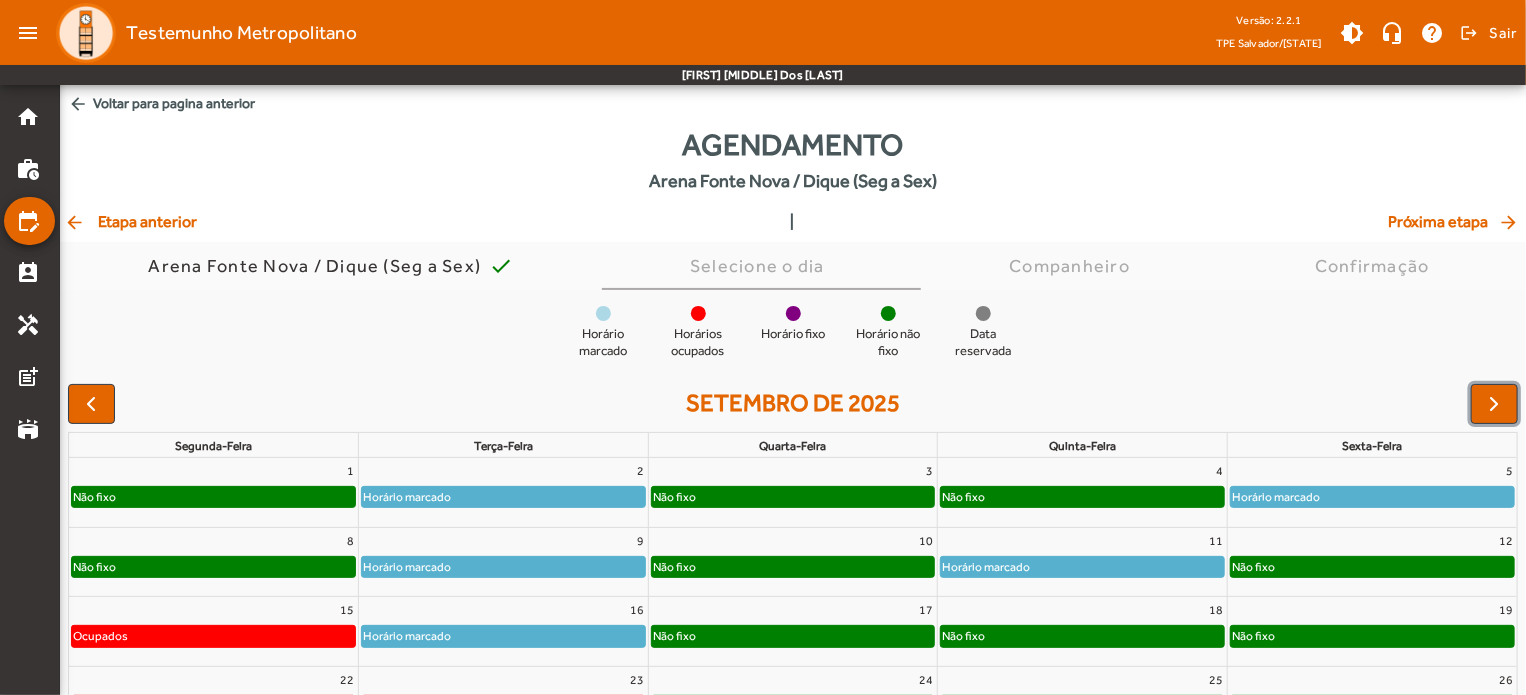 click on "Não fixo" 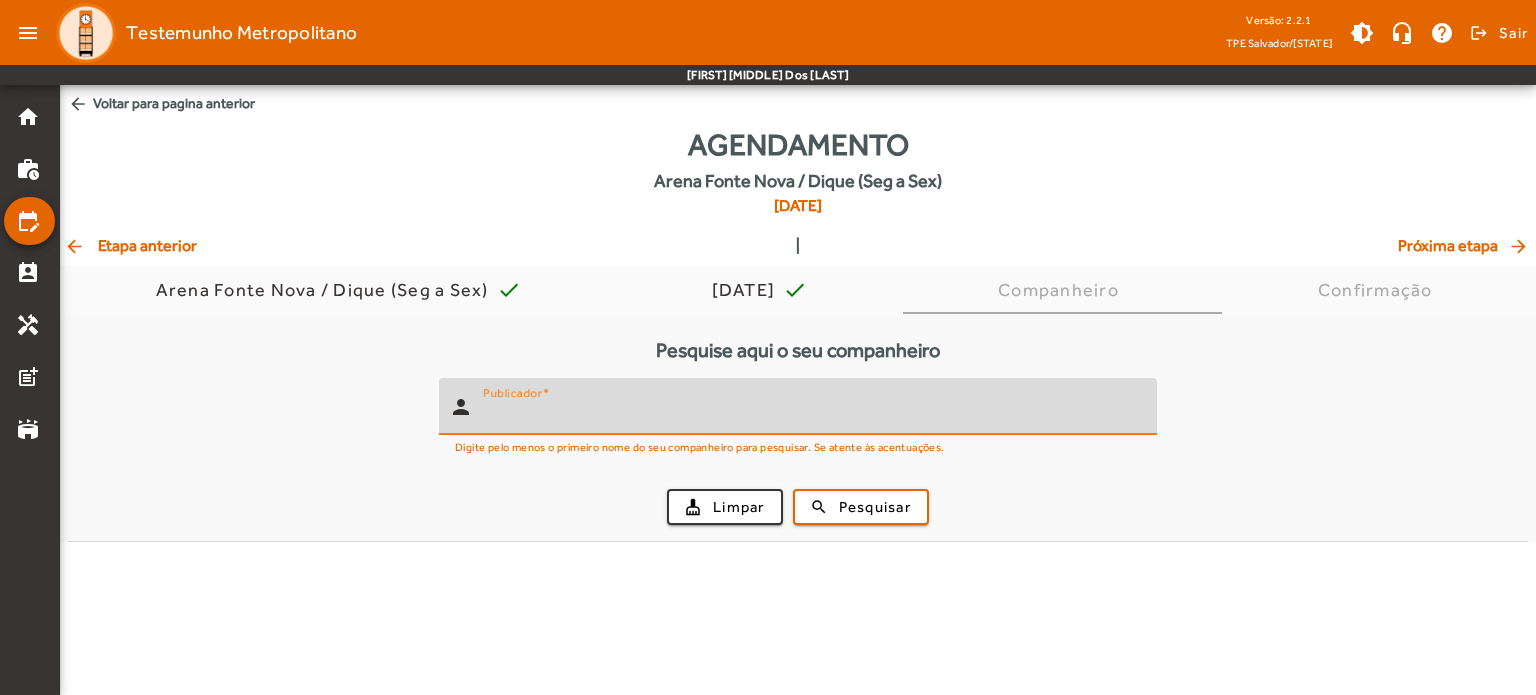 click on "Publicador" at bounding box center (812, 415) 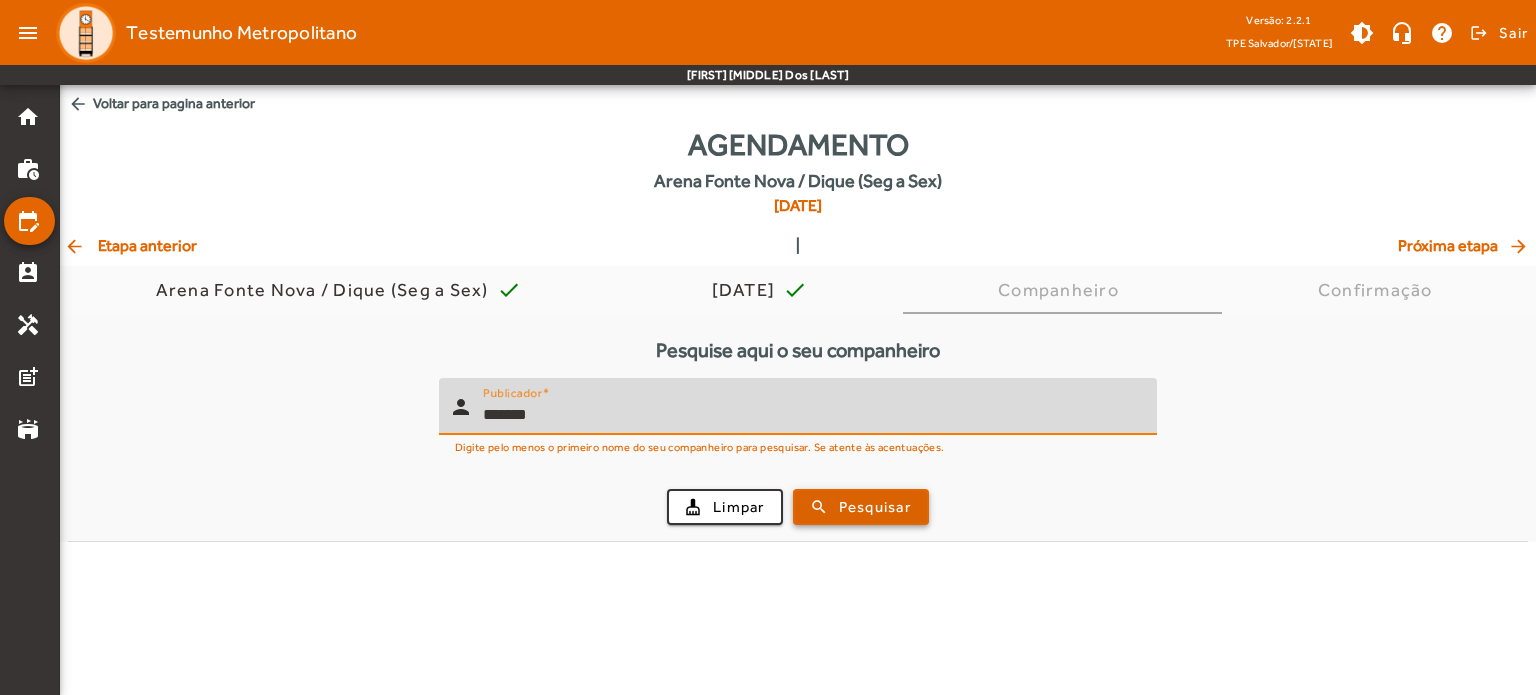 type on "*******" 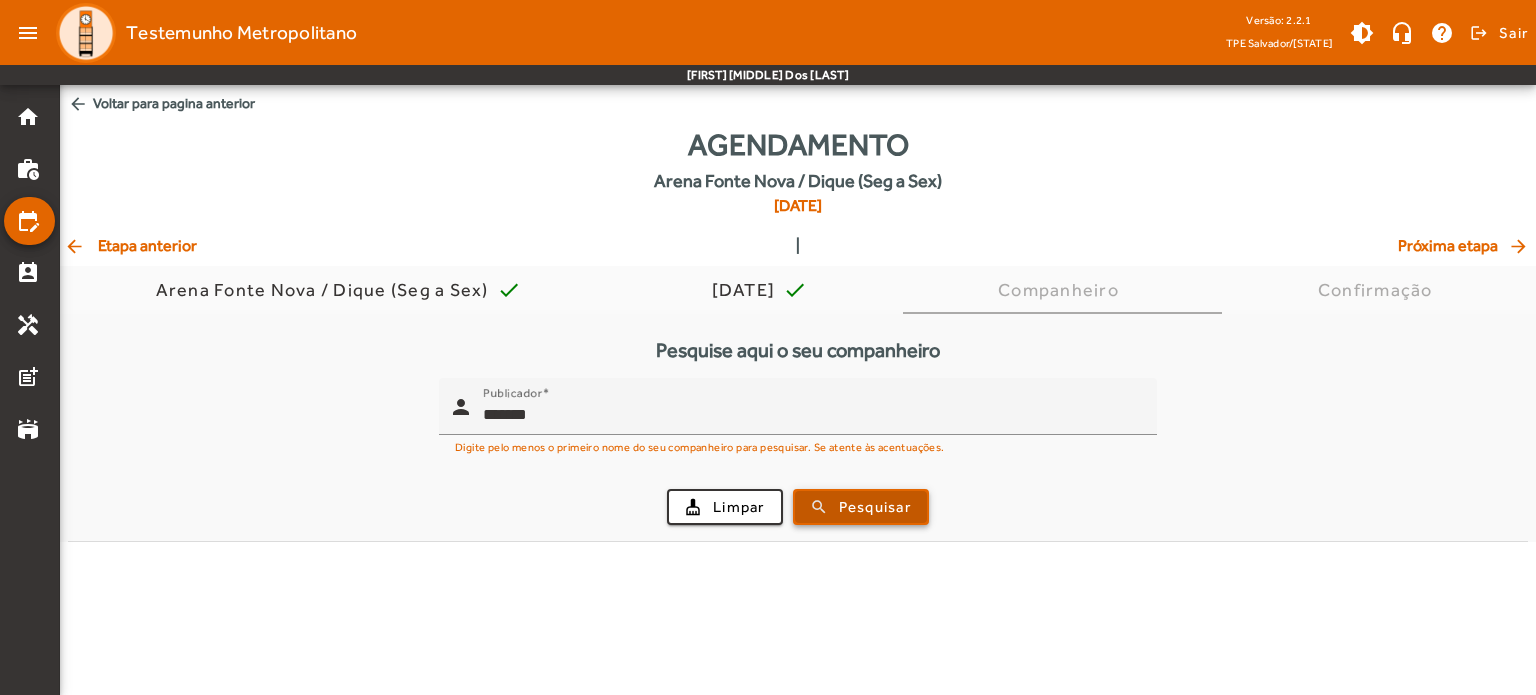 click on "Pesquisar" at bounding box center [875, 507] 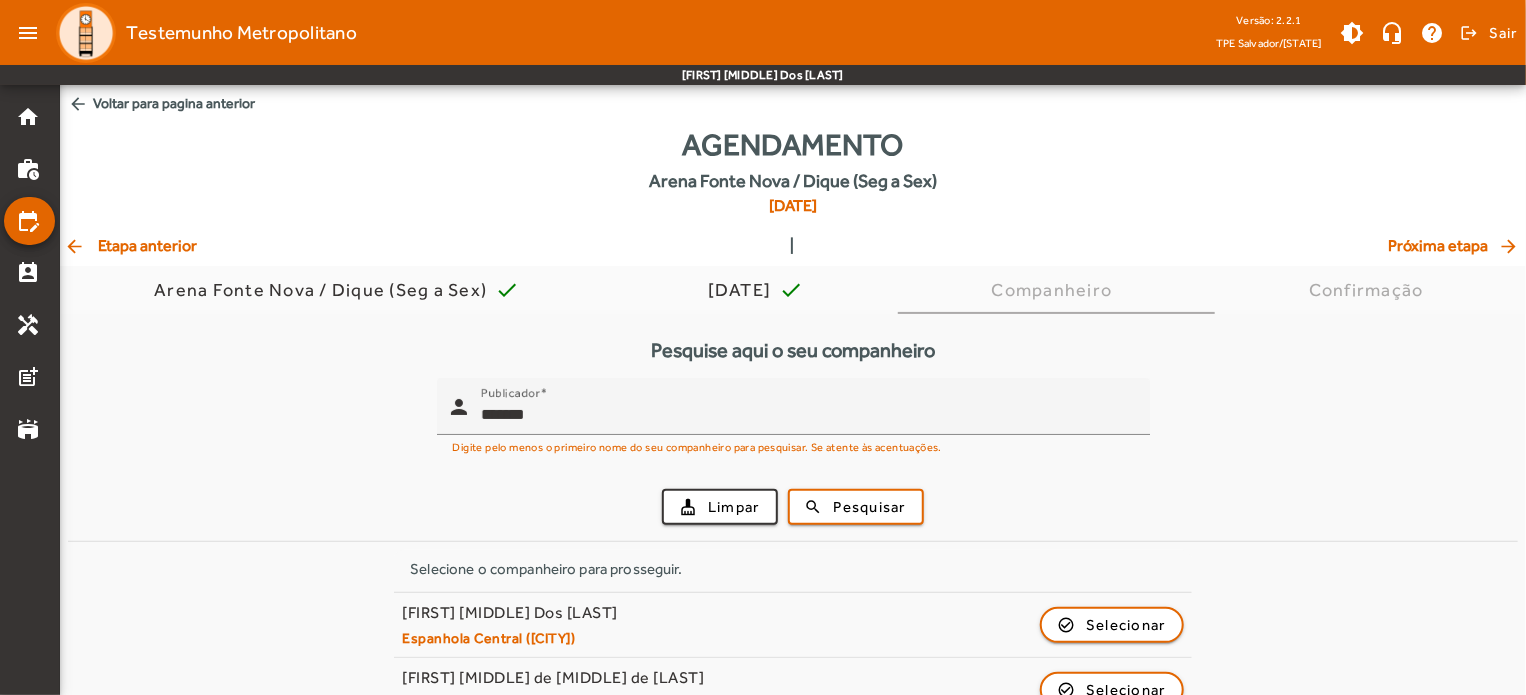 drag, startPoint x: 893, startPoint y: 505, endPoint x: 1535, endPoint y: 287, distance: 678.0029 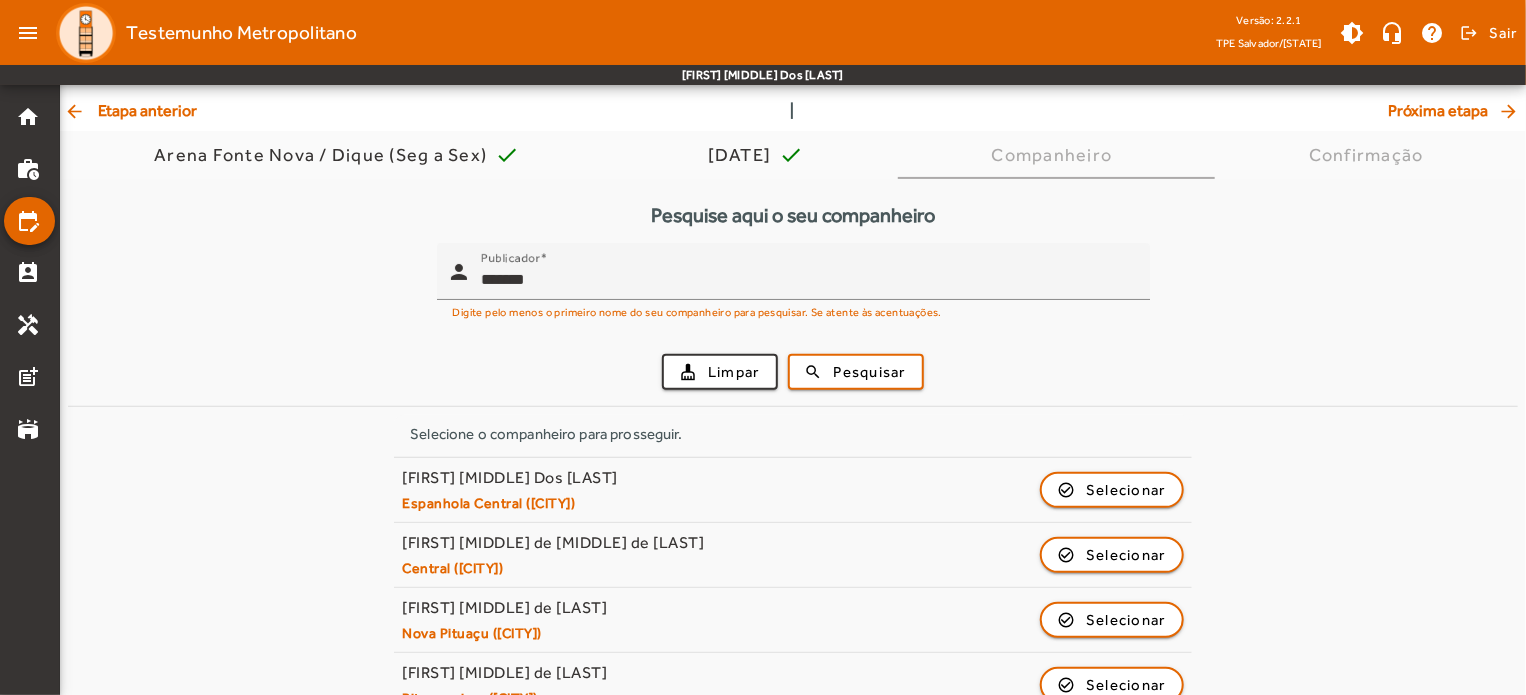 scroll, scrollTop: 172, scrollLeft: 0, axis: vertical 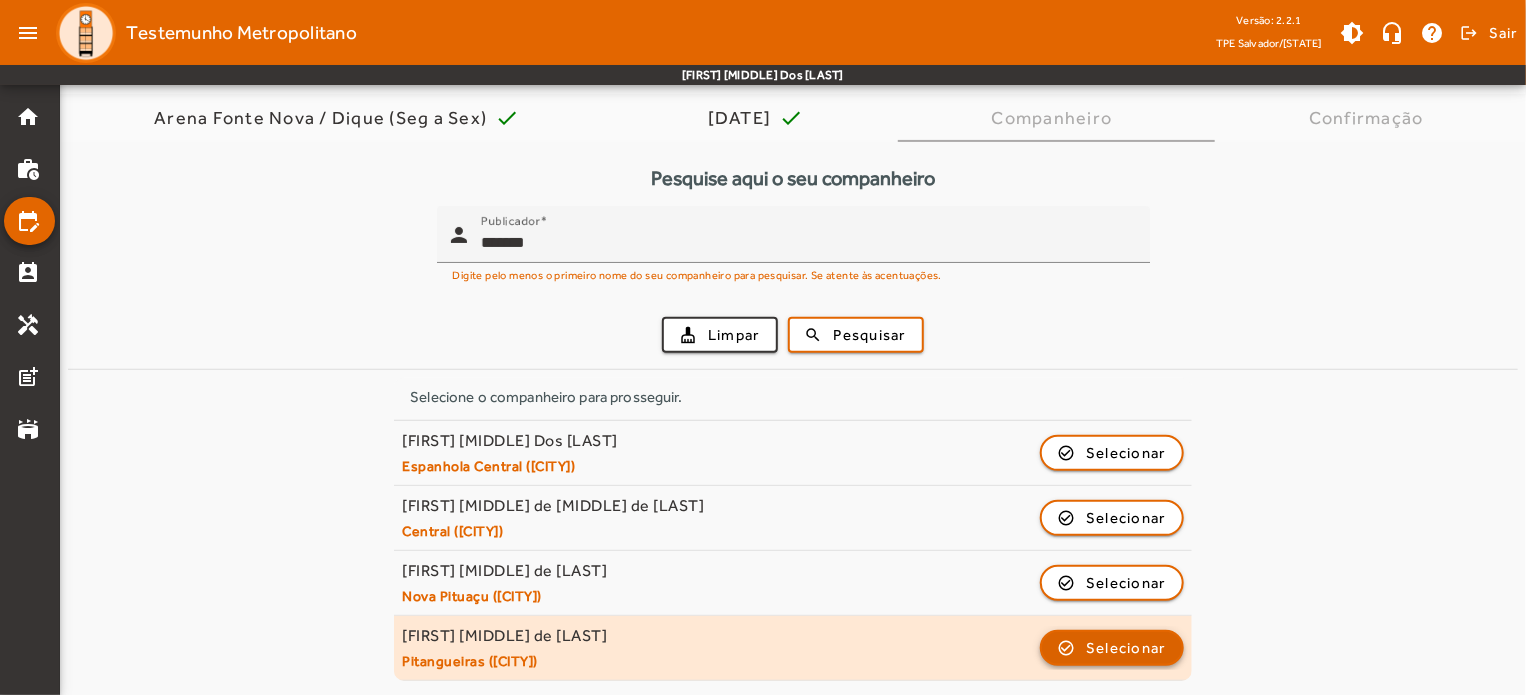 click on "Selecionar" 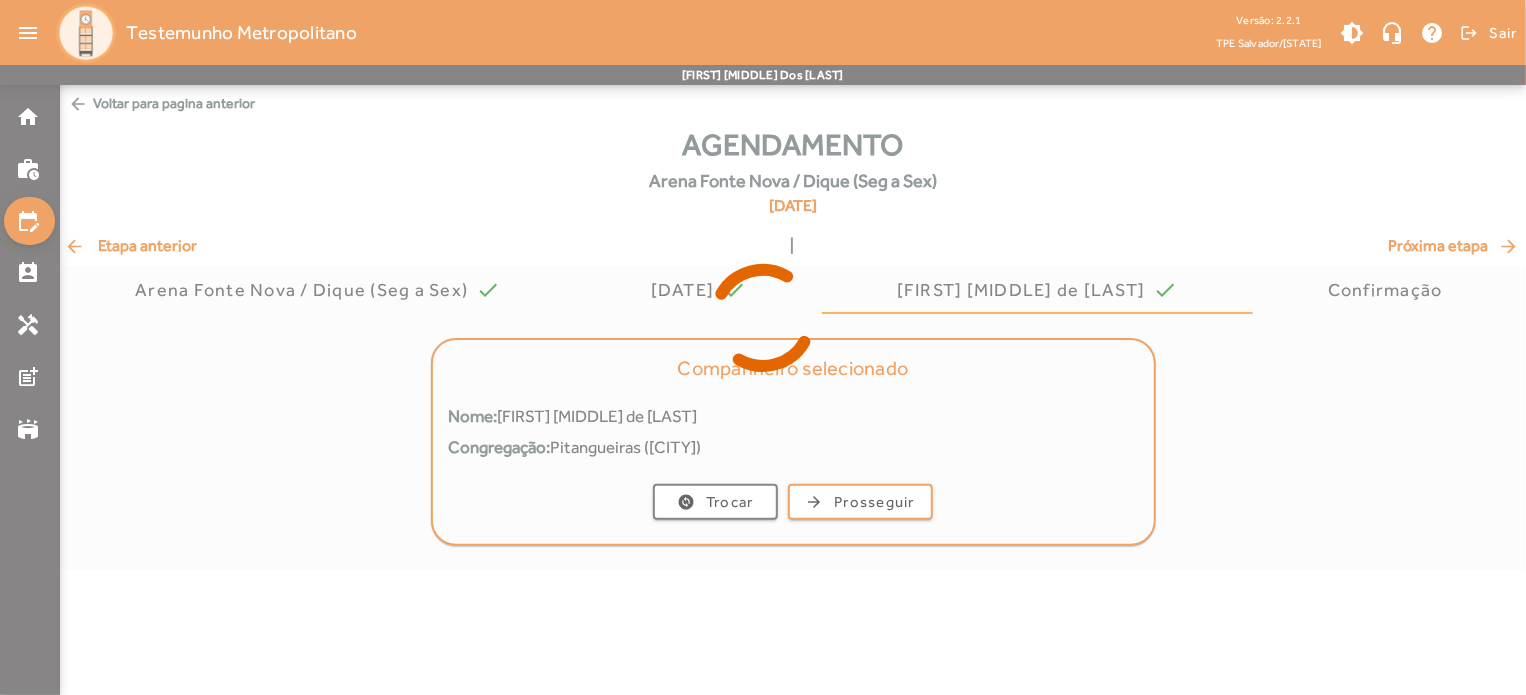 scroll, scrollTop: 0, scrollLeft: 0, axis: both 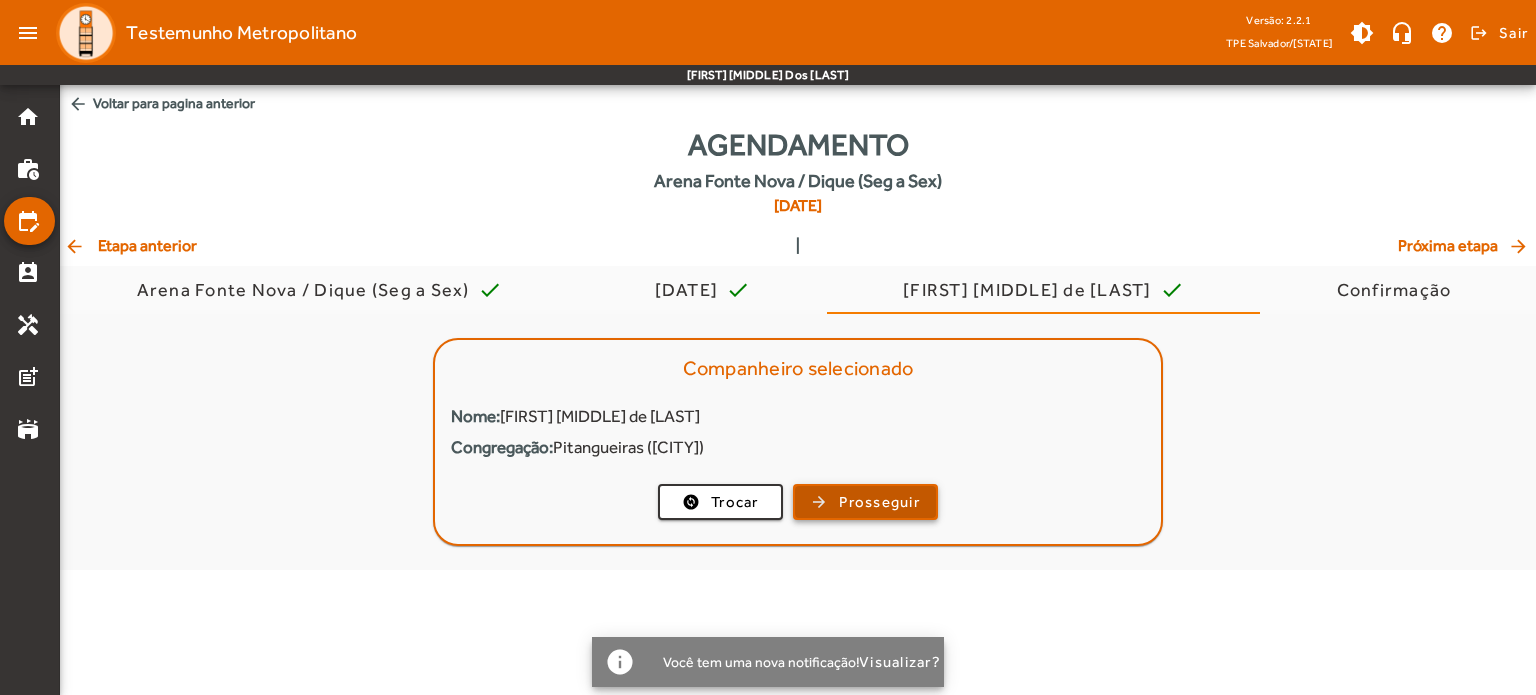 click on "Prosseguir" 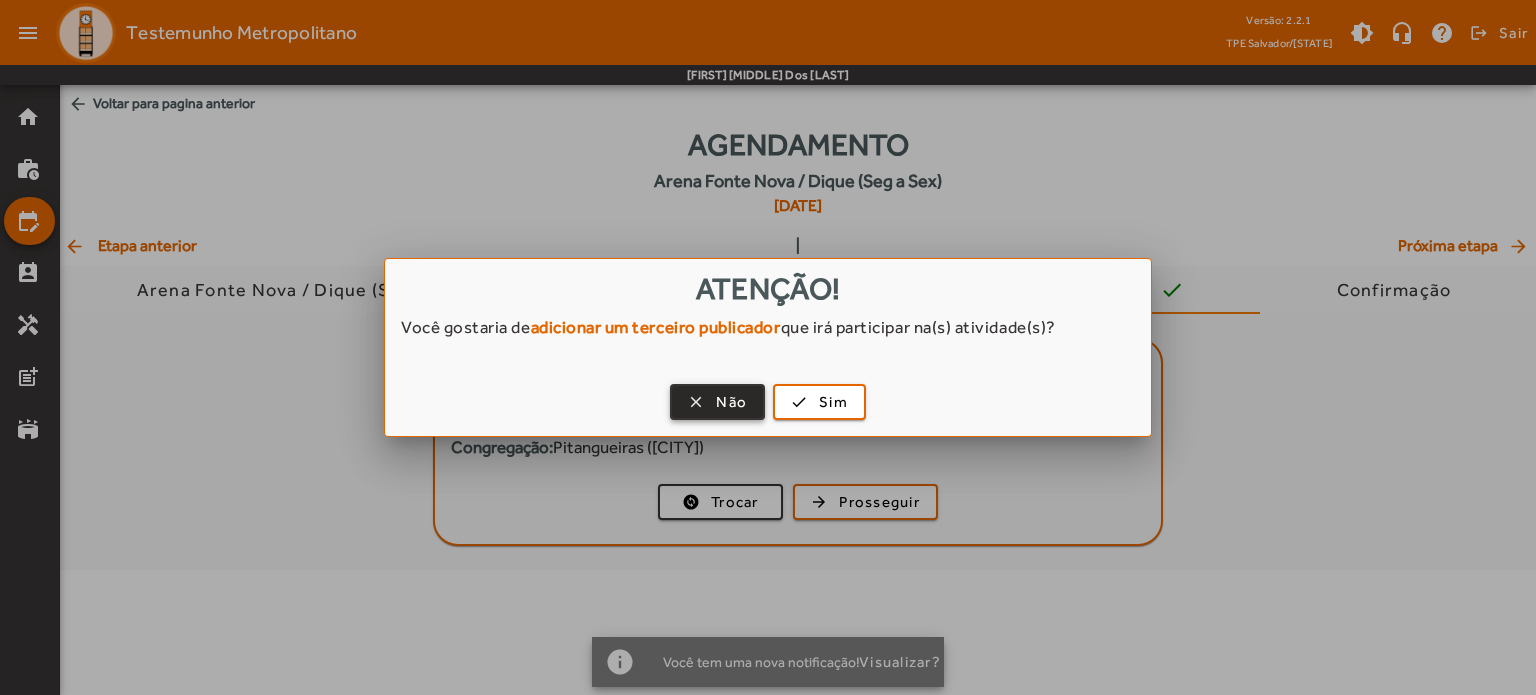 click on "Não" at bounding box center (731, 402) 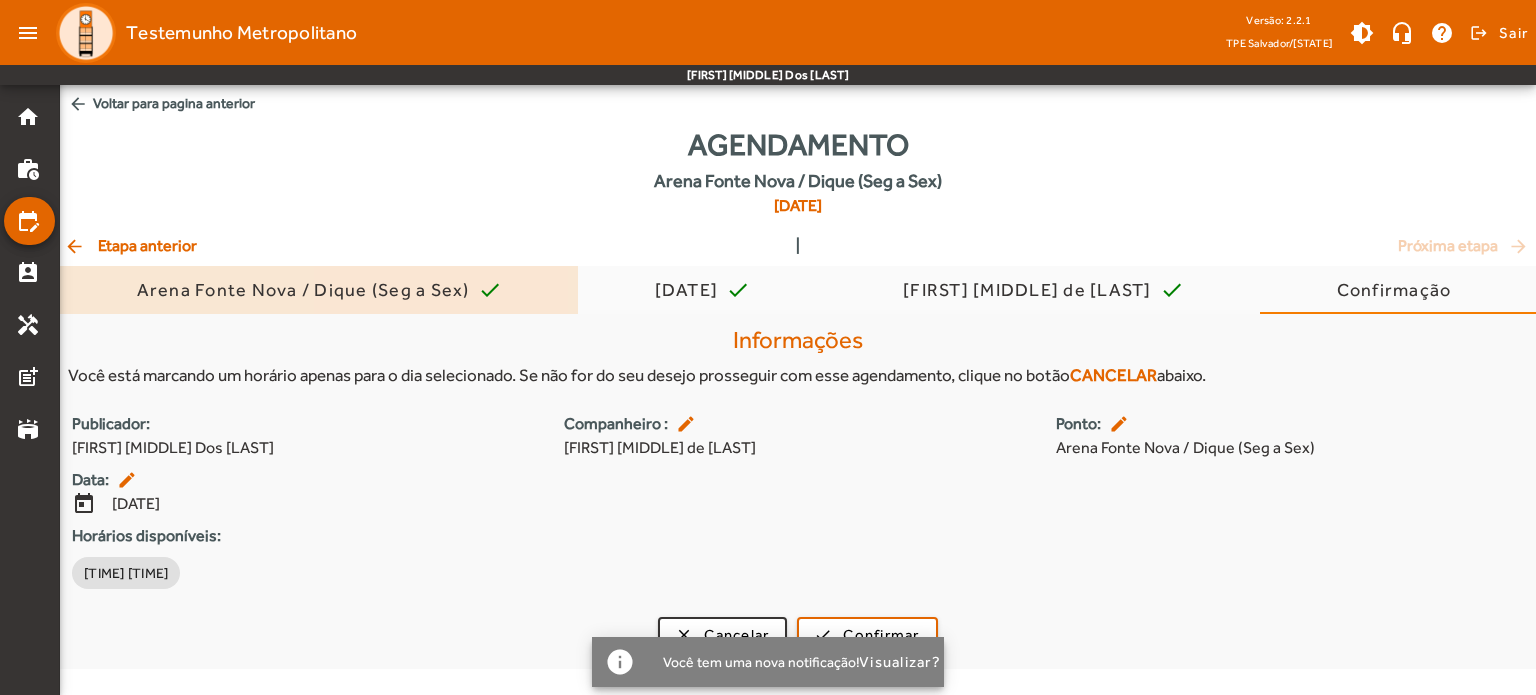 click on "Arena Fonte Nova / Dique (Seg a Sex)" at bounding box center [307, 290] 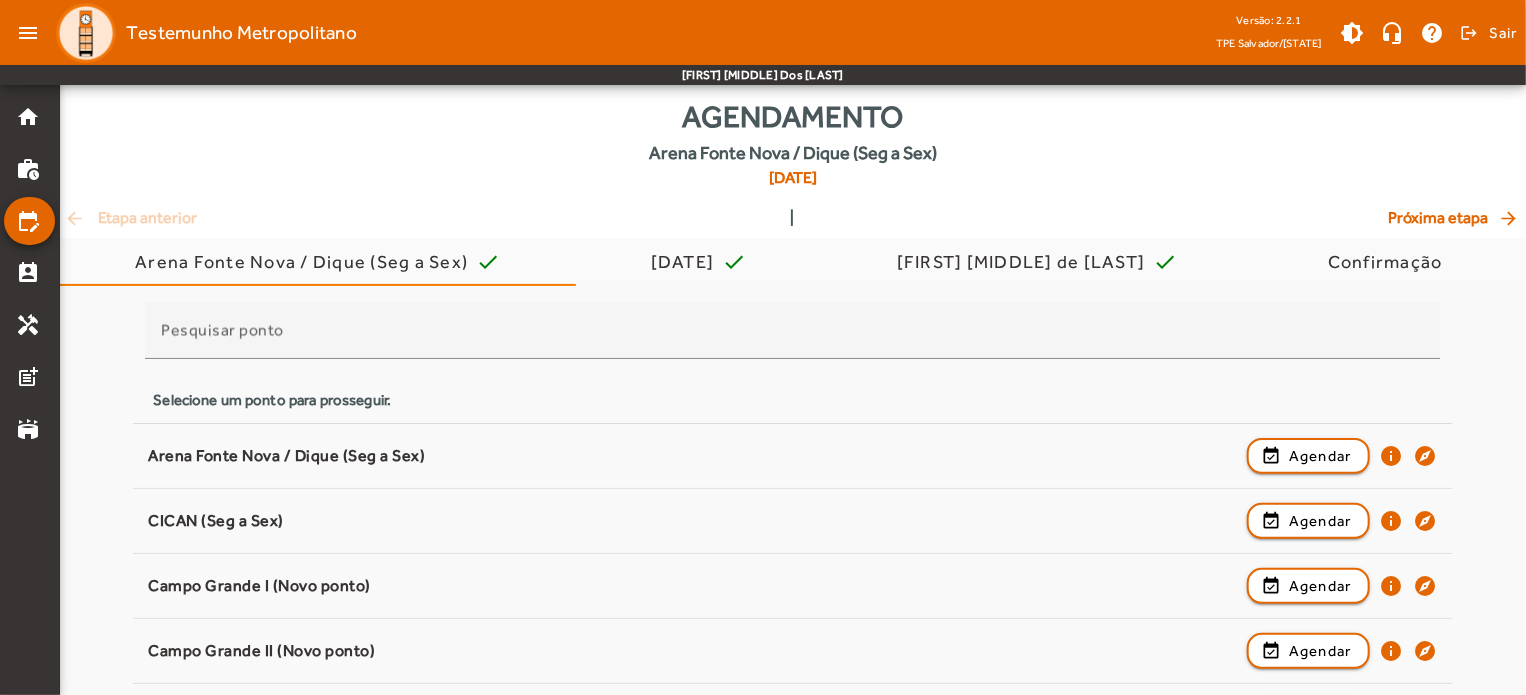 scroll, scrollTop: 32, scrollLeft: 0, axis: vertical 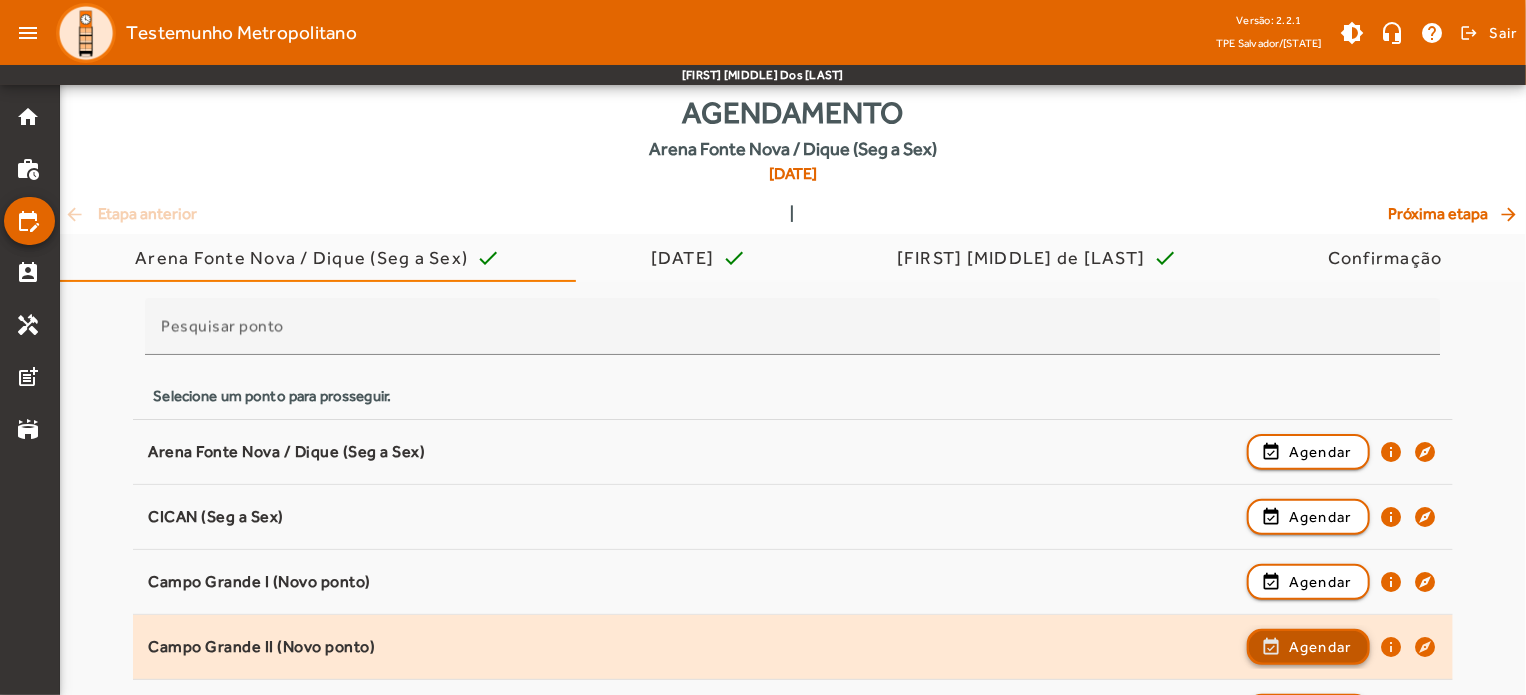 click on "Agendar" 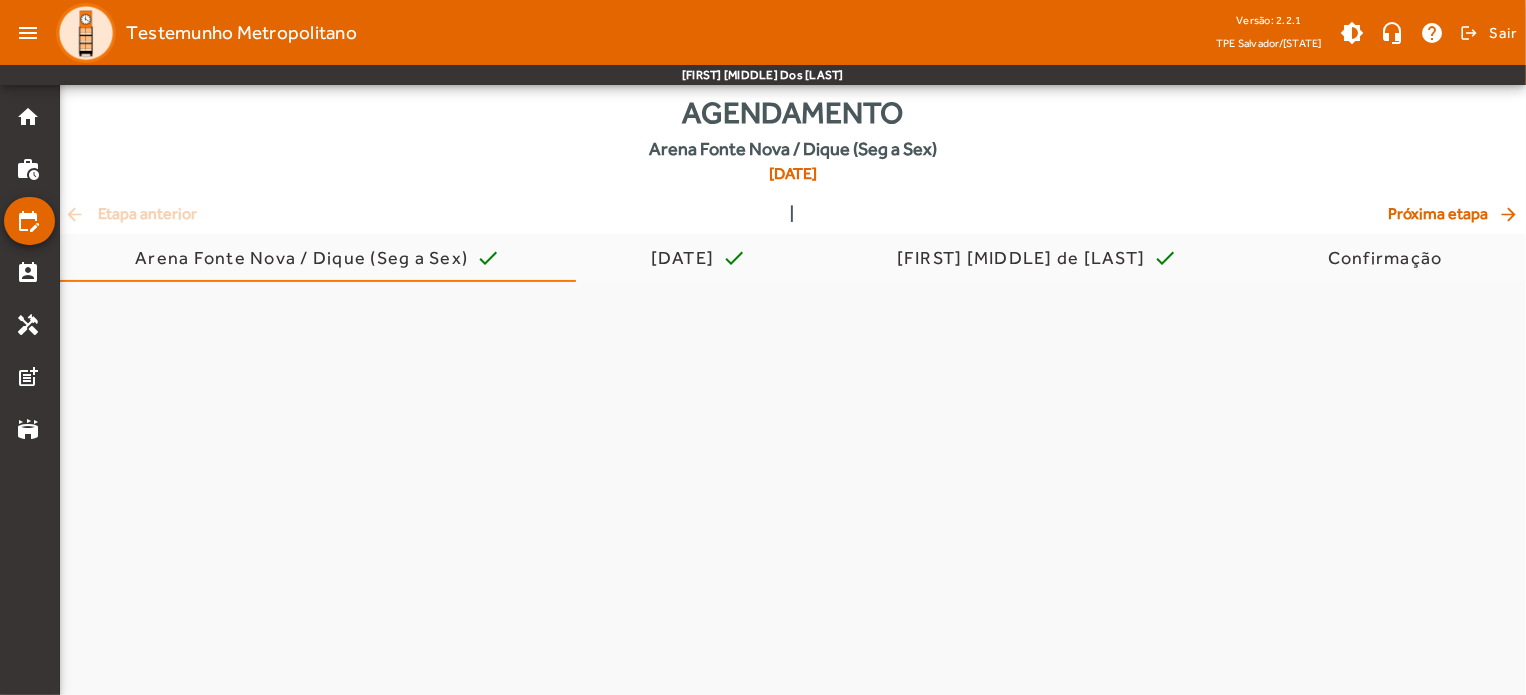 scroll, scrollTop: 0, scrollLeft: 0, axis: both 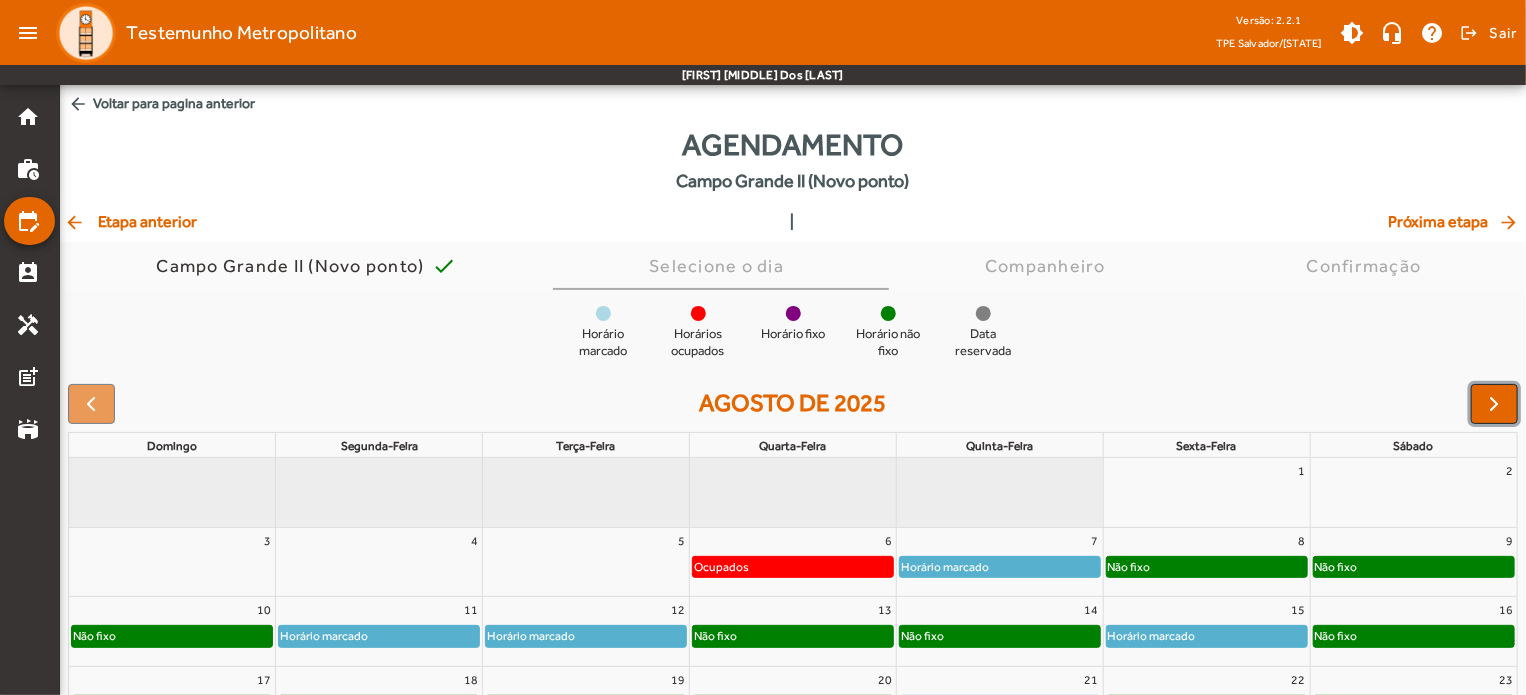 click at bounding box center (1495, 404) 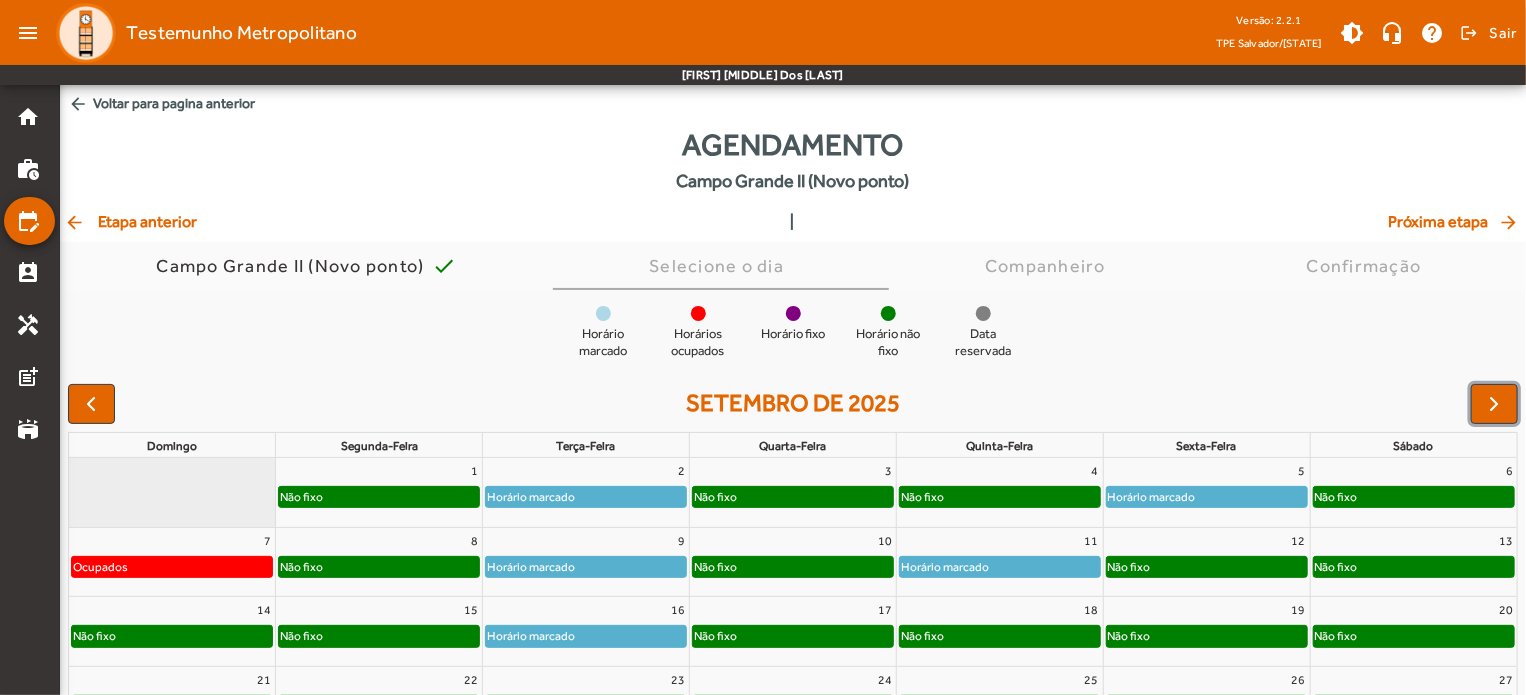 click on "Não fixo" 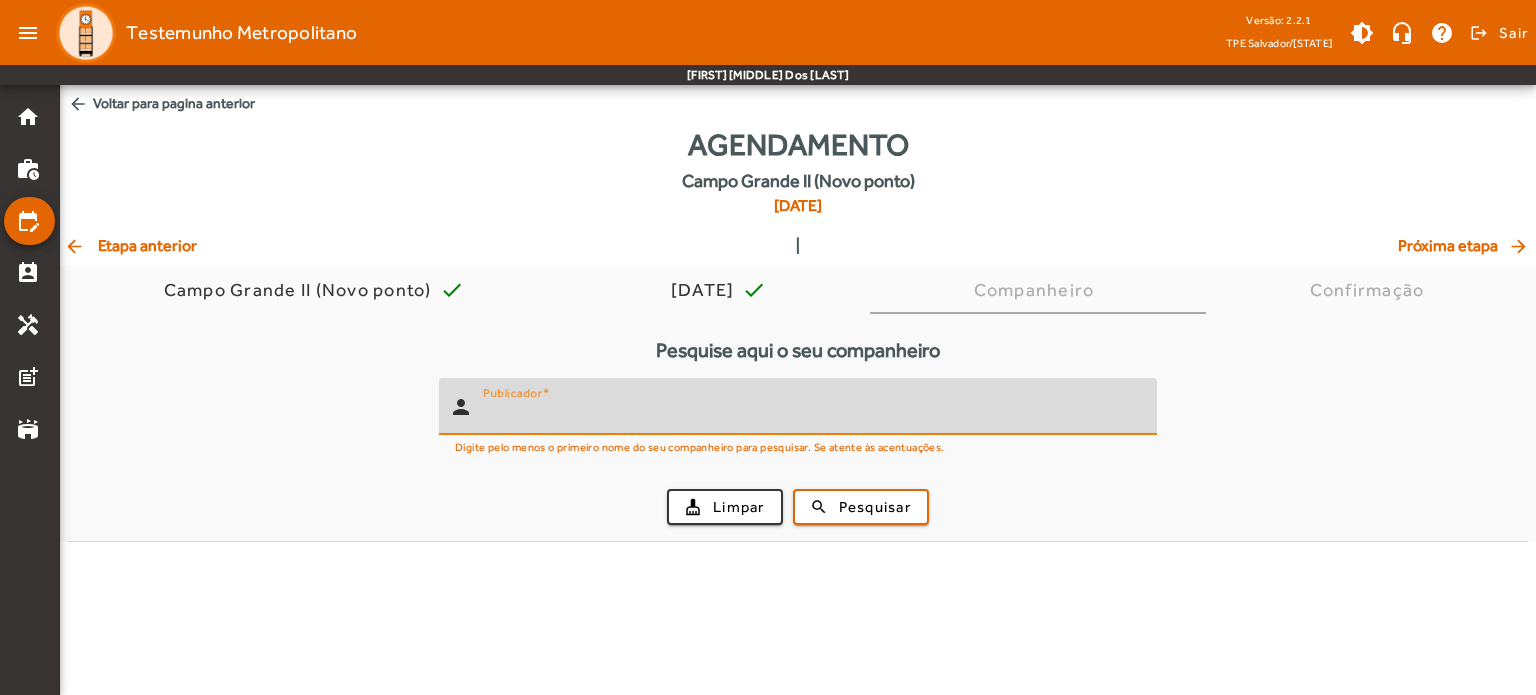 click on "Publicador" at bounding box center (812, 415) 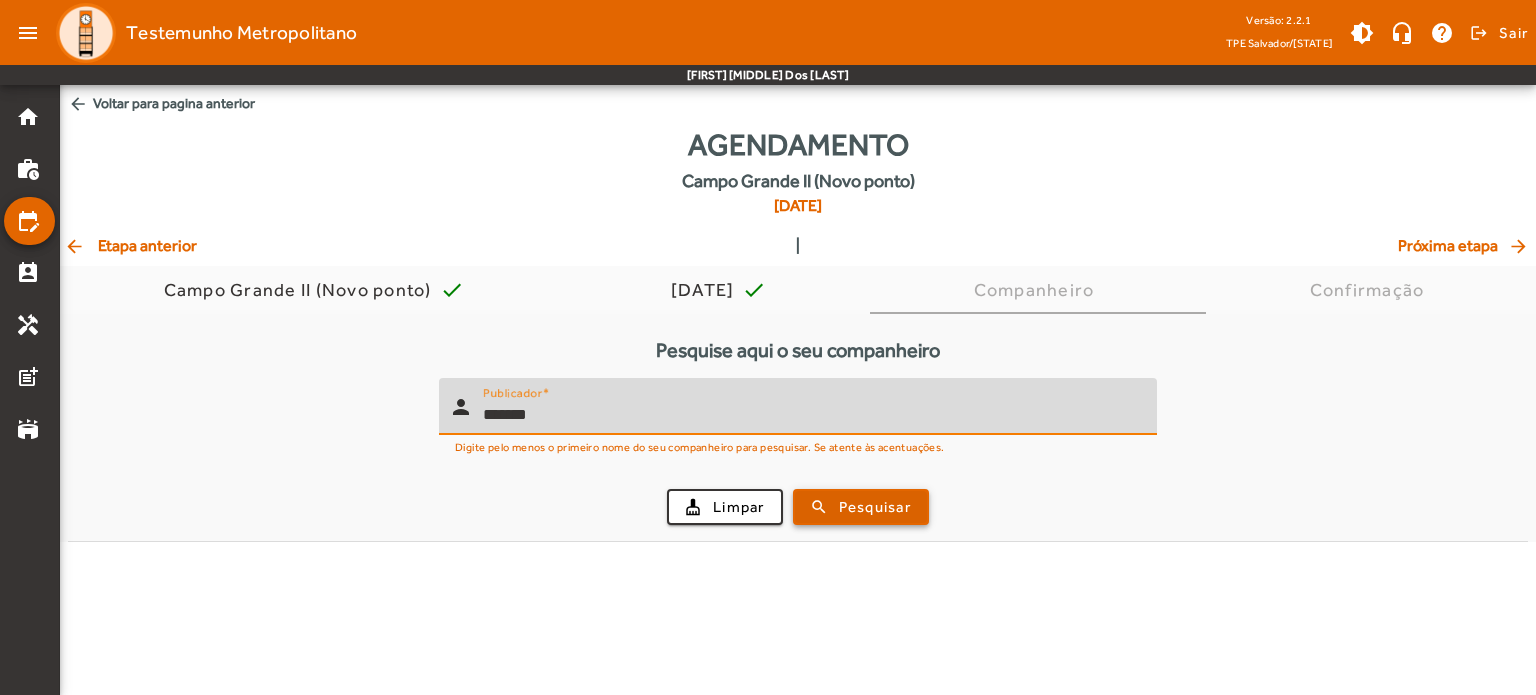 type on "*******" 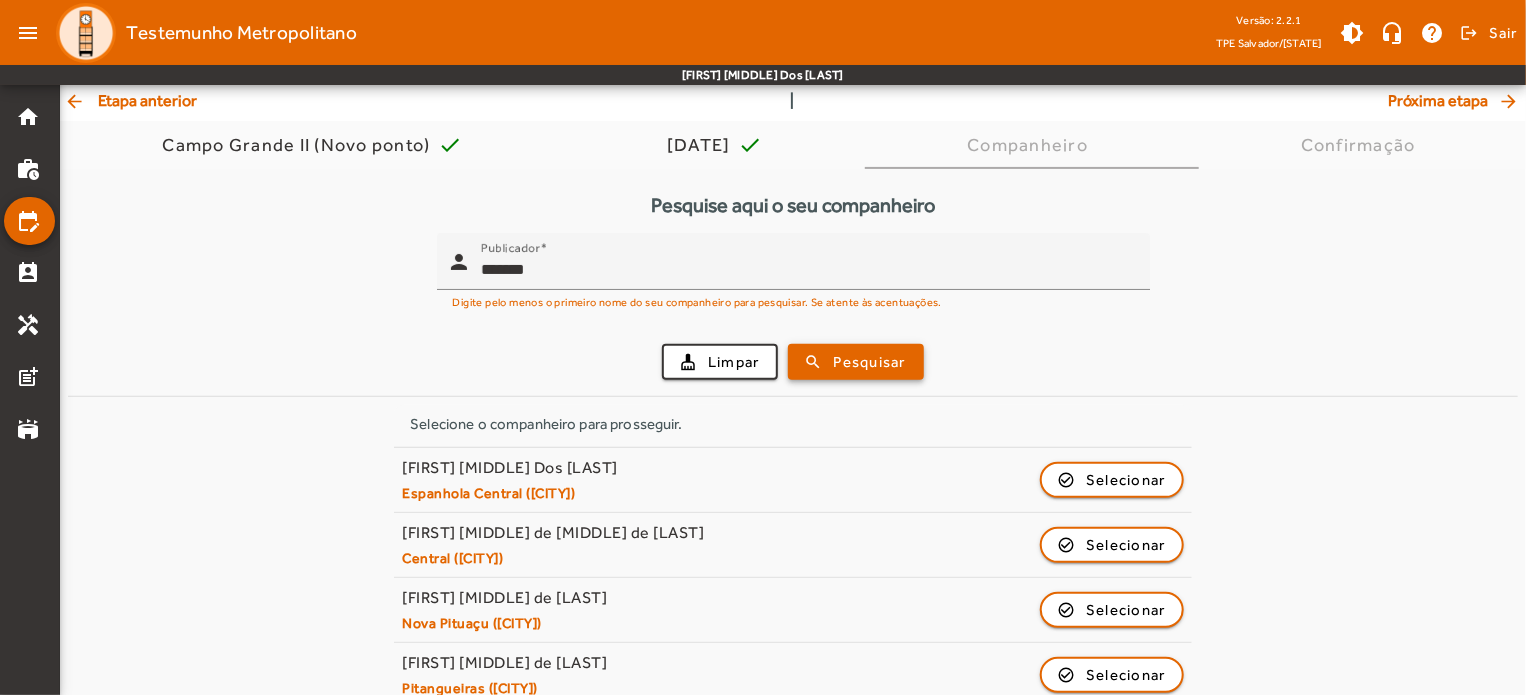 scroll, scrollTop: 172, scrollLeft: 0, axis: vertical 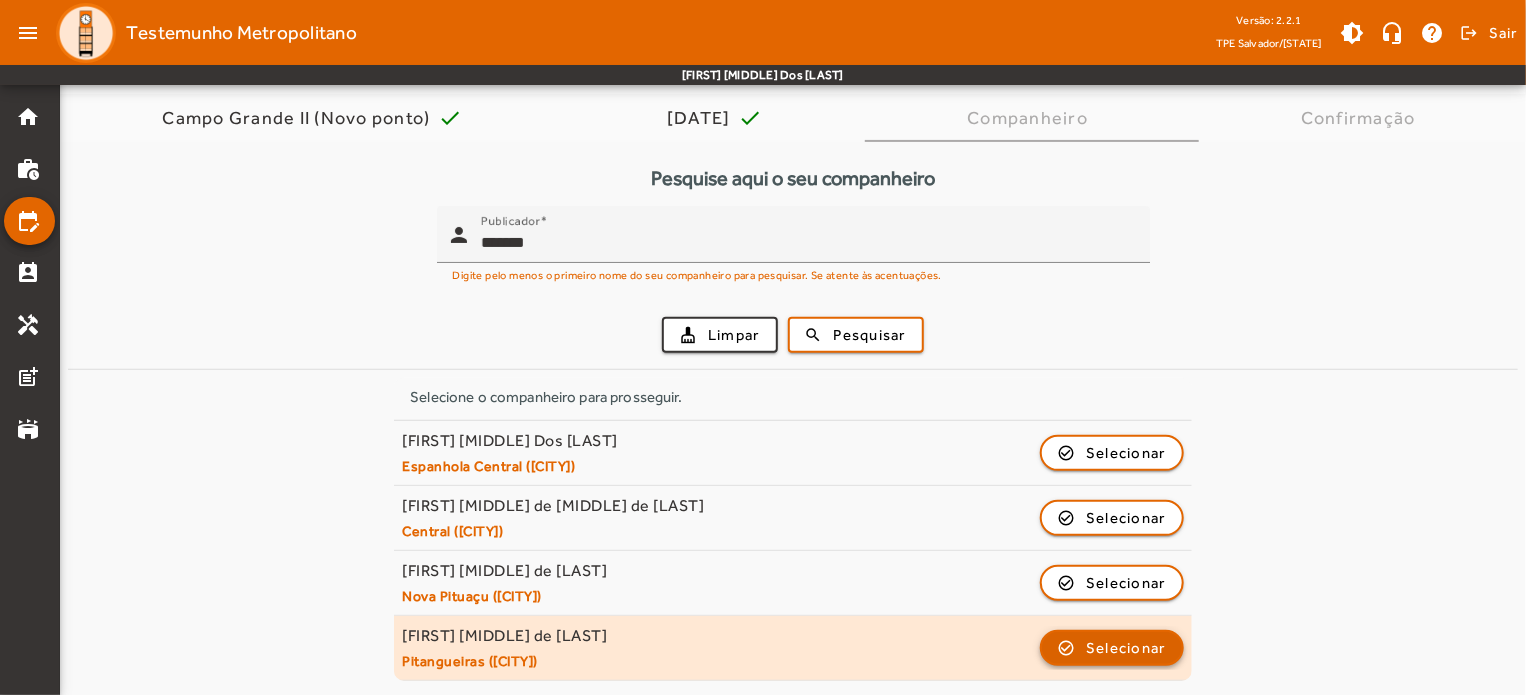 click on "Selecionar" 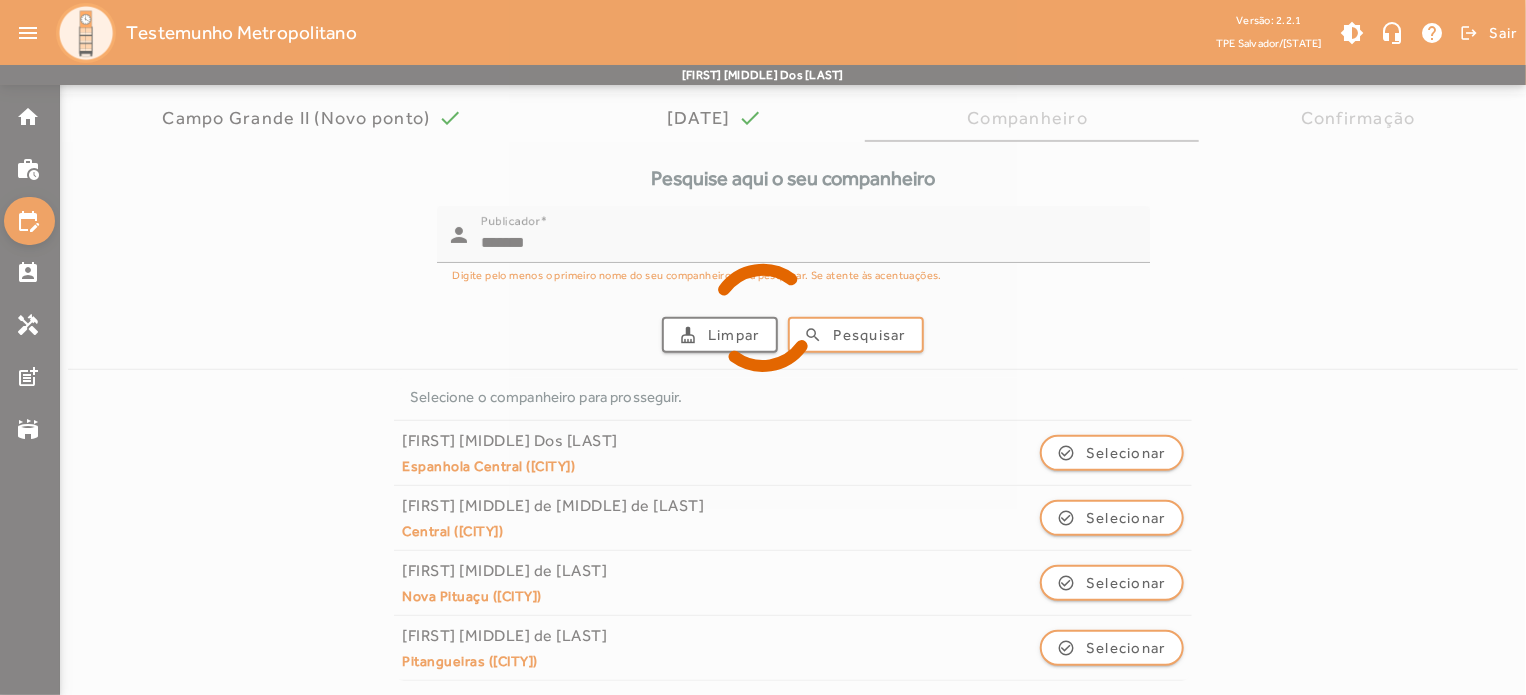 scroll, scrollTop: 0, scrollLeft: 0, axis: both 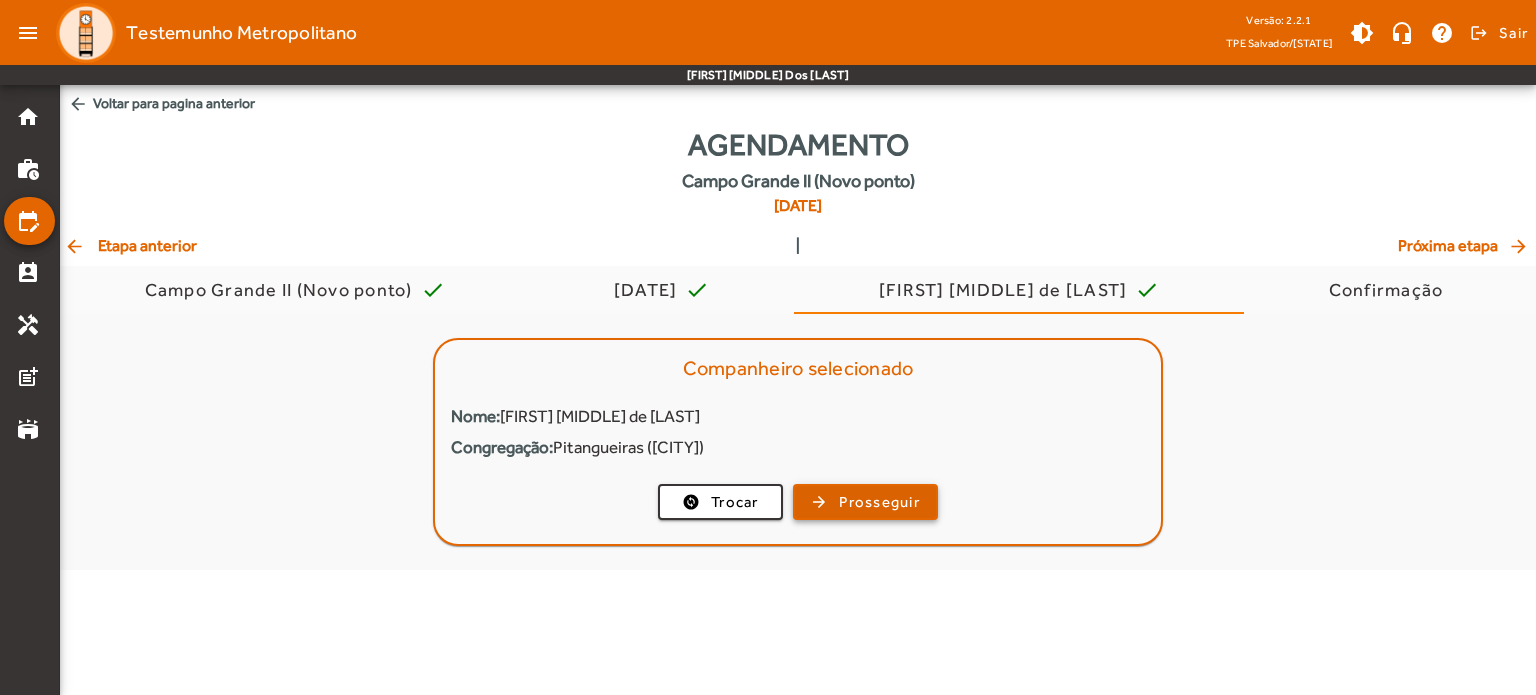 click 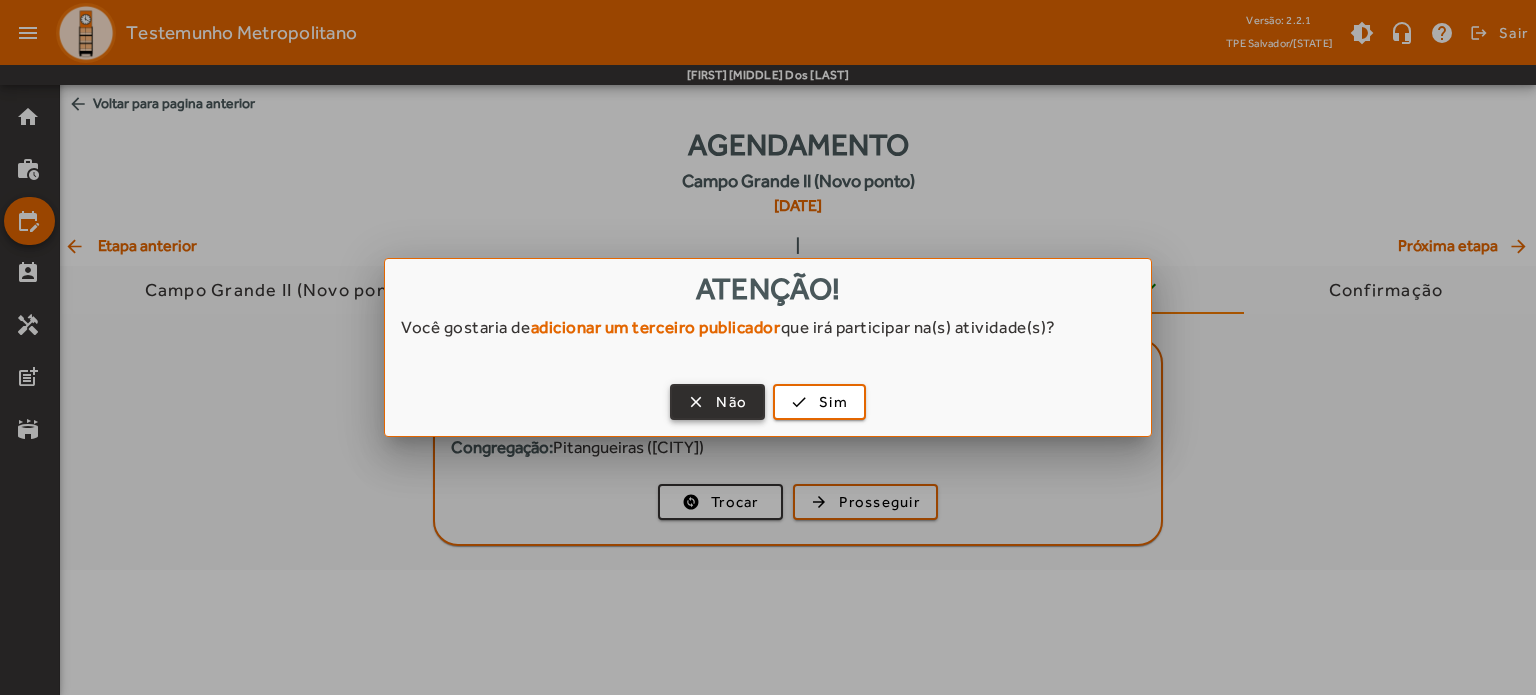 click on "Não" at bounding box center [731, 402] 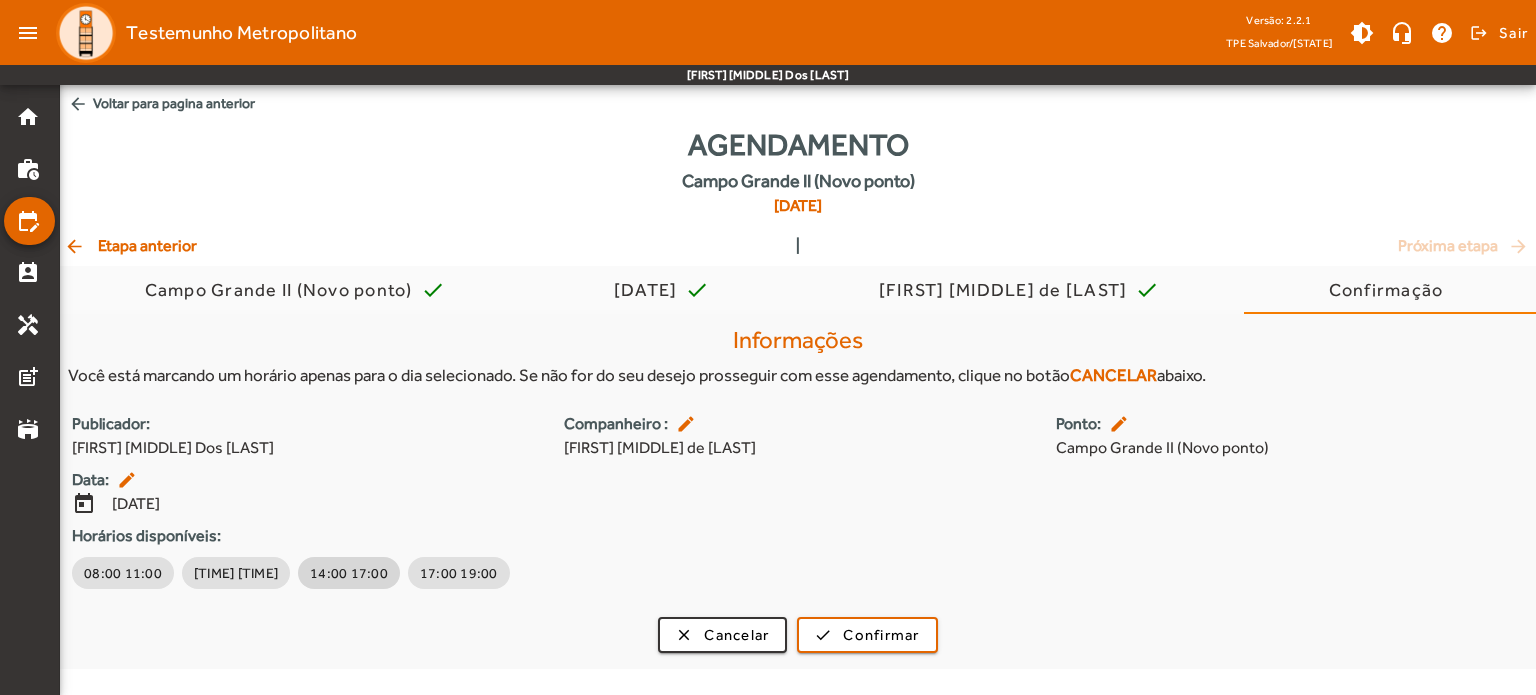 click on "14:00 17:00" at bounding box center (349, 573) 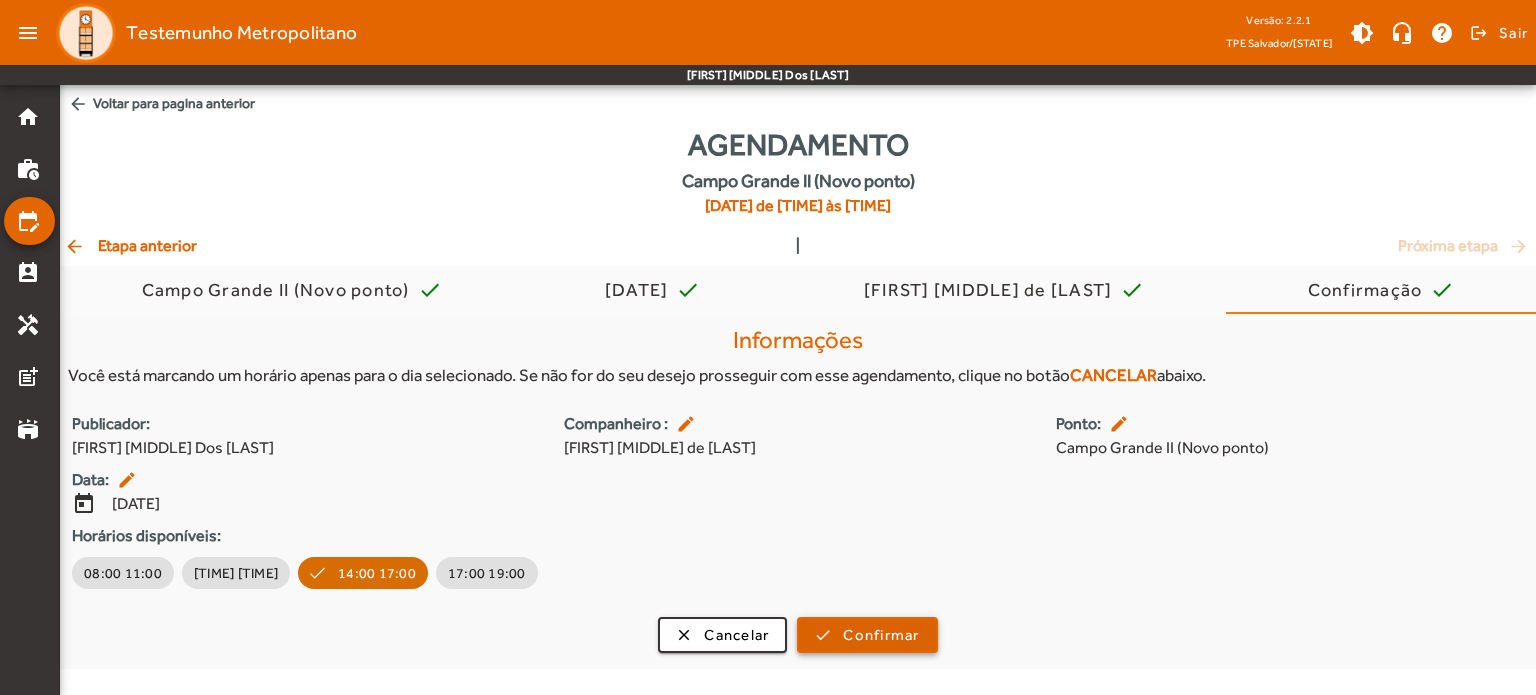 click on "Confirmar" at bounding box center (881, 635) 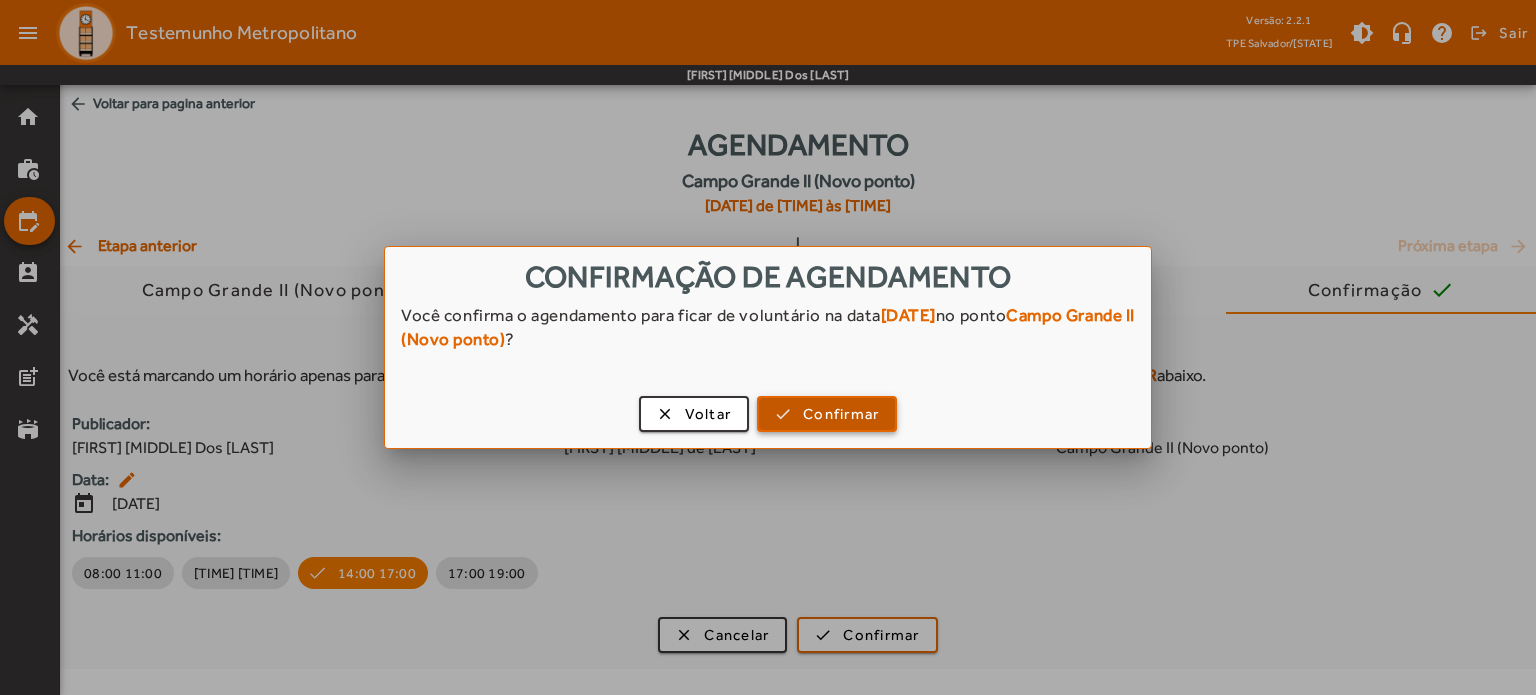 click on "Confirmar" at bounding box center [841, 414] 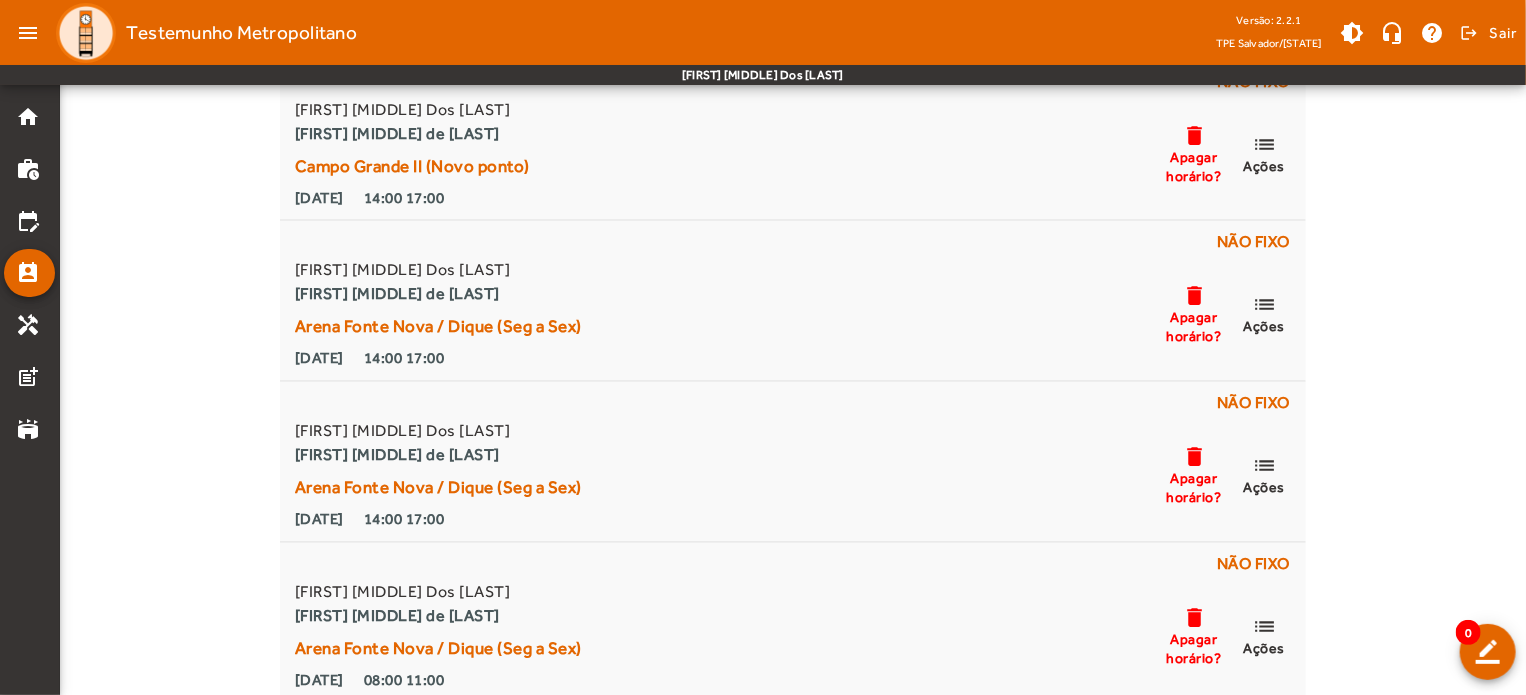 scroll, scrollTop: 1720, scrollLeft: 0, axis: vertical 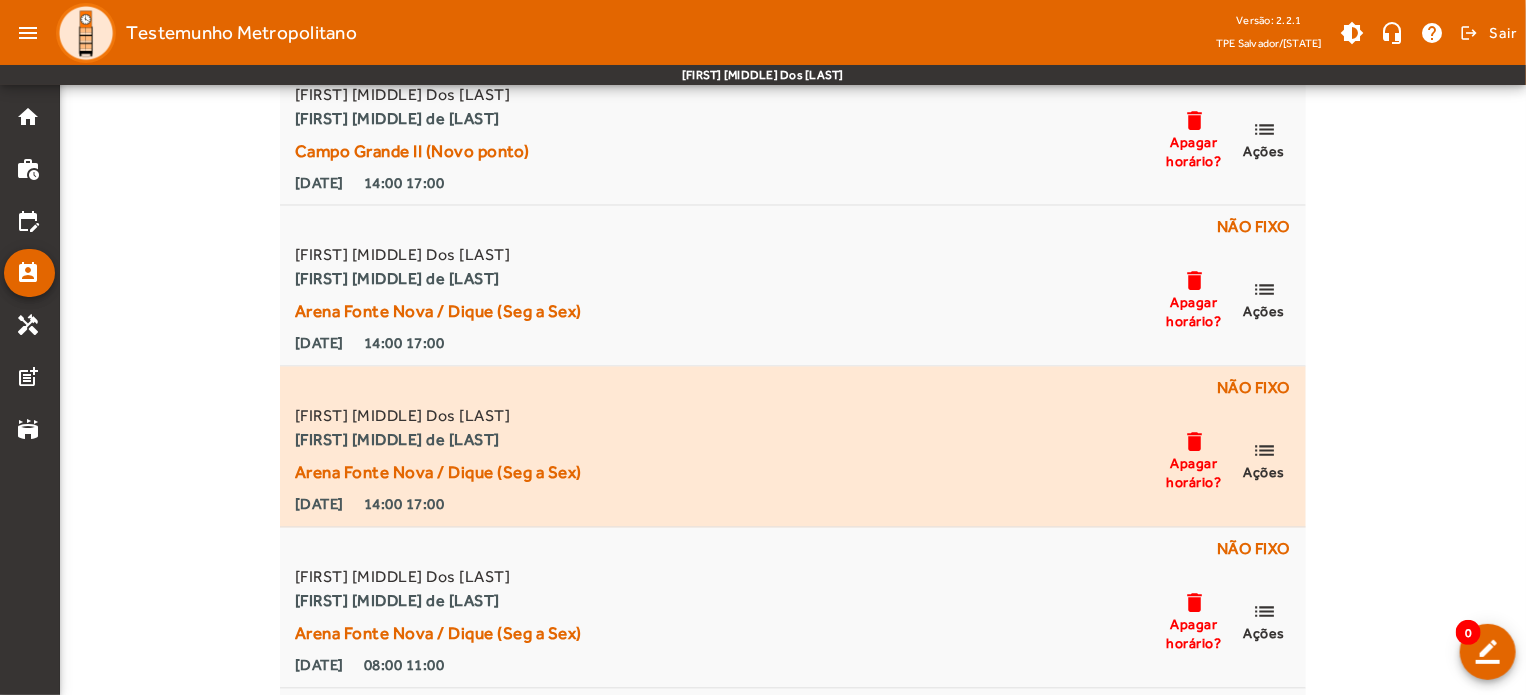 click on "list" 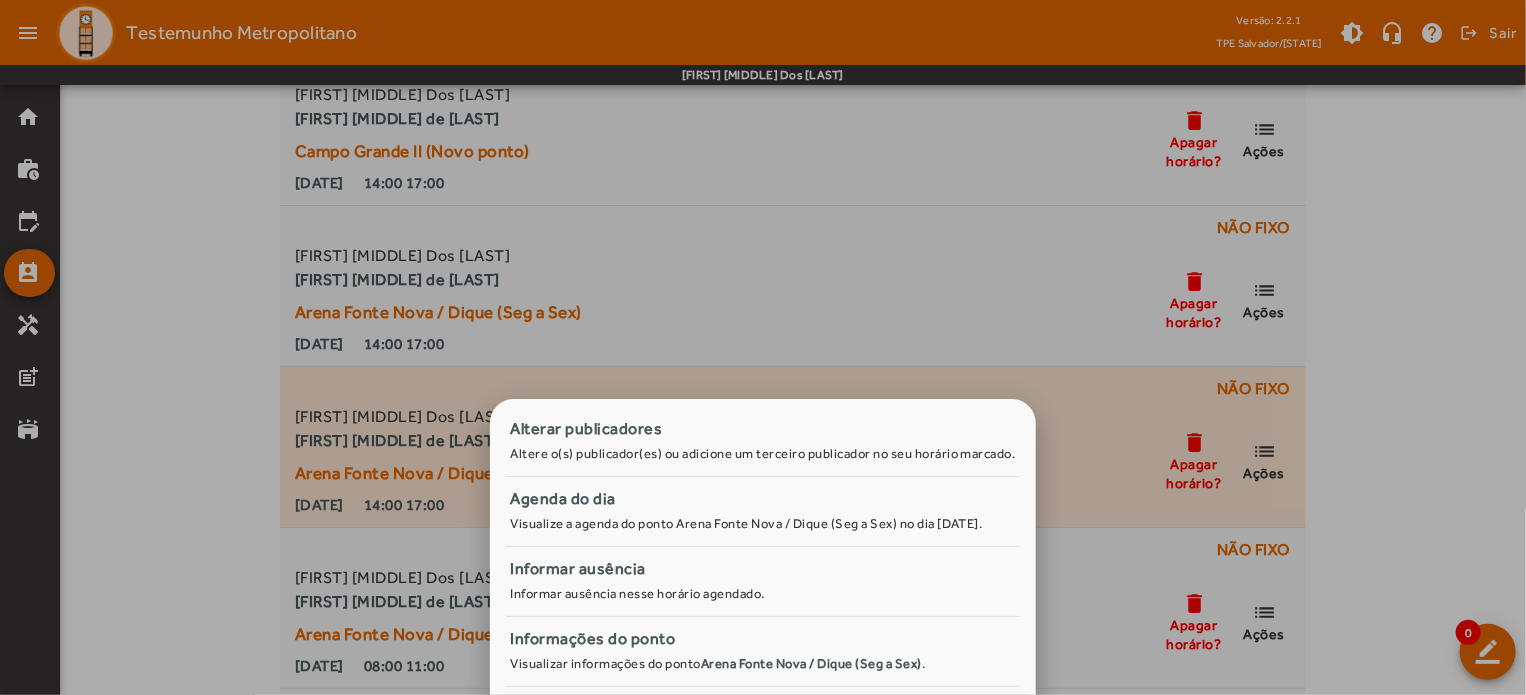 scroll, scrollTop: 0, scrollLeft: 0, axis: both 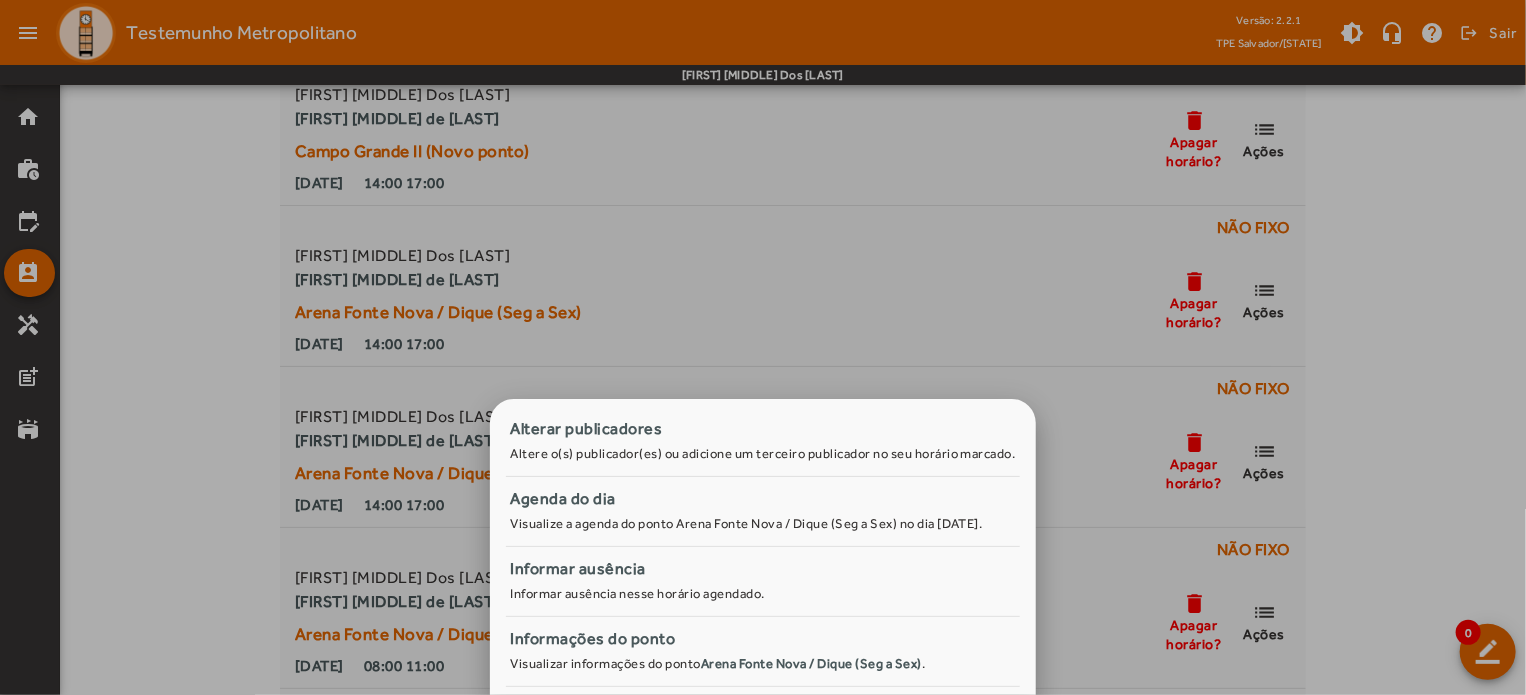 click at bounding box center (763, 347) 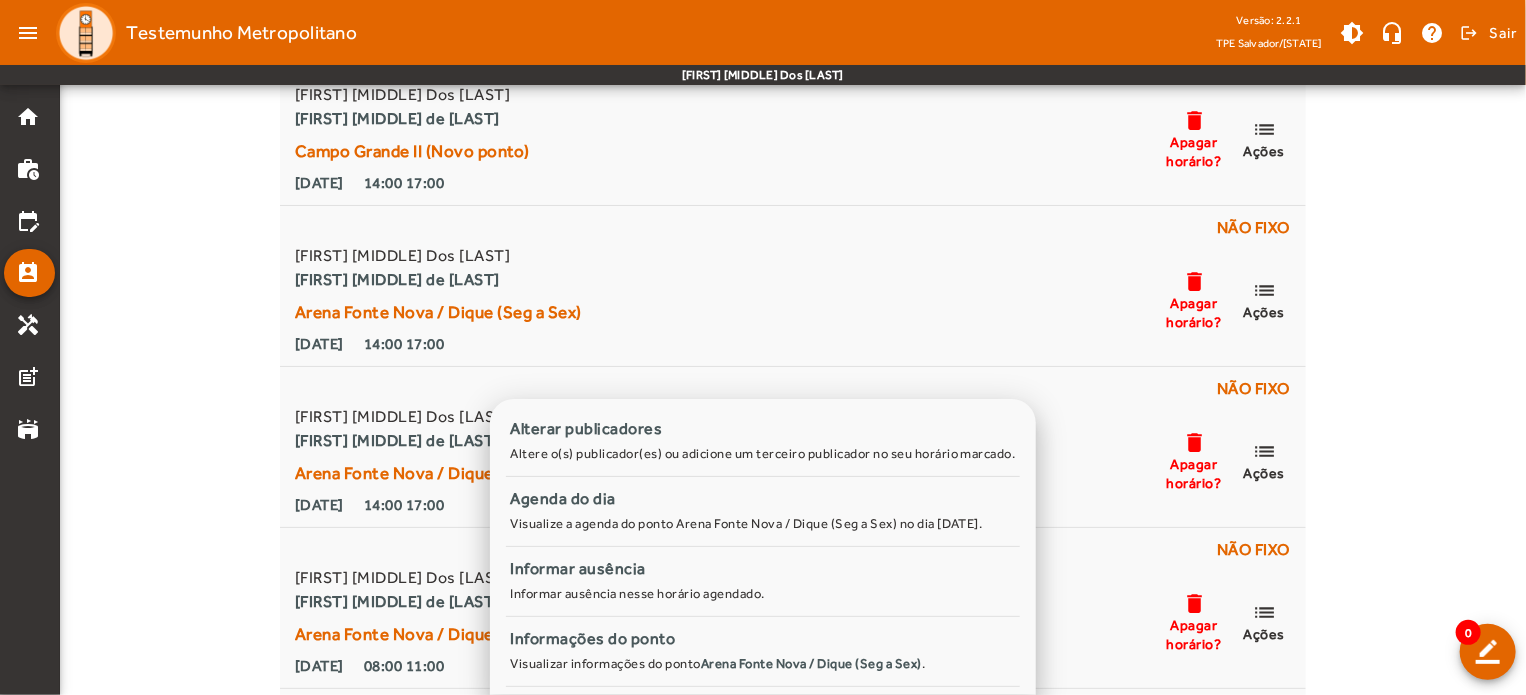 scroll, scrollTop: 1720, scrollLeft: 0, axis: vertical 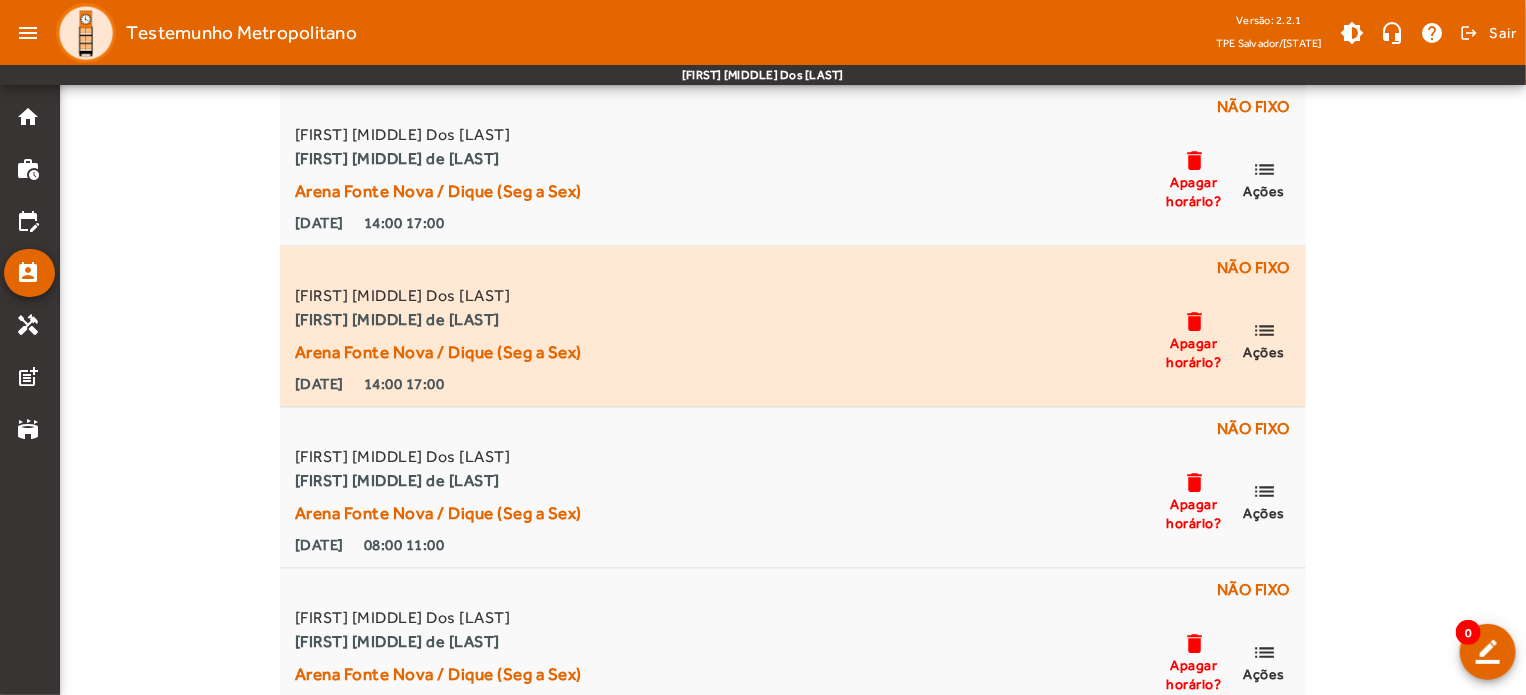 click on "Apagar horário?" 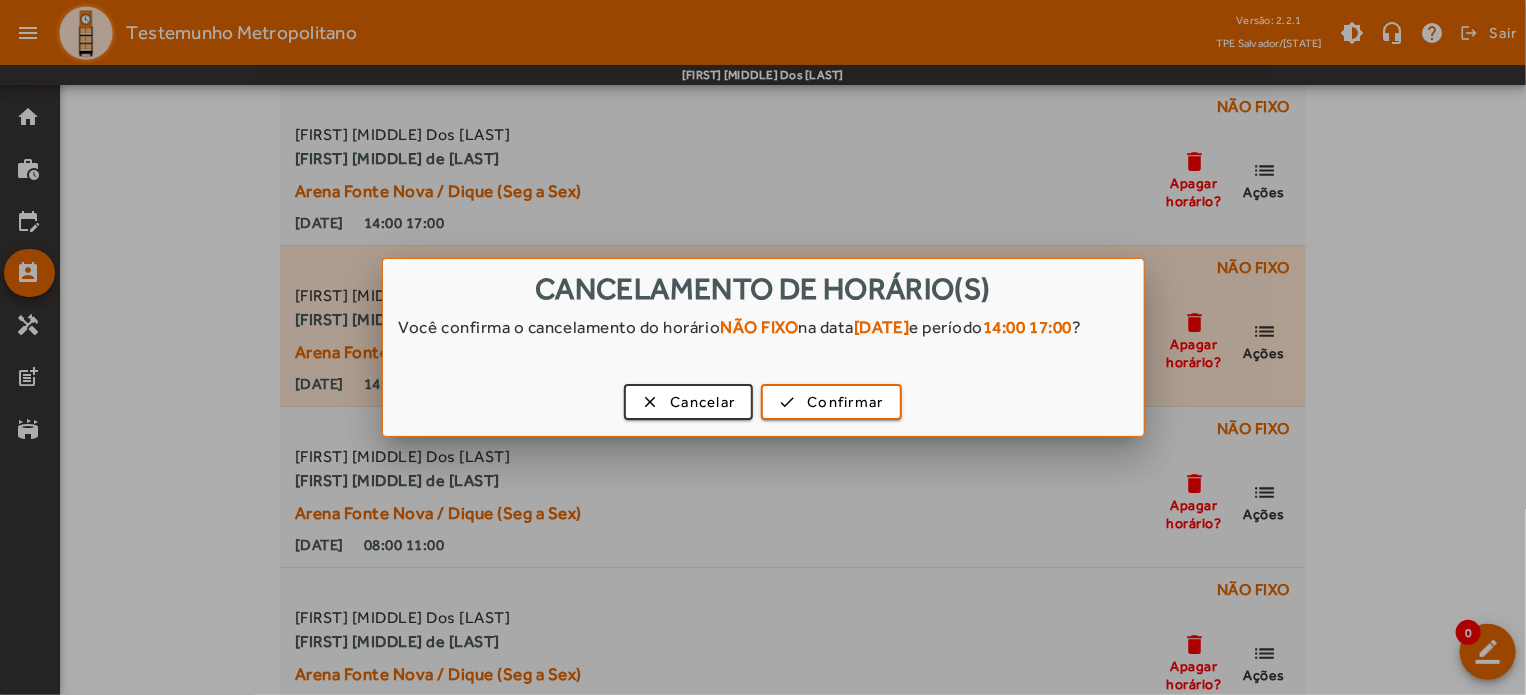 scroll, scrollTop: 0, scrollLeft: 0, axis: both 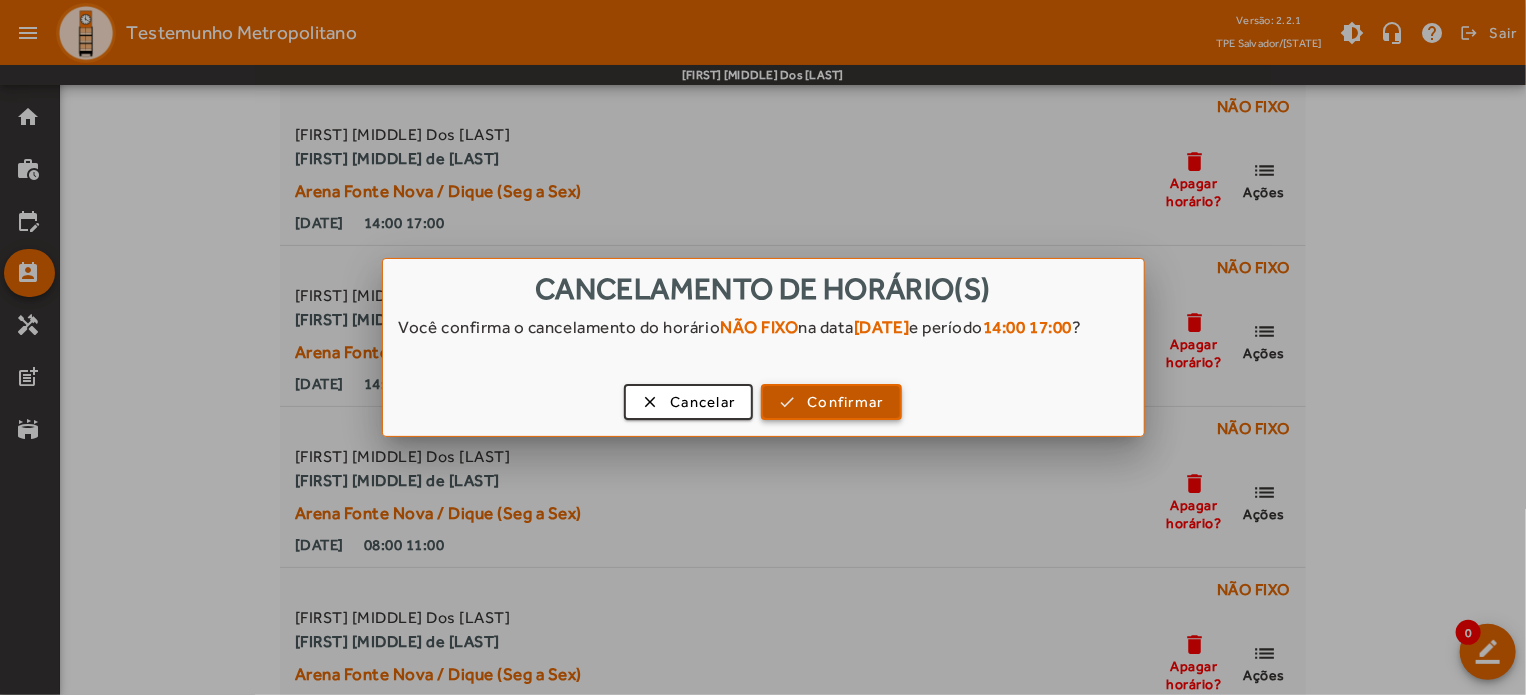 click on "Confirmar" at bounding box center [845, 402] 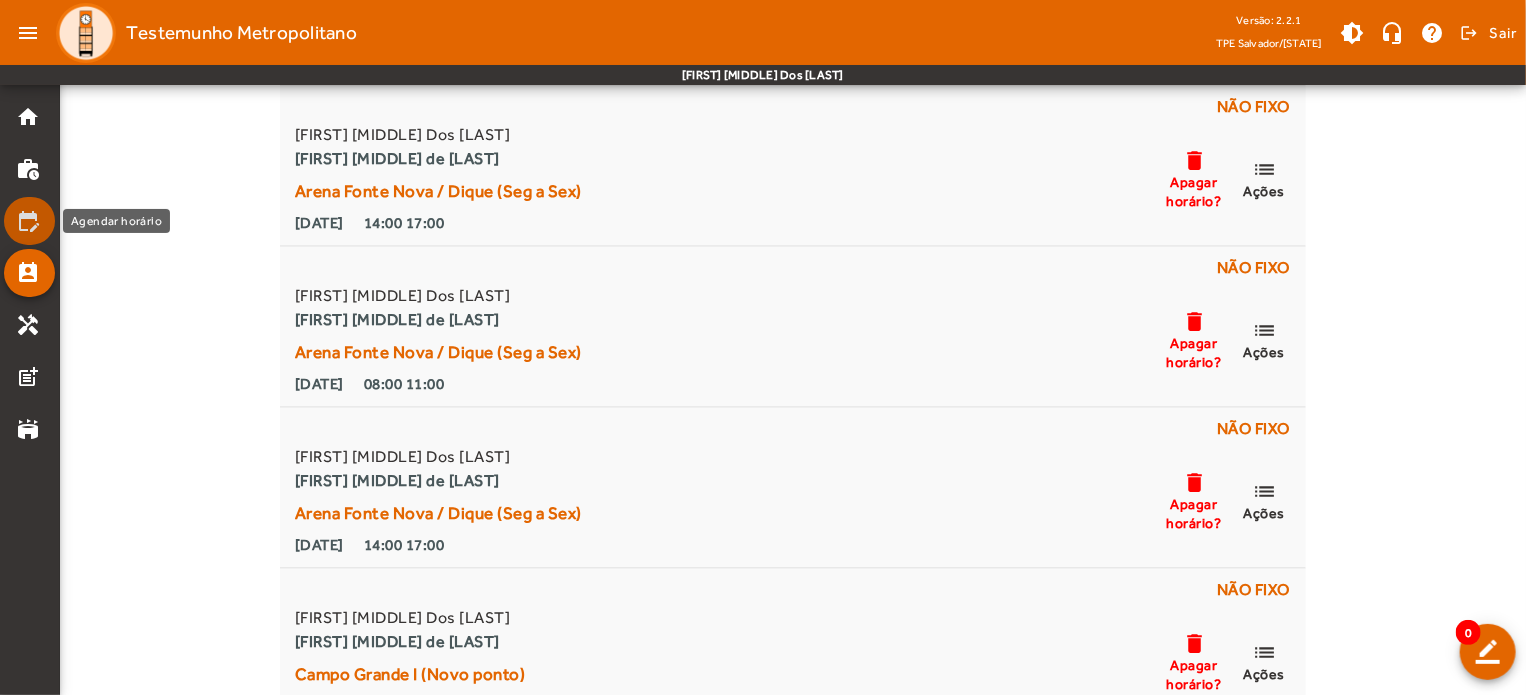 click on "edit_calendar" 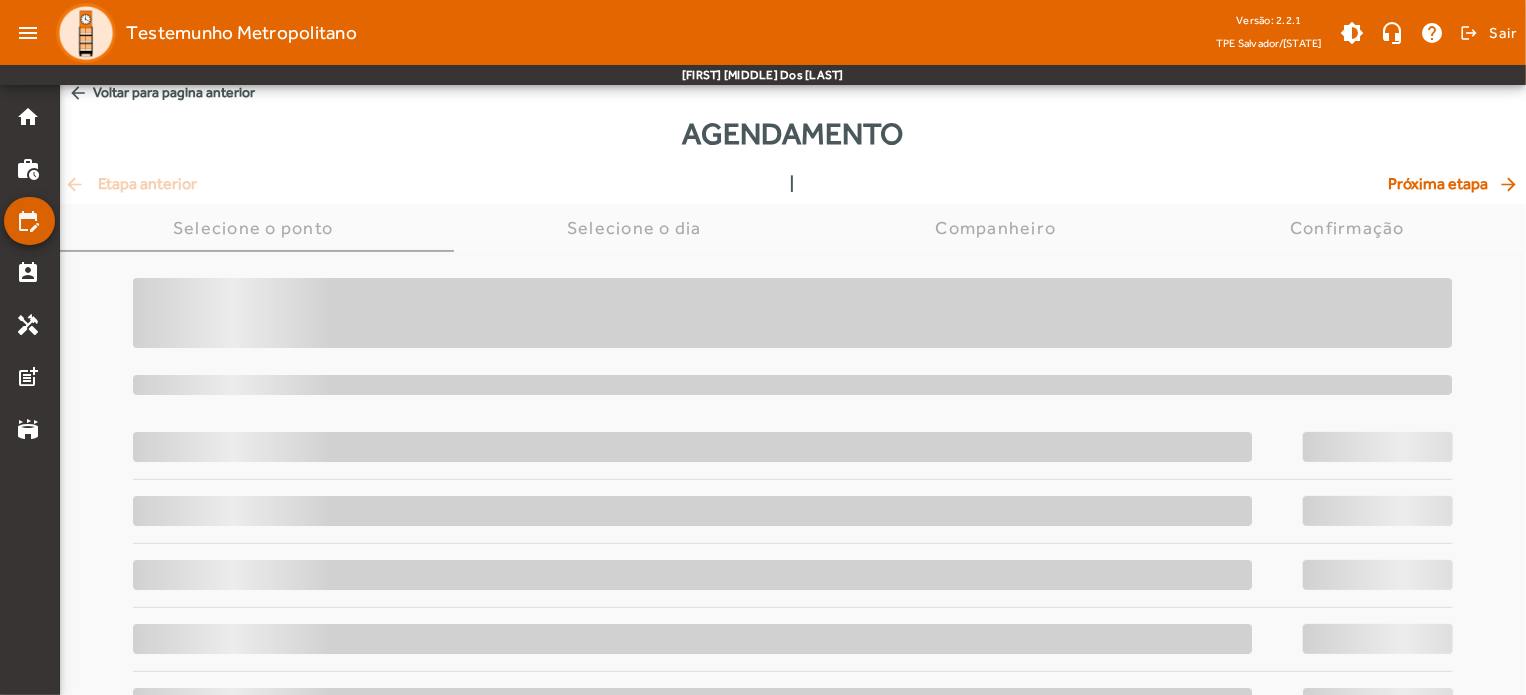 scroll, scrollTop: 0, scrollLeft: 0, axis: both 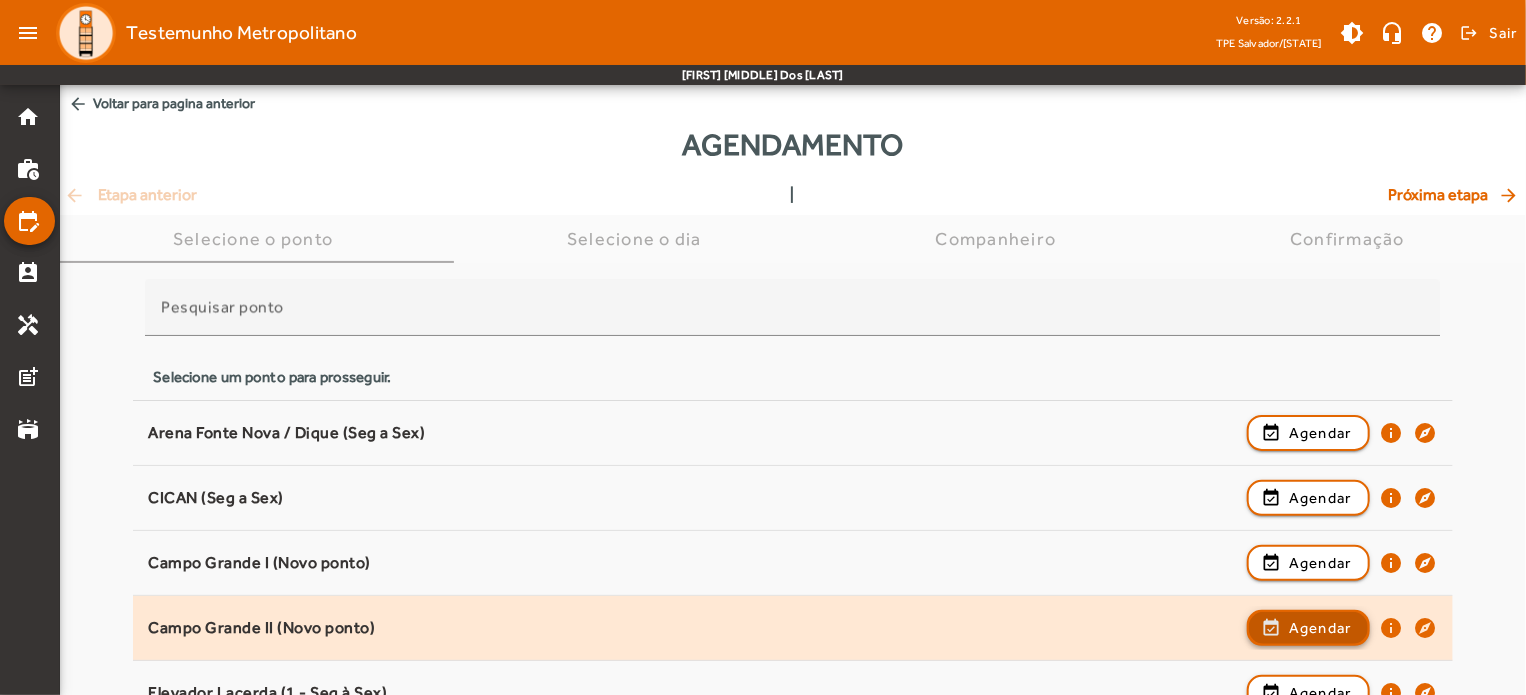 click on "Agendar" 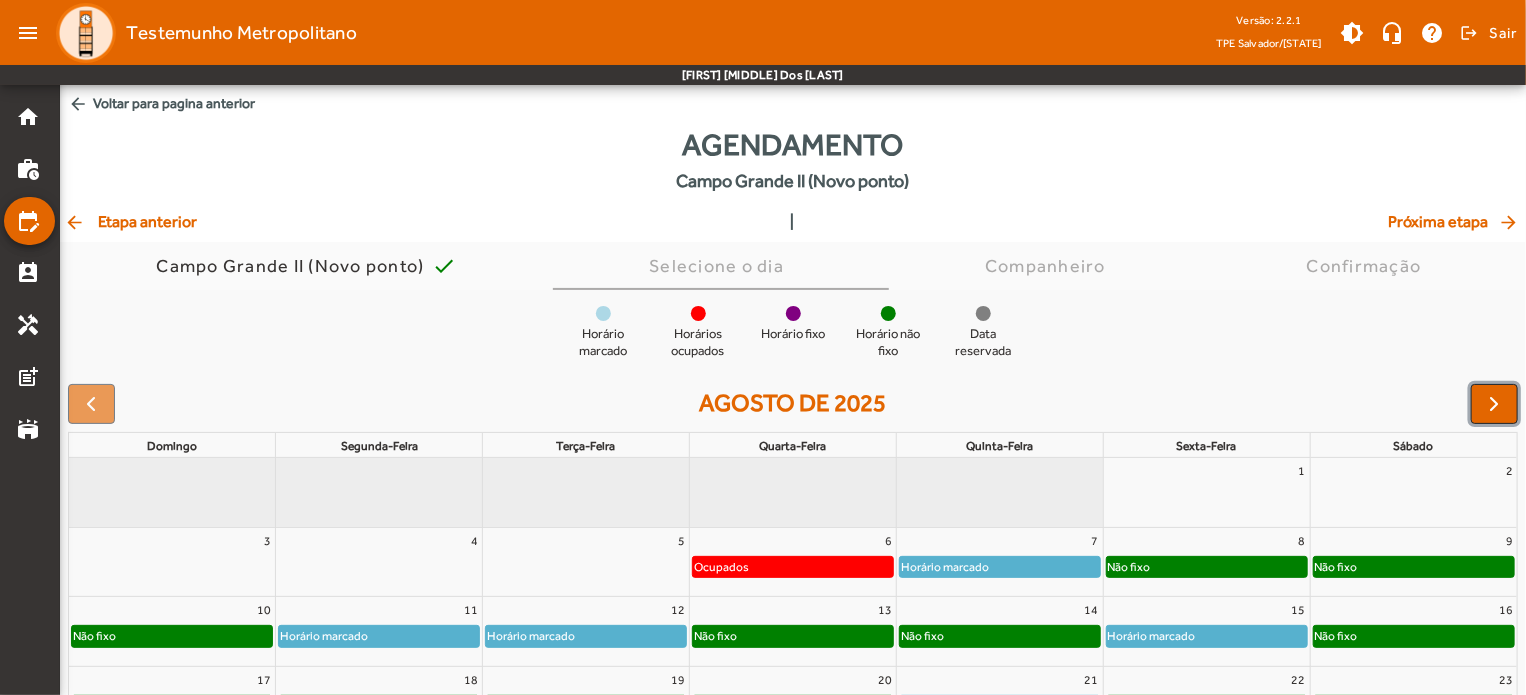 click at bounding box center (1495, 404) 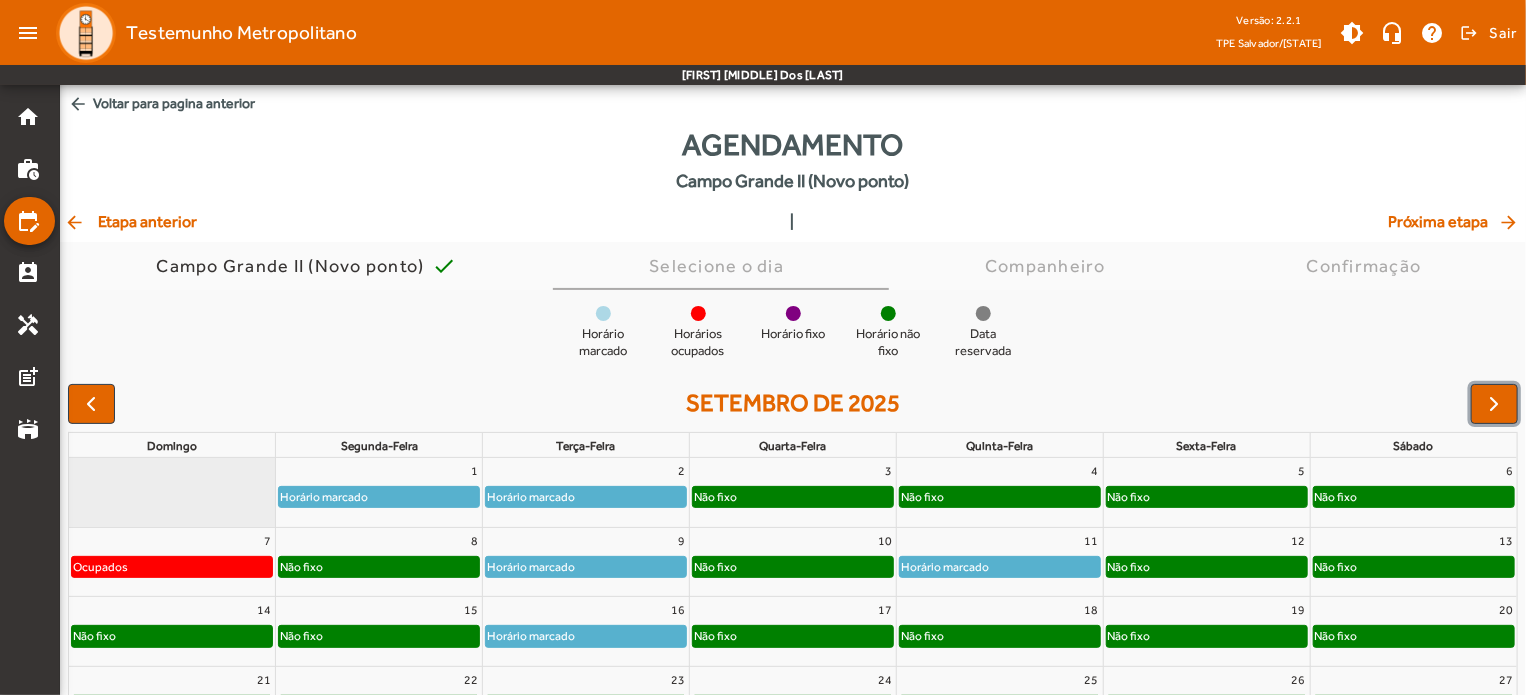 click on "Não fixo" 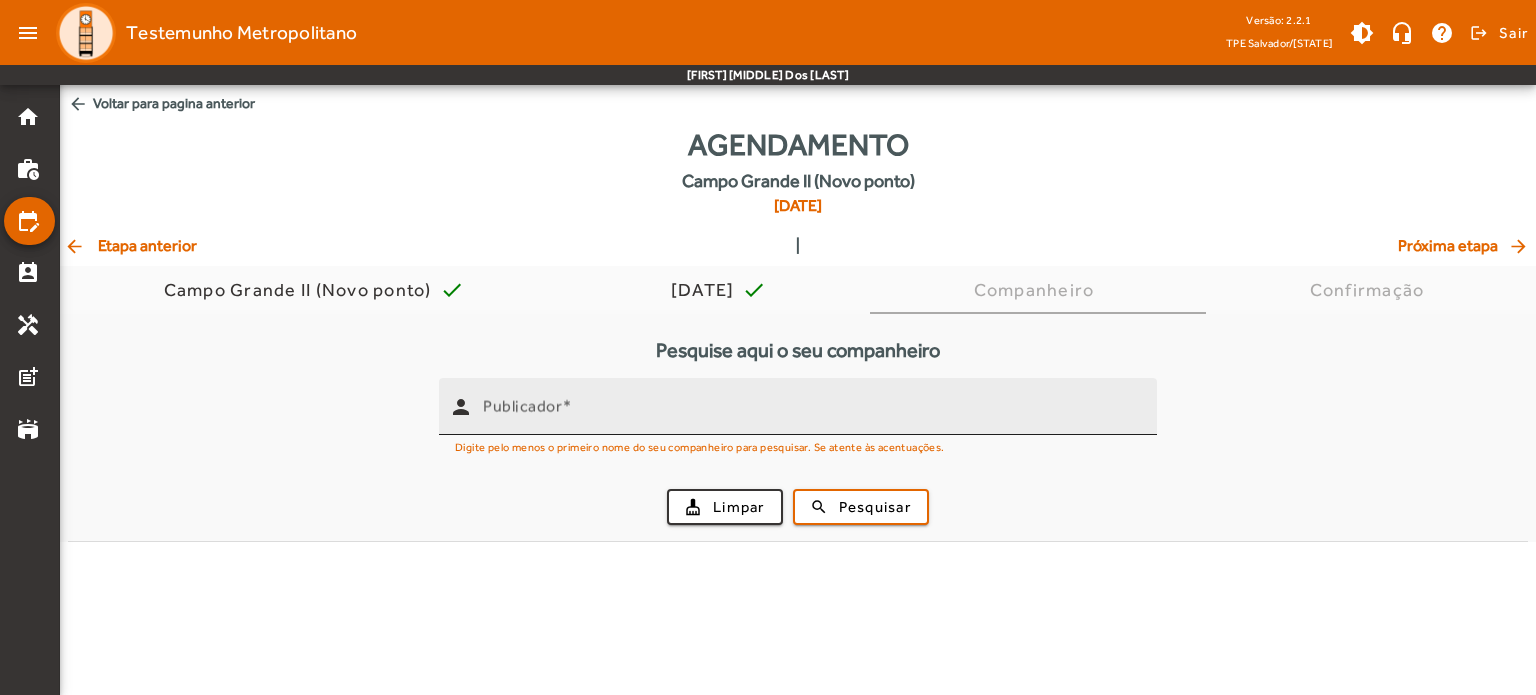 click on "Publicador" at bounding box center [812, 415] 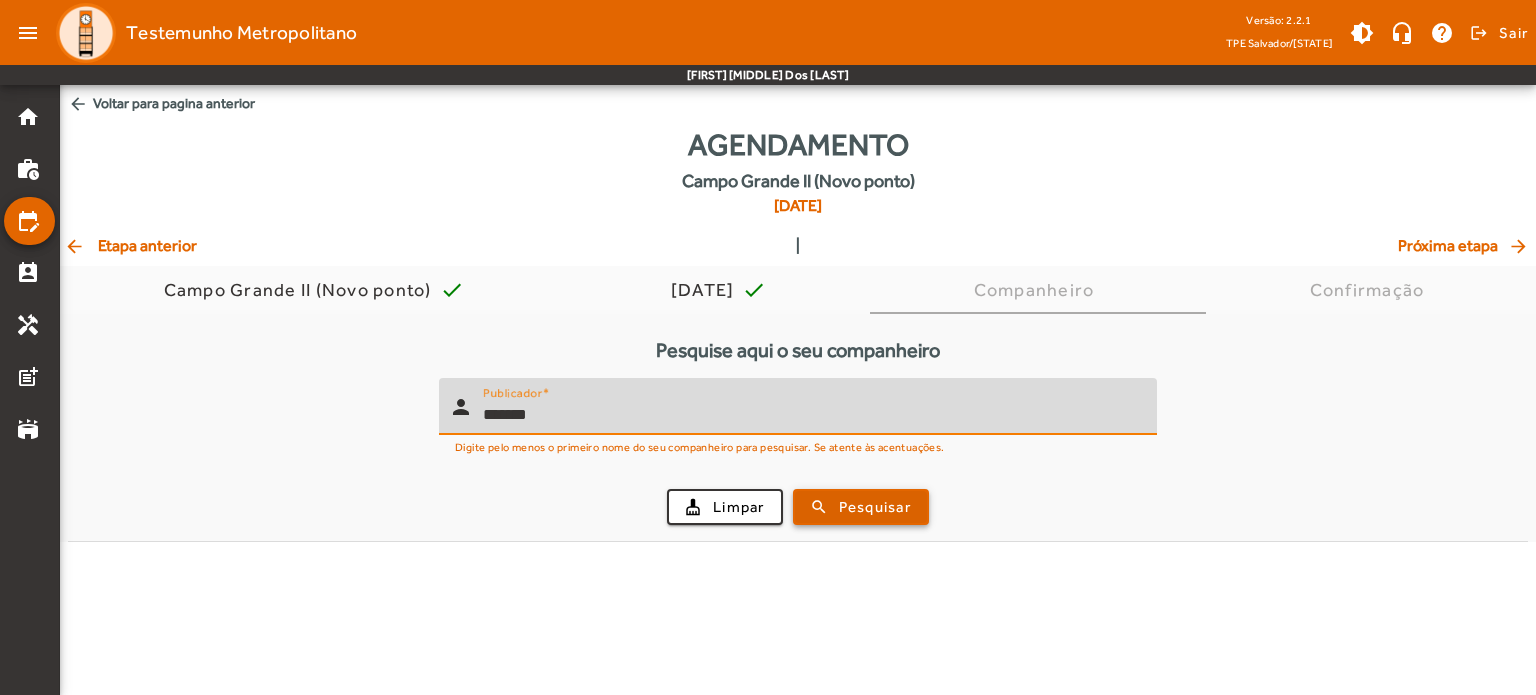 type on "*******" 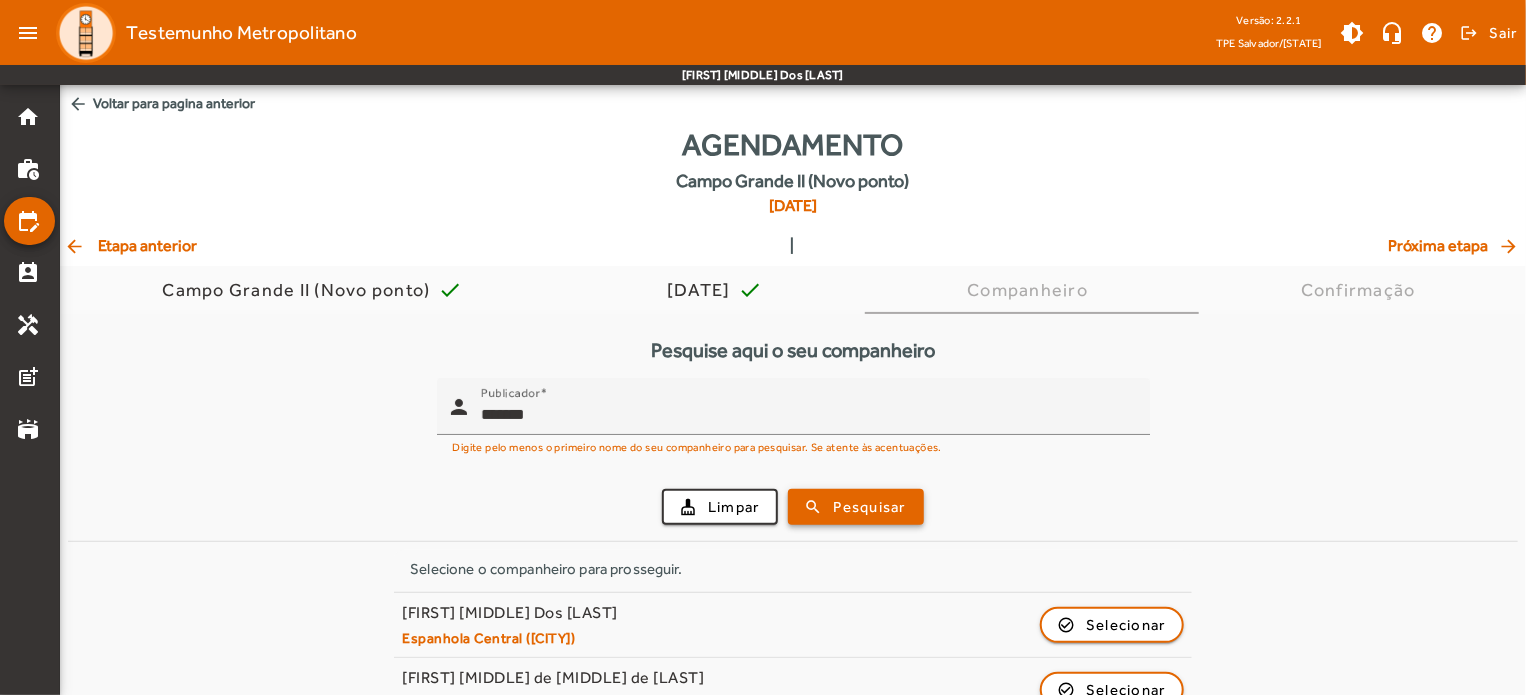 scroll, scrollTop: 172, scrollLeft: 0, axis: vertical 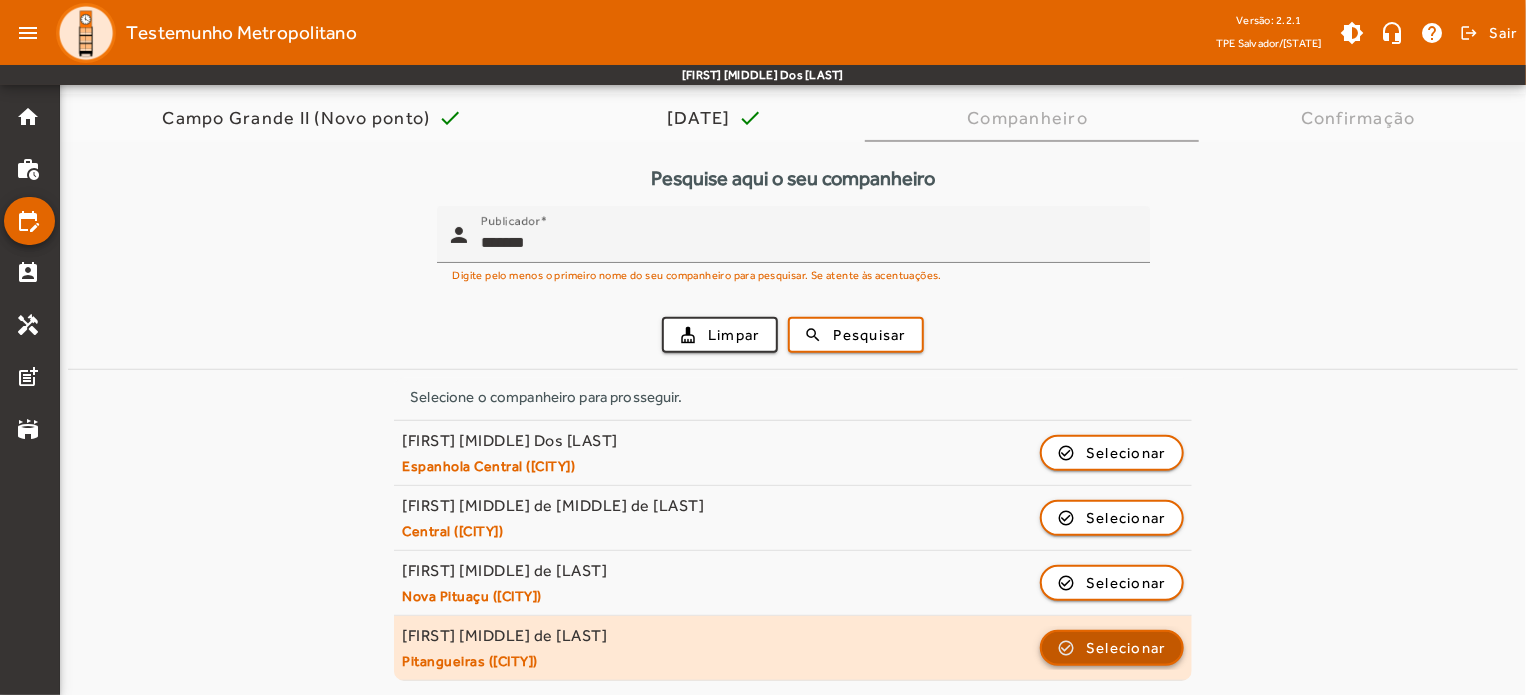 click on "Selecionar" 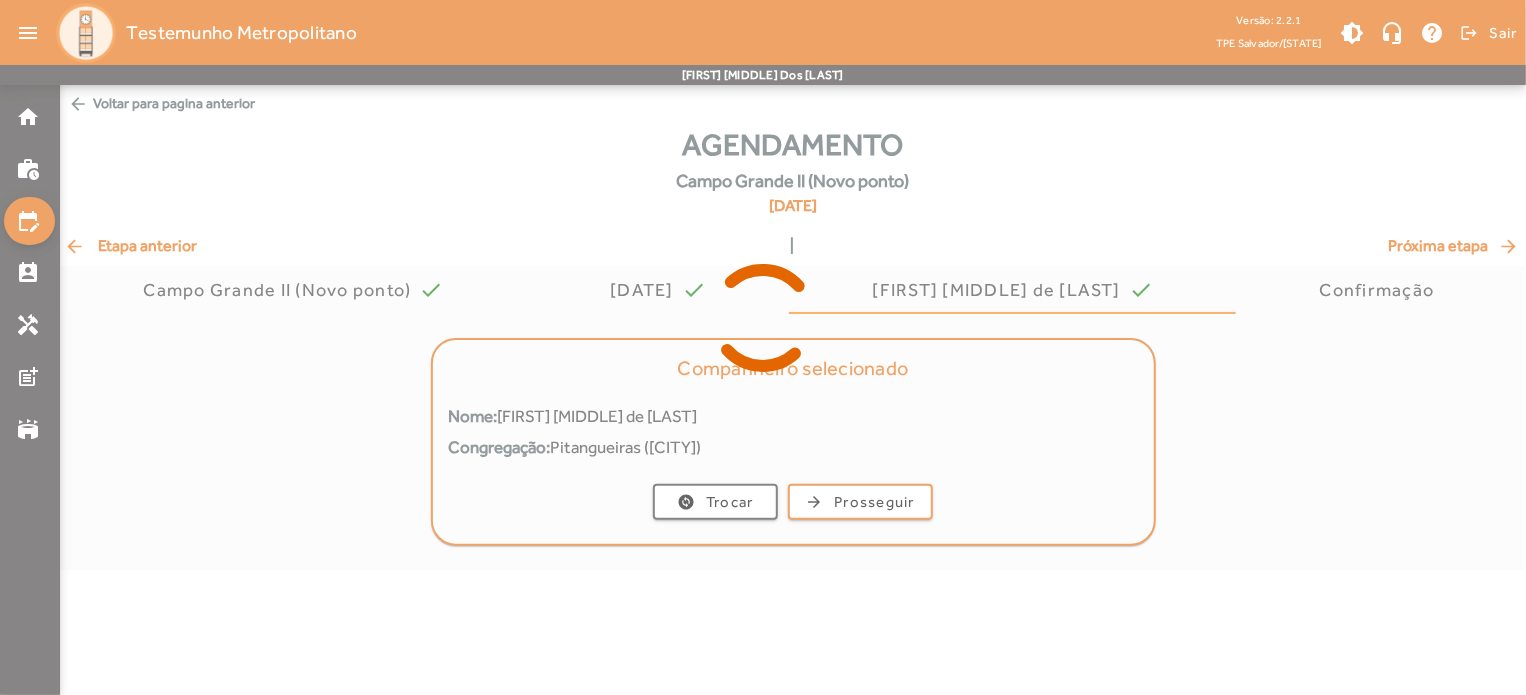 scroll, scrollTop: 0, scrollLeft: 0, axis: both 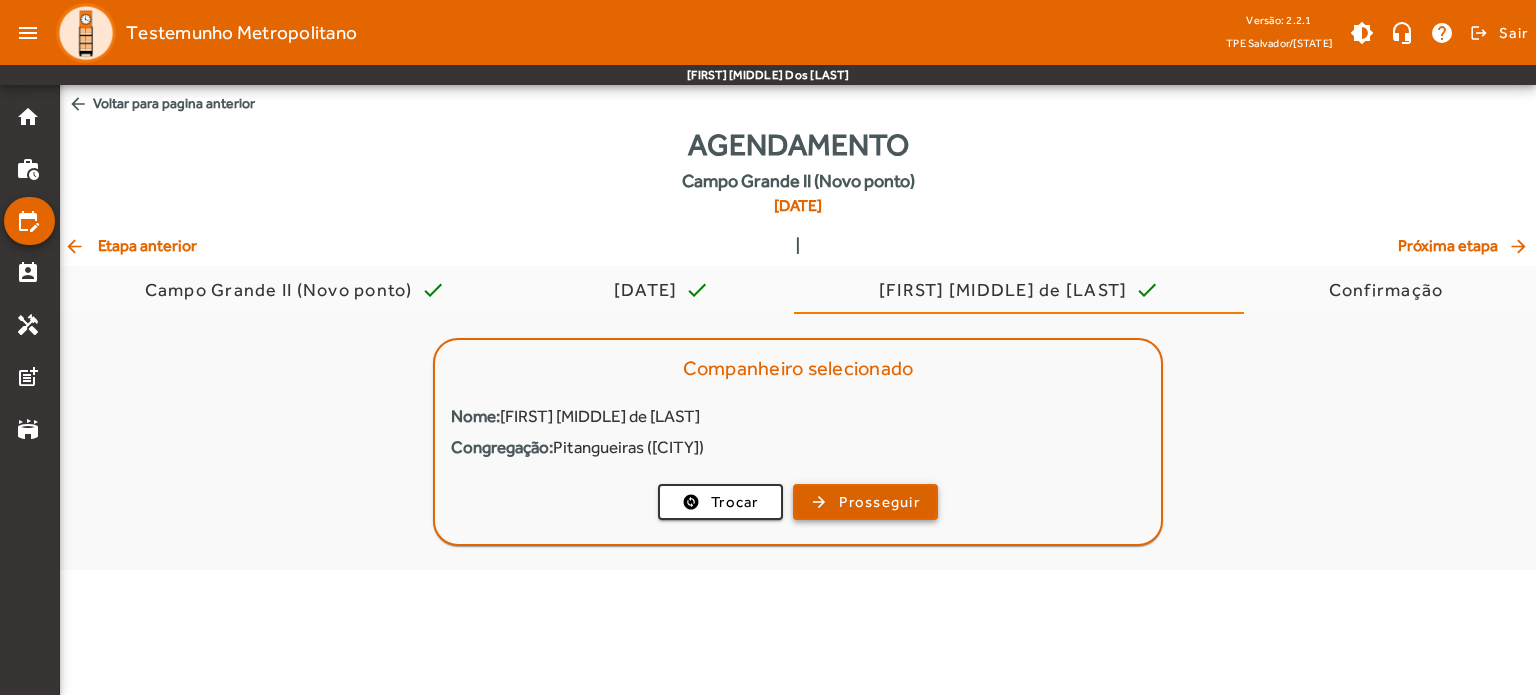 click on "Prosseguir" 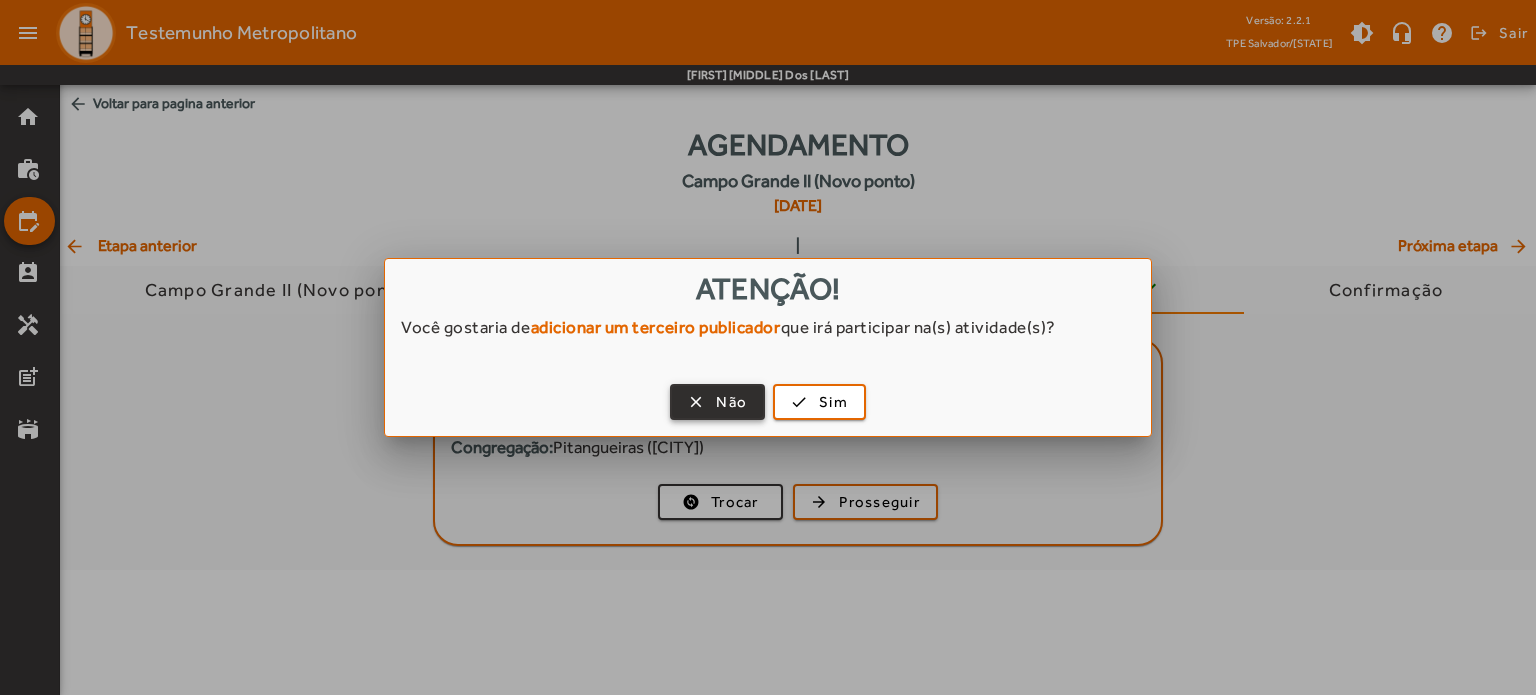 click on "Não" at bounding box center [731, 402] 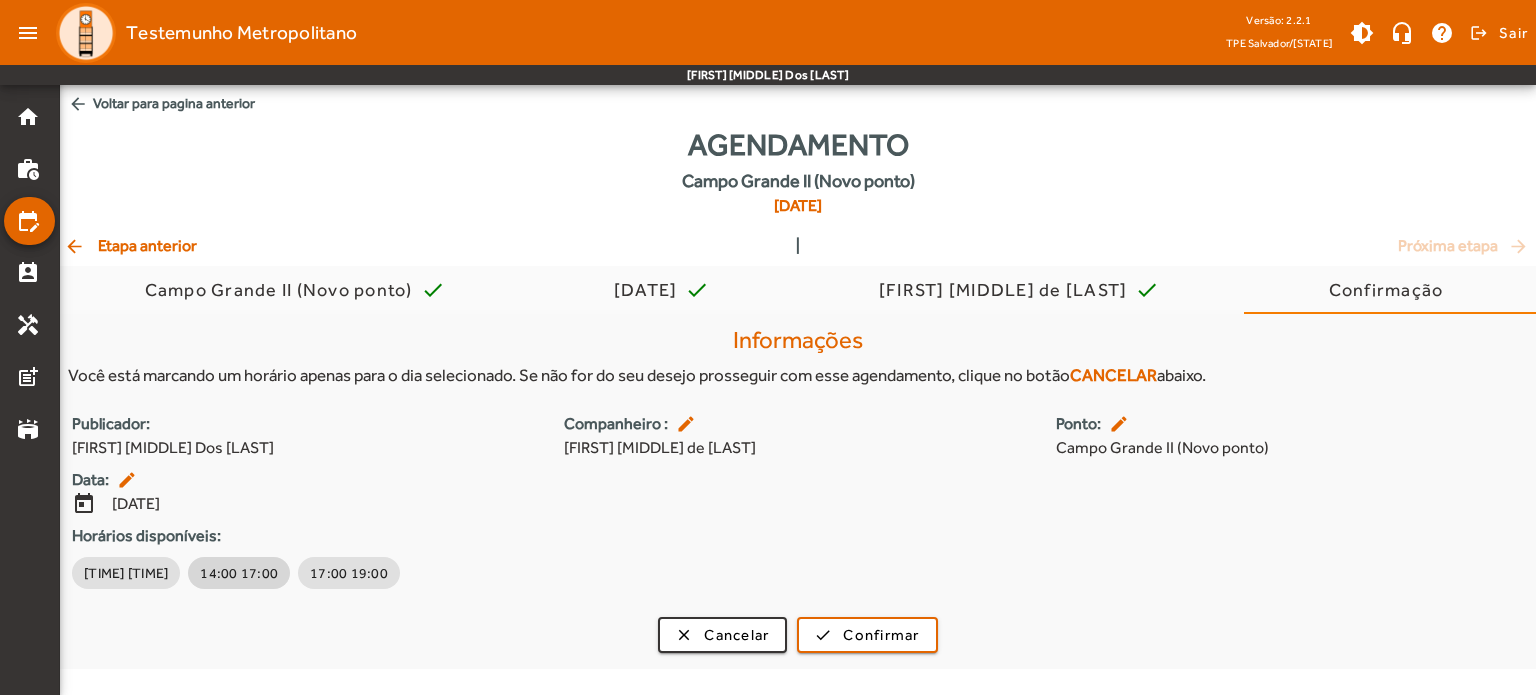 click on "14:00 17:00" at bounding box center (239, 573) 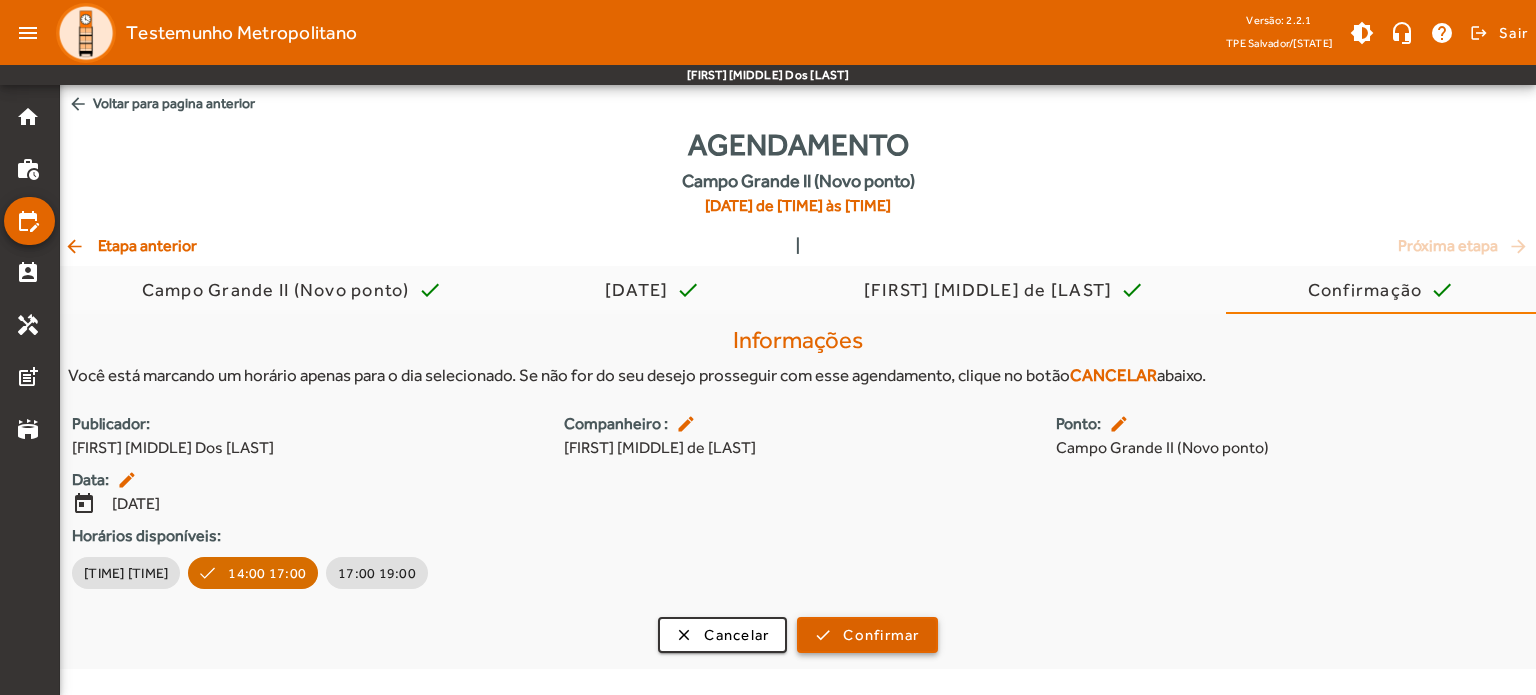 click on "Confirmar" at bounding box center (881, 635) 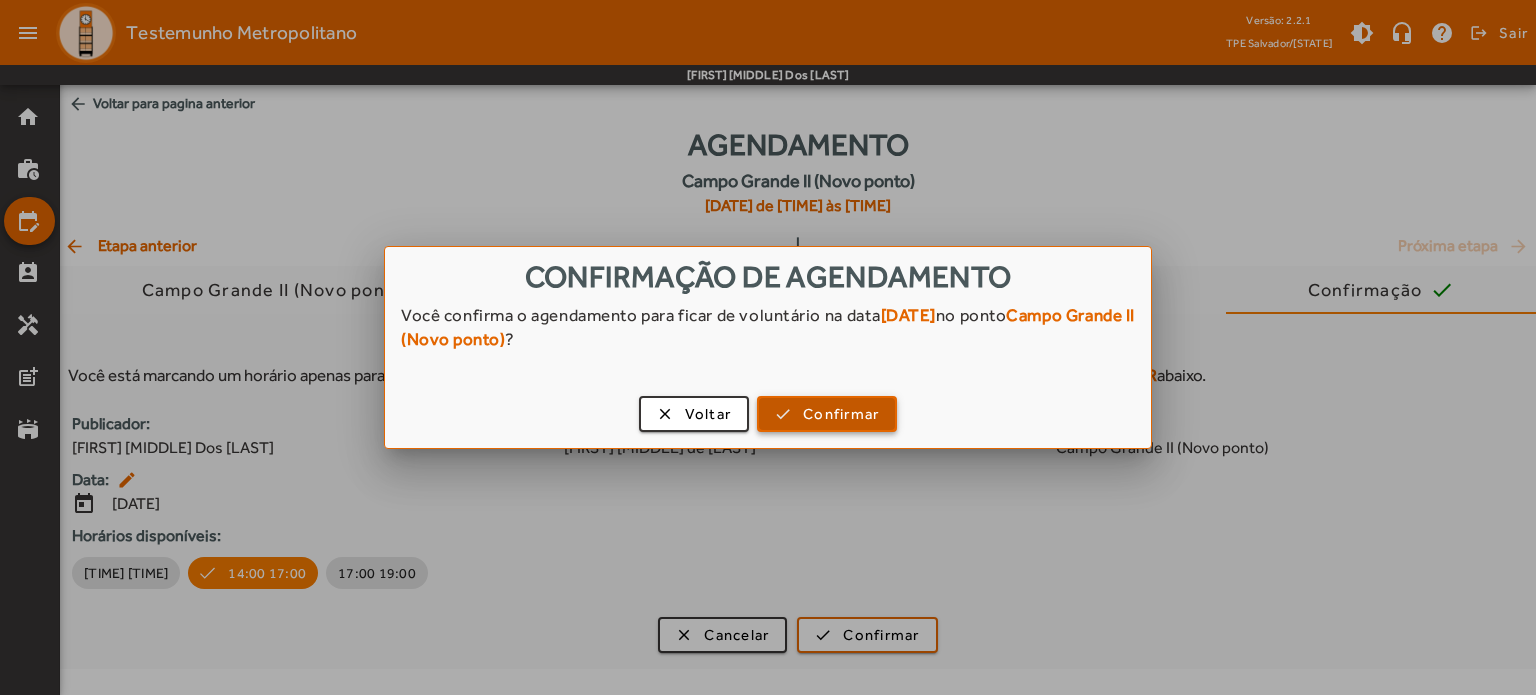 click on "Confirmar" at bounding box center (841, 414) 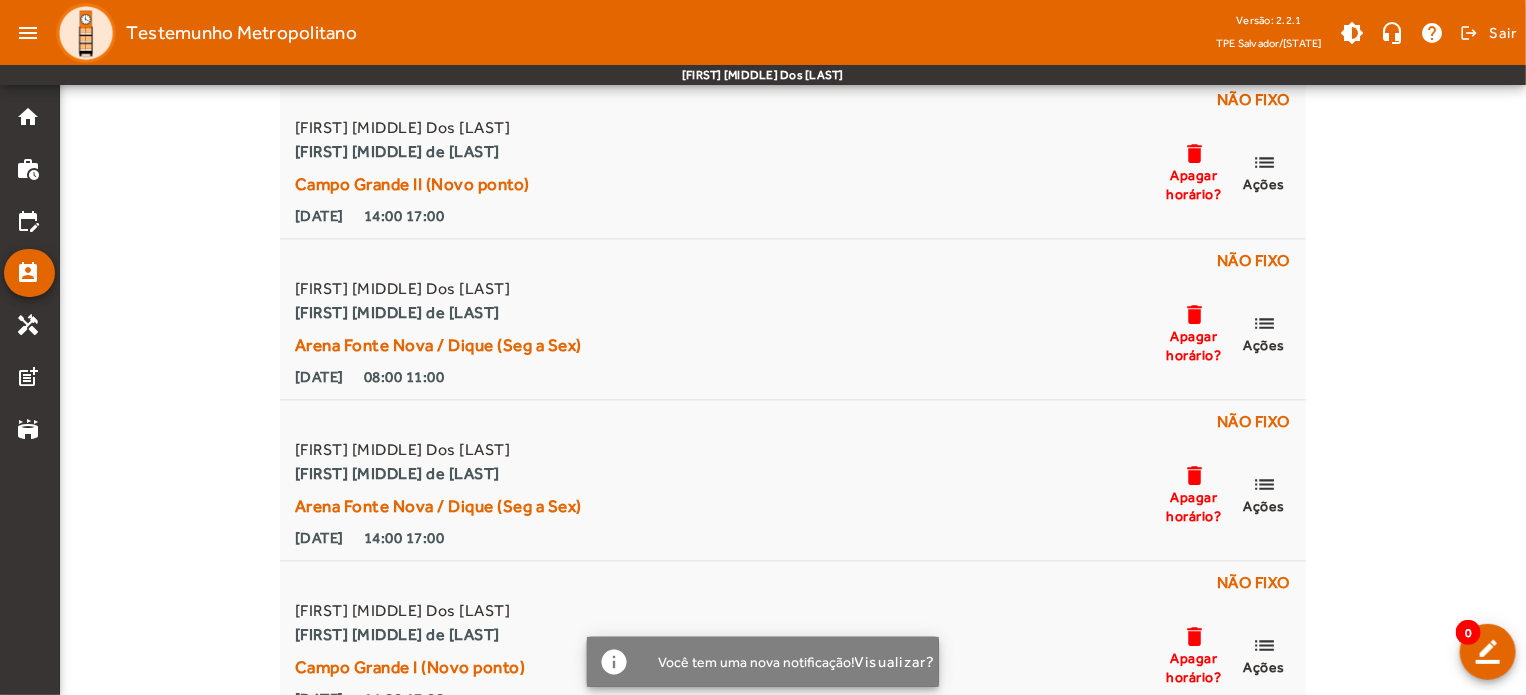scroll, scrollTop: 2015, scrollLeft: 0, axis: vertical 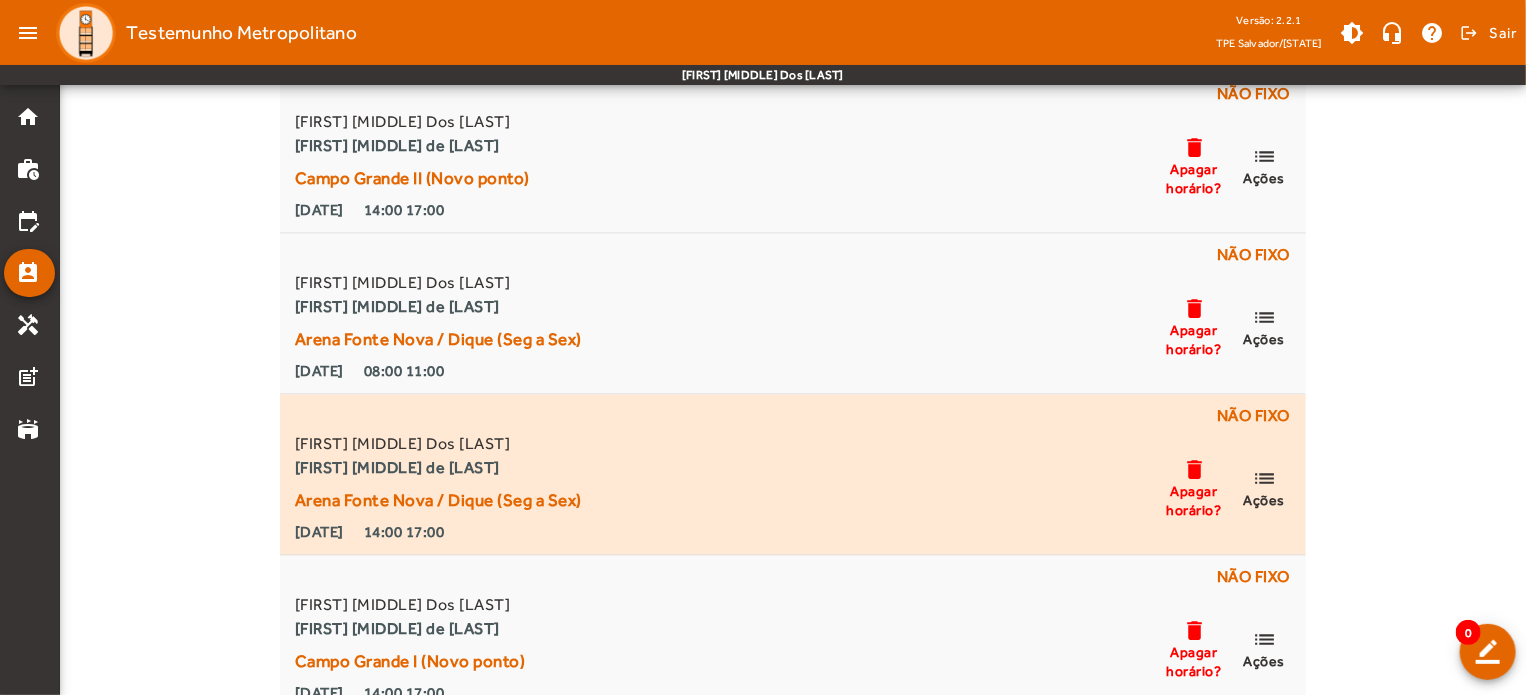 click on "Apagar horário?" 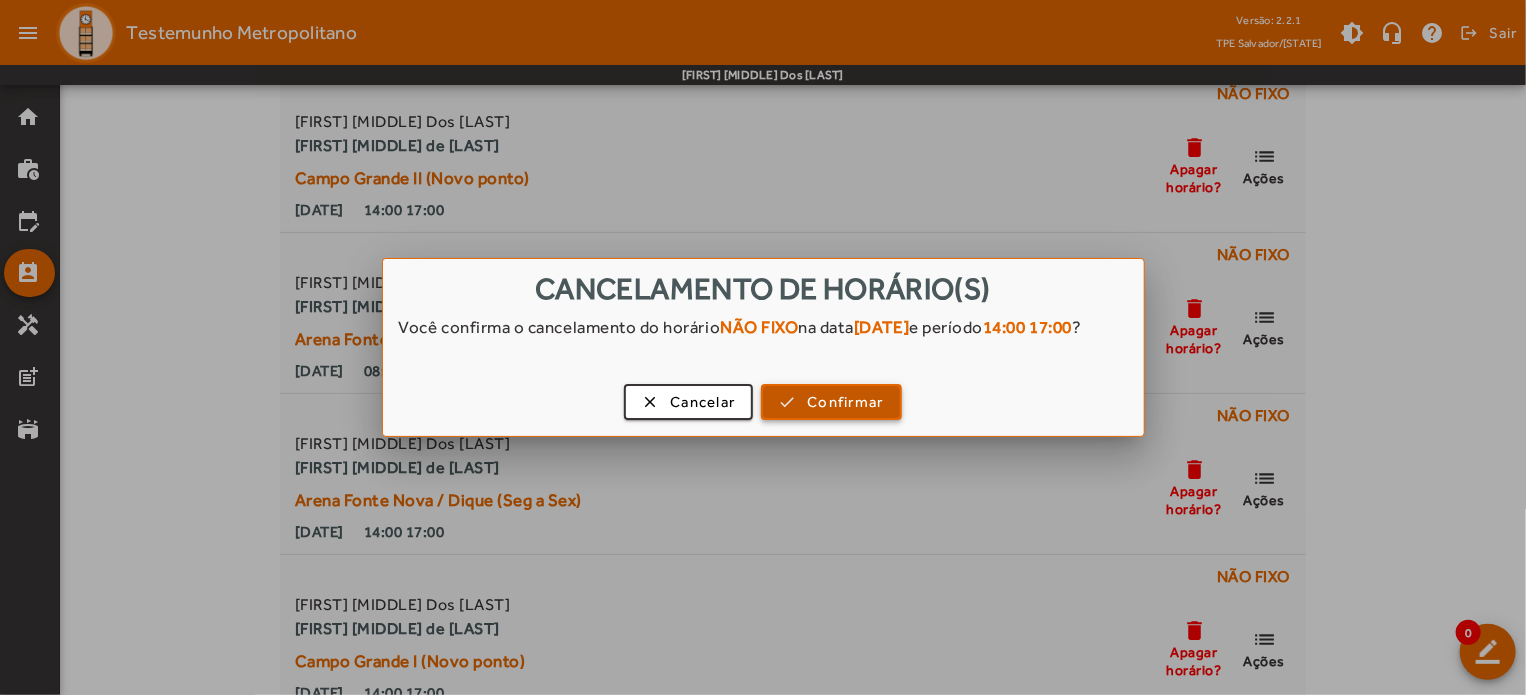 click on "Confirmar" at bounding box center [845, 402] 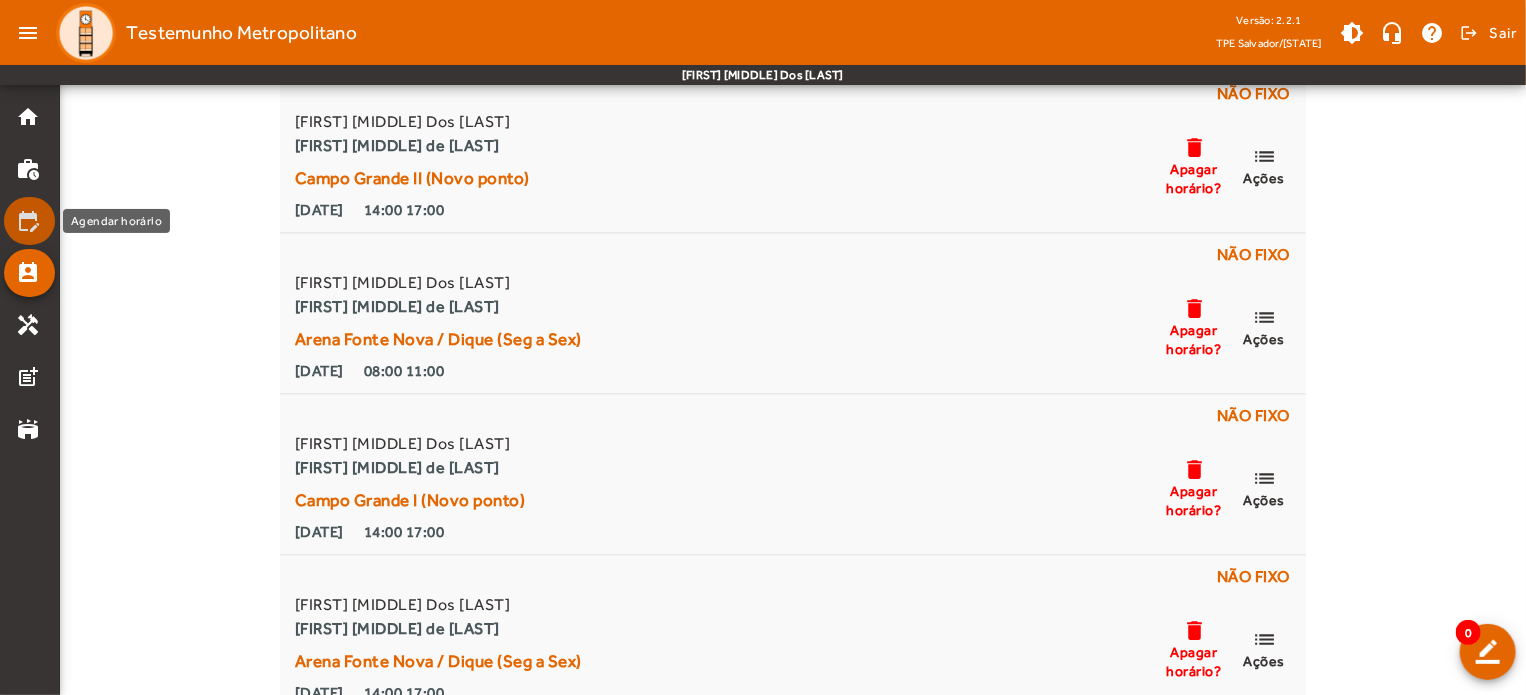 click on "edit_calendar" 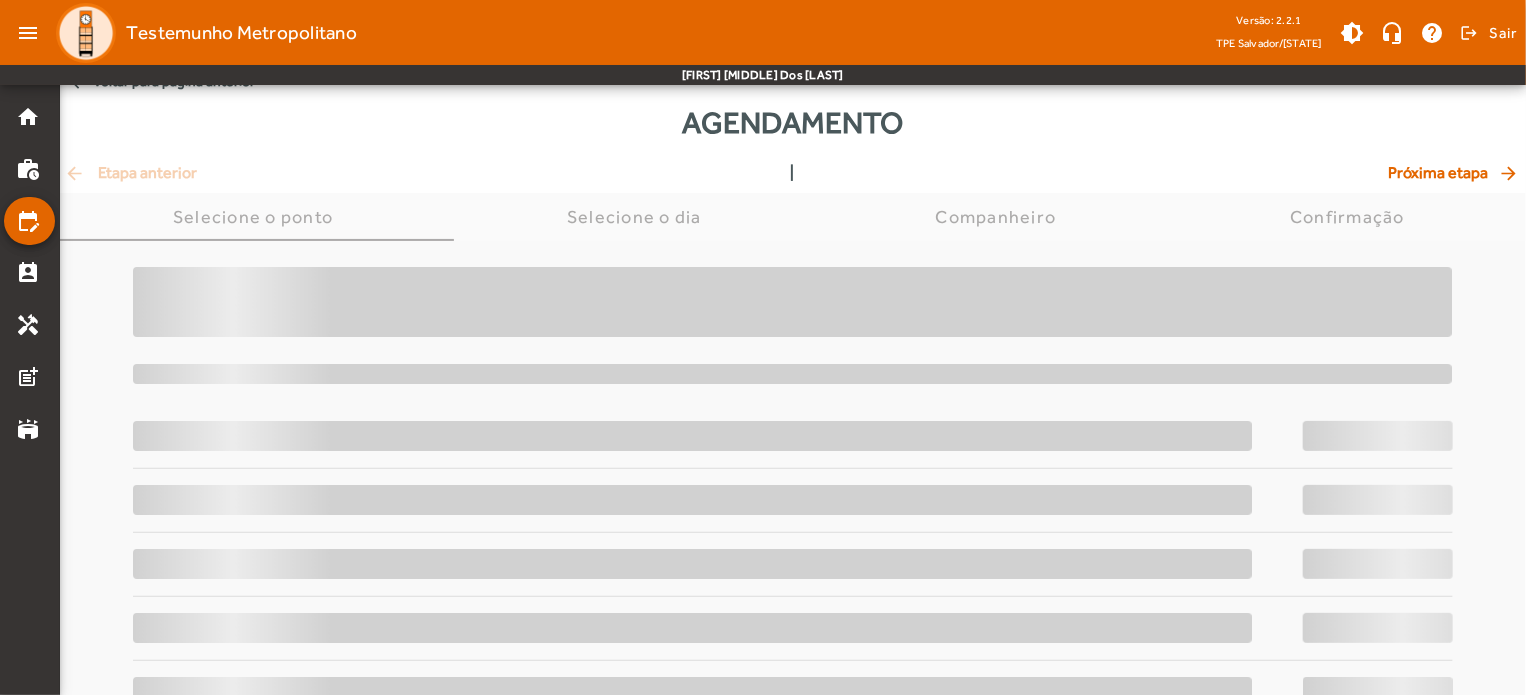 scroll, scrollTop: 0, scrollLeft: 0, axis: both 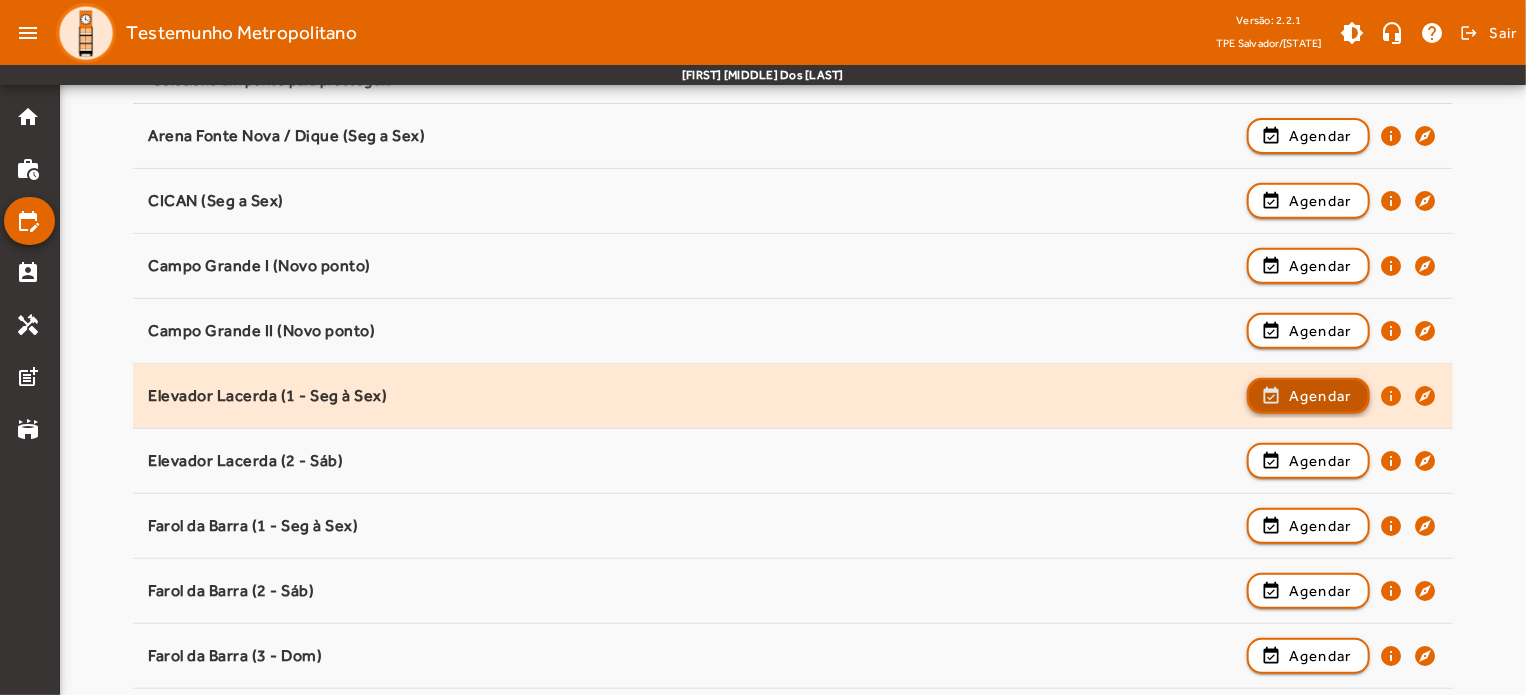 click on "Agendar" 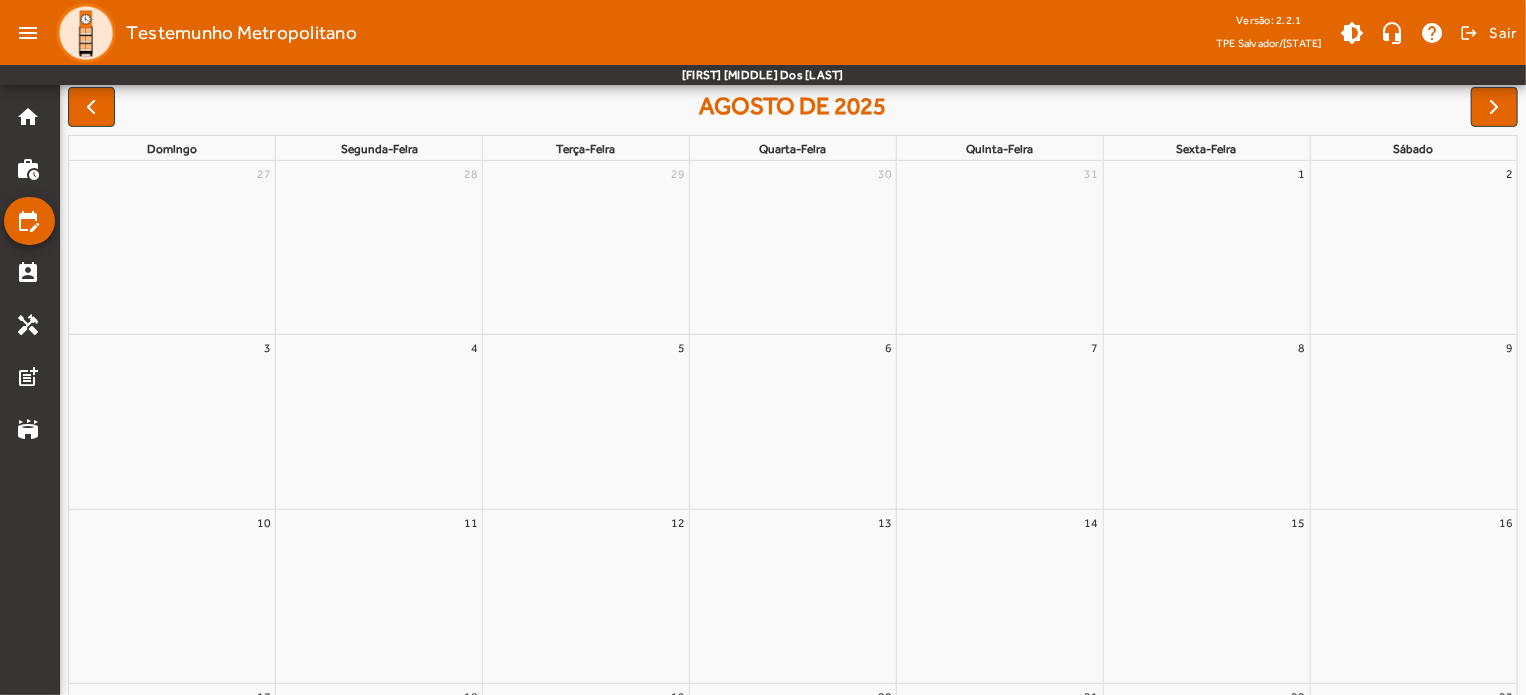 scroll, scrollTop: 0, scrollLeft: 0, axis: both 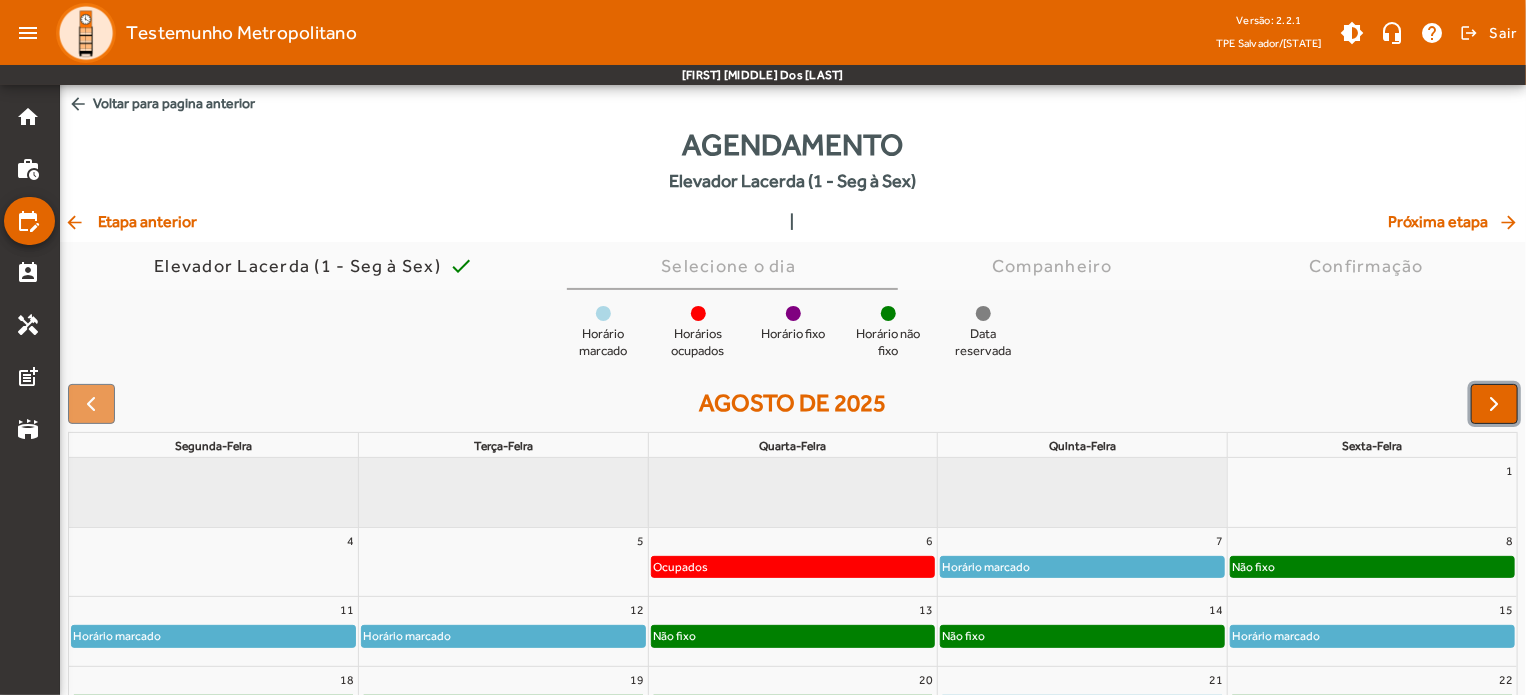 click at bounding box center [1494, 404] 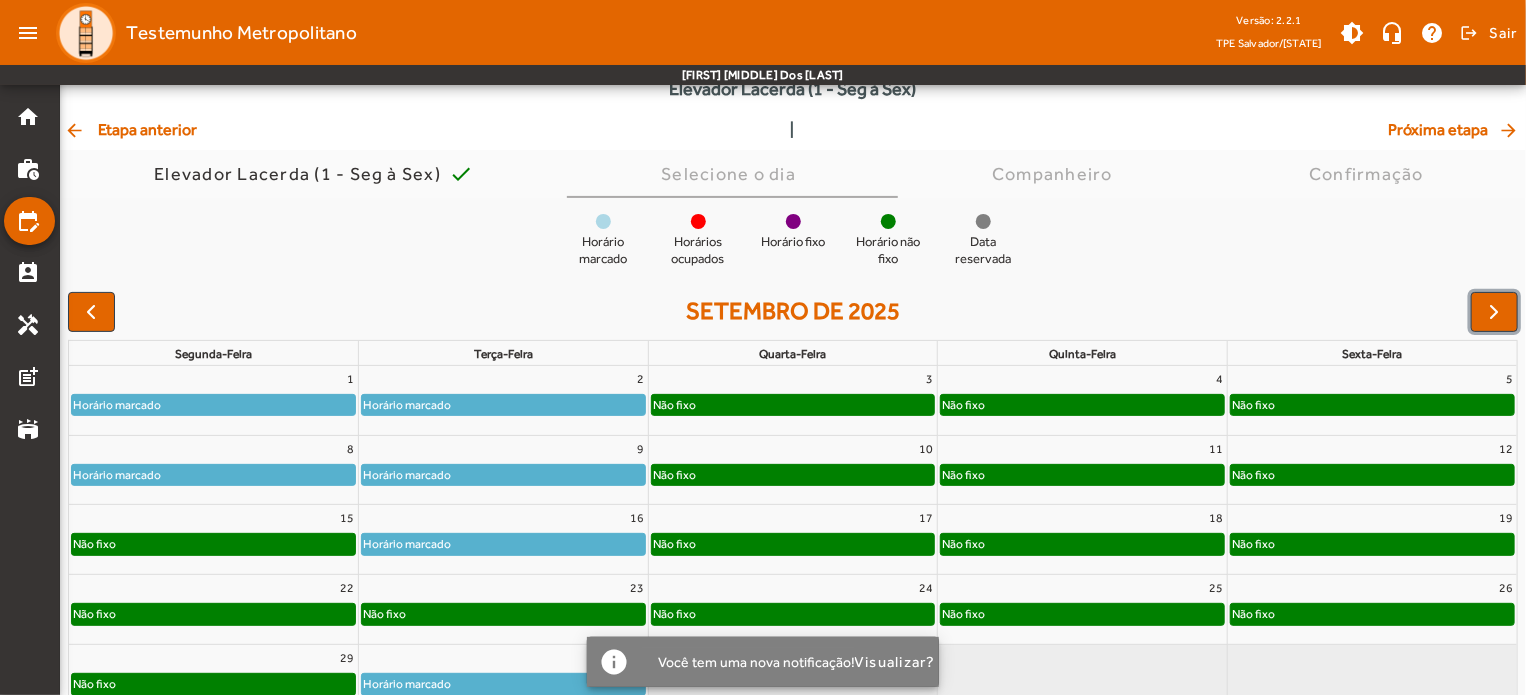 scroll, scrollTop: 100, scrollLeft: 0, axis: vertical 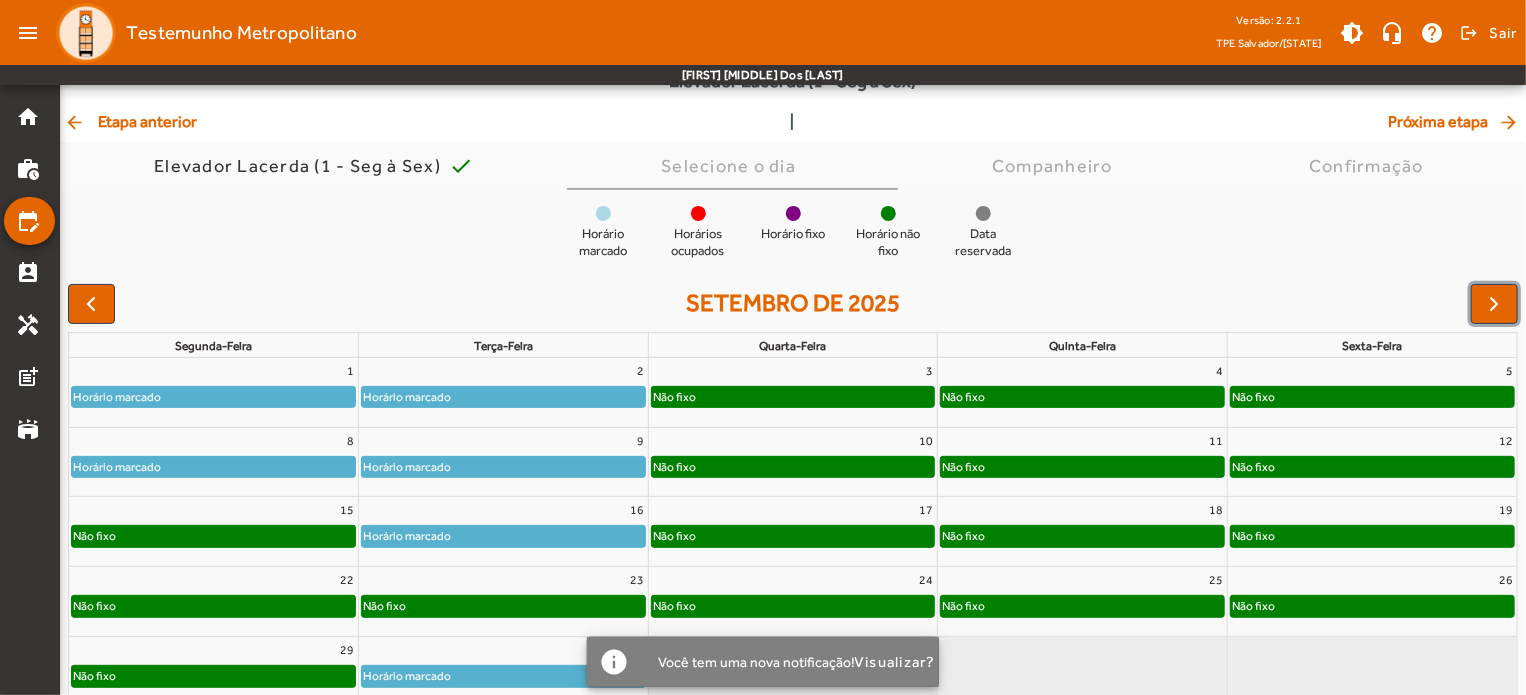 click on "Horário marcado" 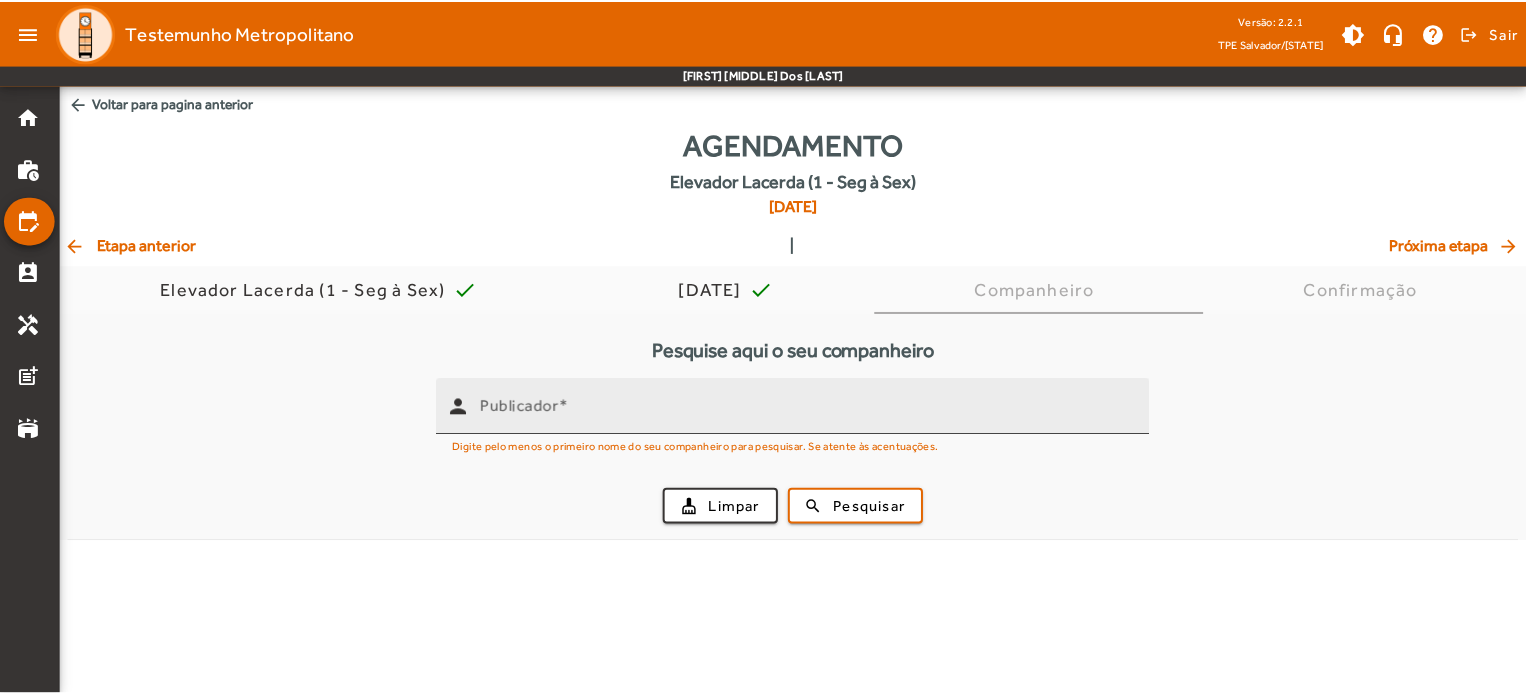 scroll, scrollTop: 0, scrollLeft: 0, axis: both 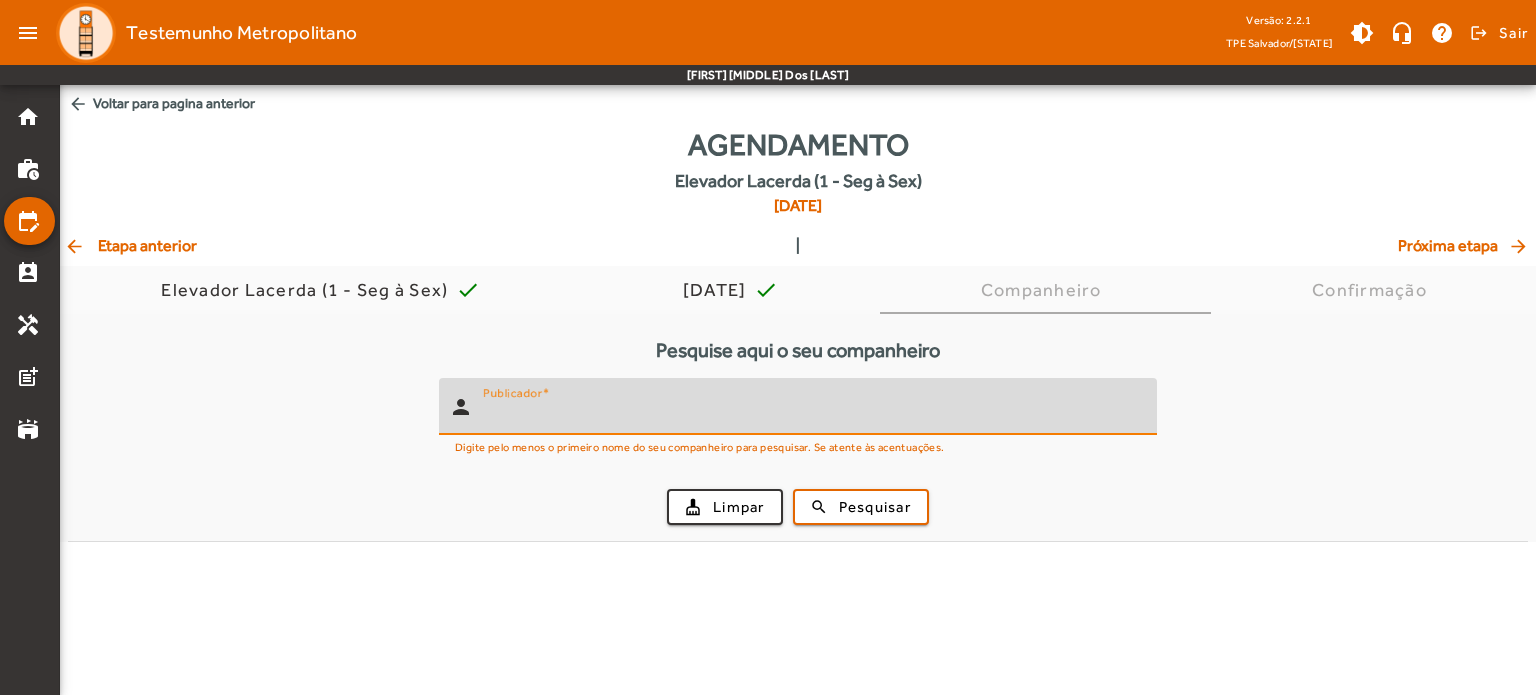 click on "Publicador" at bounding box center [812, 415] 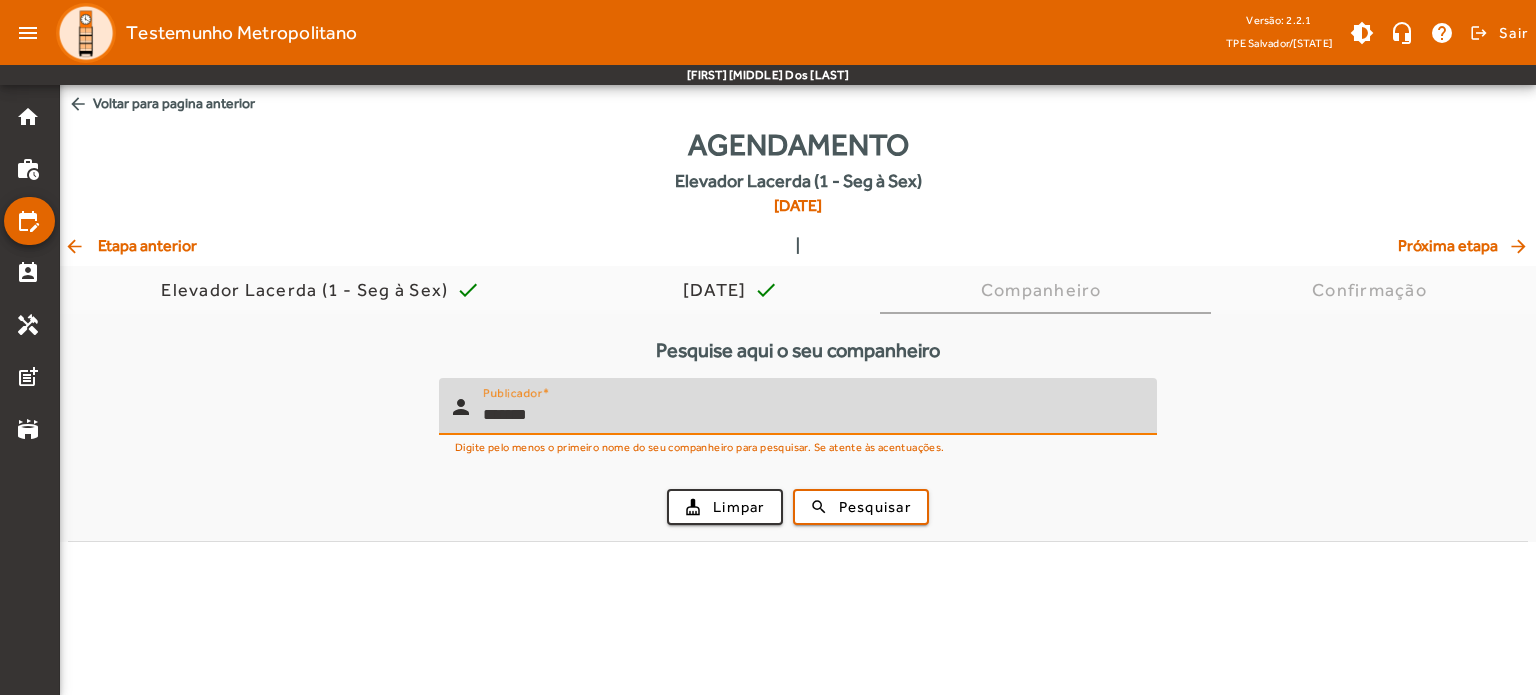 type on "*******" 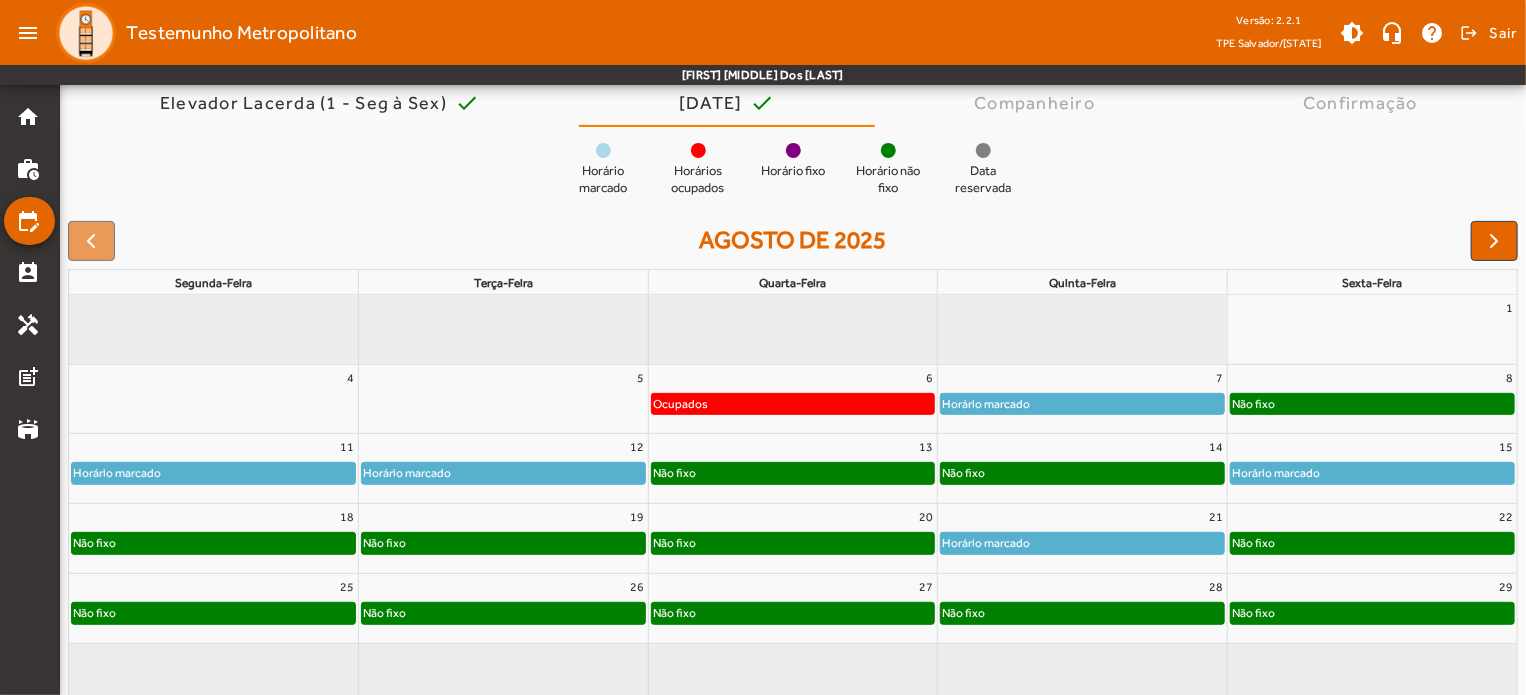 scroll, scrollTop: 194, scrollLeft: 0, axis: vertical 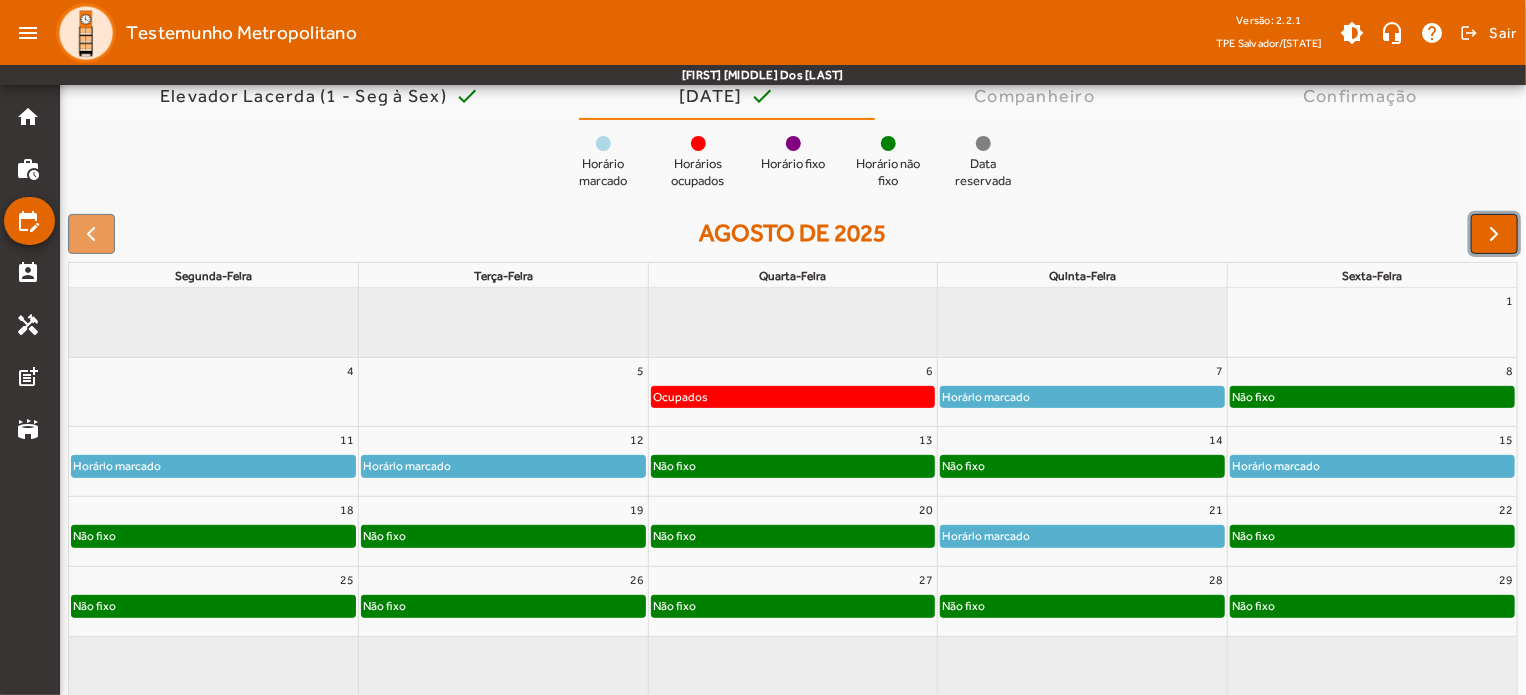 click at bounding box center (1495, 234) 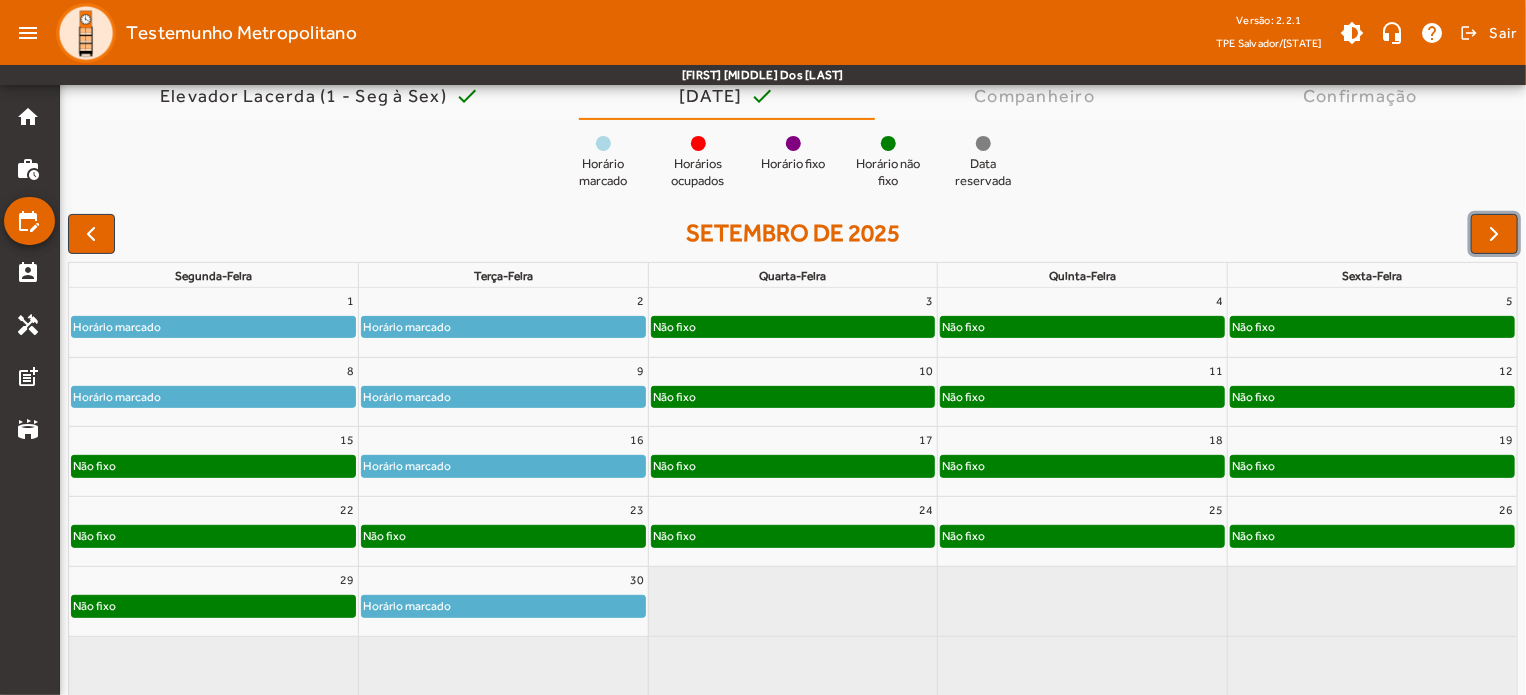 click on "Não fixo" 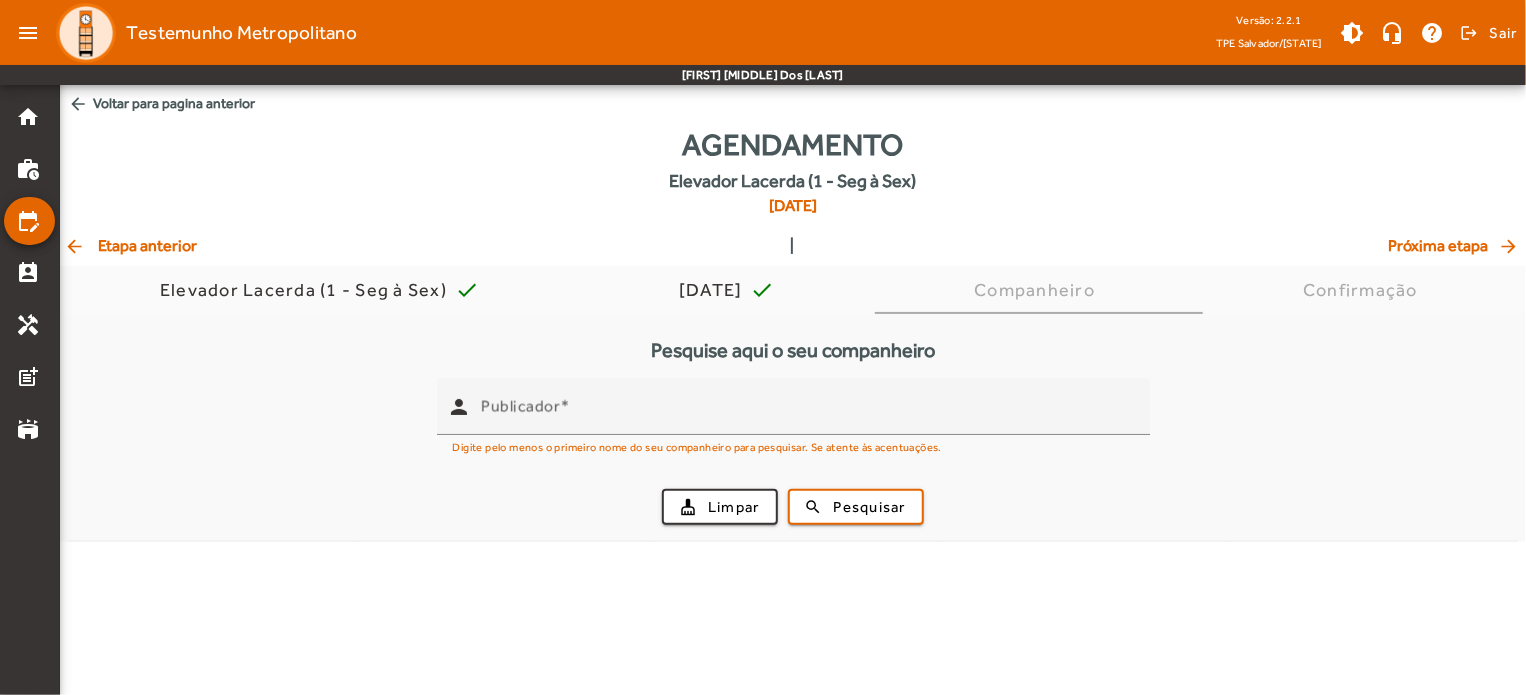scroll, scrollTop: 0, scrollLeft: 0, axis: both 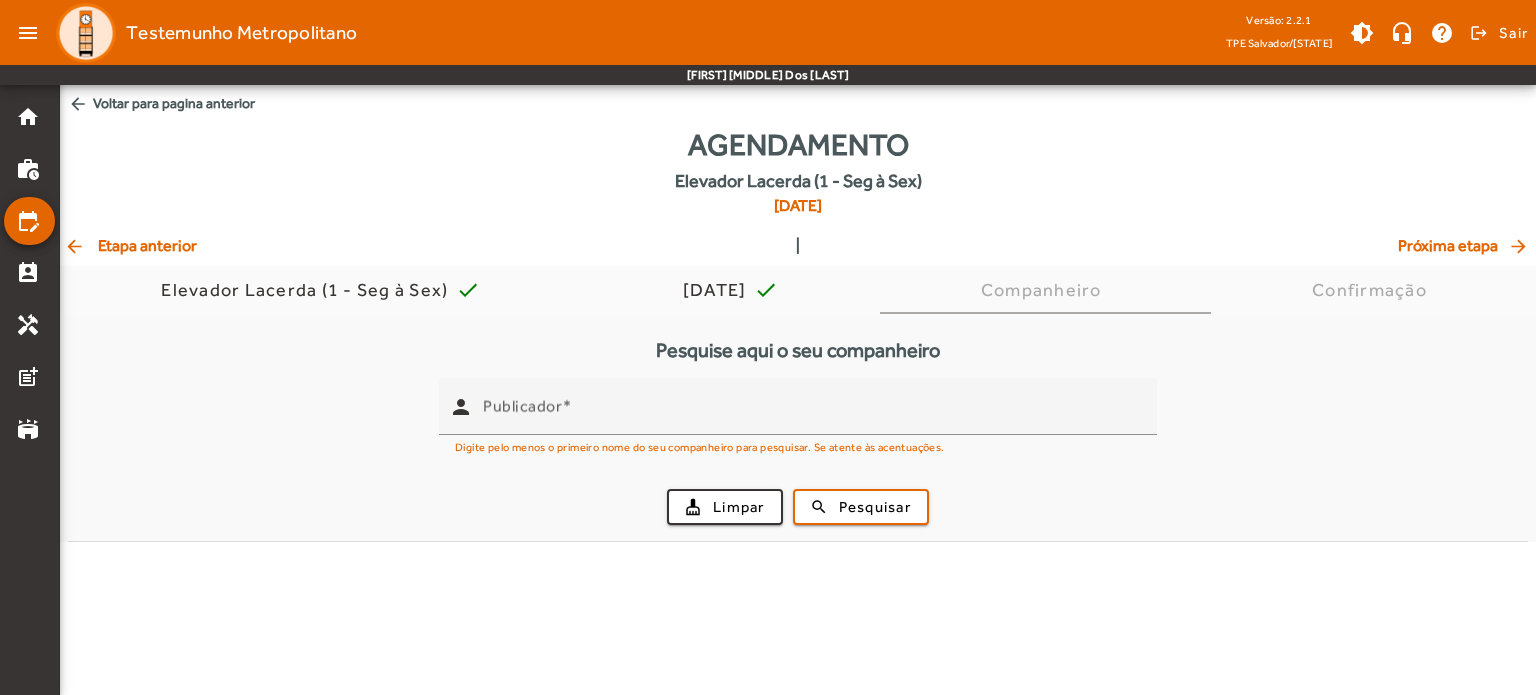 click on "arrow_back" 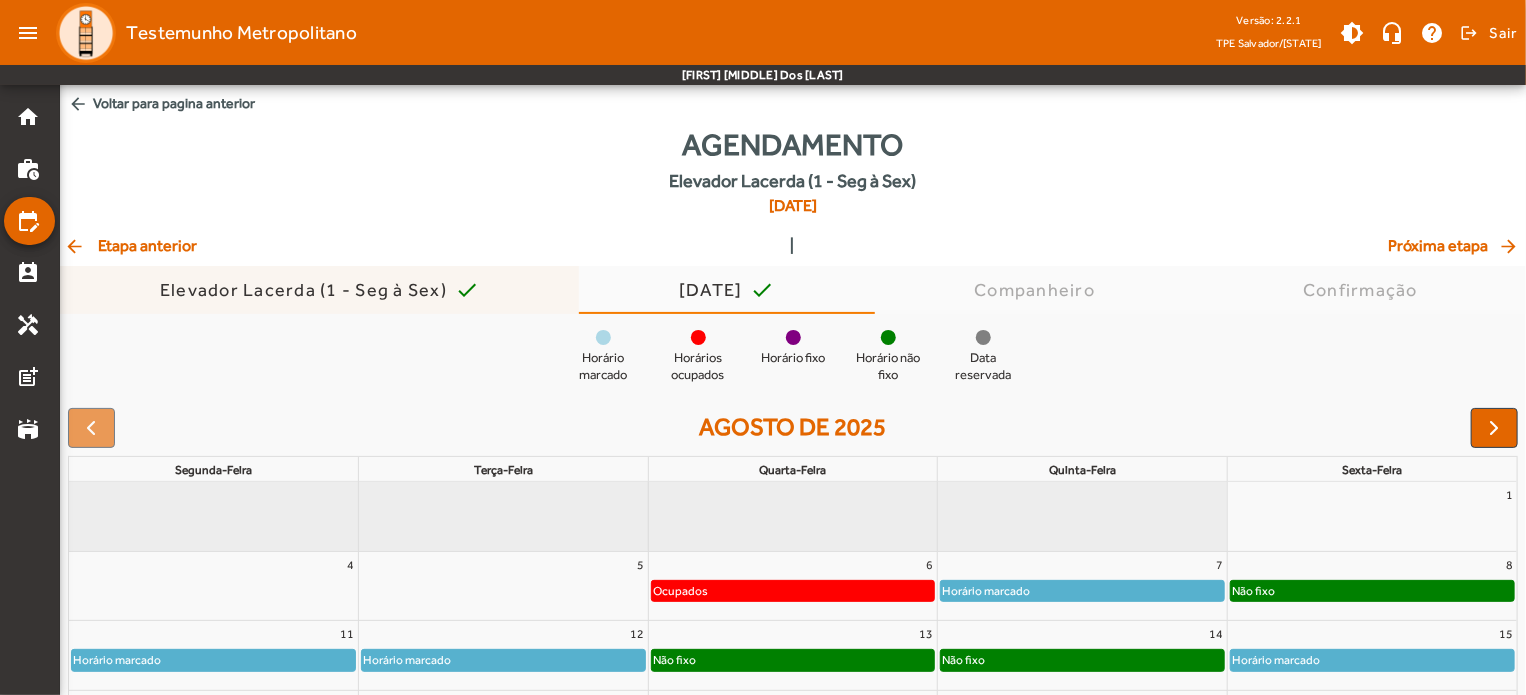 click on "Elevador Lacerda (1 - Seg à Sex)" at bounding box center [307, 290] 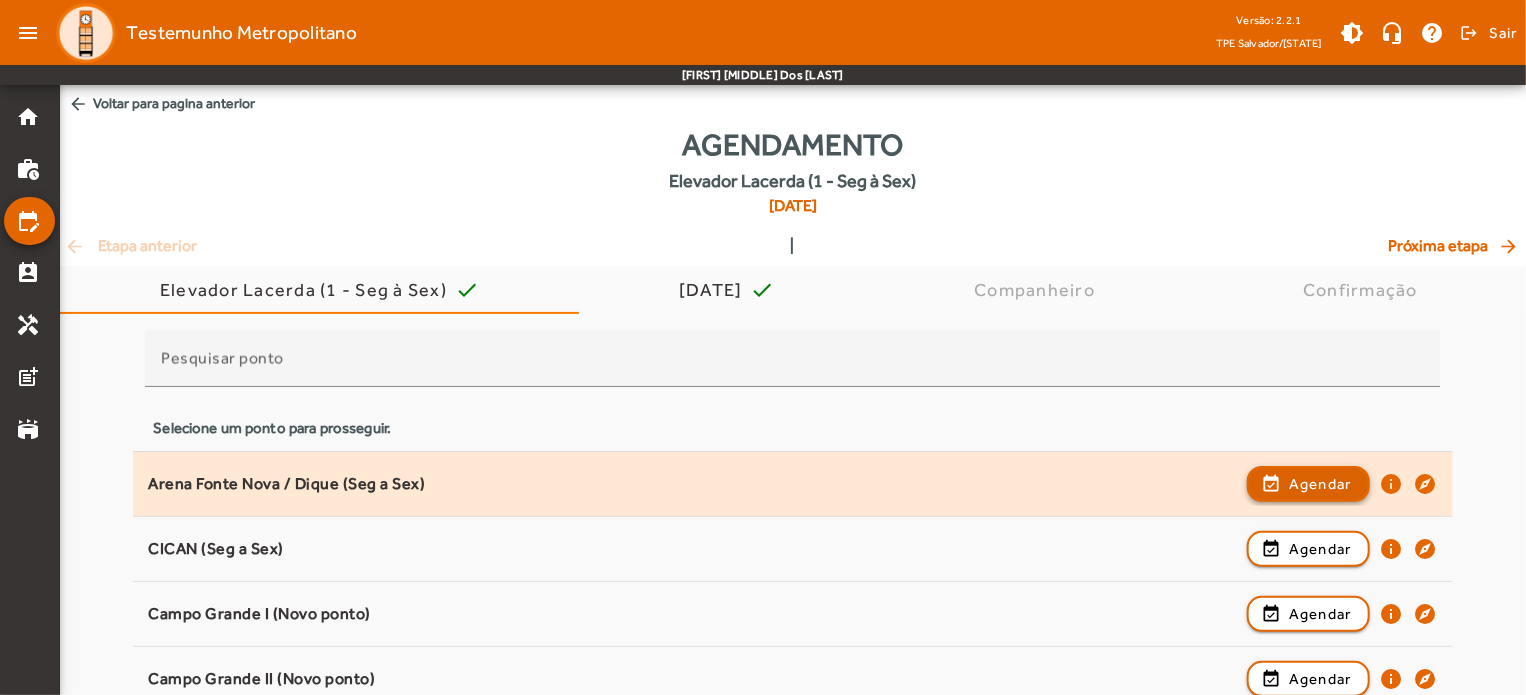 click on "Agendar" at bounding box center [1320, 549] 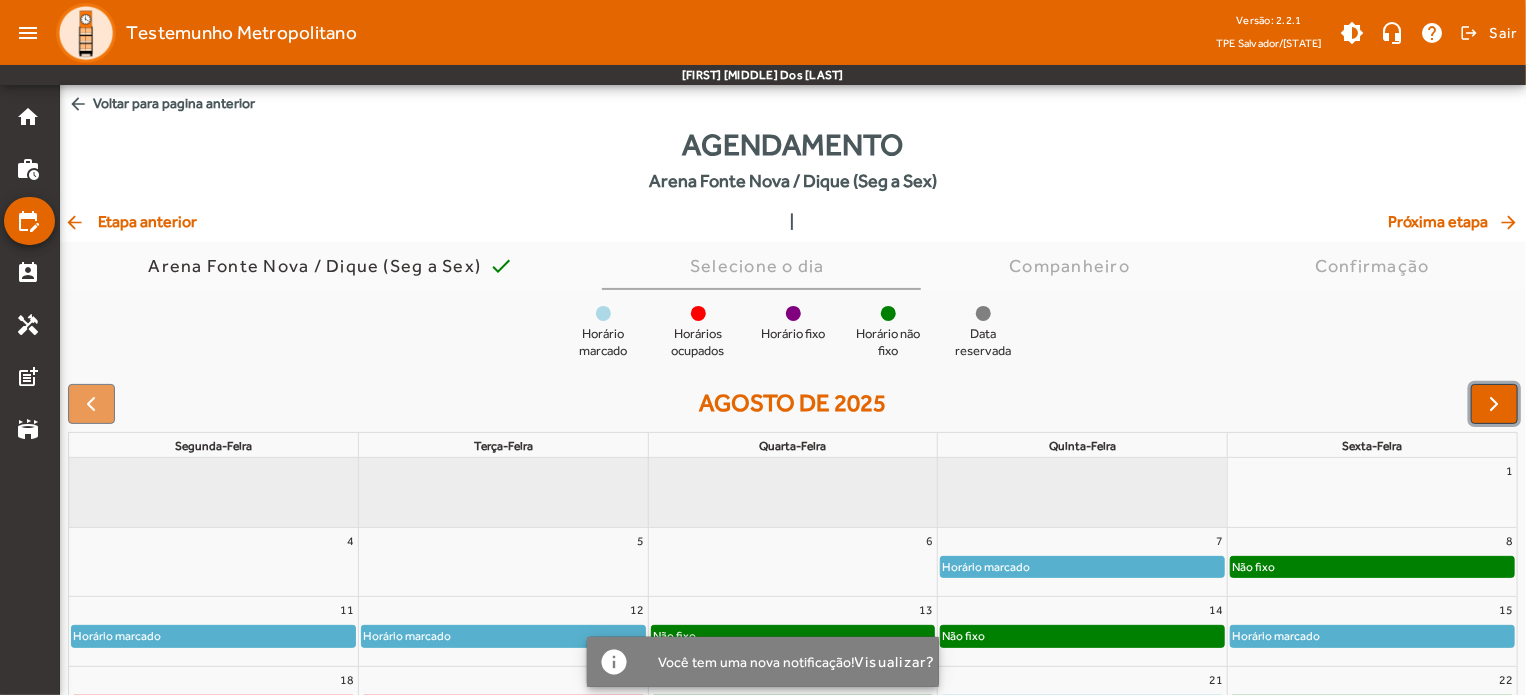 click at bounding box center [1495, 404] 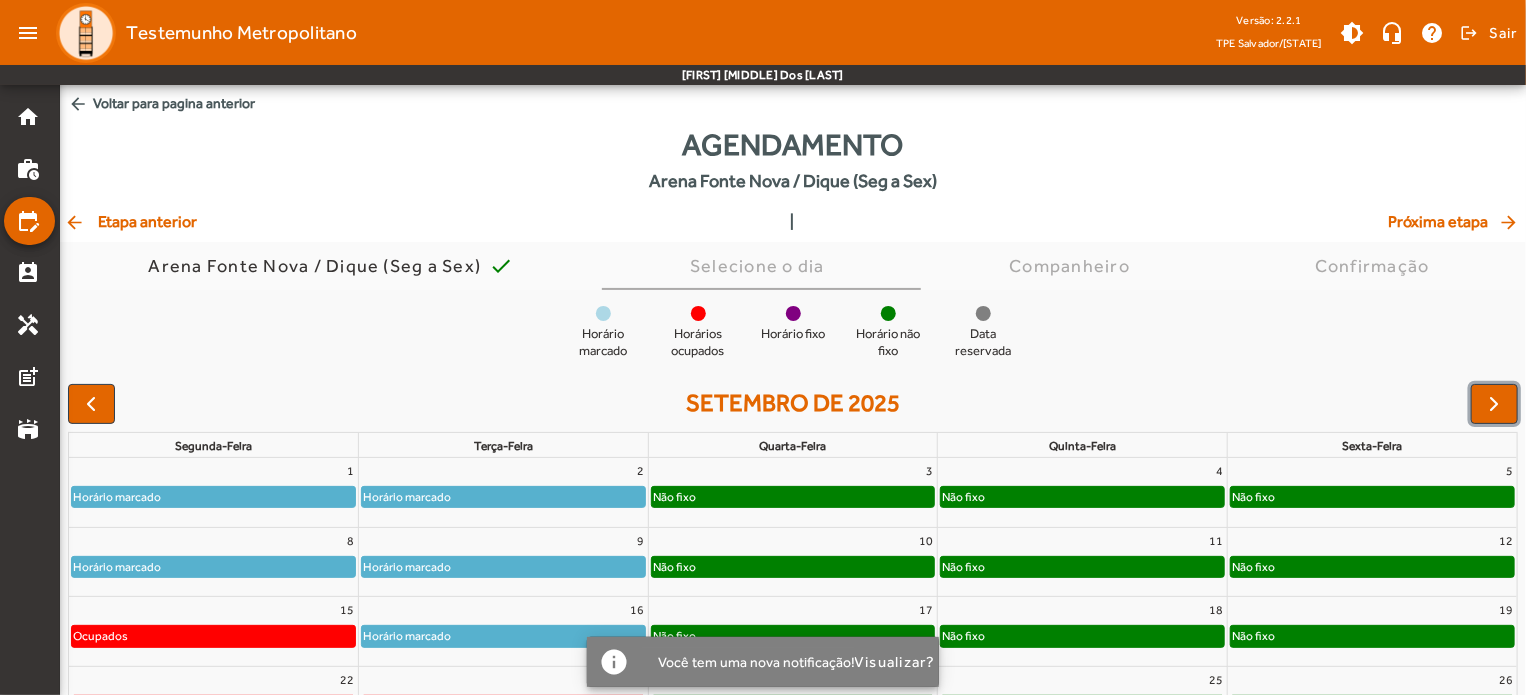 click at bounding box center [1495, 404] 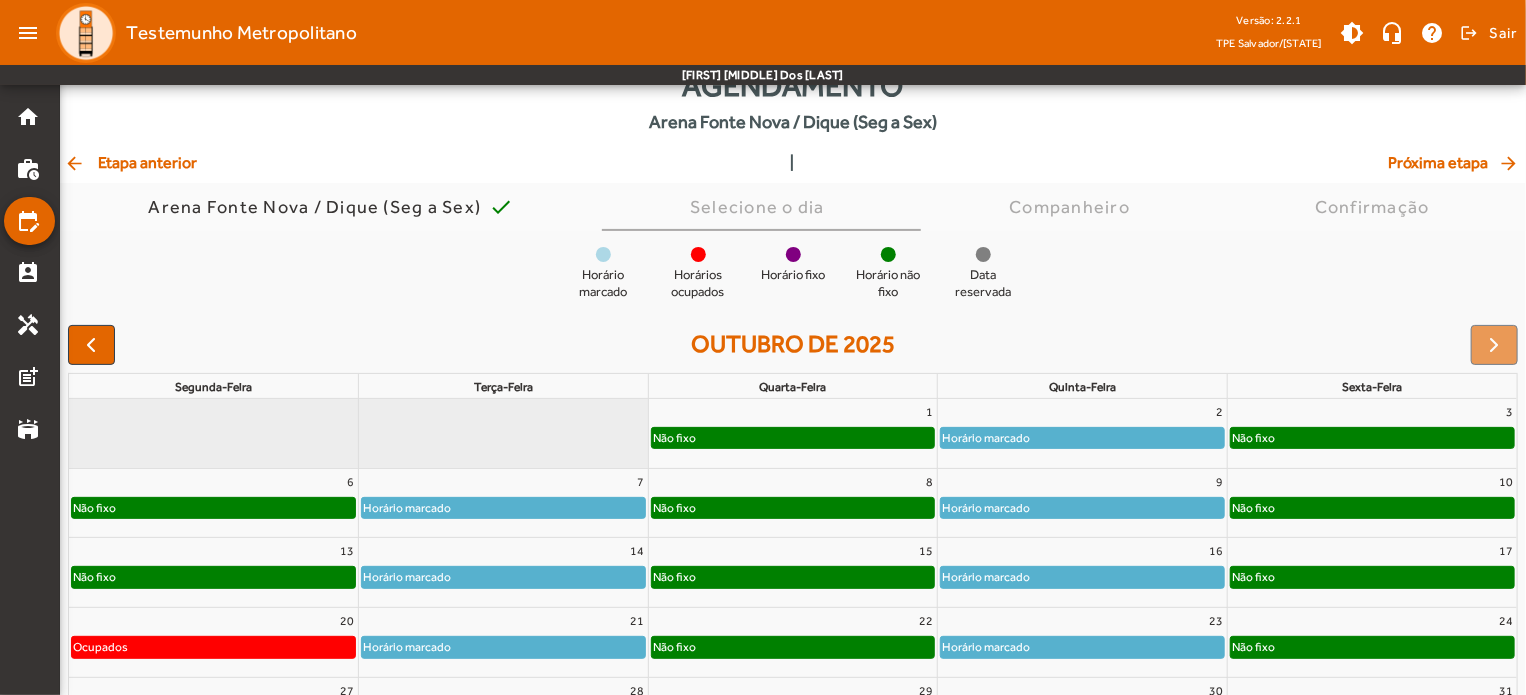 scroll, scrollTop: 0, scrollLeft: 0, axis: both 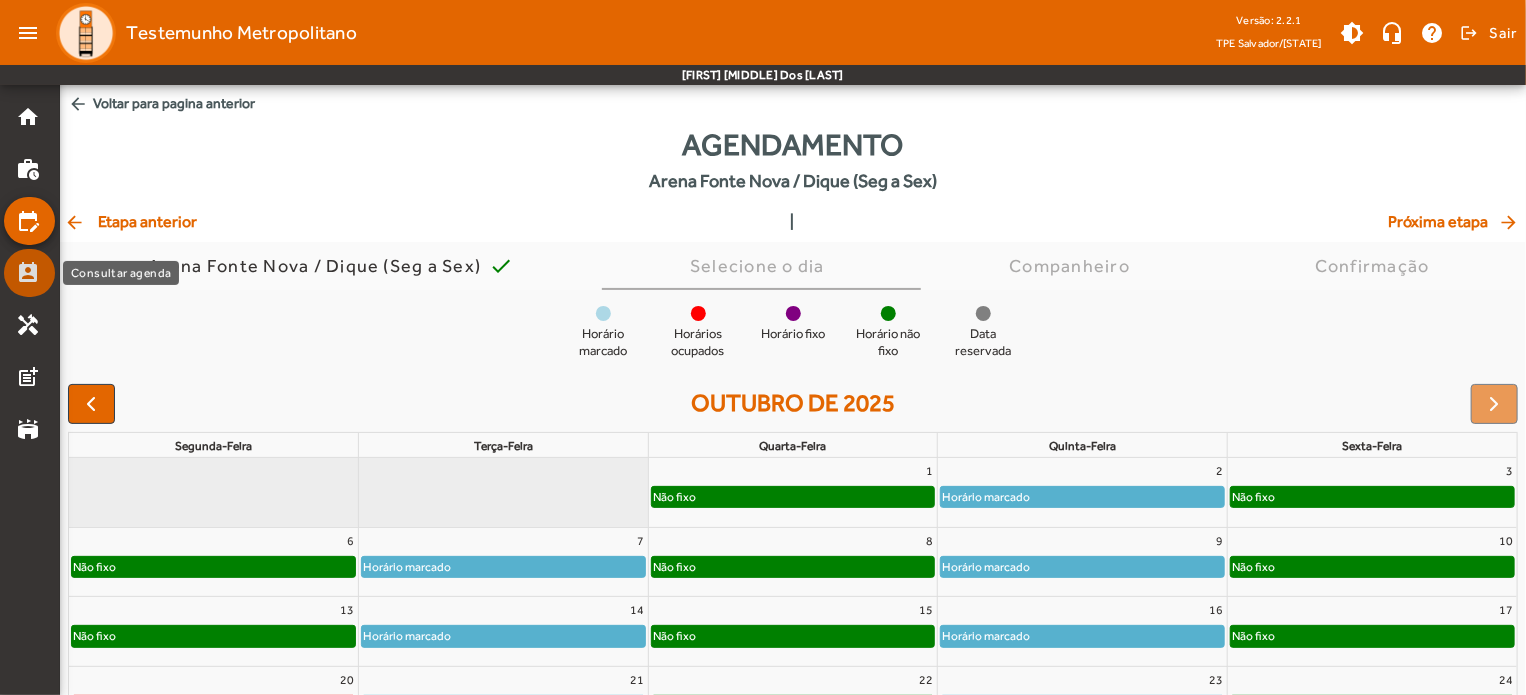 click on "perm_contact_calendar" 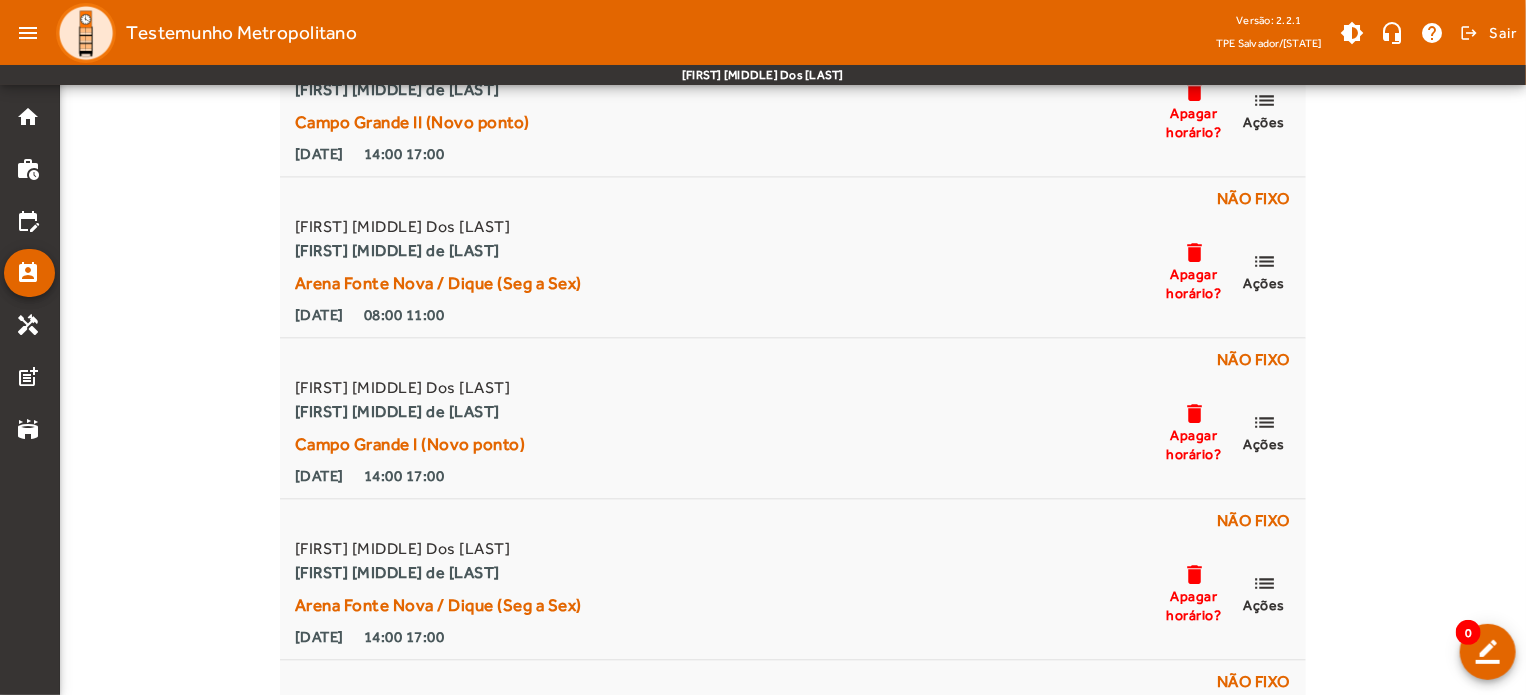 scroll, scrollTop: 2086, scrollLeft: 0, axis: vertical 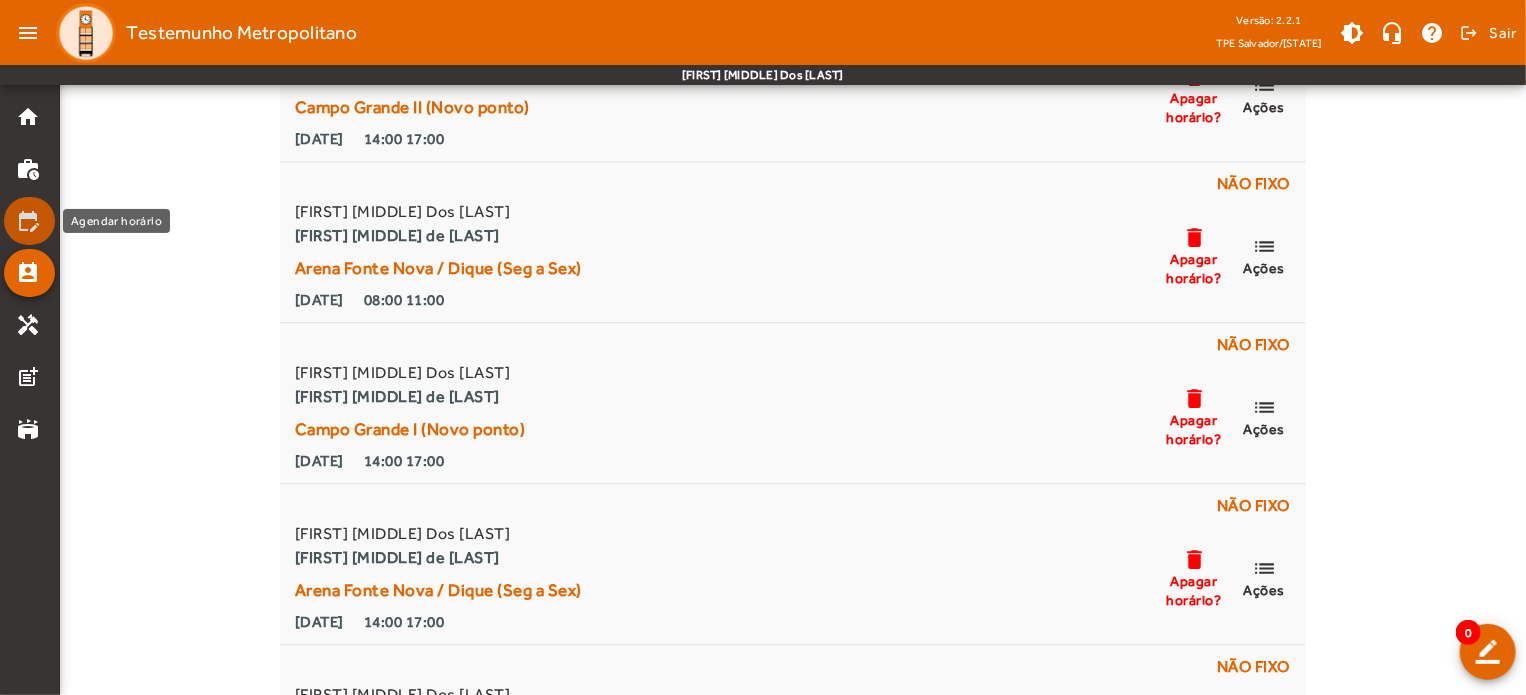 click on "edit_calendar" 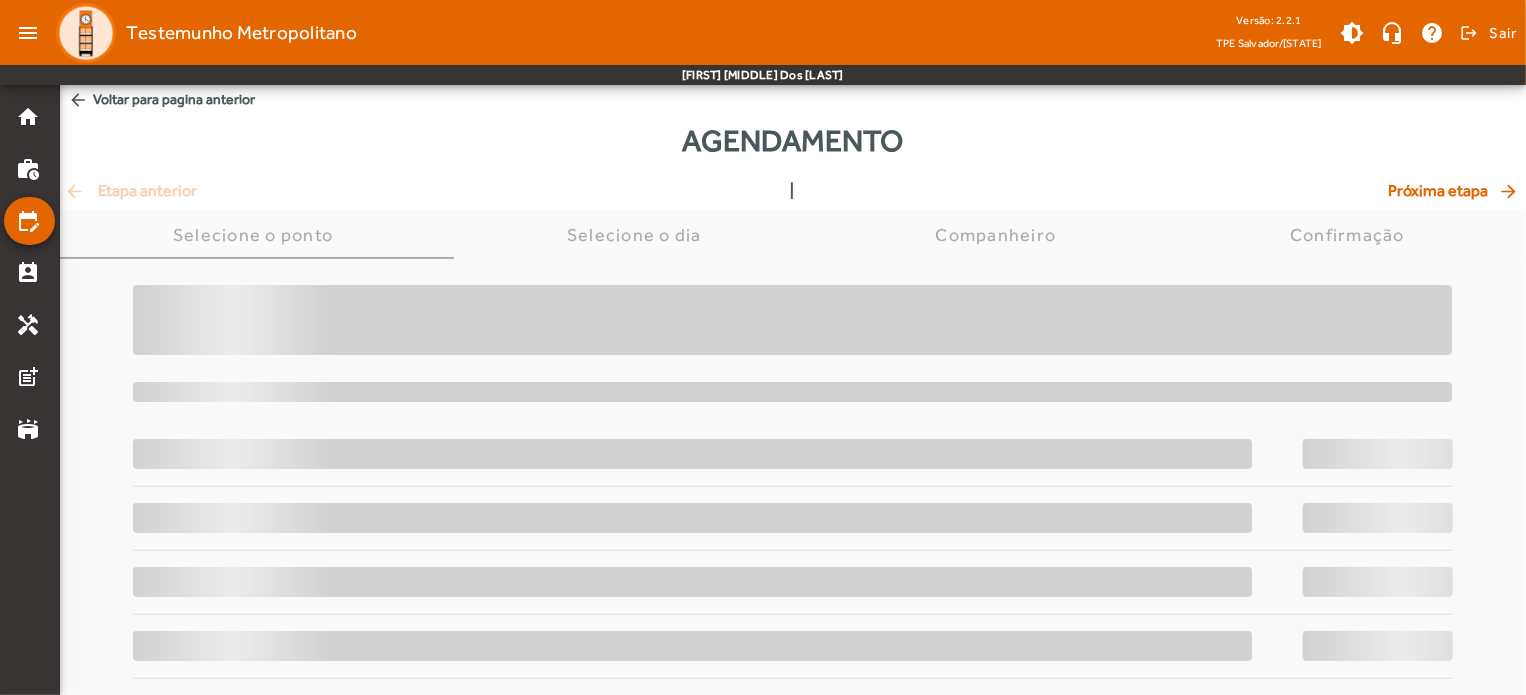 scroll, scrollTop: 0, scrollLeft: 0, axis: both 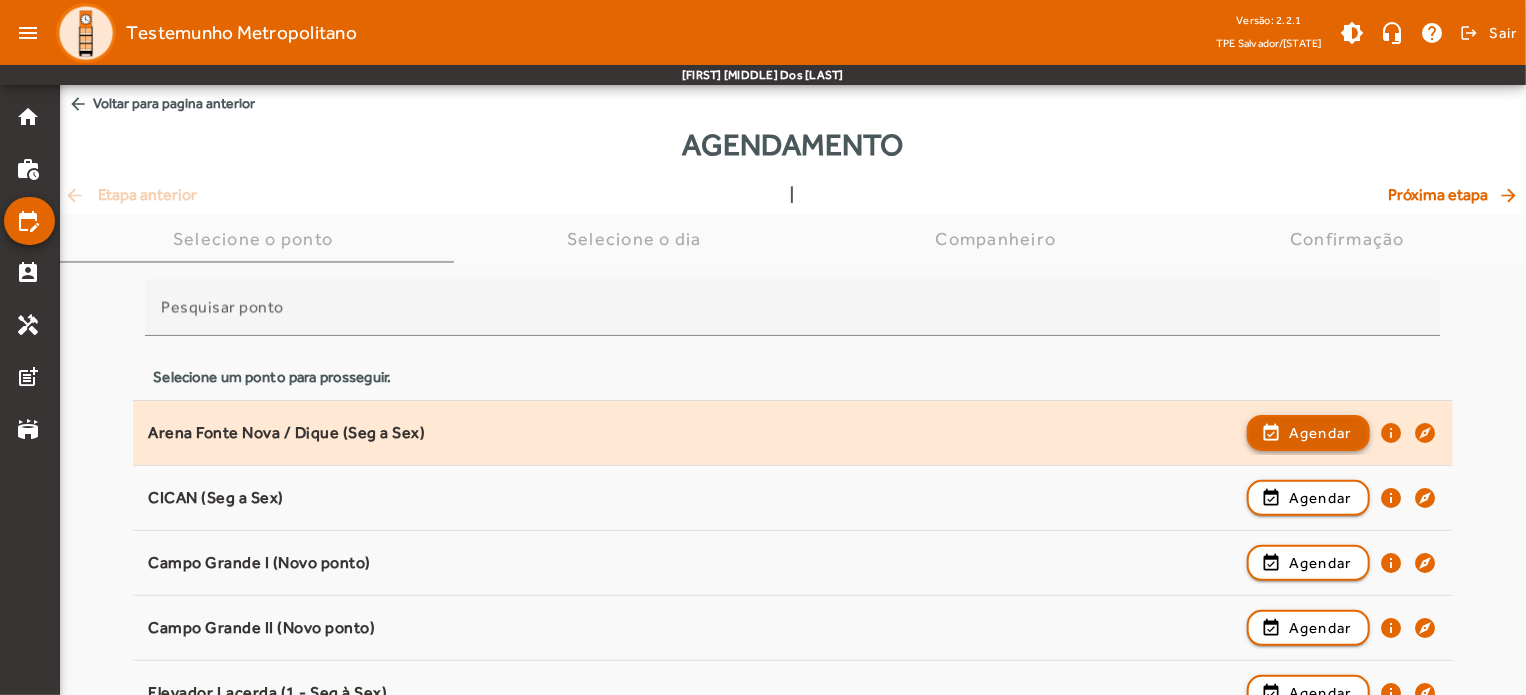 click at bounding box center (1308, 498) 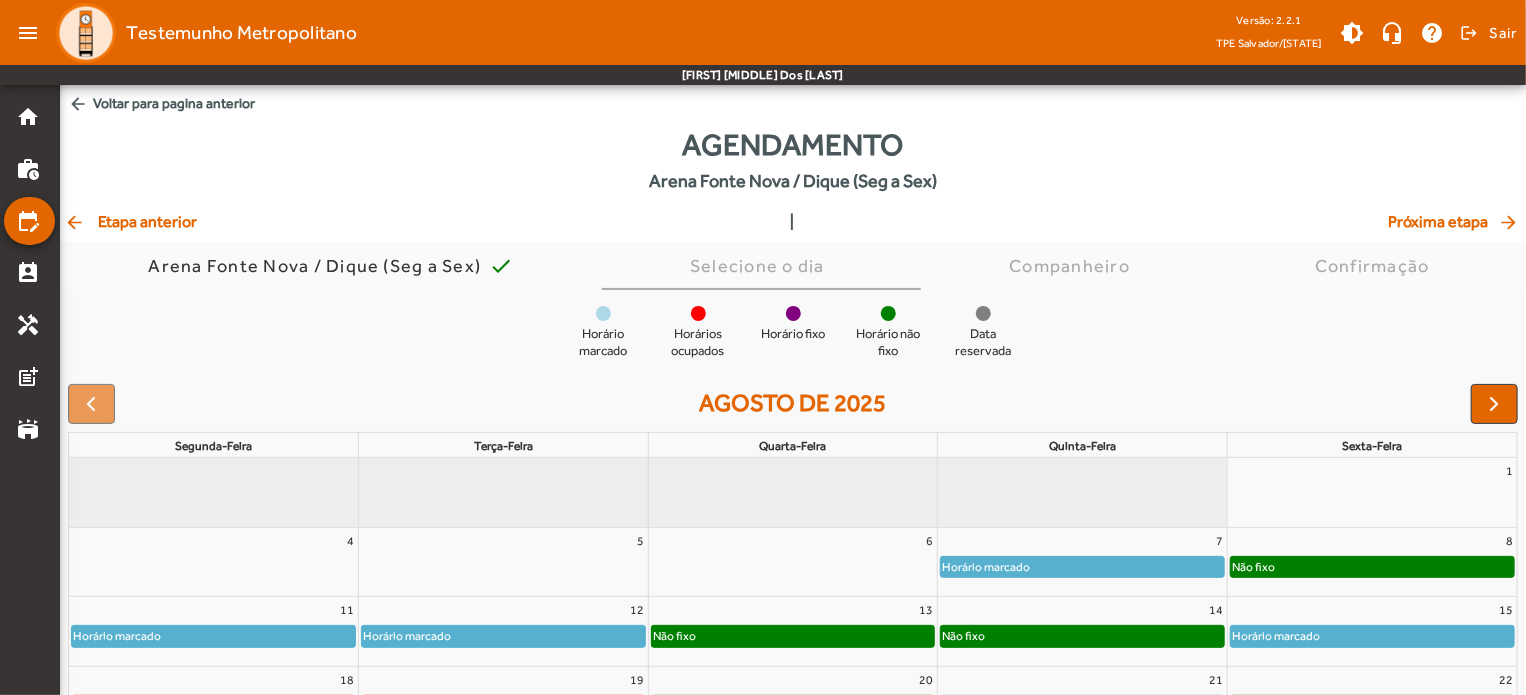 click on "Próxima etapa  arrow_forward" 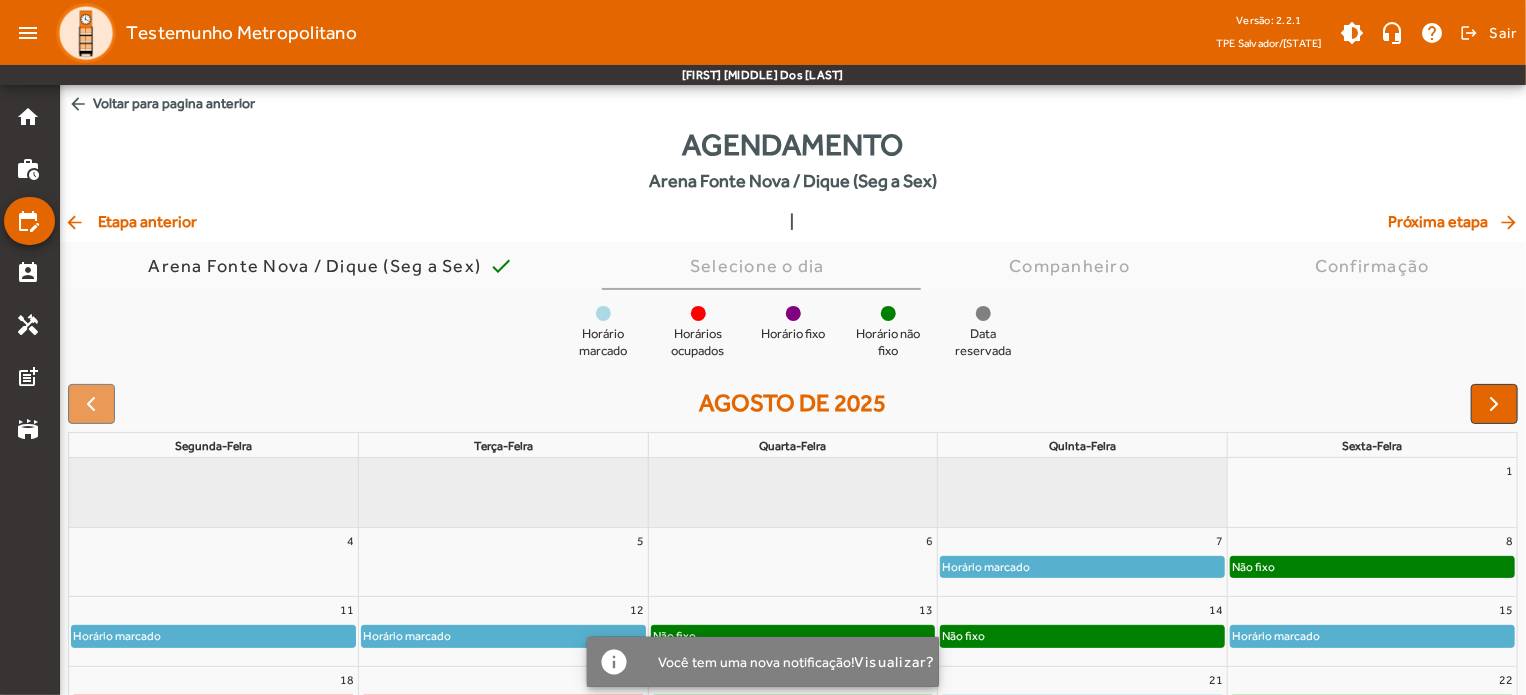 click on "Próxima etapa  arrow_forward" 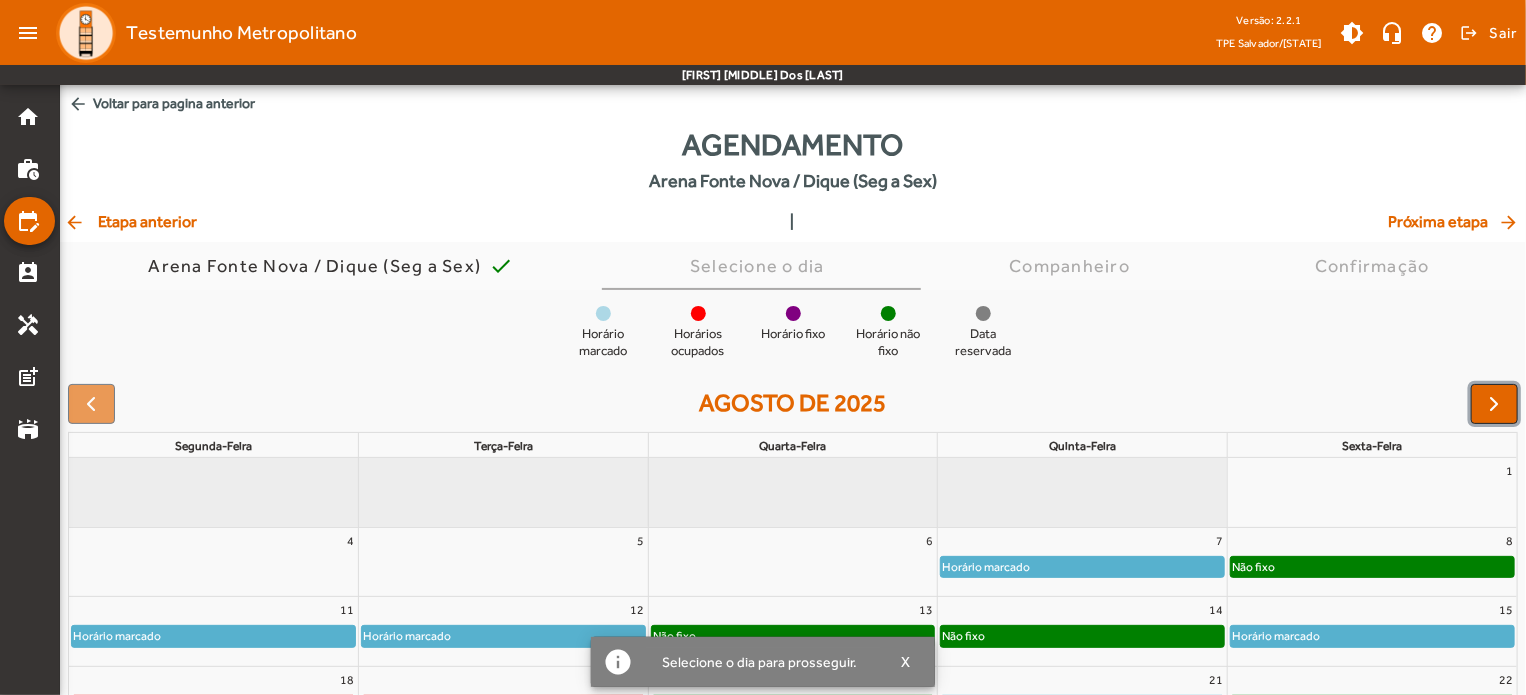 click at bounding box center (1494, 404) 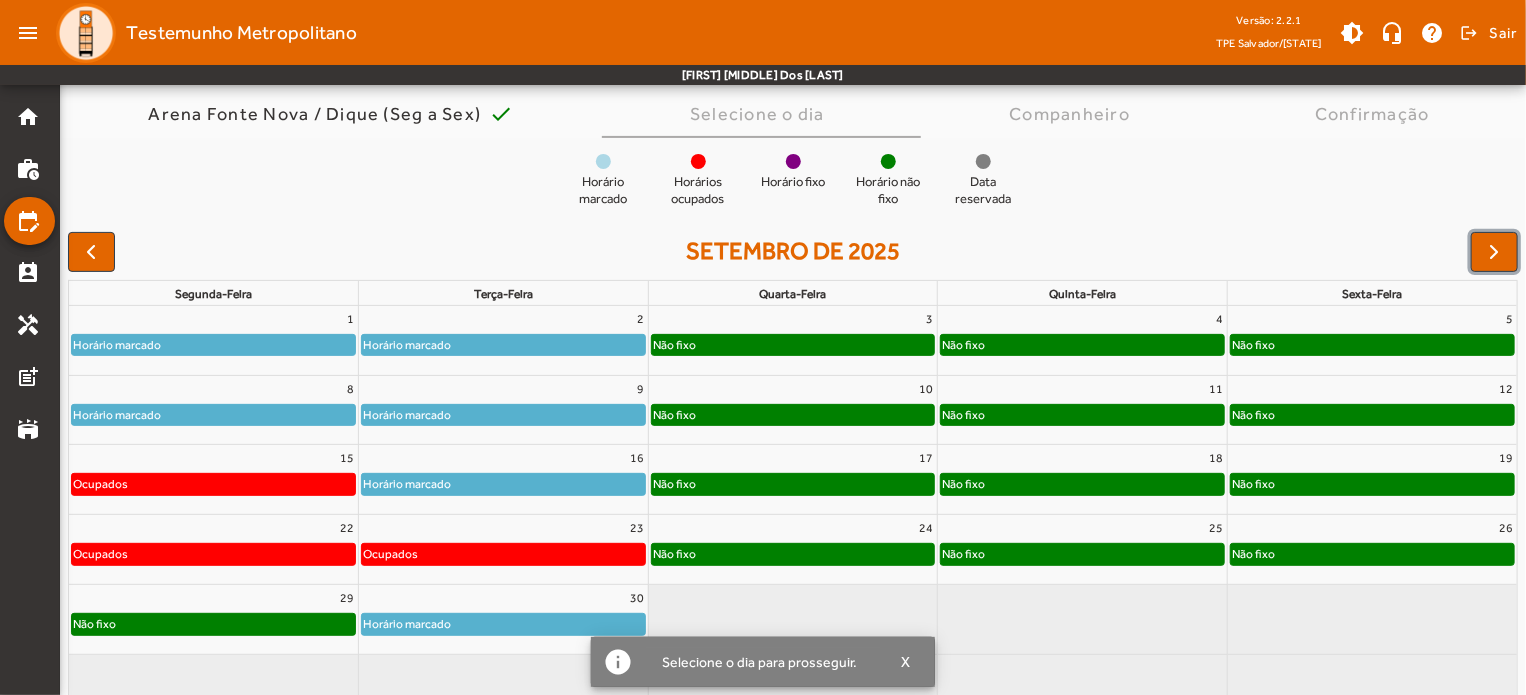 scroll, scrollTop: 155, scrollLeft: 0, axis: vertical 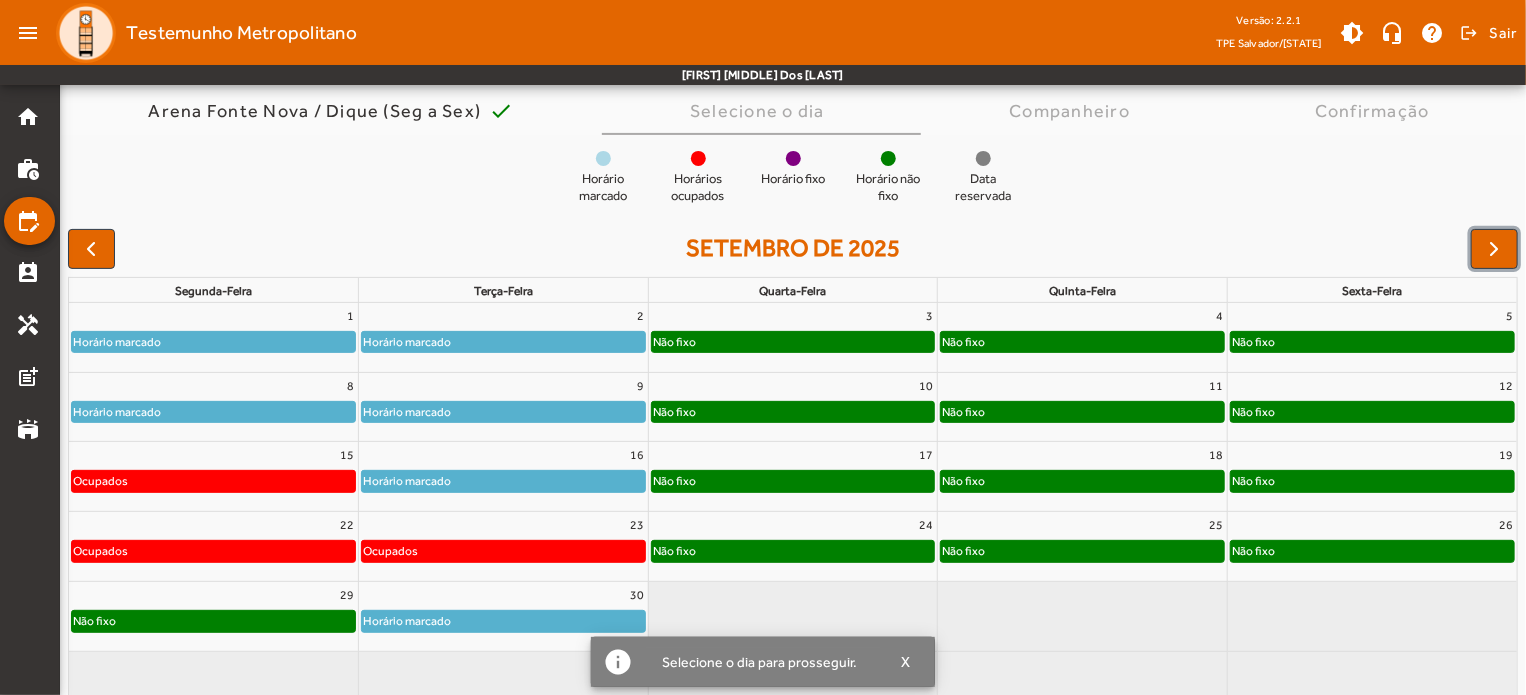 click on "Não fixo" 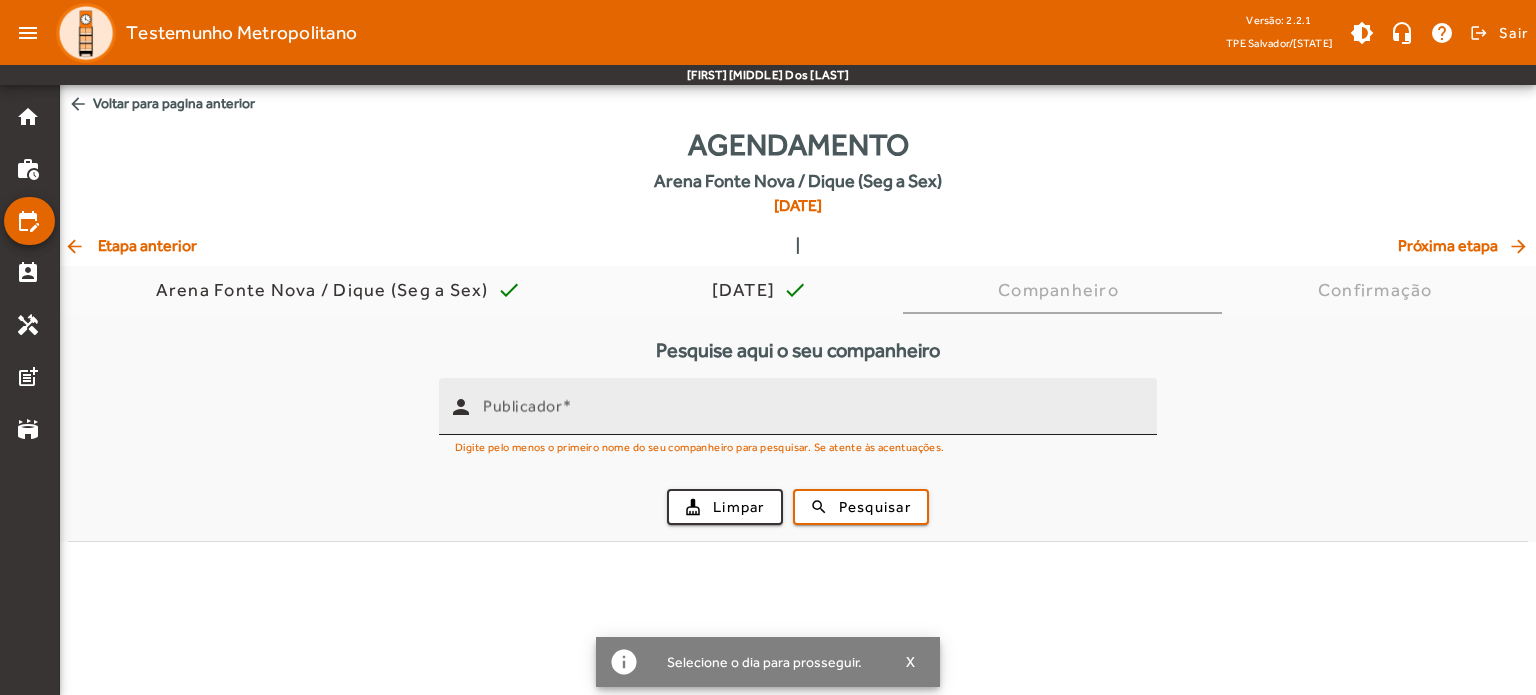 click on "Publicador" at bounding box center (812, 406) 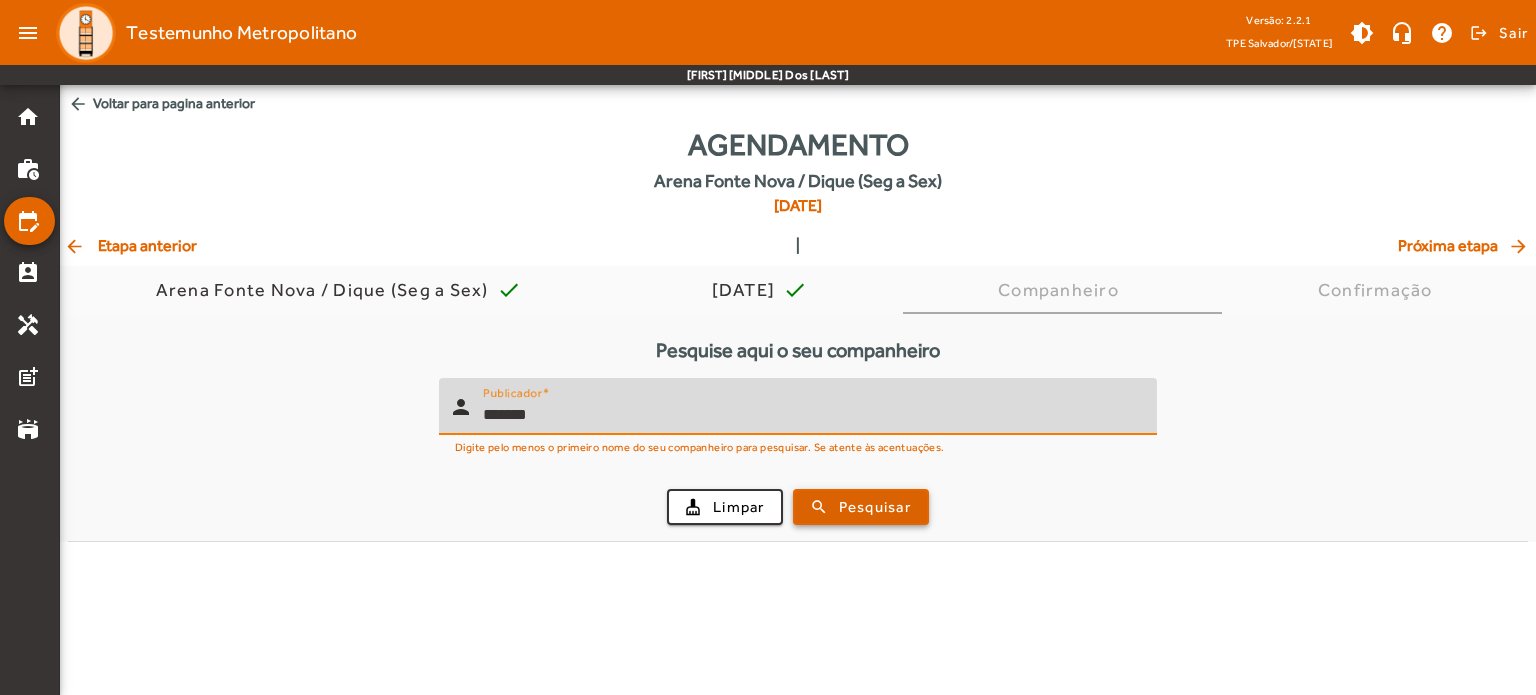 type on "*******" 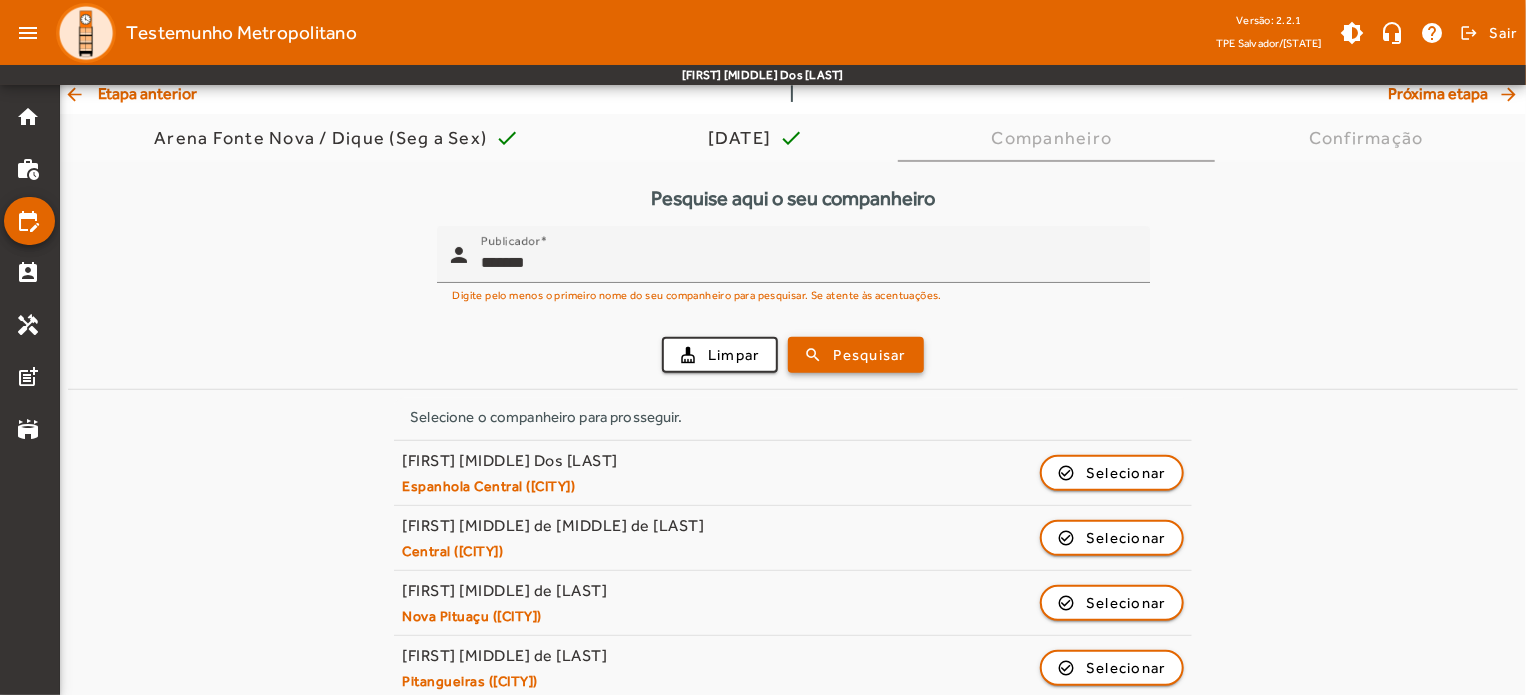 scroll, scrollTop: 172, scrollLeft: 0, axis: vertical 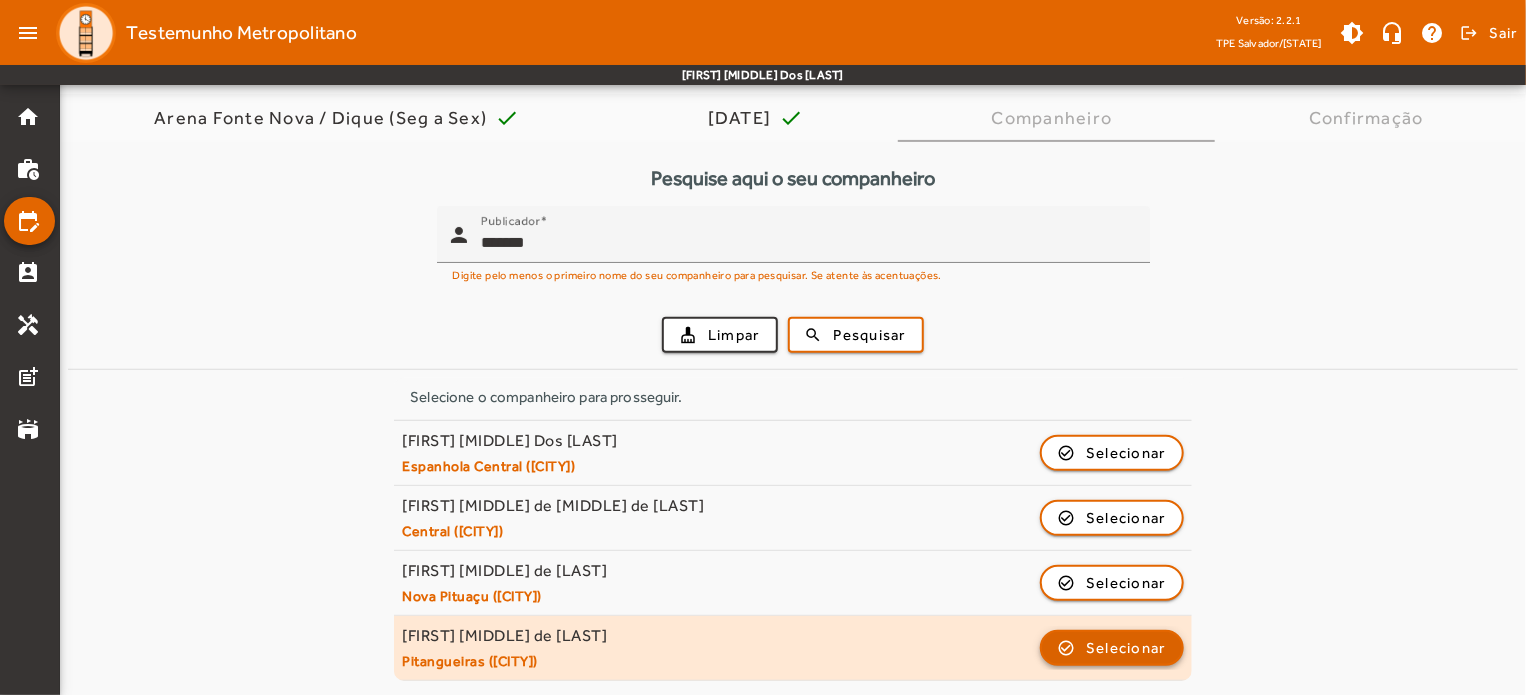 click on "Selecionar" 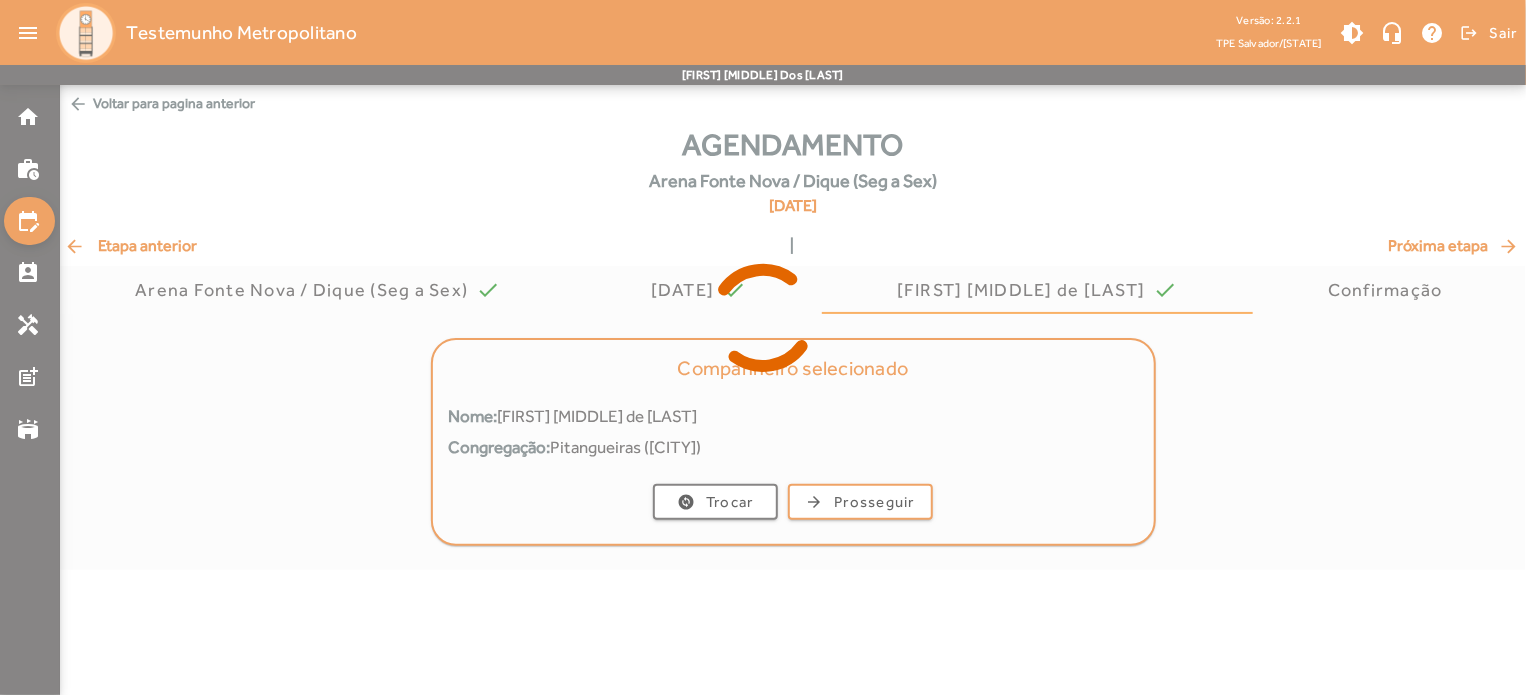 scroll, scrollTop: 0, scrollLeft: 0, axis: both 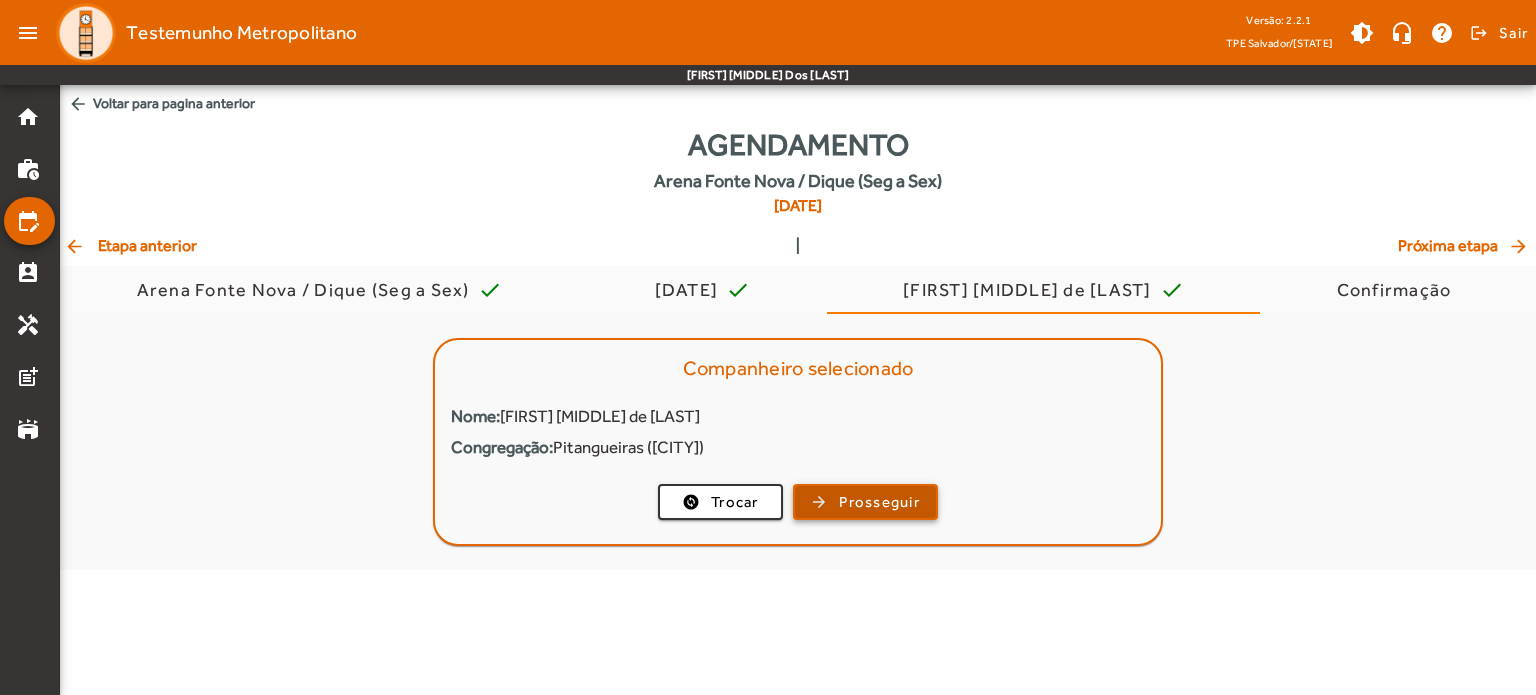 click on "Prosseguir" 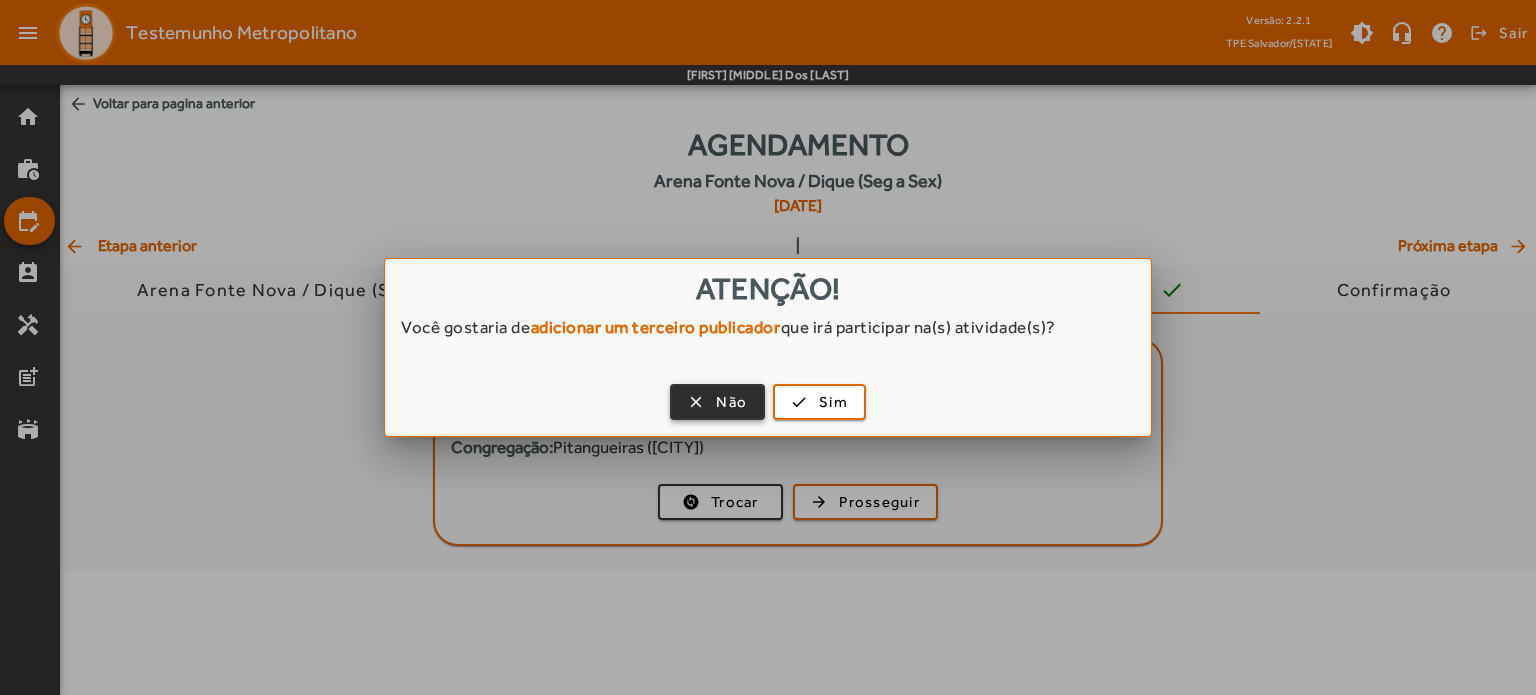 click on "Não" at bounding box center [731, 402] 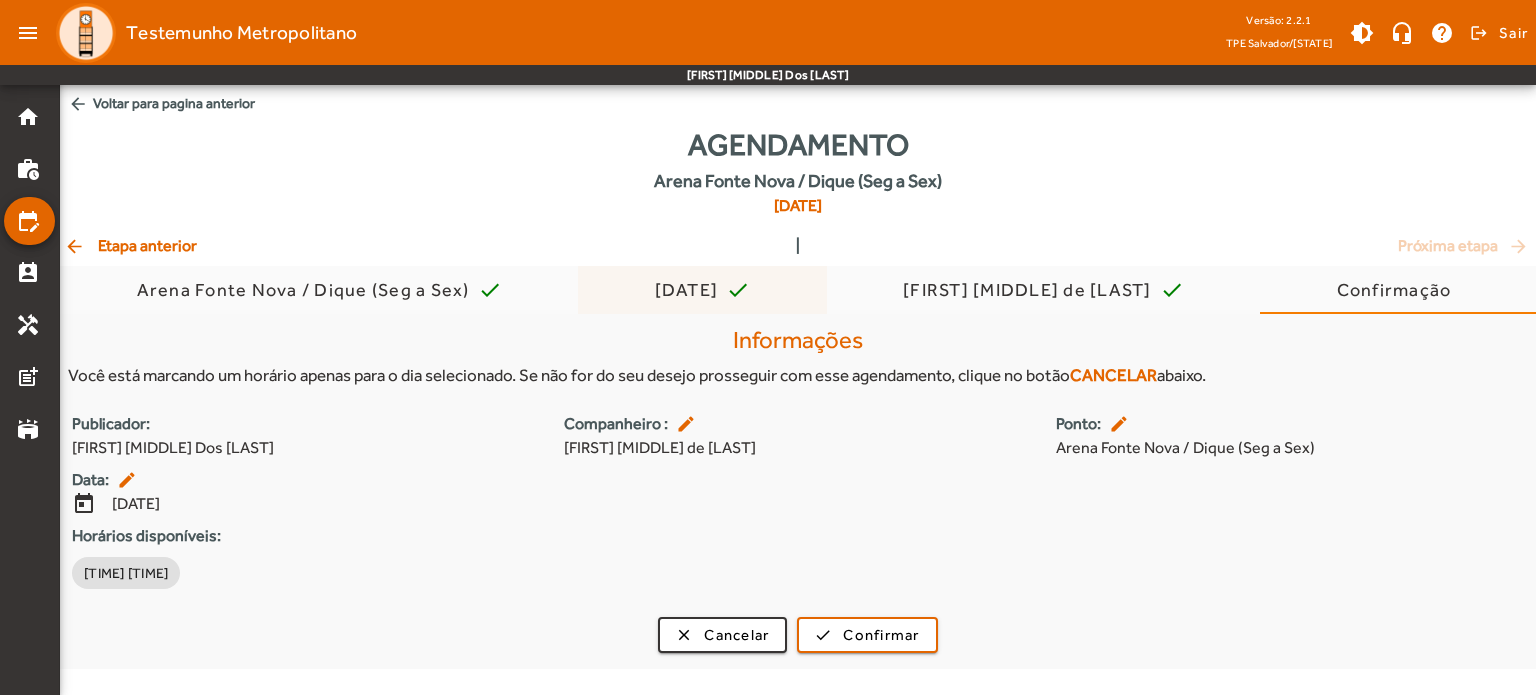 click on "[DATE]" at bounding box center (691, 290) 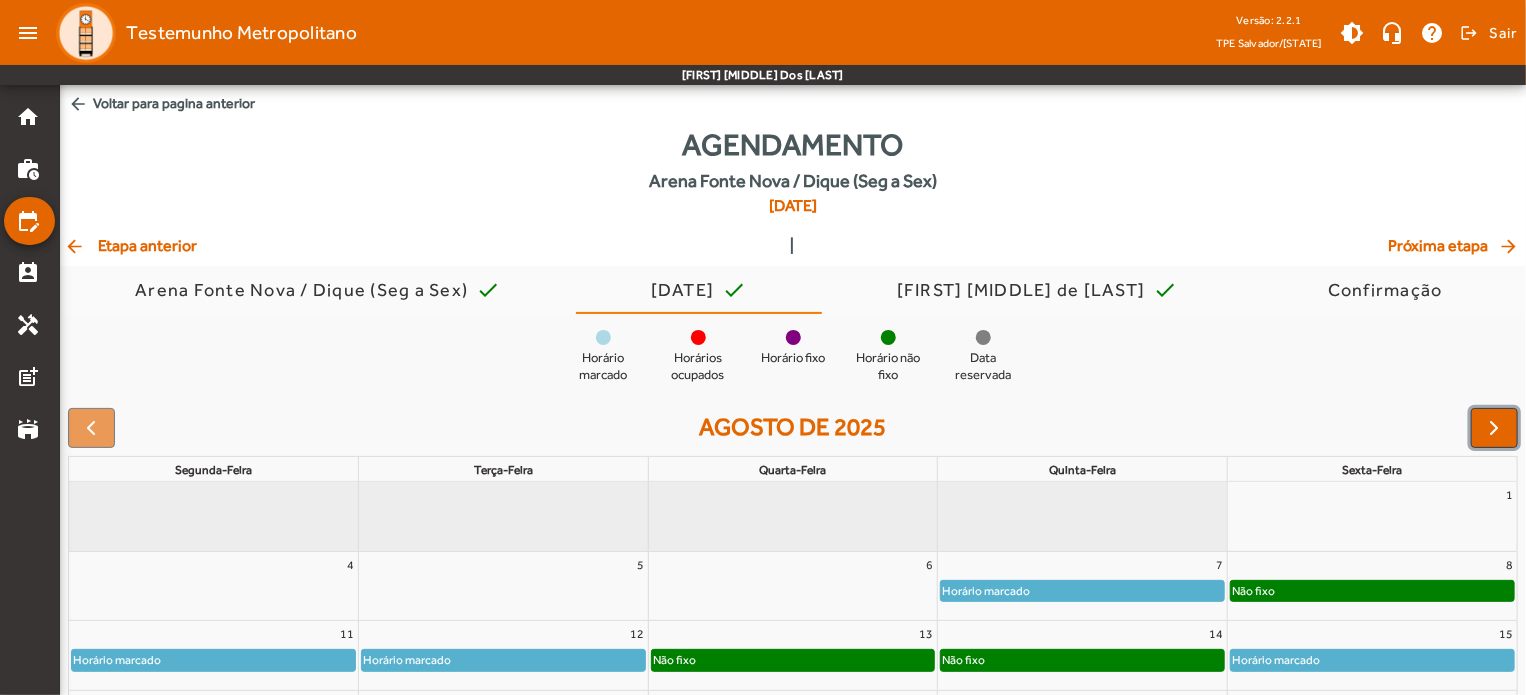 click at bounding box center [1495, 428] 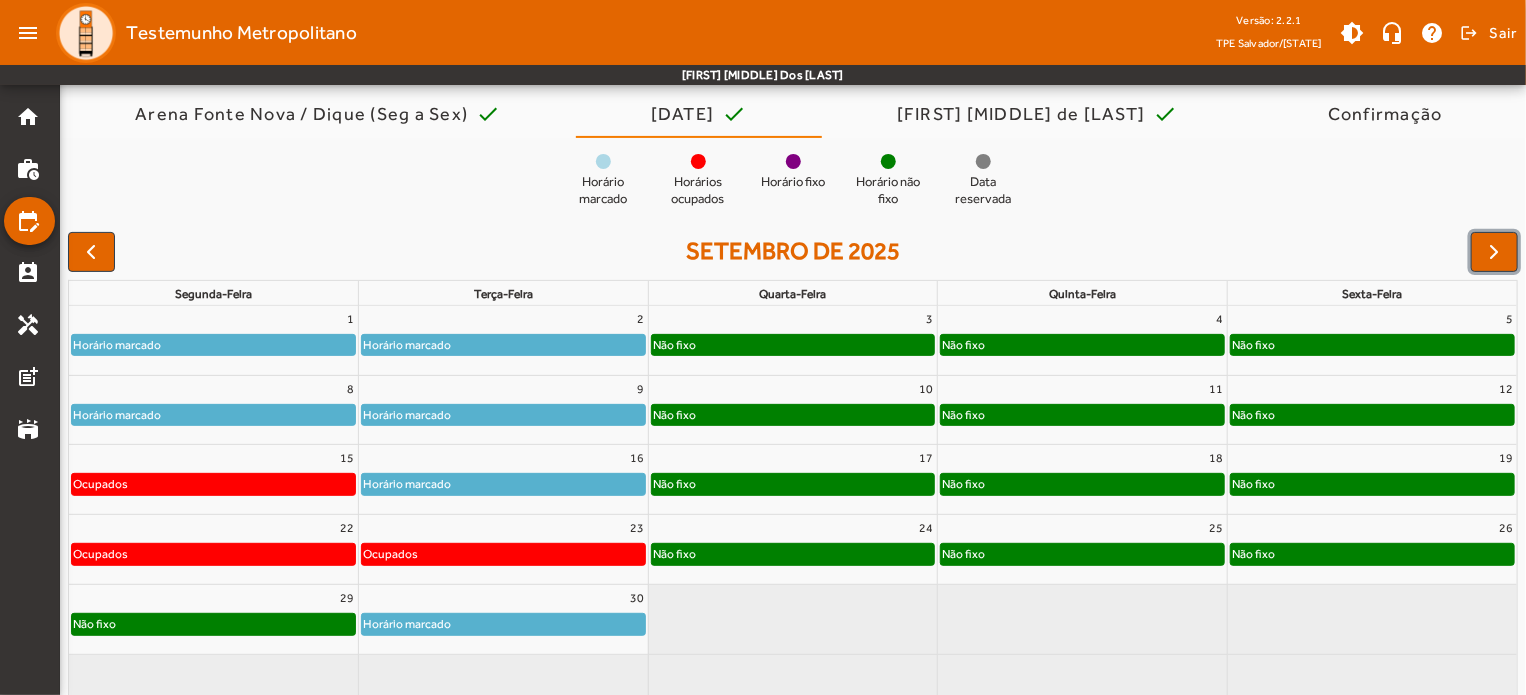 scroll, scrollTop: 182, scrollLeft: 0, axis: vertical 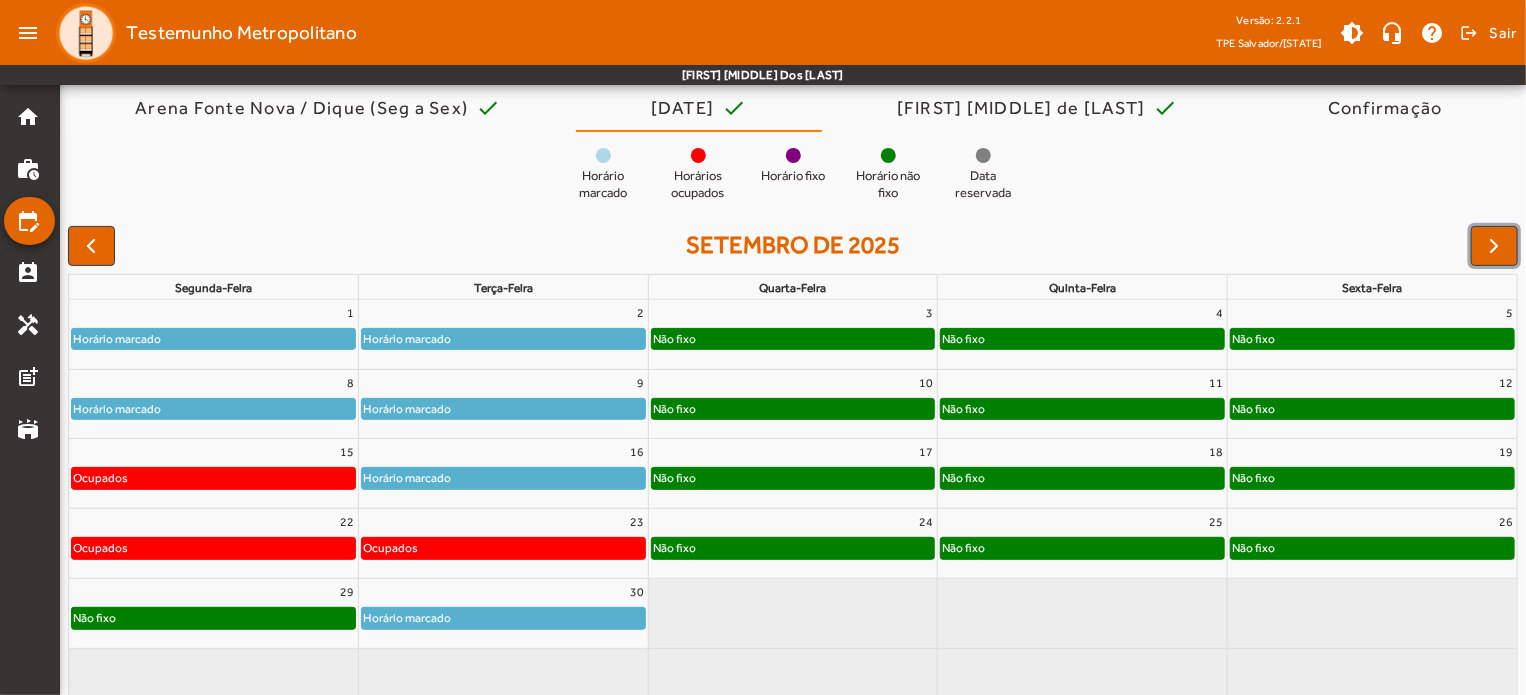 click on "Não fixo" 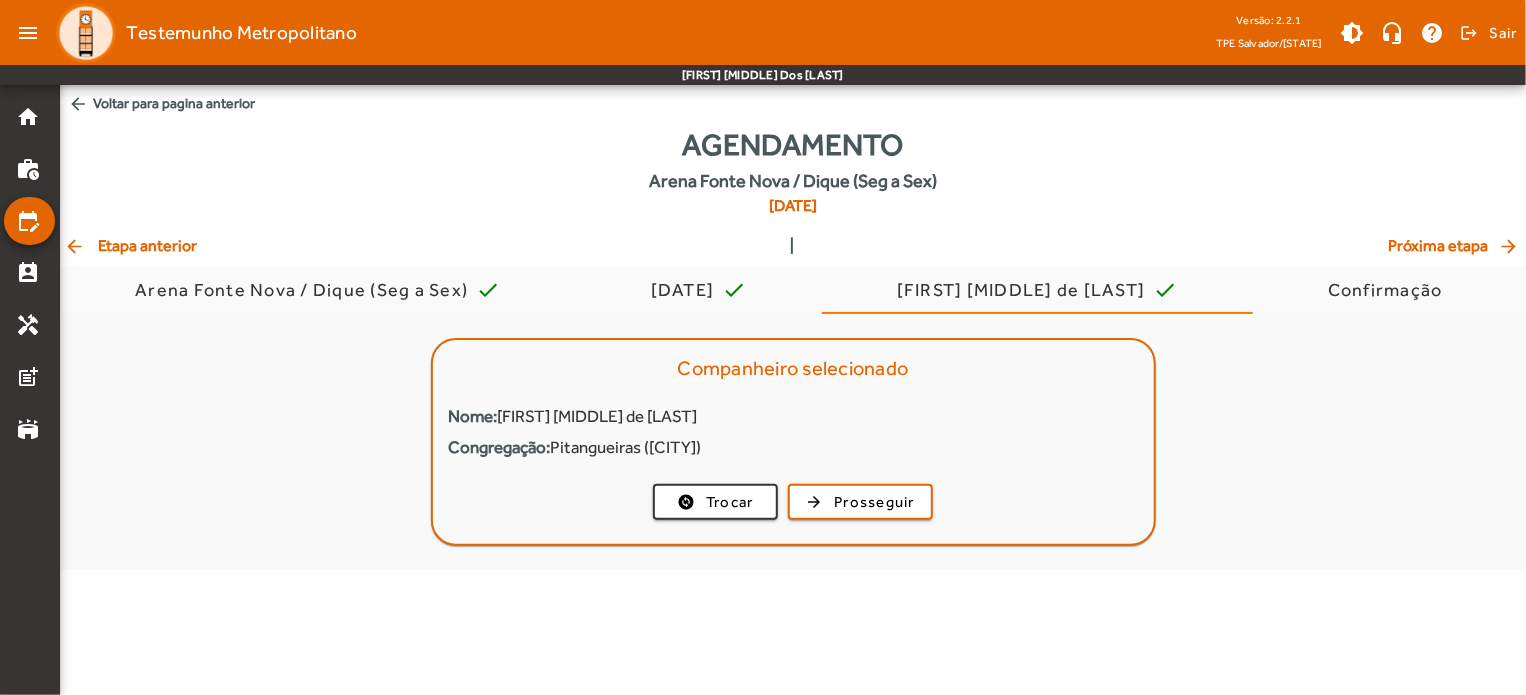 scroll, scrollTop: 0, scrollLeft: 0, axis: both 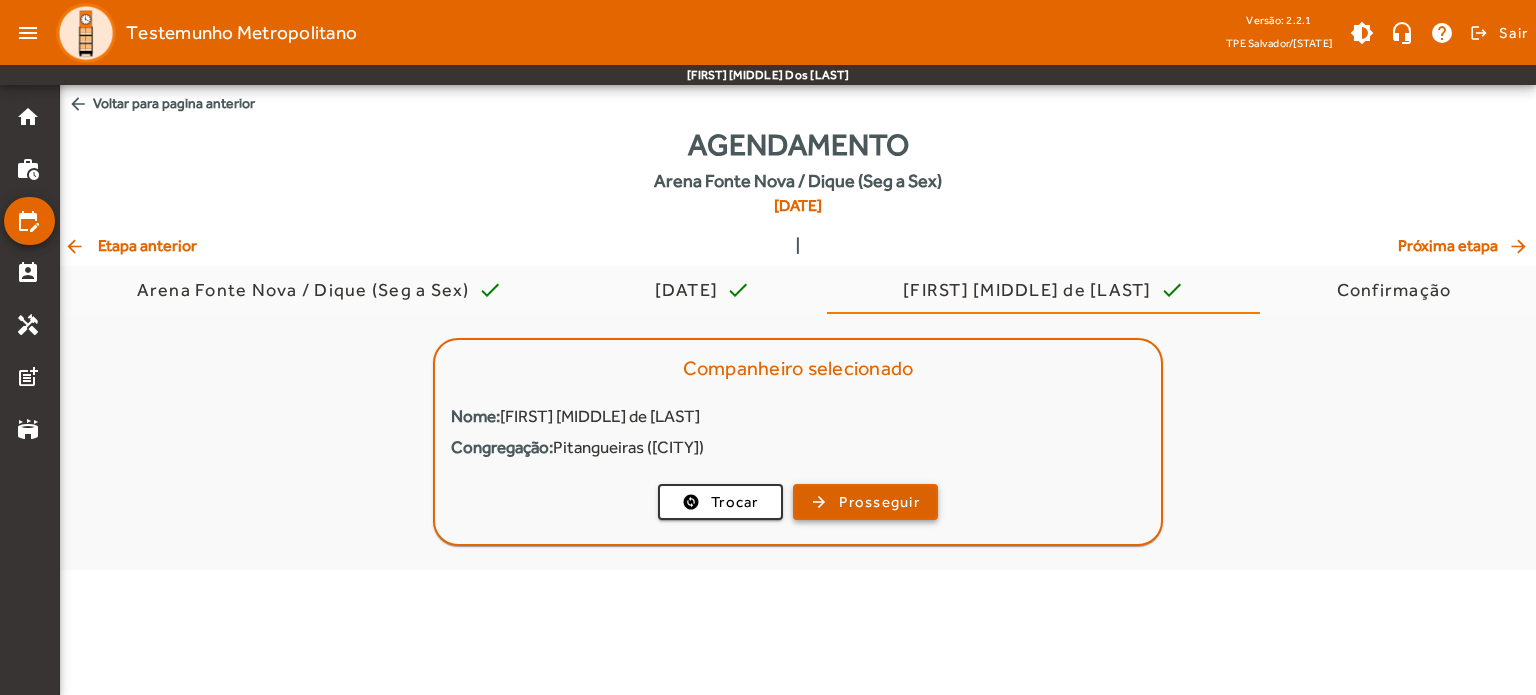click on "Prosseguir" 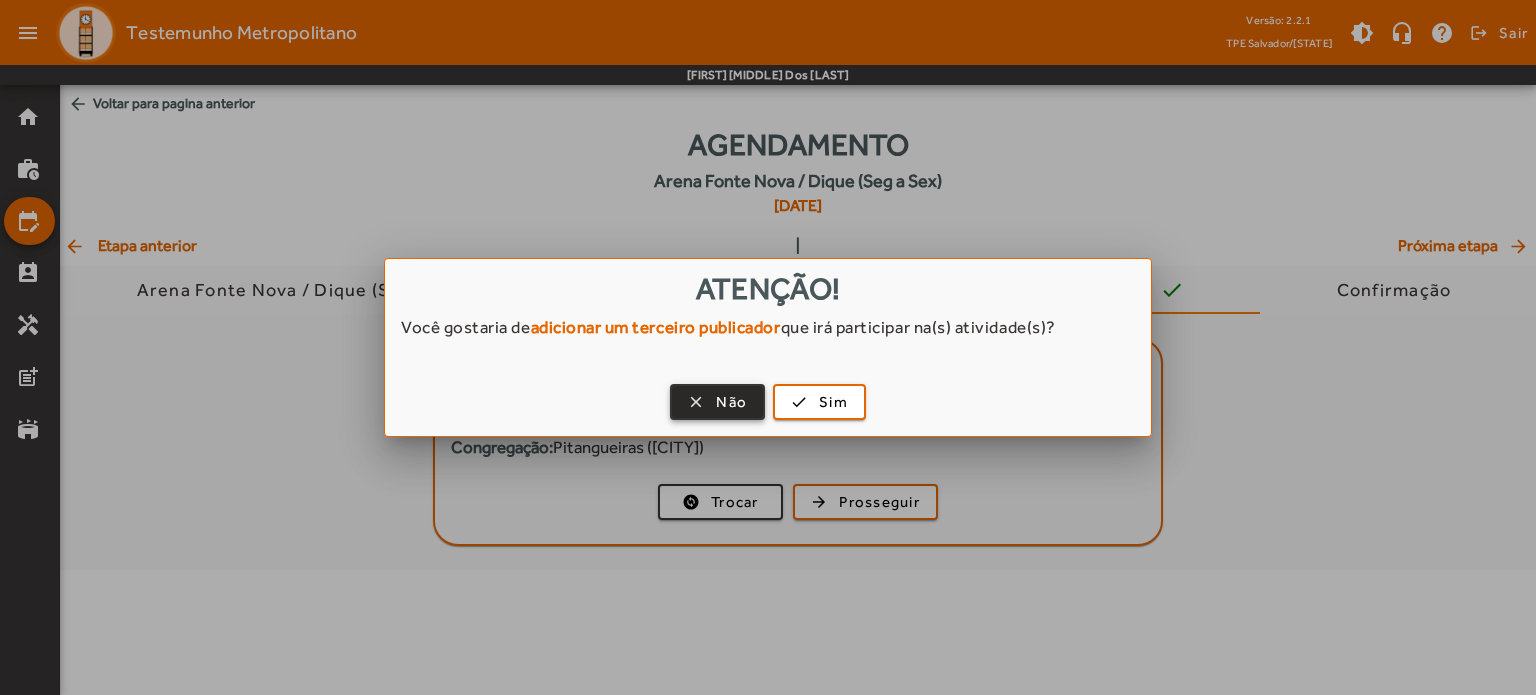 click on "Não" at bounding box center (731, 402) 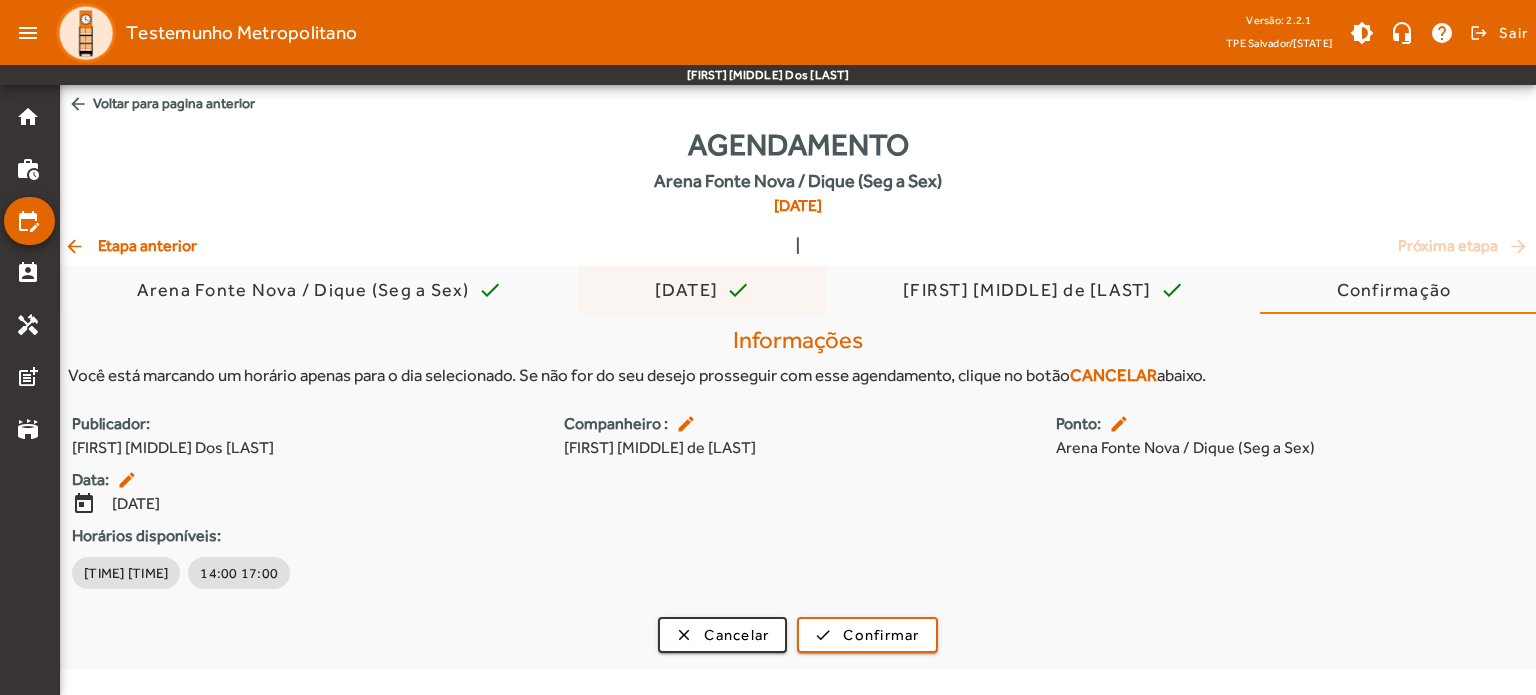 click on "[DATE]" at bounding box center [691, 290] 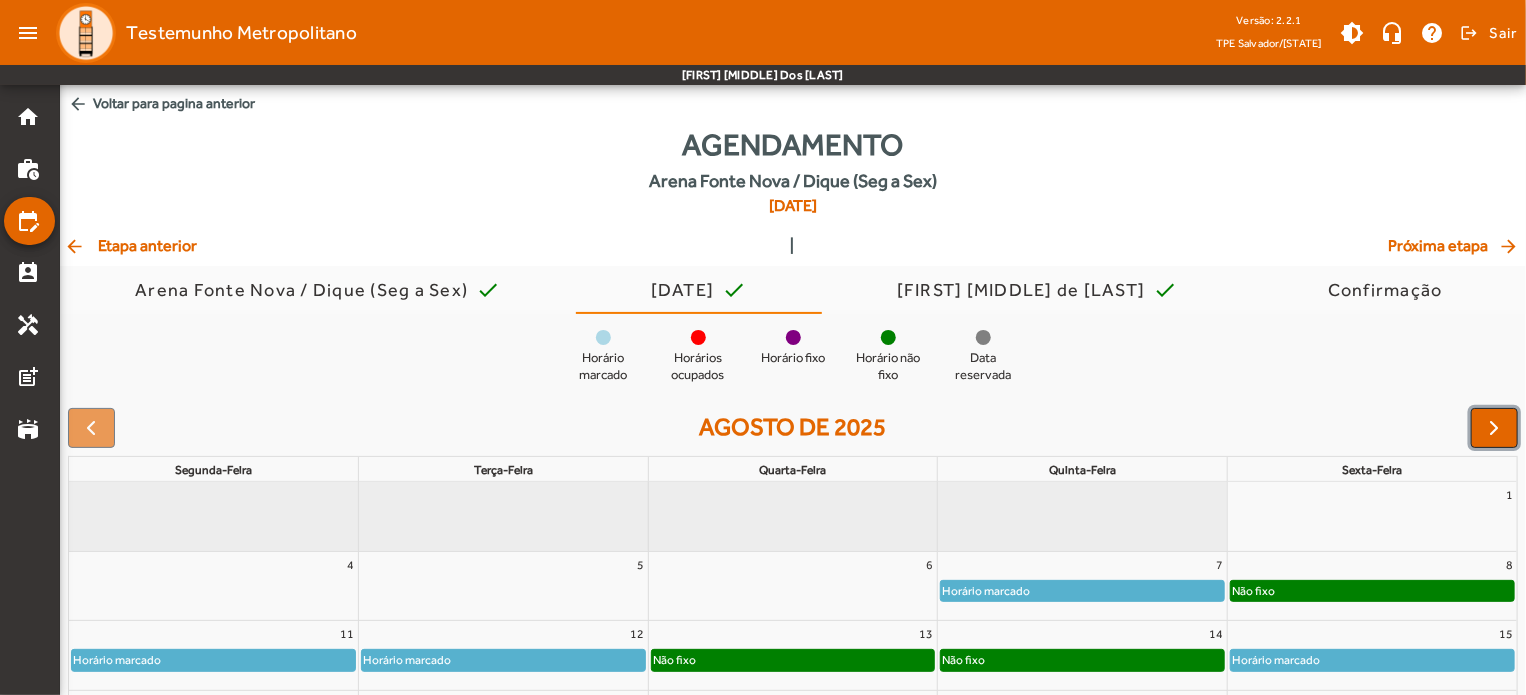click at bounding box center [1494, 428] 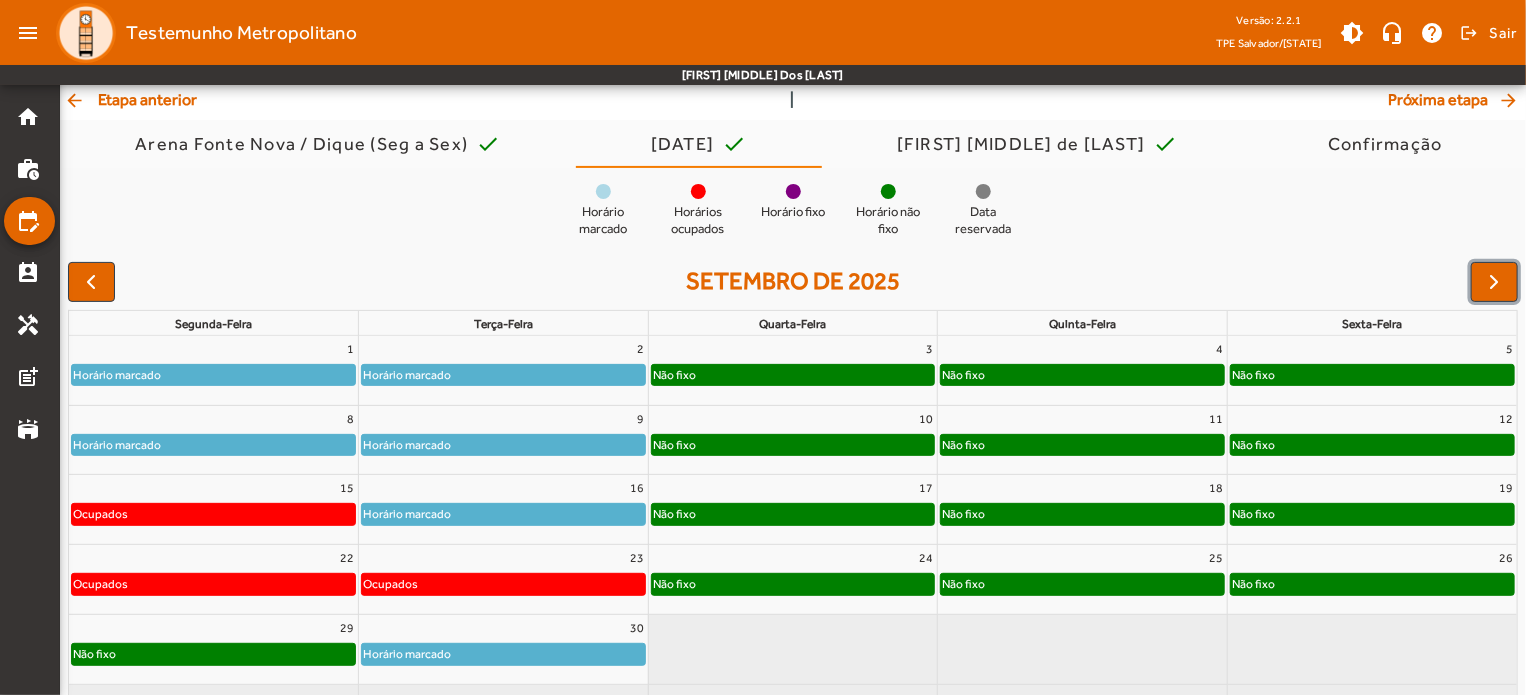 scroll, scrollTop: 148, scrollLeft: 0, axis: vertical 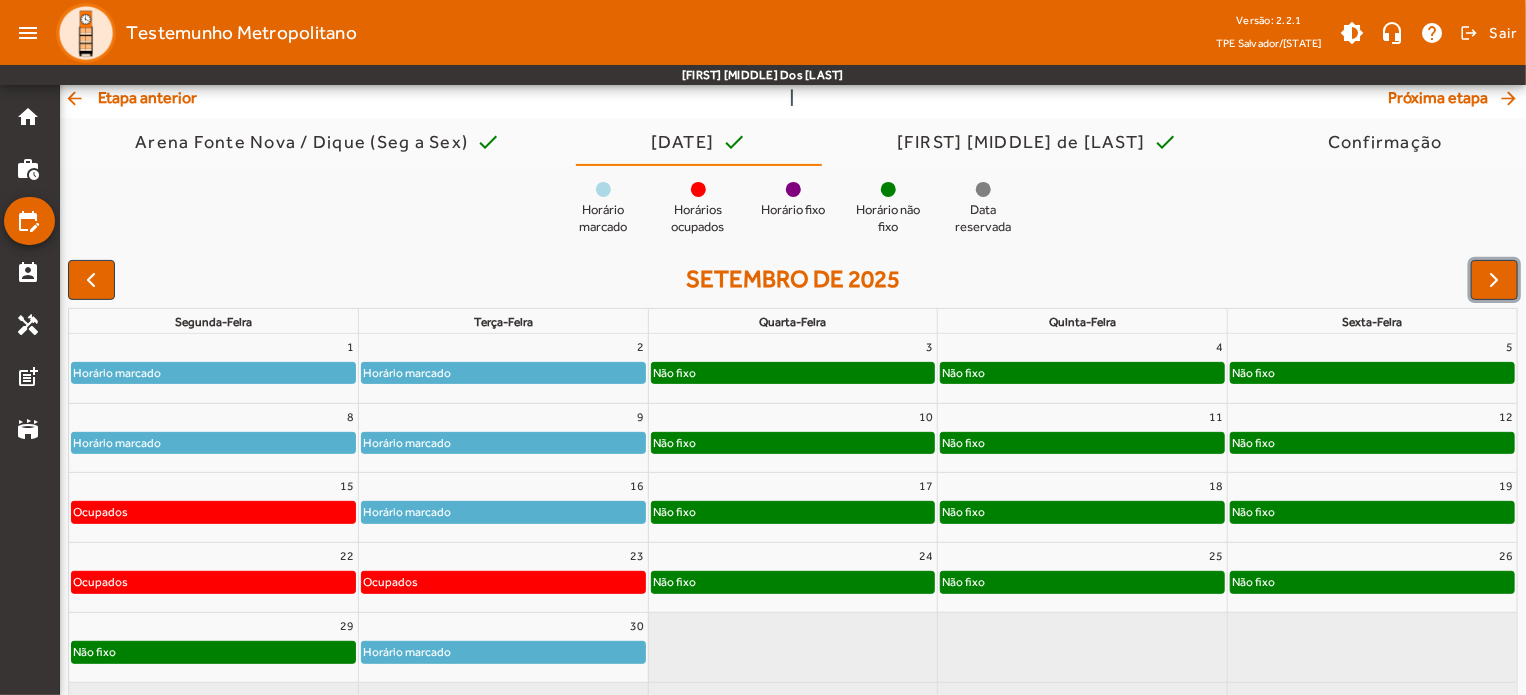 click on "25" at bounding box center (1082, 556) 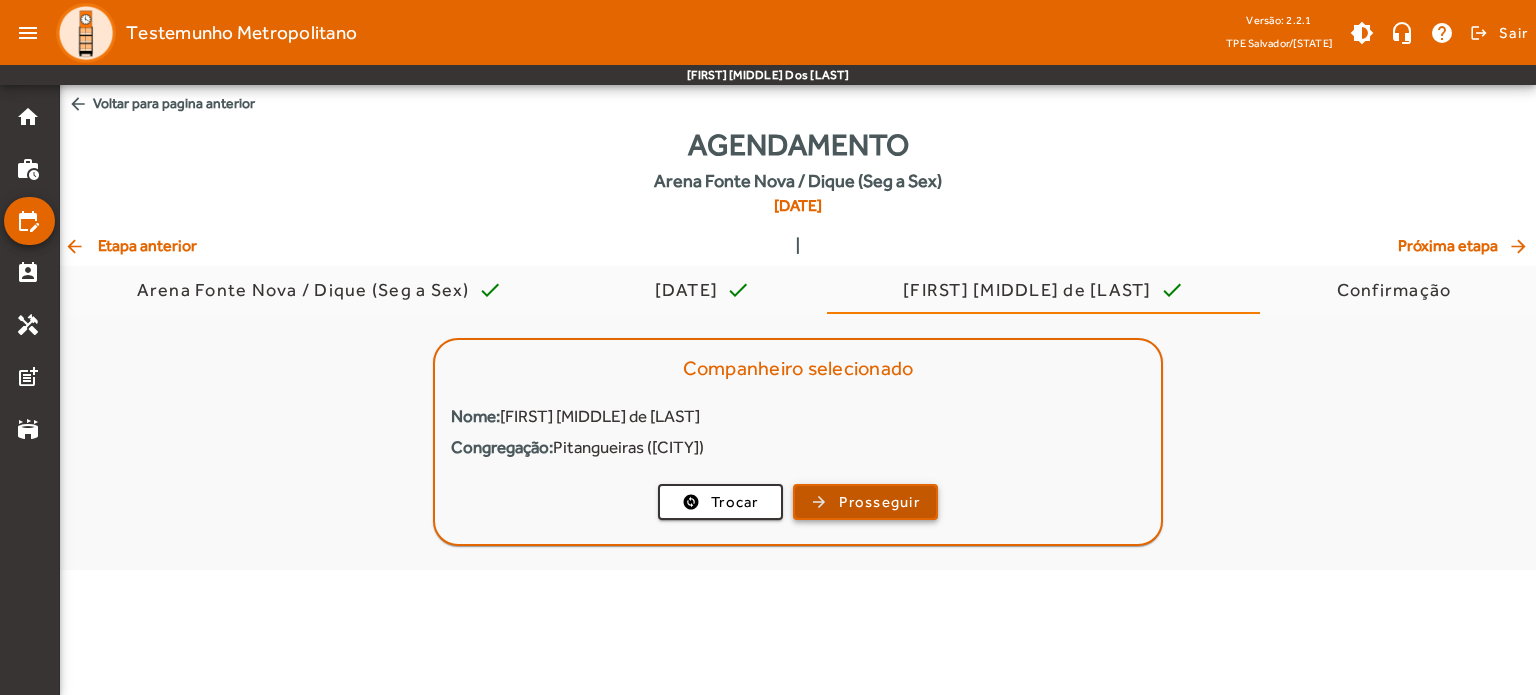 click 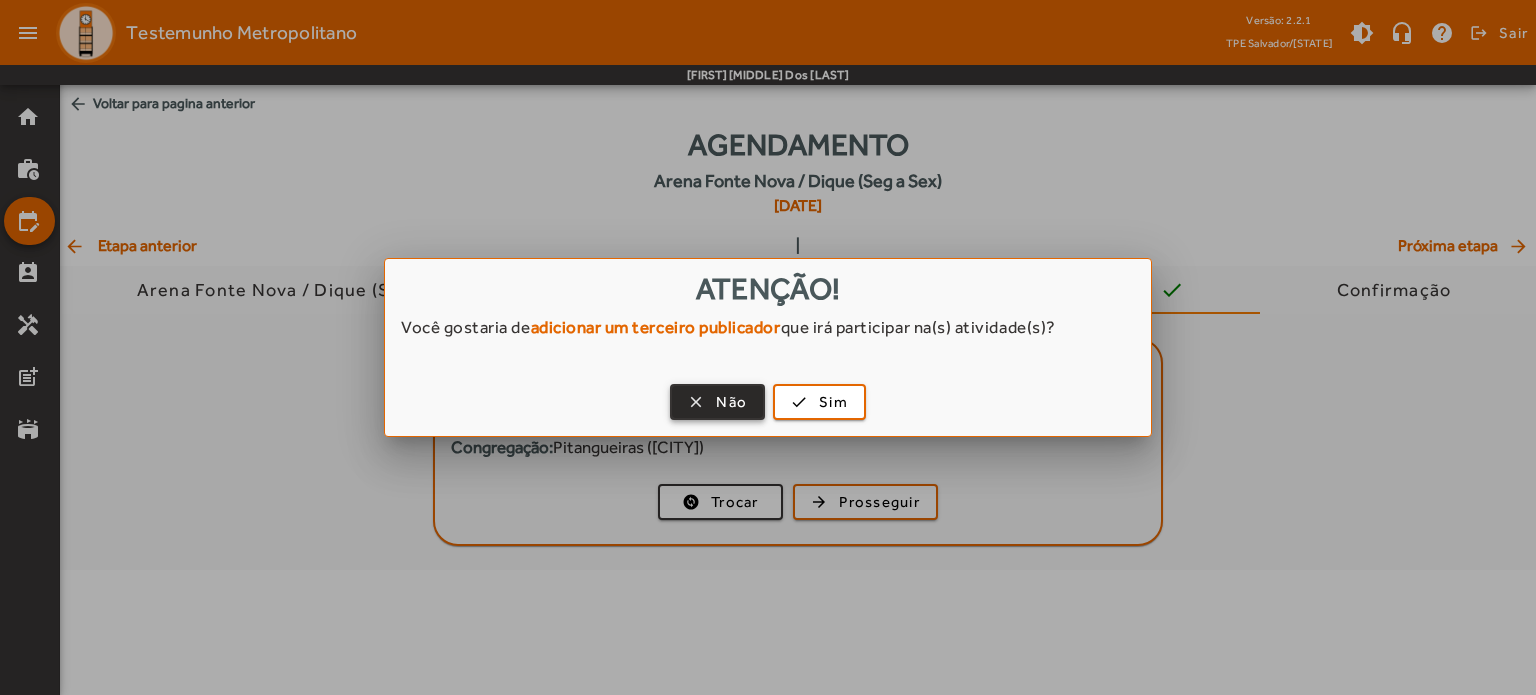 click at bounding box center (717, 402) 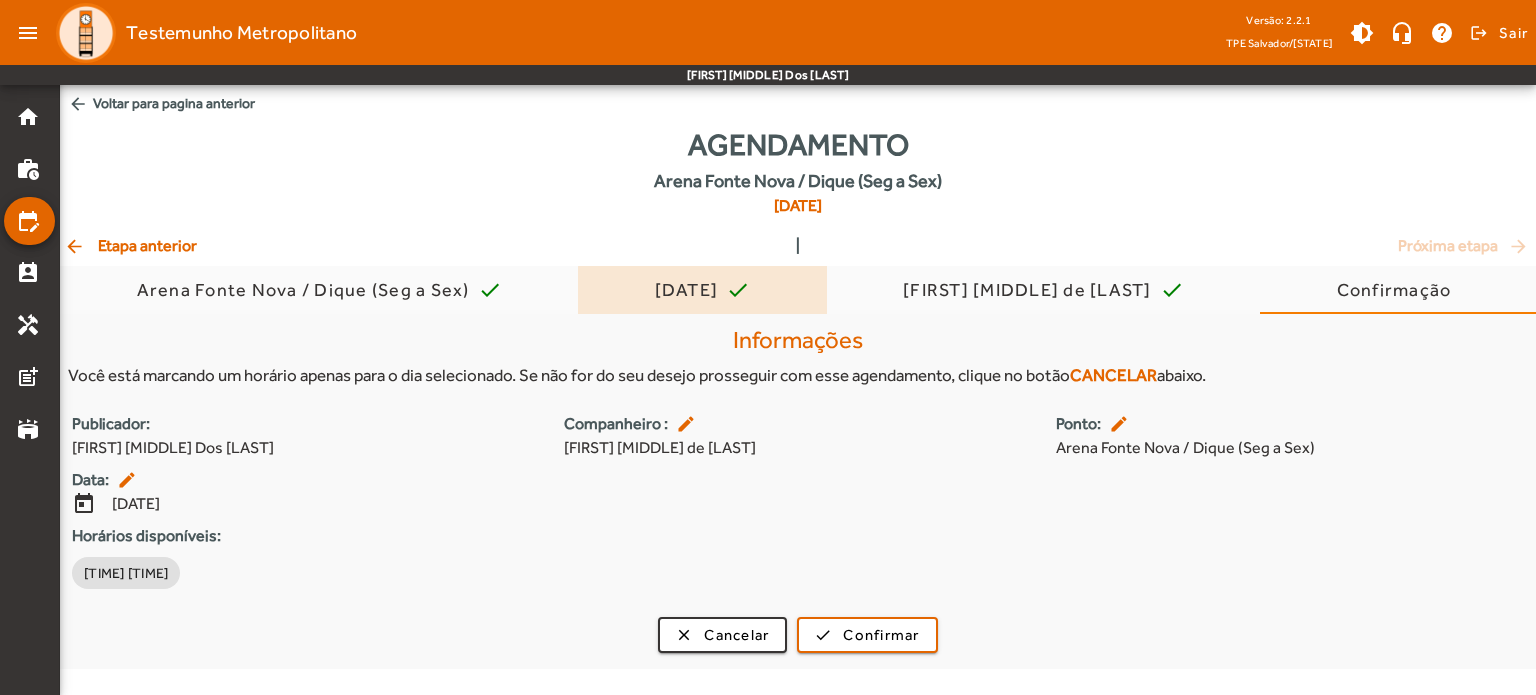 click on "[DATE]  check" at bounding box center [703, 290] 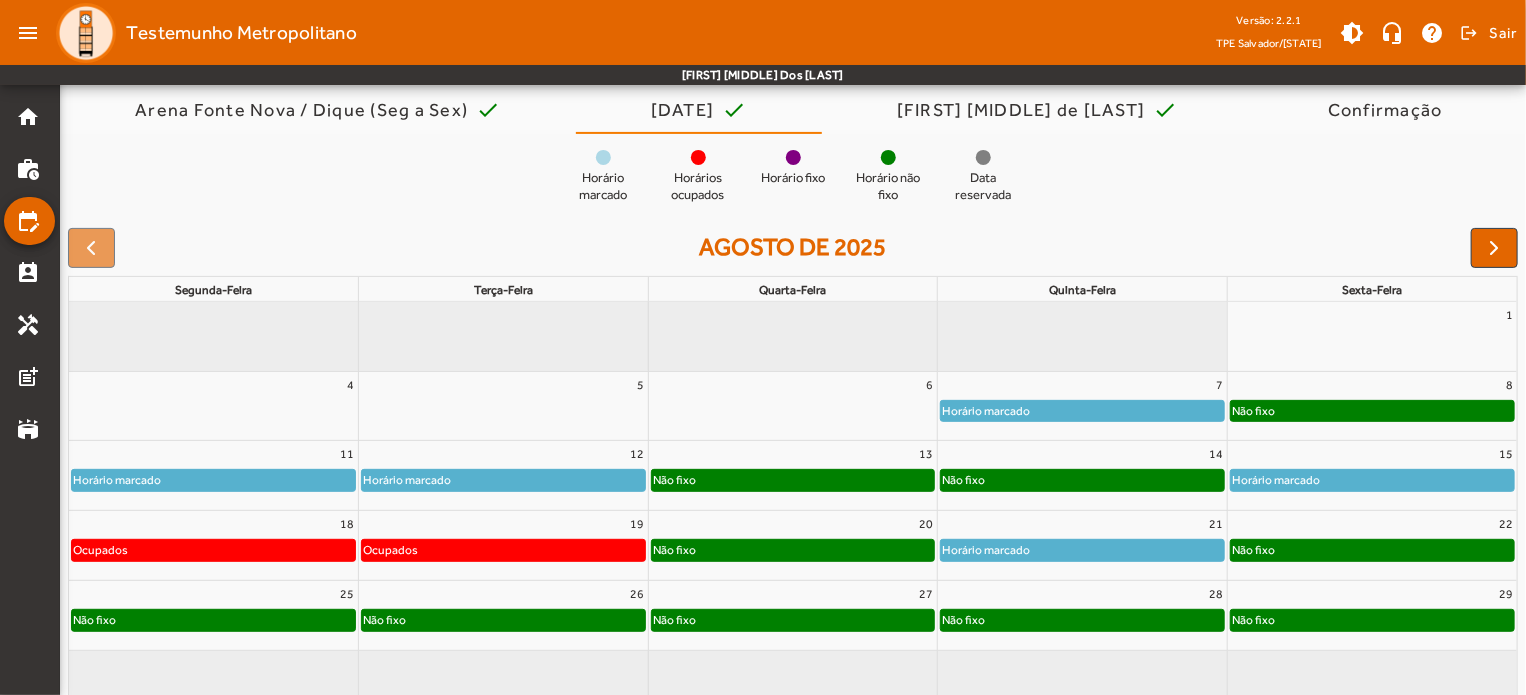 scroll, scrollTop: 214, scrollLeft: 0, axis: vertical 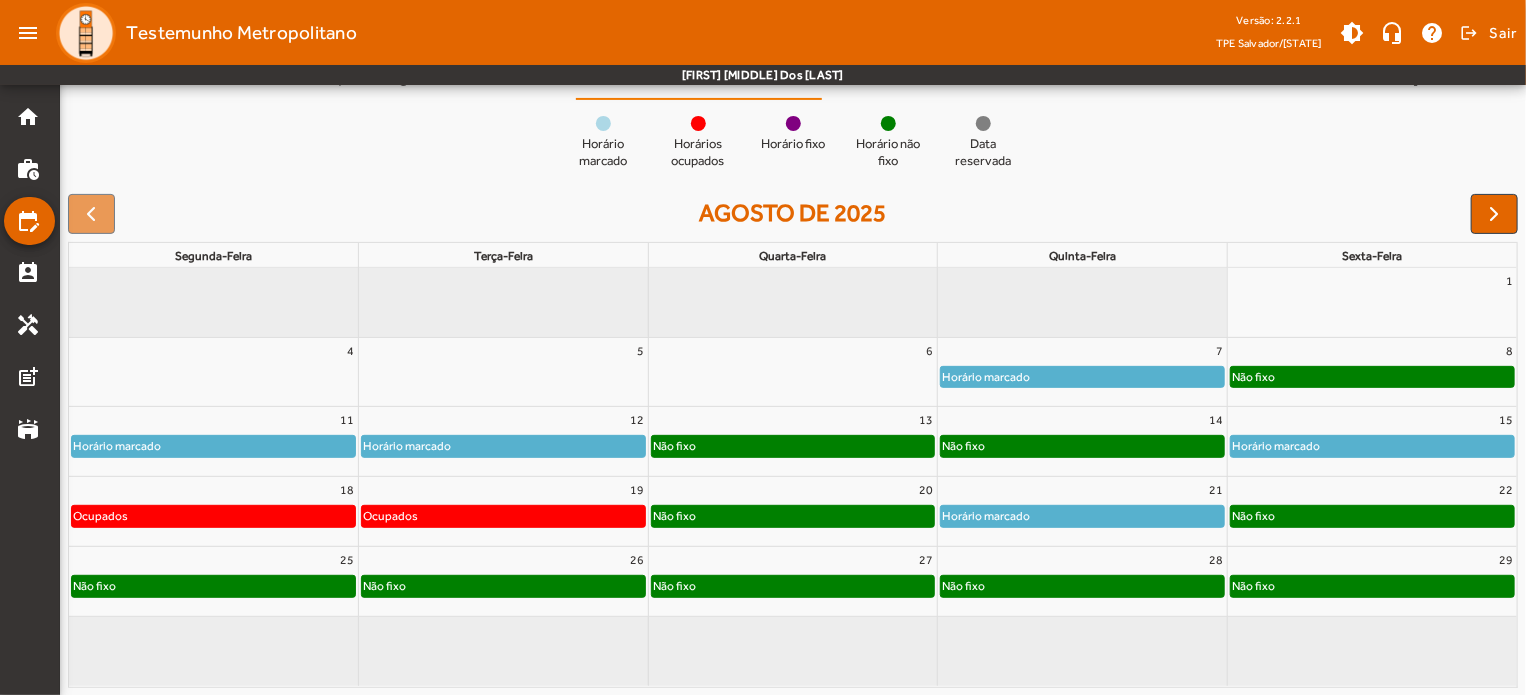 click on "28" at bounding box center (1082, 560) 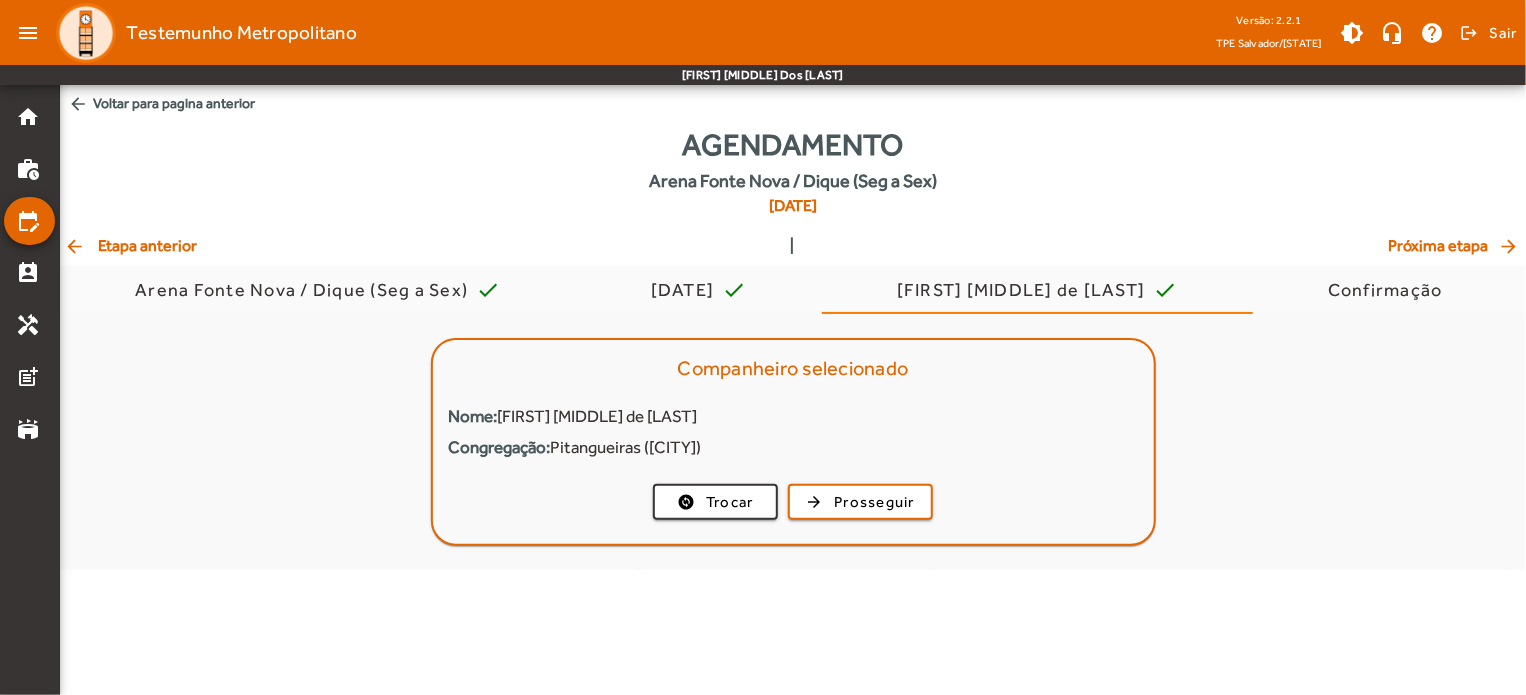 scroll, scrollTop: 0, scrollLeft: 0, axis: both 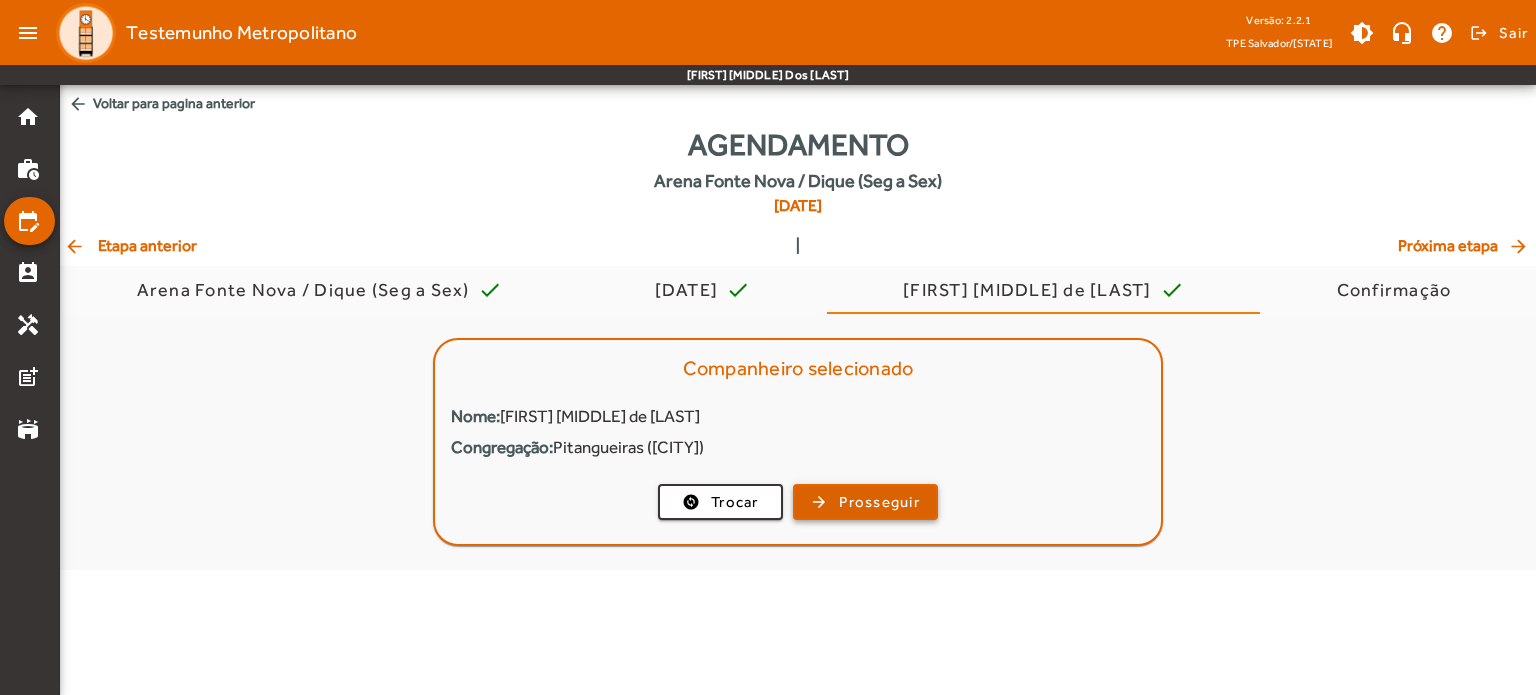 click on "Prosseguir" 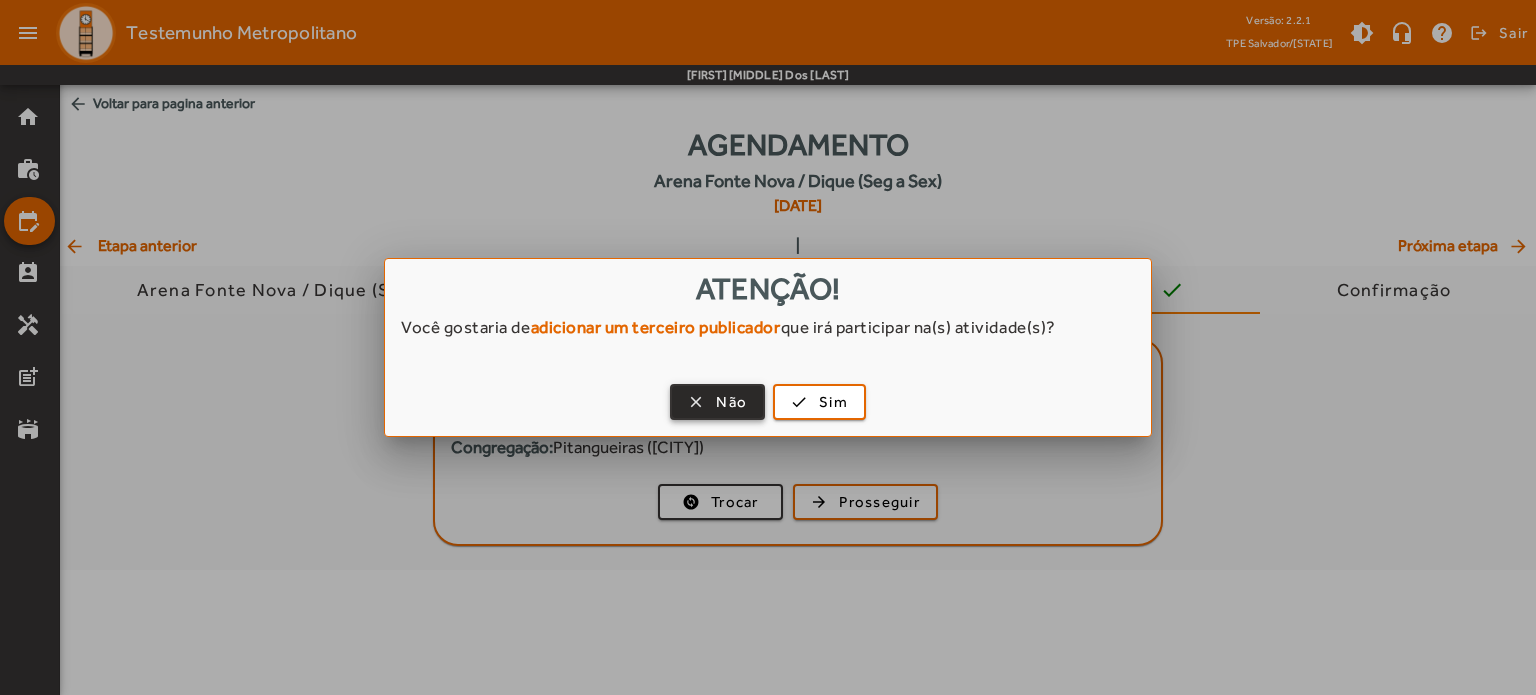 click at bounding box center (717, 402) 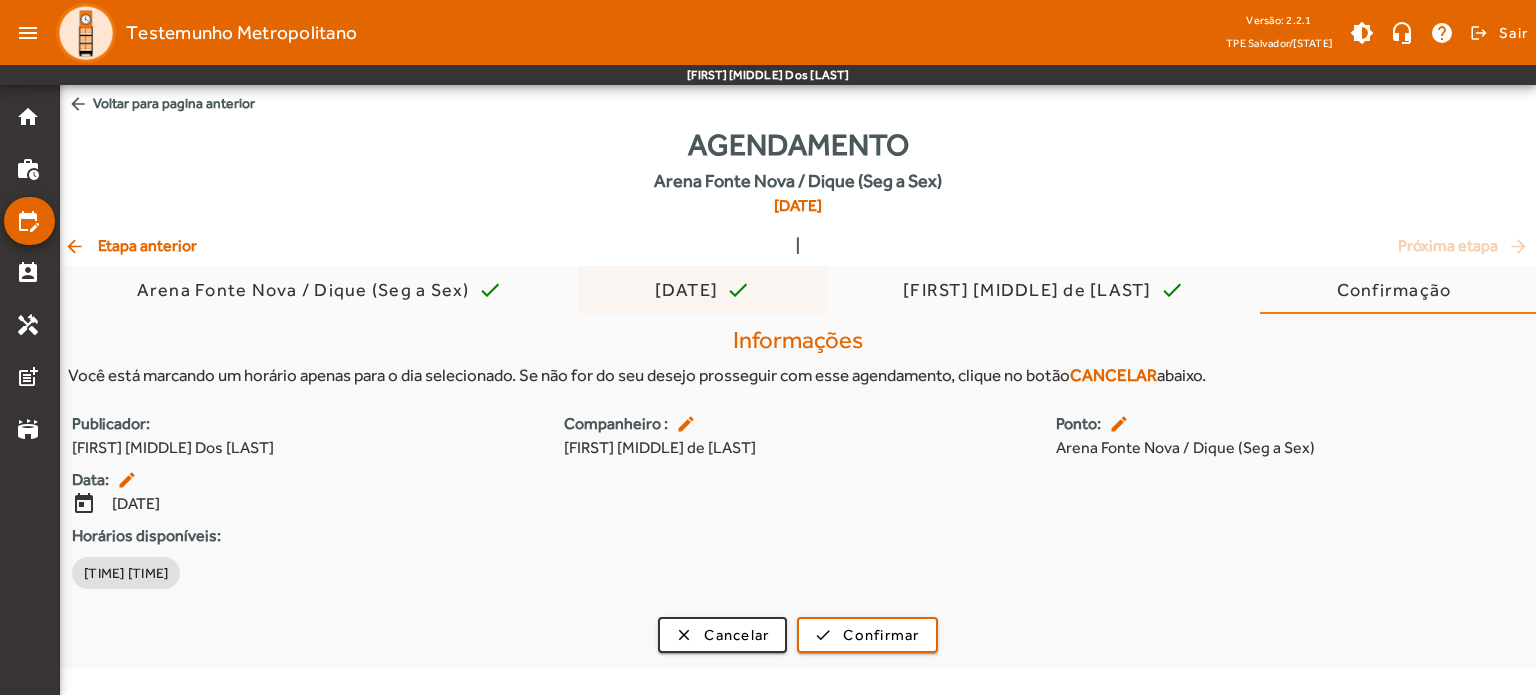 click on "[DATE]  check" at bounding box center (703, 290) 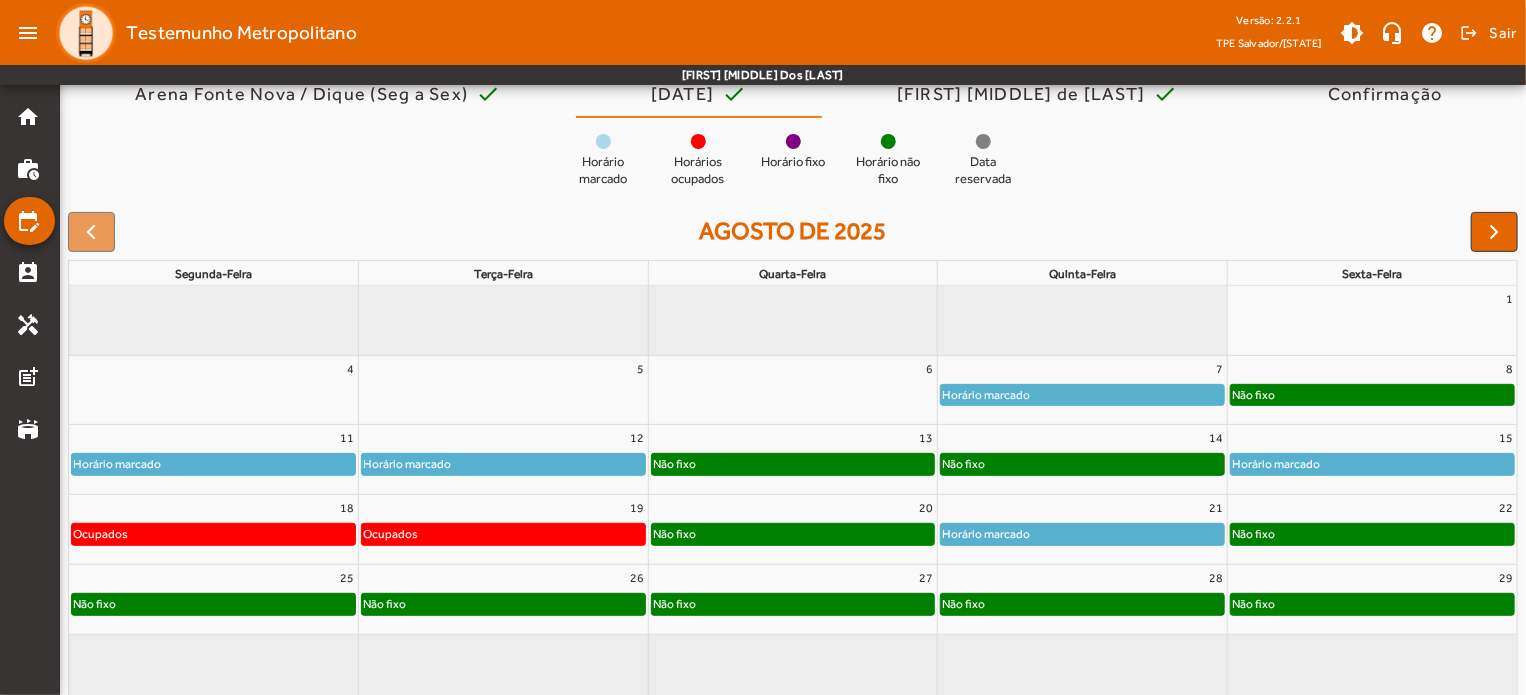 scroll, scrollTop: 200, scrollLeft: 0, axis: vertical 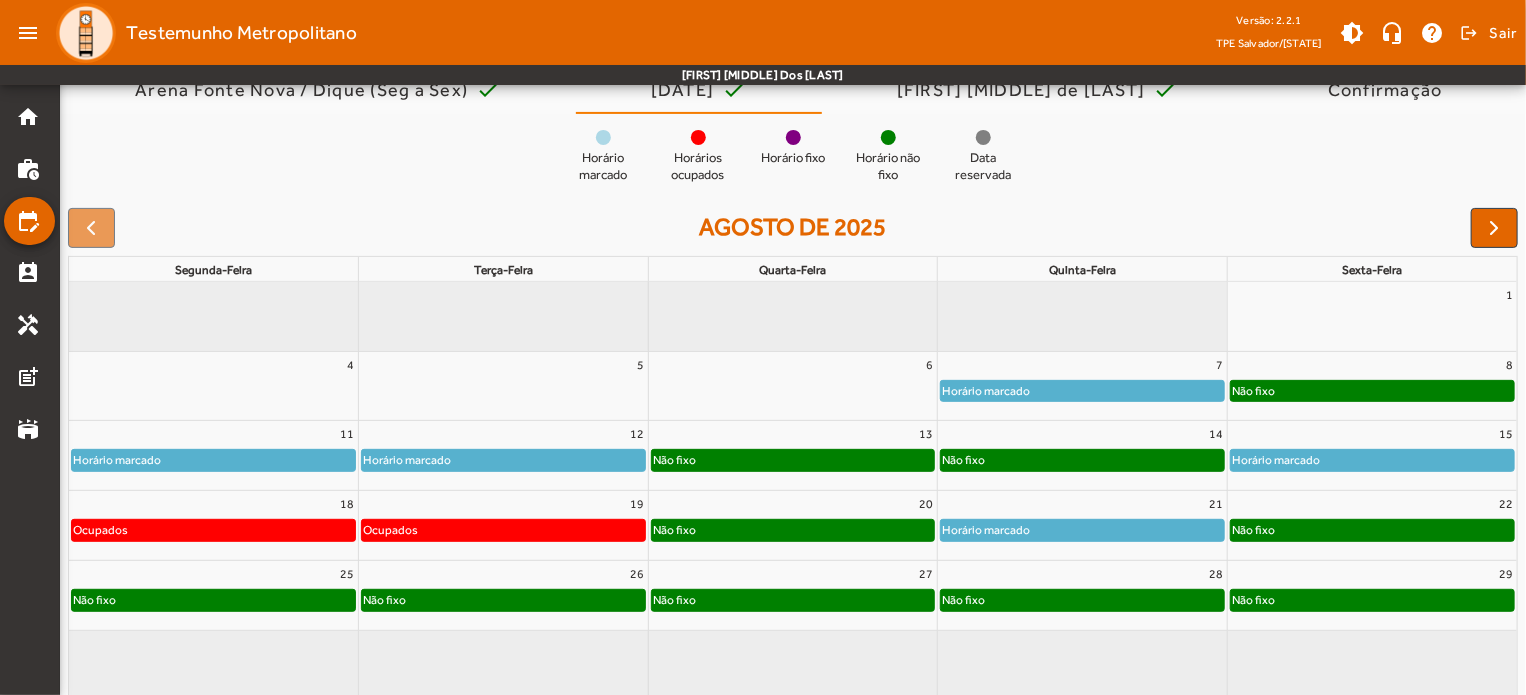 click on "Não fixo" 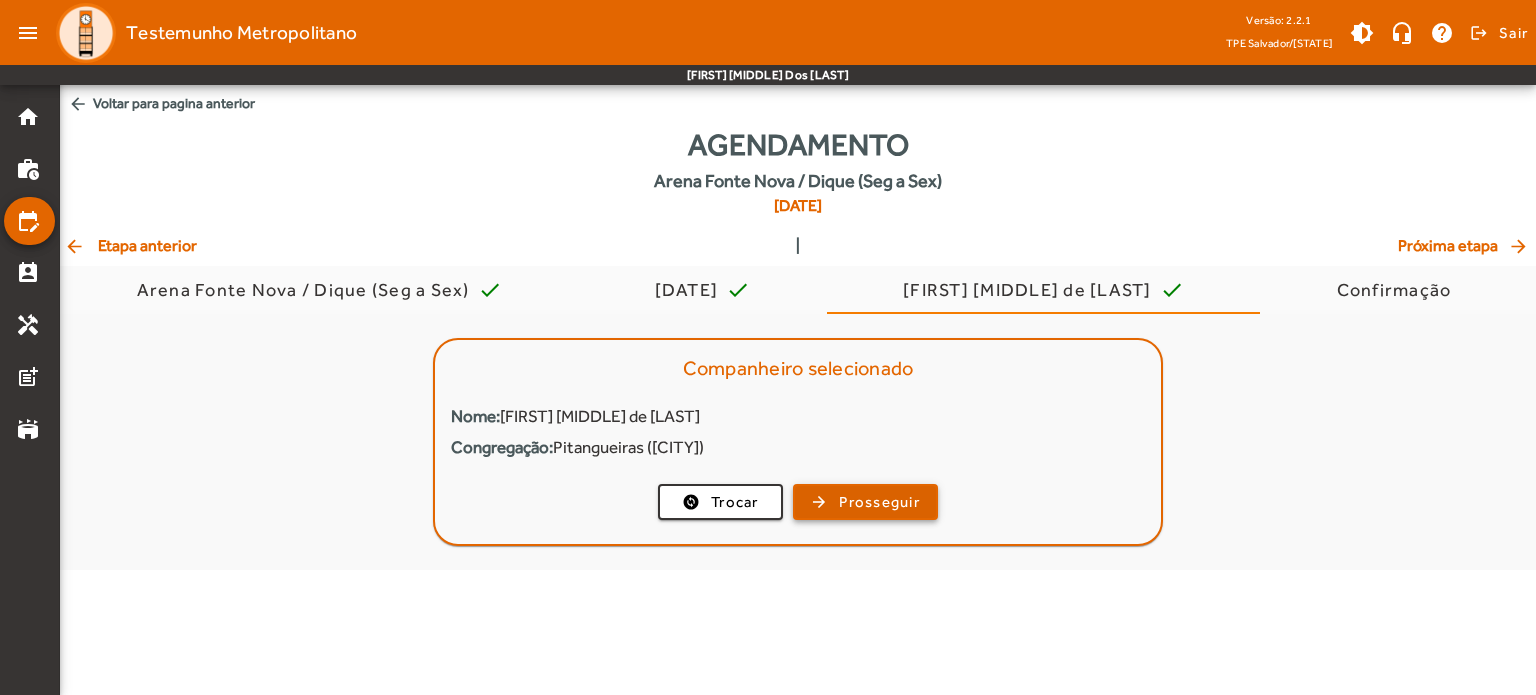 click on "Prosseguir" 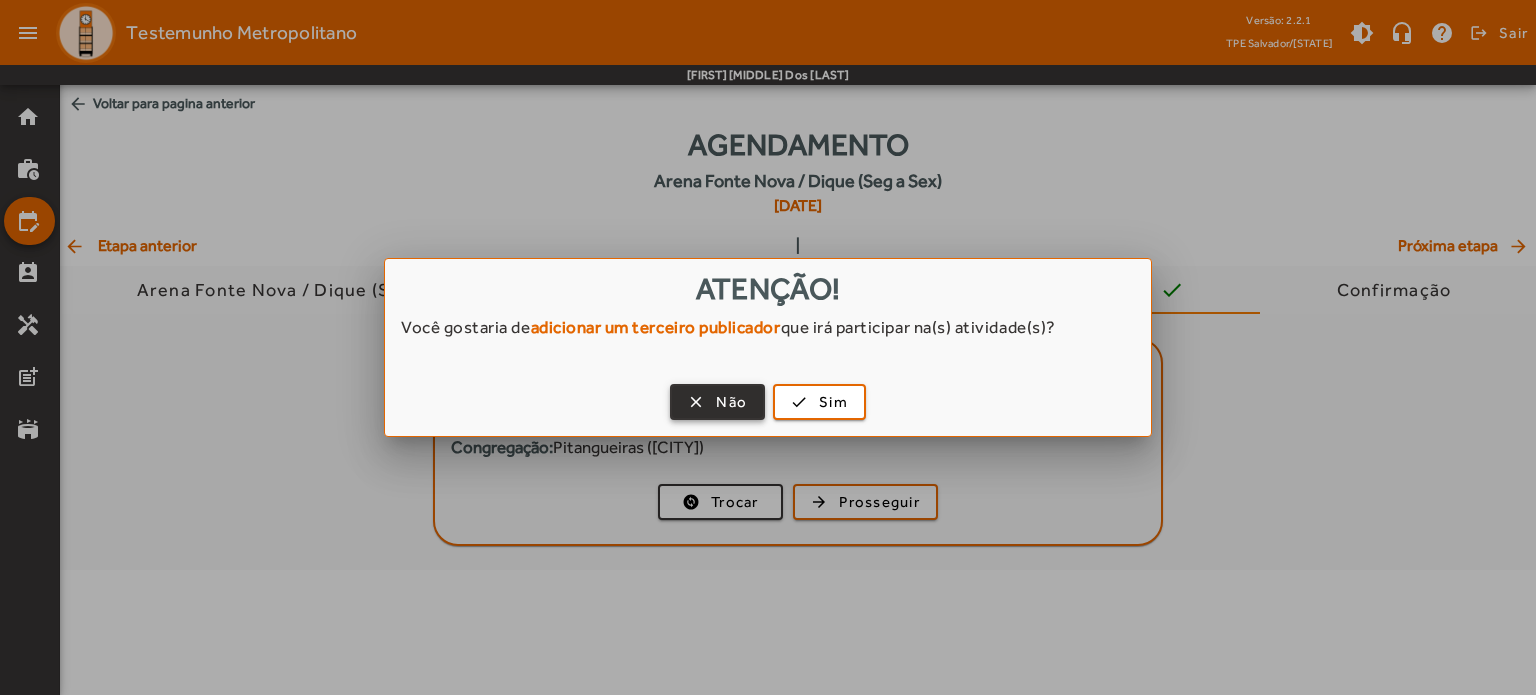 click on "Não" at bounding box center [731, 402] 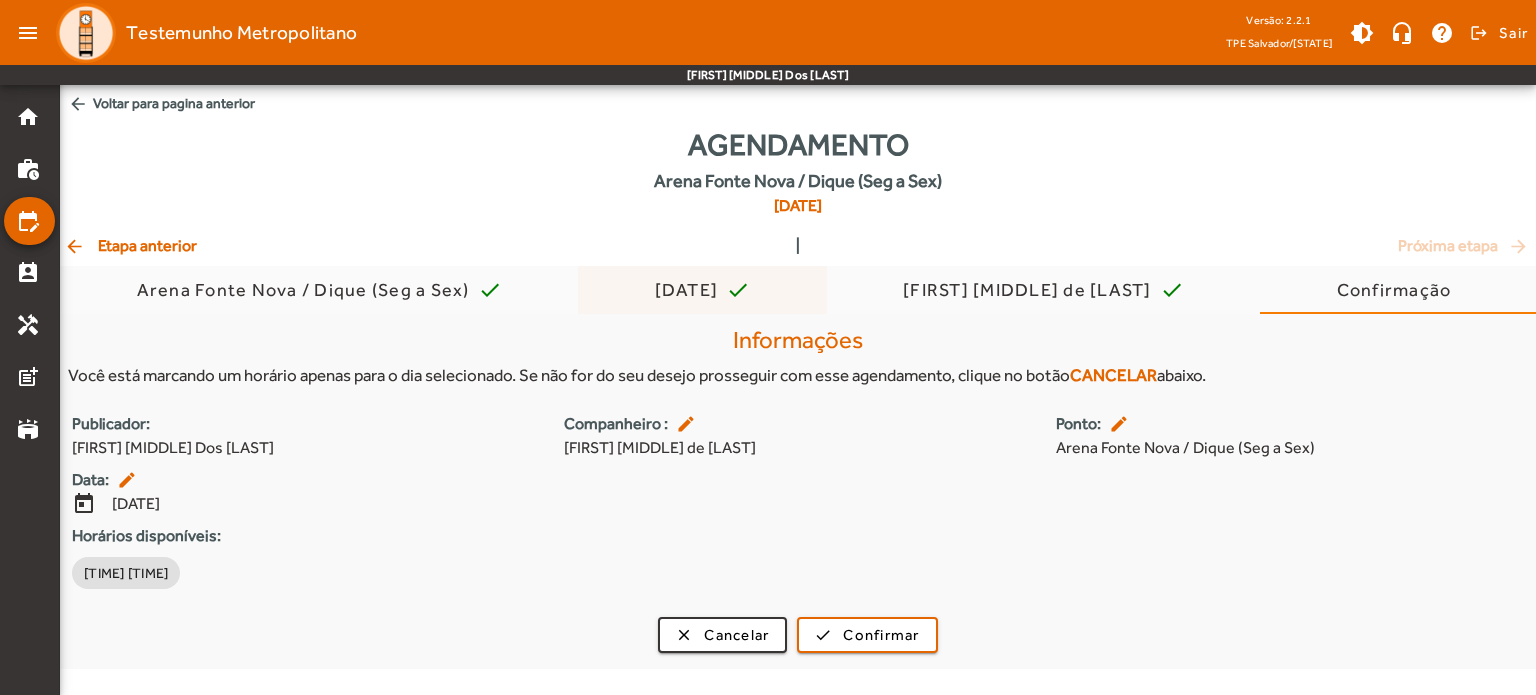 click on "[DATE]" at bounding box center (691, 290) 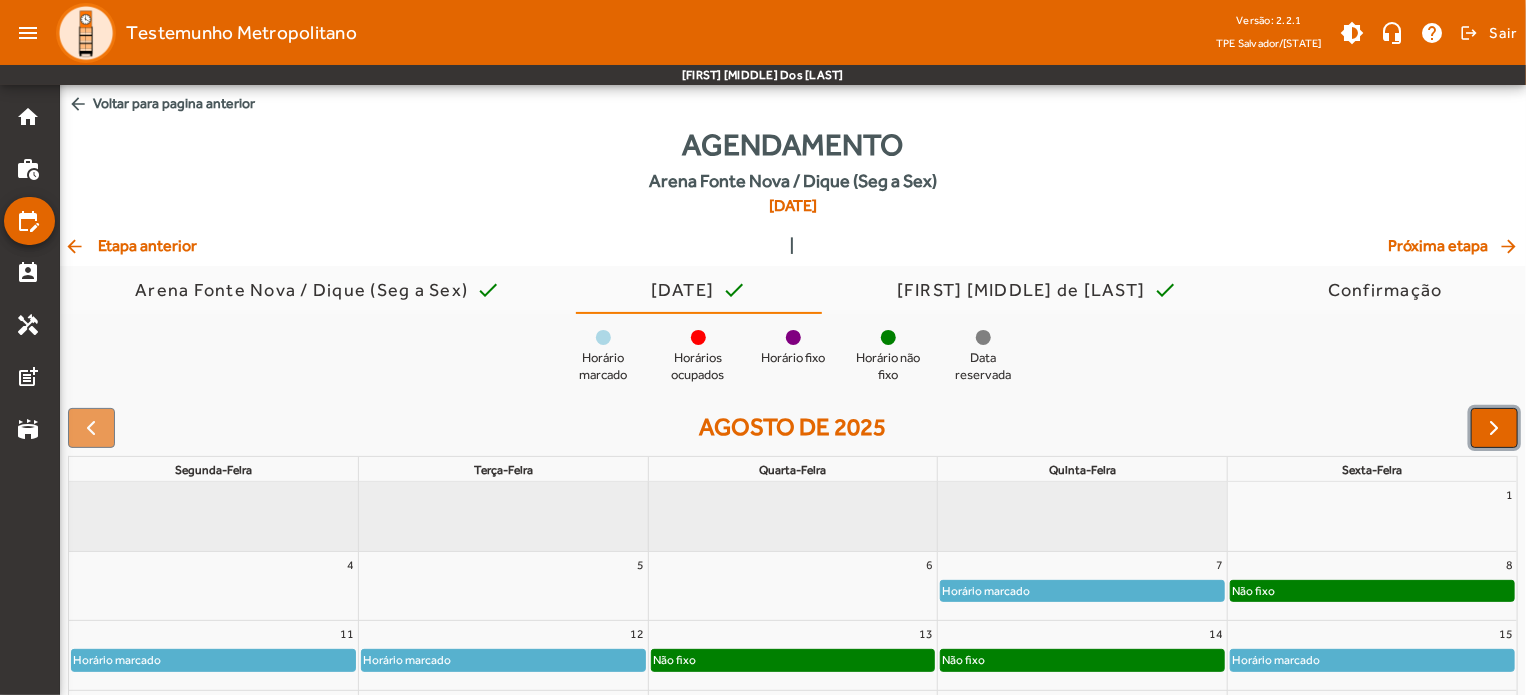 click at bounding box center (1495, 428) 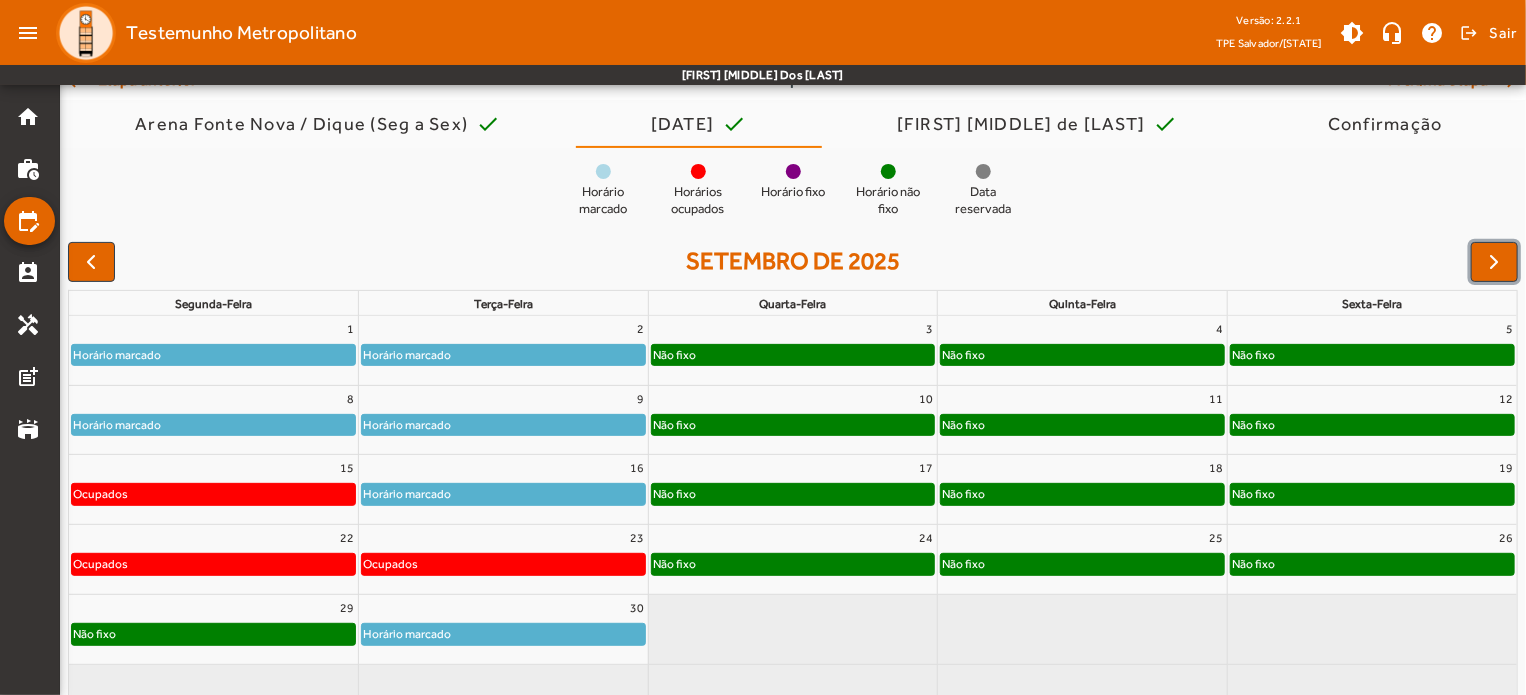 scroll, scrollTop: 171, scrollLeft: 0, axis: vertical 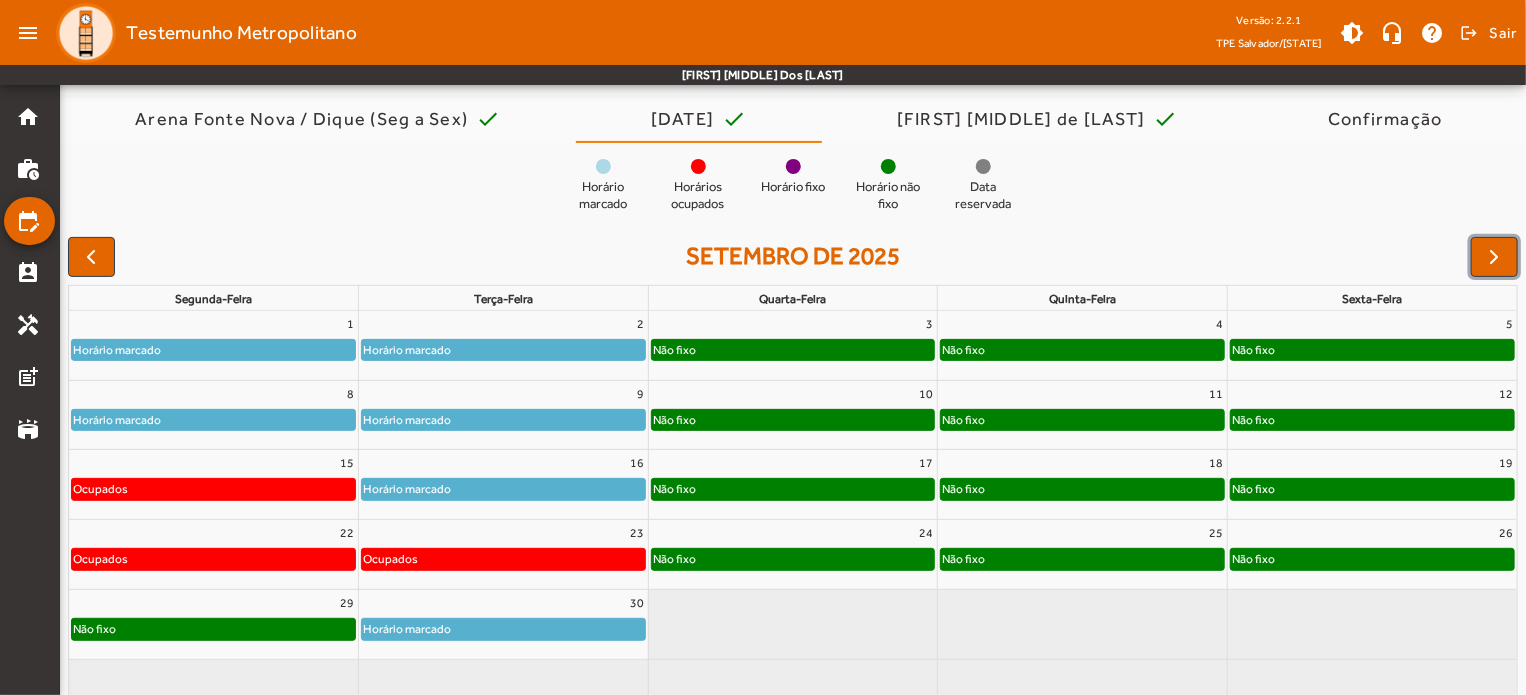 click on "17" at bounding box center (793, 463) 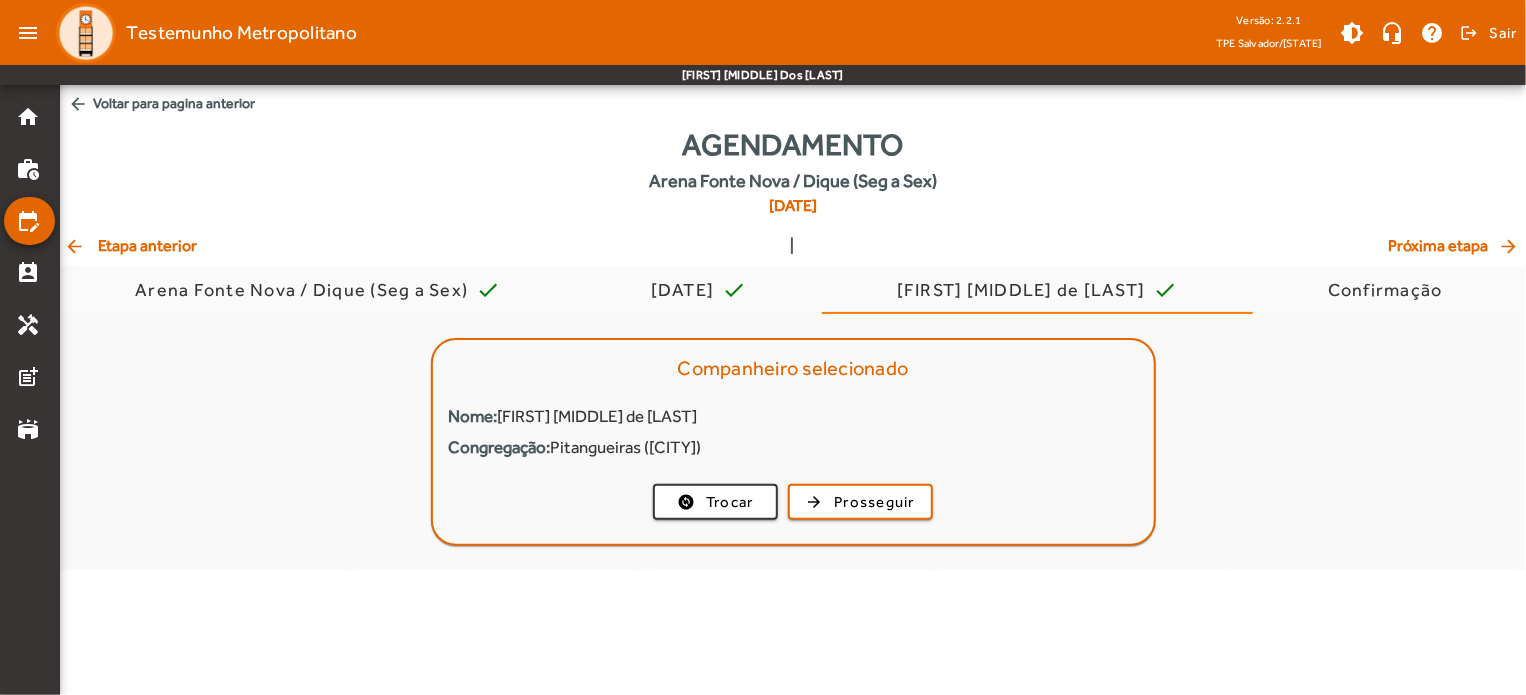 scroll, scrollTop: 0, scrollLeft: 0, axis: both 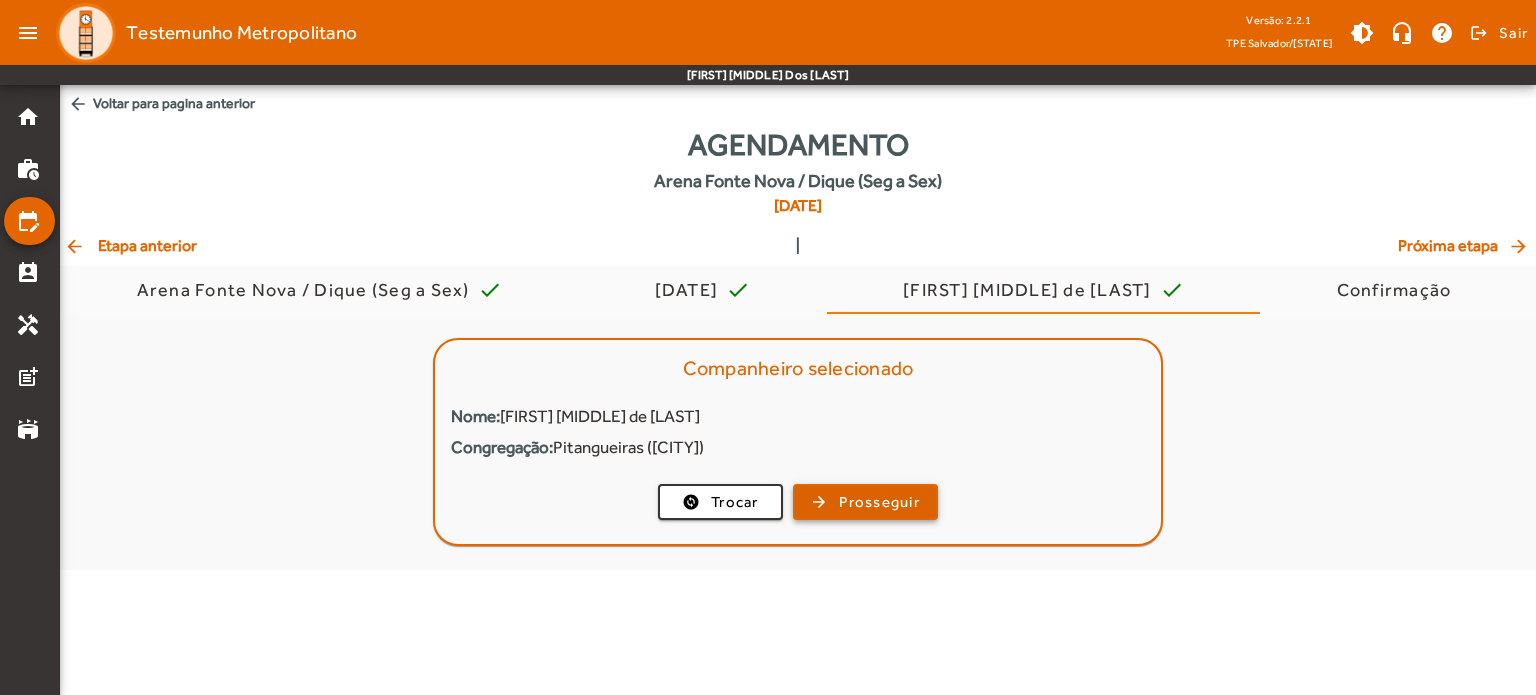 click on "Prosseguir" 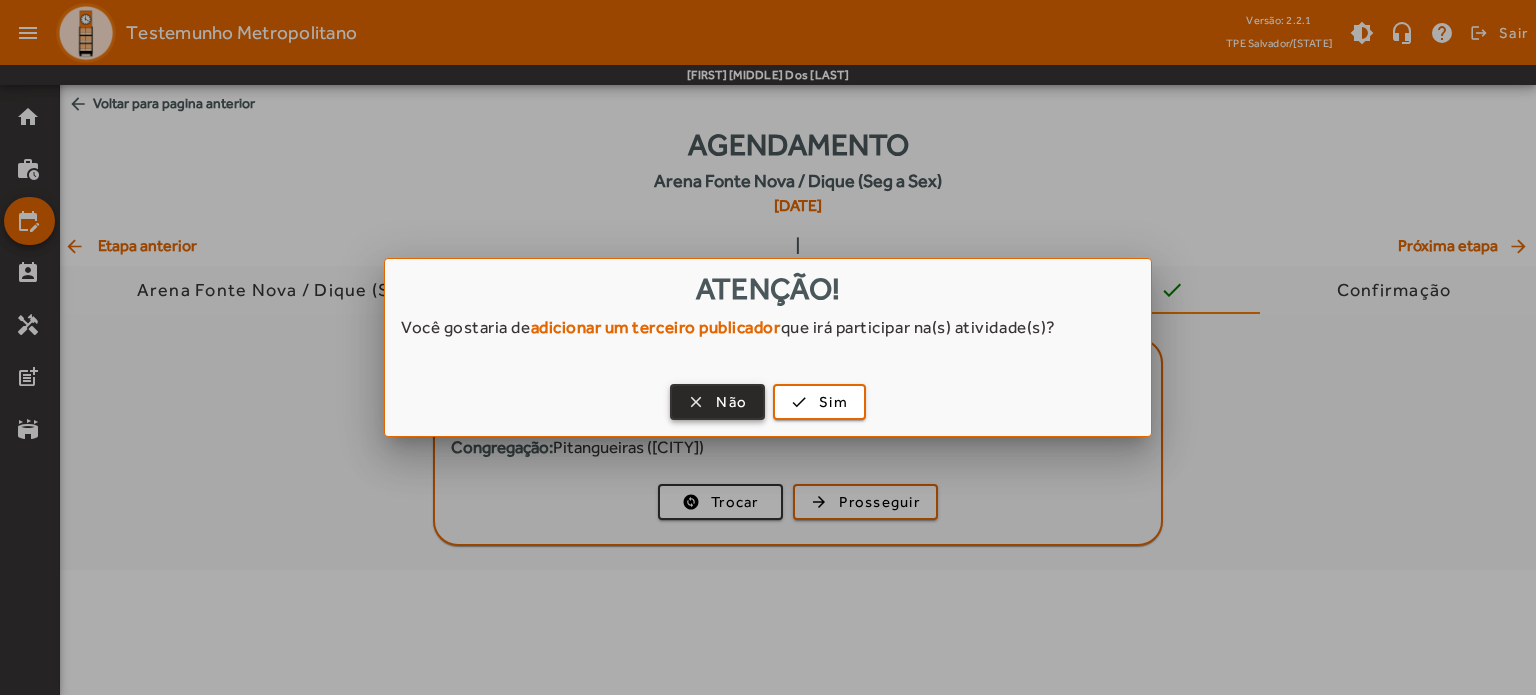 click on "Não" at bounding box center [731, 402] 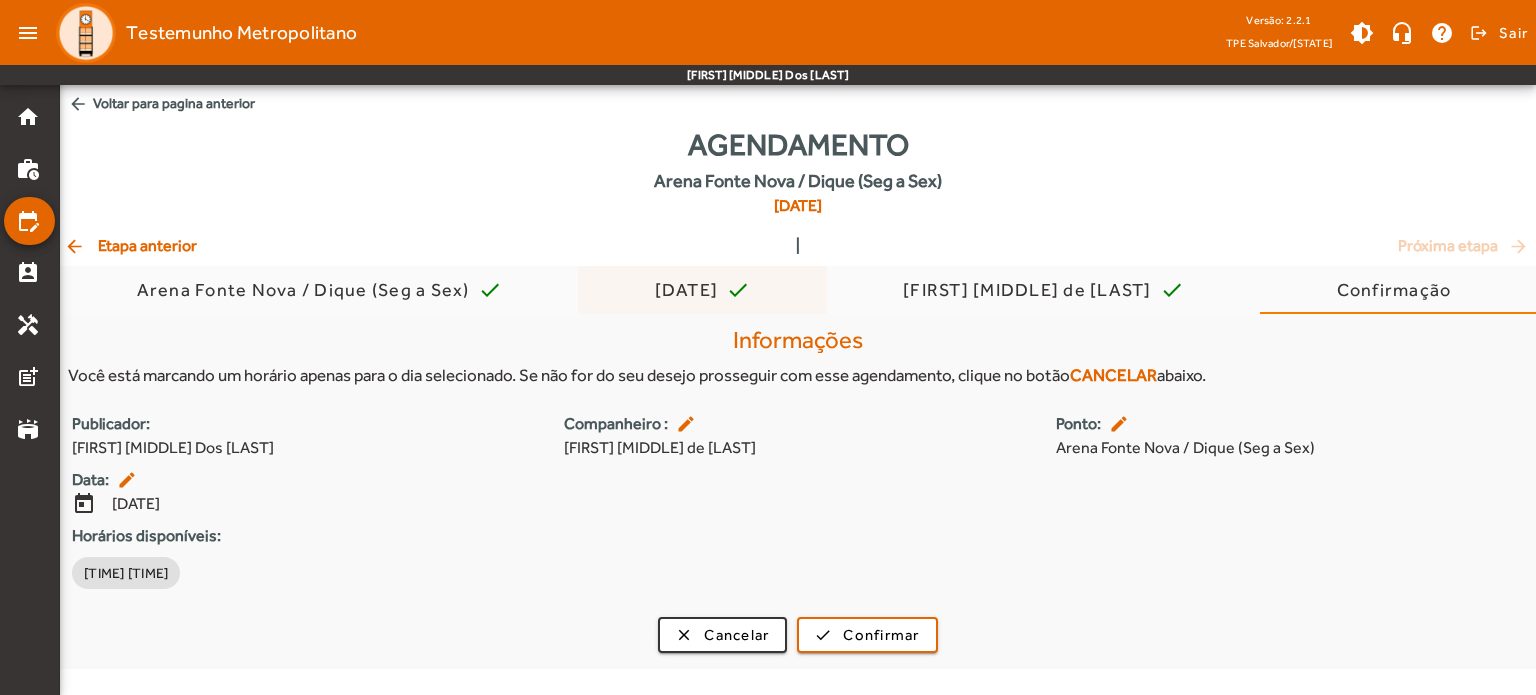 click on "[DATE]" at bounding box center (691, 290) 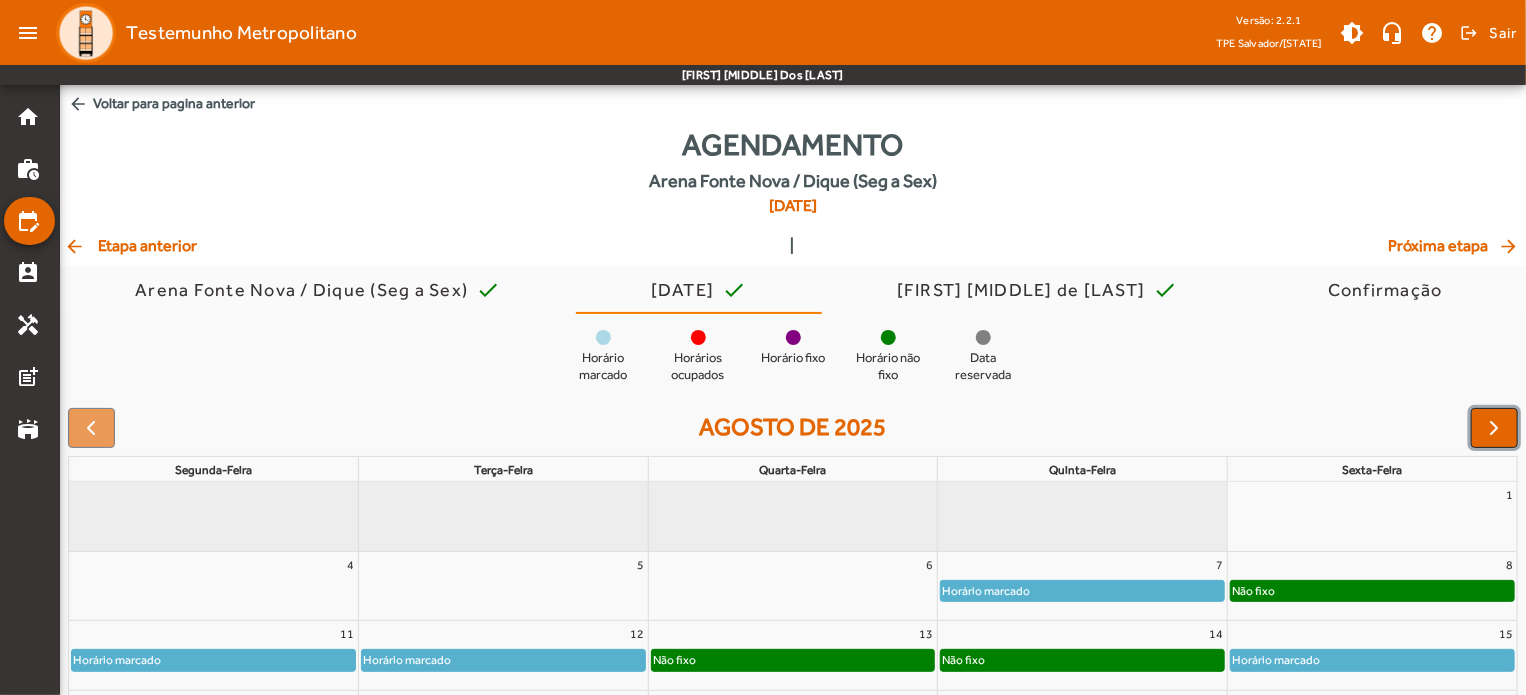 click at bounding box center (1495, 428) 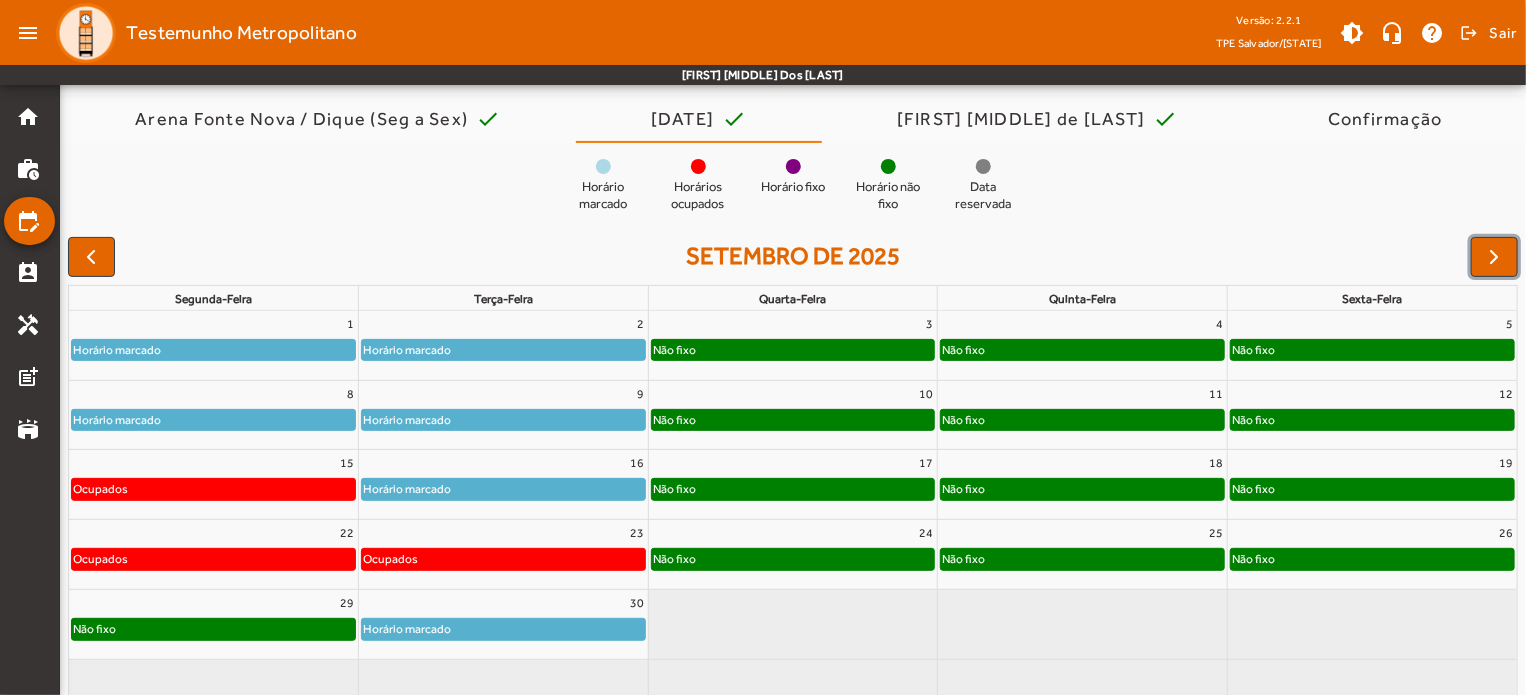 scroll, scrollTop: 173, scrollLeft: 0, axis: vertical 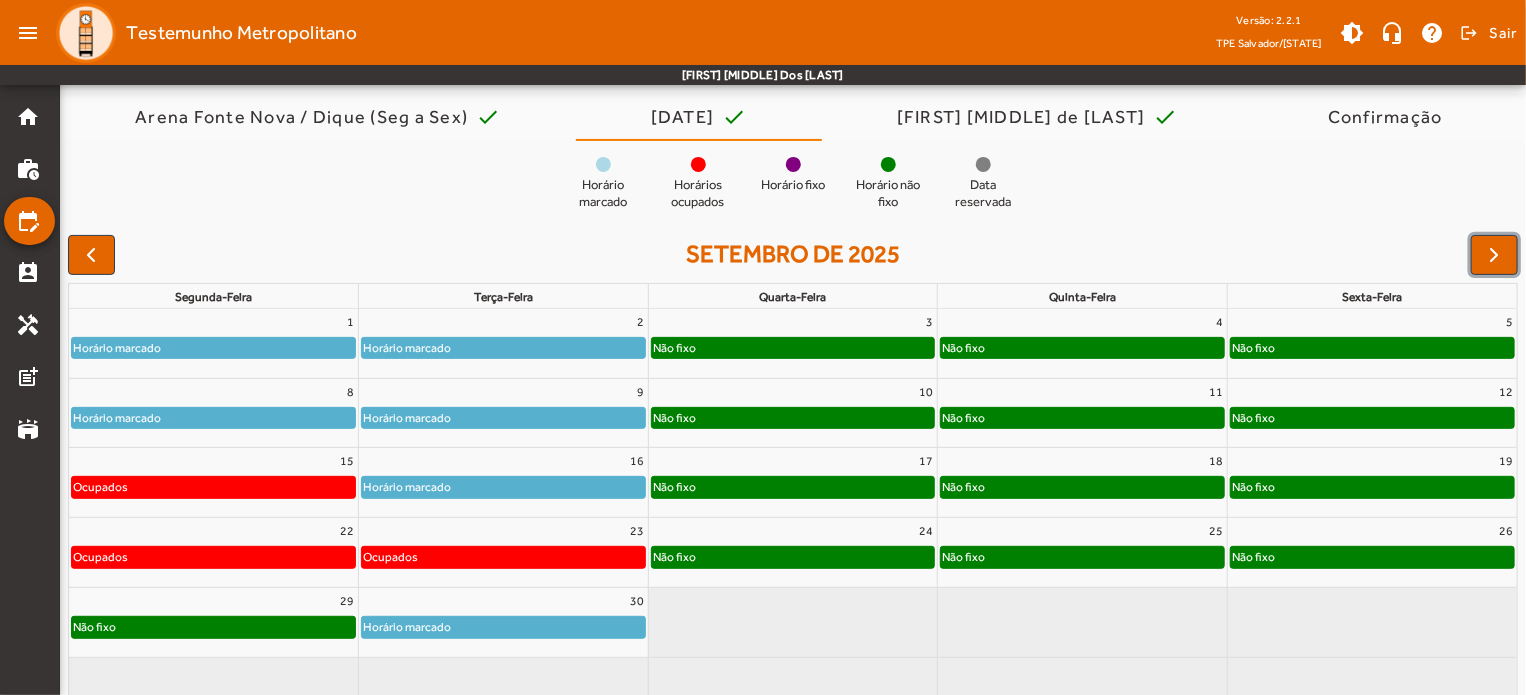 click on "Não fixo" 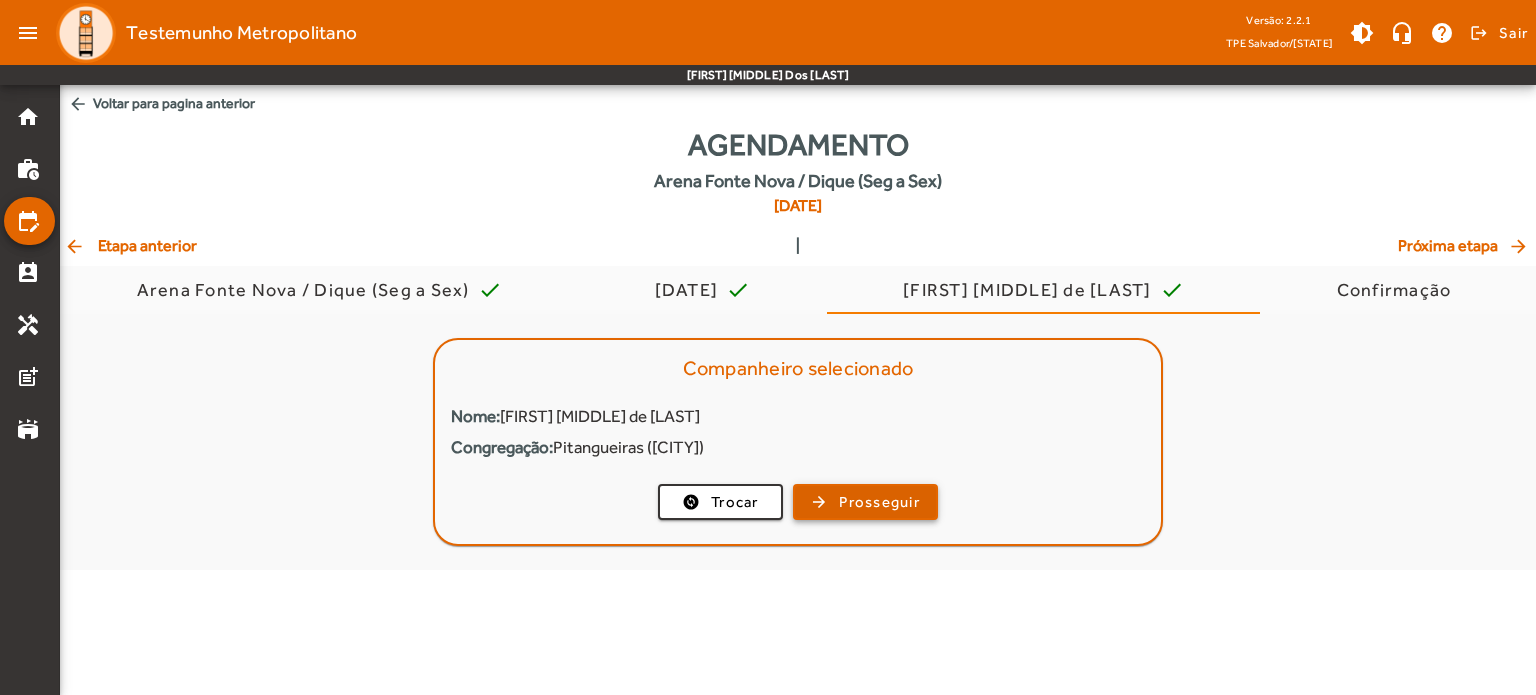 click on "Prosseguir" 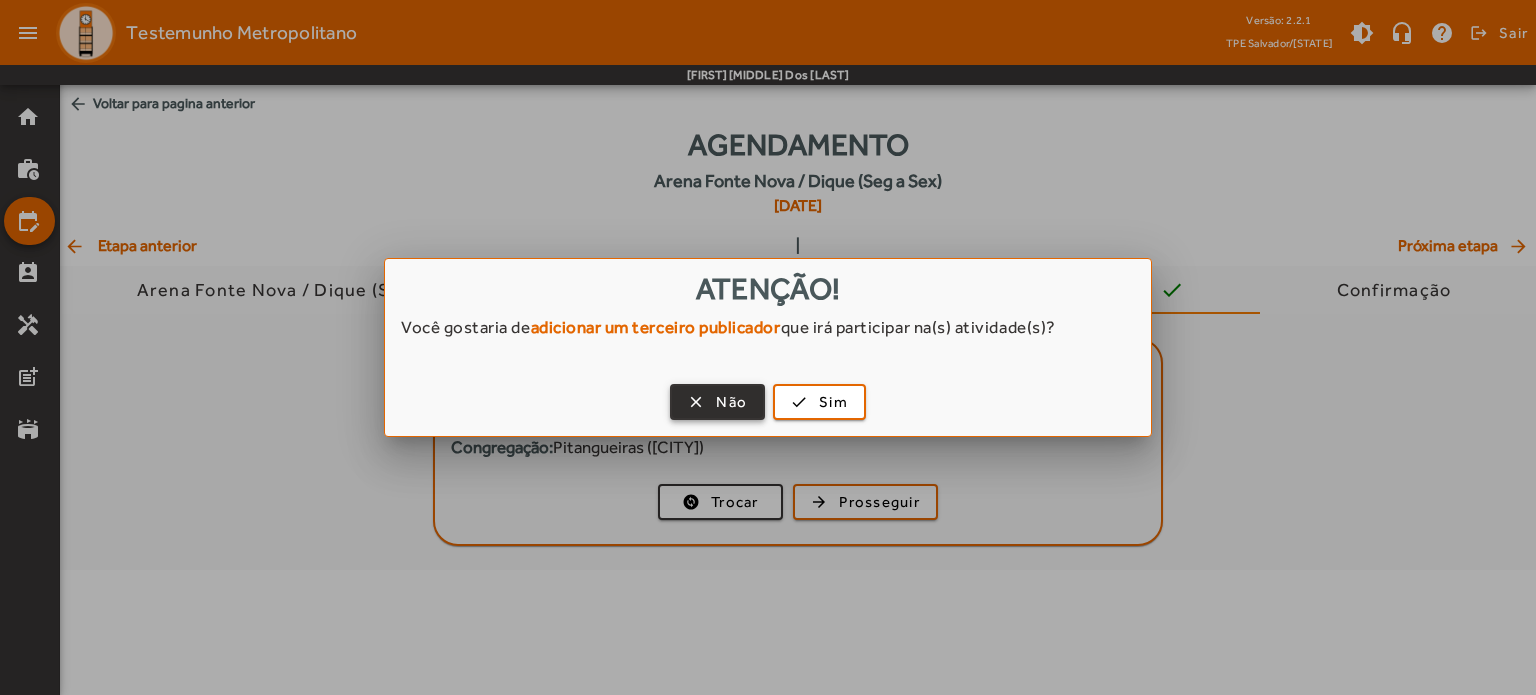 click at bounding box center [717, 402] 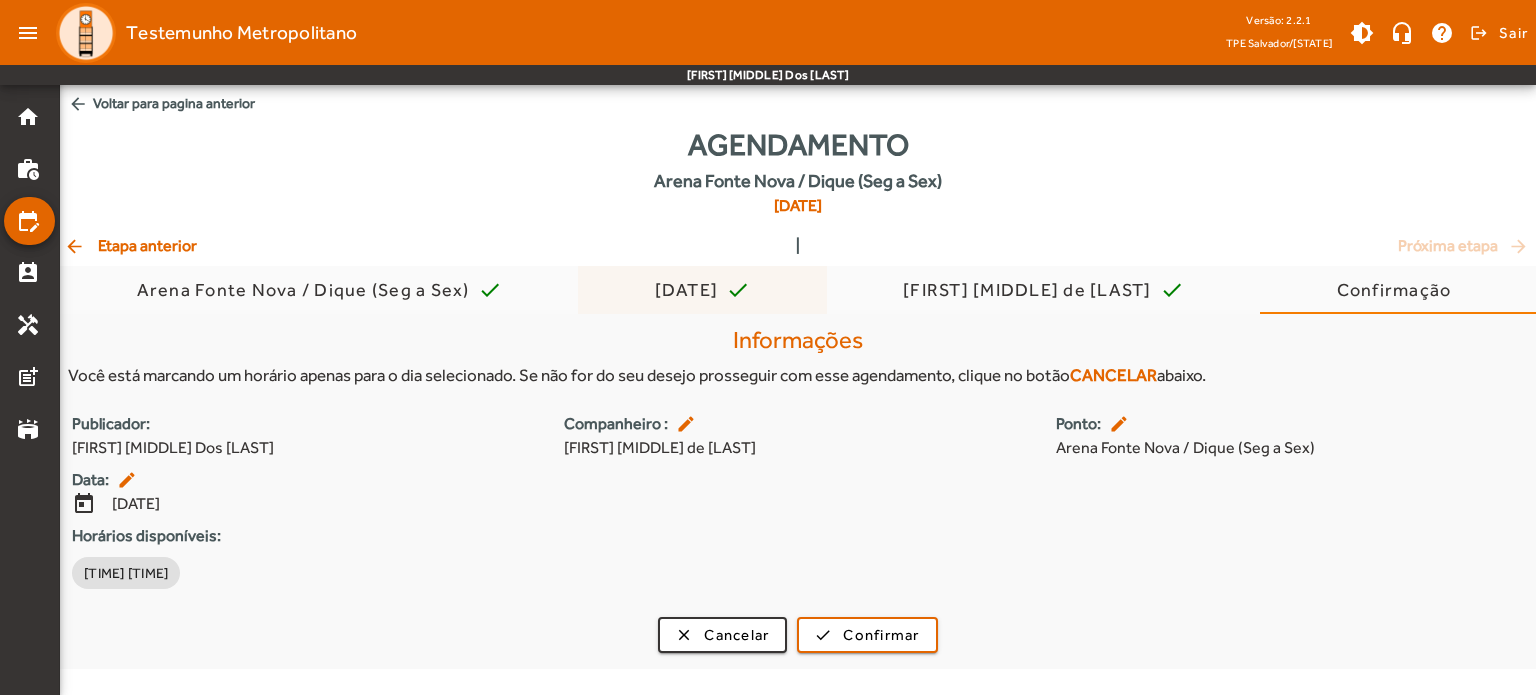 click on "[DATE]  check" at bounding box center (703, 290) 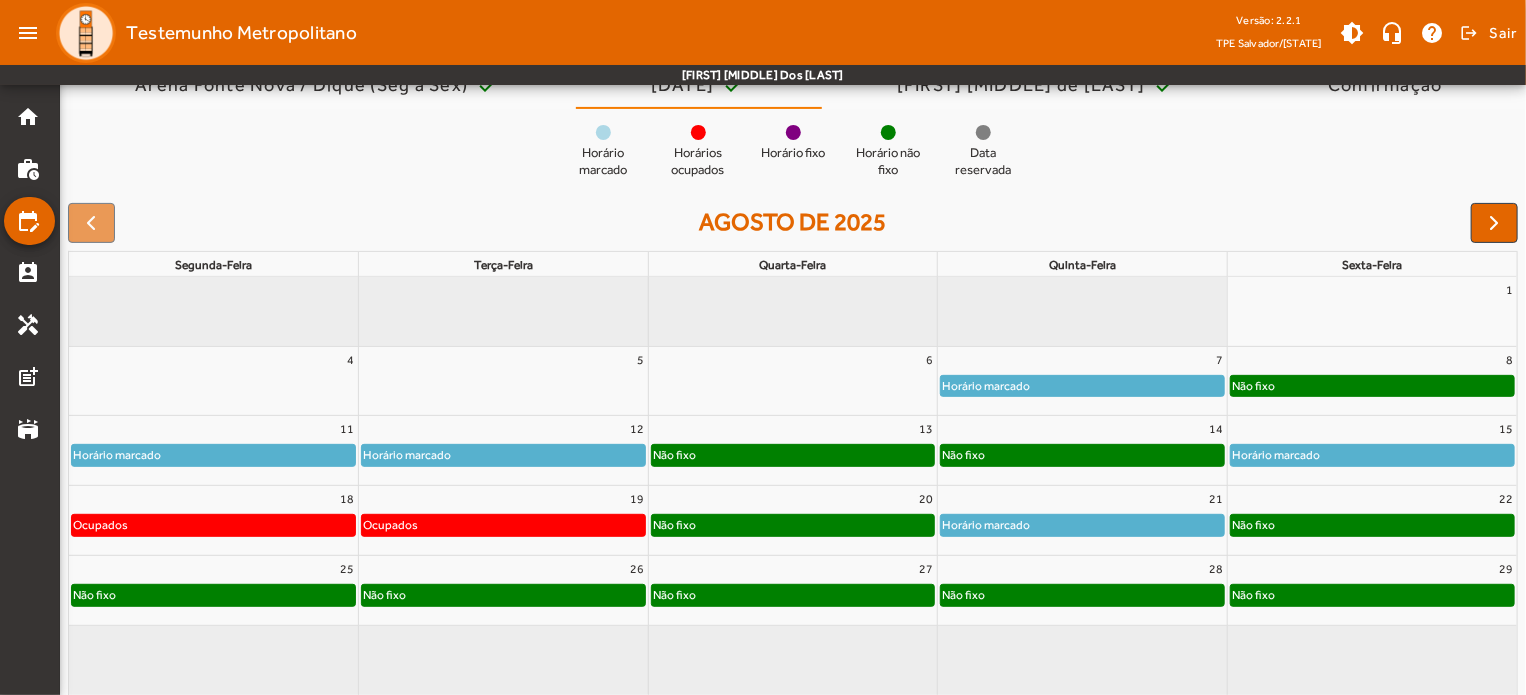 scroll, scrollTop: 214, scrollLeft: 0, axis: vertical 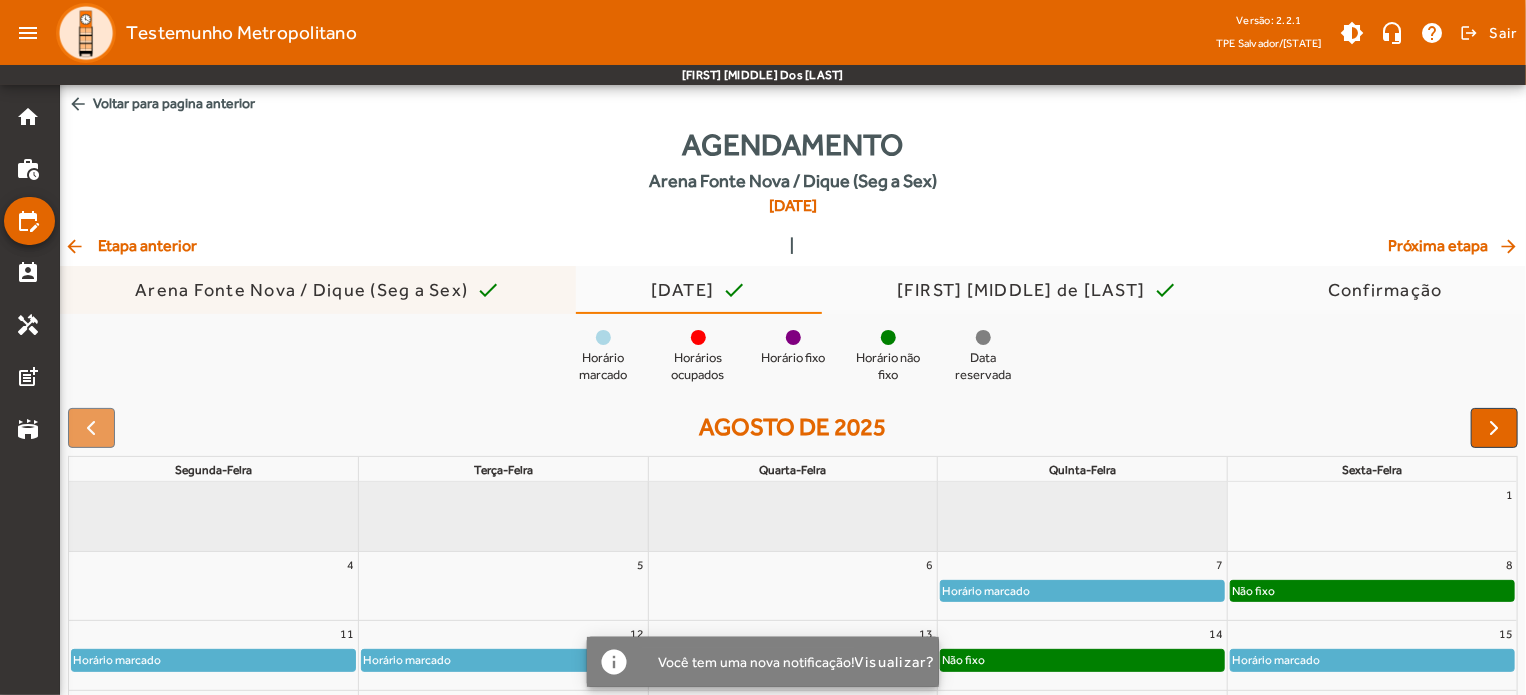 click on "Arena Fonte Nova / Dique (Seg a Sex)" at bounding box center [305, 290] 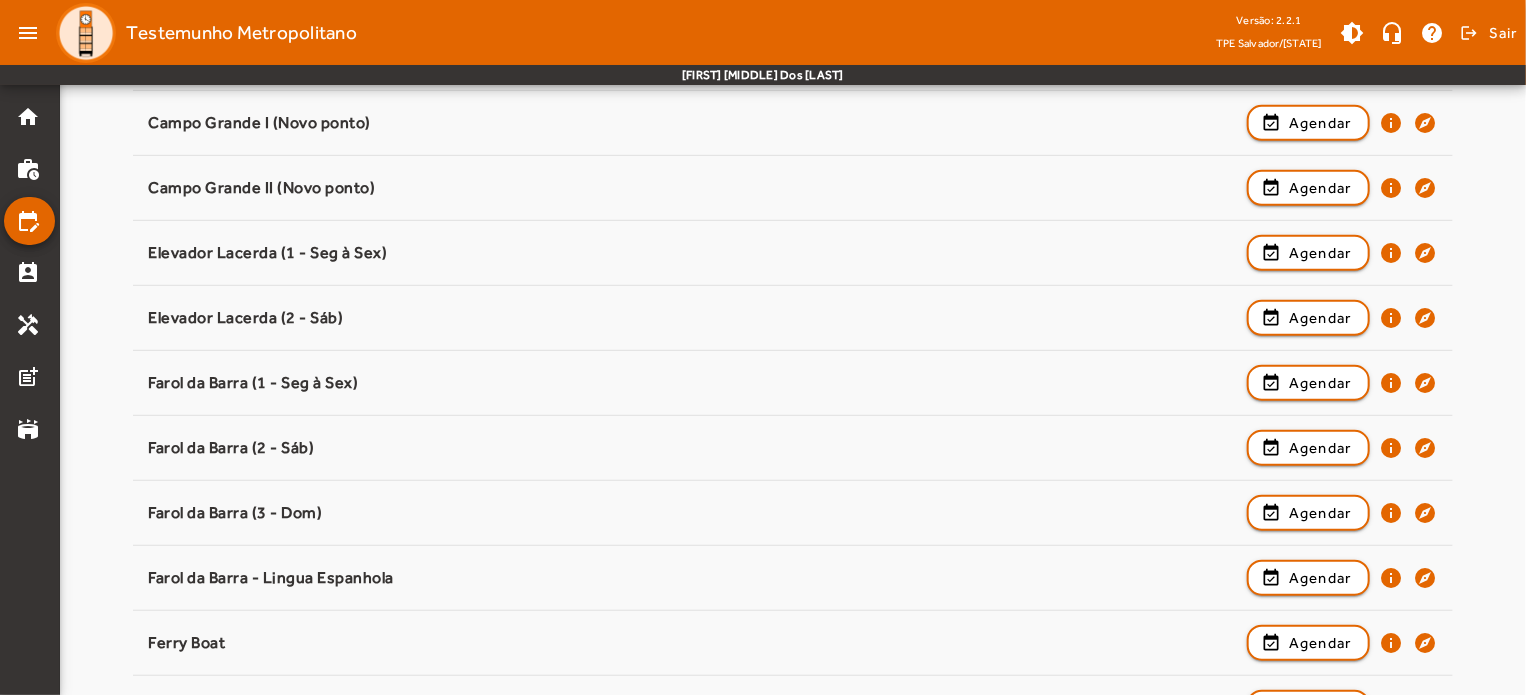scroll, scrollTop: 500, scrollLeft: 0, axis: vertical 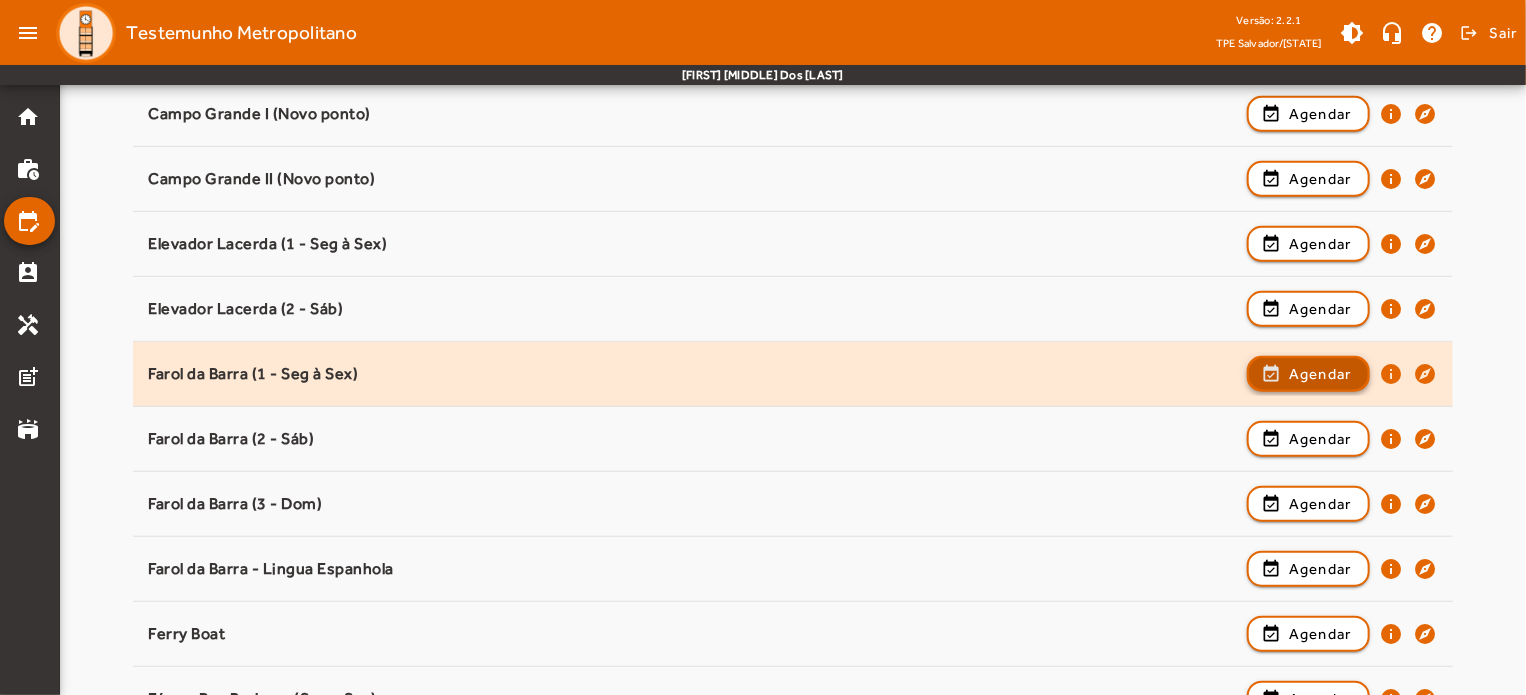 click on "Agendar" 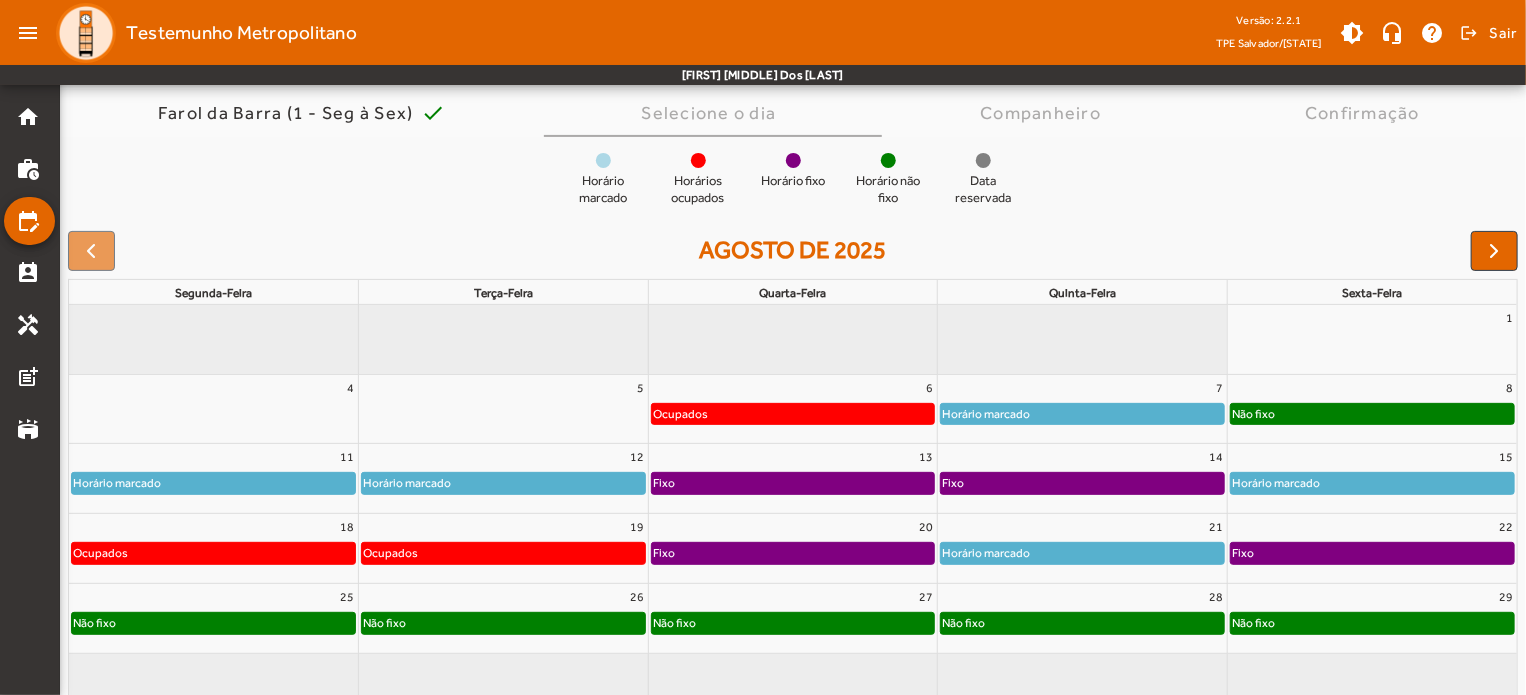 scroll, scrollTop: 156, scrollLeft: 0, axis: vertical 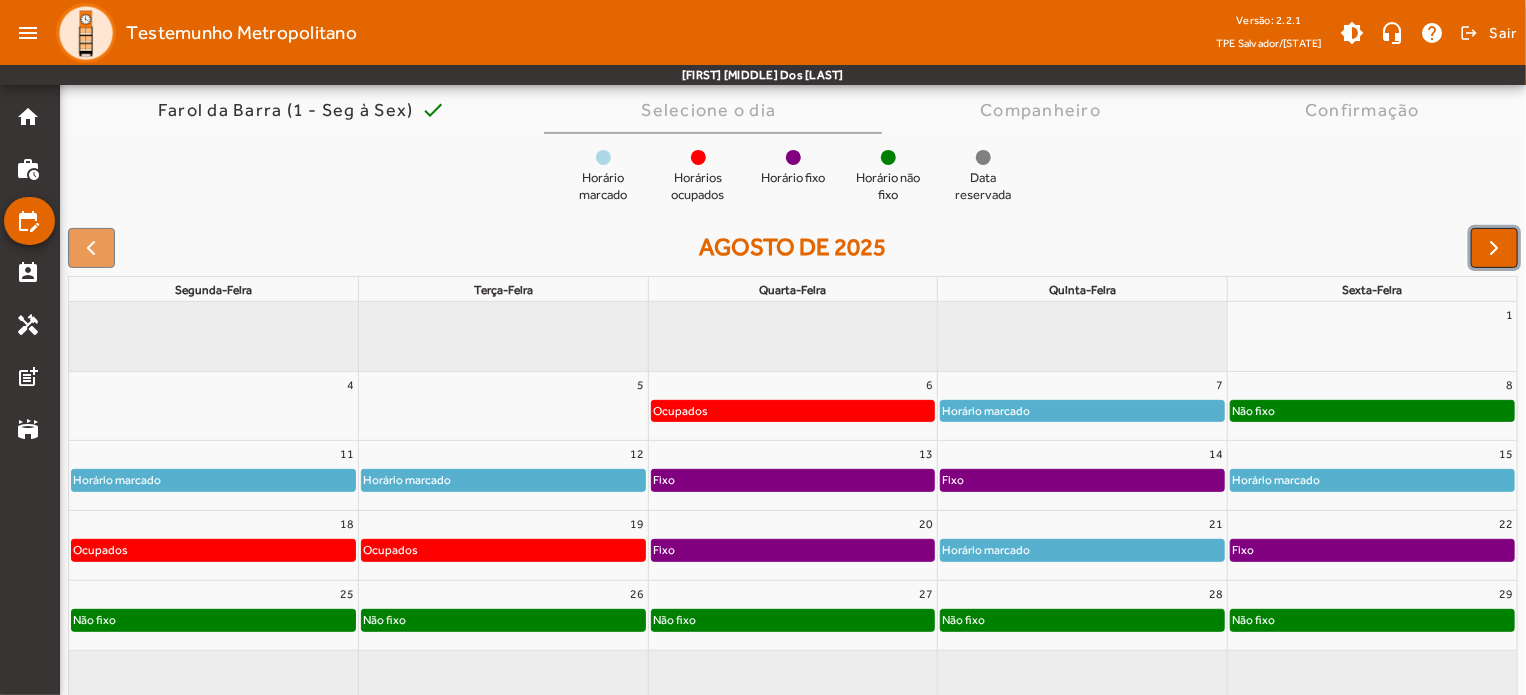 click at bounding box center (1495, 248) 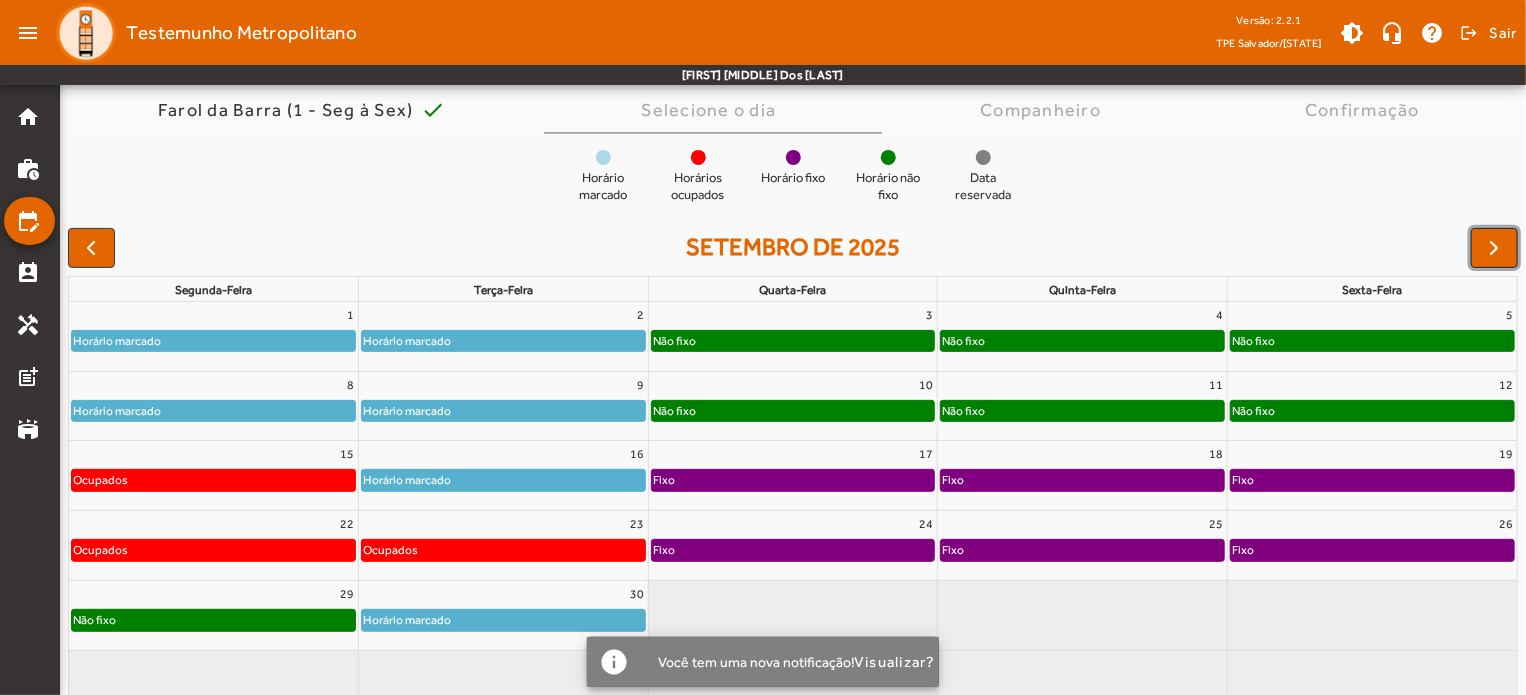 click at bounding box center (1495, 248) 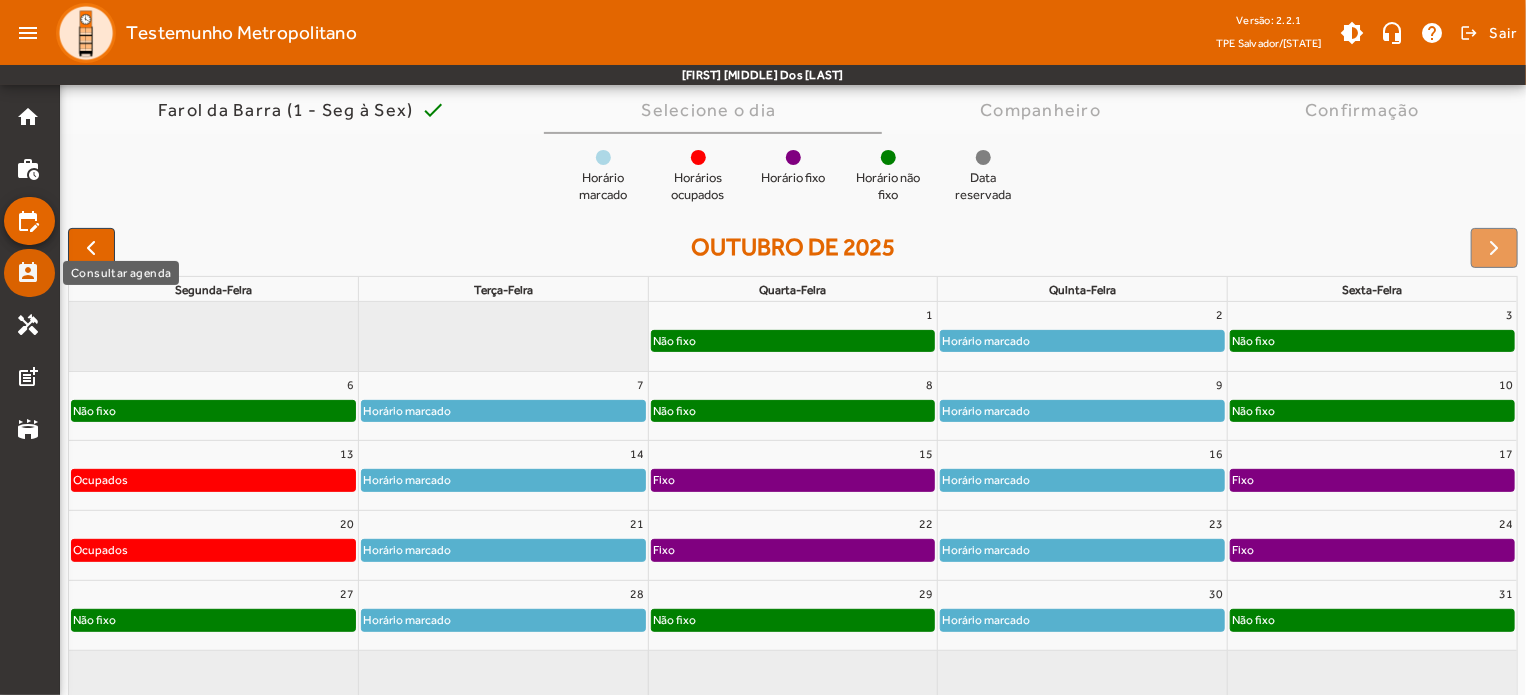 click on "perm_contact_calendar" 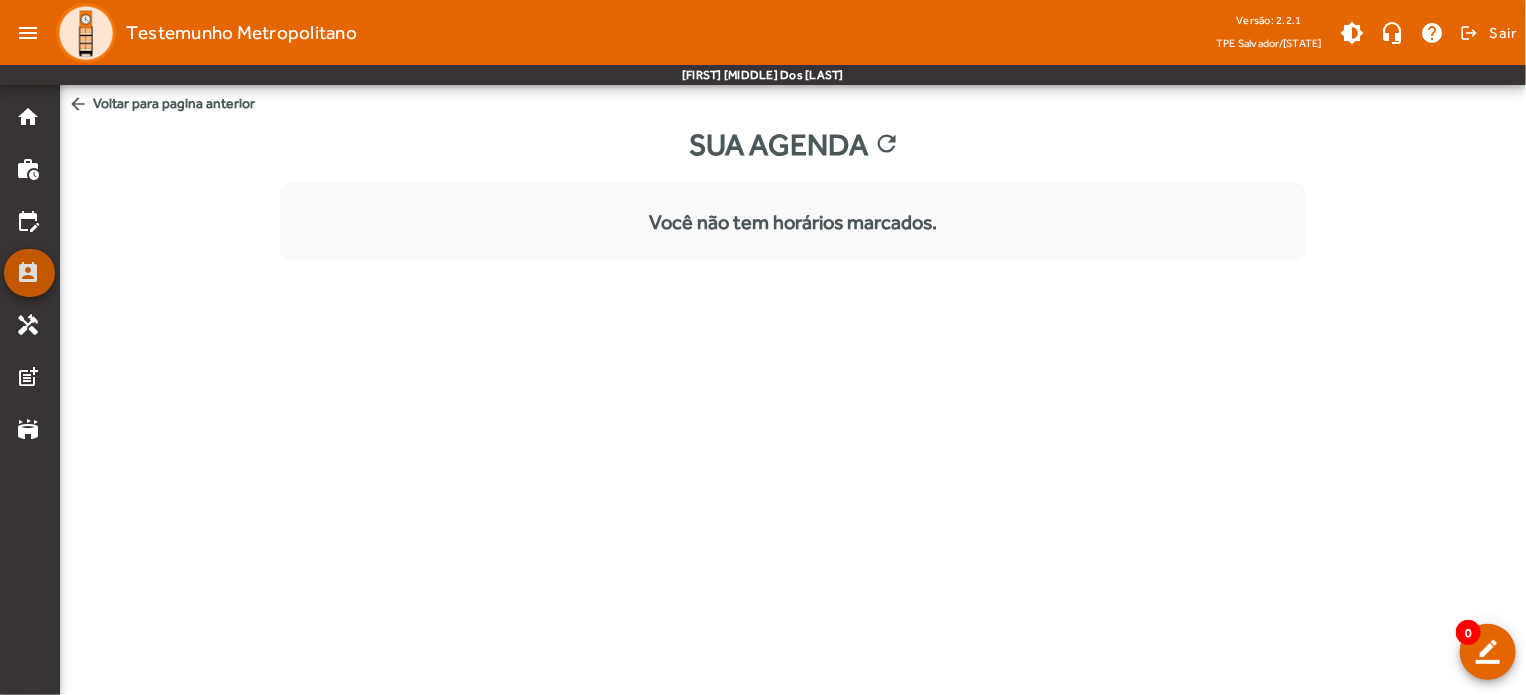 scroll, scrollTop: 0, scrollLeft: 0, axis: both 